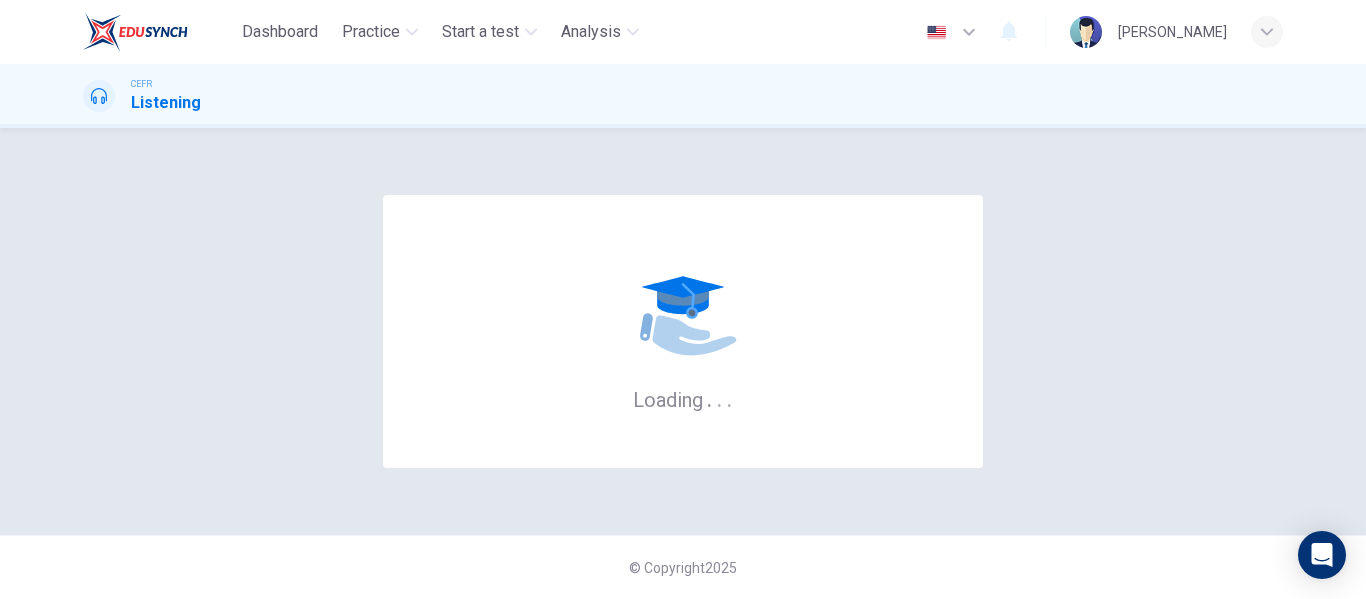 scroll, scrollTop: 0, scrollLeft: 0, axis: both 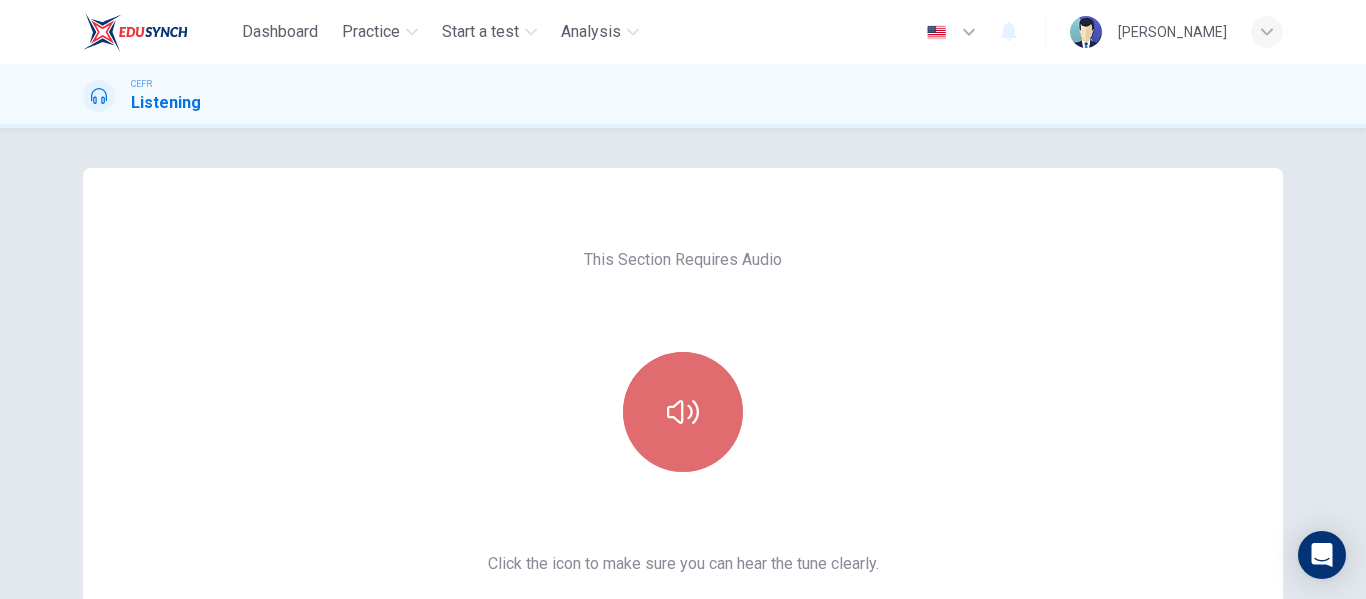 click at bounding box center (683, 412) 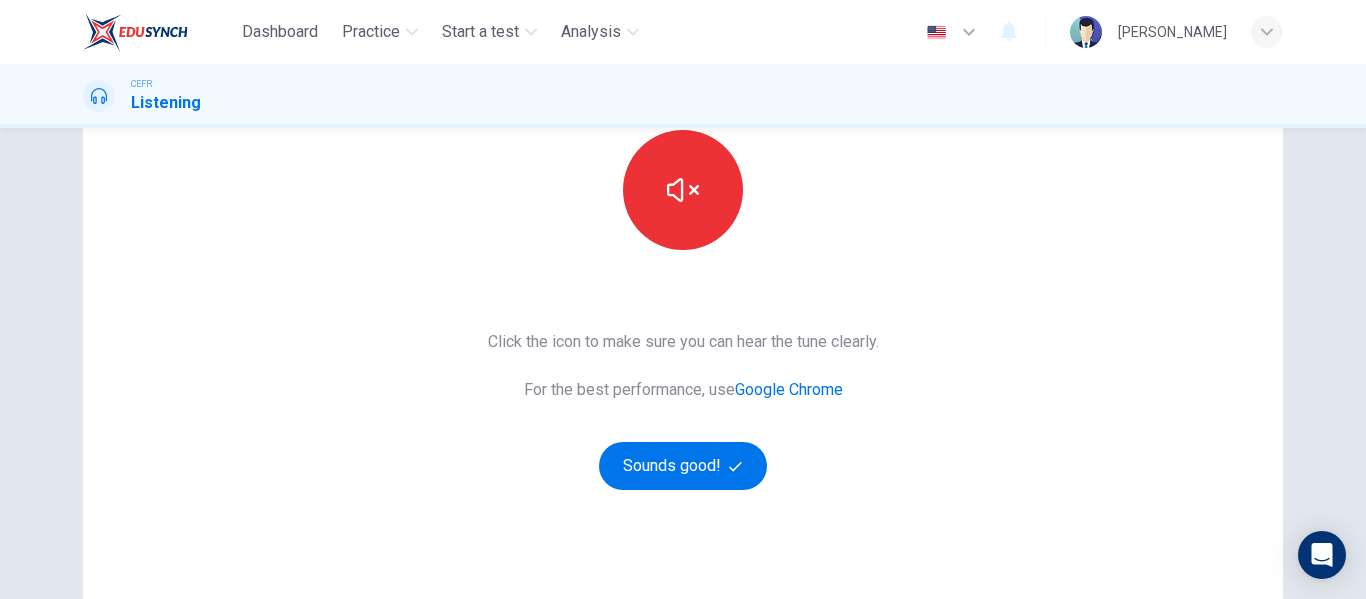 scroll, scrollTop: 223, scrollLeft: 0, axis: vertical 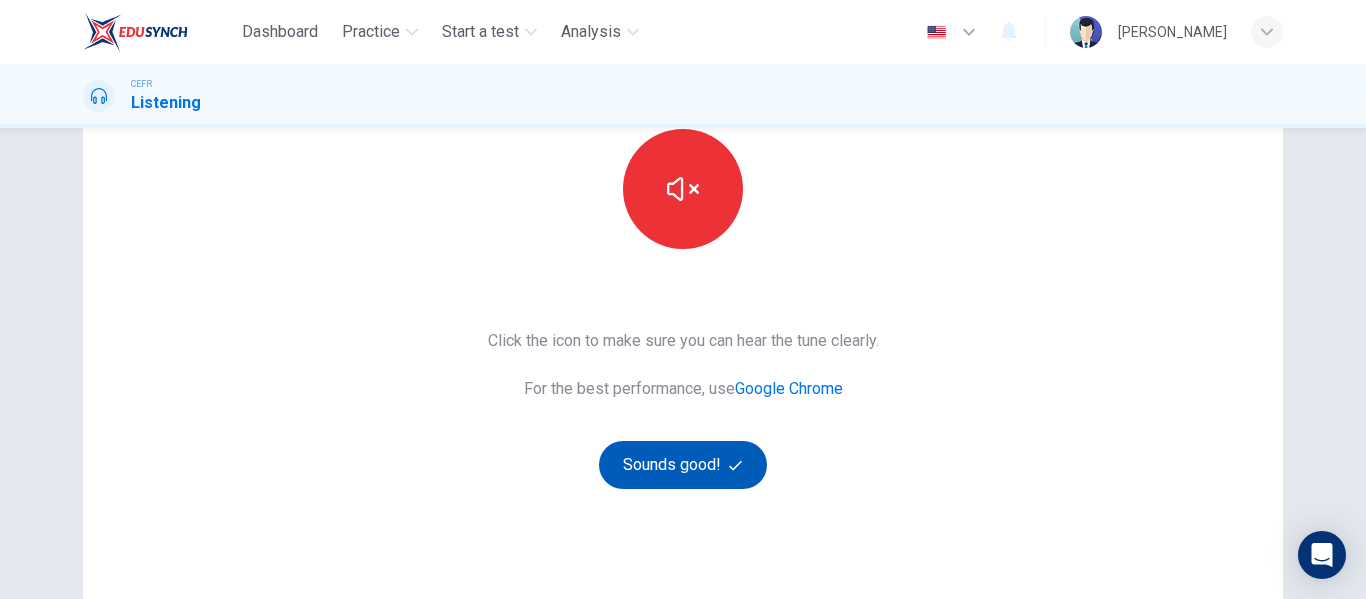 click on "Sounds good!" at bounding box center (683, 465) 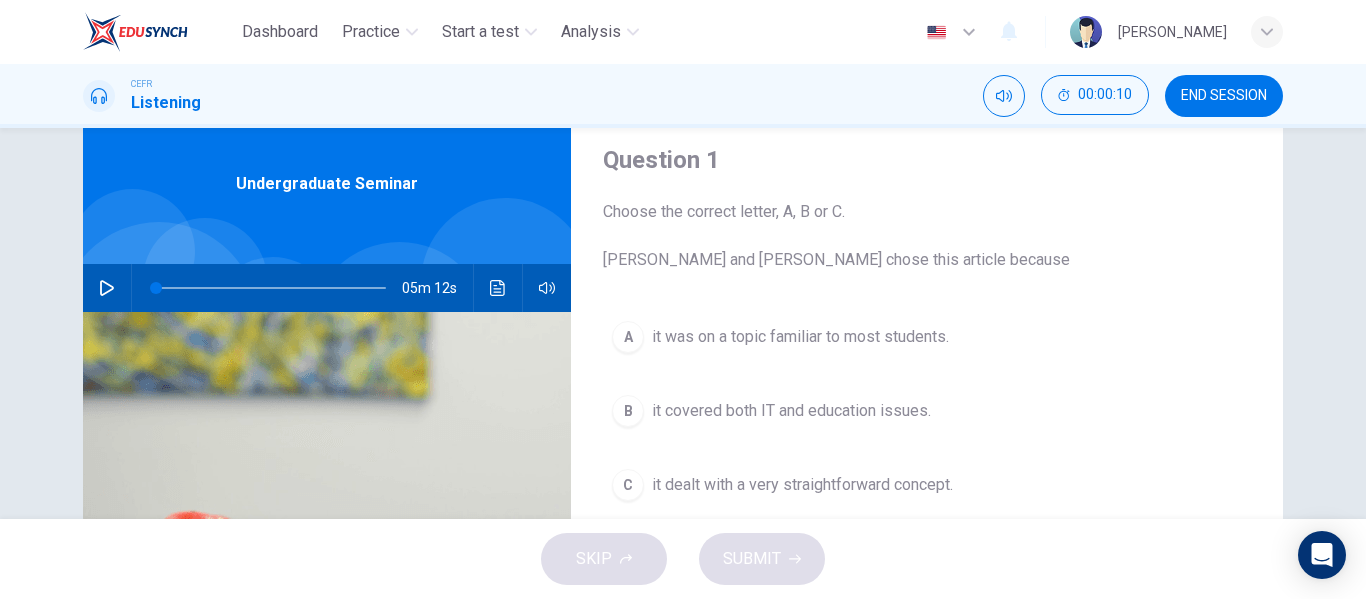 scroll, scrollTop: 63, scrollLeft: 0, axis: vertical 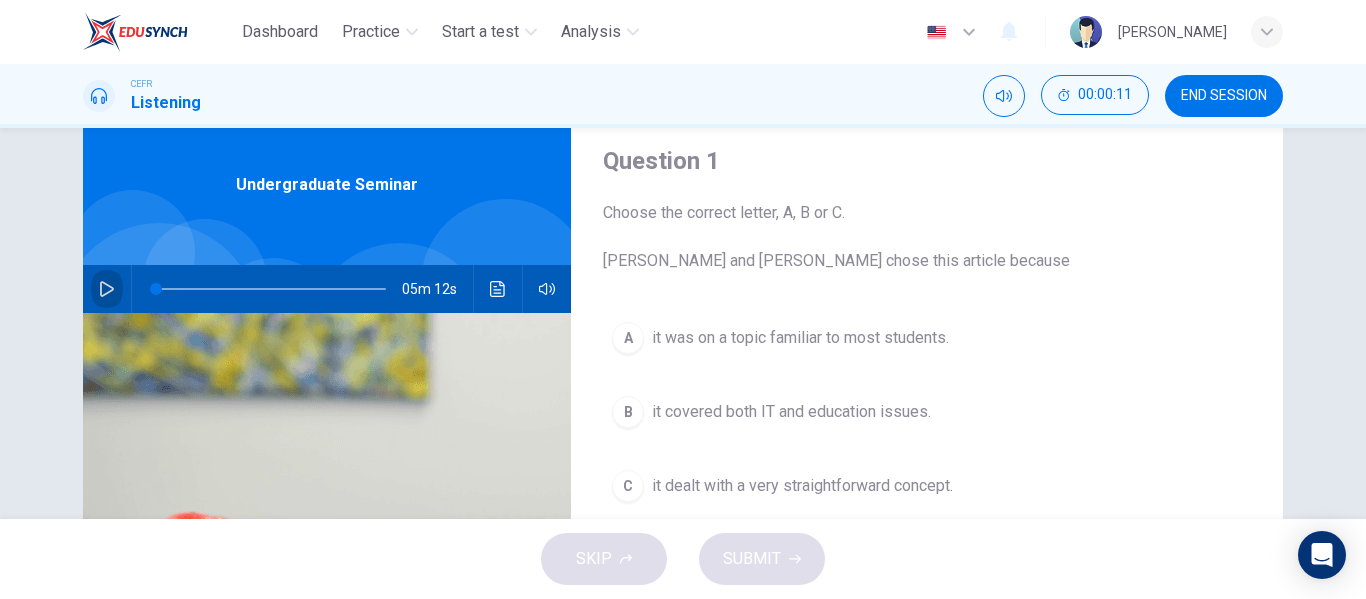 click at bounding box center [107, 289] 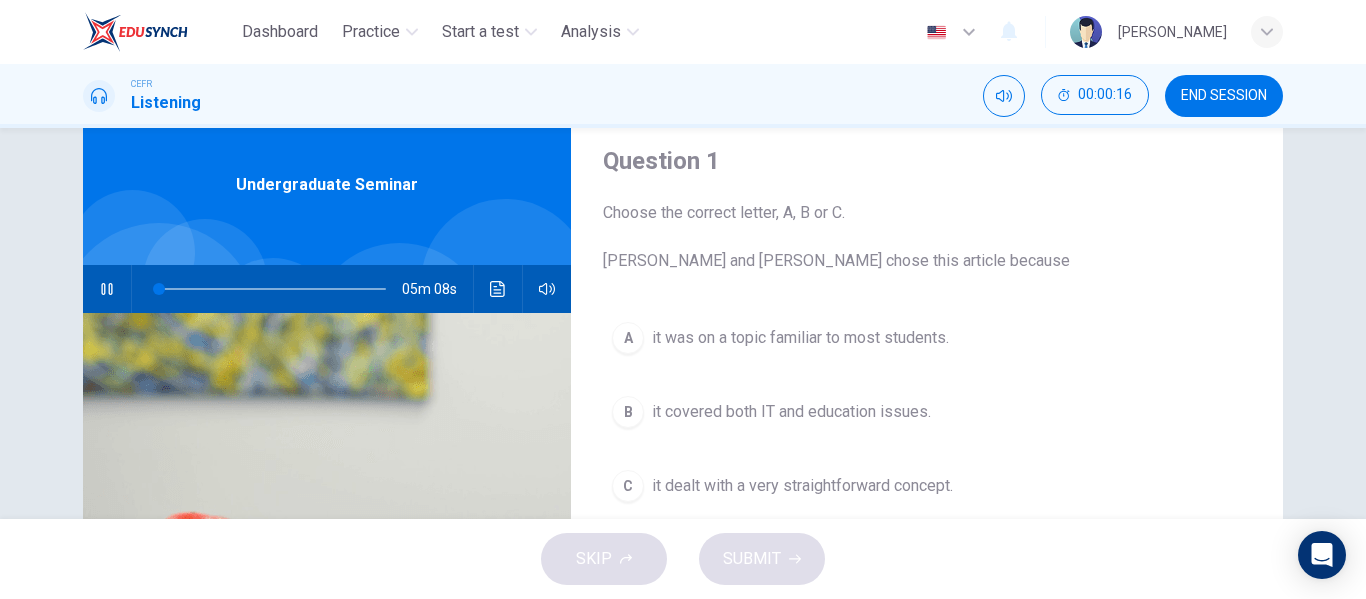 type on "2" 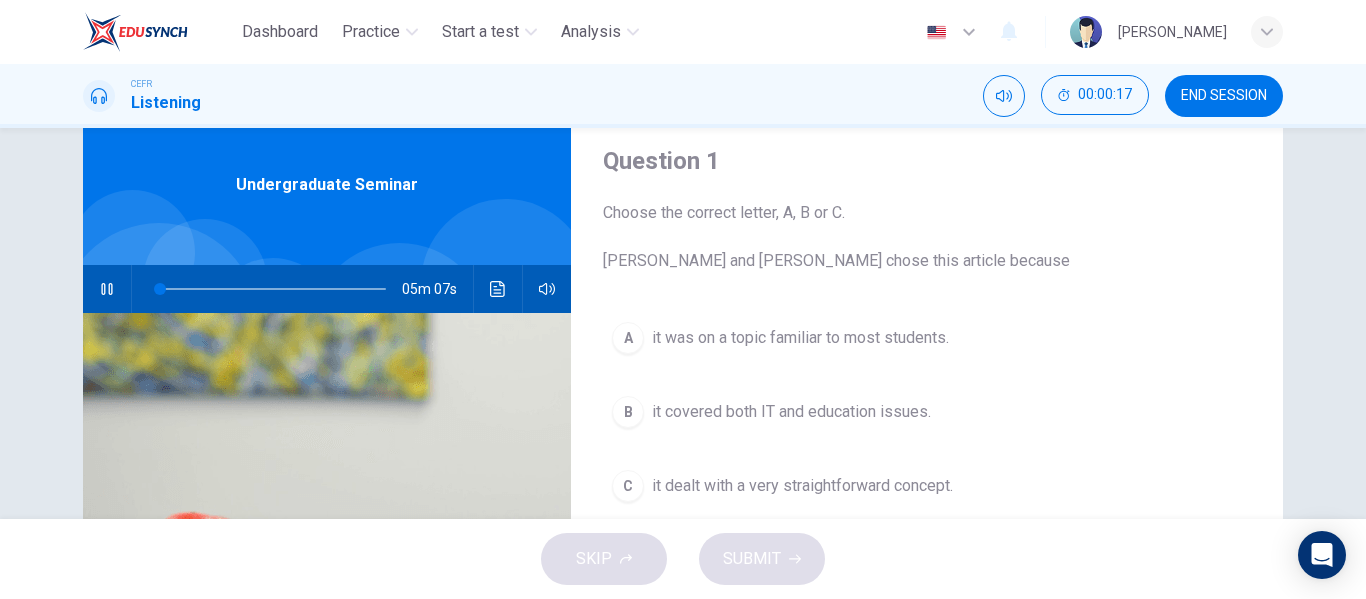 type 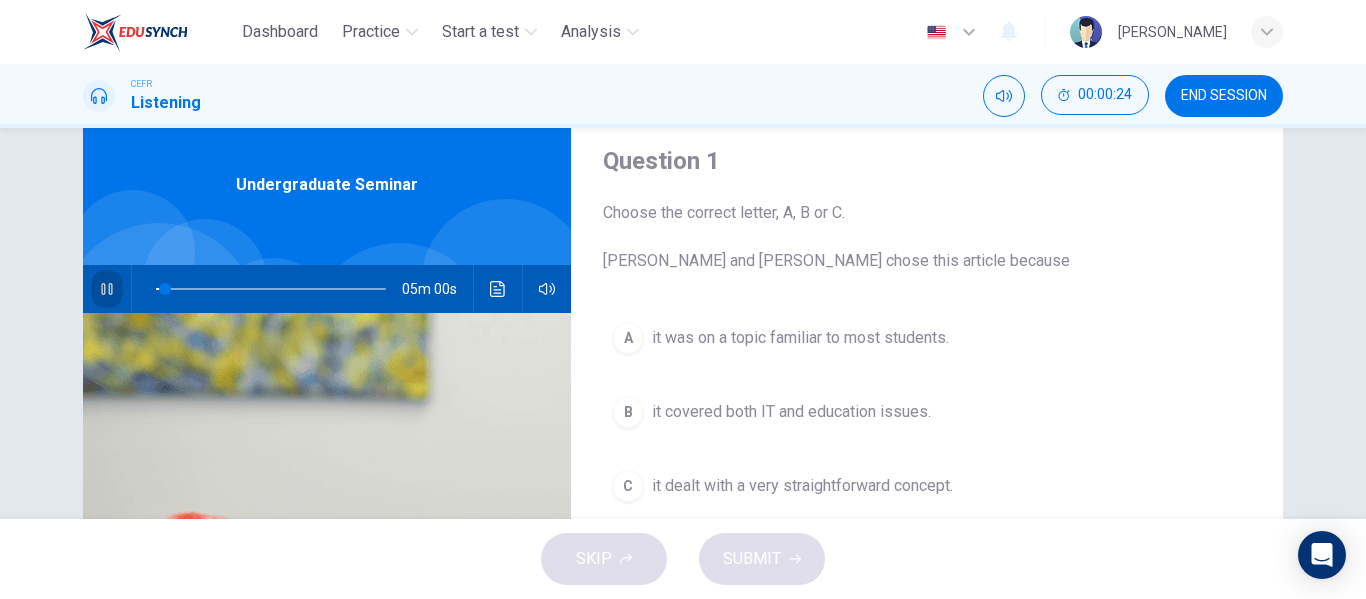 click at bounding box center [107, 289] 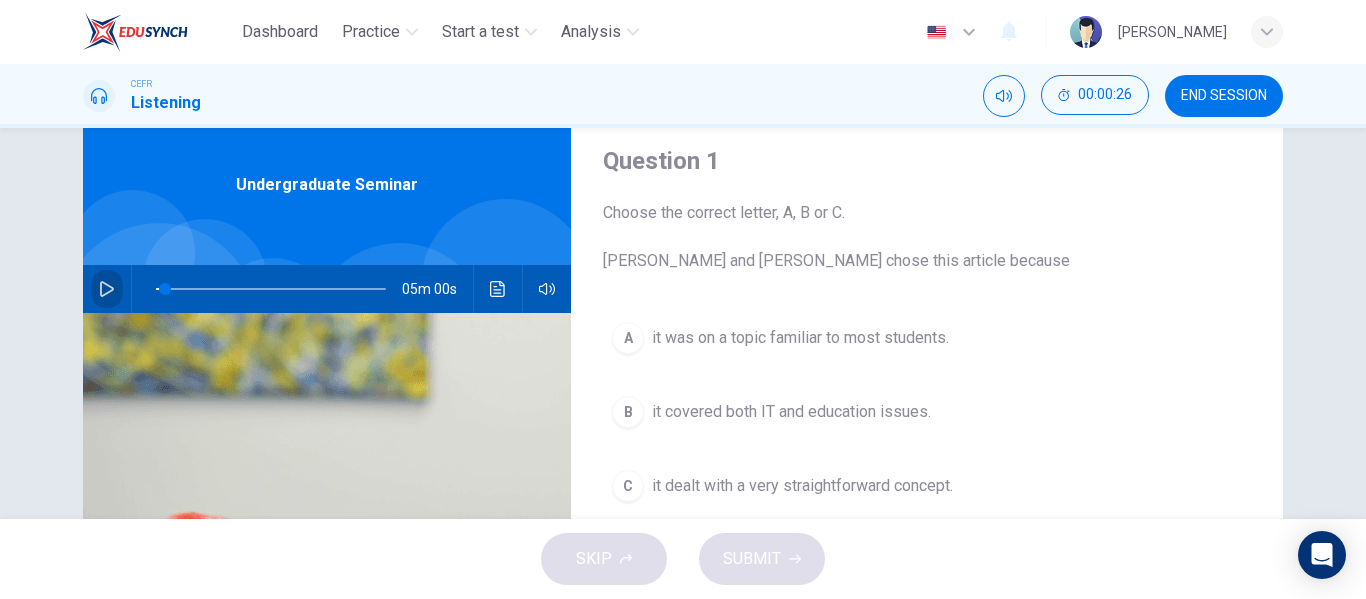 click at bounding box center [107, 289] 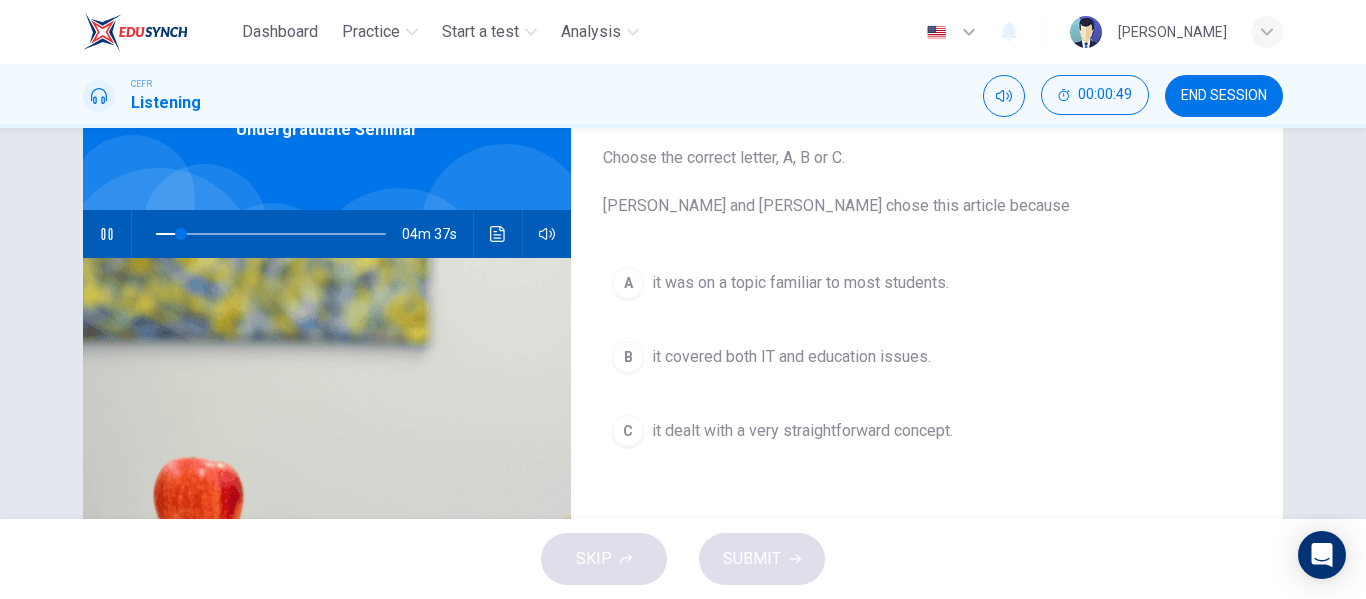 scroll, scrollTop: 119, scrollLeft: 0, axis: vertical 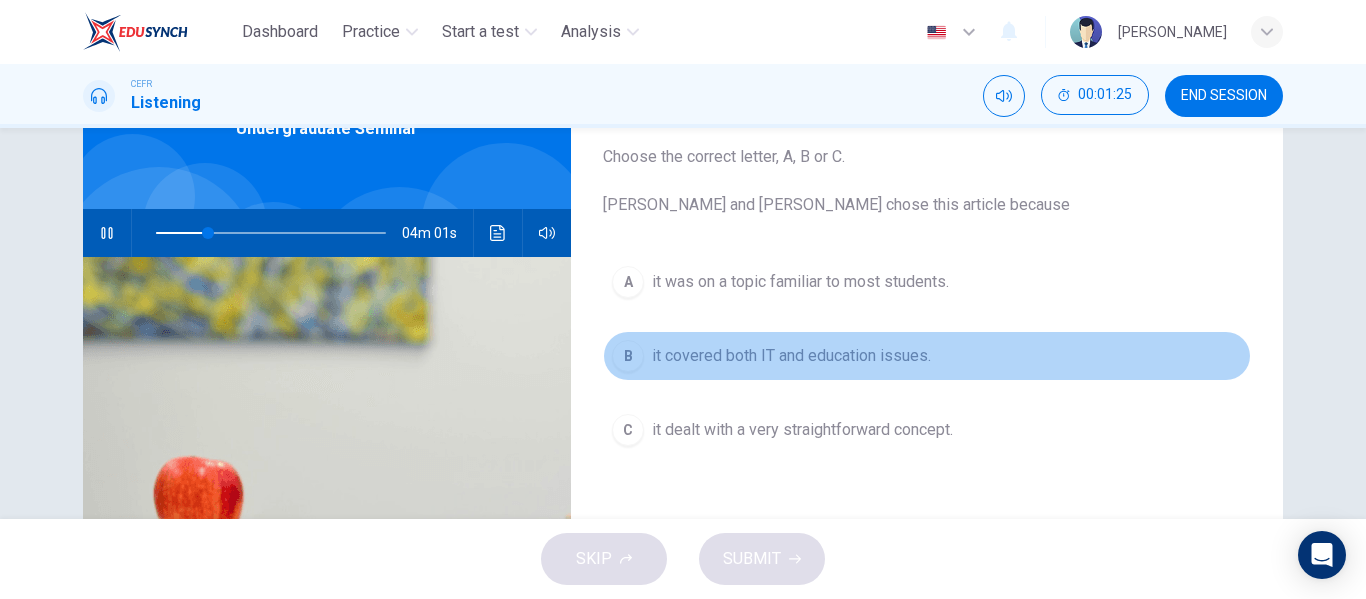 click on "it covered both IT and education issues." at bounding box center [791, 356] 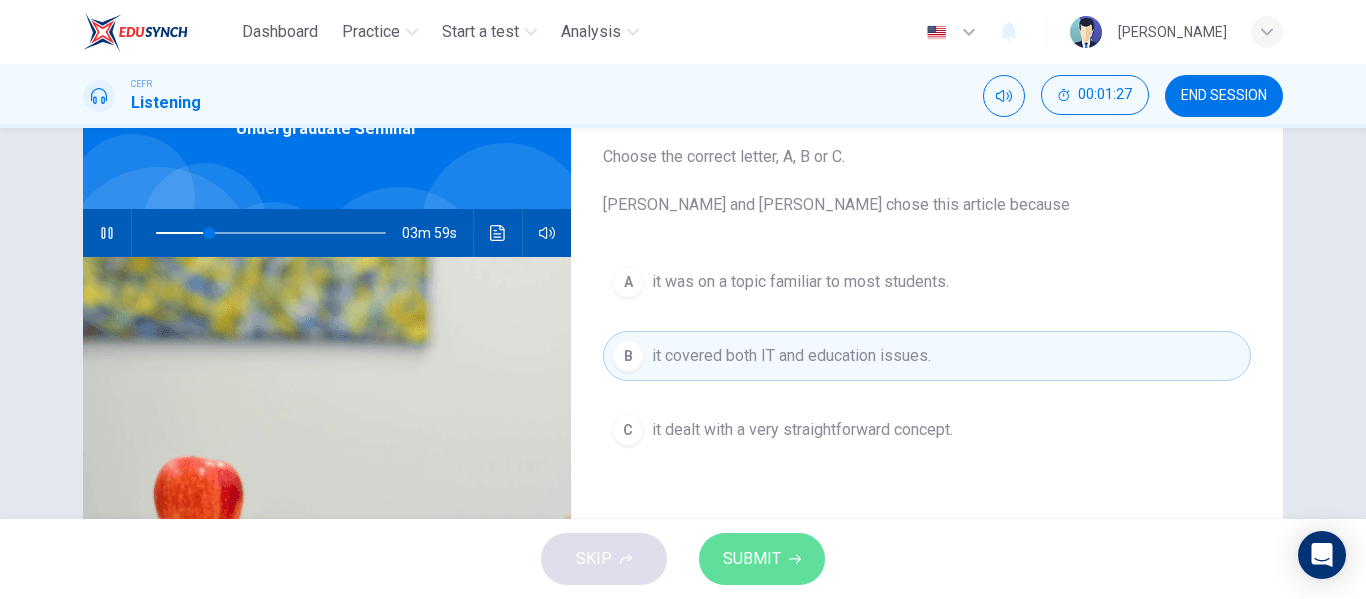 click on "SUBMIT" at bounding box center (752, 559) 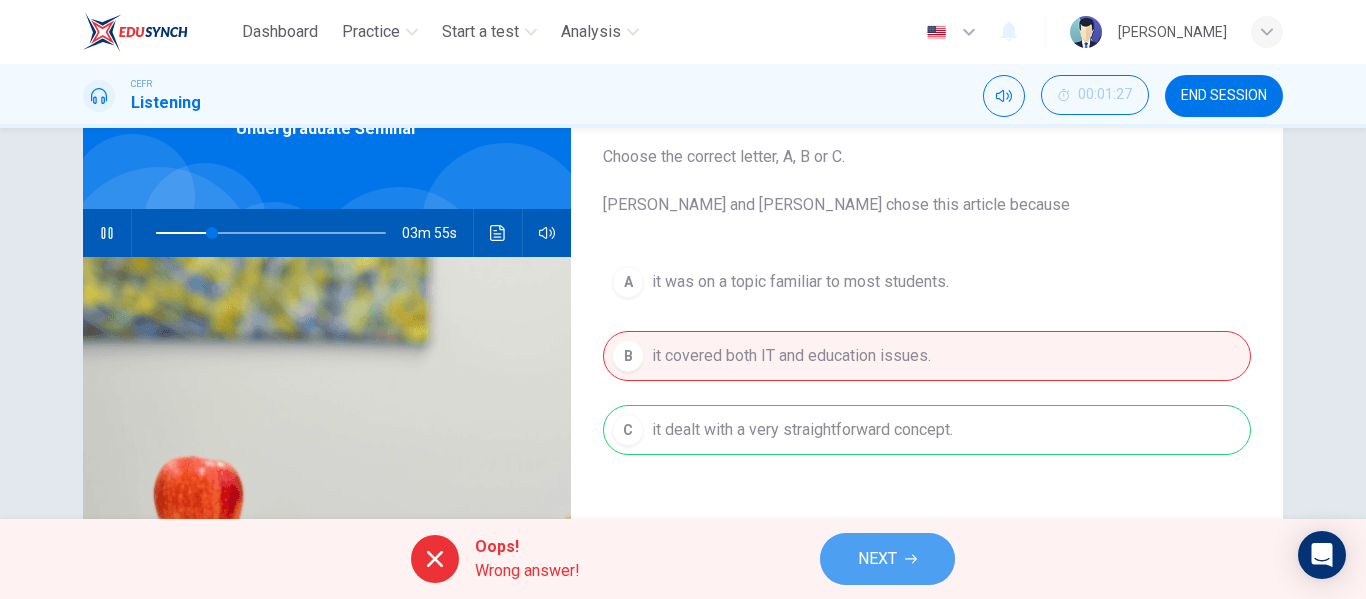 click on "NEXT" at bounding box center [877, 559] 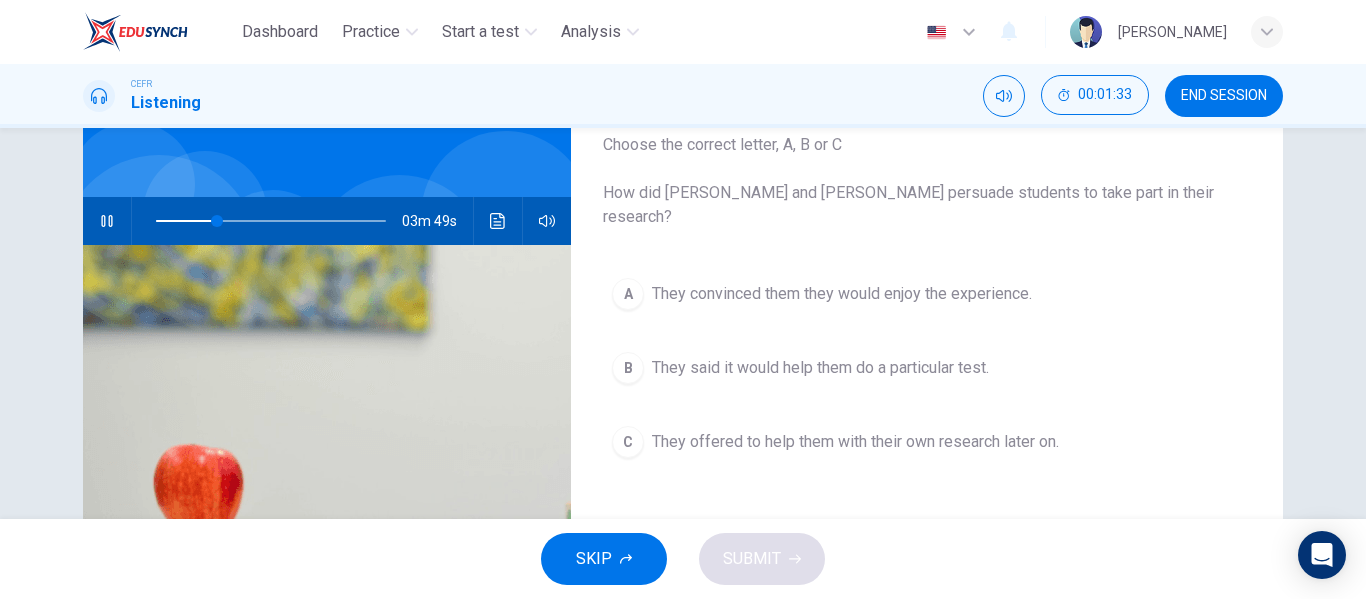 scroll, scrollTop: 132, scrollLeft: 0, axis: vertical 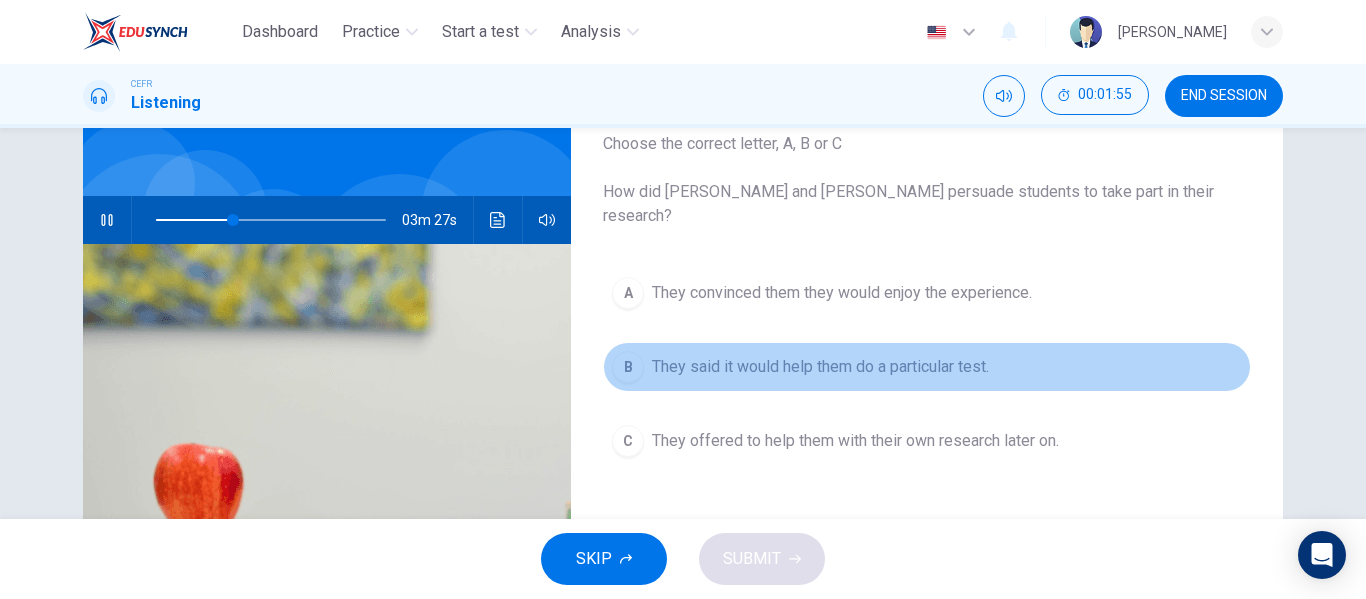 click on "B They said it would help them do a particular test." at bounding box center (927, 367) 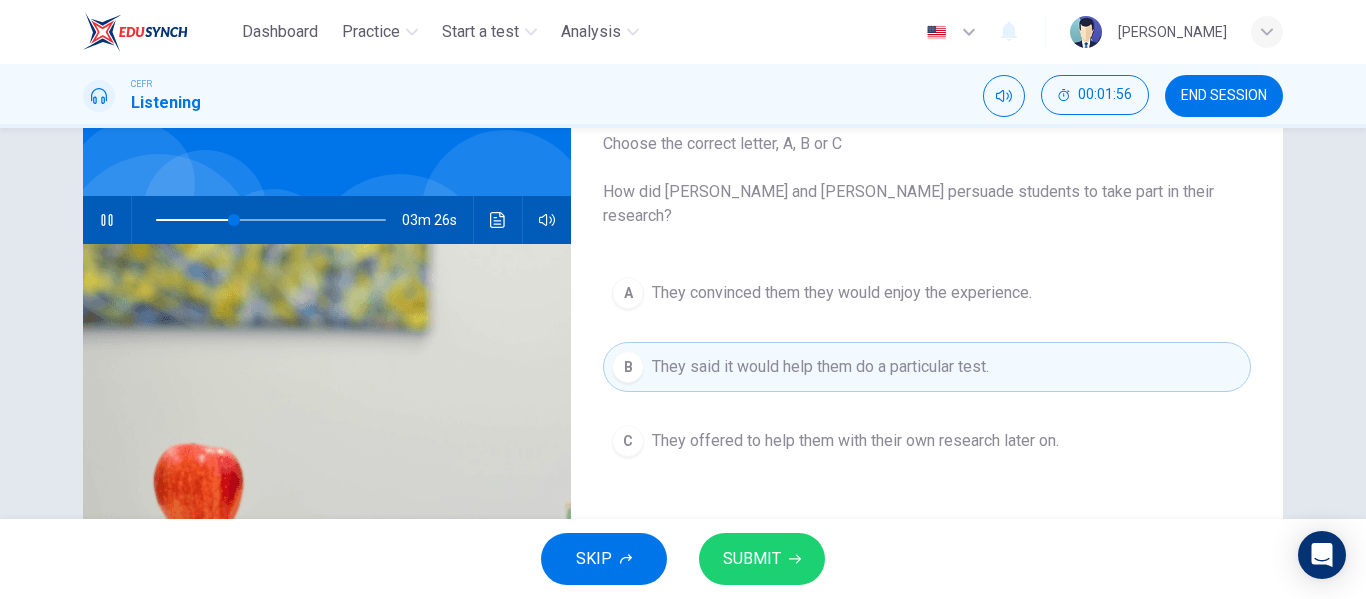 click on "SUBMIT" at bounding box center (762, 559) 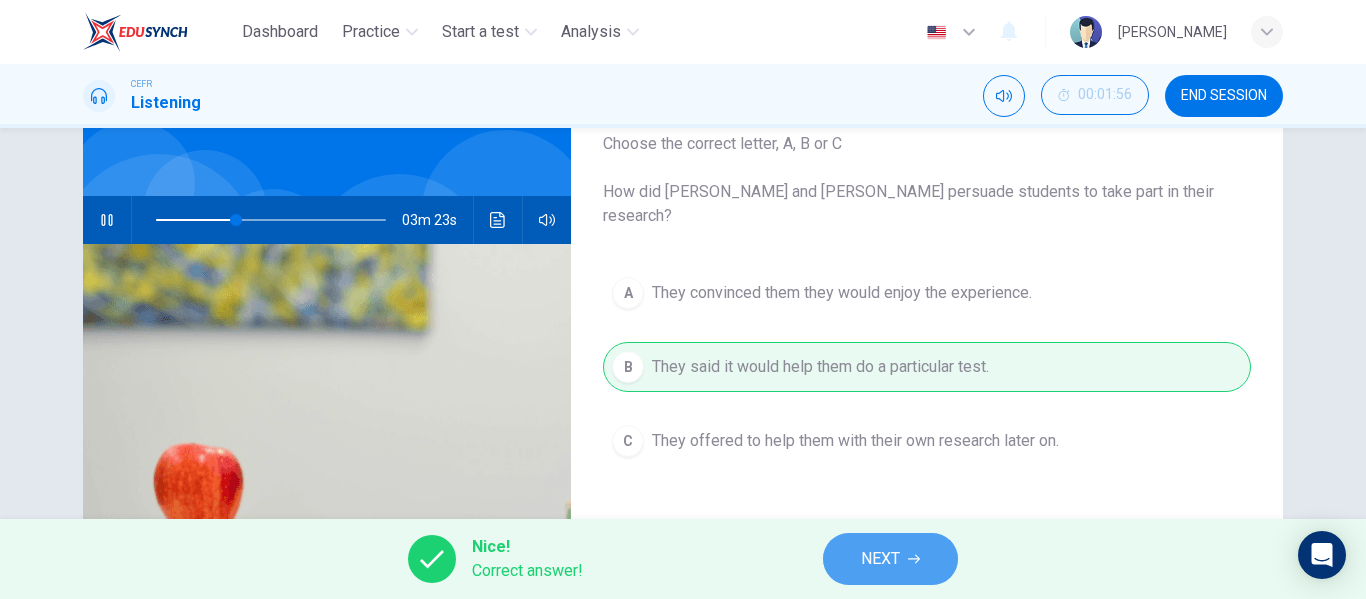 click on "NEXT" at bounding box center (880, 559) 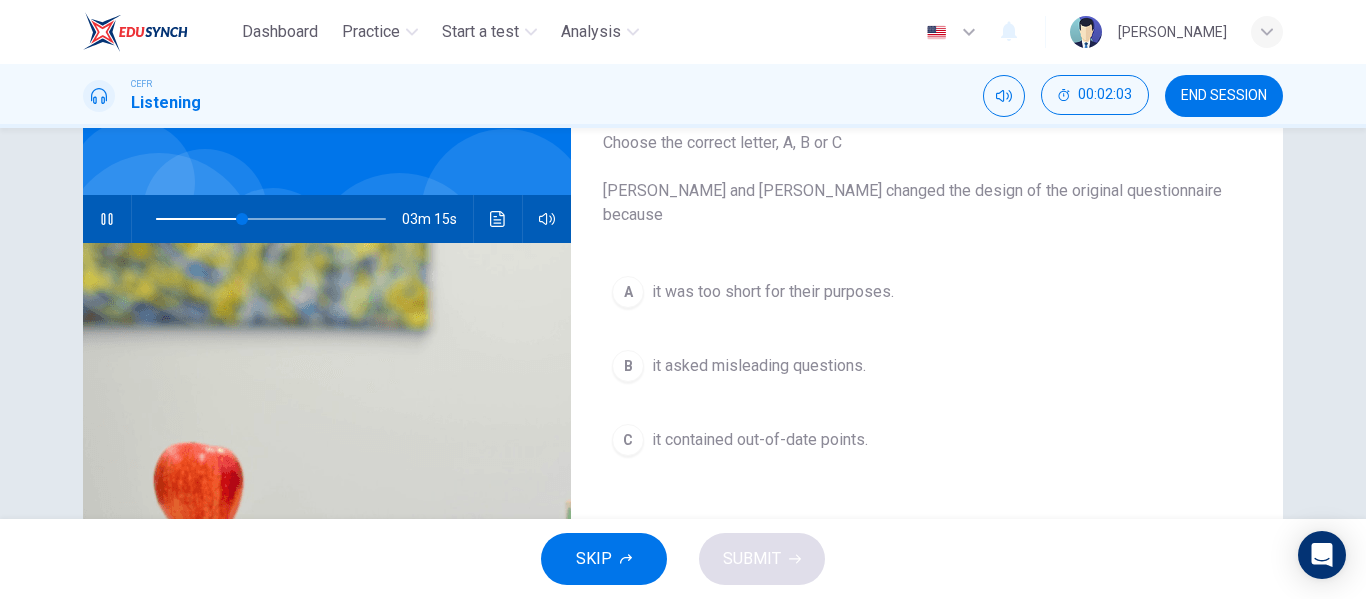 scroll, scrollTop: 133, scrollLeft: 0, axis: vertical 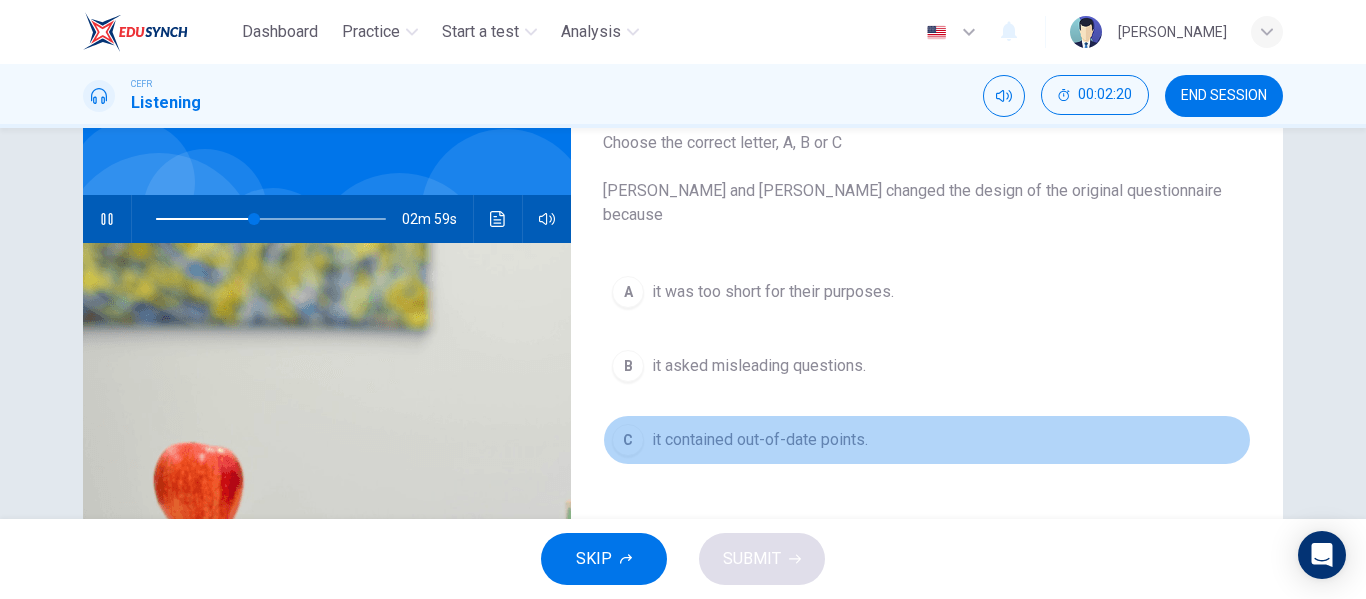 click on "it contained out-of-date points." at bounding box center (760, 440) 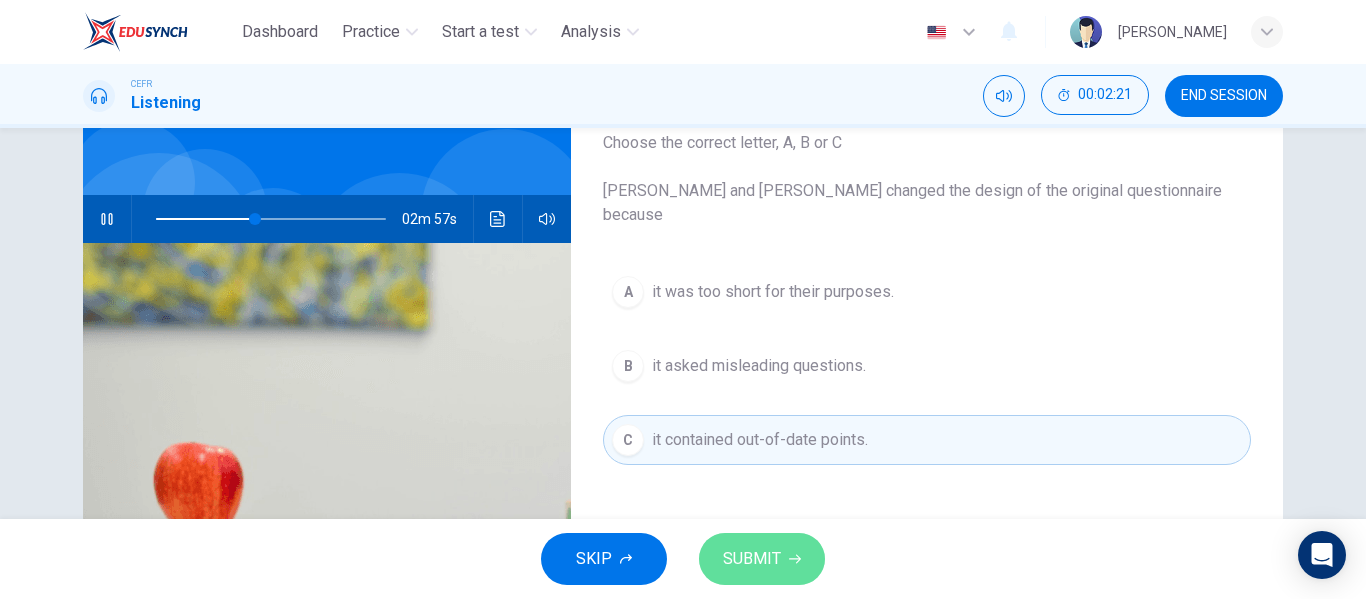 click on "SUBMIT" at bounding box center (762, 559) 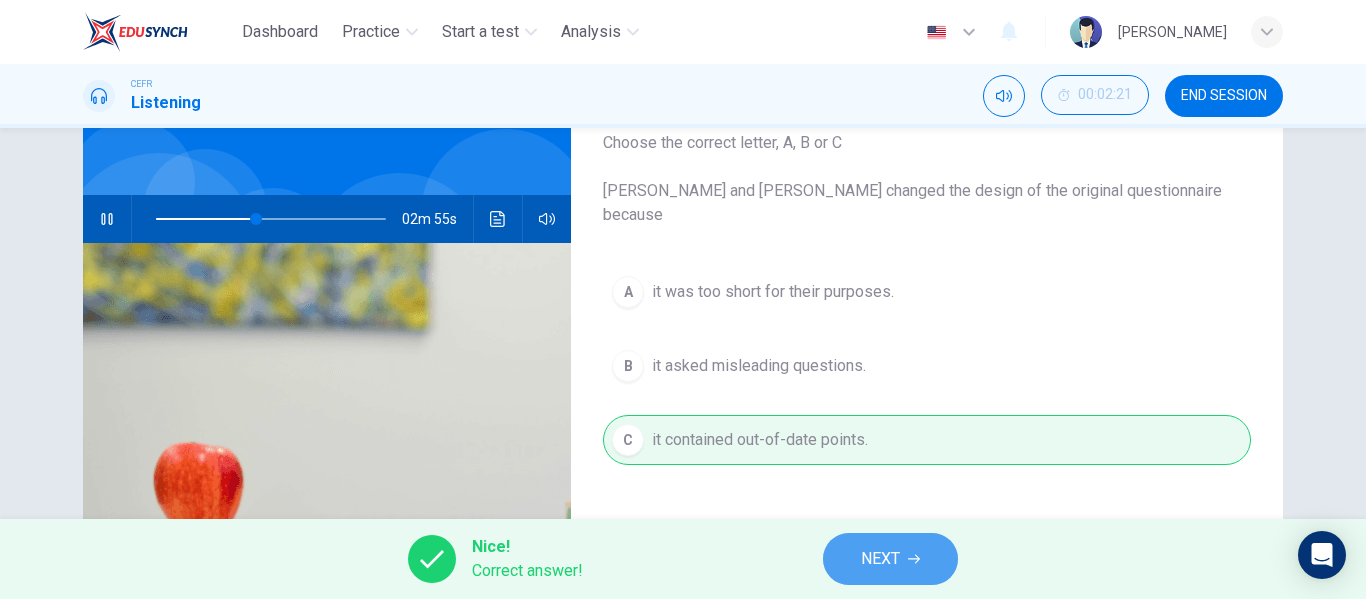 click on "NEXT" at bounding box center [880, 559] 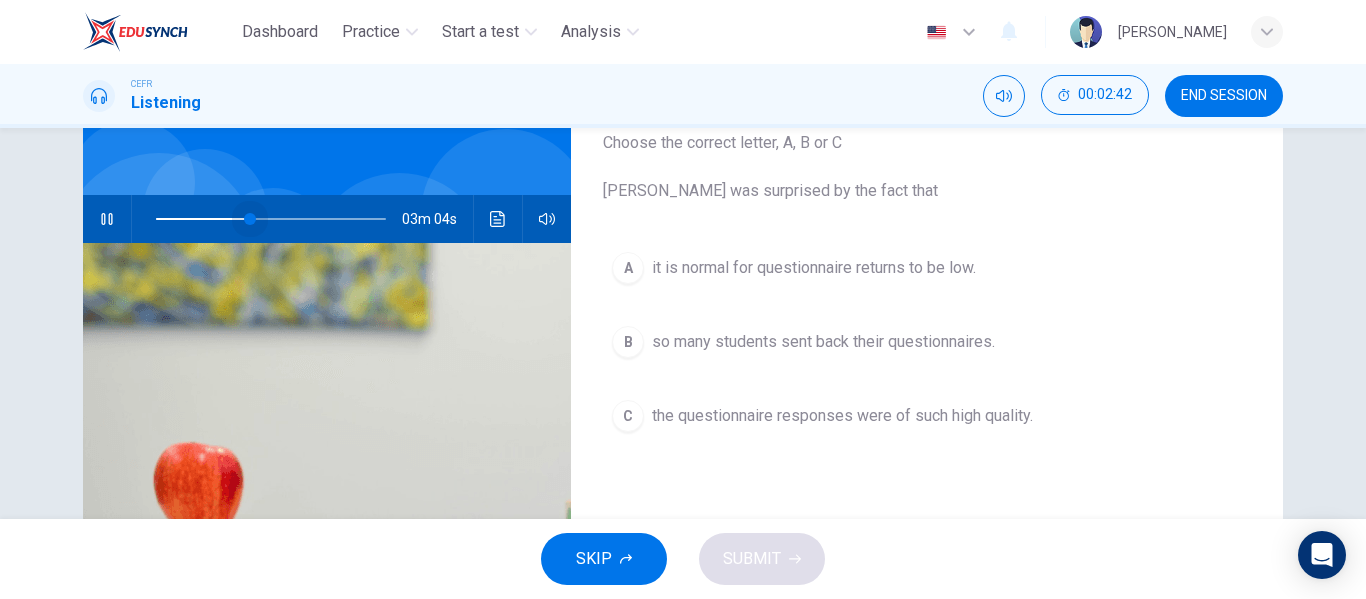 click at bounding box center [271, 219] 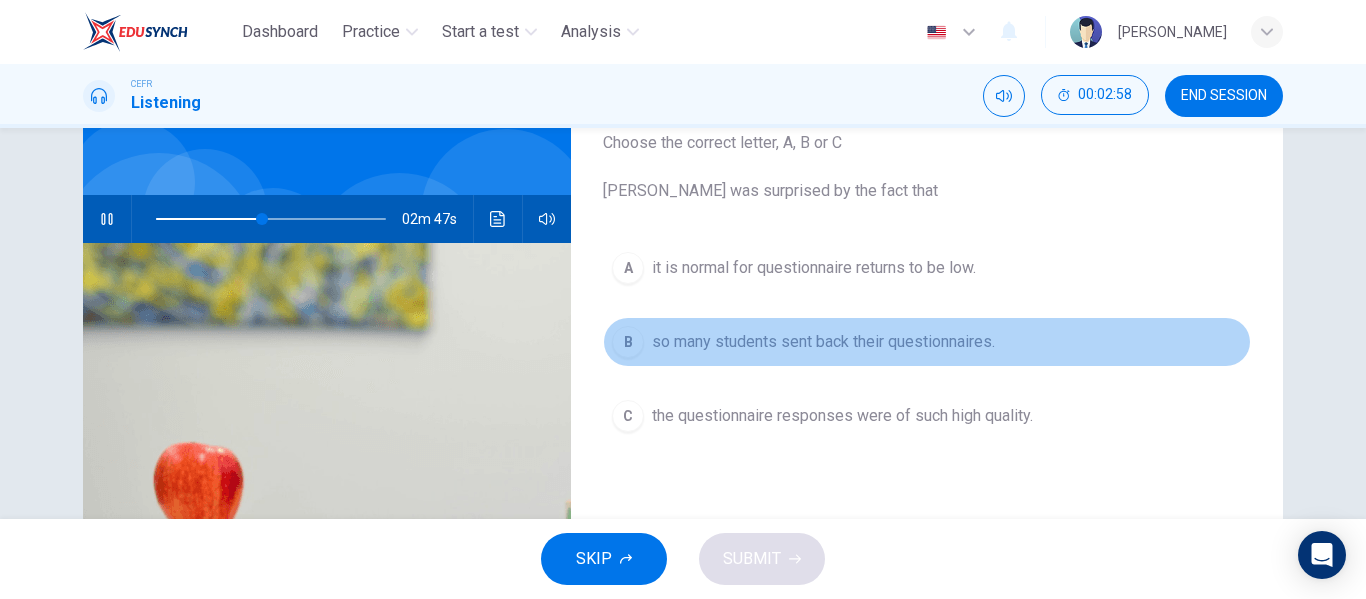 click on "B so many students sent back their questionnaires." at bounding box center (927, 342) 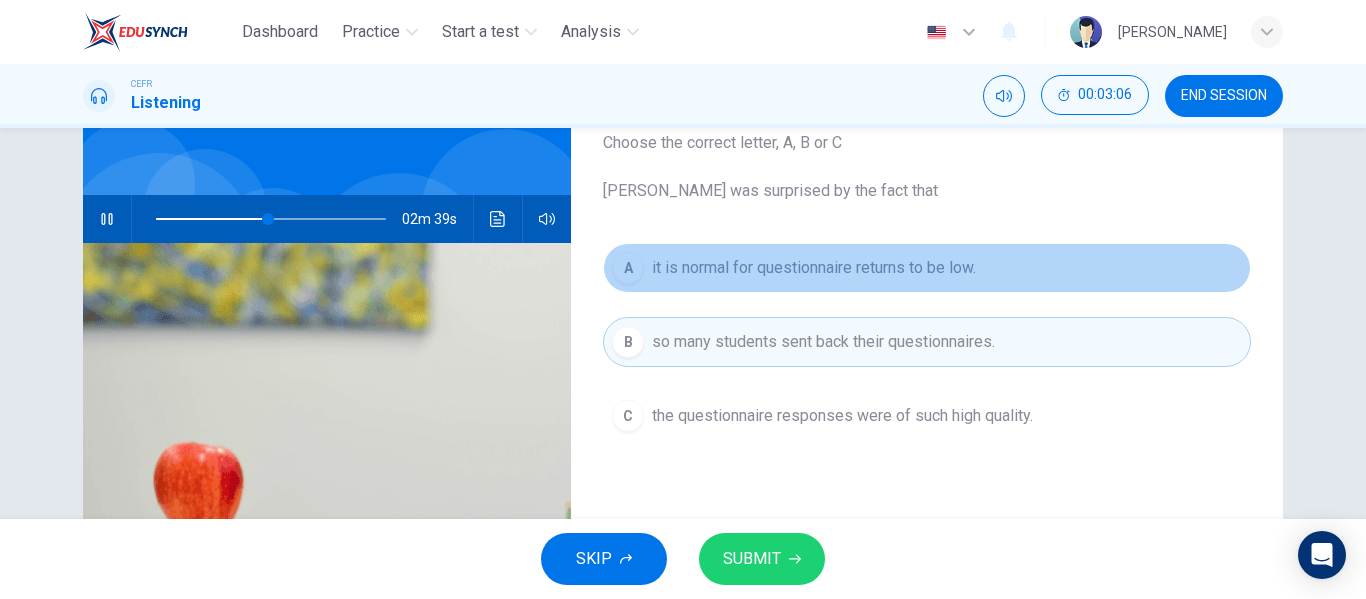 click on "it is normal for questionnaire returns to be low." at bounding box center [814, 268] 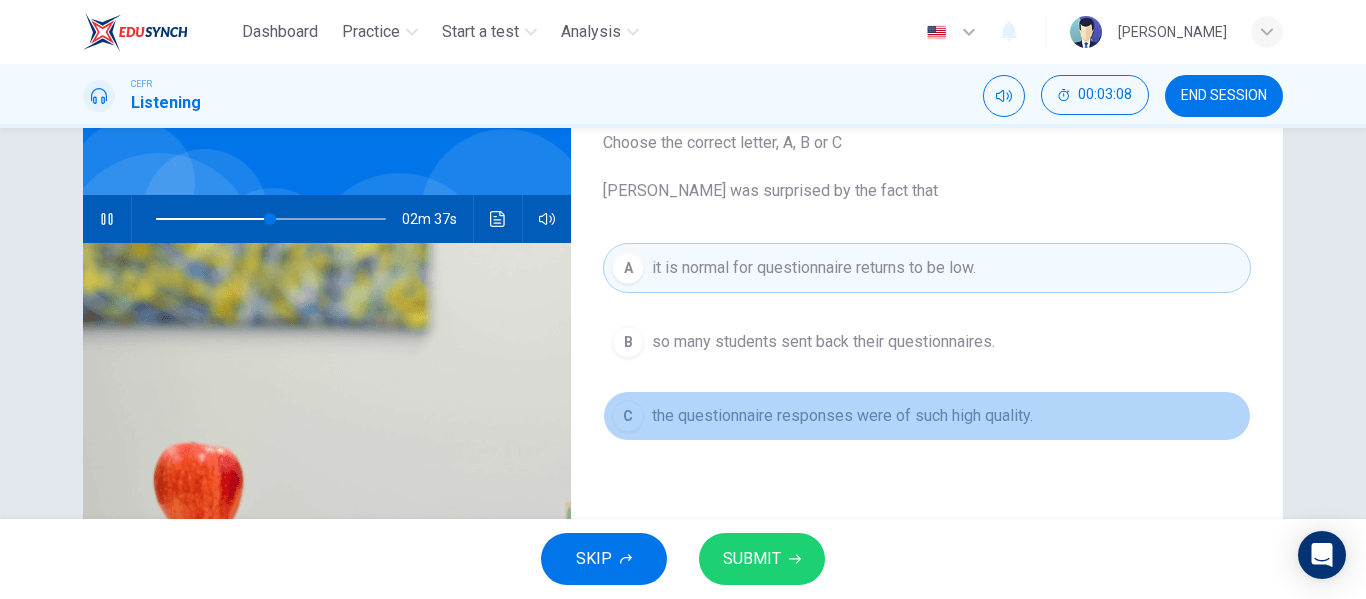 click on "the questionnaire responses were of such high quality." at bounding box center (842, 416) 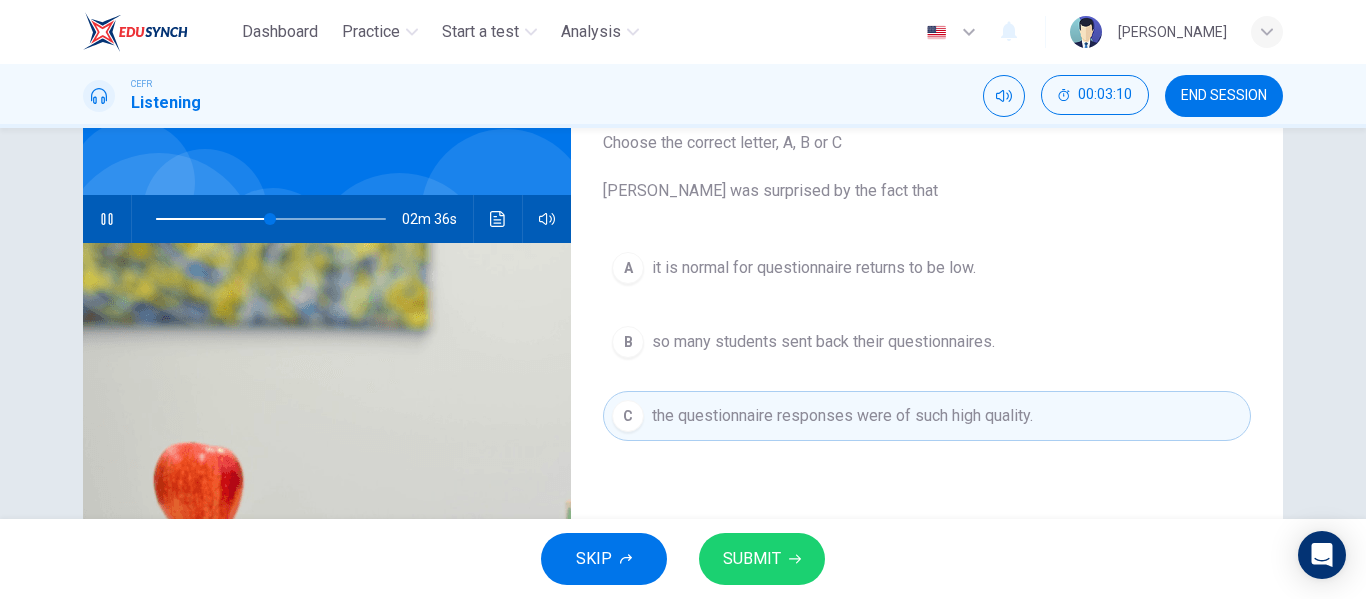 drag, startPoint x: 834, startPoint y: 234, endPoint x: 828, endPoint y: 286, distance: 52.34501 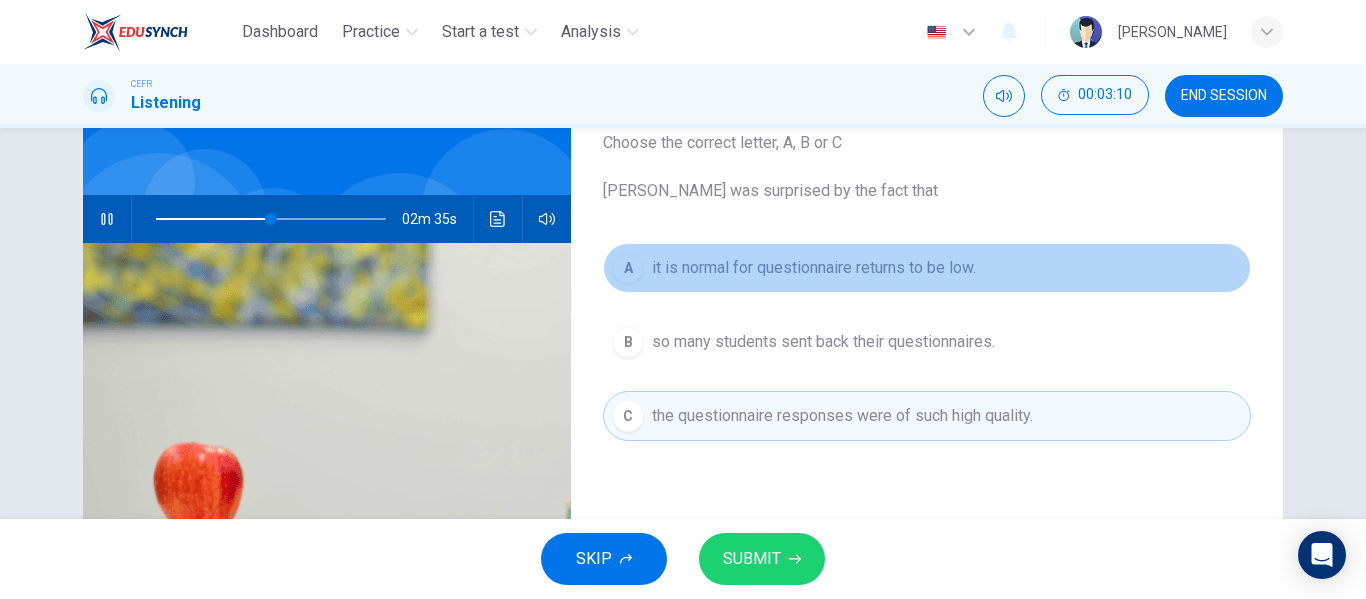 click on "A it is normal for questionnaire returns to be low." at bounding box center (927, 268) 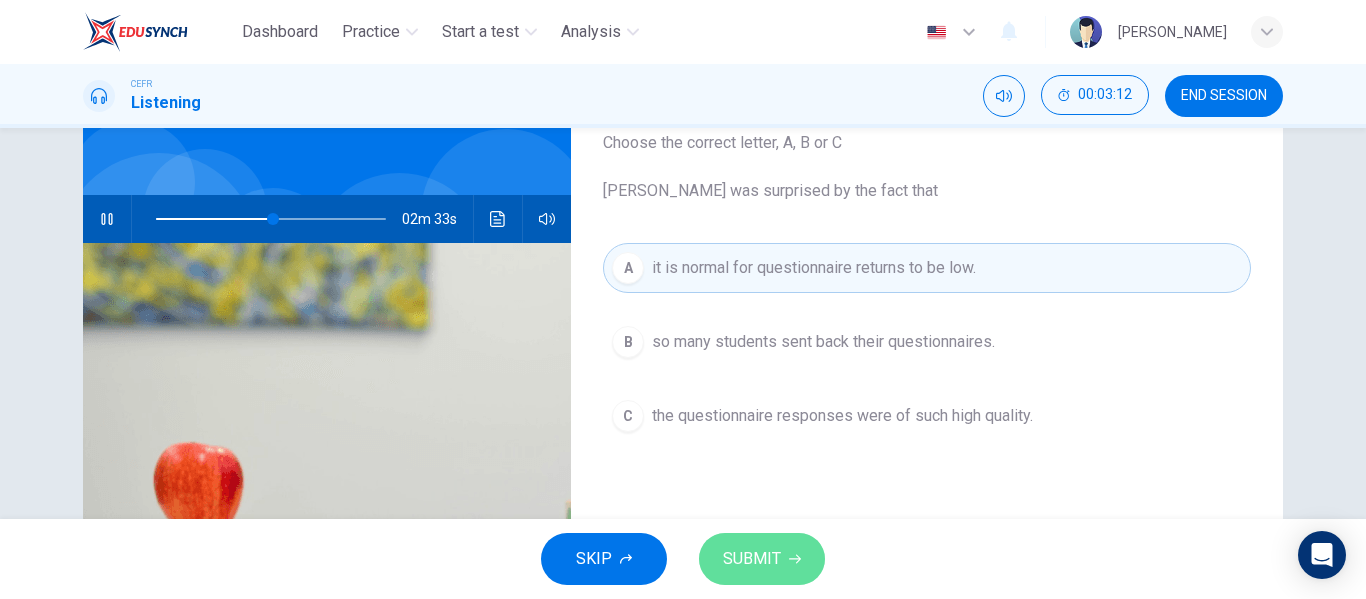 click on "SUBMIT" at bounding box center (752, 559) 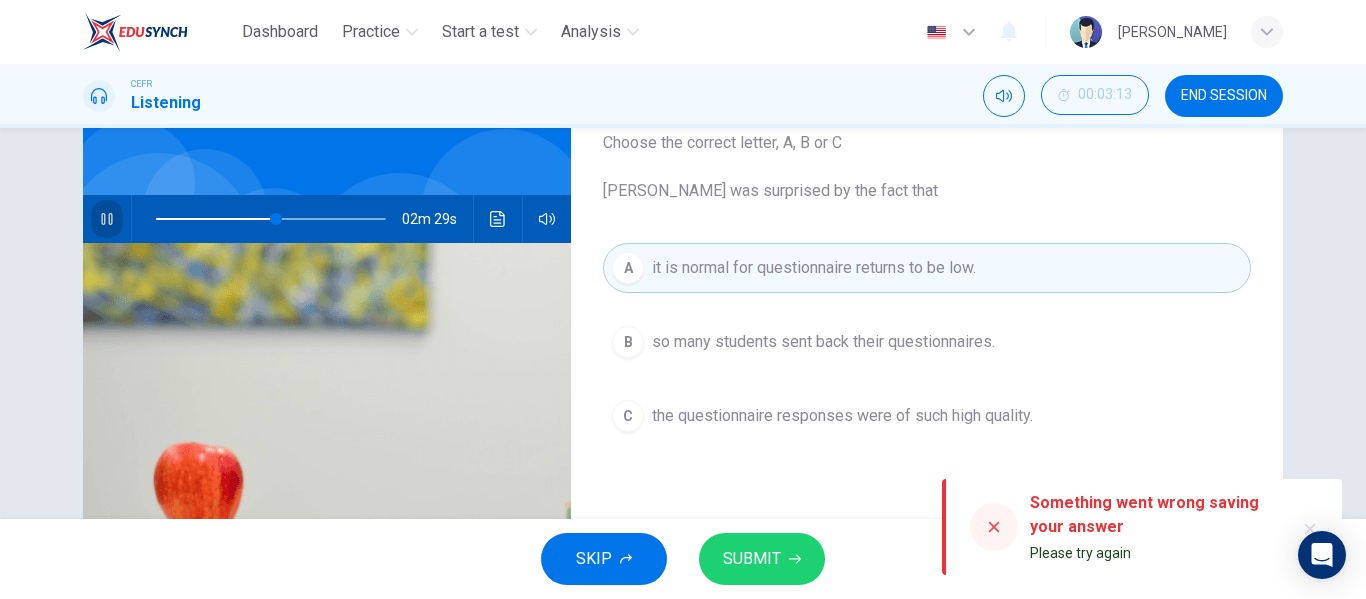 click at bounding box center [107, 219] 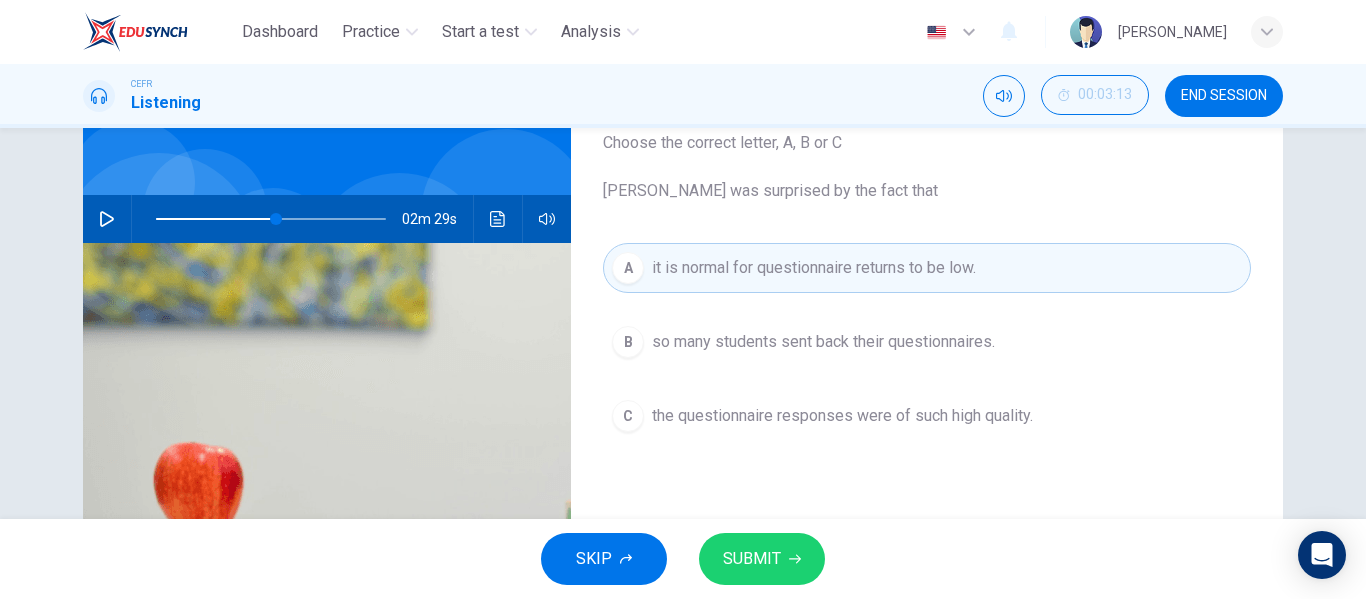 click on "Choose the correct letter, A, B or C Leela was surprised by the fact that" at bounding box center (927, 167) 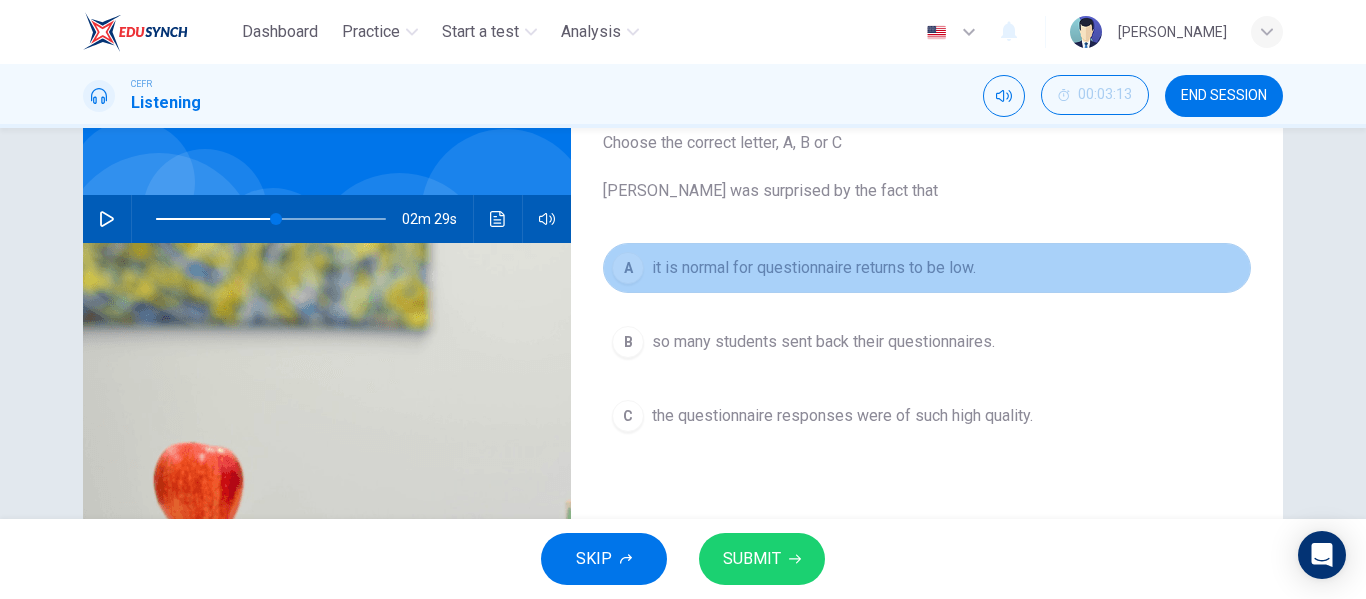 click on "it is normal for questionnaire returns to be low." at bounding box center [814, 268] 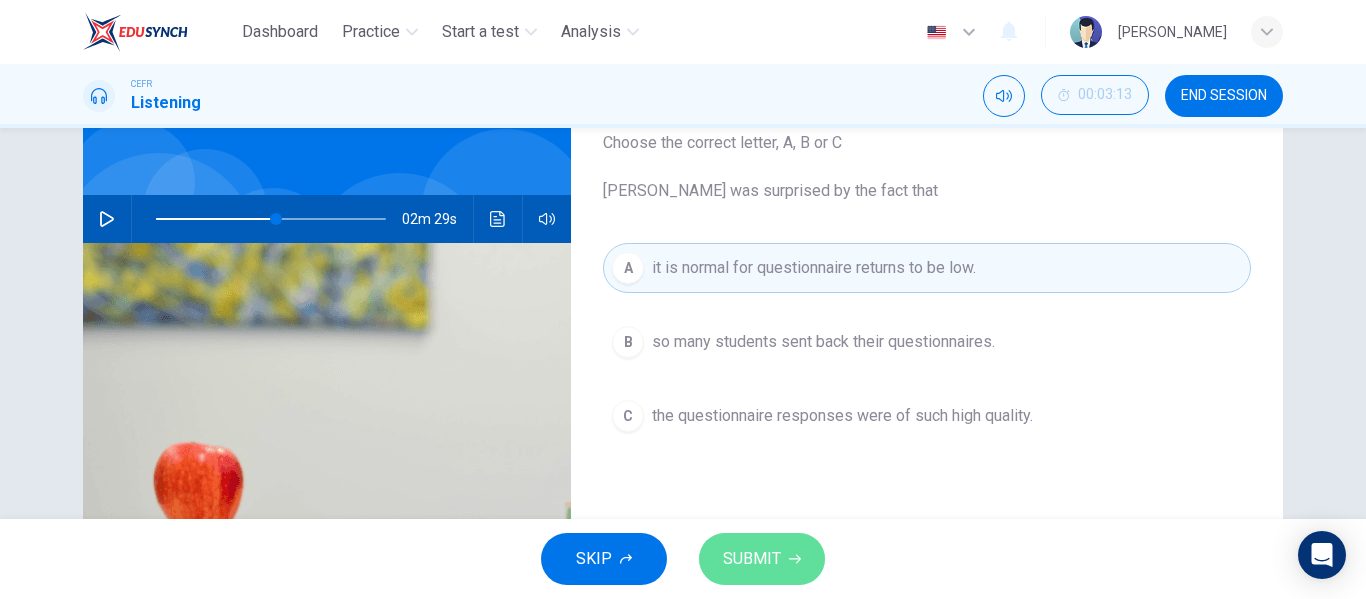 click on "SUBMIT" at bounding box center (752, 559) 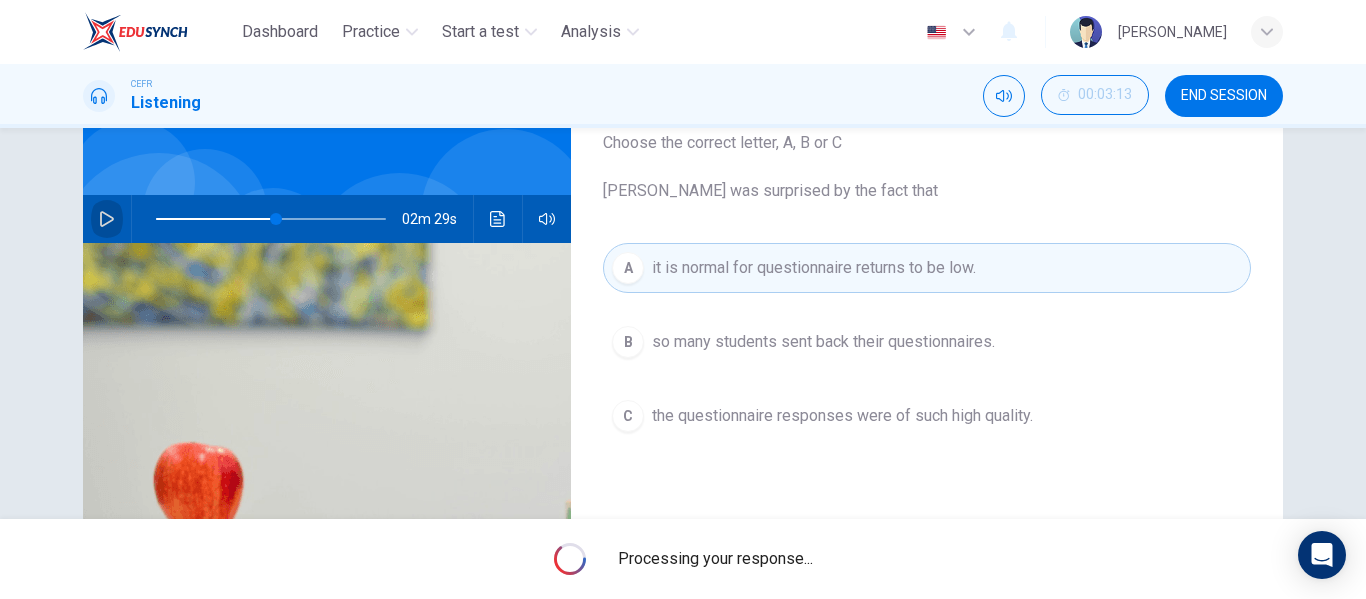 click 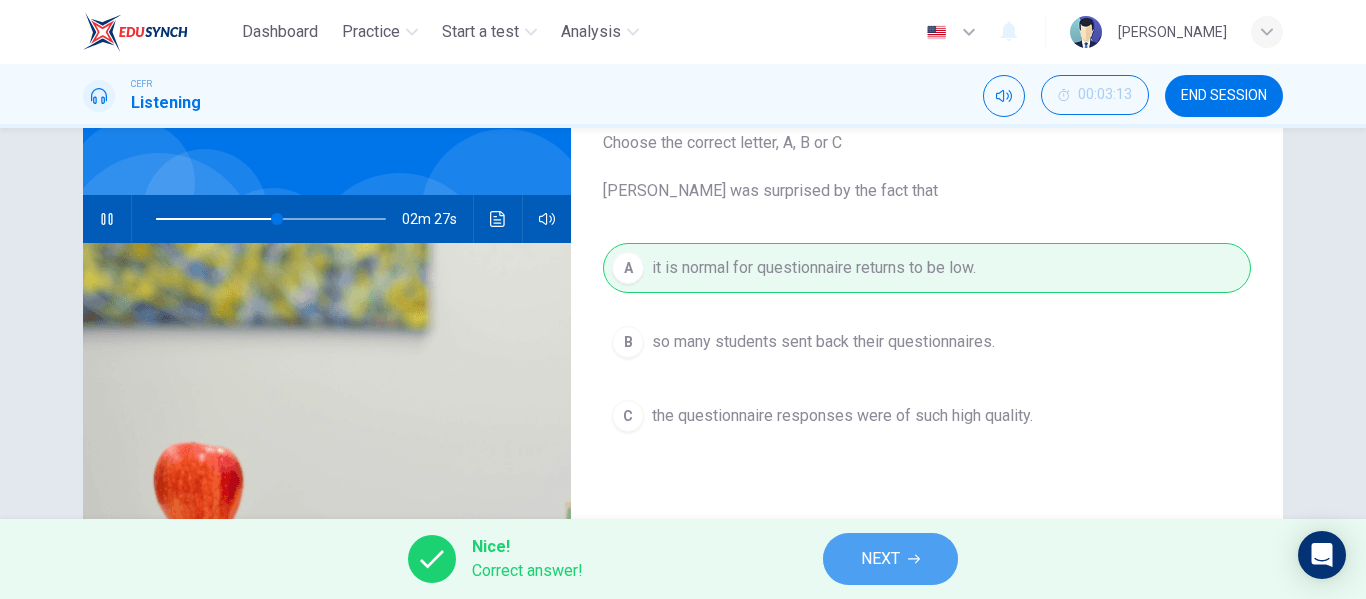 click 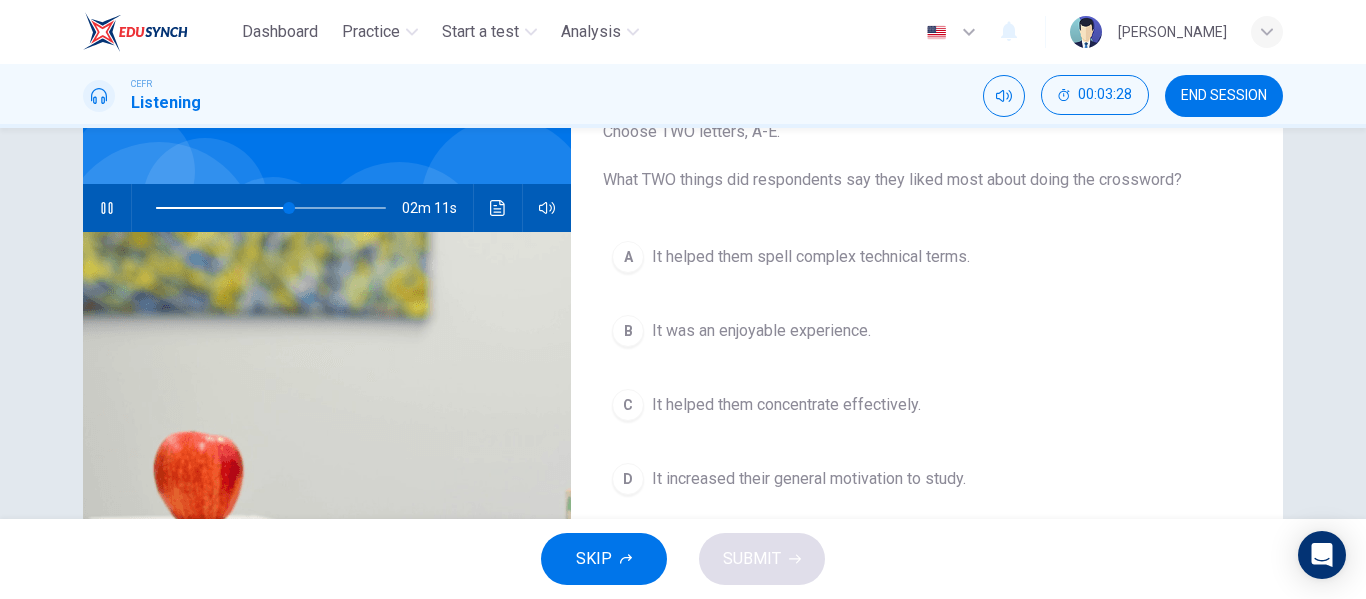 scroll, scrollTop: 146, scrollLeft: 0, axis: vertical 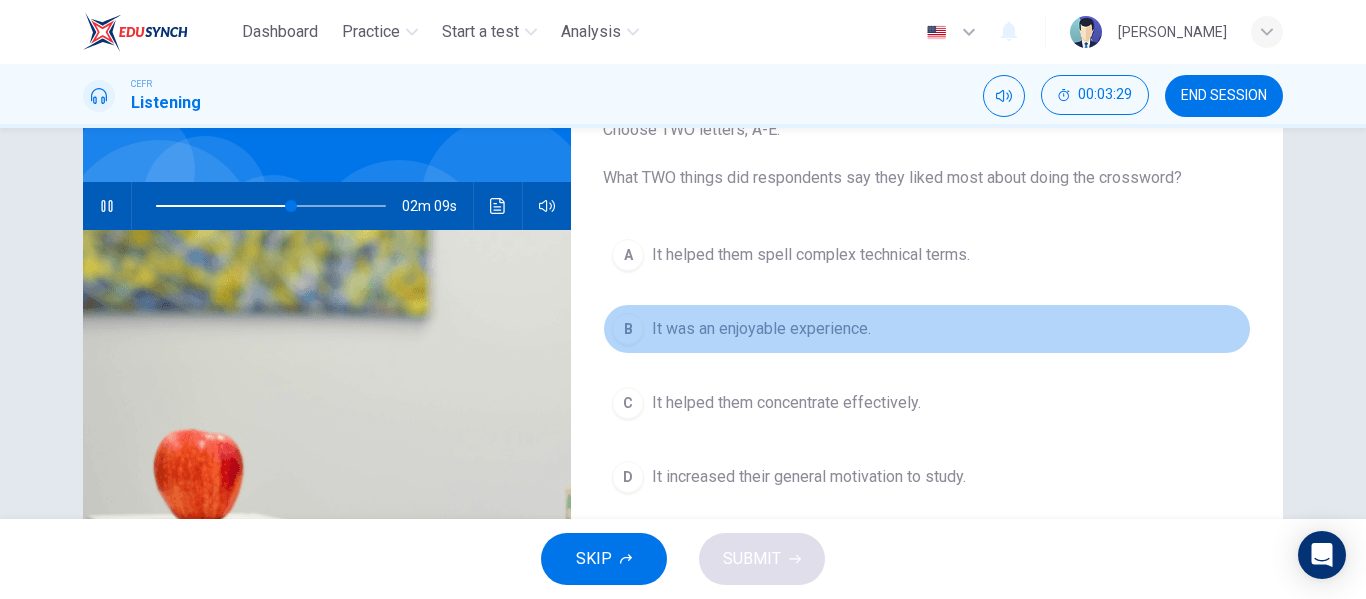 click on "It was an enjoyable experience." at bounding box center (761, 329) 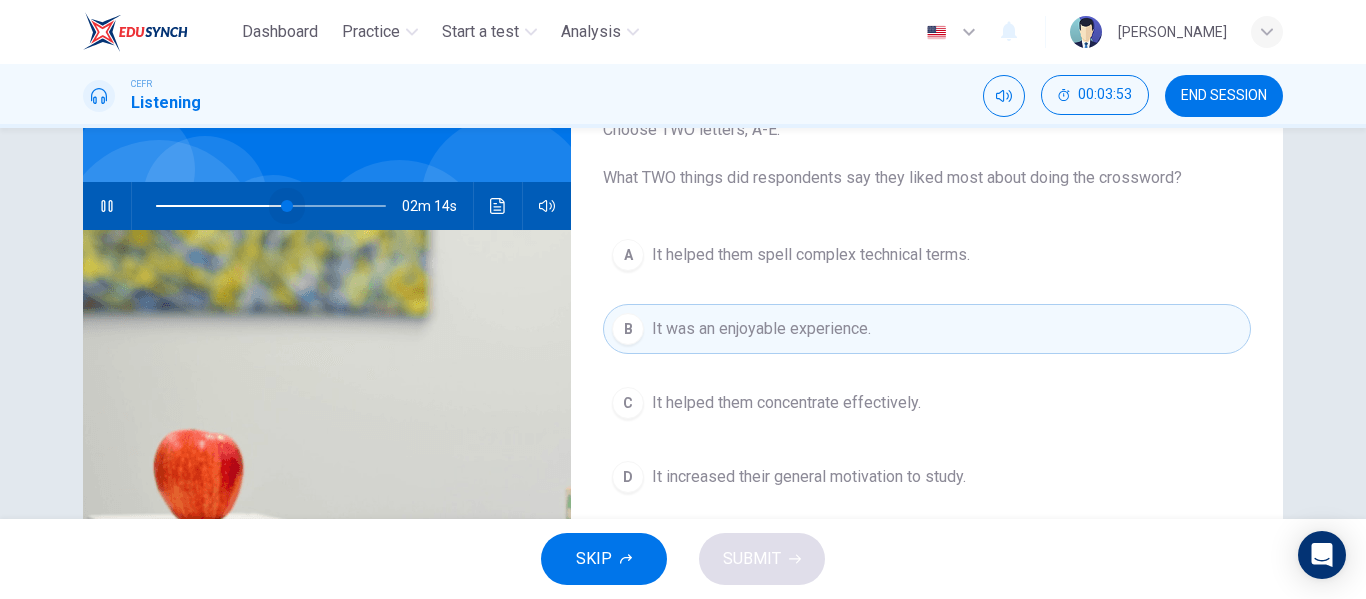 click at bounding box center (271, 206) 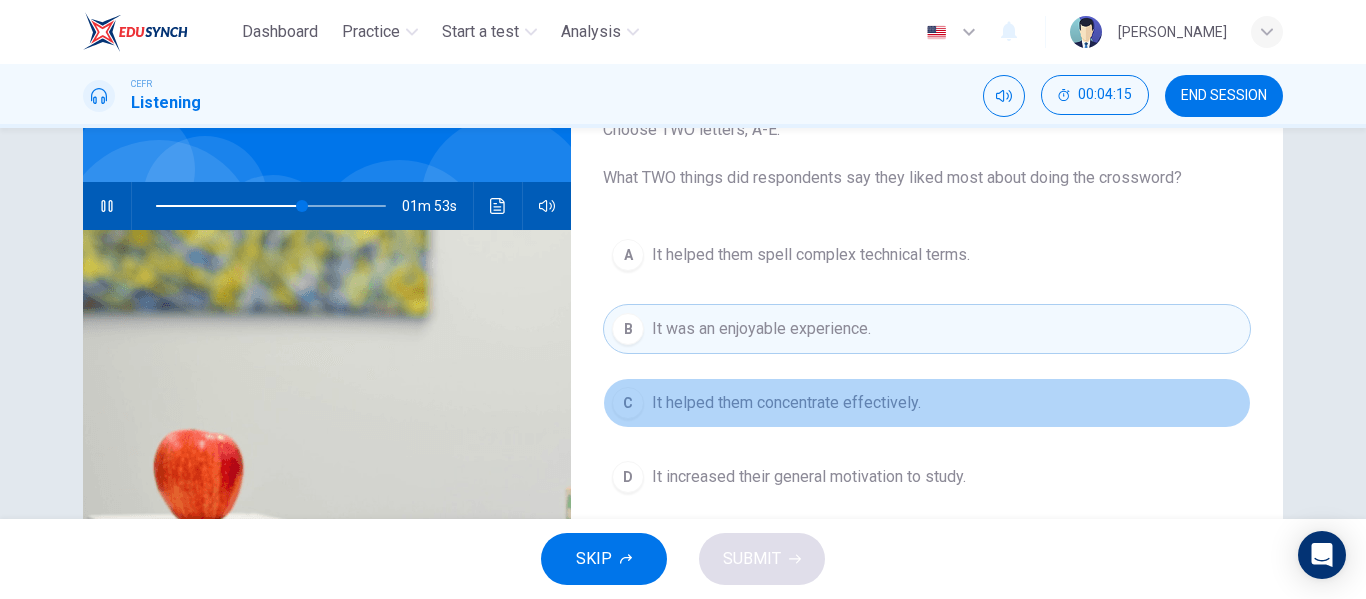 click on "It helped them concentrate effectively." at bounding box center [786, 403] 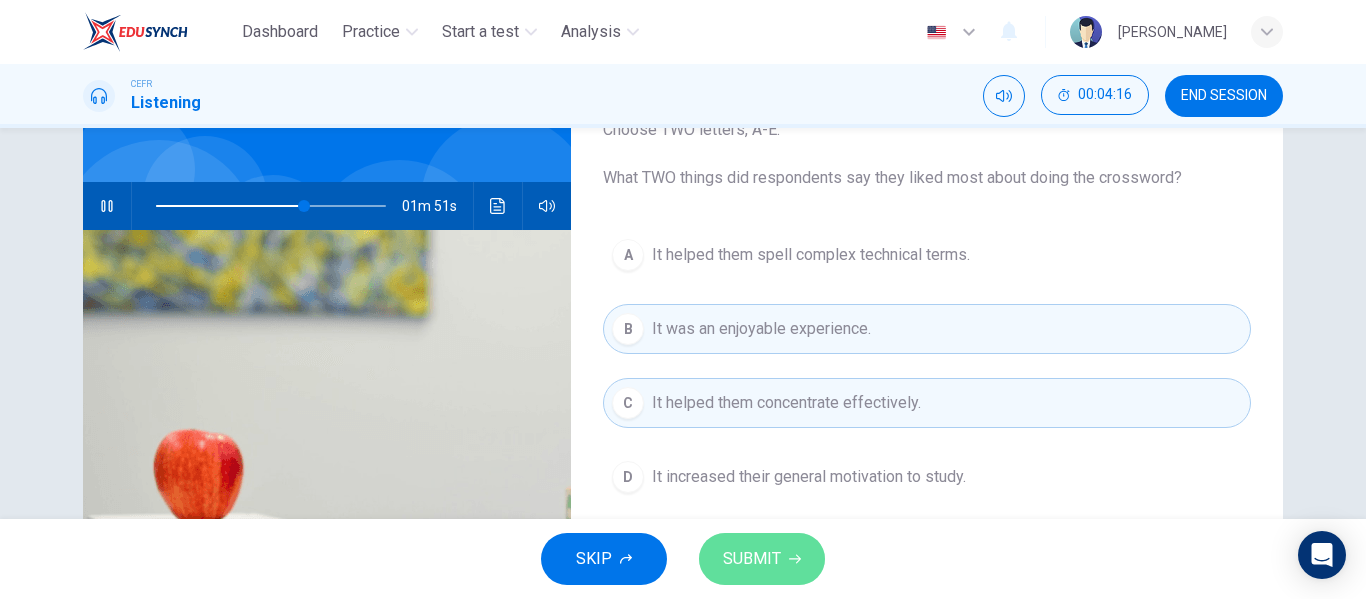click on "SUBMIT" at bounding box center (752, 559) 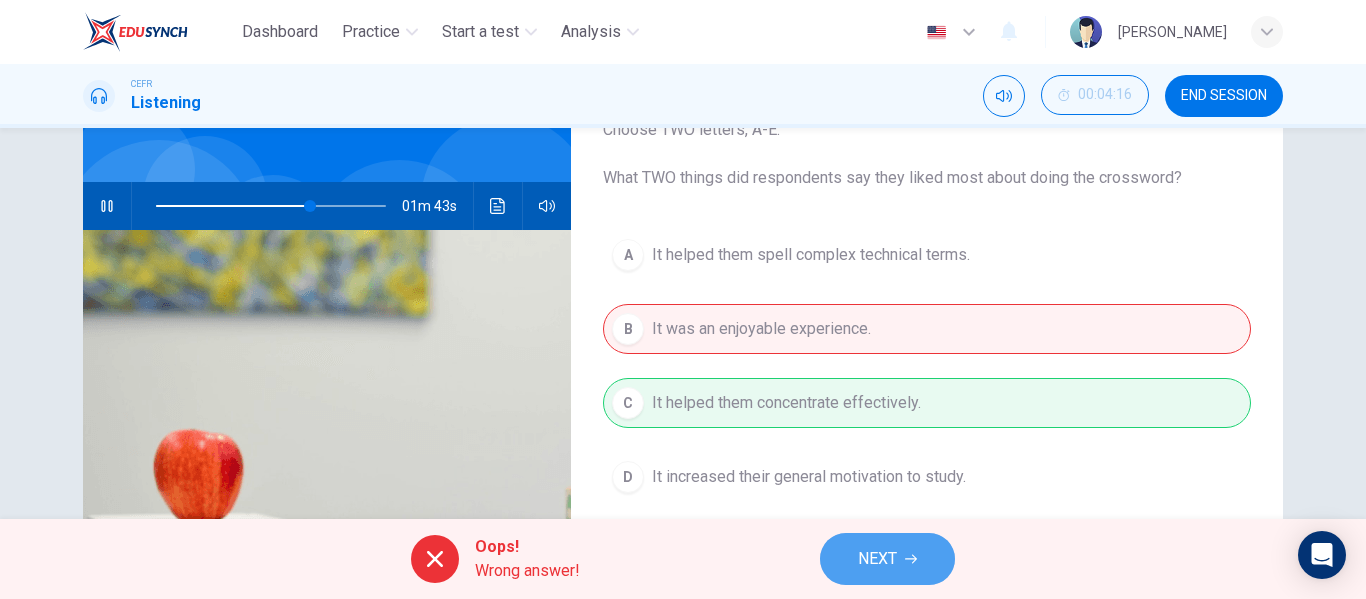 click on "NEXT" at bounding box center [877, 559] 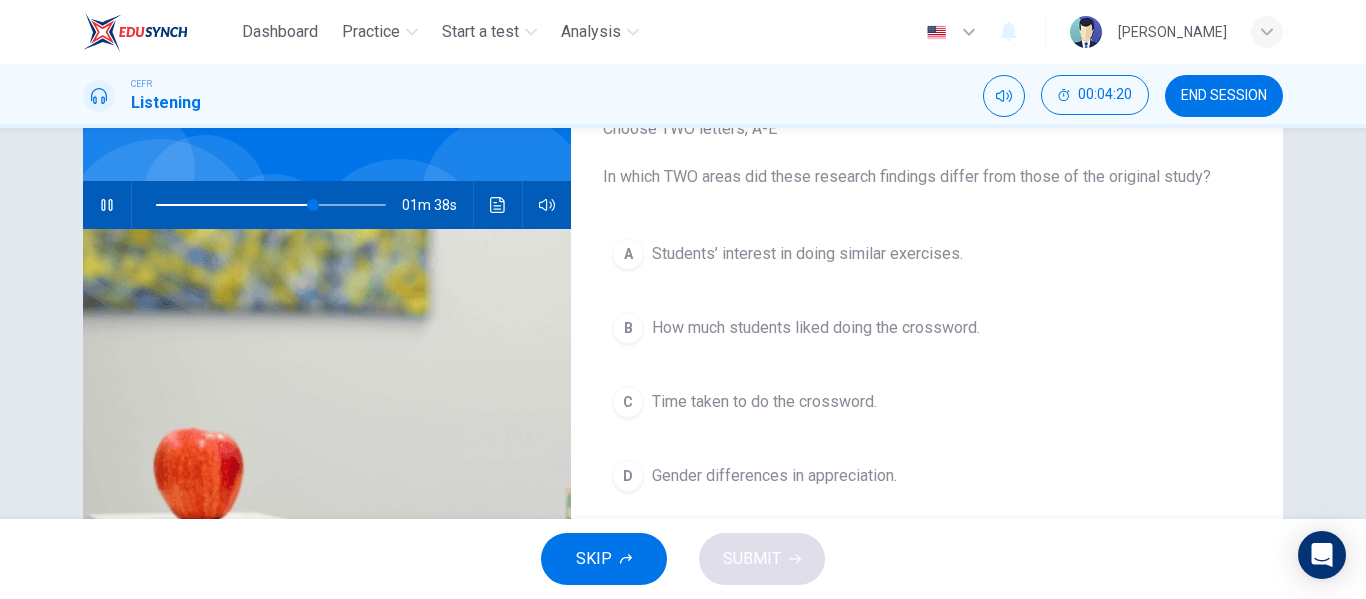 scroll, scrollTop: 146, scrollLeft: 0, axis: vertical 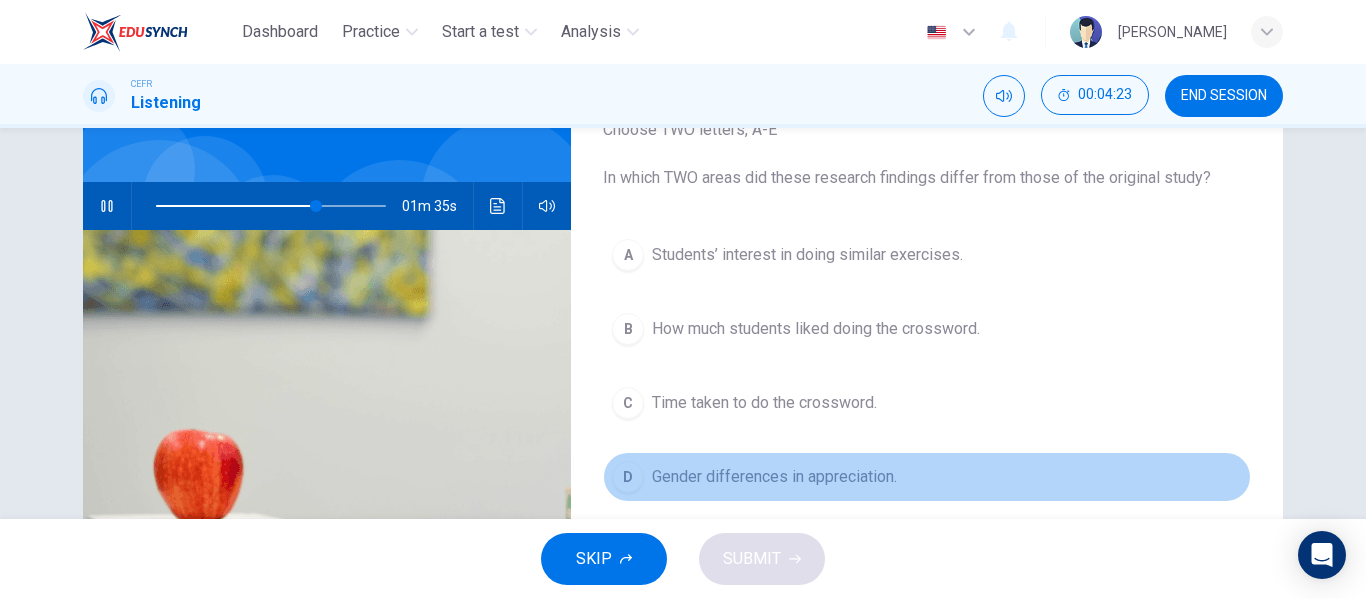 click on "D Gender differences in appreciation." at bounding box center (927, 477) 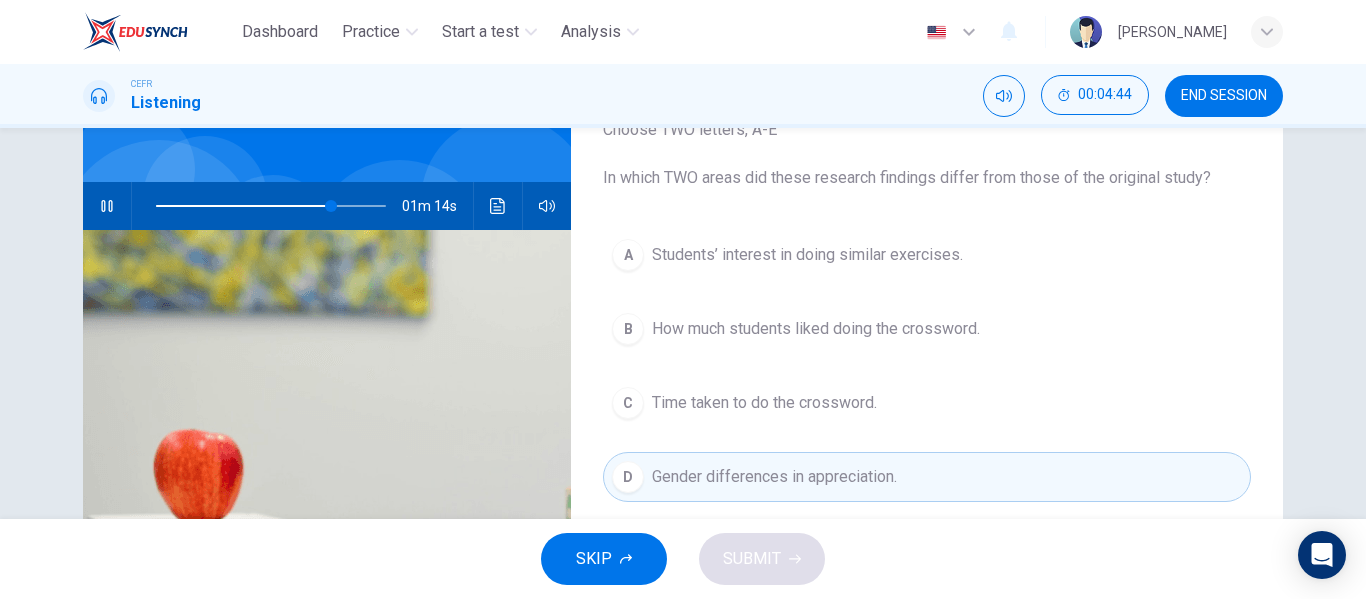 click on "SKIP SUBMIT" at bounding box center [683, 559] 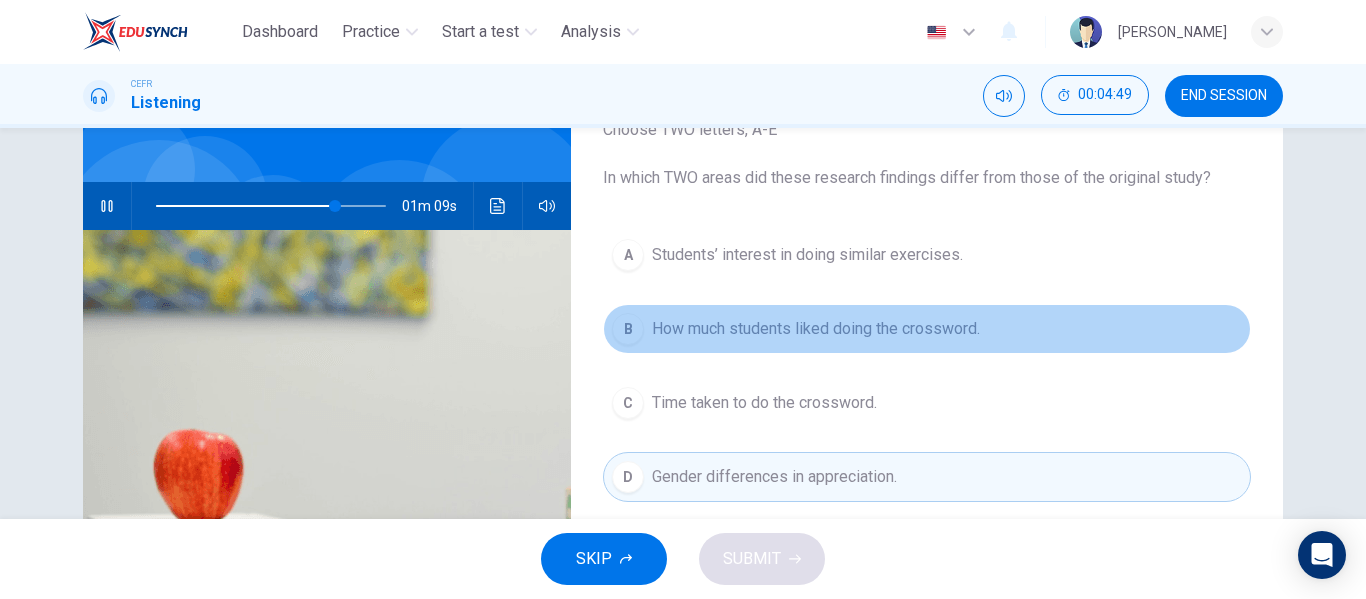 click on "How much students liked doing the crossword." at bounding box center [816, 329] 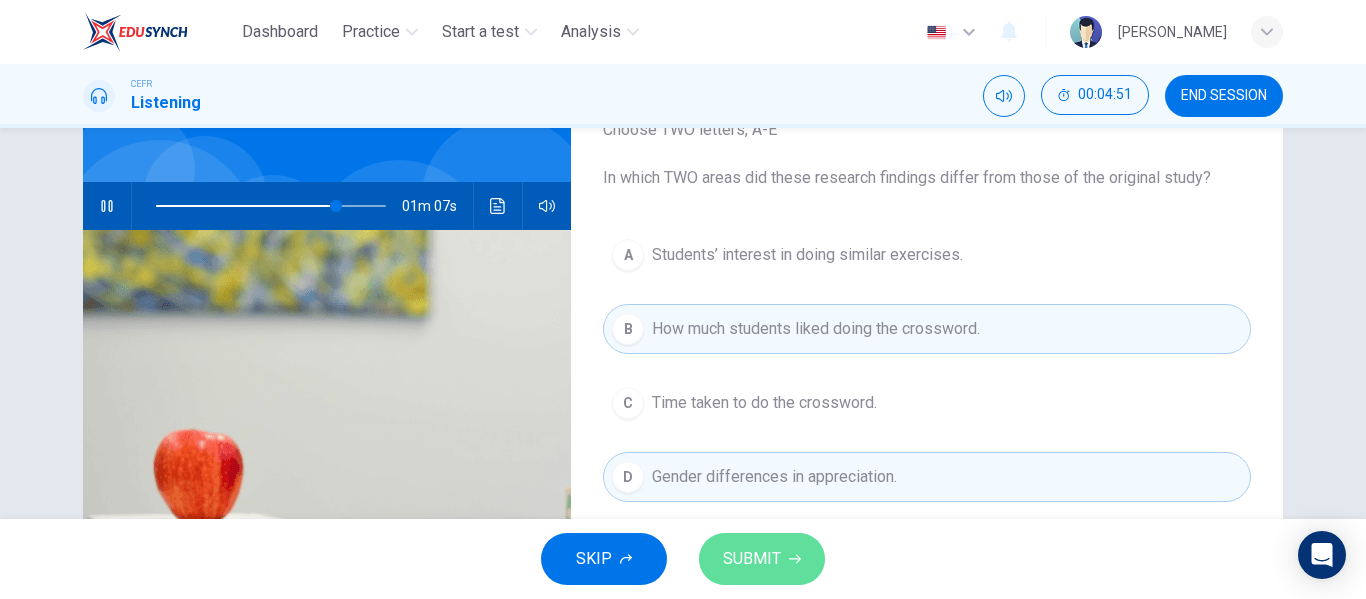 click on "SUBMIT" at bounding box center (752, 559) 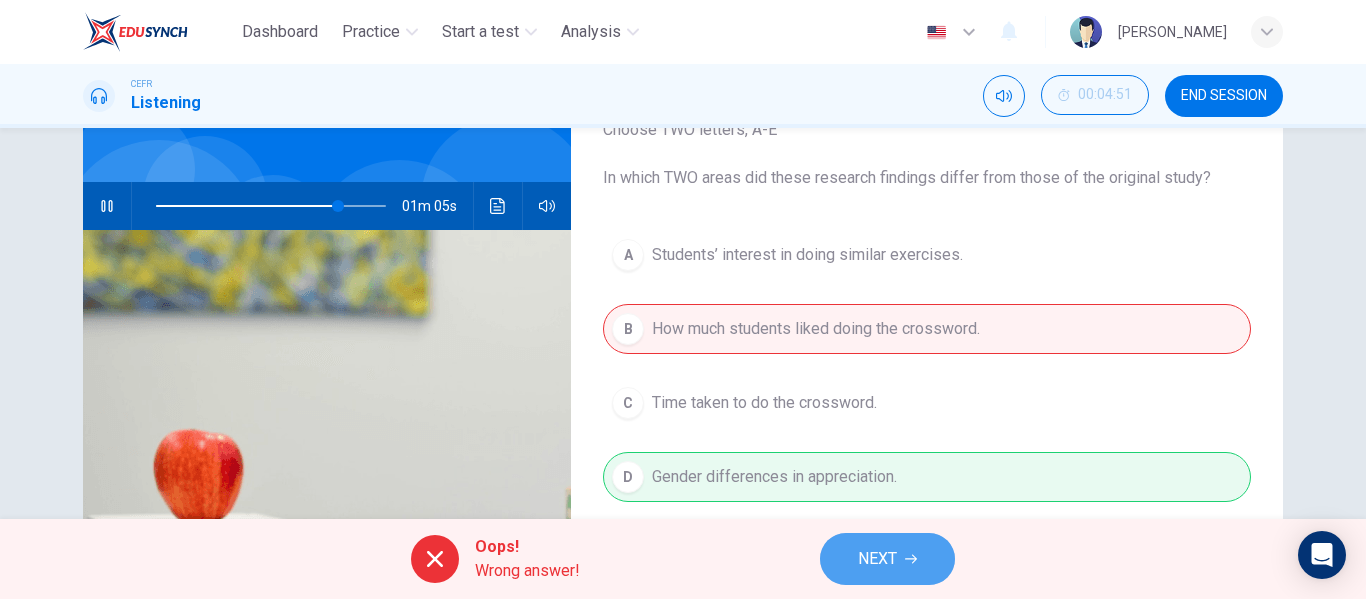 click on "NEXT" at bounding box center (887, 559) 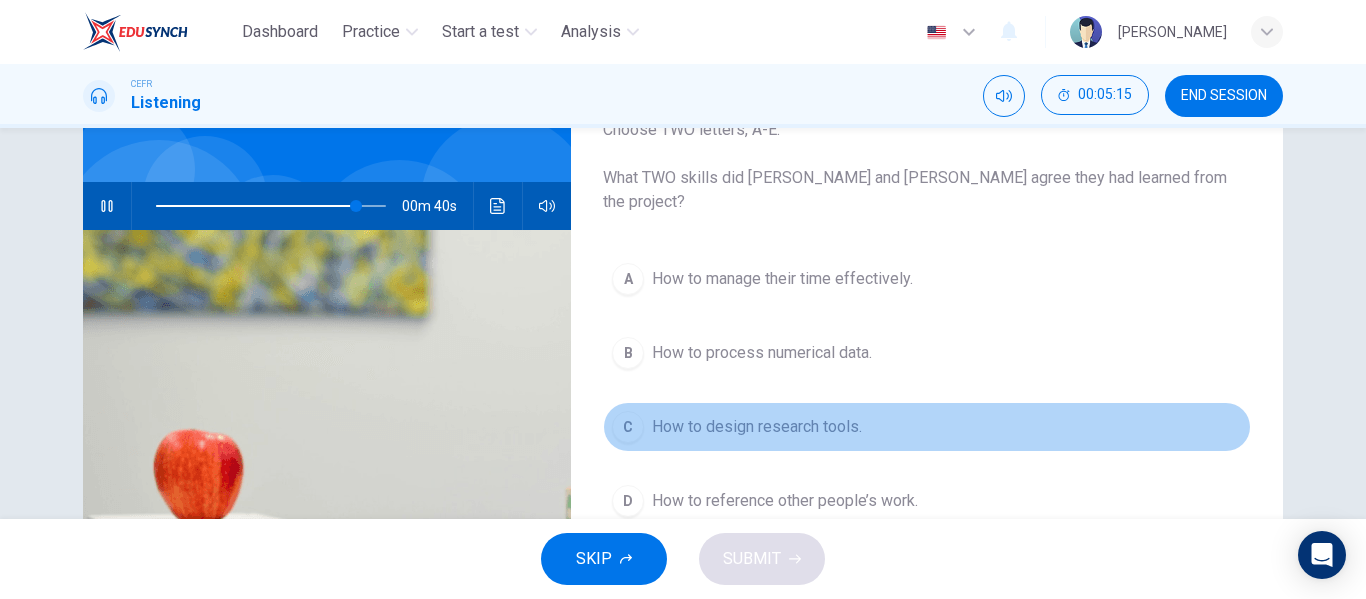 click on "How to design research tools." at bounding box center (757, 427) 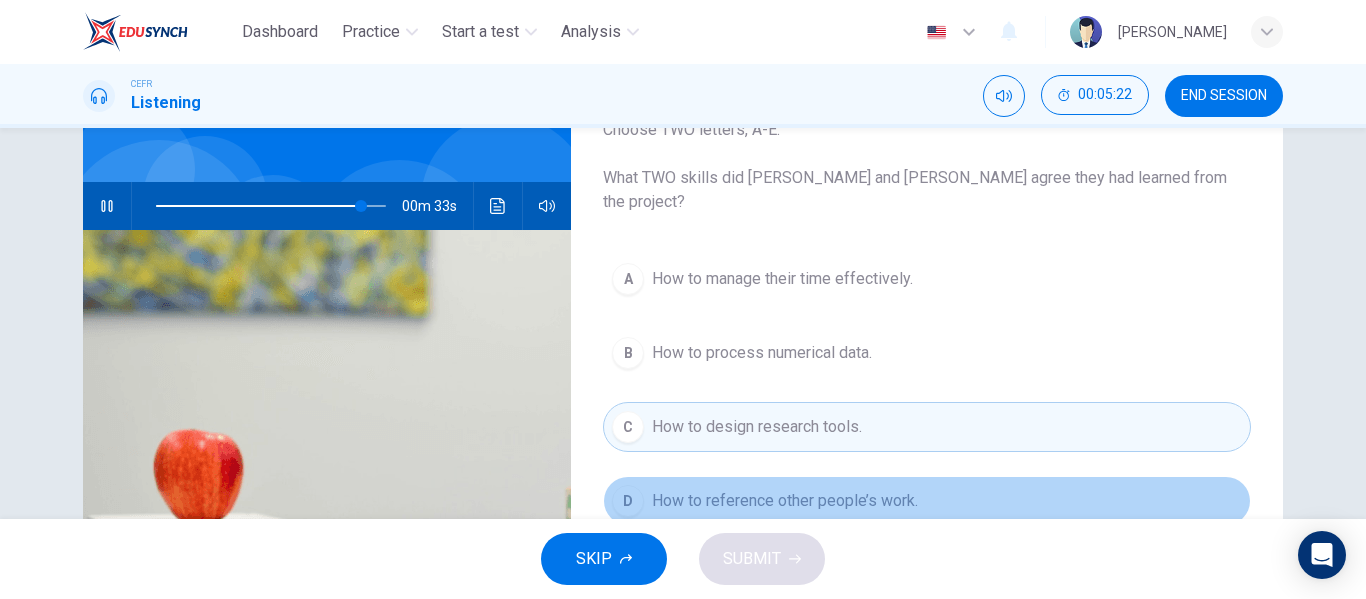 click on "How to reference other people’s work." at bounding box center [785, 501] 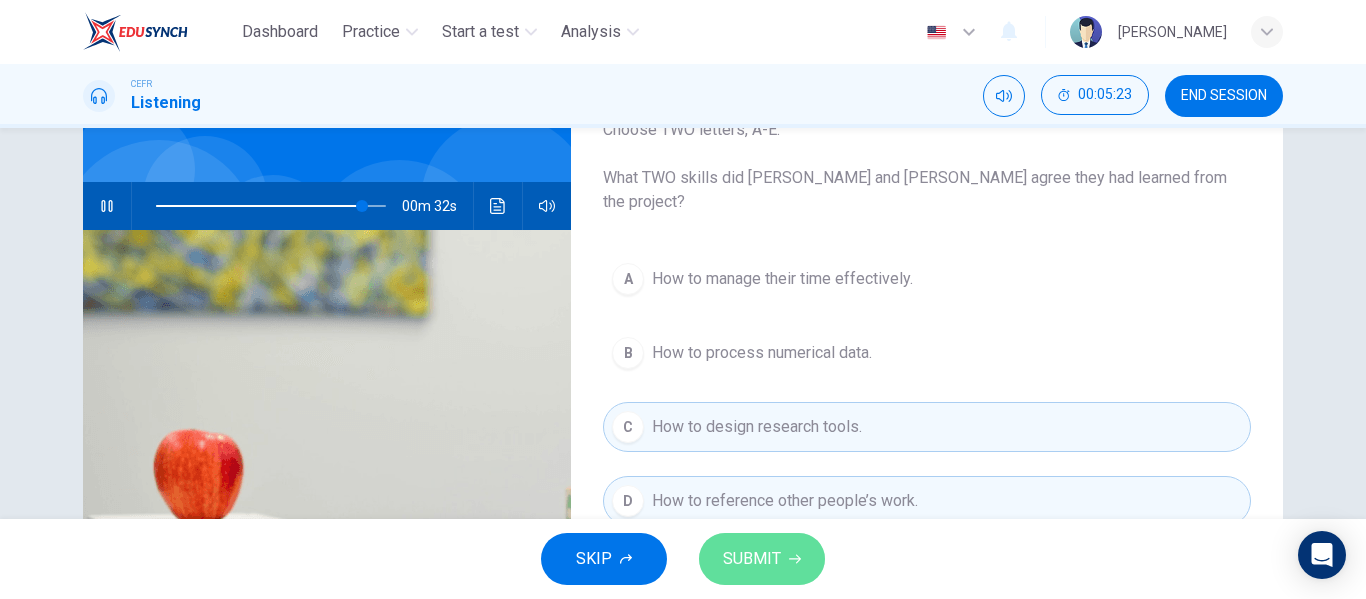 click on "SUBMIT" at bounding box center [752, 559] 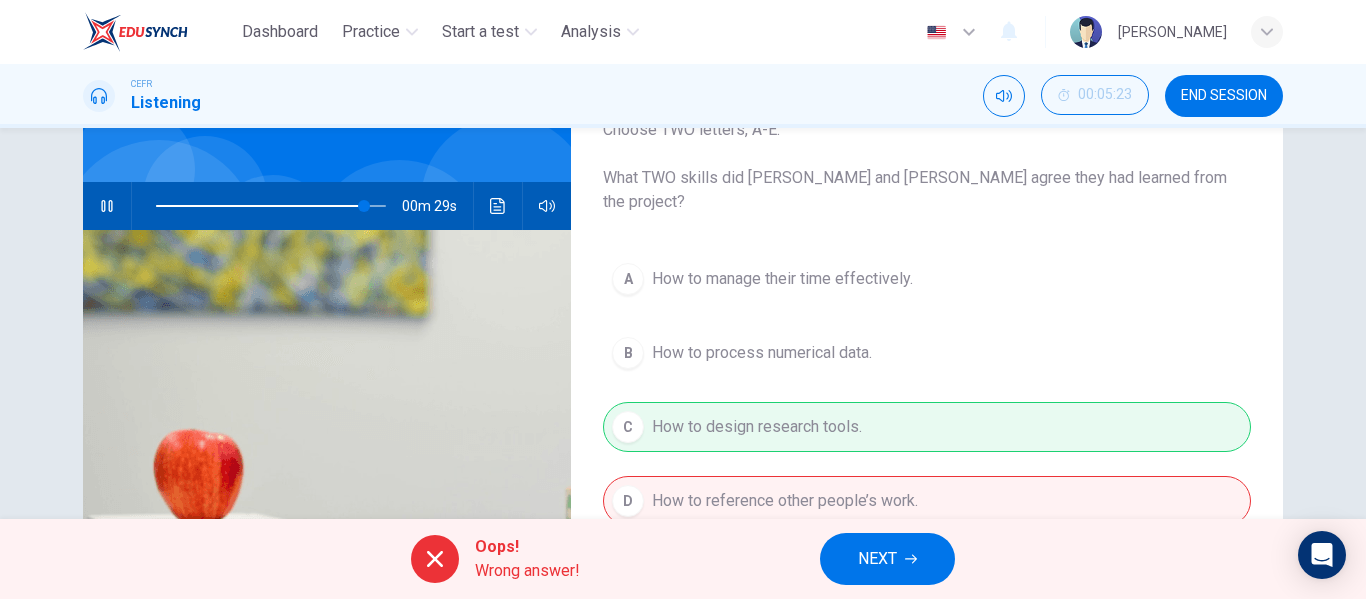 click on "A How to manage their time effectively. B How to process numerical data. C How to design research tools. D How to reference other people’s work. E How to collaborate in research" at bounding box center [927, 447] 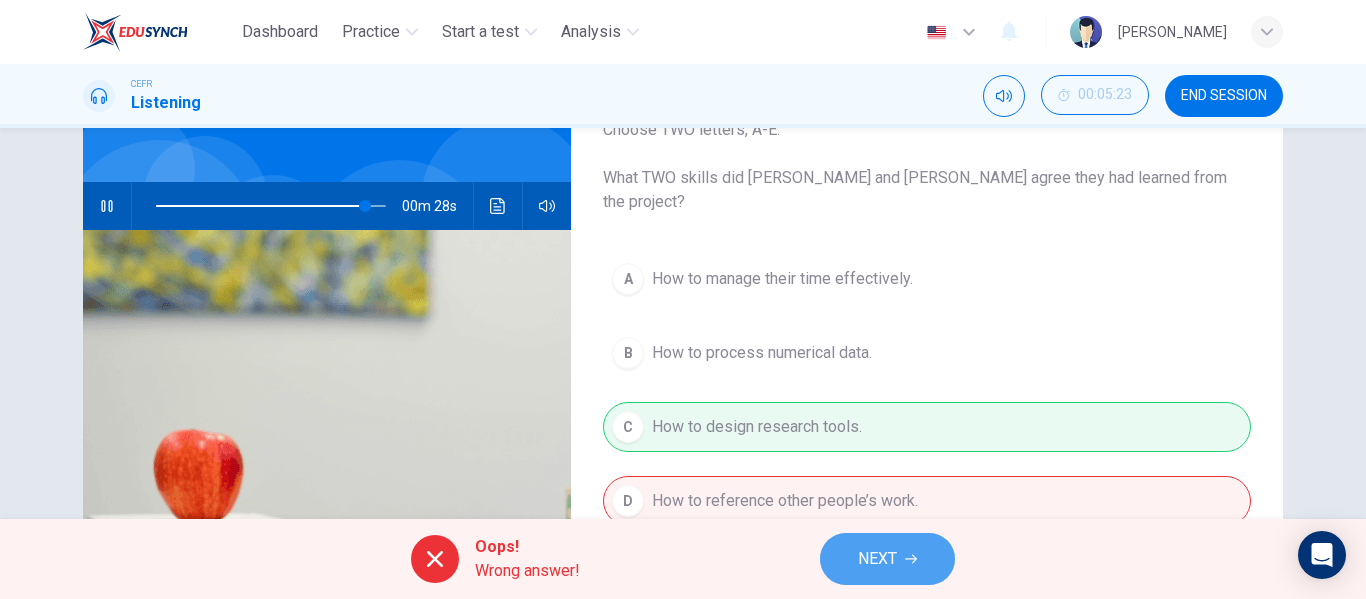 type on "91" 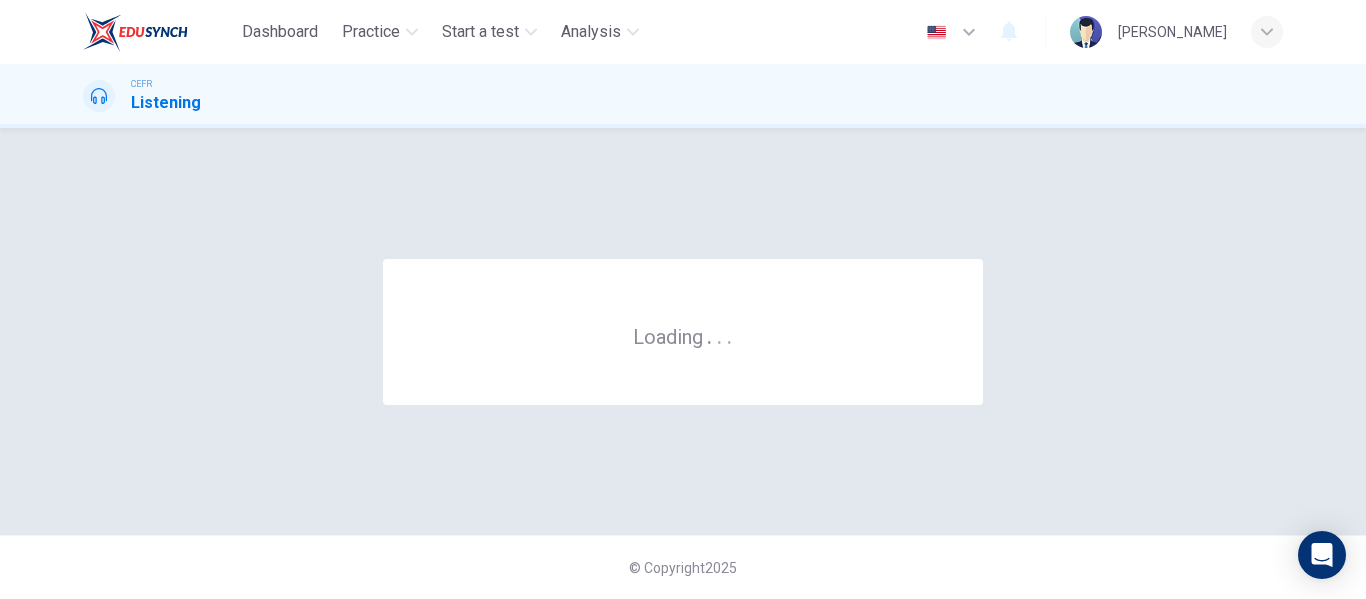 scroll, scrollTop: 0, scrollLeft: 0, axis: both 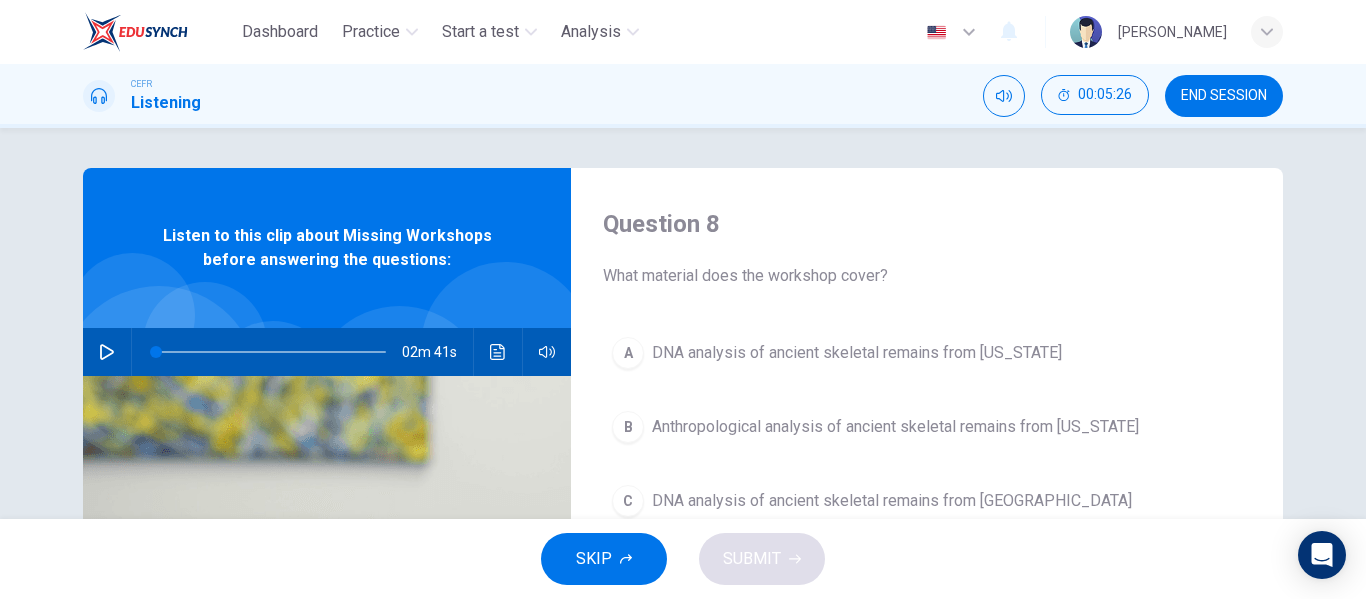 drag, startPoint x: 760, startPoint y: 418, endPoint x: 690, endPoint y: 449, distance: 76.55717 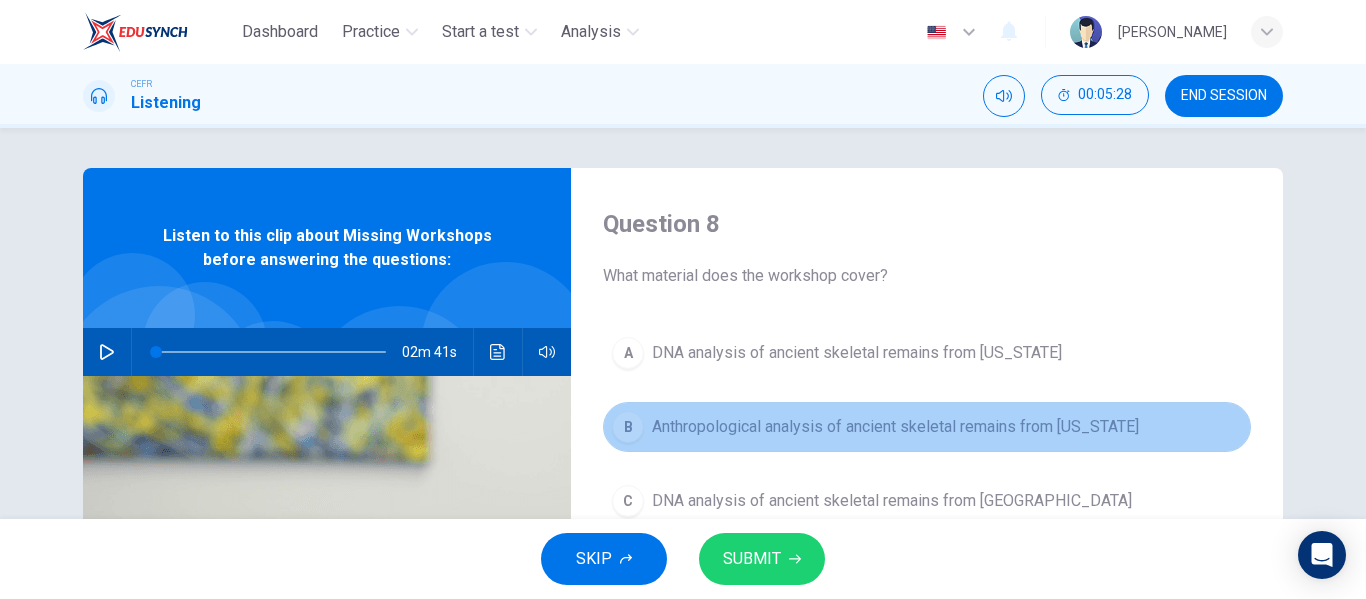 click on "B Anthropological analysis of ancient skeletal remains from Alaska" at bounding box center [927, 427] 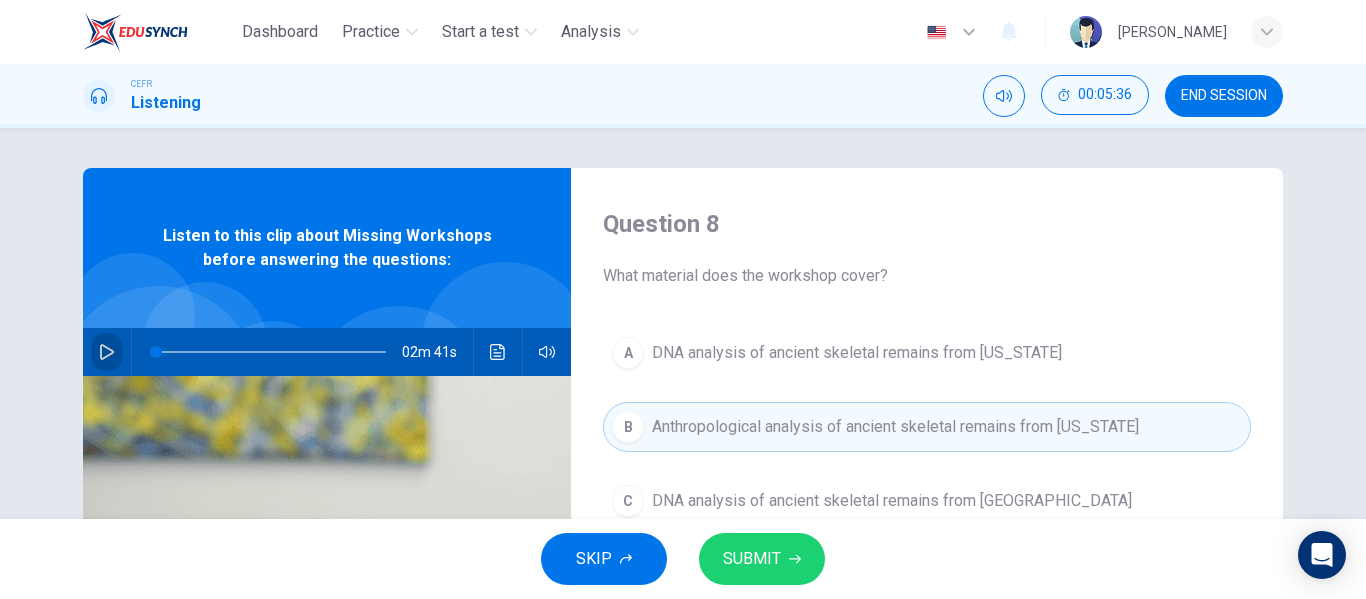 click 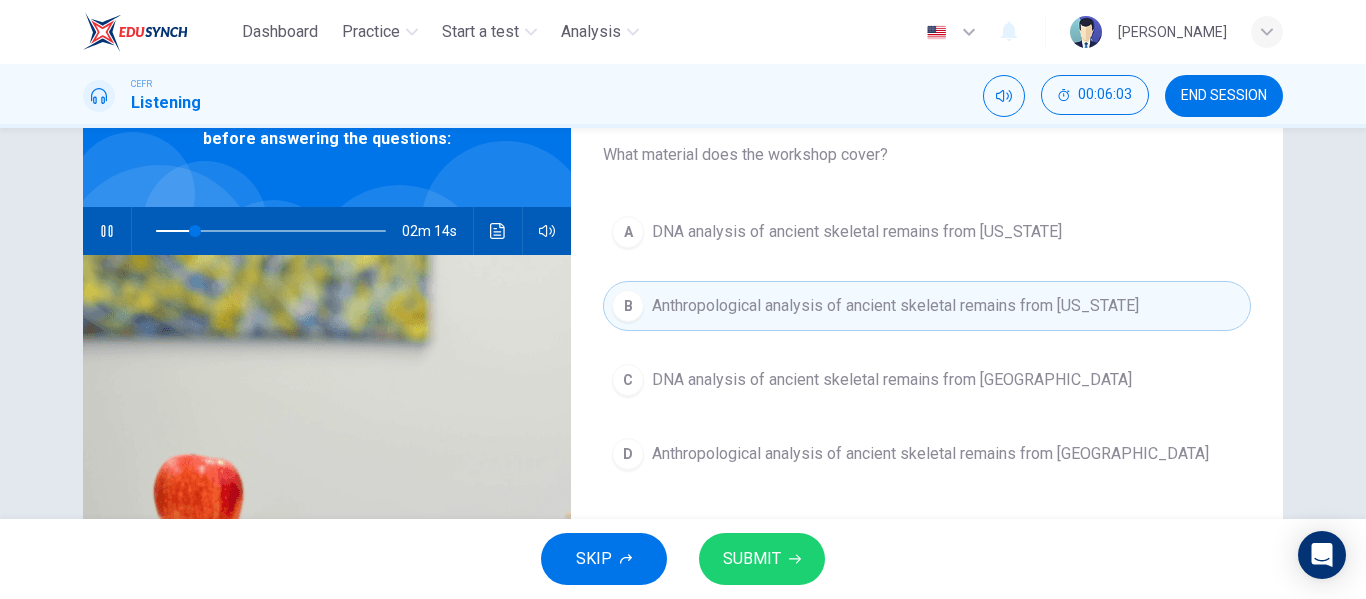 scroll, scrollTop: 122, scrollLeft: 0, axis: vertical 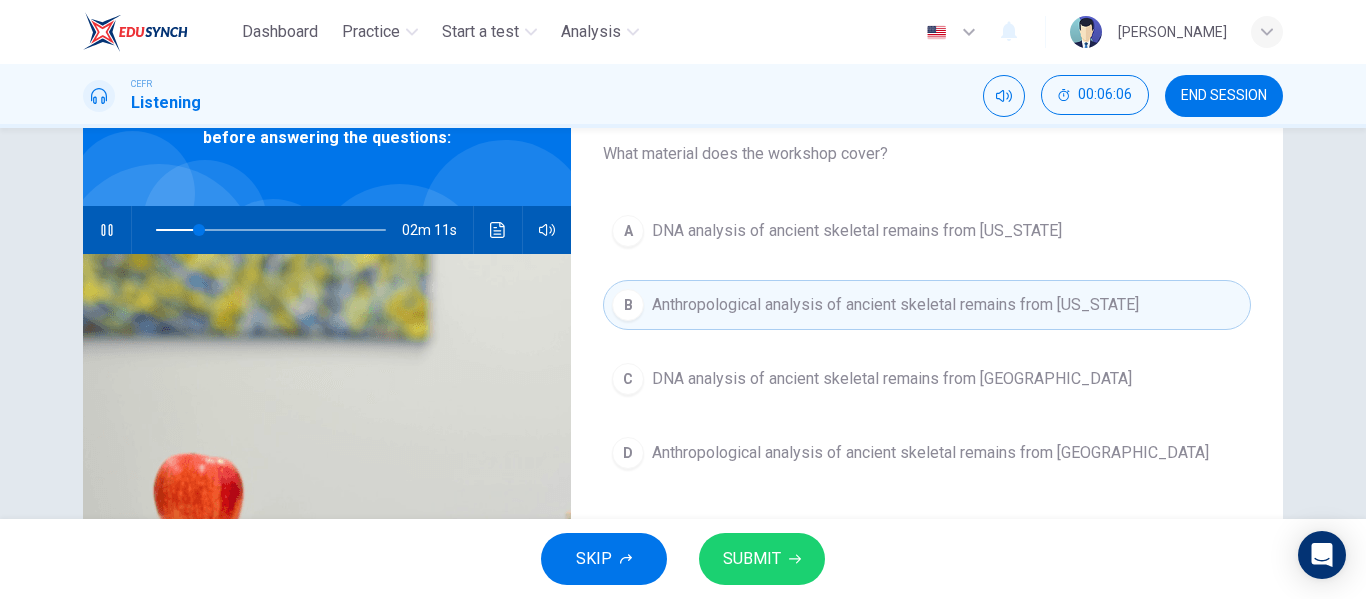 click at bounding box center (267, 230) 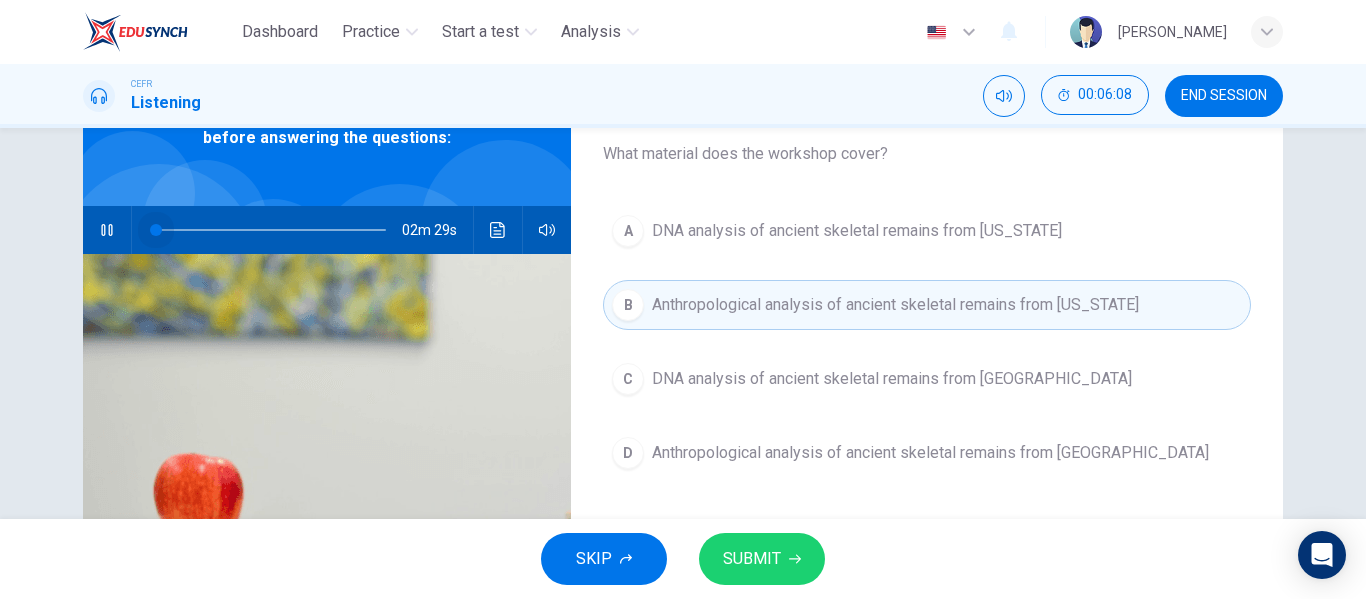 drag, startPoint x: 185, startPoint y: 225, endPoint x: 133, endPoint y: 232, distance: 52.46904 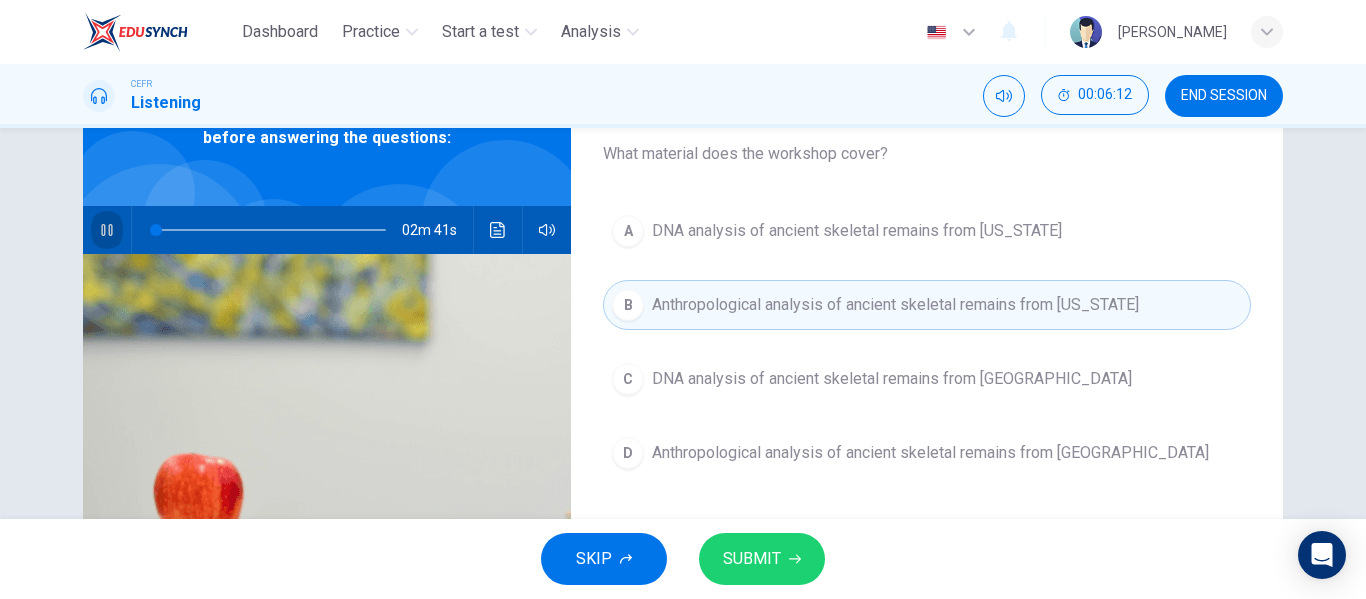 click 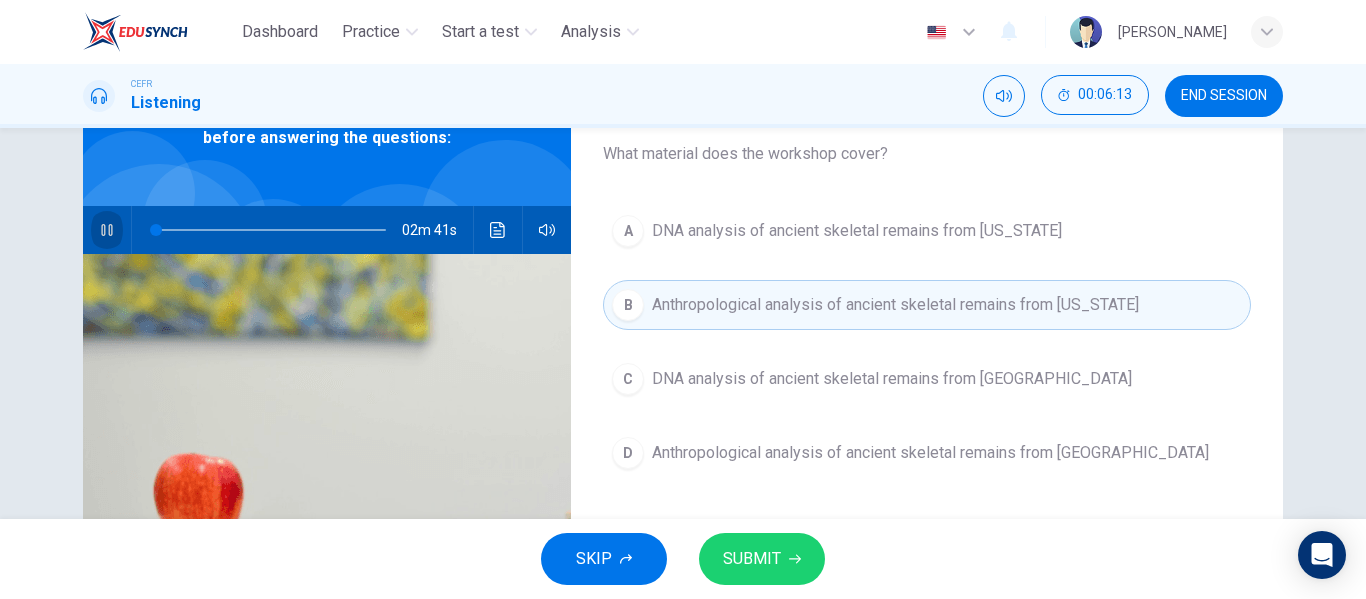 click 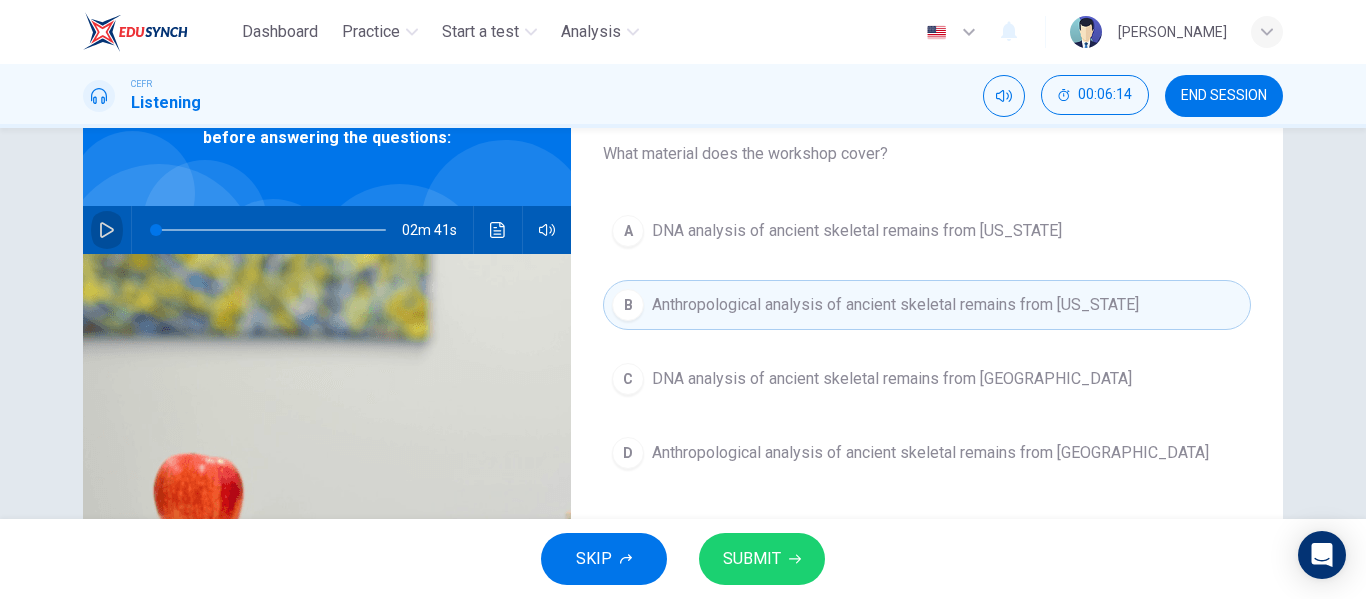 click 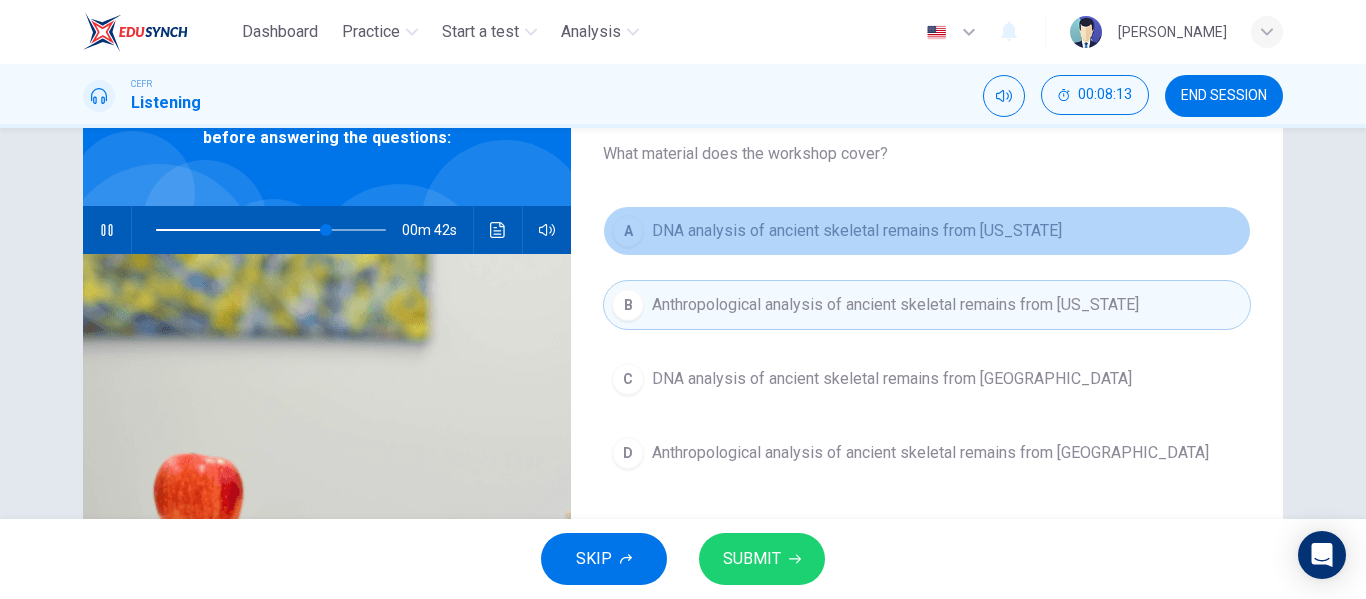 click on "DNA analysis of ancient skeletal remains from Alaska" at bounding box center (857, 231) 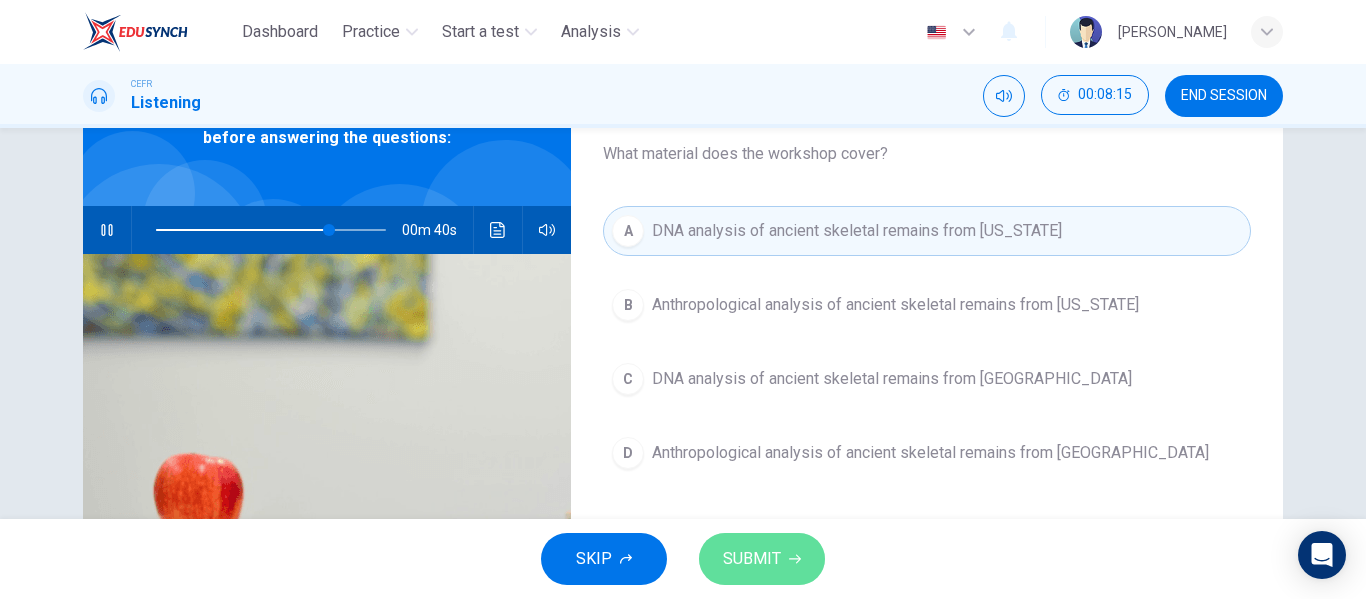 click on "SUBMIT" at bounding box center (762, 559) 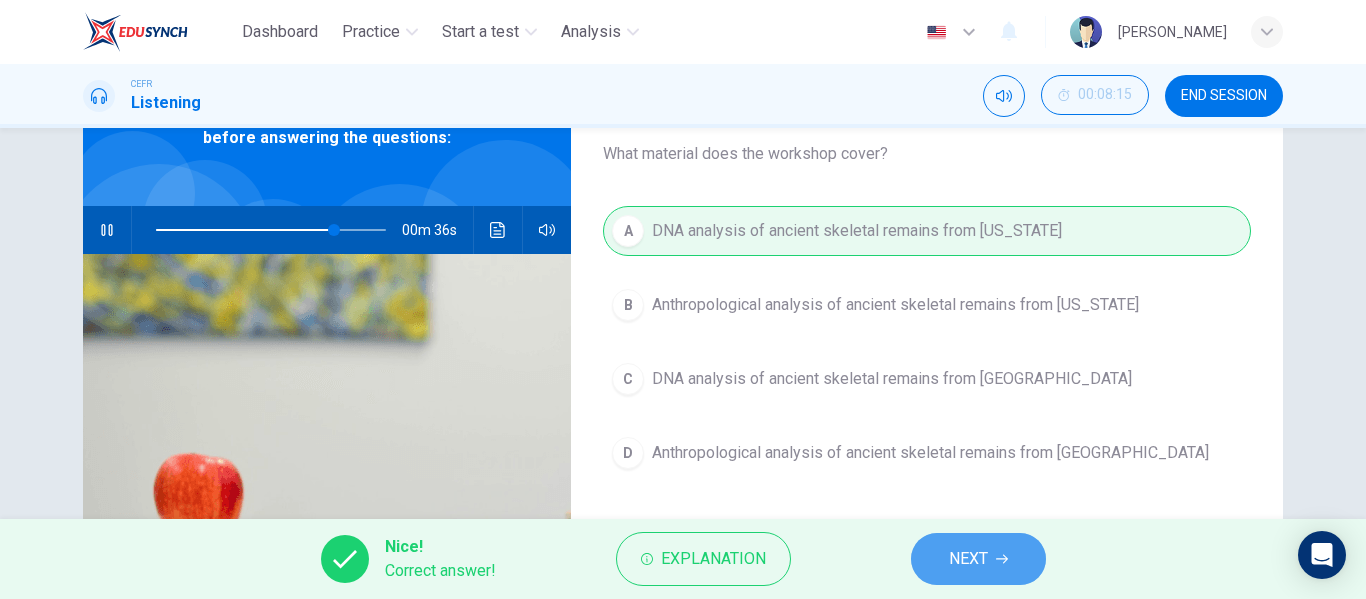 click on "NEXT" at bounding box center [968, 559] 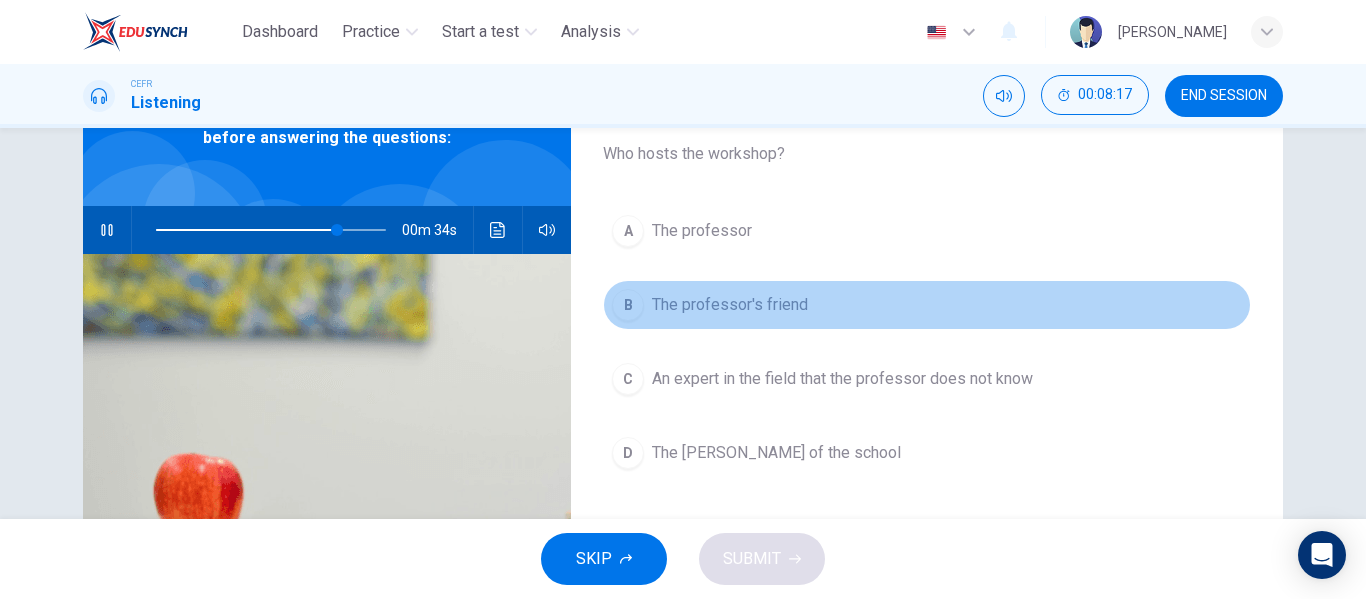 click on "B The professor's friend" at bounding box center [927, 305] 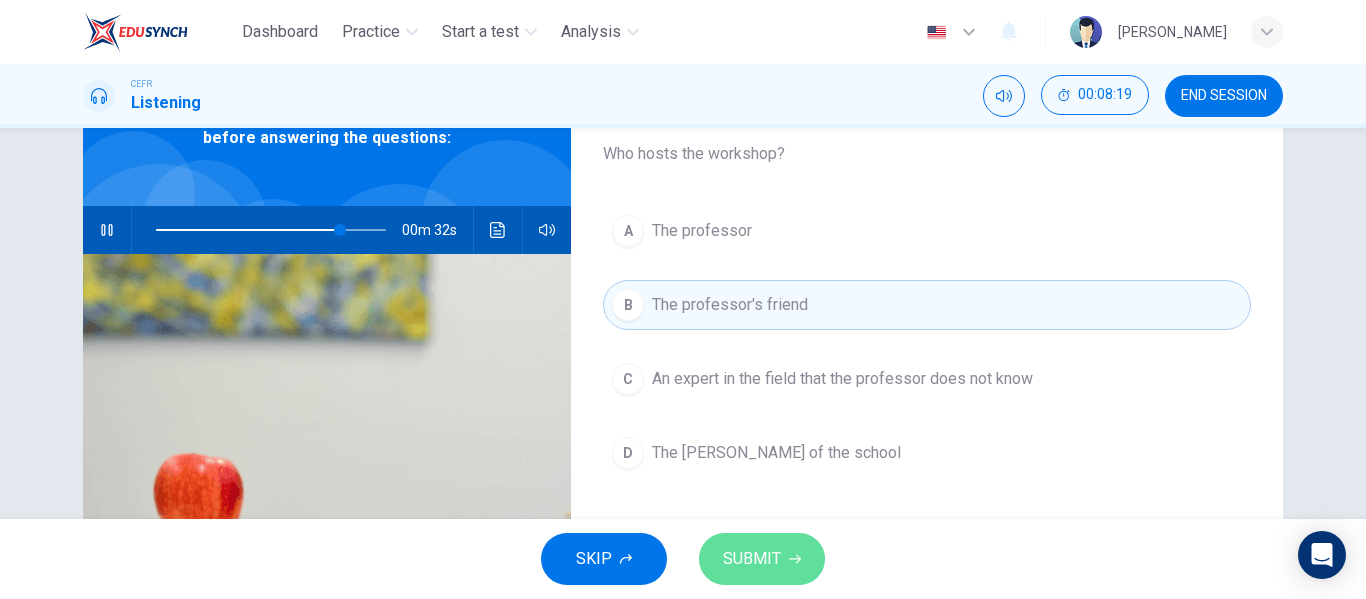 click on "SUBMIT" at bounding box center [752, 559] 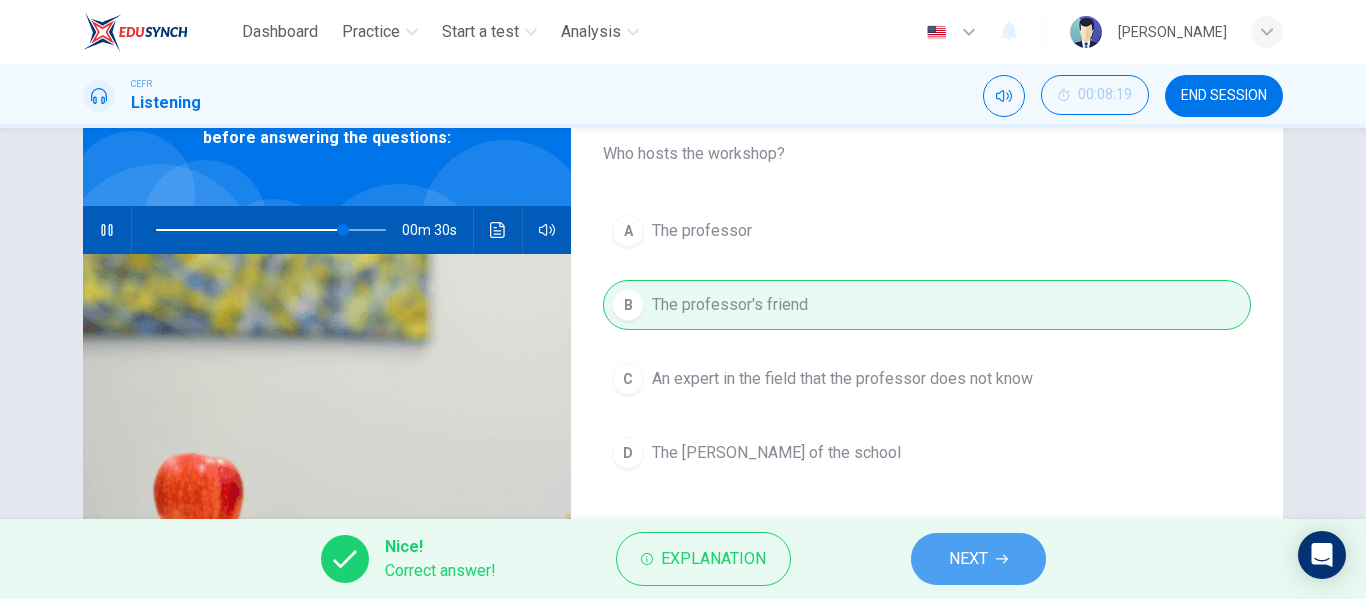 click on "NEXT" at bounding box center (978, 559) 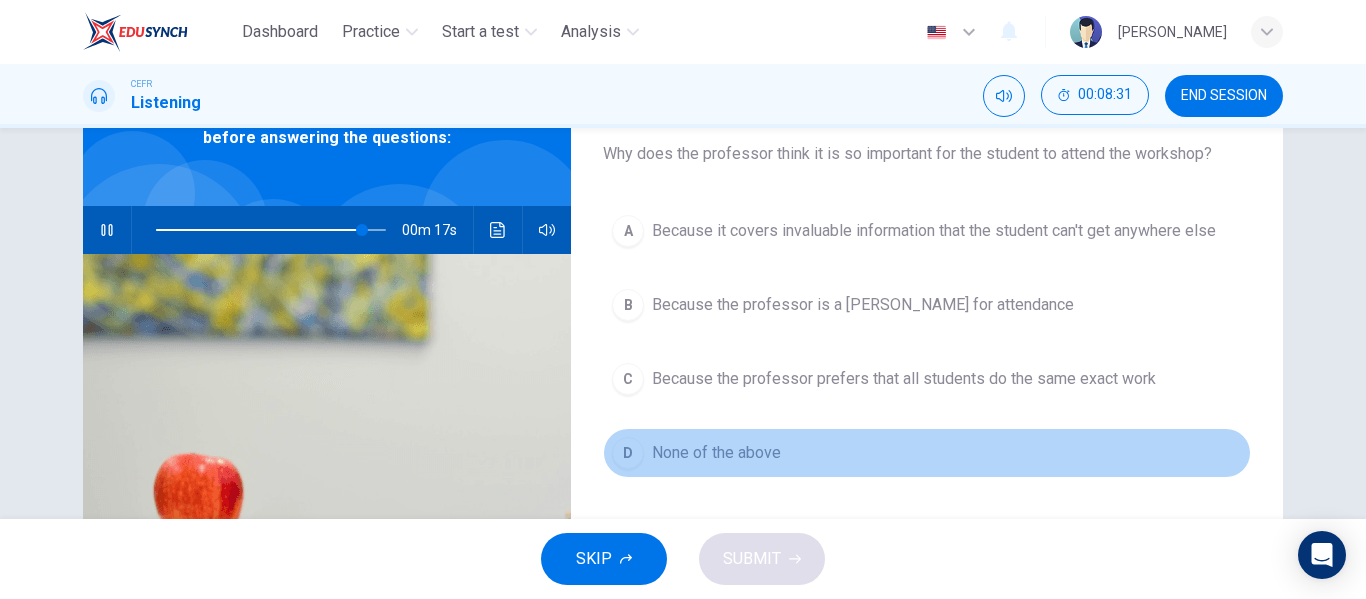 click on "D None of the above" at bounding box center [927, 453] 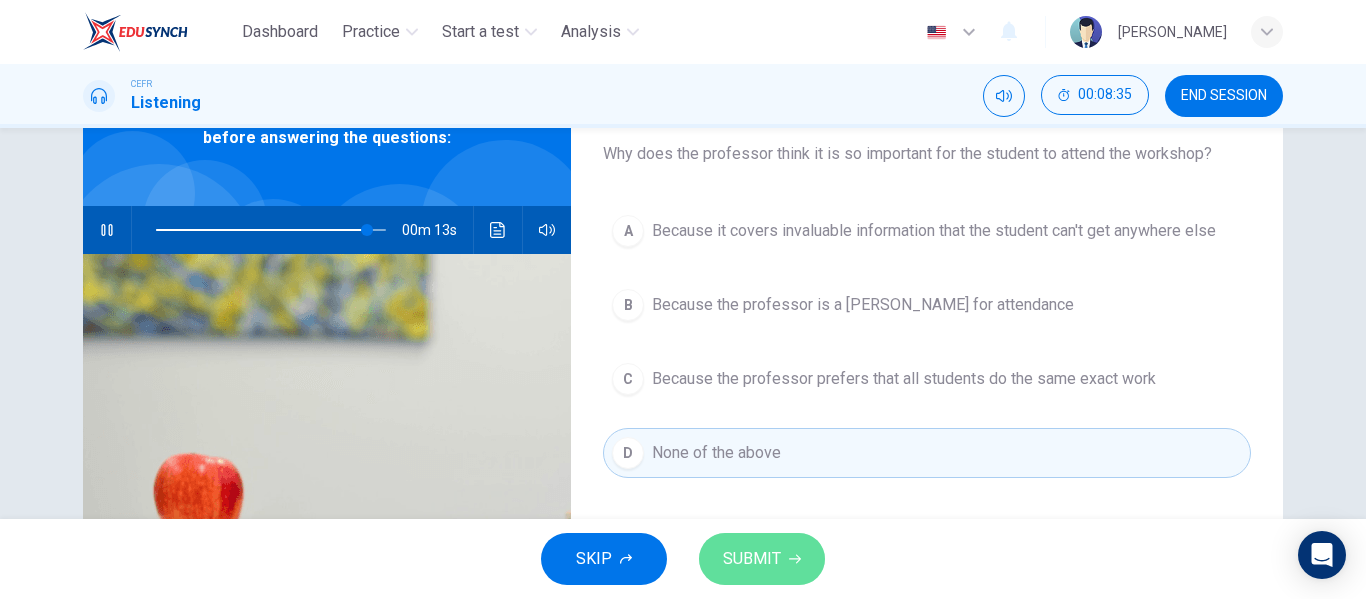 click on "SUBMIT" at bounding box center [752, 559] 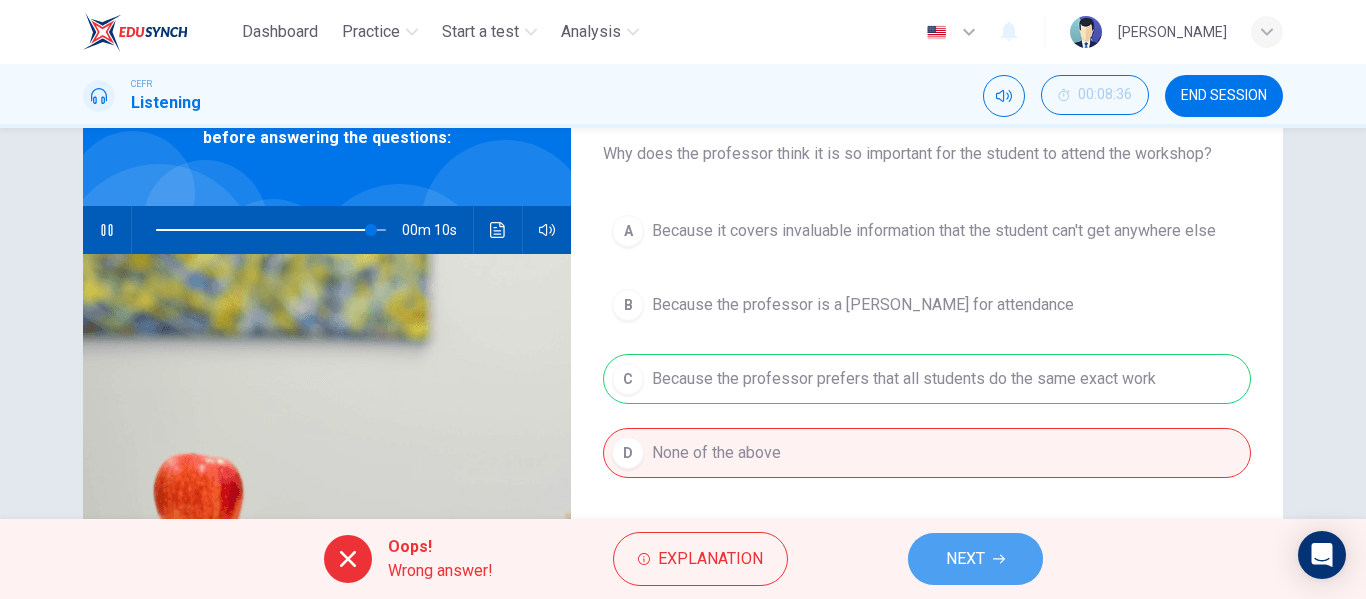 click on "NEXT" at bounding box center (975, 559) 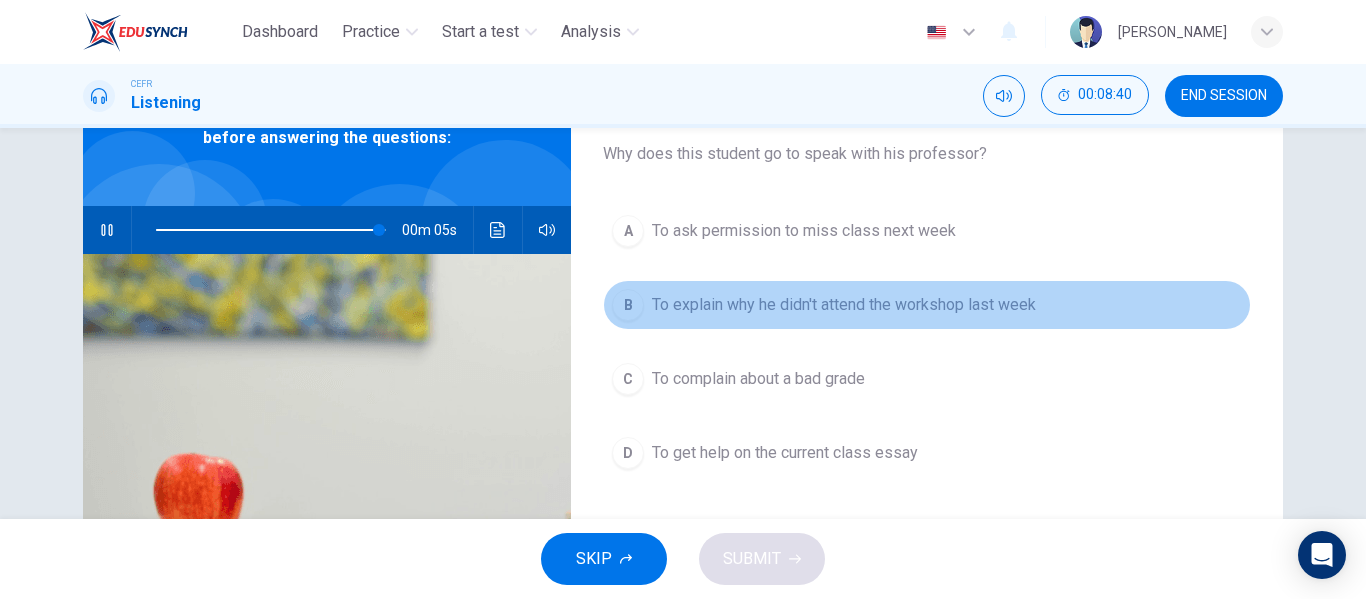 click on "B To explain why he didn't attend the workshop last week" at bounding box center (927, 305) 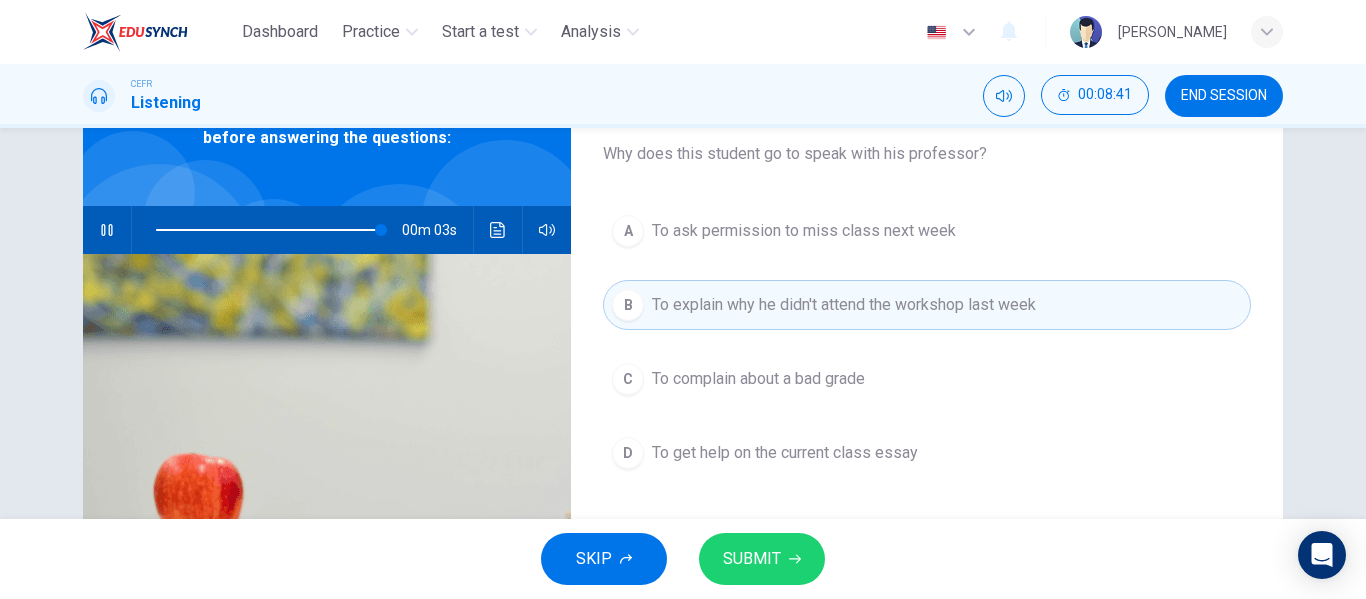 click on "SUBMIT" at bounding box center (762, 559) 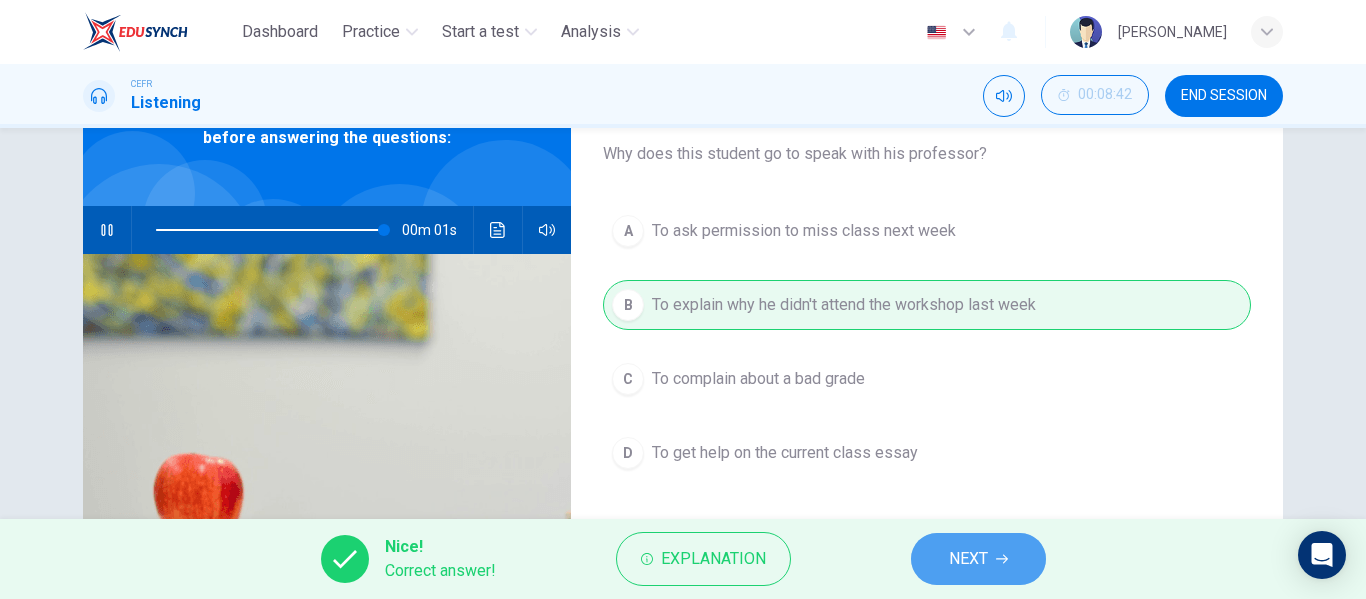 click on "NEXT" at bounding box center [968, 559] 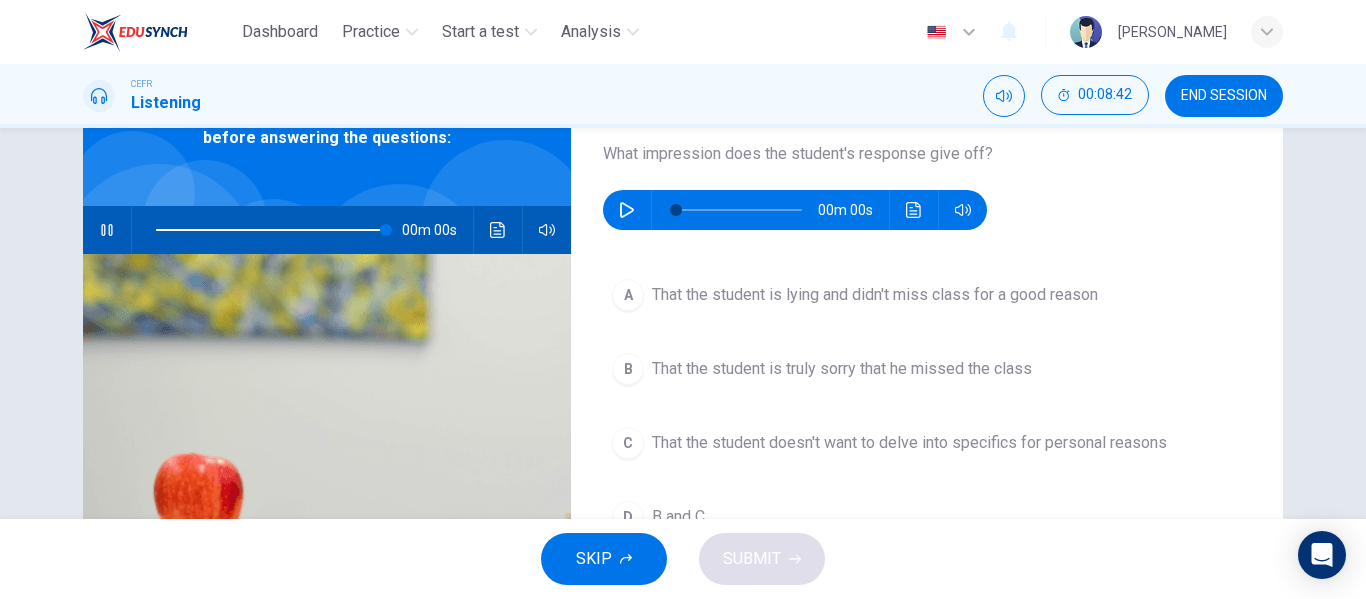 type on "100" 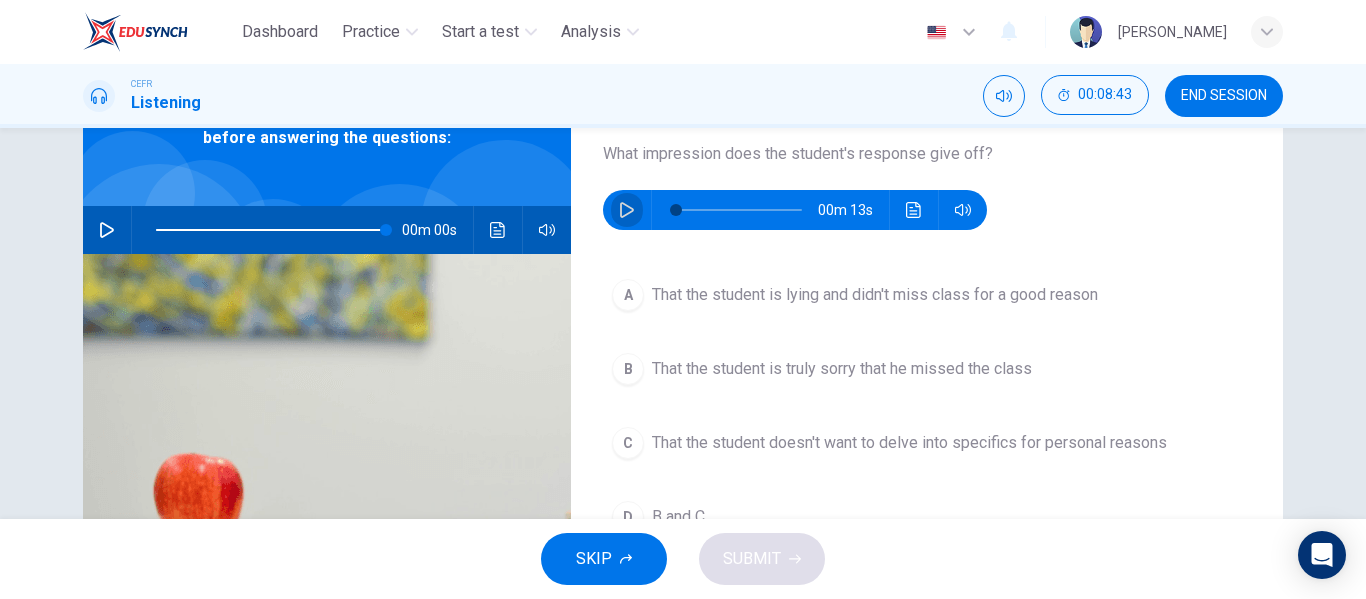 click at bounding box center [627, 210] 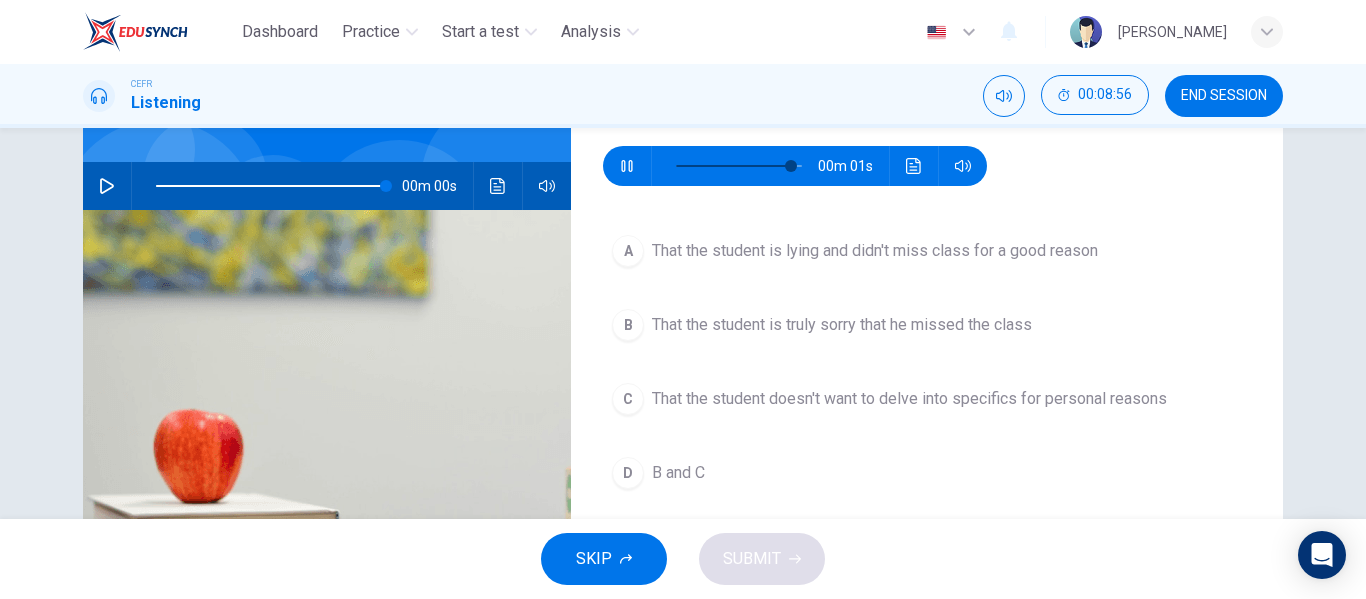 scroll, scrollTop: 167, scrollLeft: 0, axis: vertical 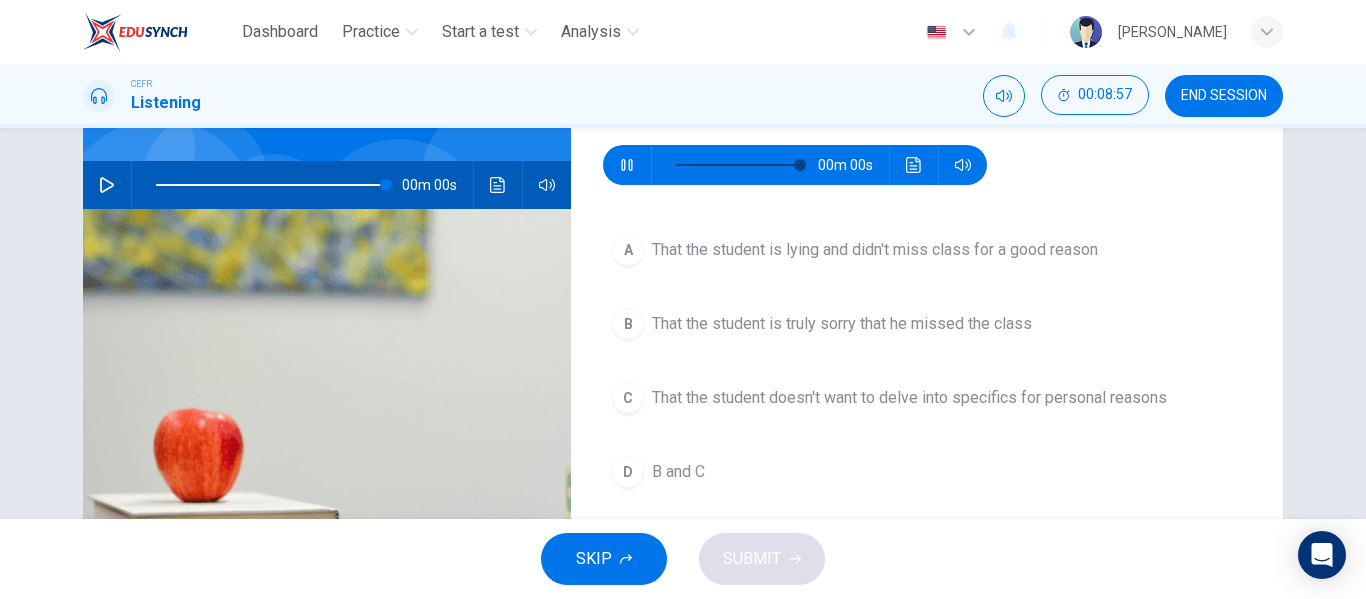 type on "0" 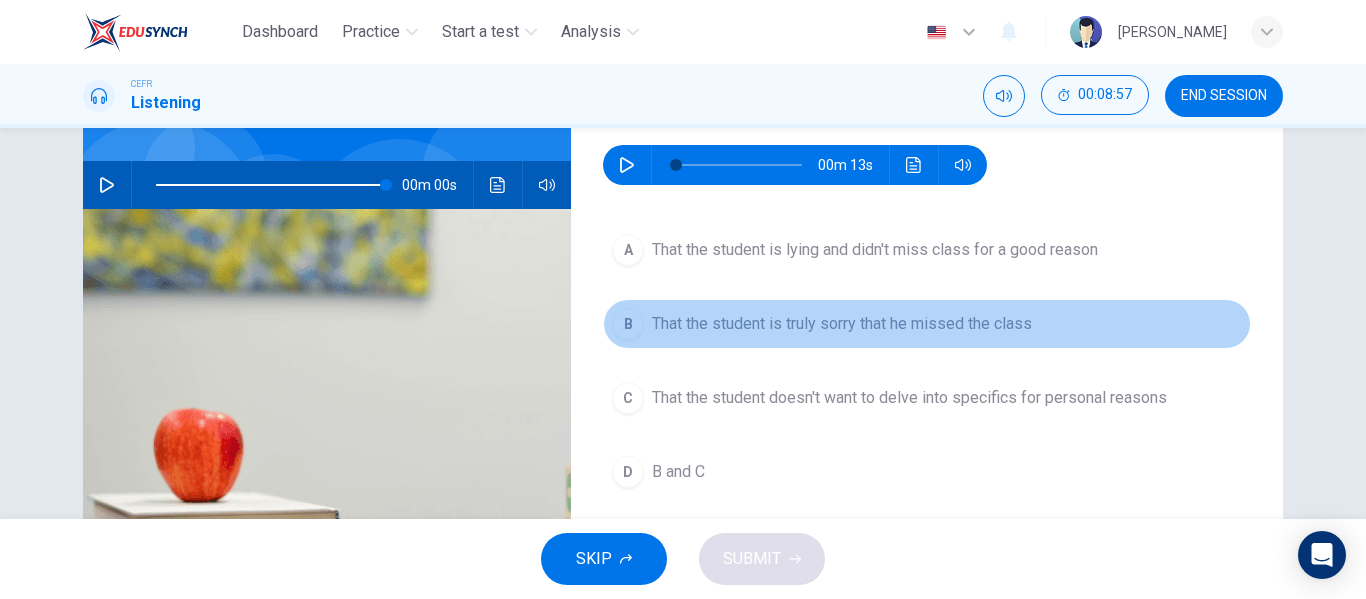 click on "That the student is truly sorry that he missed the class" at bounding box center [842, 324] 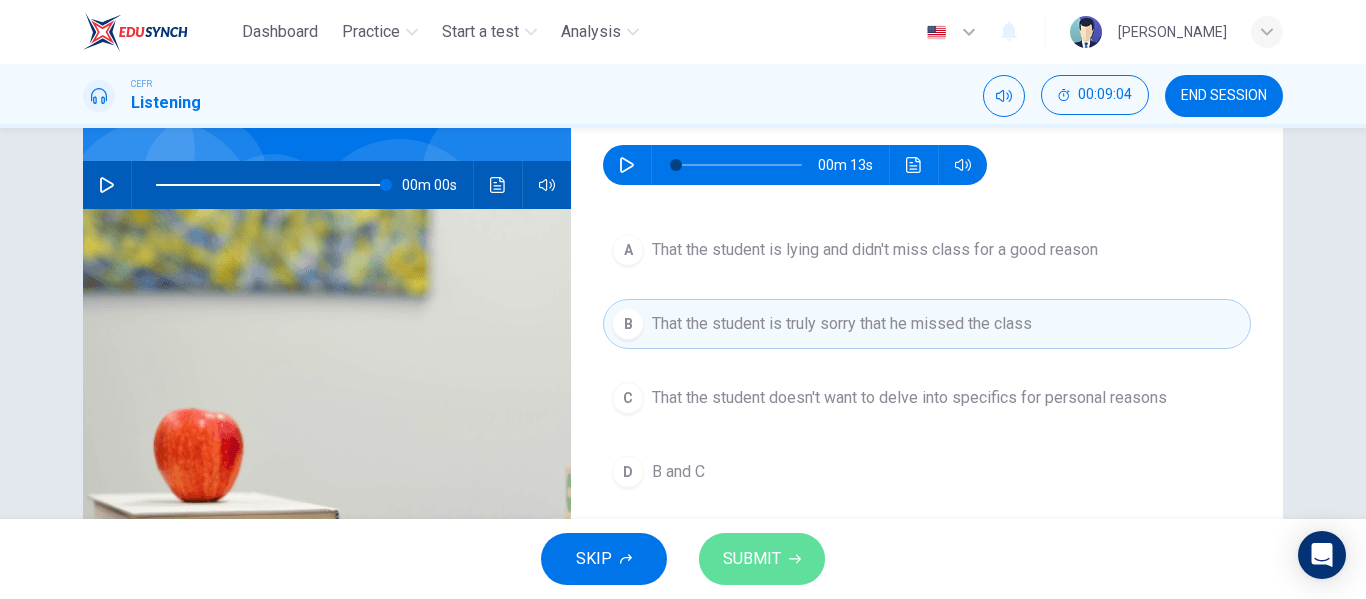 click on "SUBMIT" at bounding box center [762, 559] 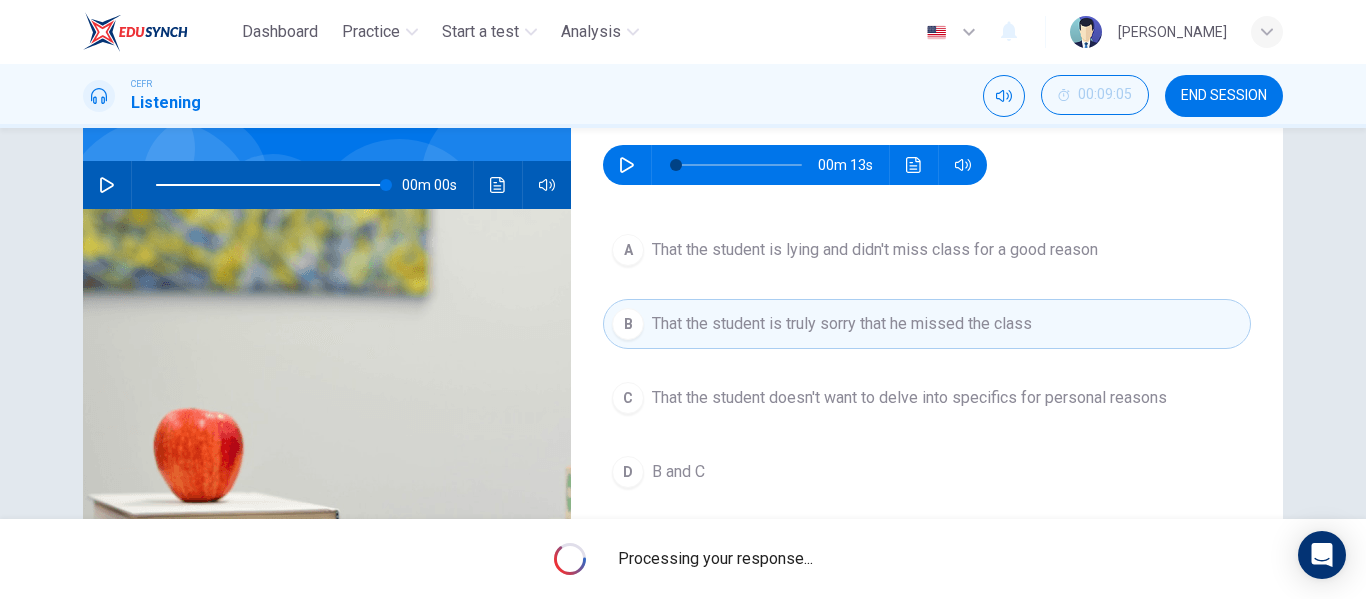 type on "100" 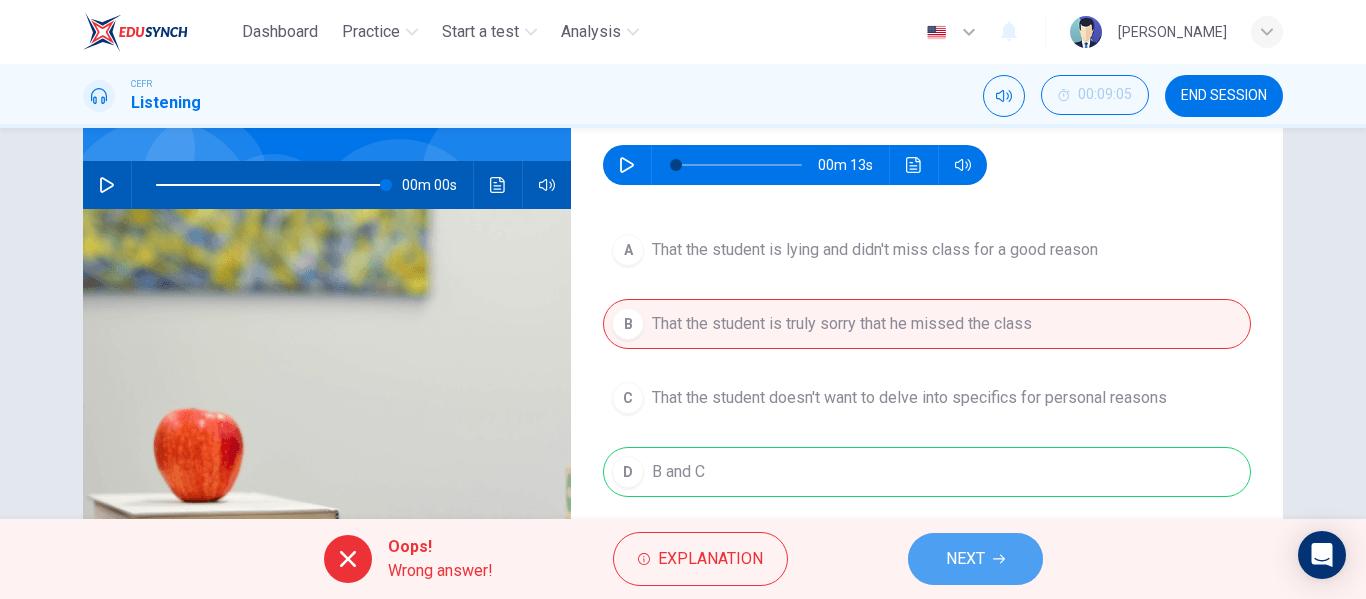 click on "NEXT" at bounding box center (975, 559) 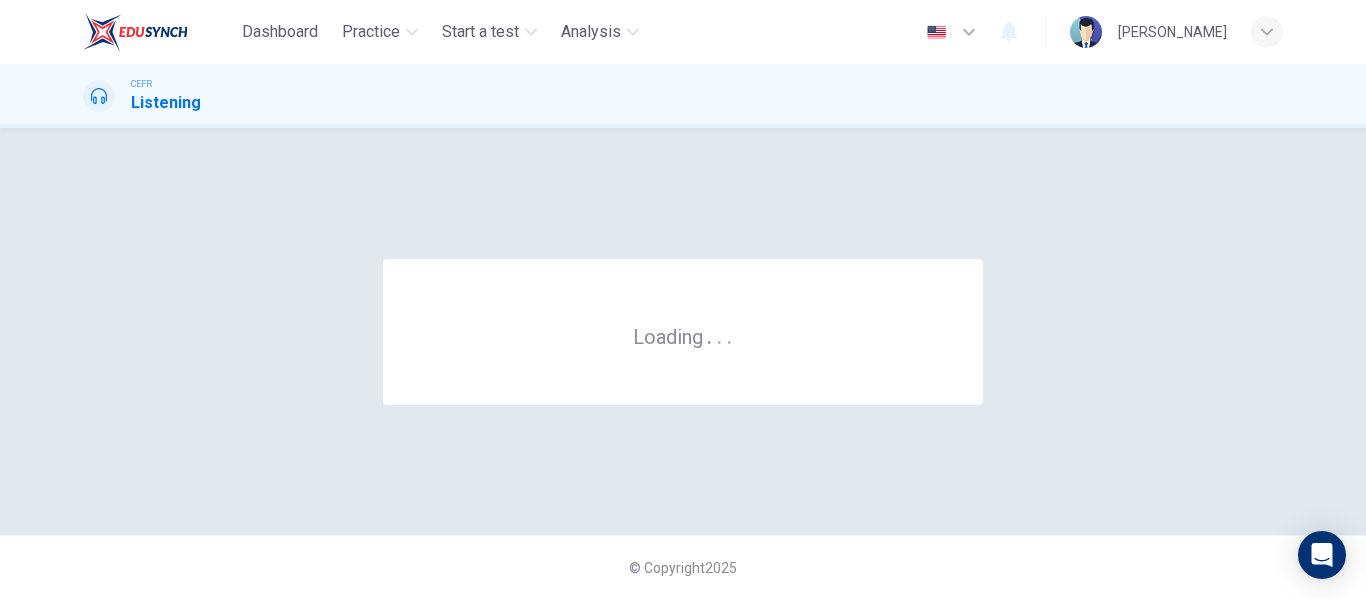 scroll, scrollTop: 0, scrollLeft: 0, axis: both 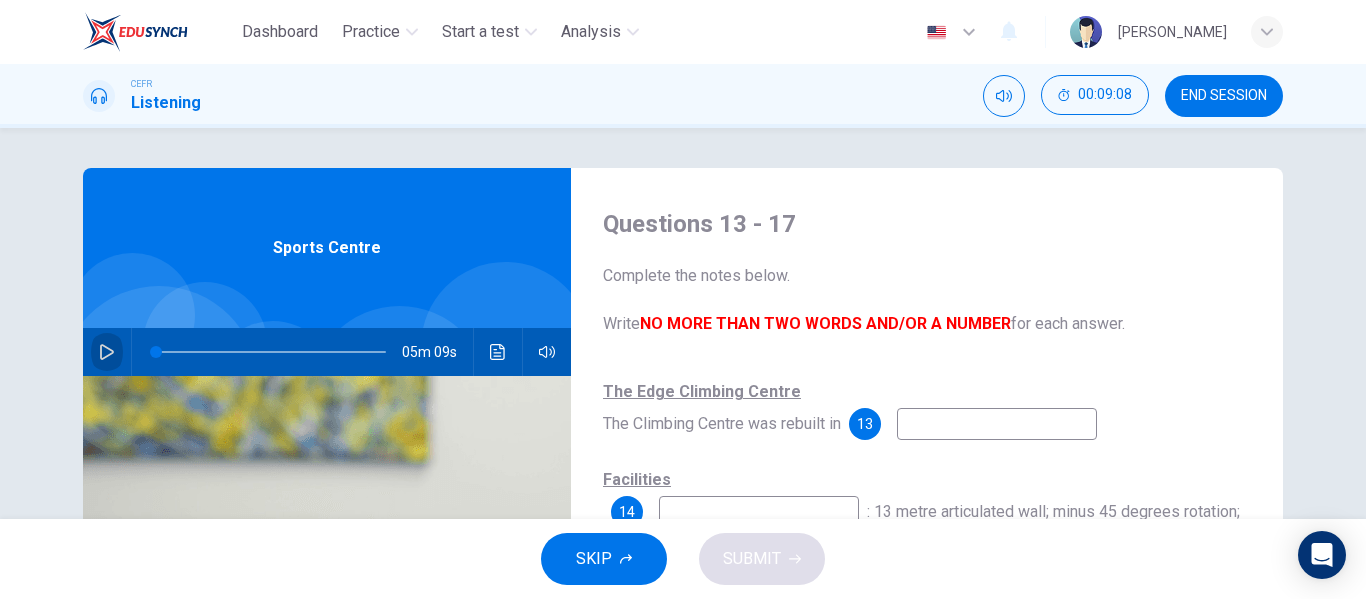 click at bounding box center (107, 352) 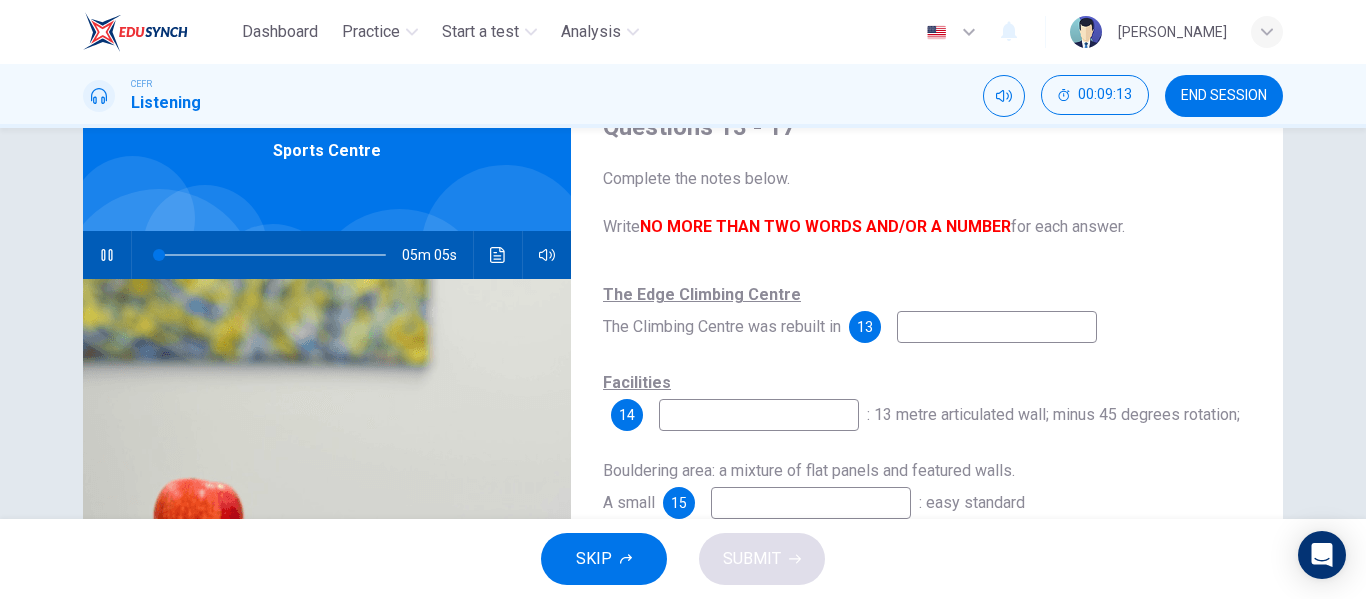 scroll, scrollTop: 87, scrollLeft: 0, axis: vertical 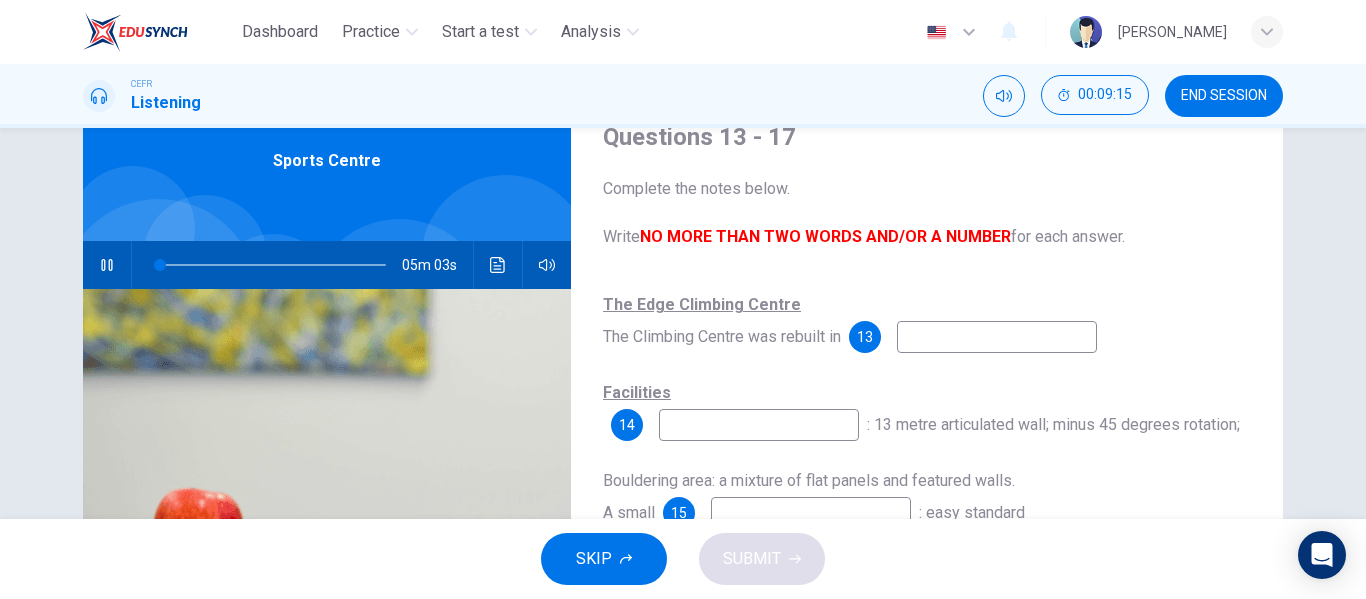 click at bounding box center [997, 337] 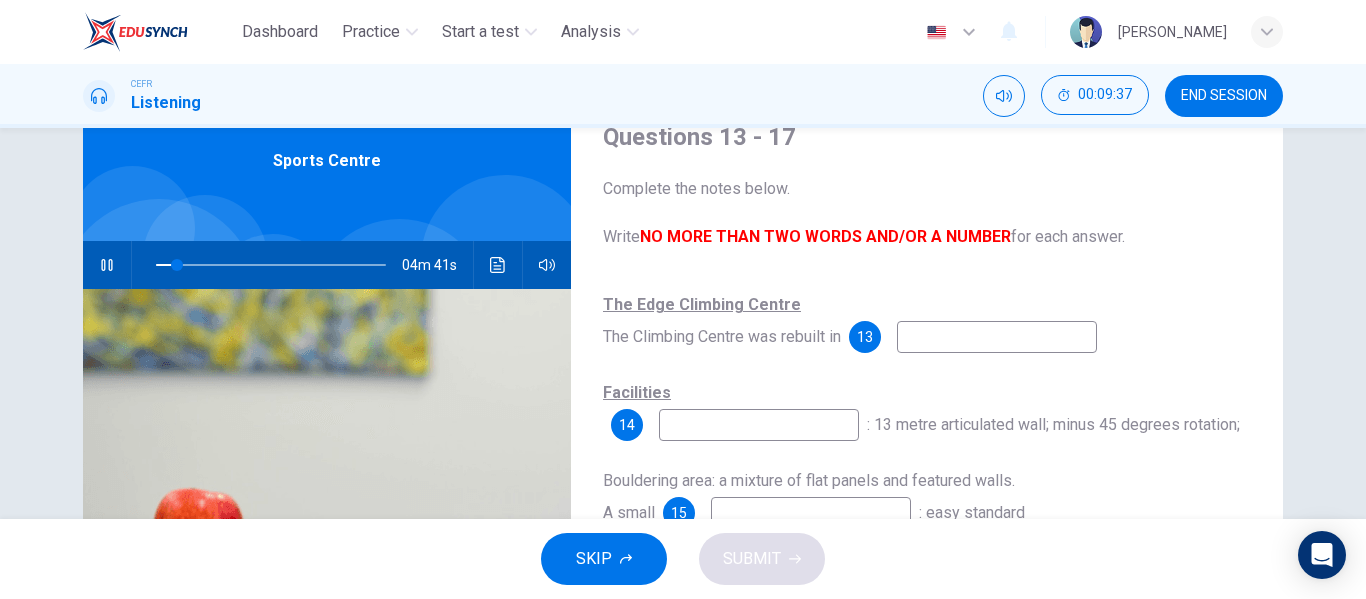 type on "9" 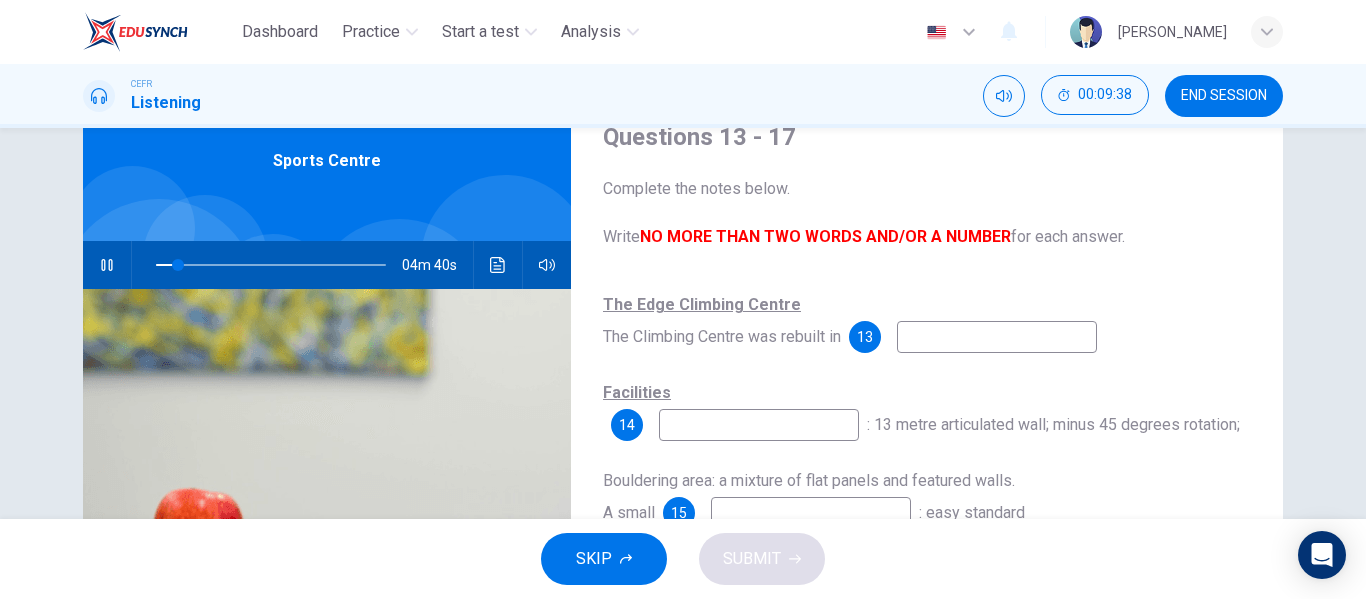 type on "1" 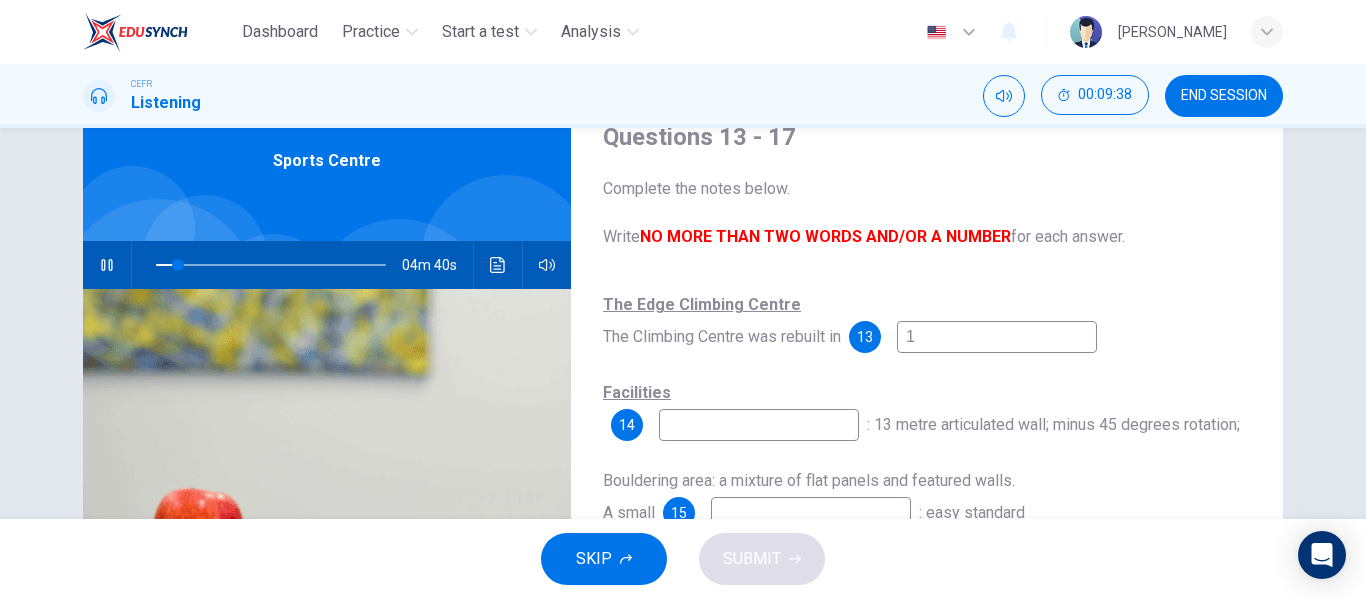 type on "10" 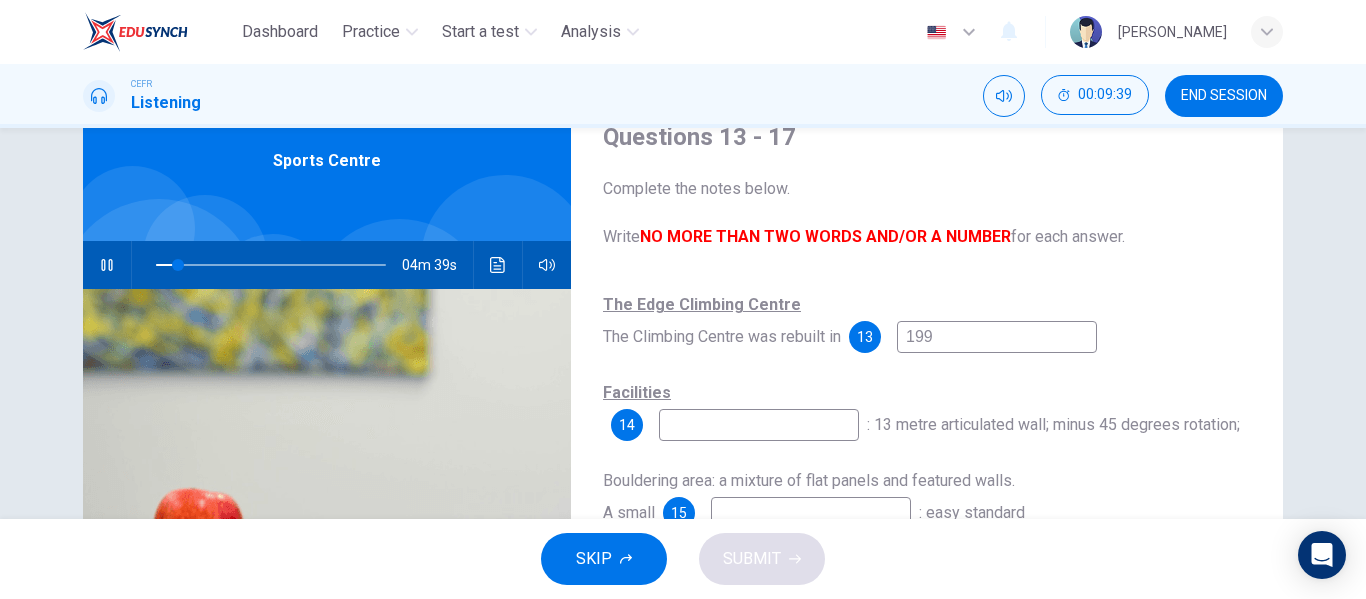 type on "1998" 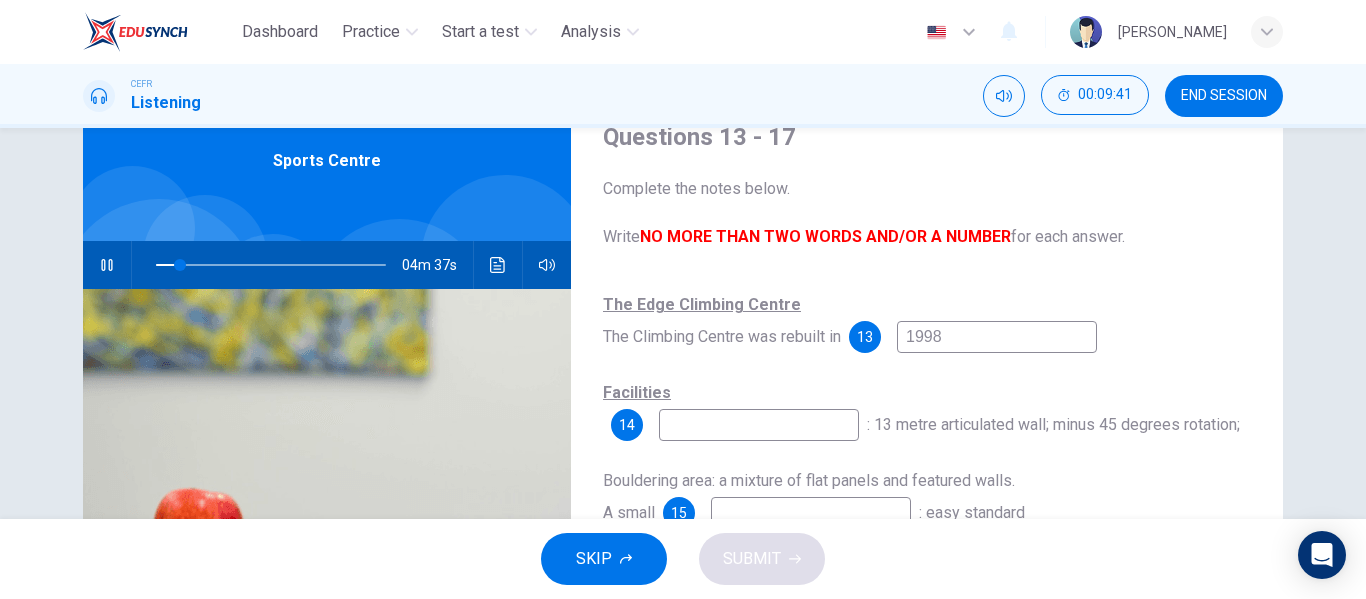 type on "10" 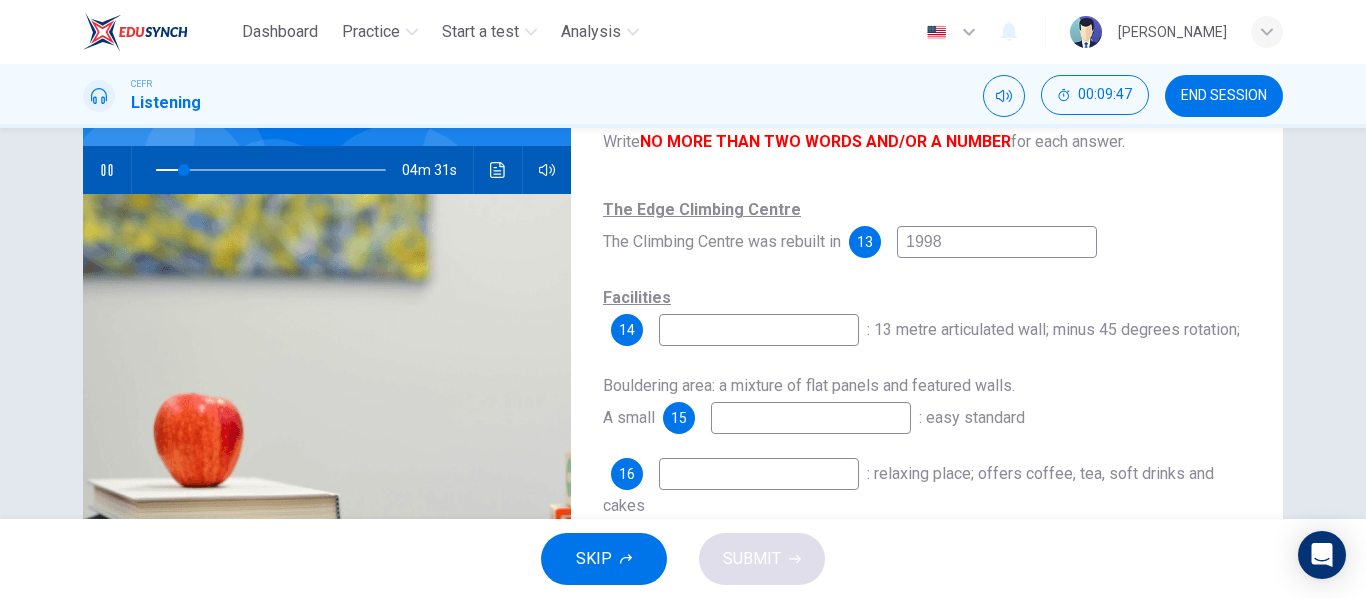scroll, scrollTop: 181, scrollLeft: 0, axis: vertical 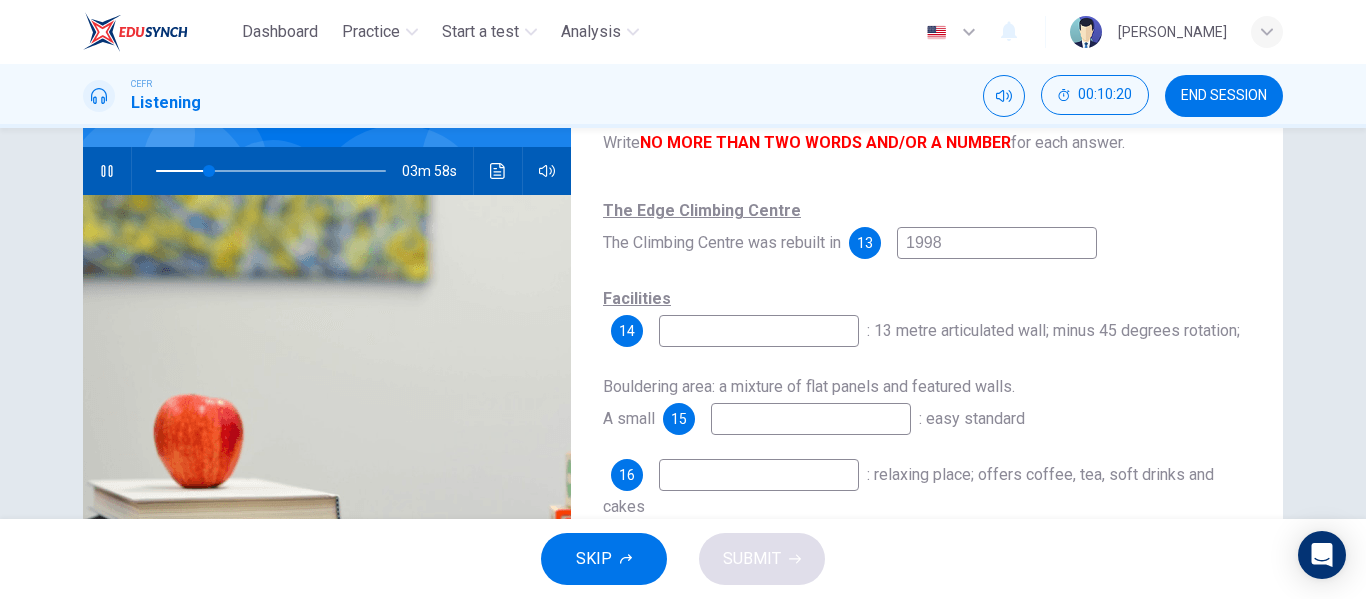 type on "23" 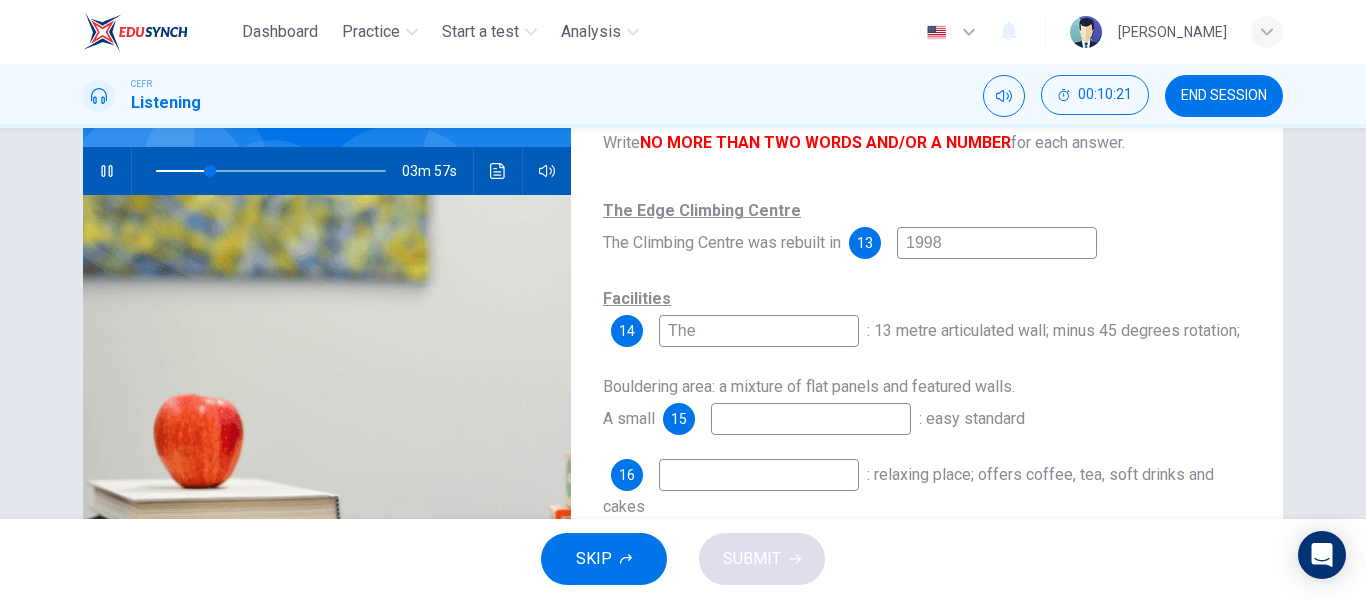type on "The" 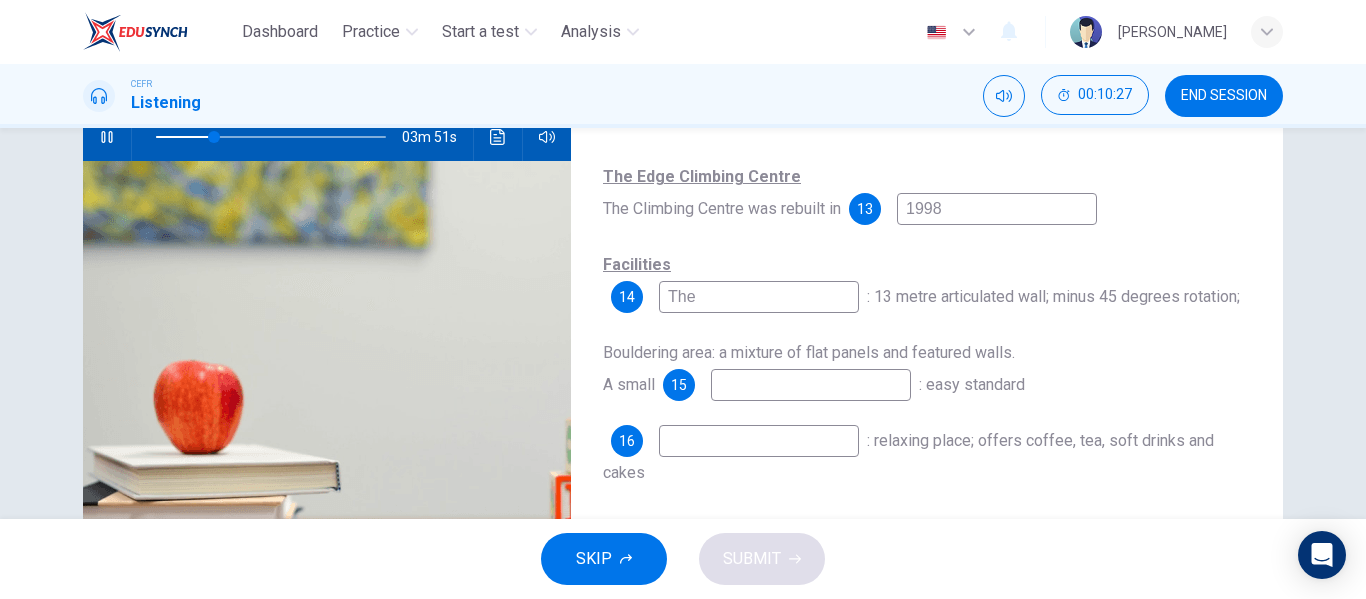 scroll, scrollTop: 214, scrollLeft: 0, axis: vertical 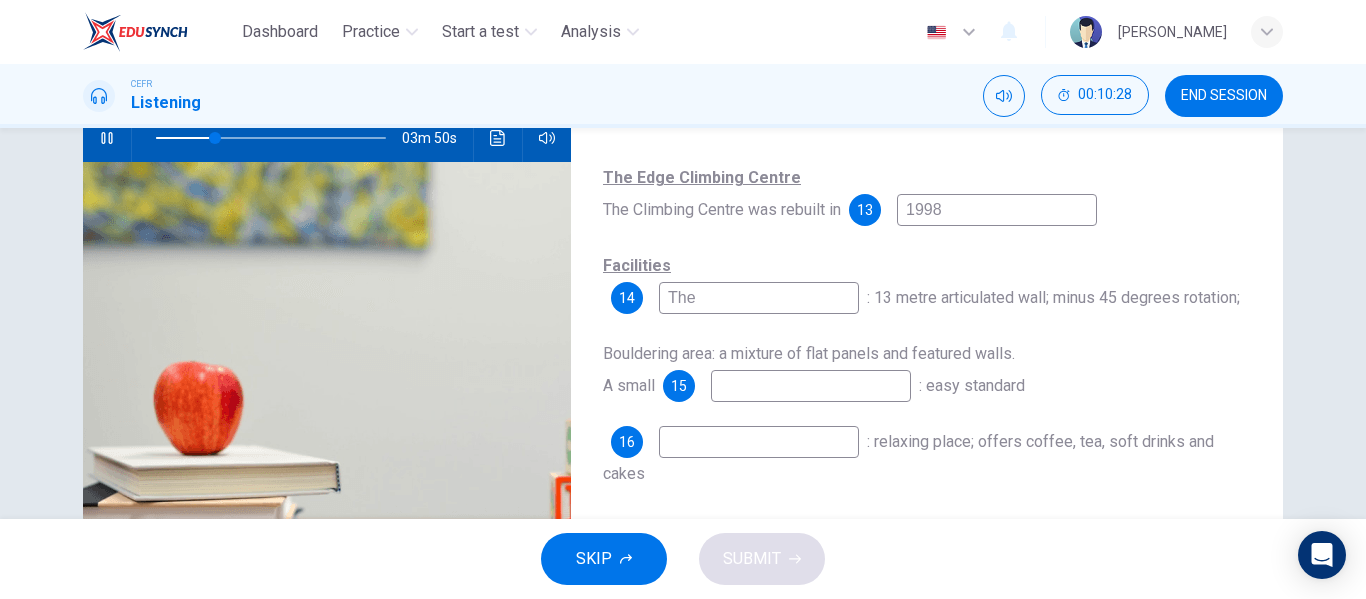 type on "26" 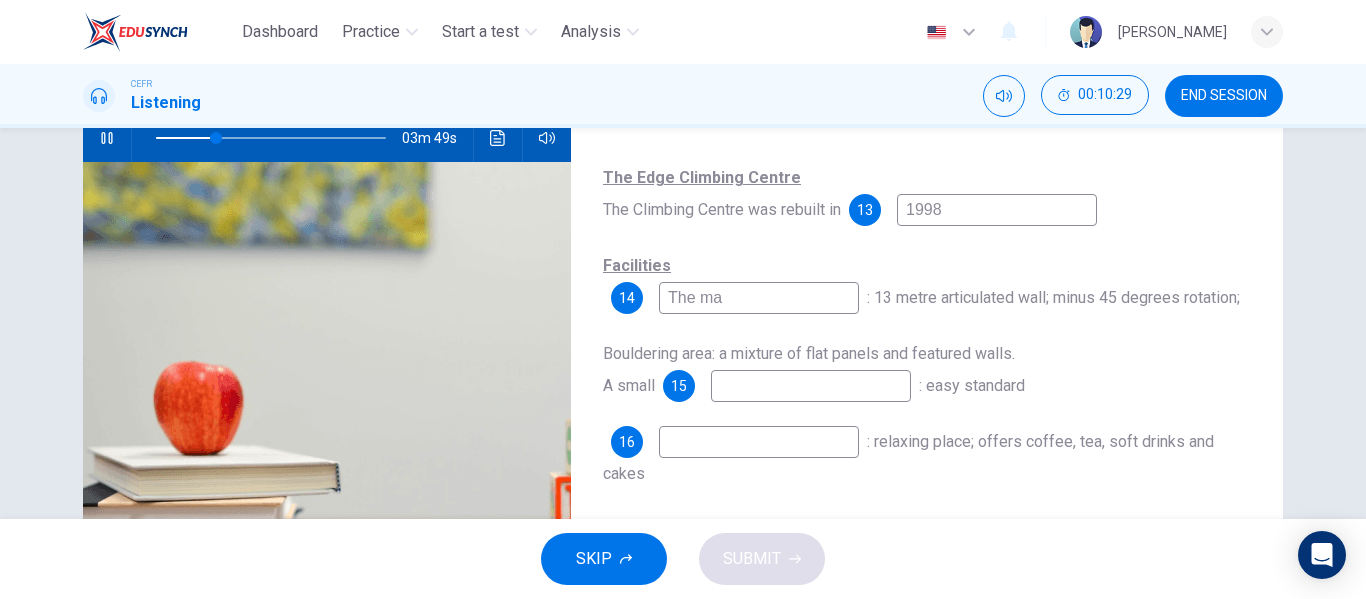 type on "The mai" 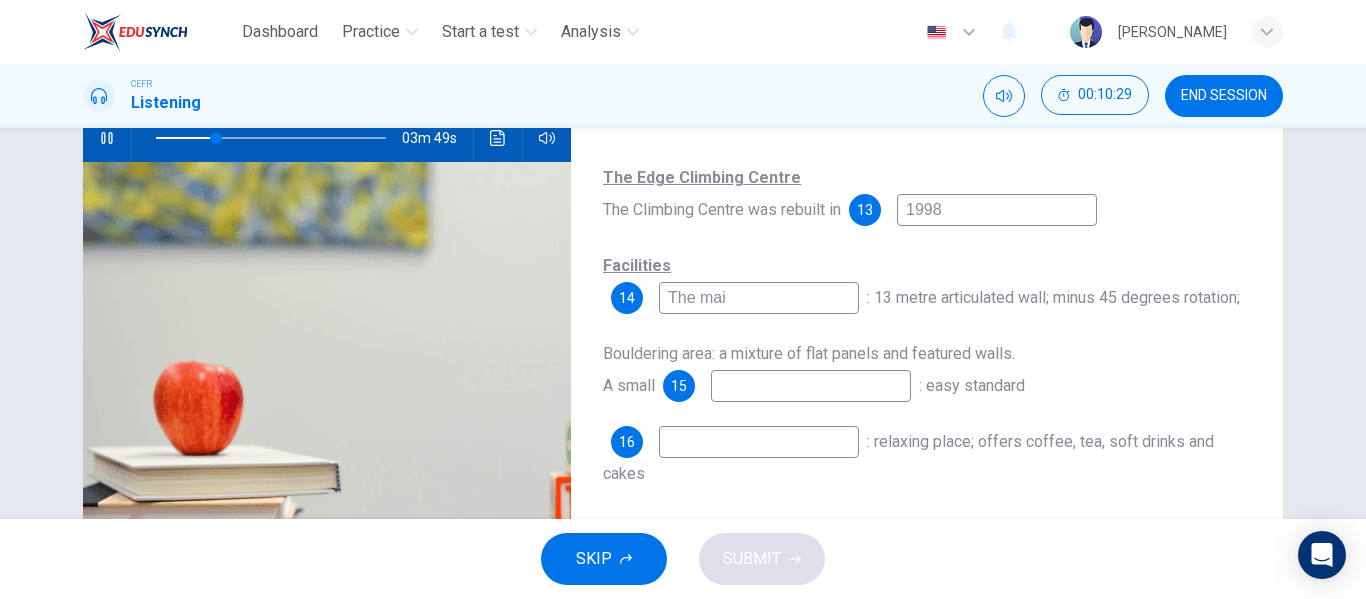 type on "26" 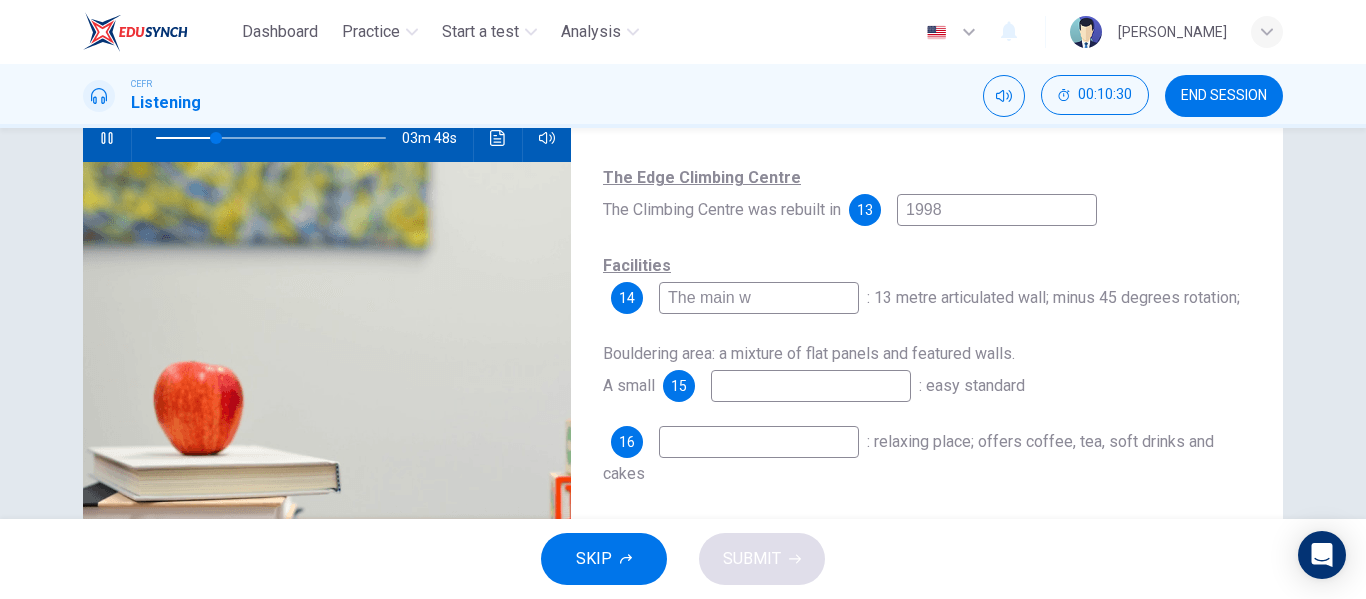 type on "The main wa" 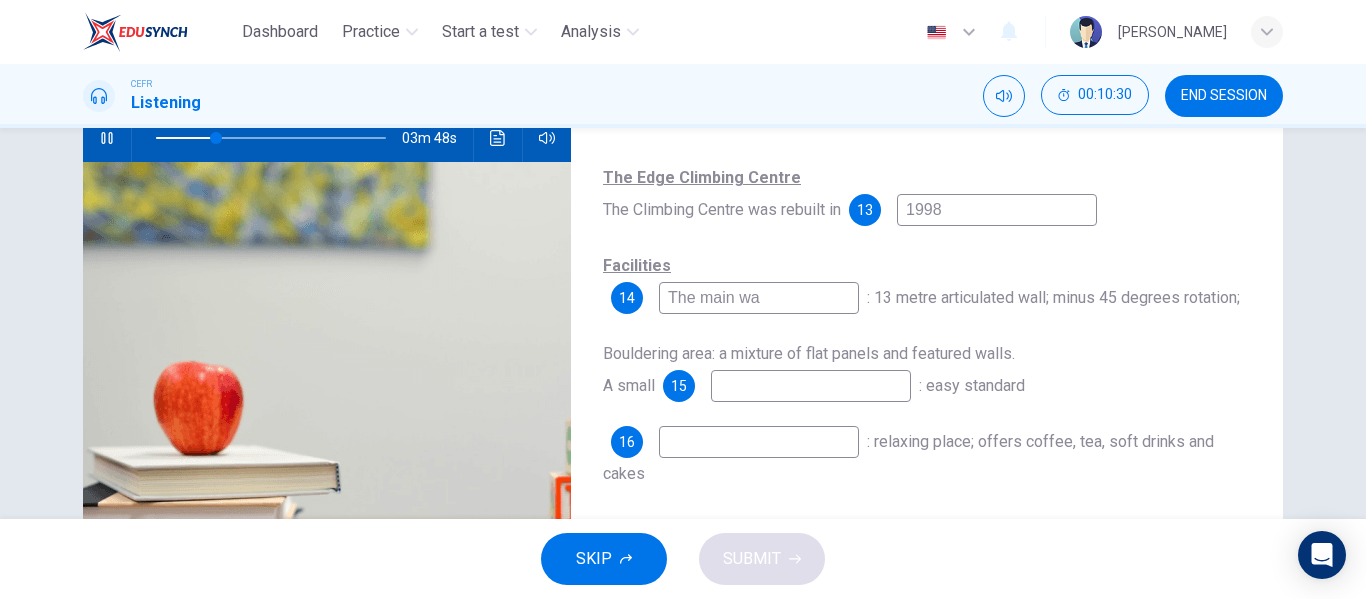 type on "27" 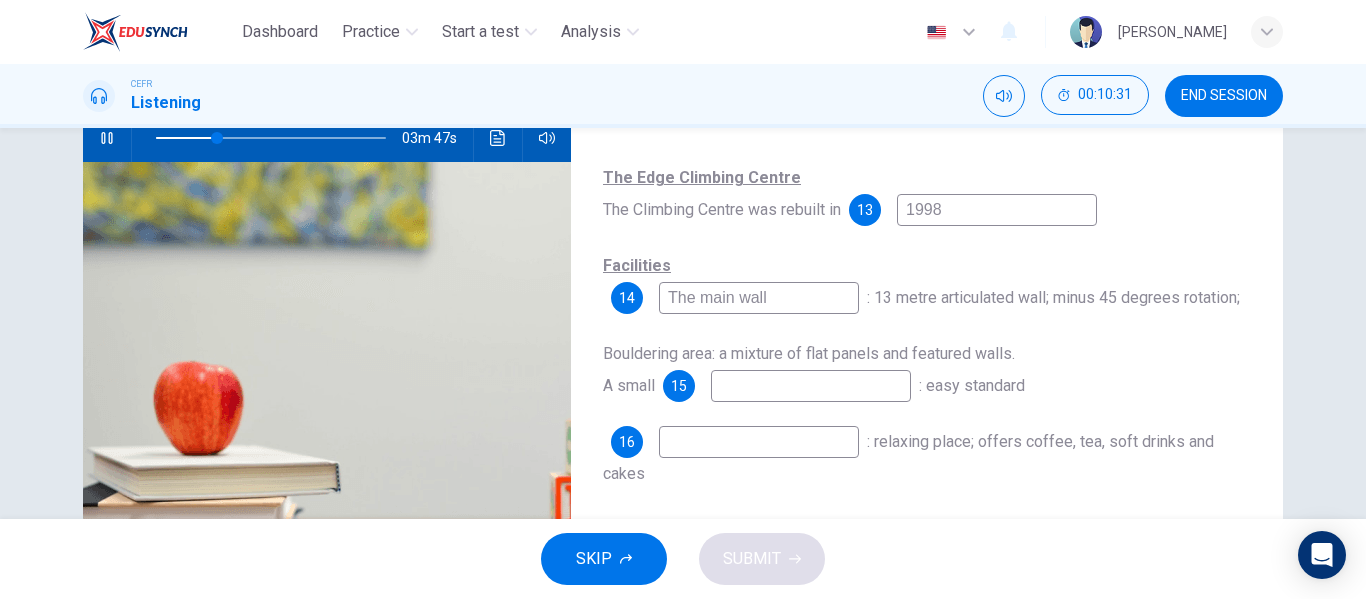 type on "The main wall" 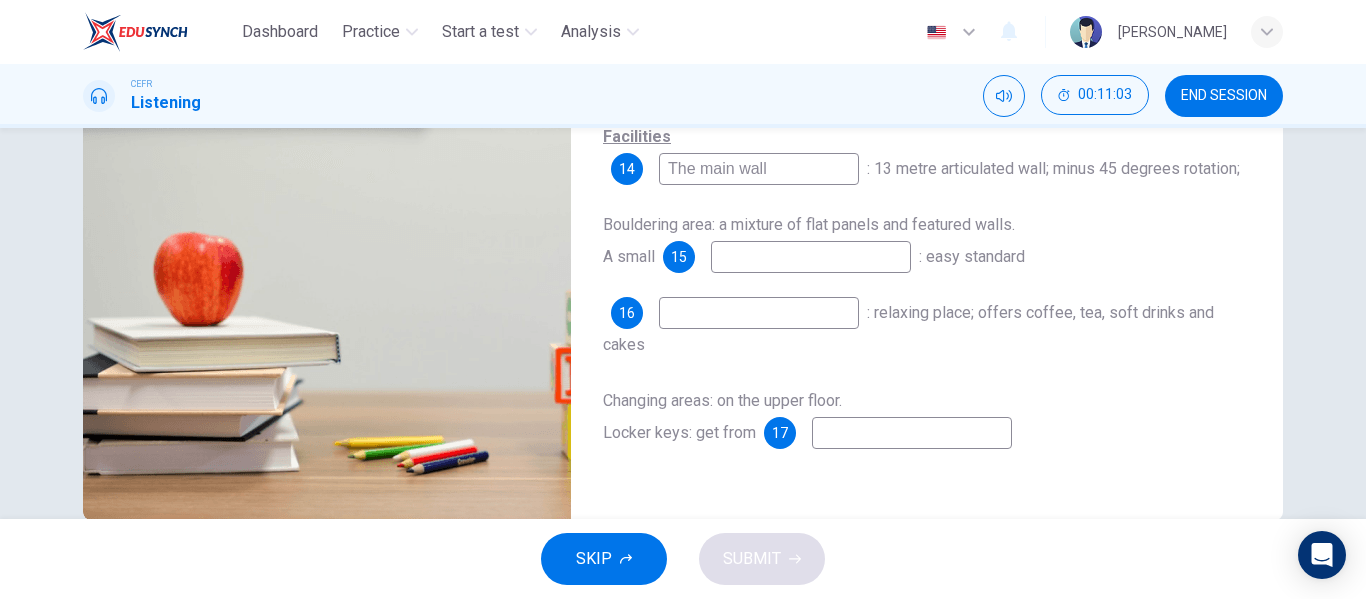 scroll, scrollTop: 338, scrollLeft: 0, axis: vertical 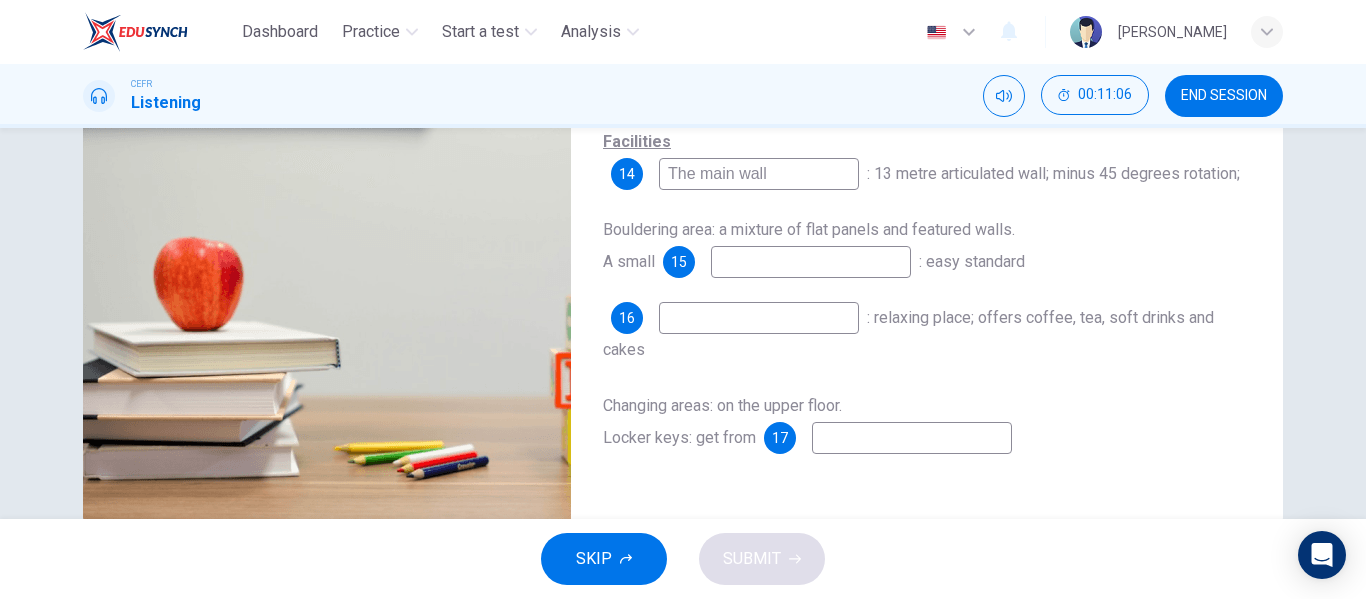 type on "38" 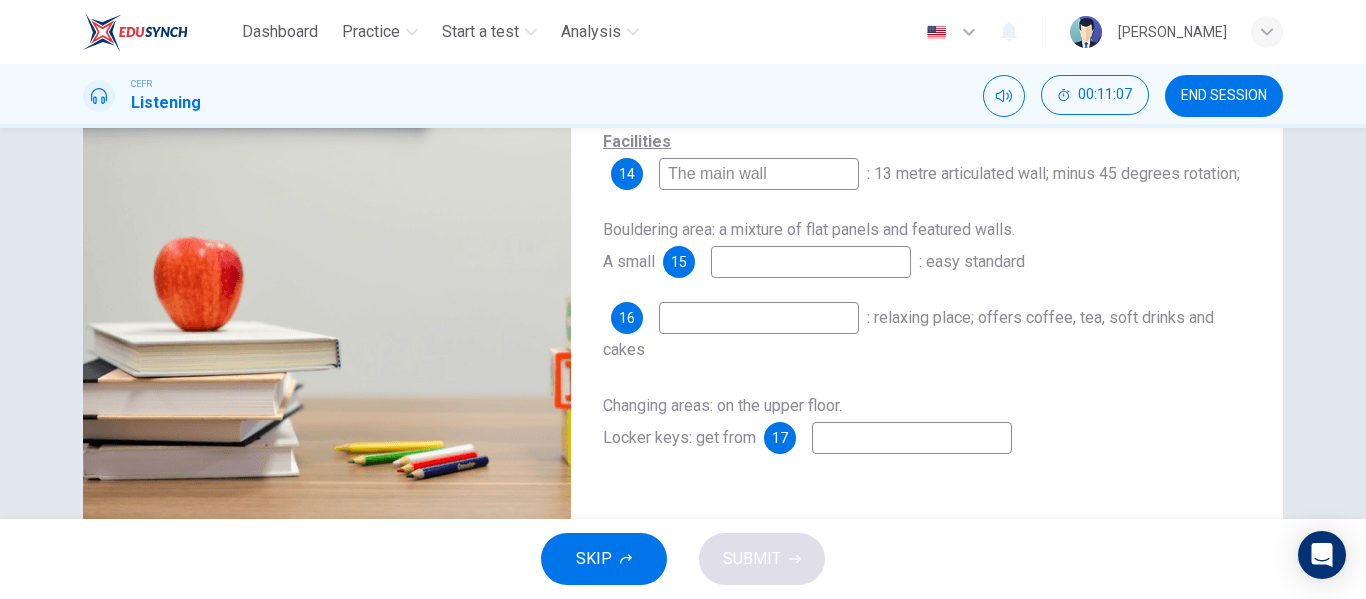 type on "The main wall" 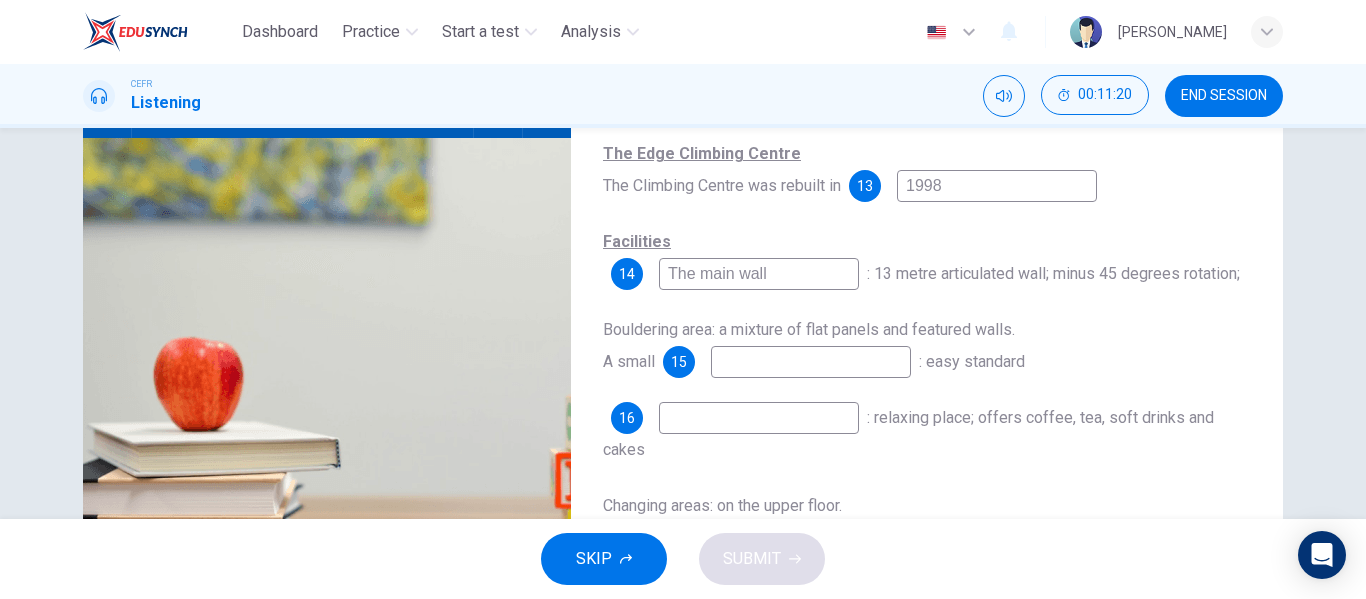 scroll, scrollTop: 239, scrollLeft: 0, axis: vertical 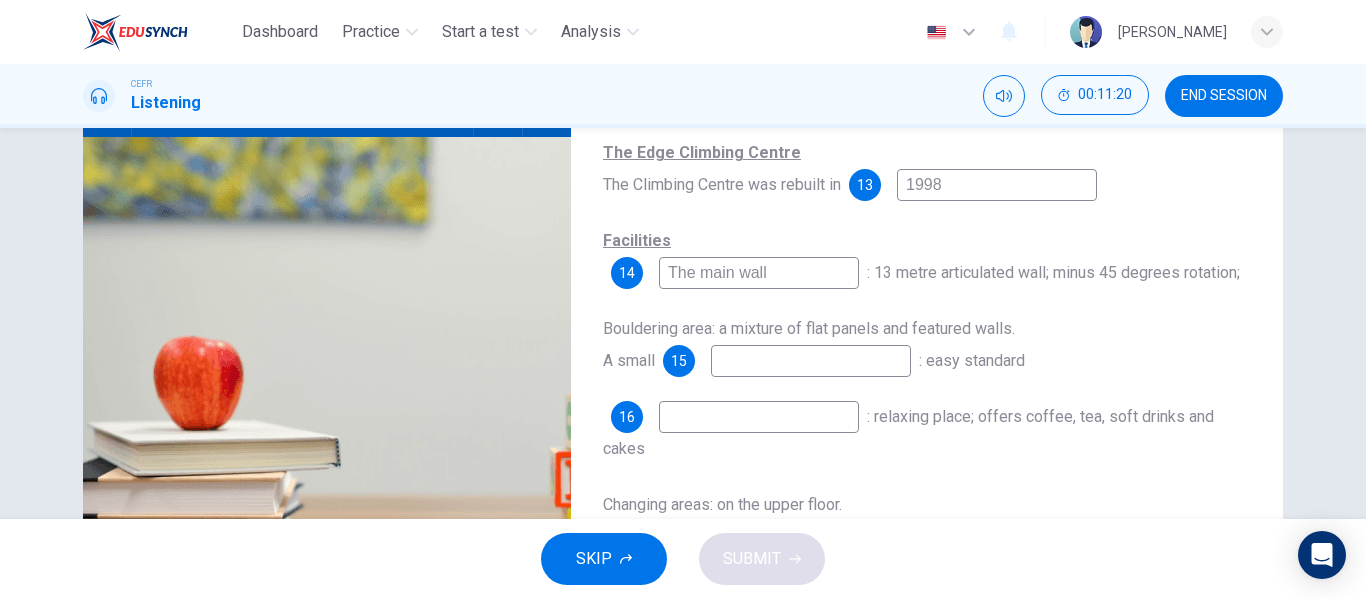 type on "43" 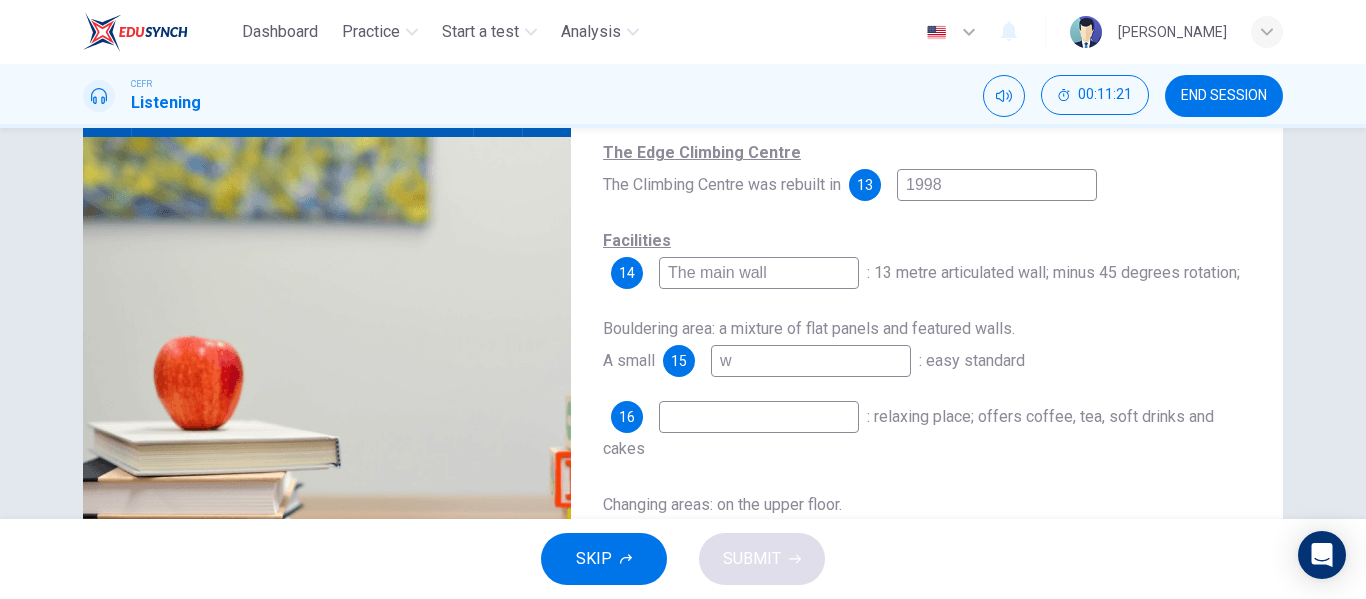 type on "wa" 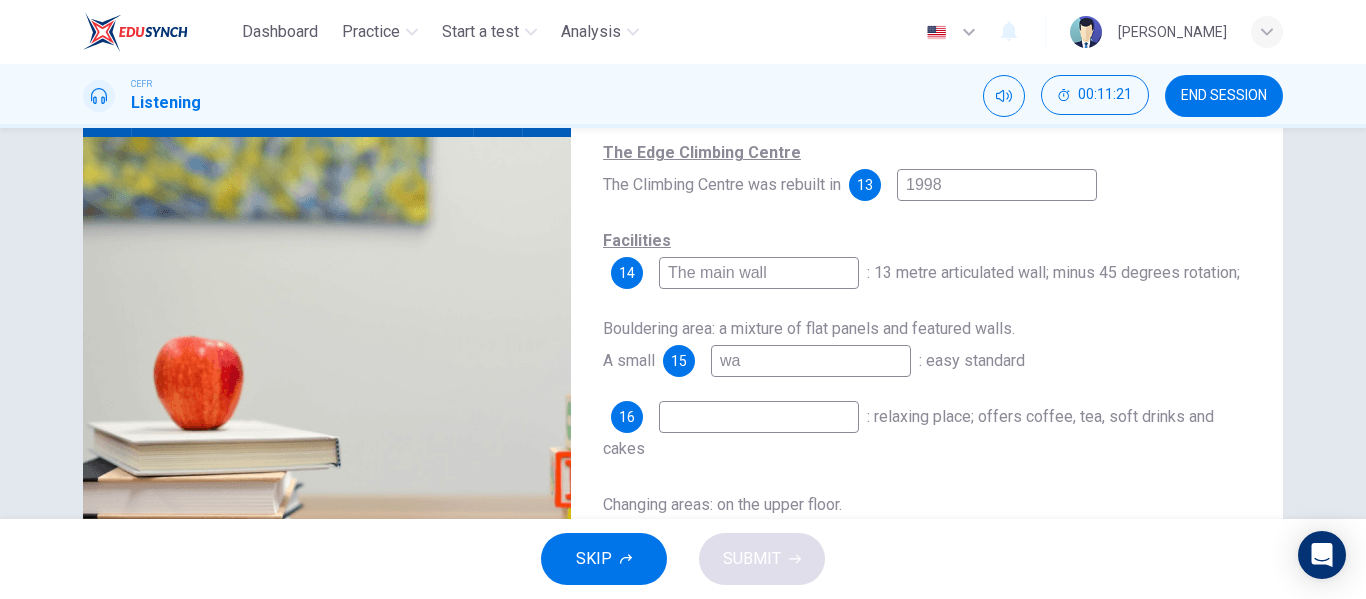 type on "43" 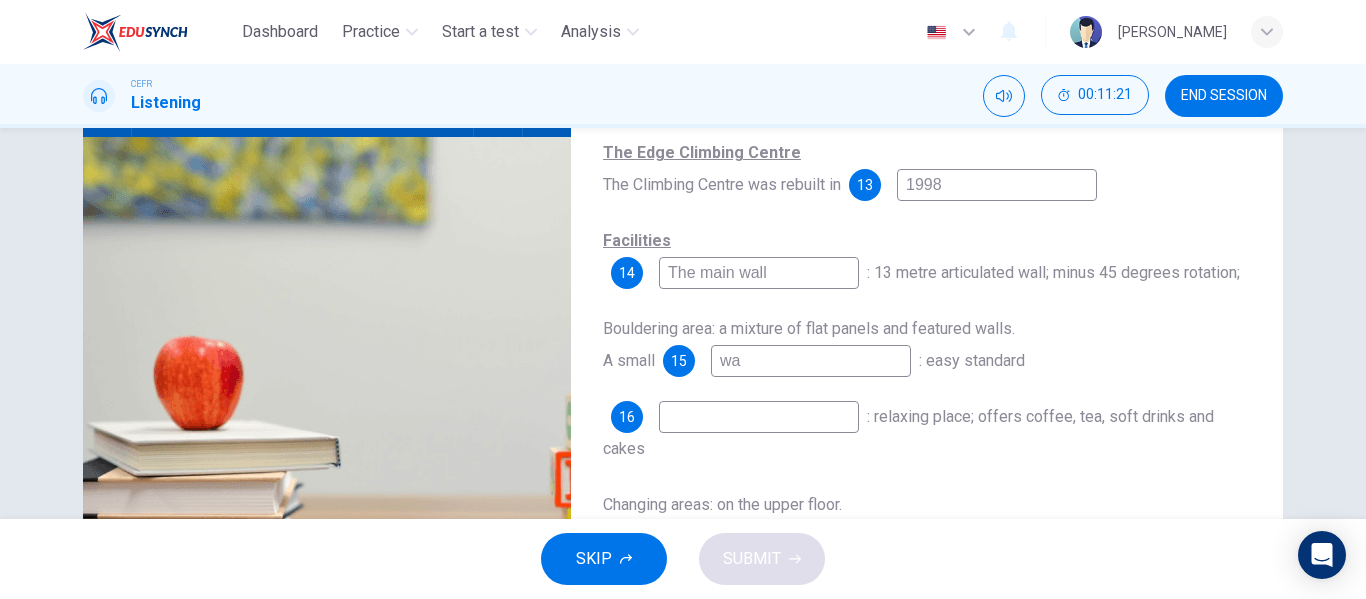 type on "war" 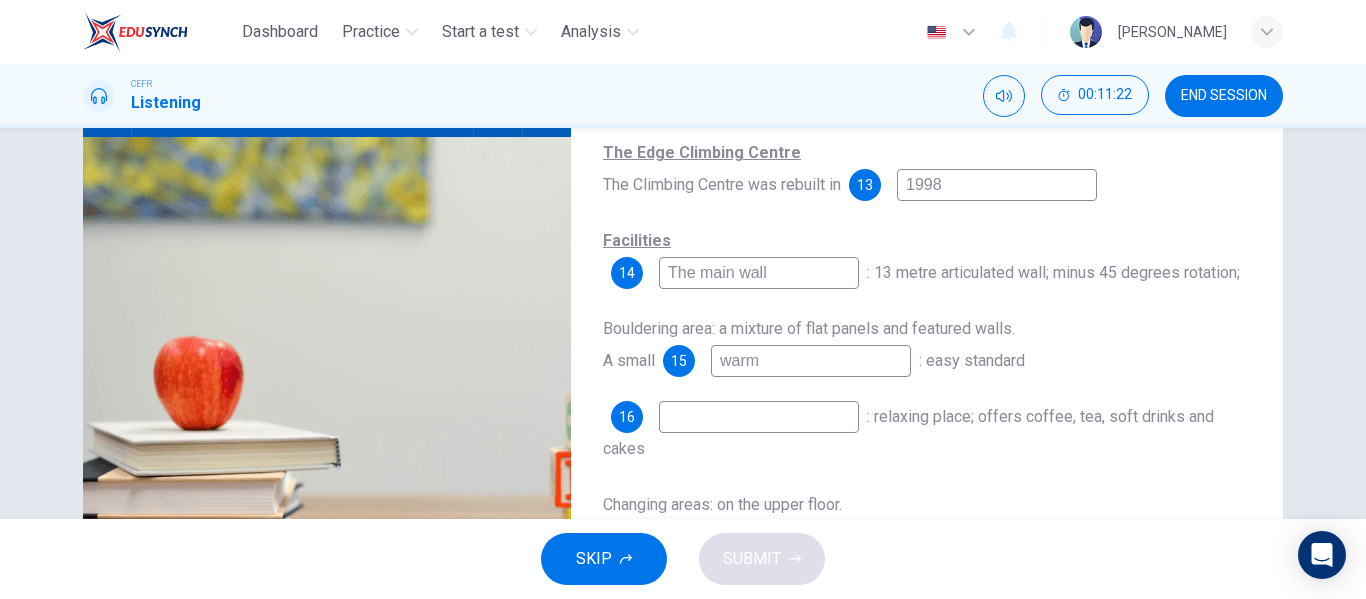 type on "warm" 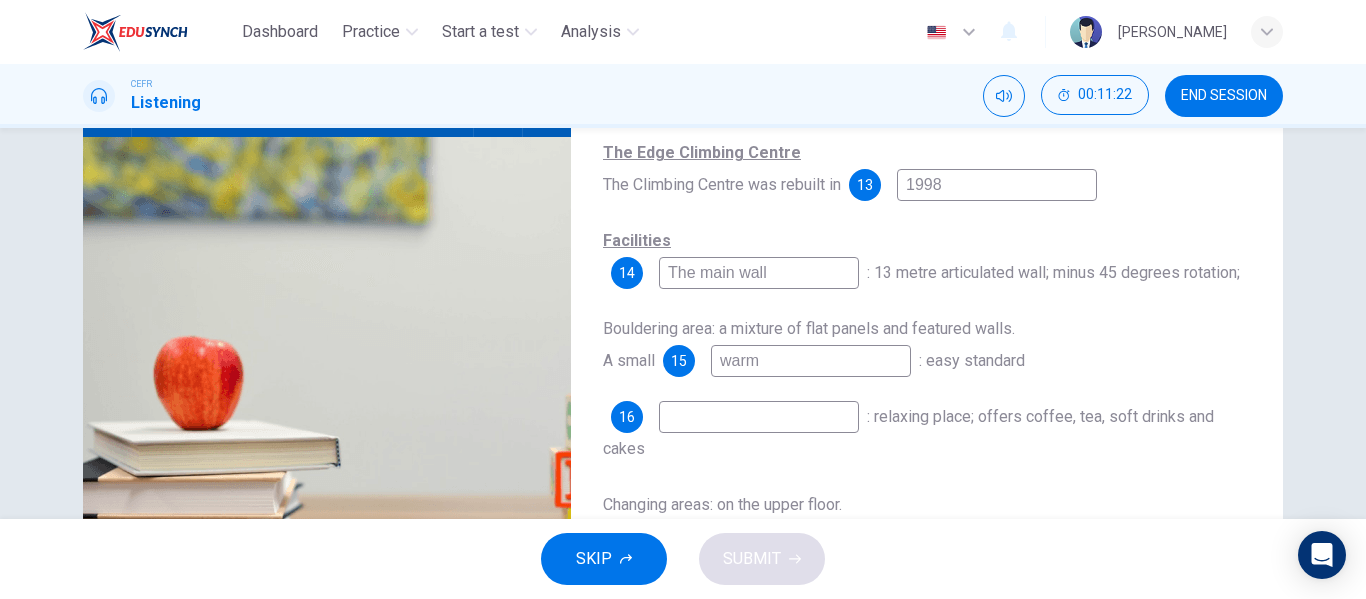 type on "43" 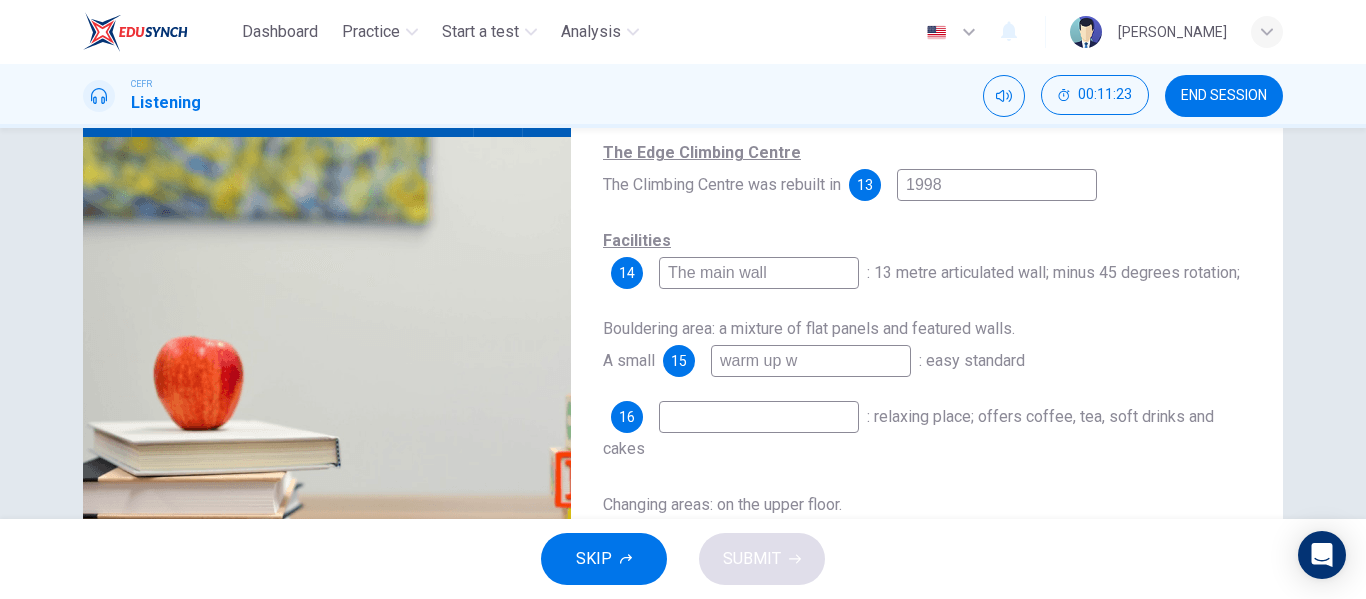 type on "warm up wa" 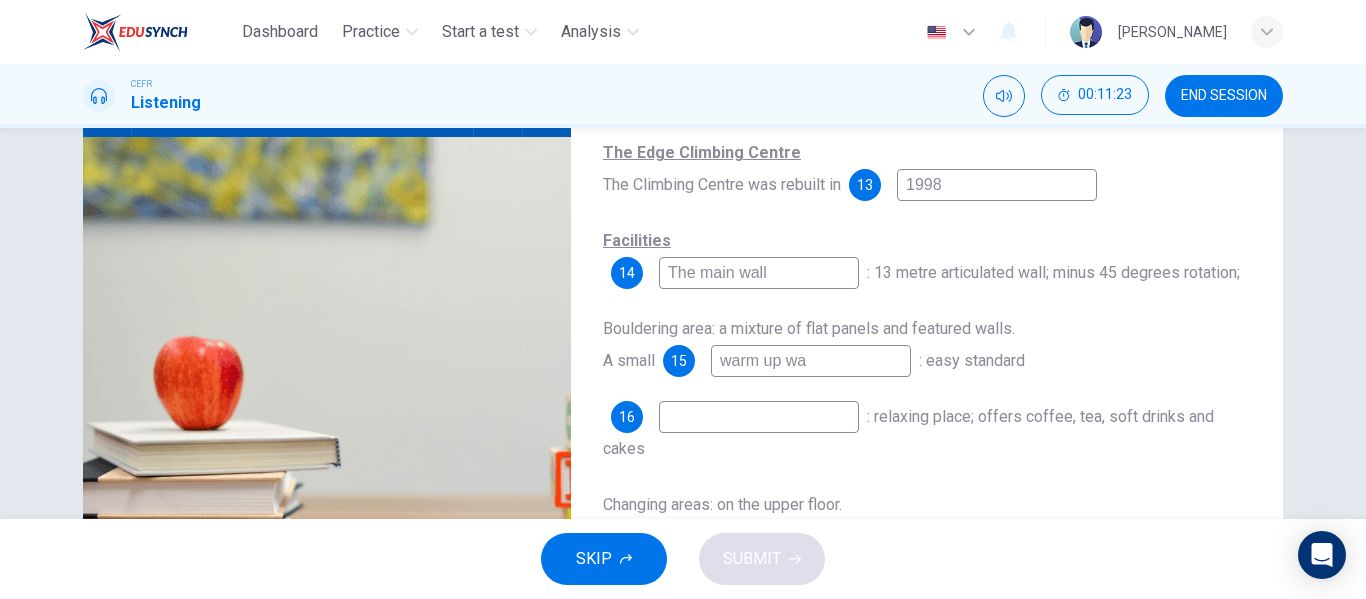 type on "44" 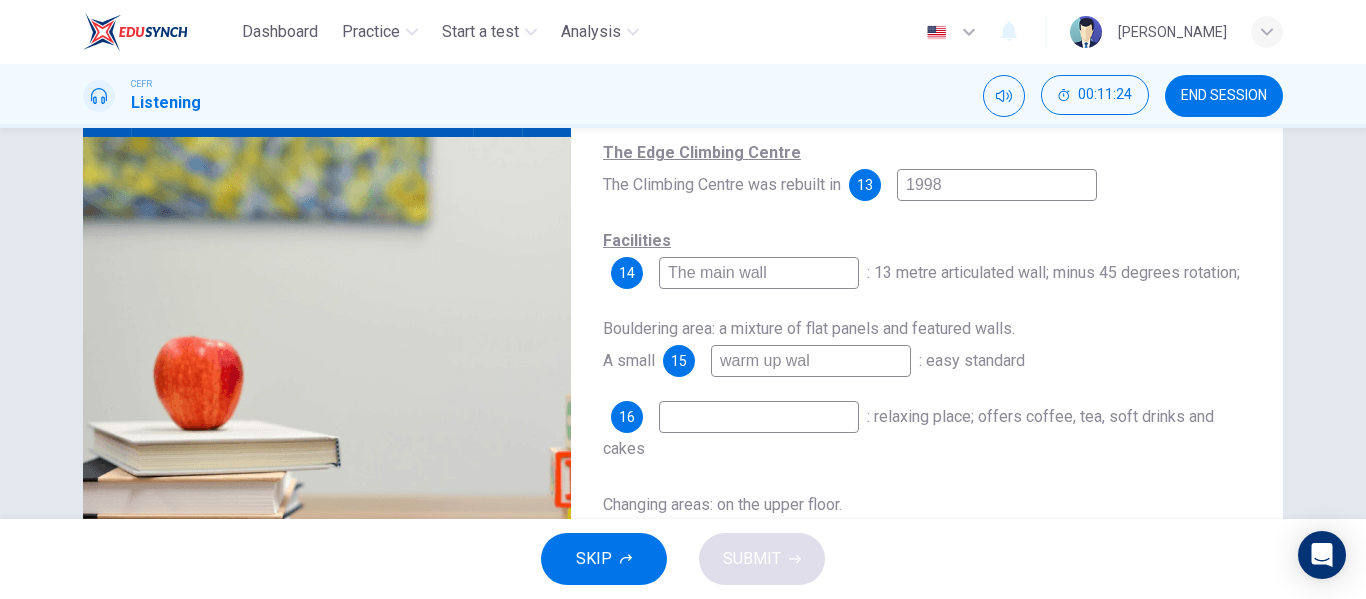 type on "warm up wall" 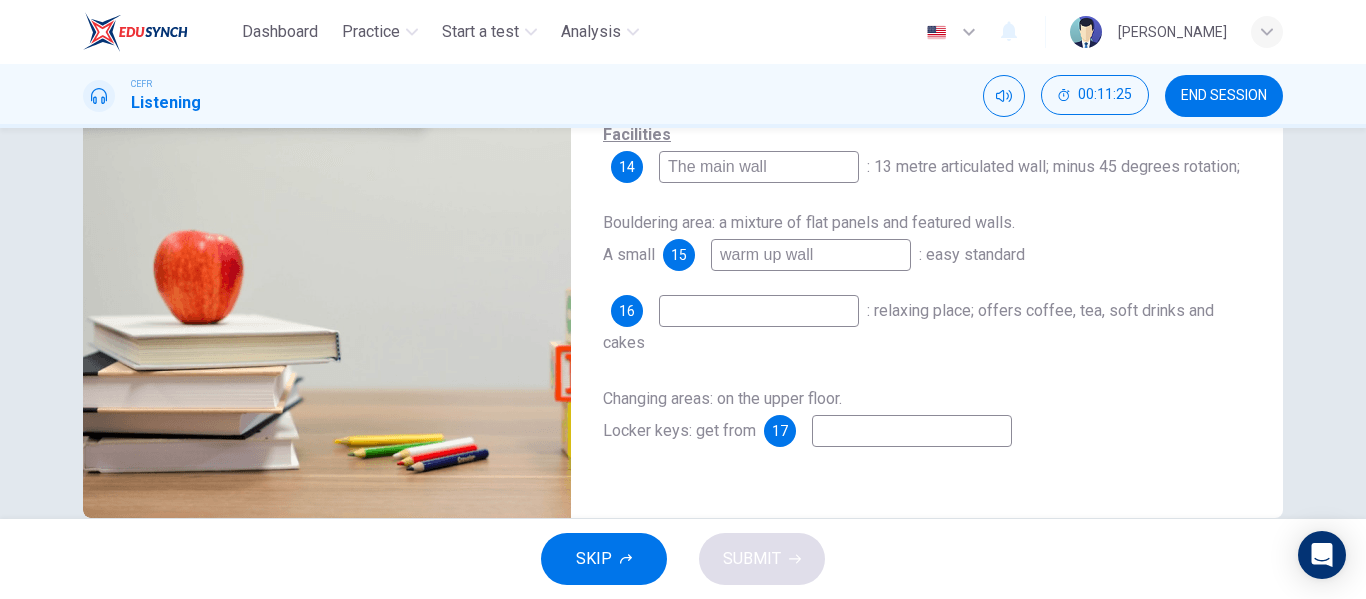 scroll, scrollTop: 384, scrollLeft: 0, axis: vertical 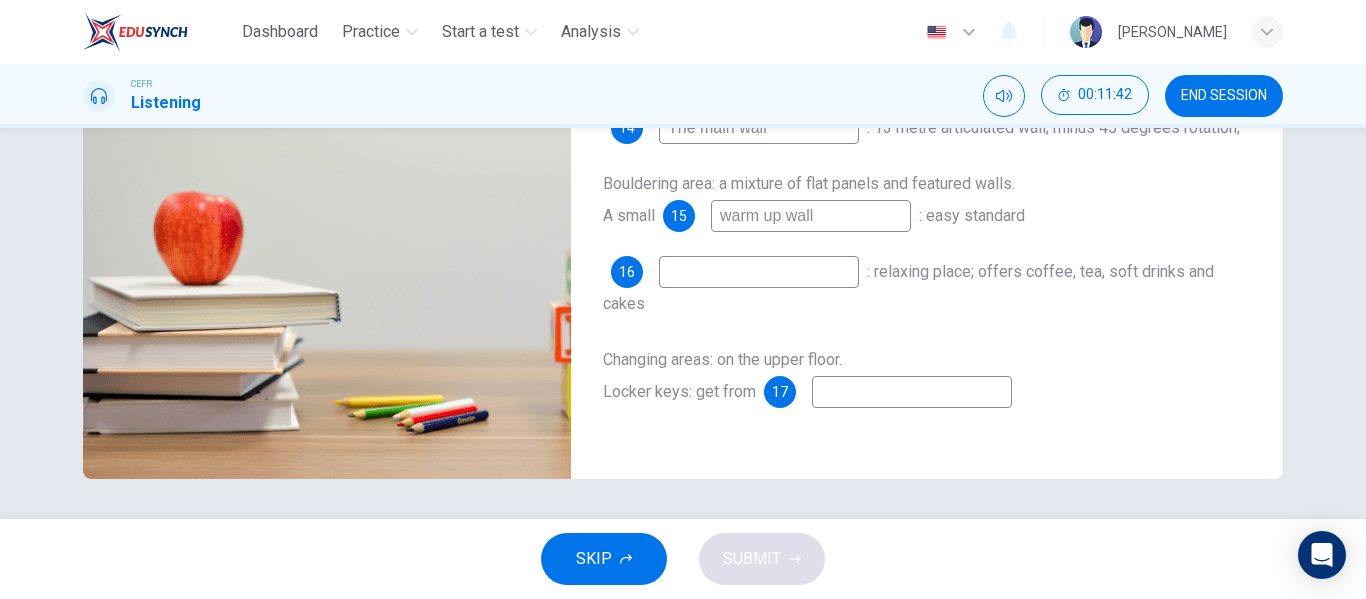 type on "50" 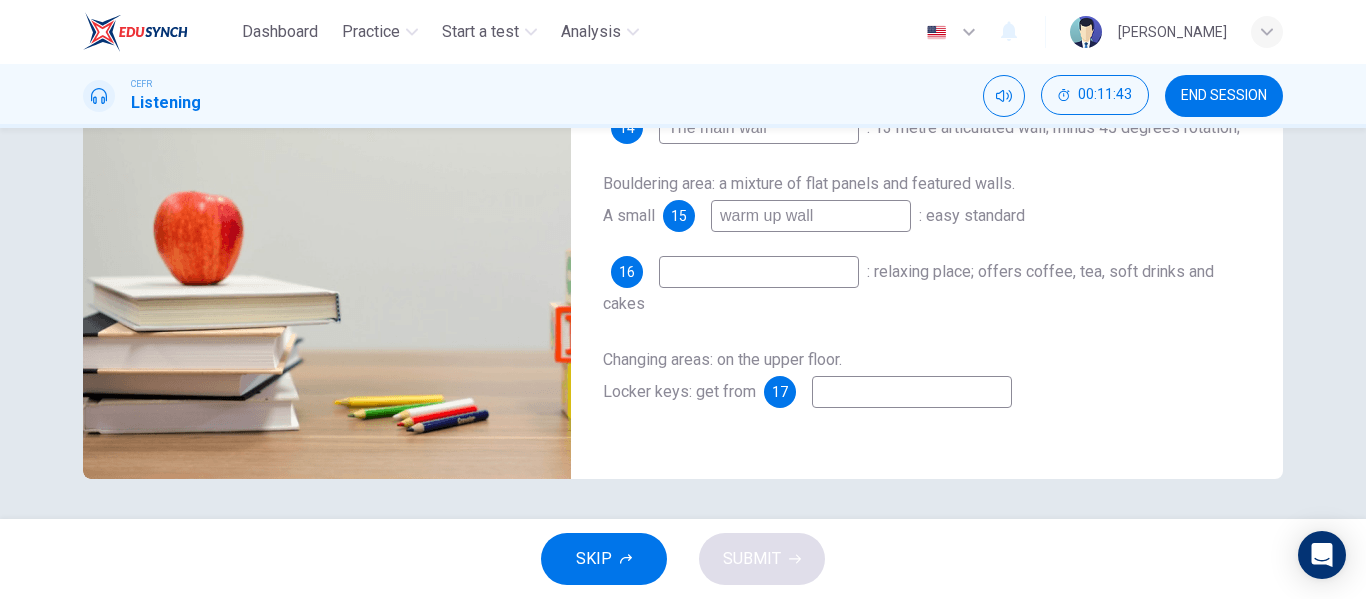 type on "warm up wall" 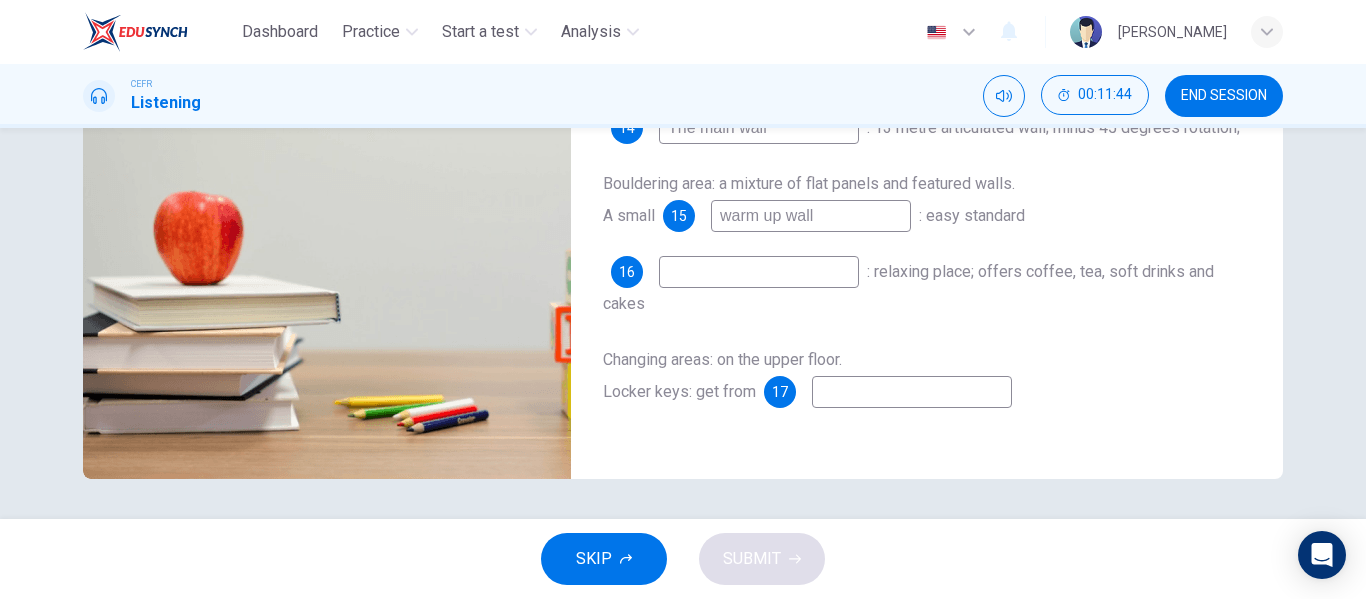 type on "c" 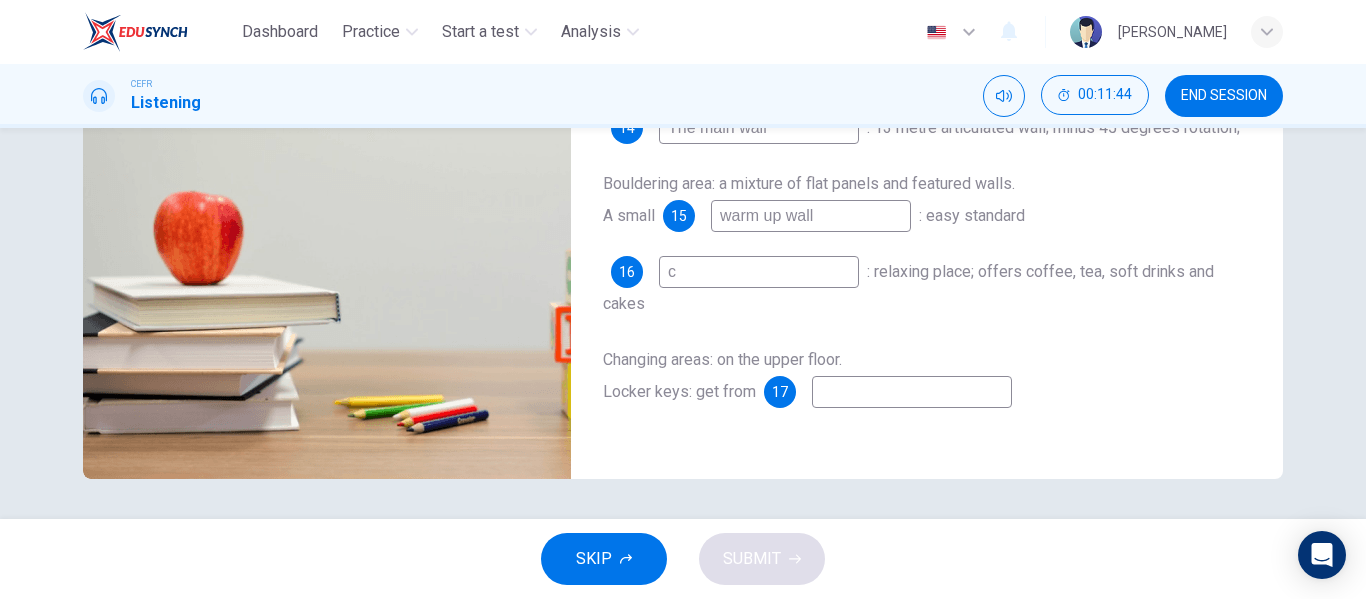 type on "50" 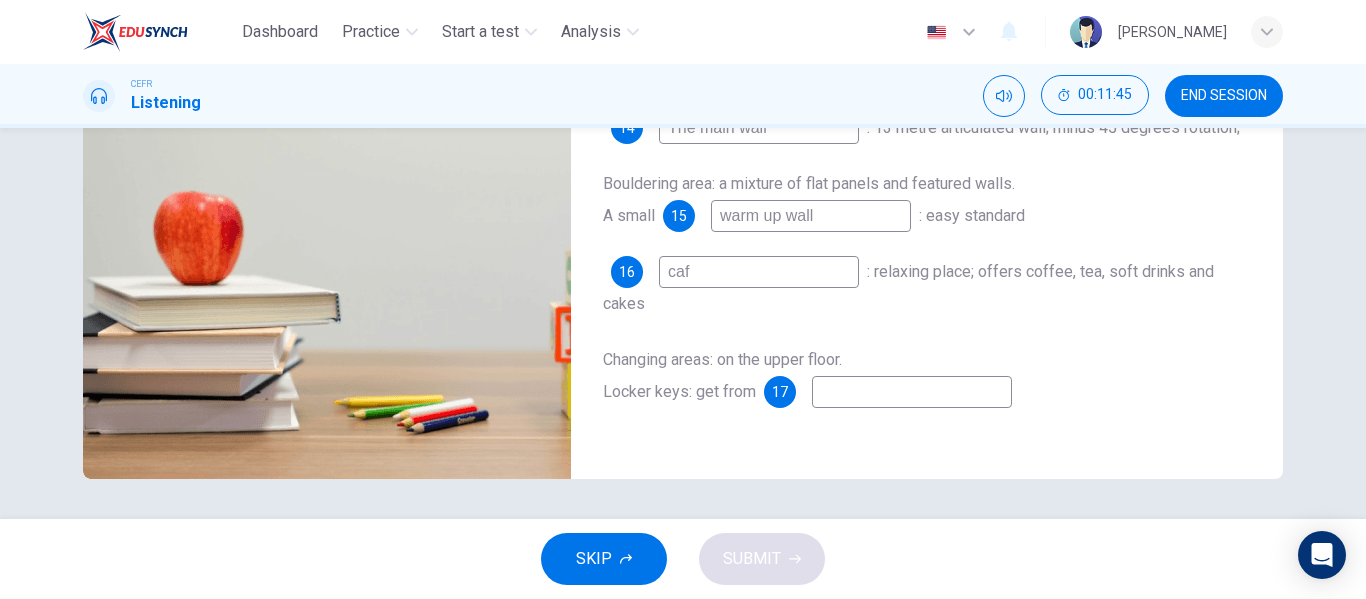 type on "cafe" 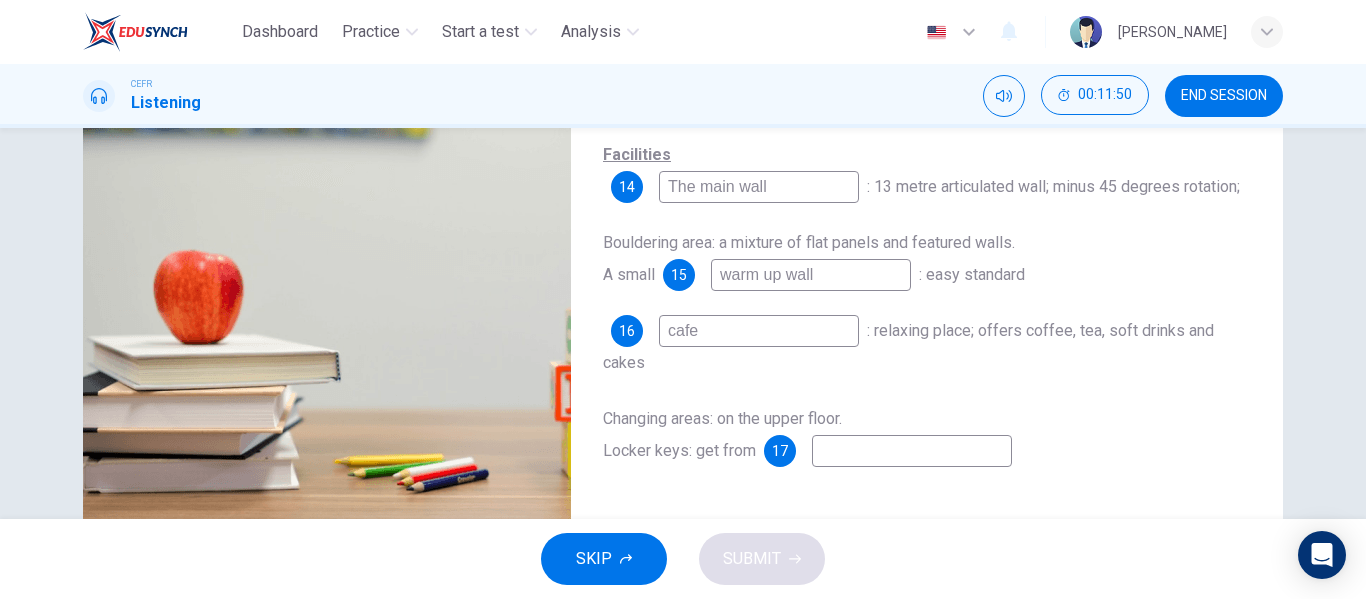 scroll, scrollTop: 384, scrollLeft: 0, axis: vertical 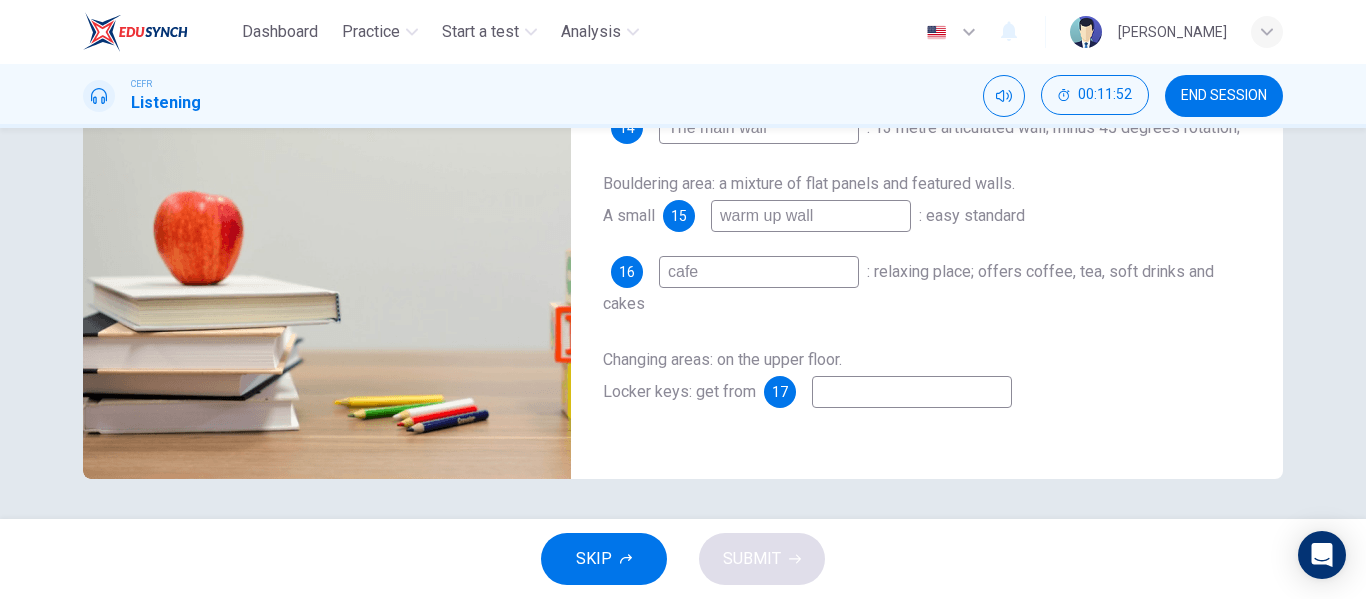 type on "53" 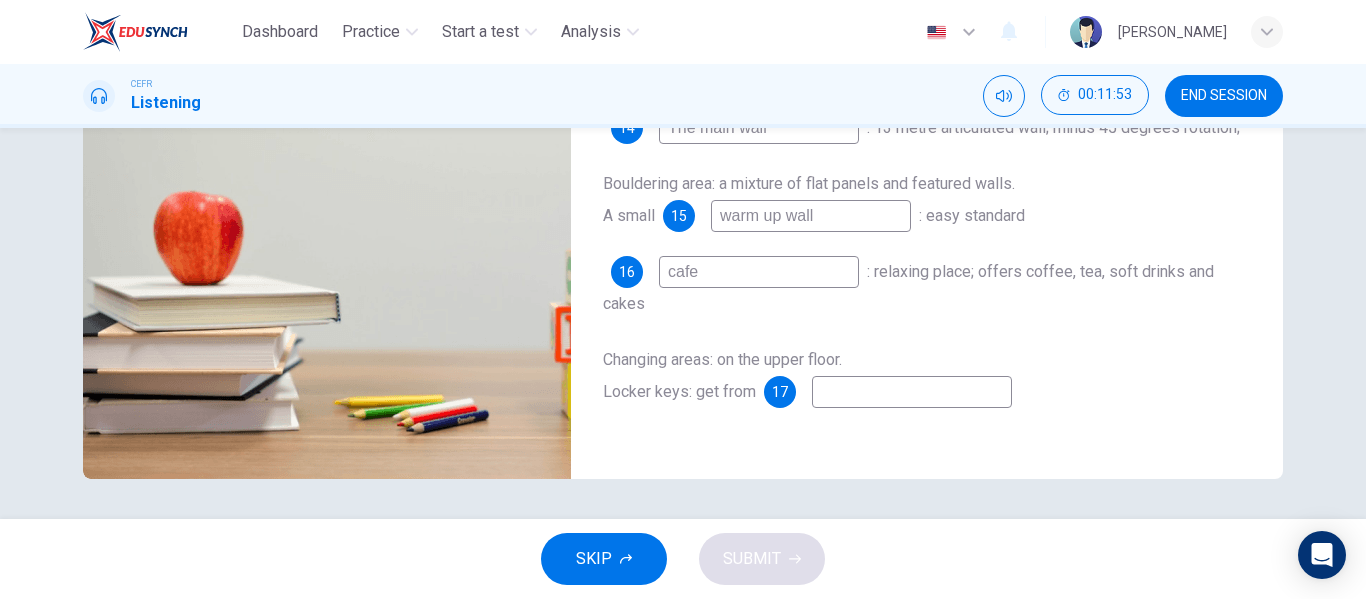 type on "cafe" 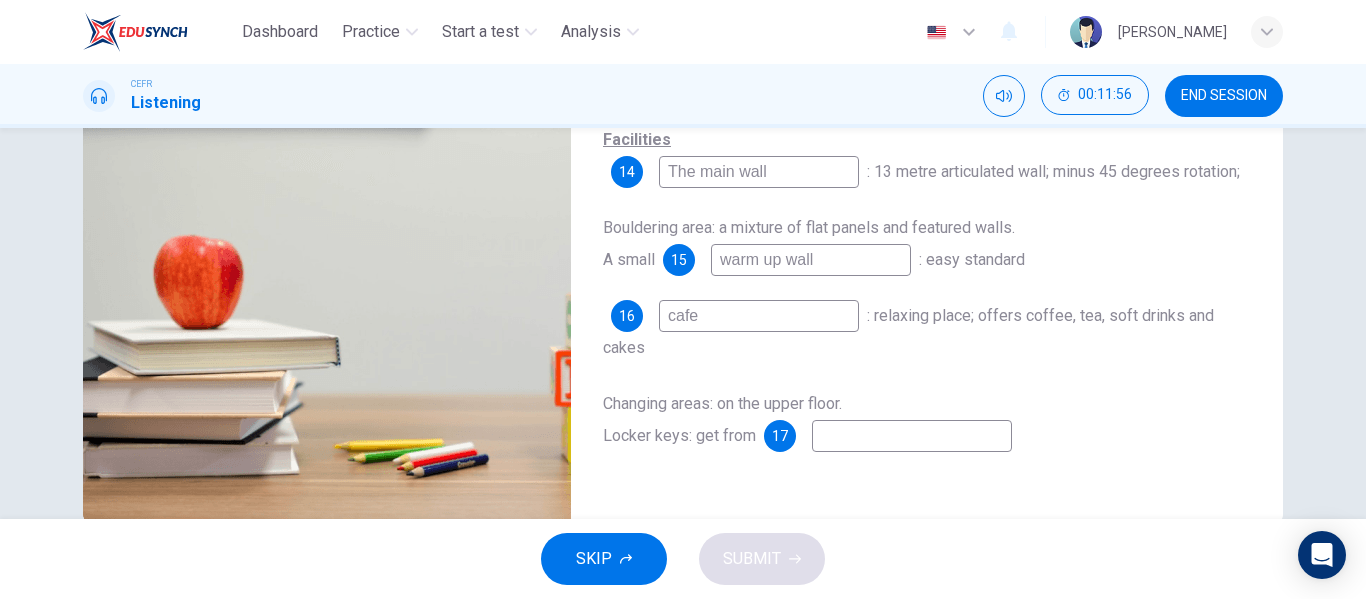scroll, scrollTop: 384, scrollLeft: 0, axis: vertical 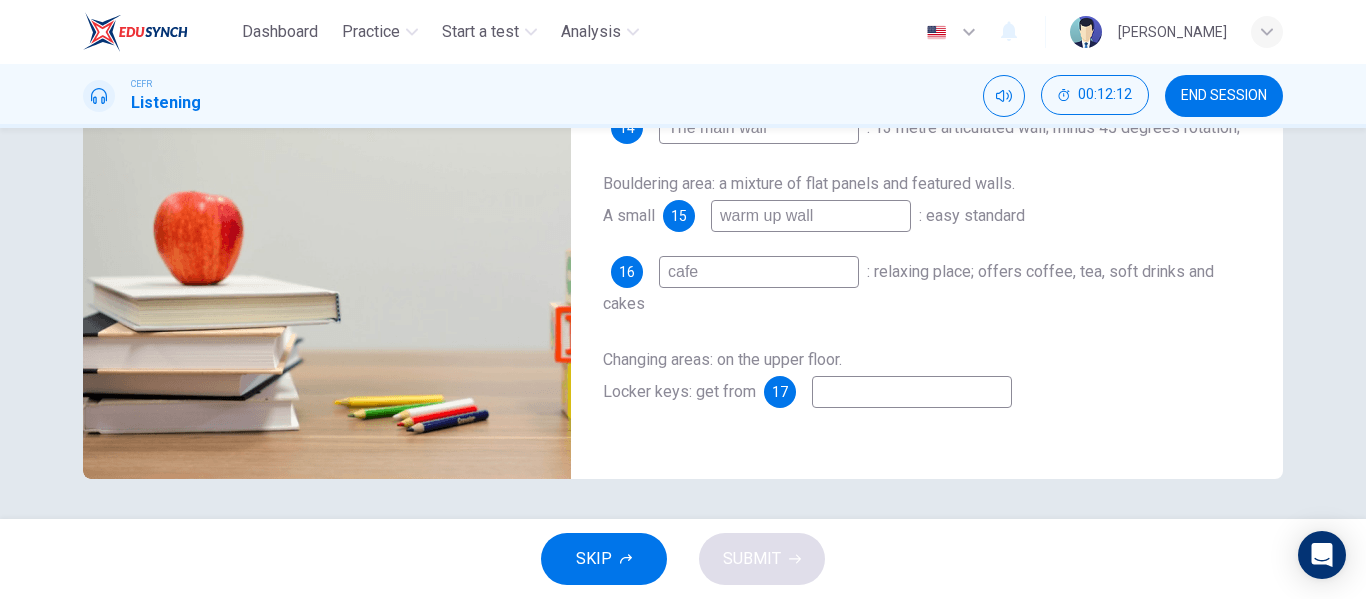 type on "59" 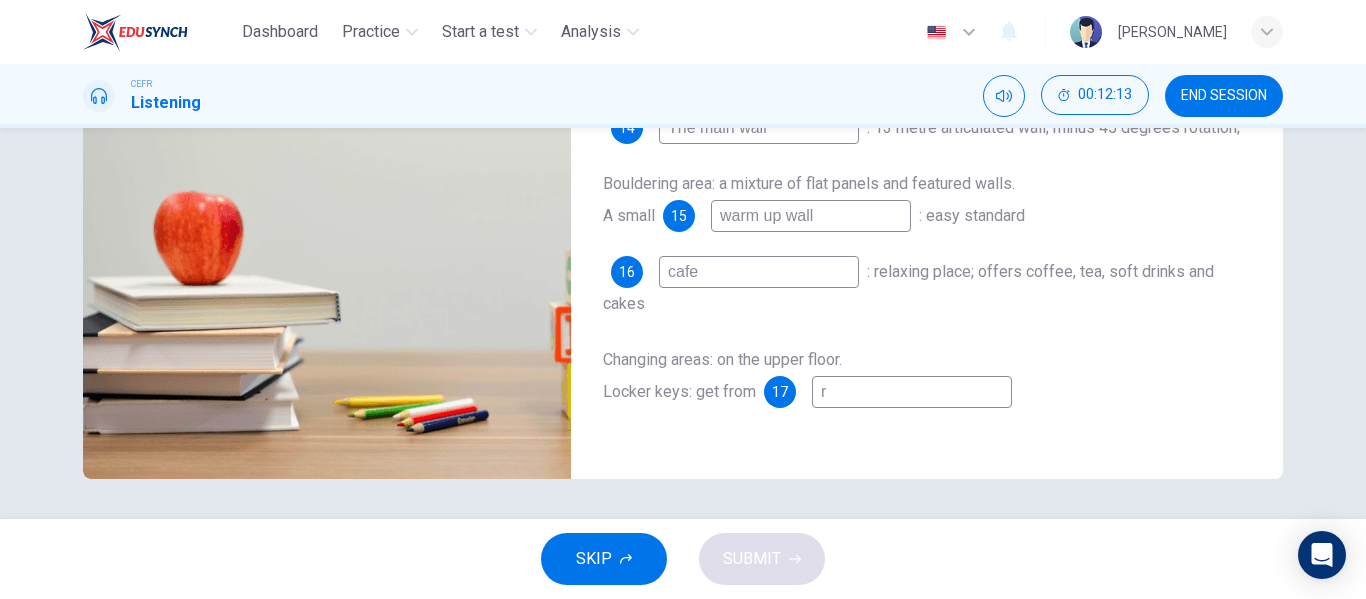 type on "re" 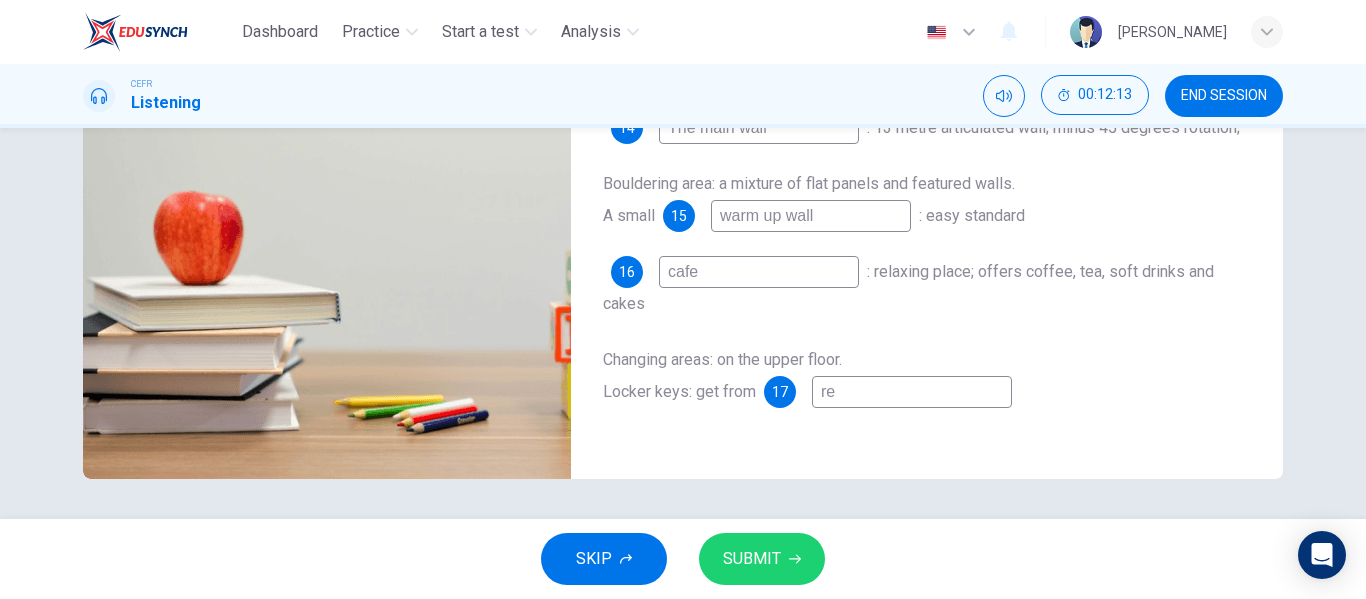 type on "59" 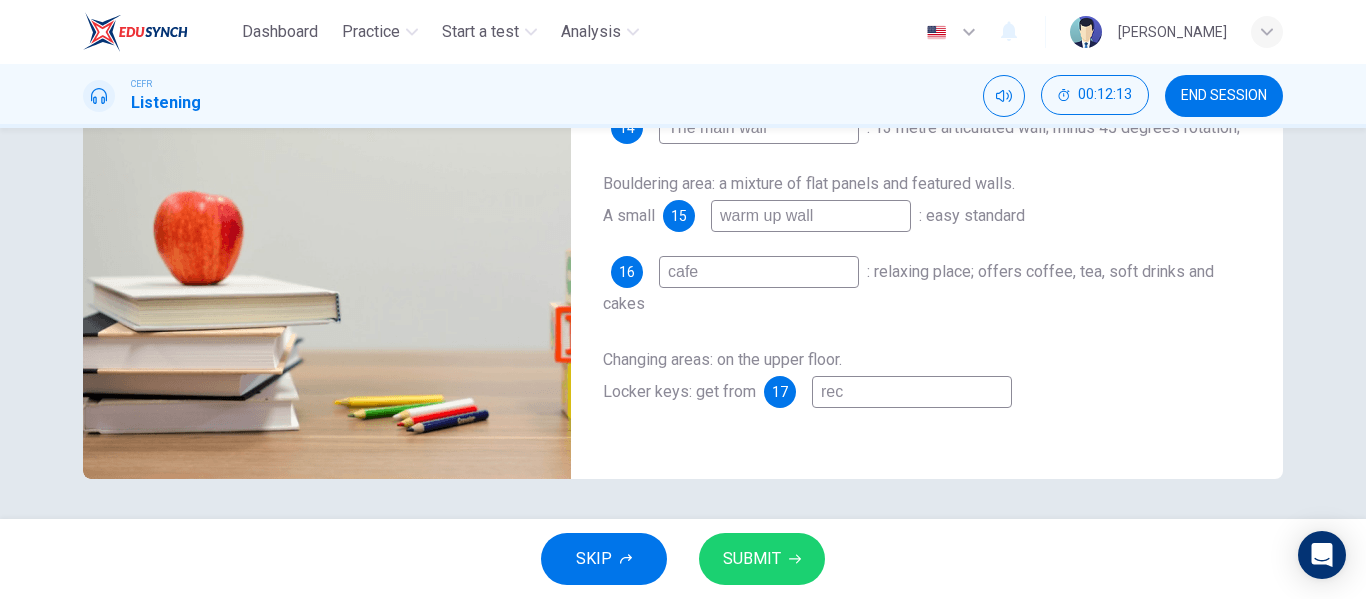 type on "rece" 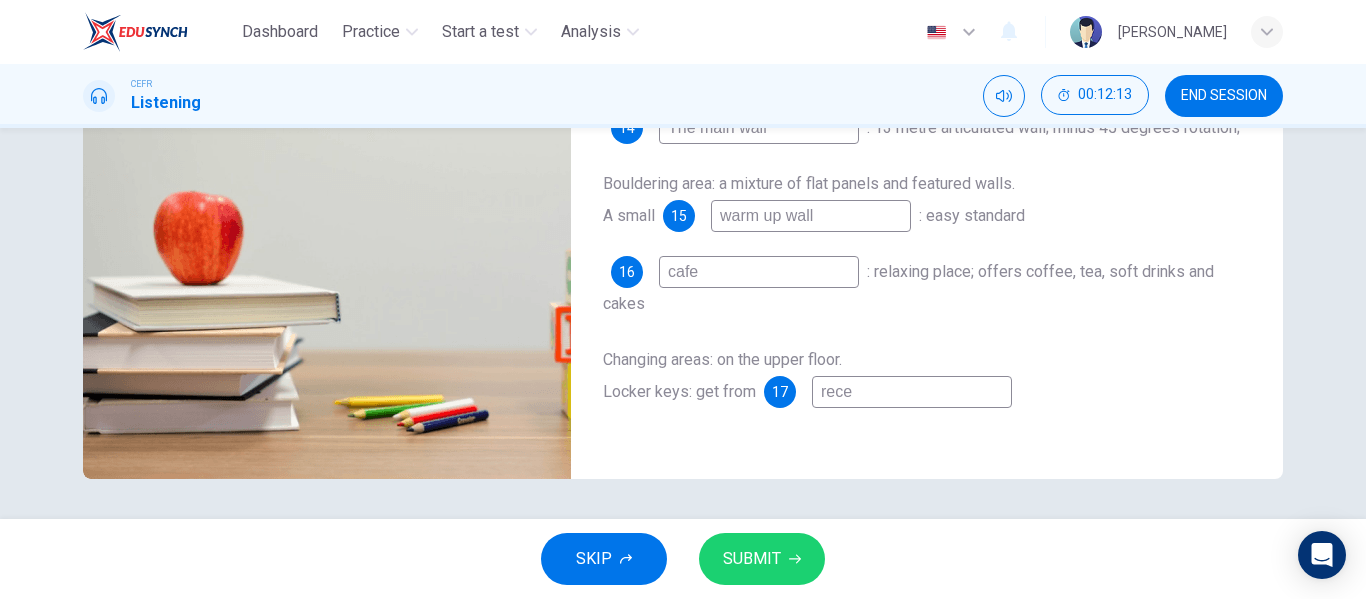 type on "60" 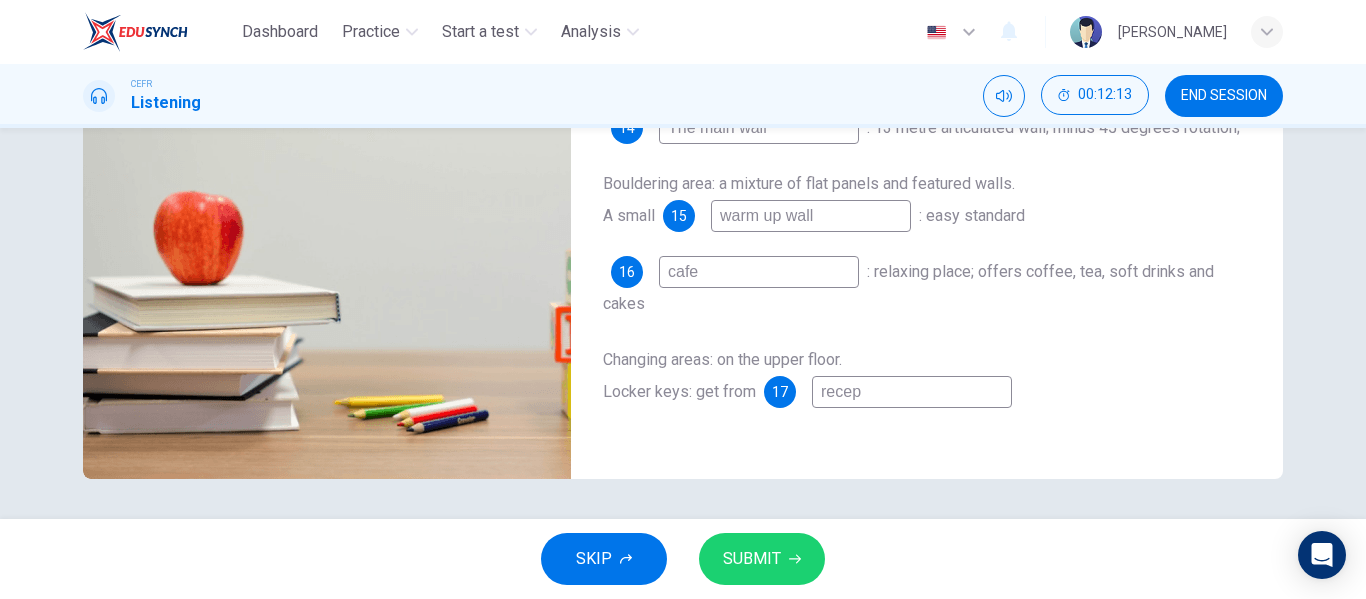 type on "60" 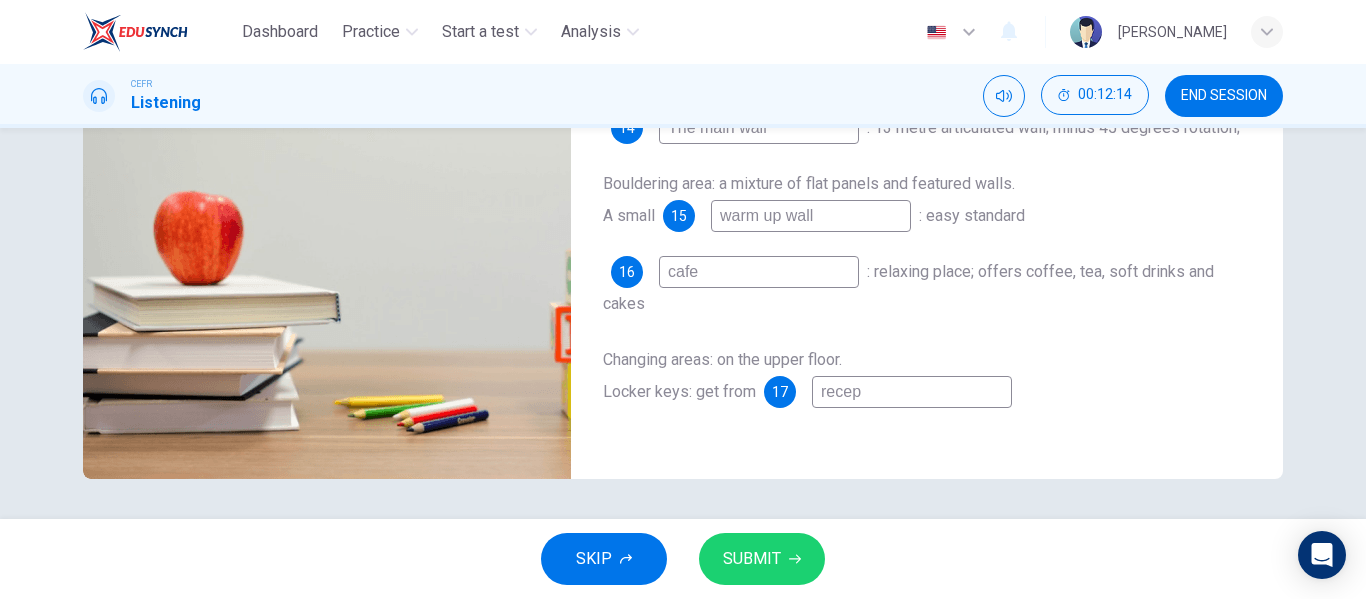 type on "recept" 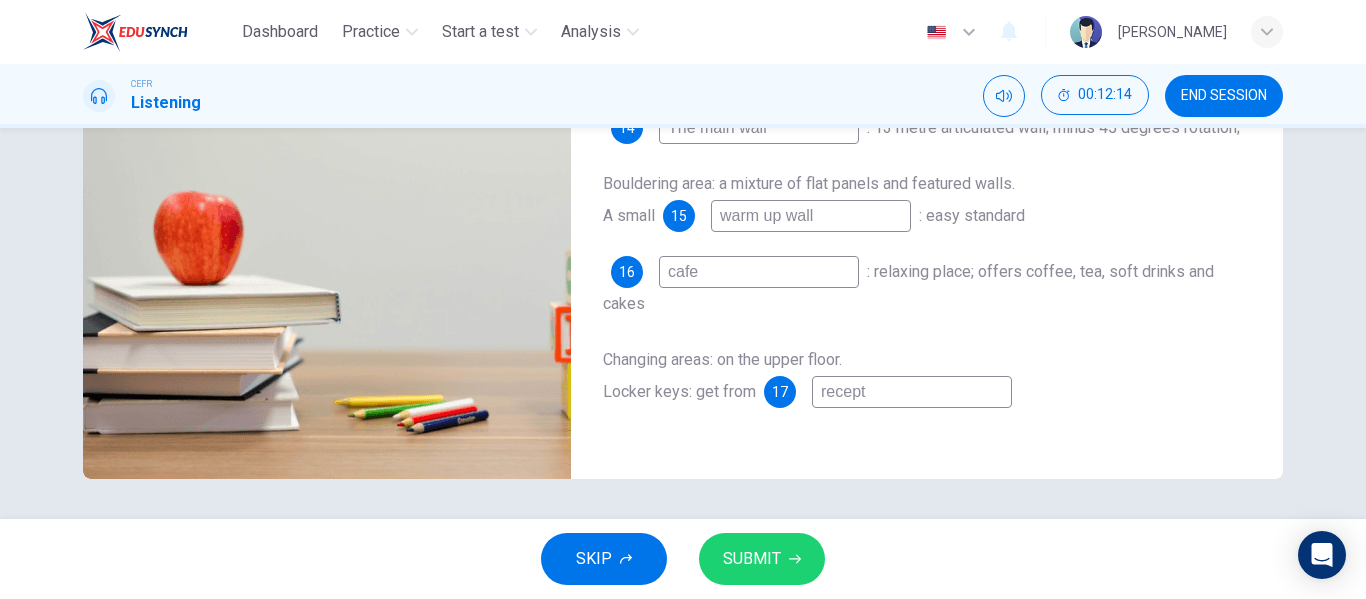 type on "60" 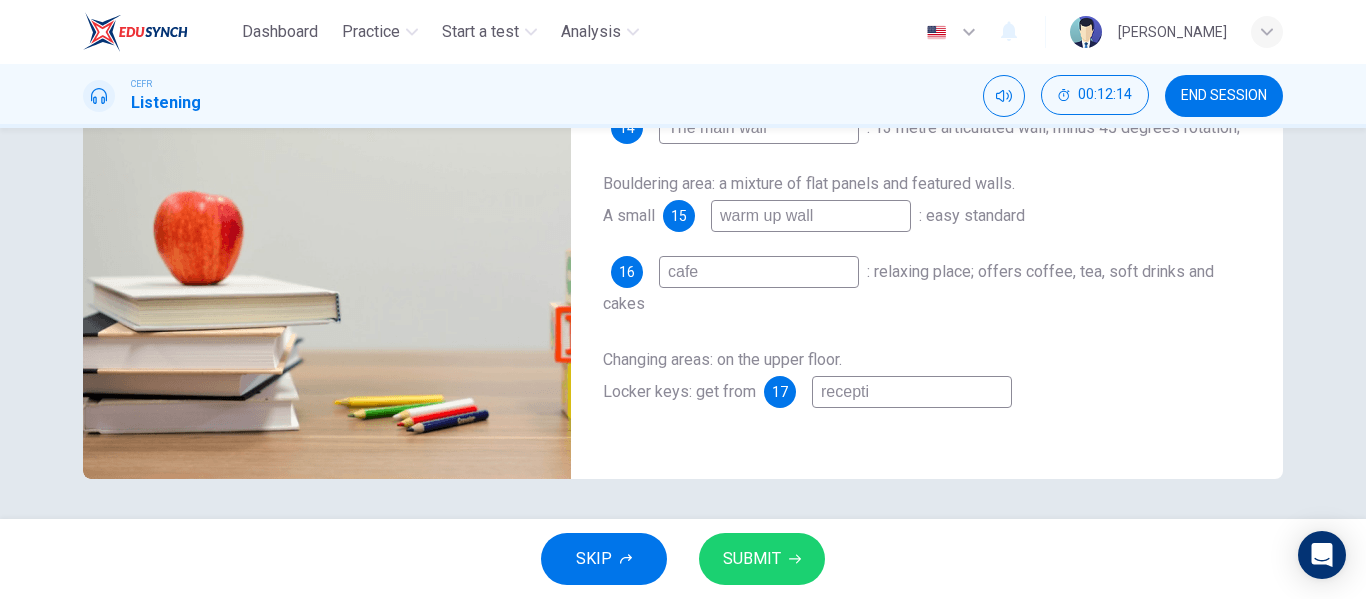 type on "60" 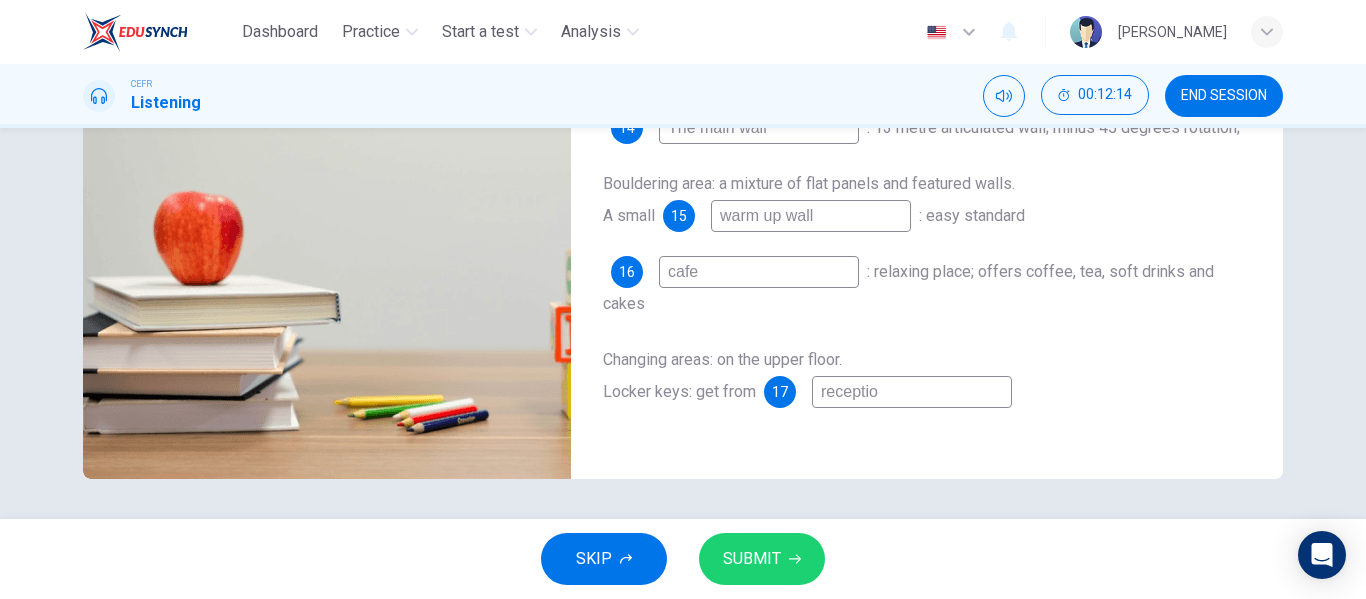 type on "60" 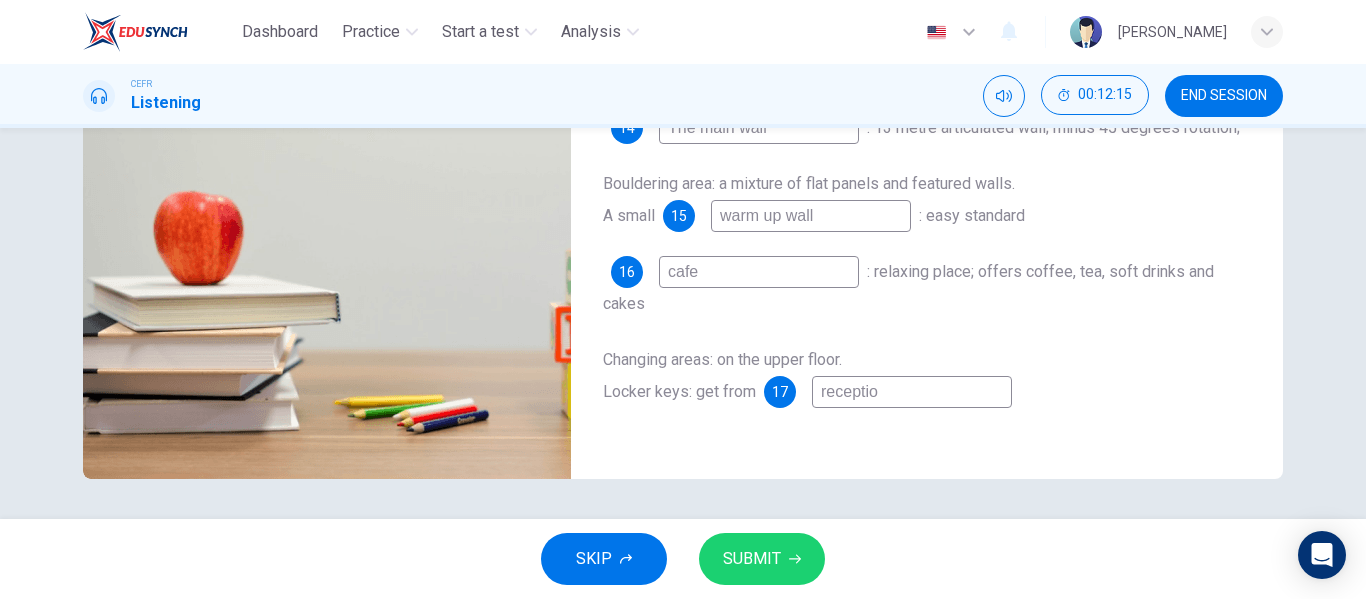 type on "reception" 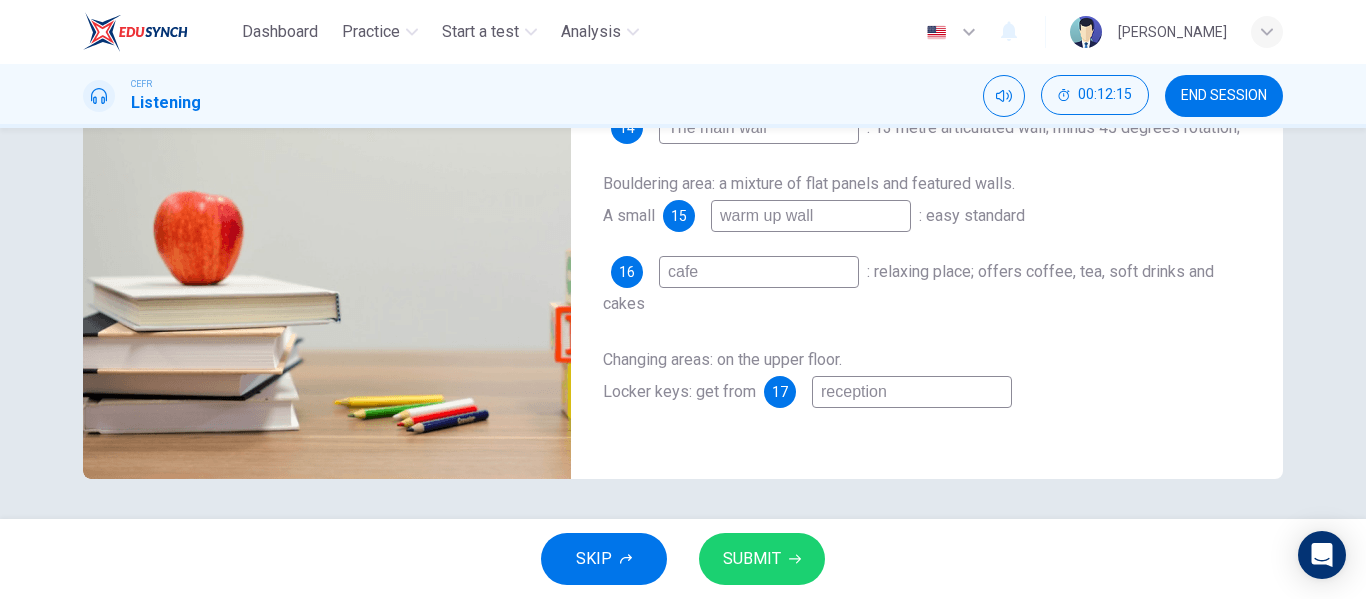 type on "60" 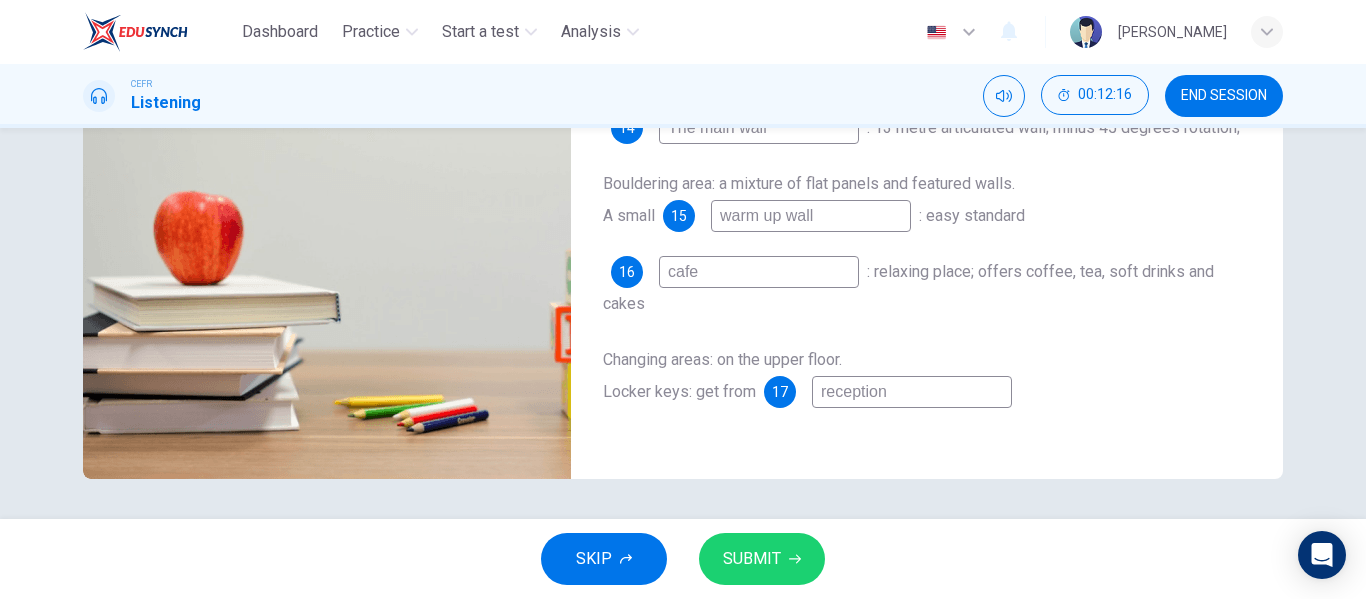 type on "reception" 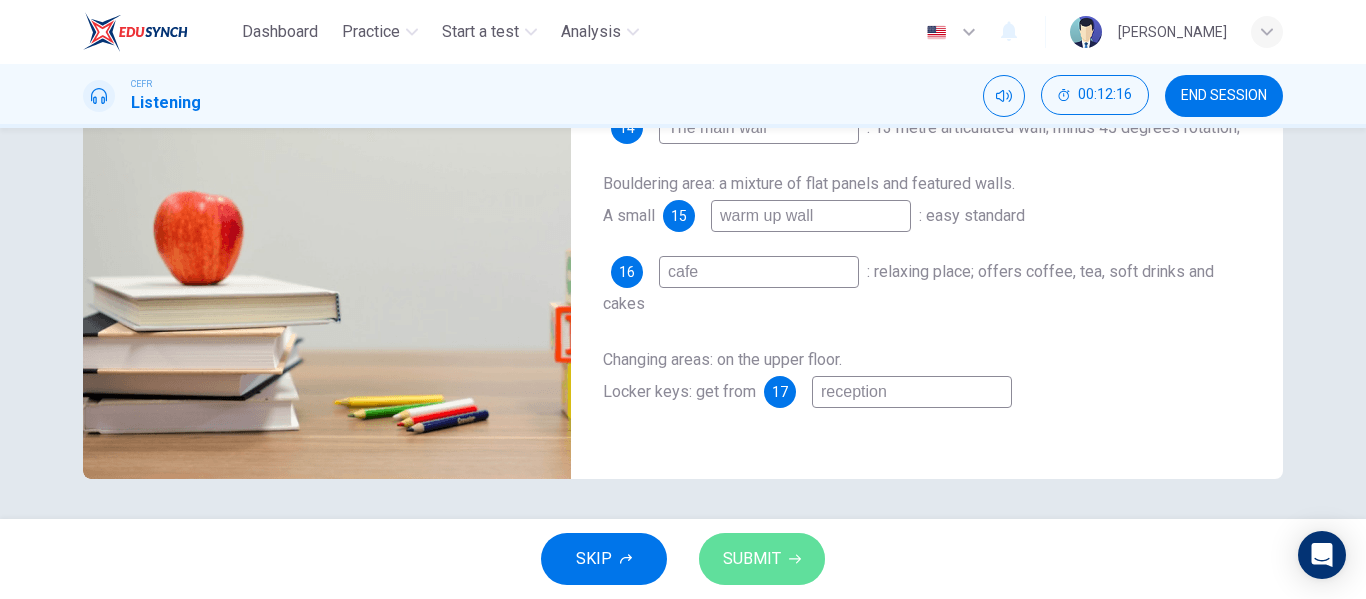 click on "SUBMIT" at bounding box center [762, 559] 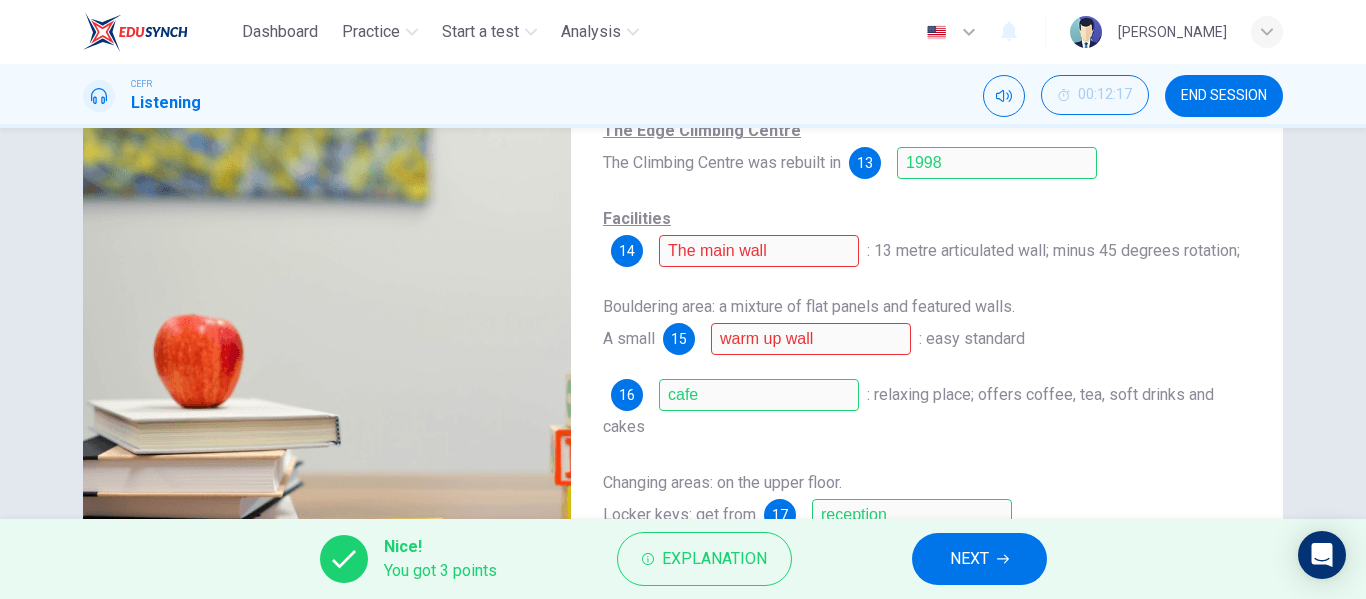 scroll, scrollTop: 253, scrollLeft: 0, axis: vertical 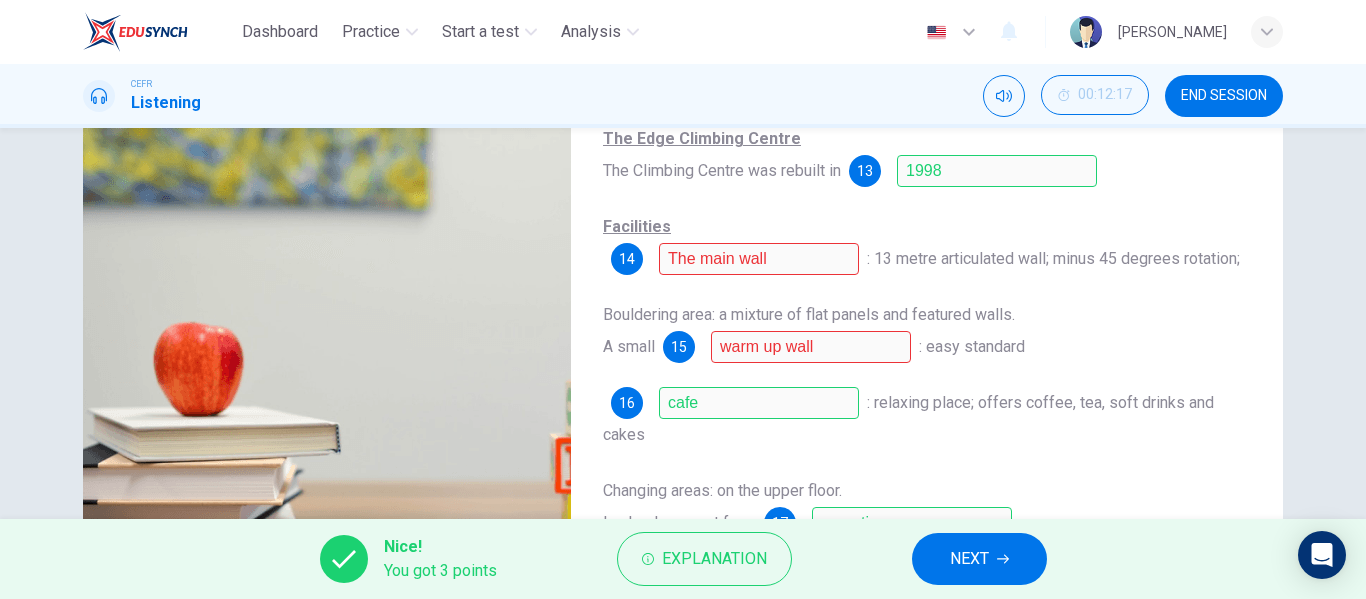 click on "NEXT" at bounding box center (969, 559) 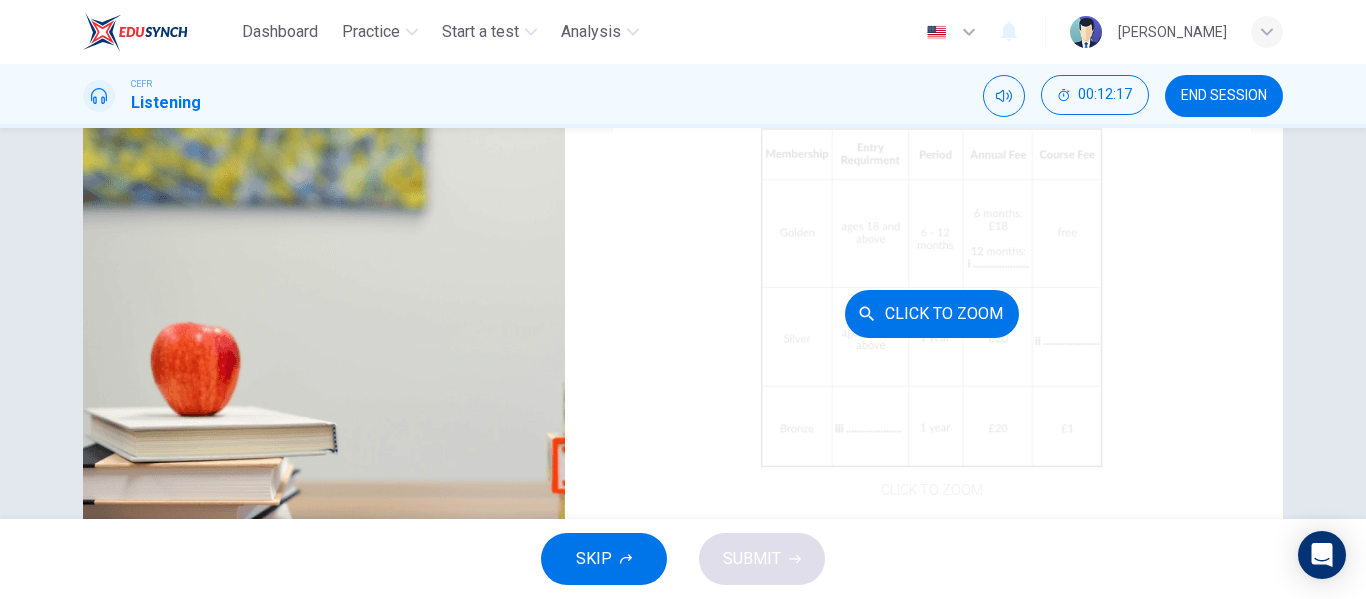 scroll, scrollTop: 209, scrollLeft: 0, axis: vertical 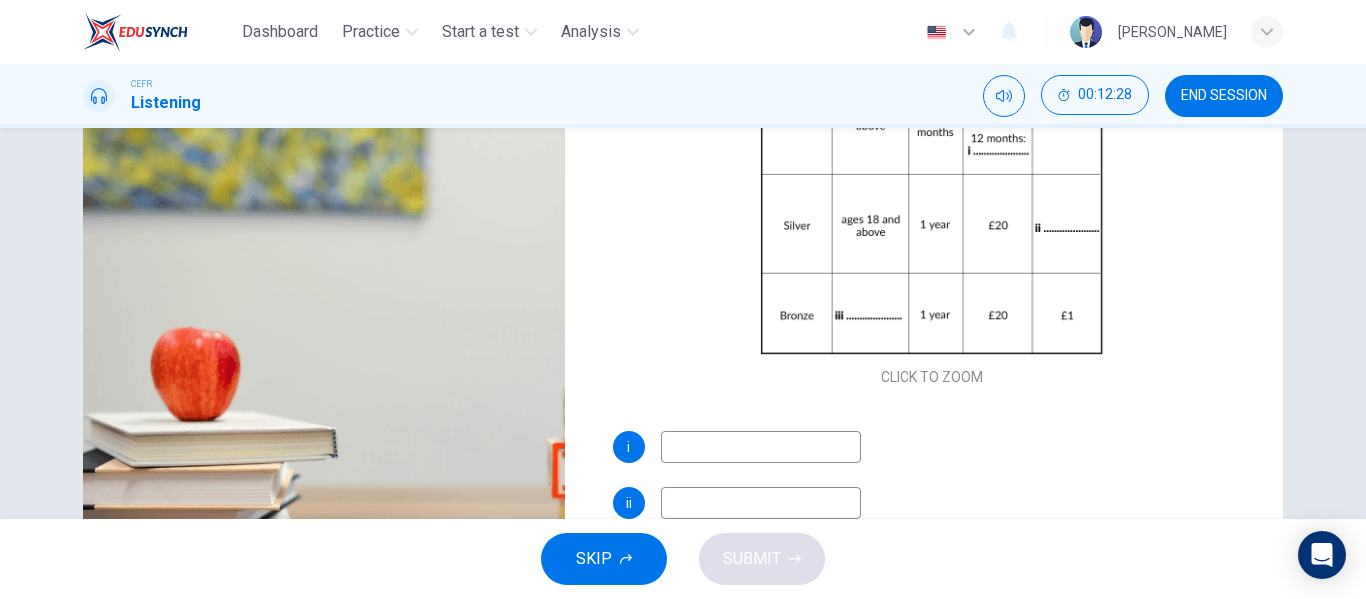 type on "68" 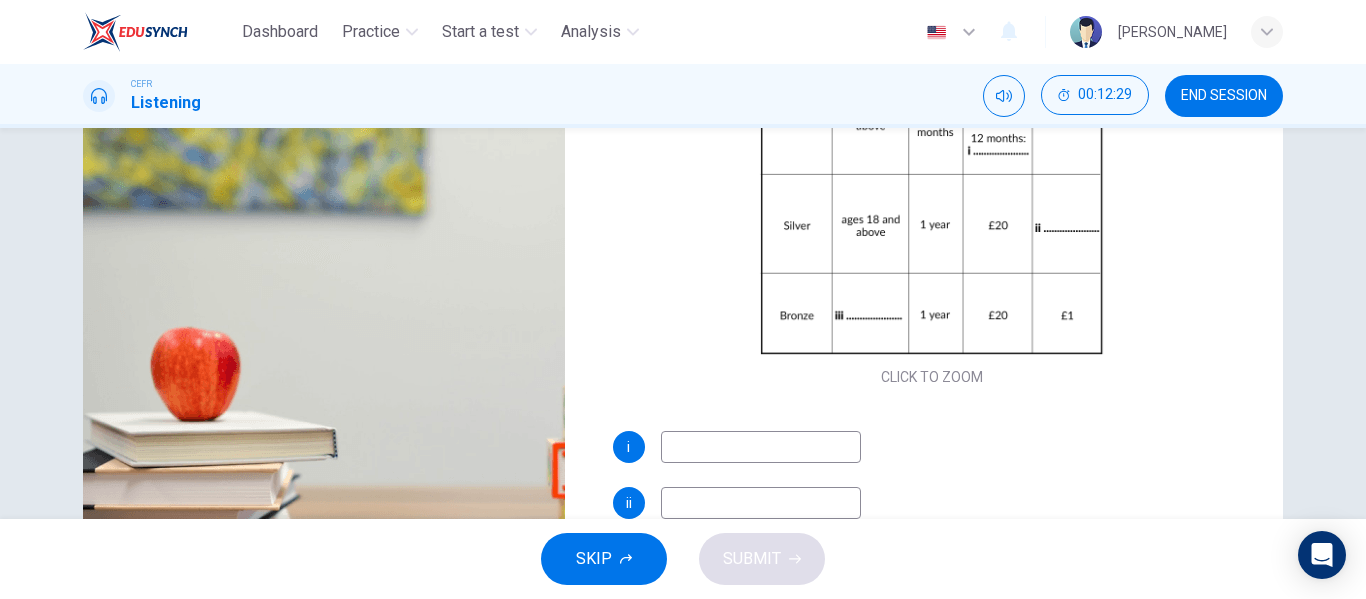 type on "3" 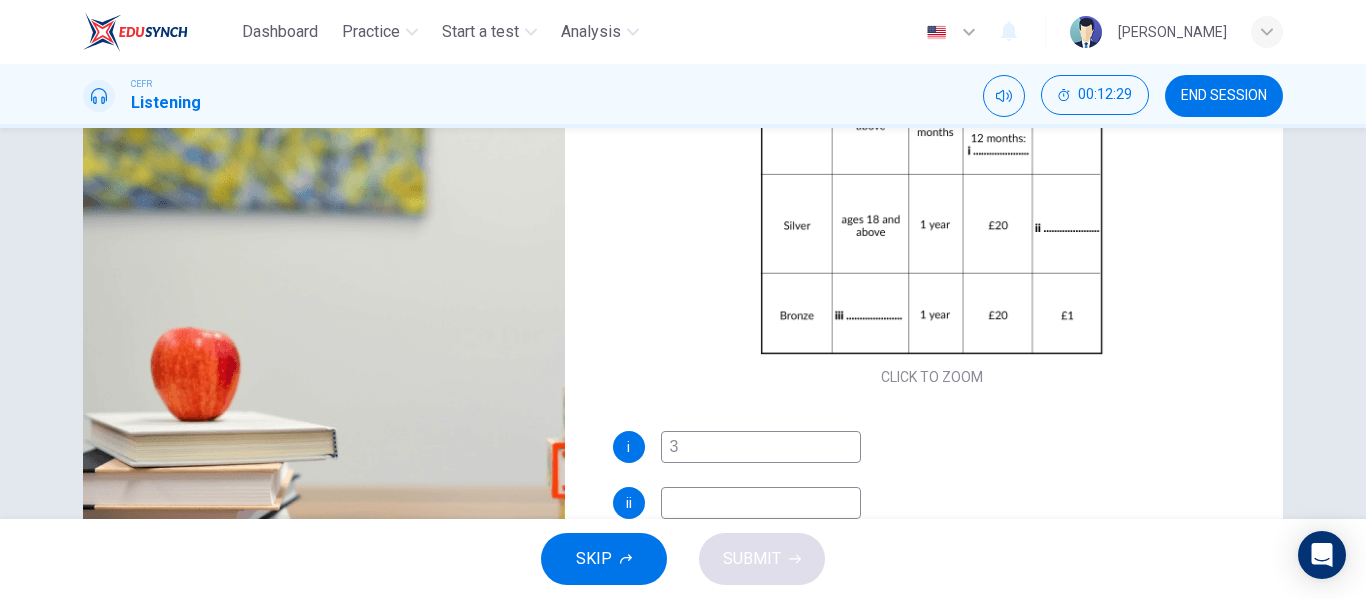 type on "69" 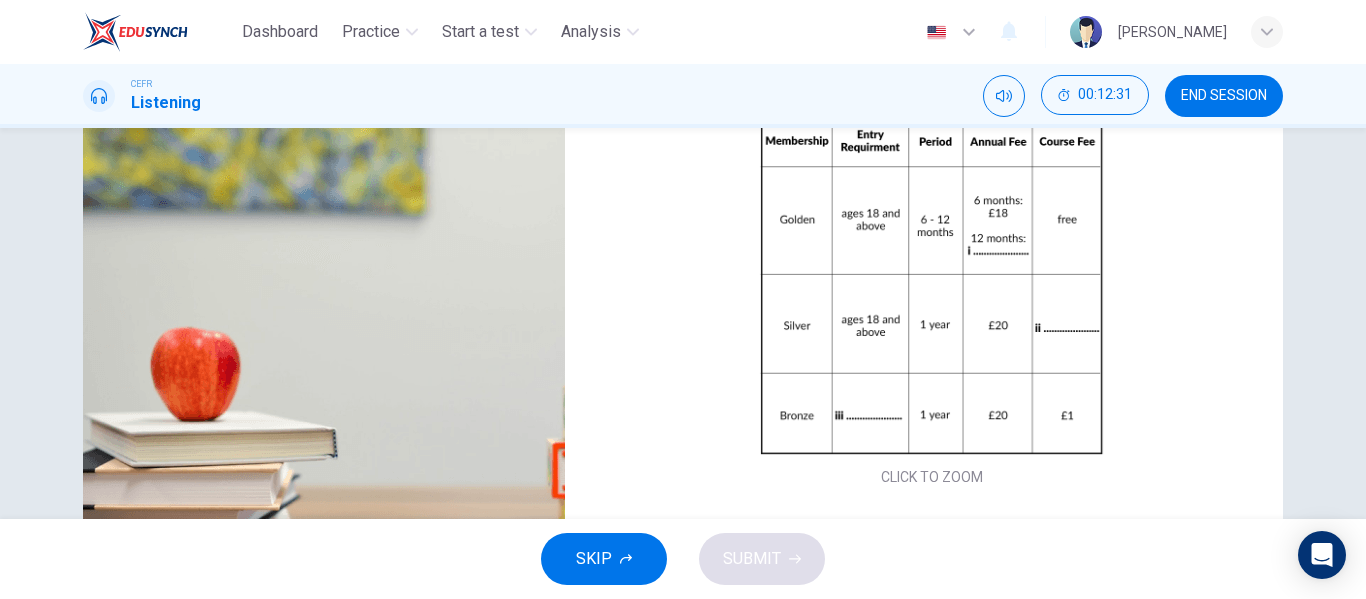 scroll, scrollTop: 51, scrollLeft: 0, axis: vertical 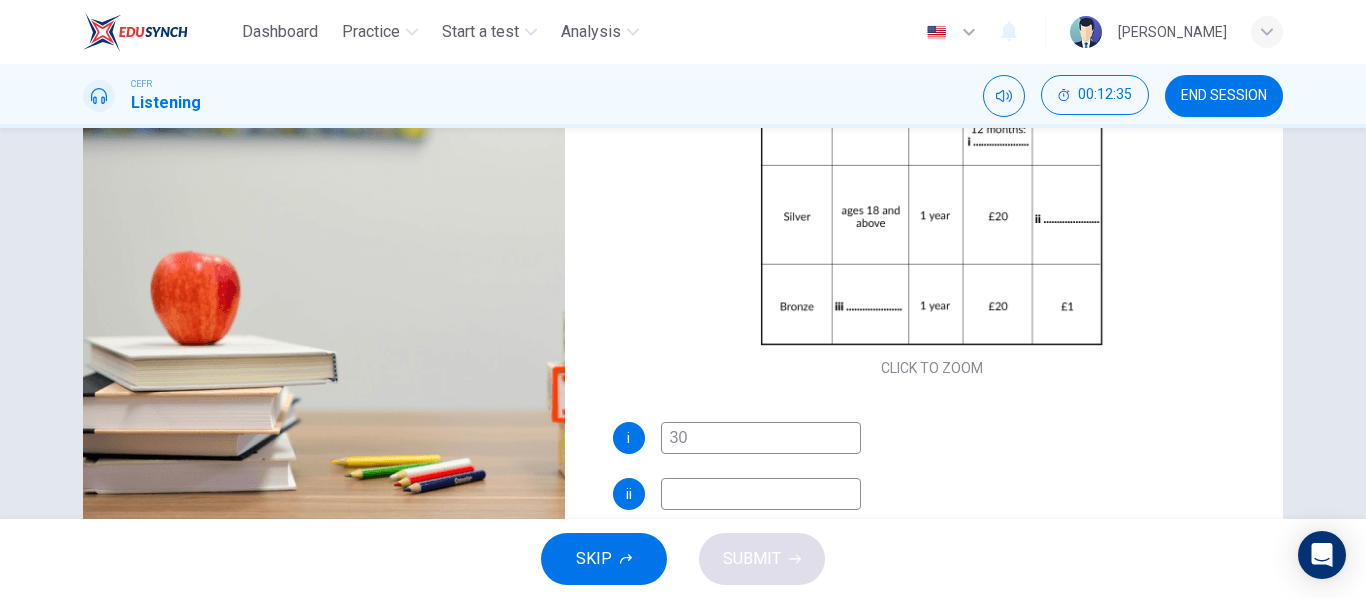 type on "70" 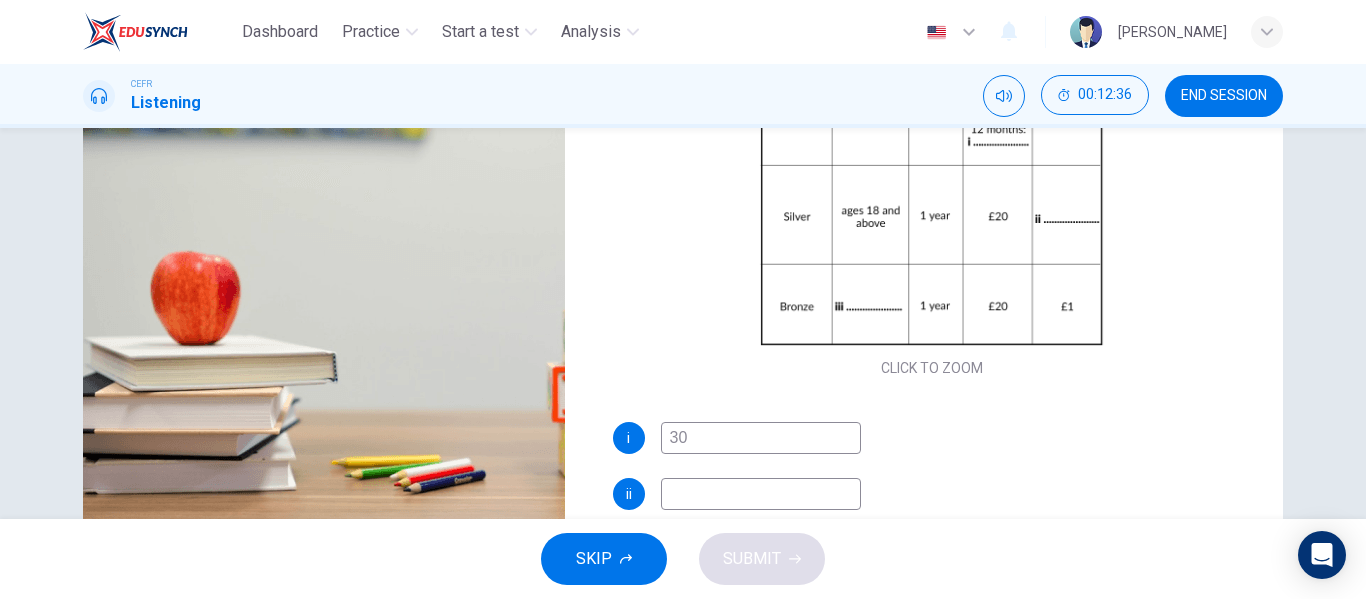 type on "30" 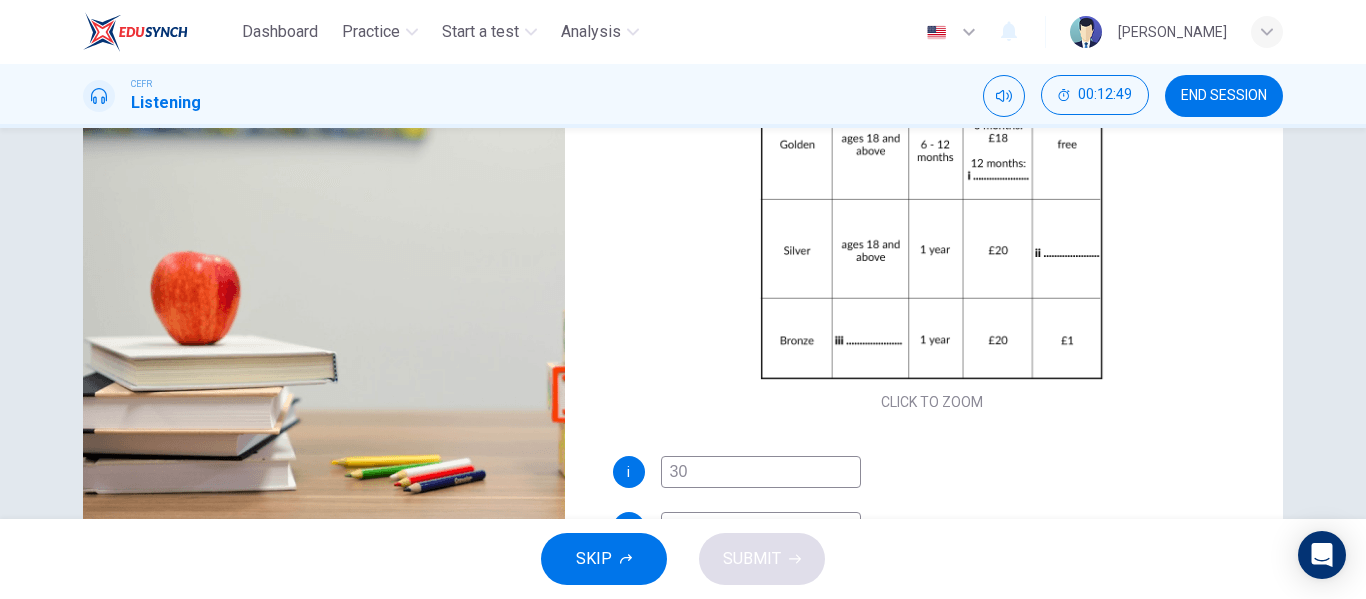 scroll, scrollTop: 16, scrollLeft: 0, axis: vertical 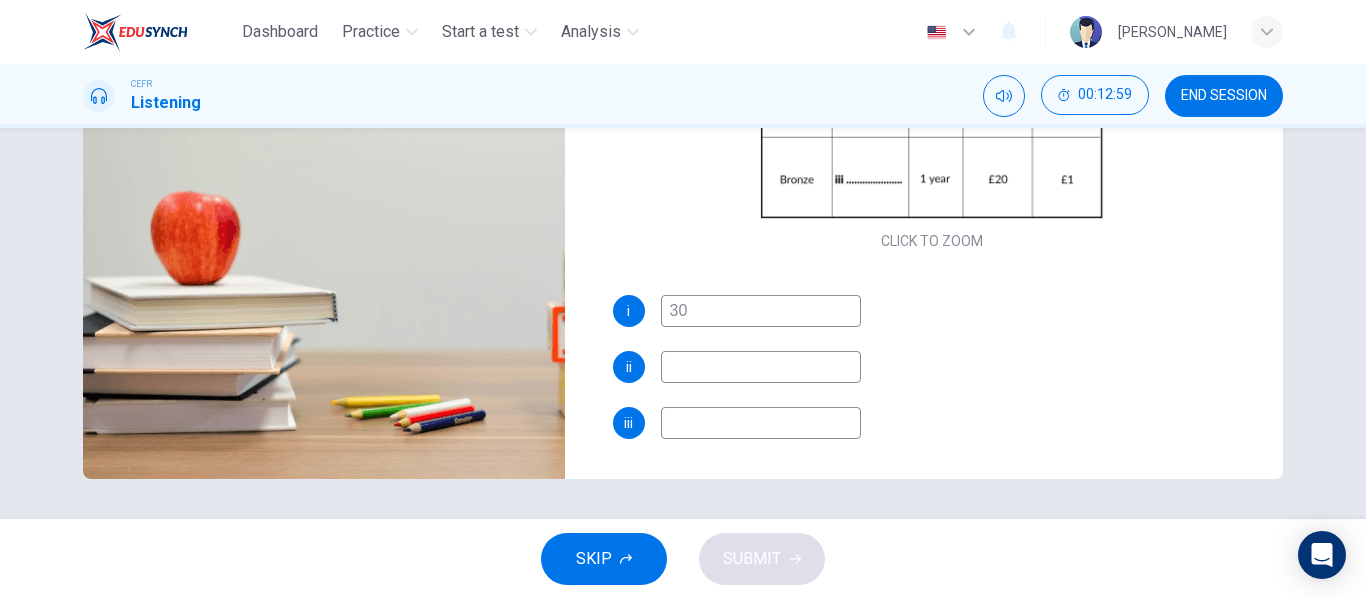 click at bounding box center (761, 423) 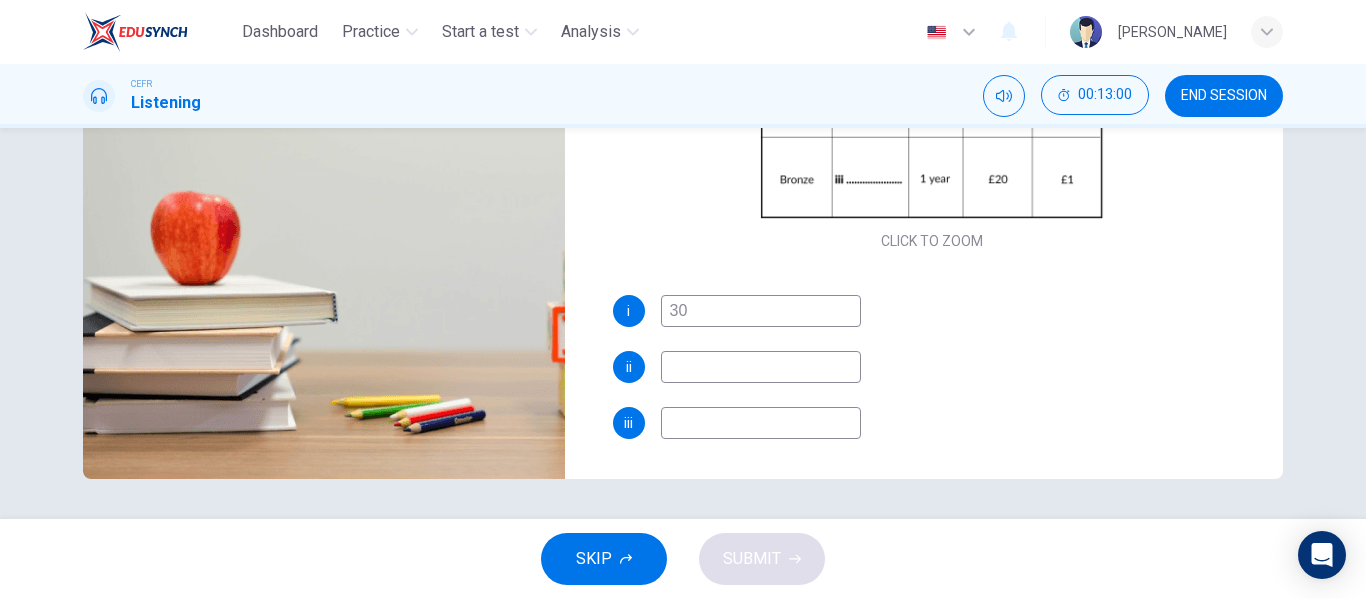 type on "78" 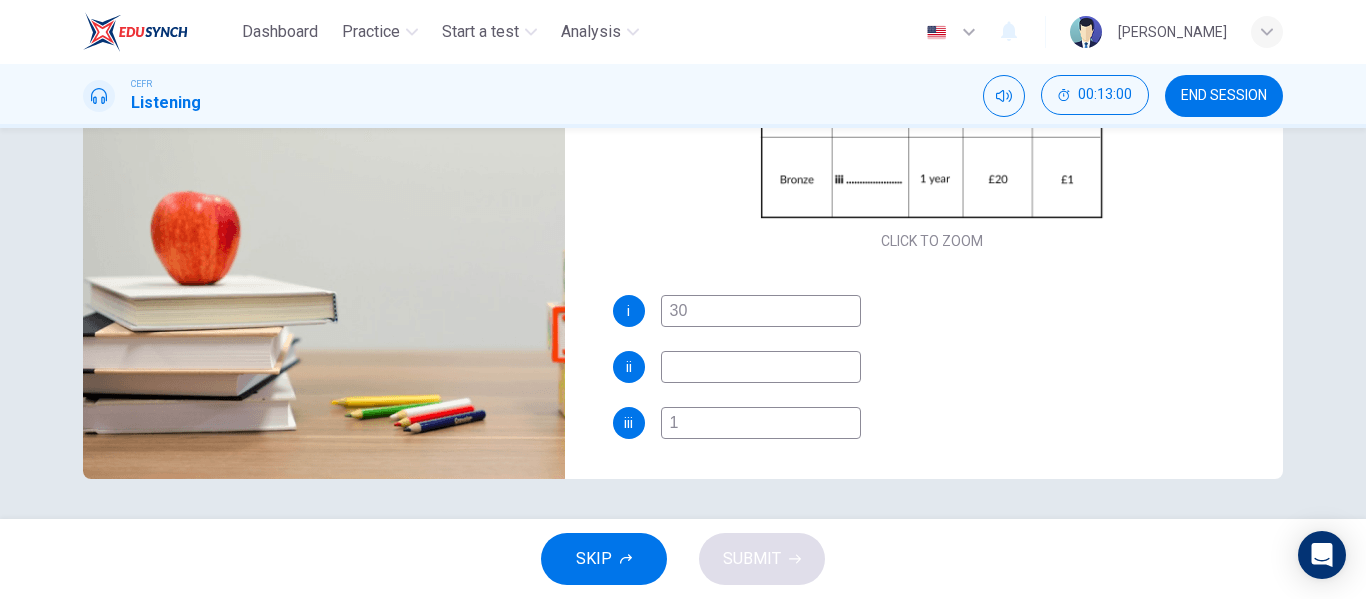 type on "79" 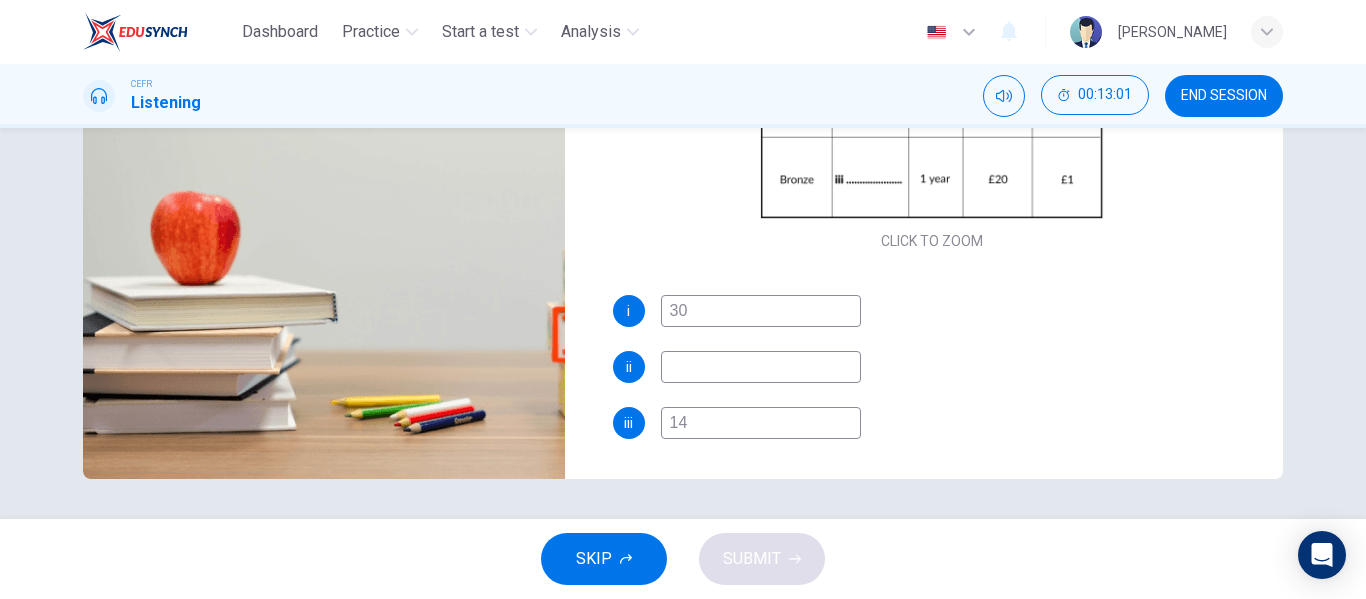 type on "79" 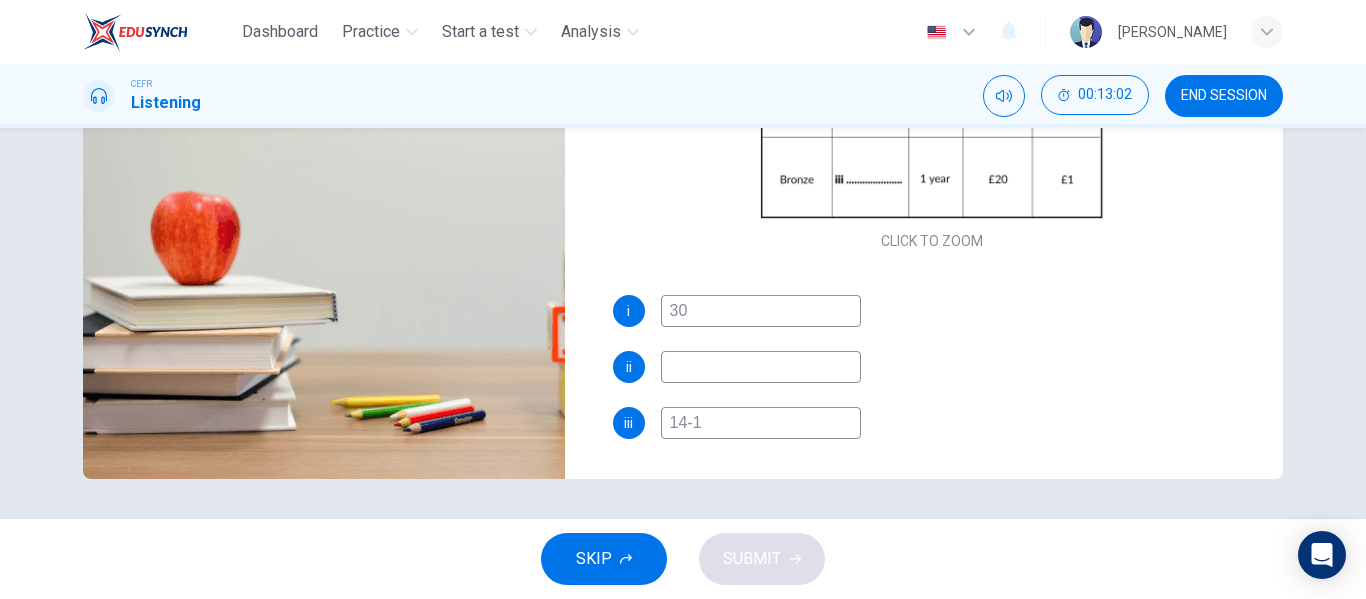 type on "14-17" 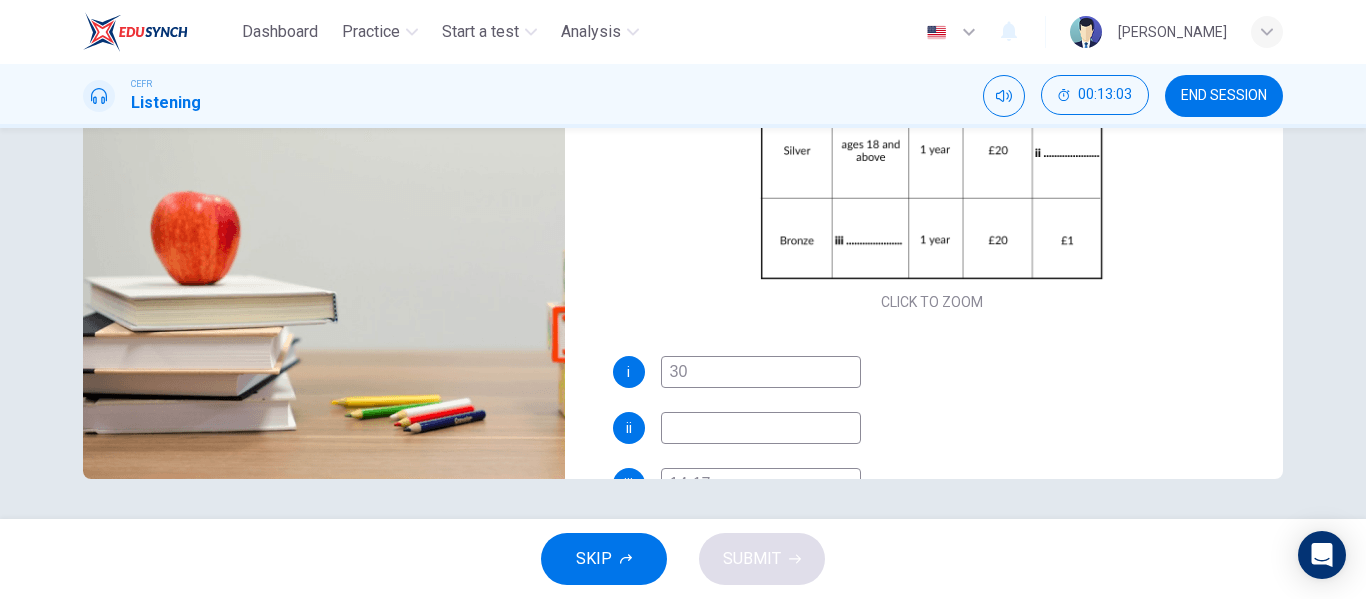 scroll, scrollTop: 56, scrollLeft: 0, axis: vertical 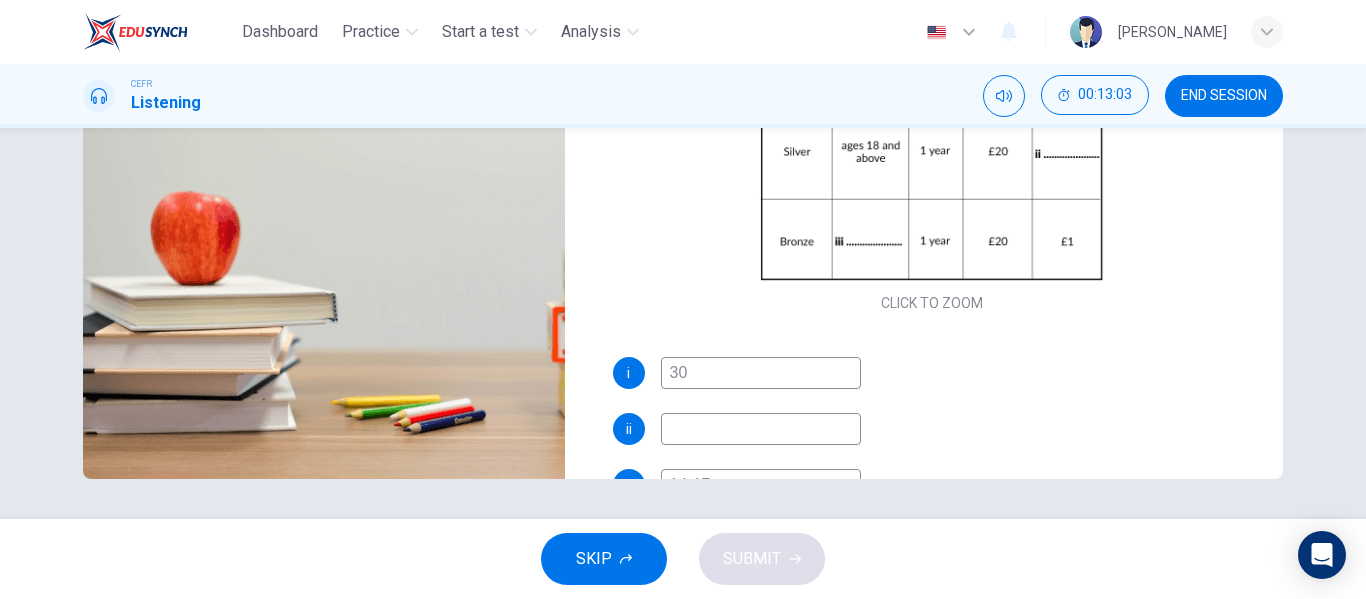 type on "80" 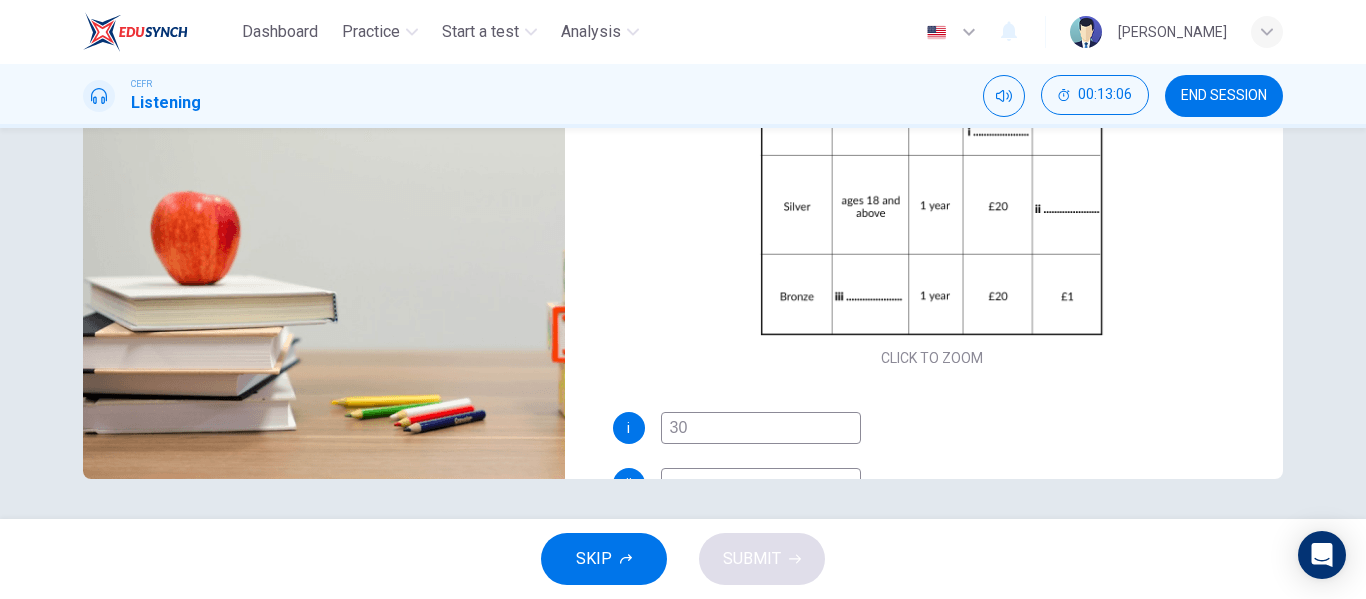 scroll, scrollTop: 0, scrollLeft: 0, axis: both 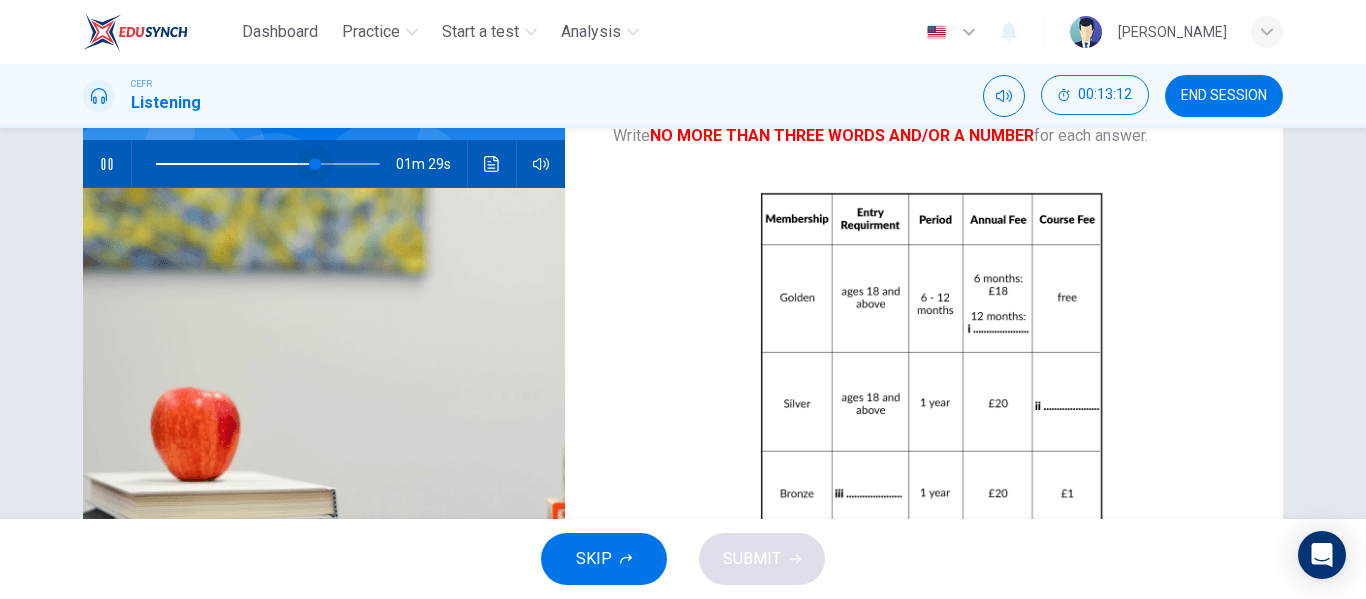 click at bounding box center [268, 164] 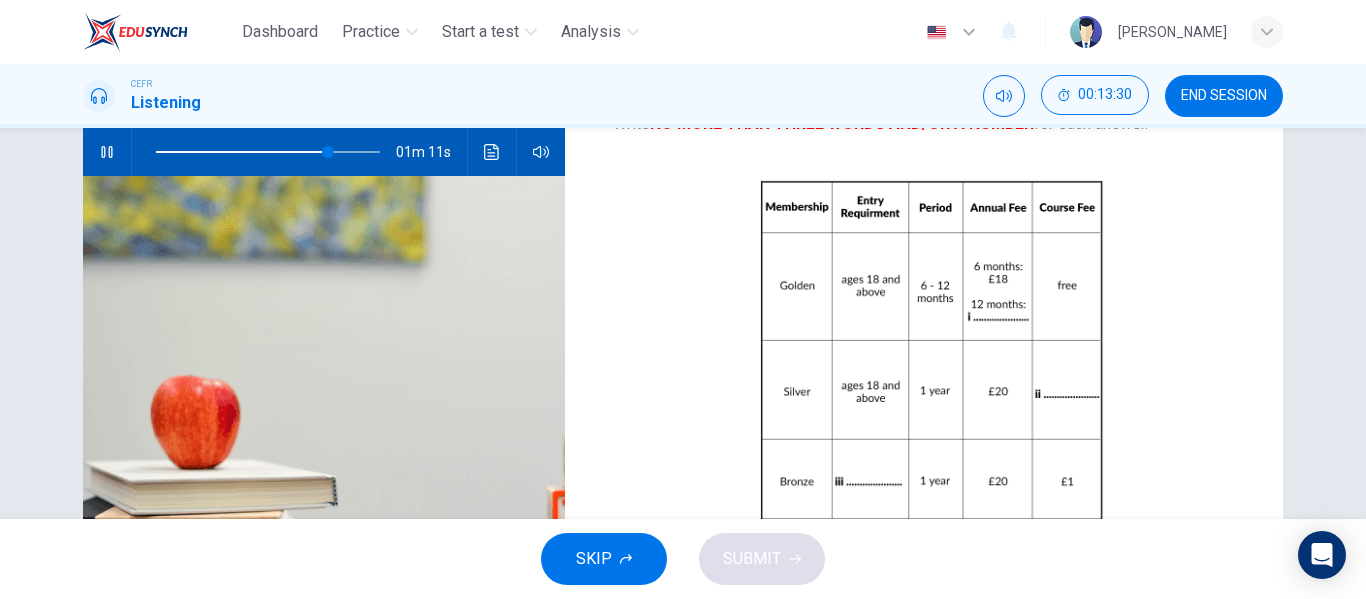scroll, scrollTop: 194, scrollLeft: 0, axis: vertical 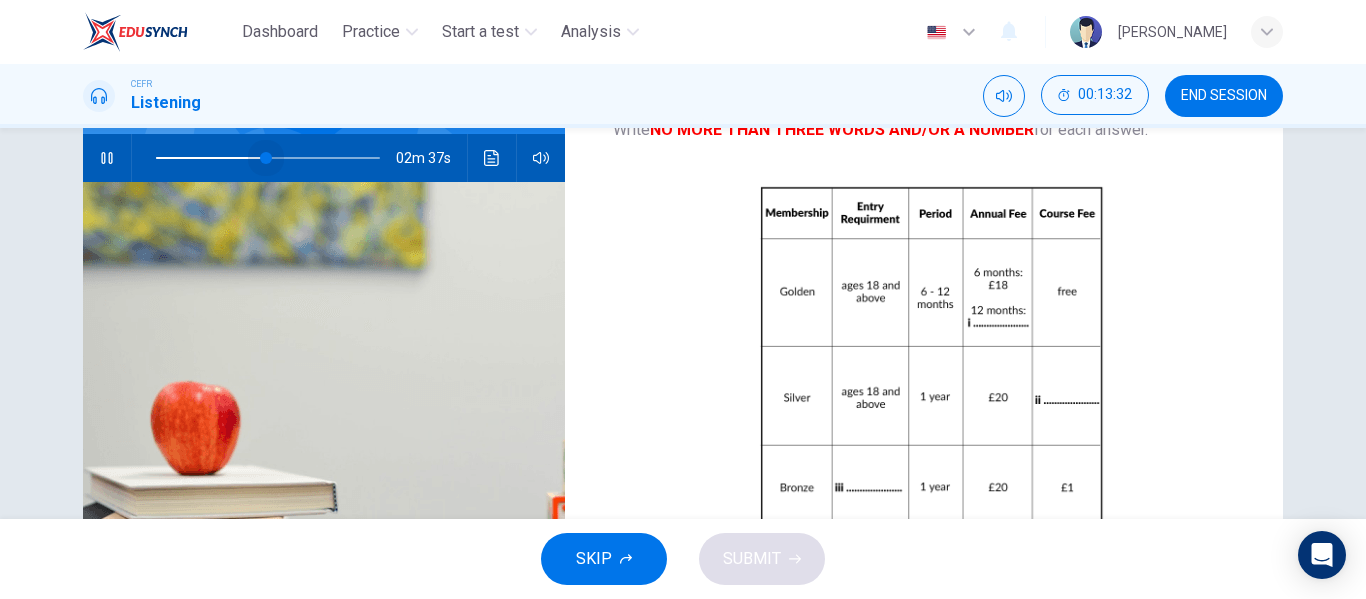 click at bounding box center [268, 158] 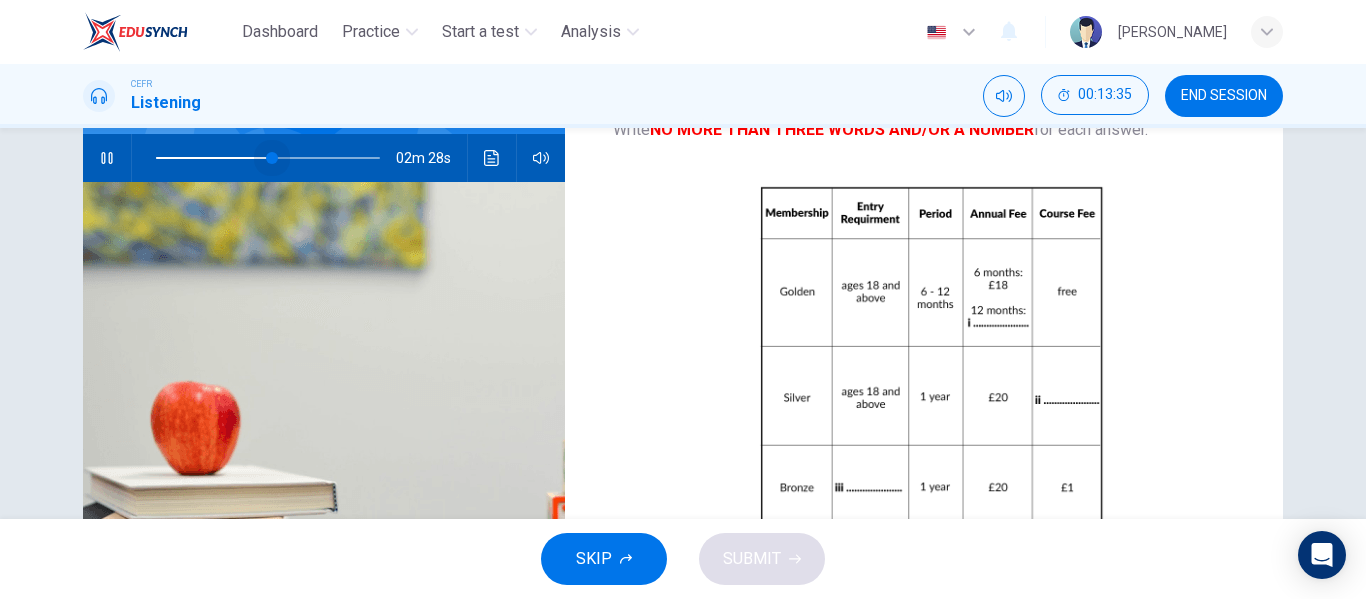click at bounding box center [272, 158] 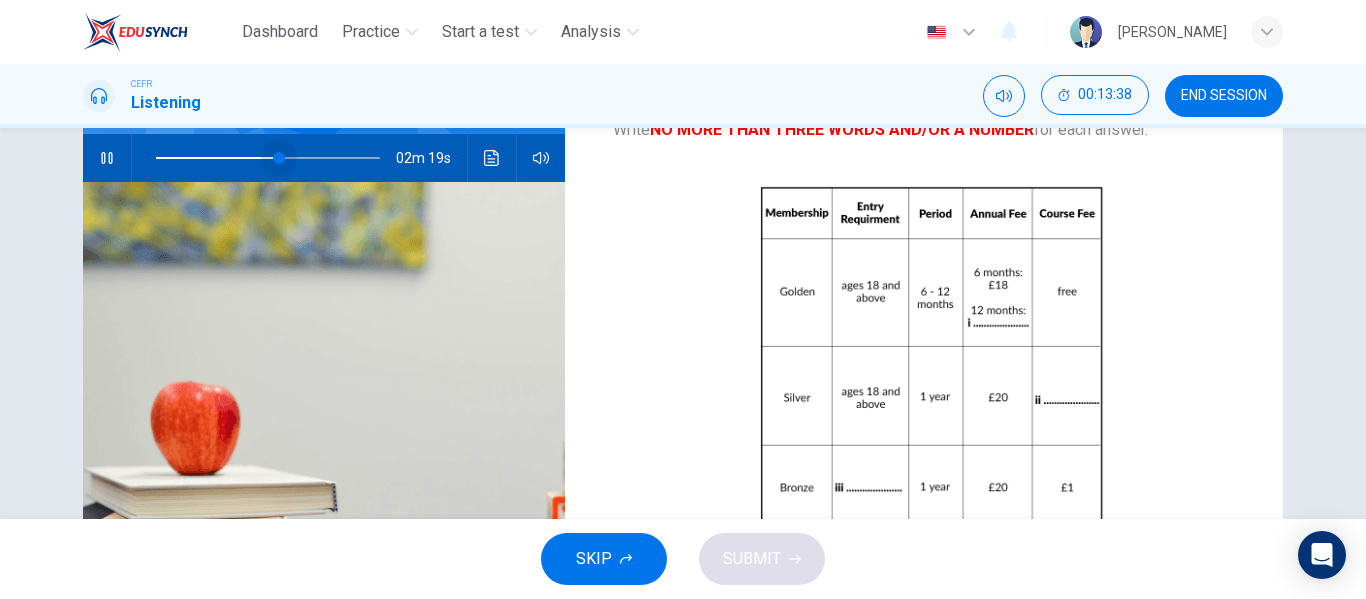 click at bounding box center (279, 158) 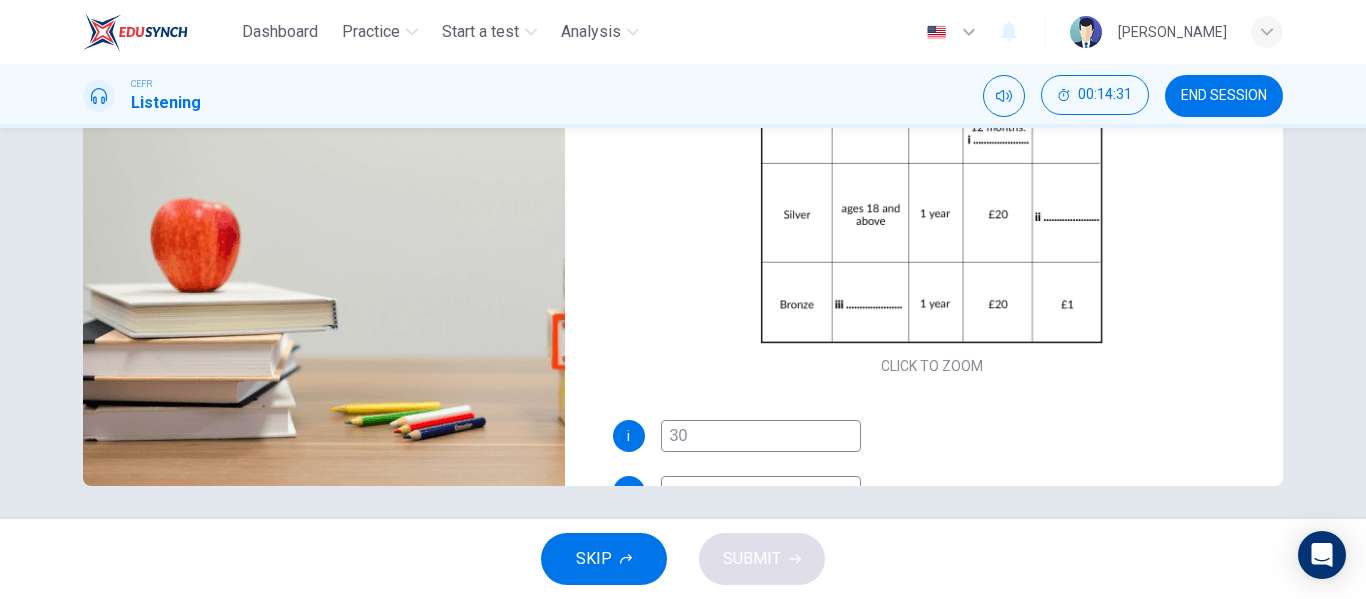 scroll, scrollTop: 384, scrollLeft: 0, axis: vertical 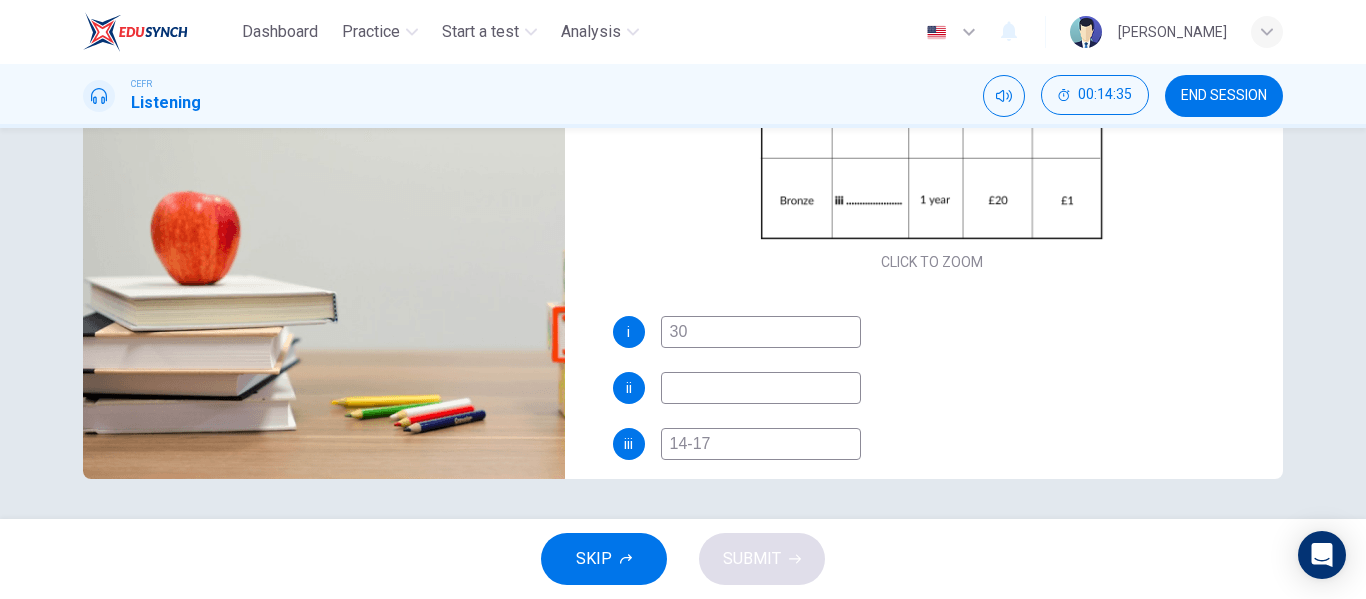 click at bounding box center [761, 388] 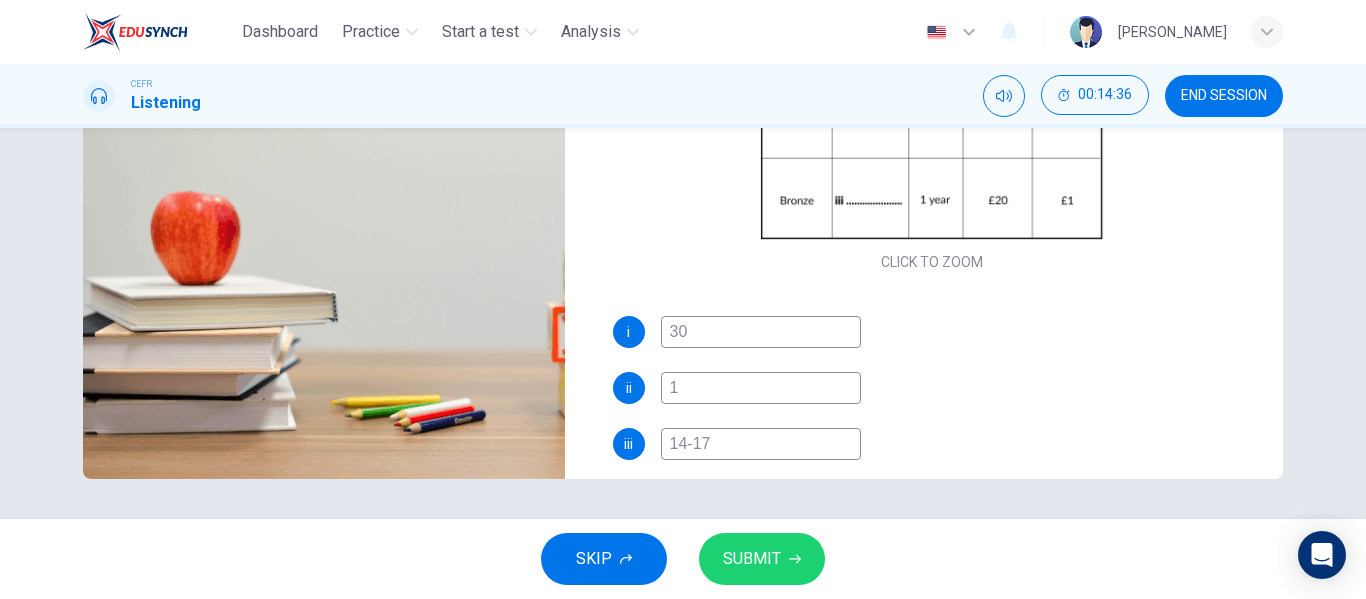 scroll, scrollTop: 118, scrollLeft: 0, axis: vertical 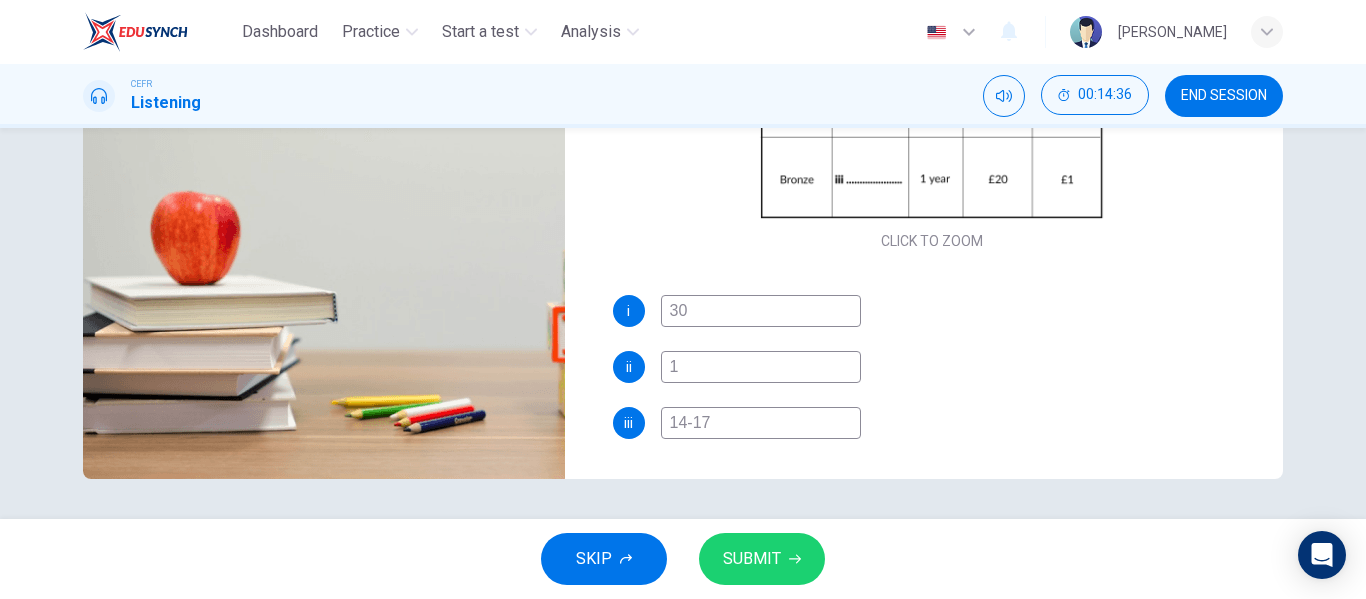 type on "74" 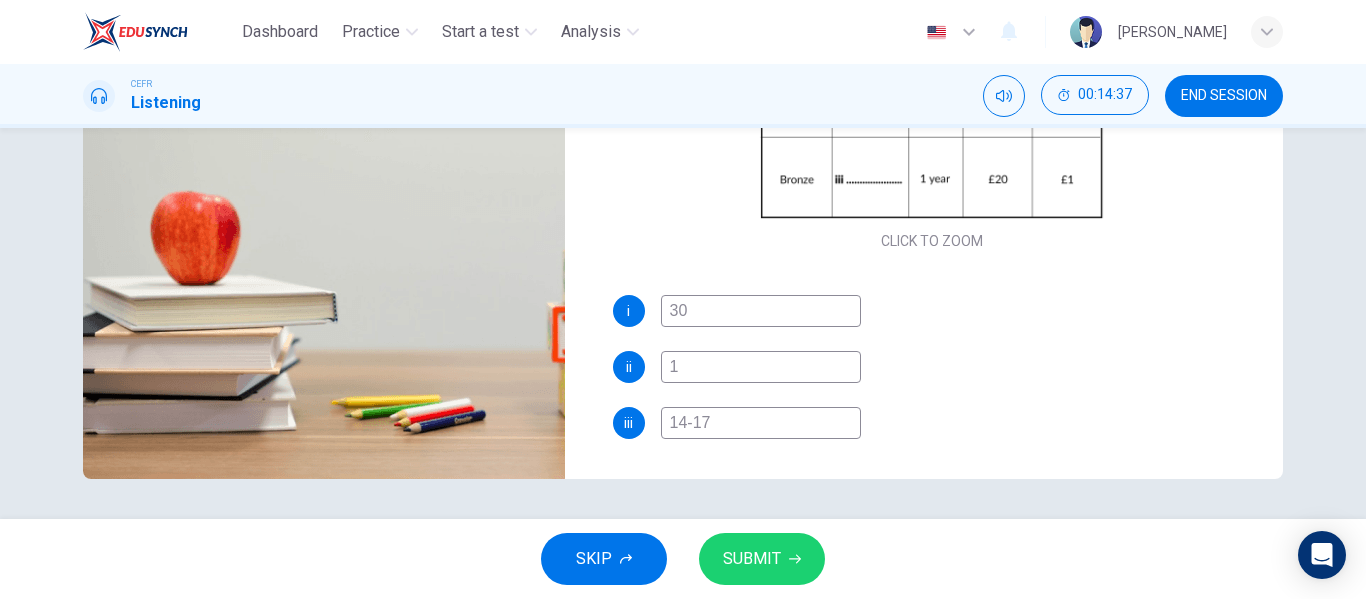 type on "1" 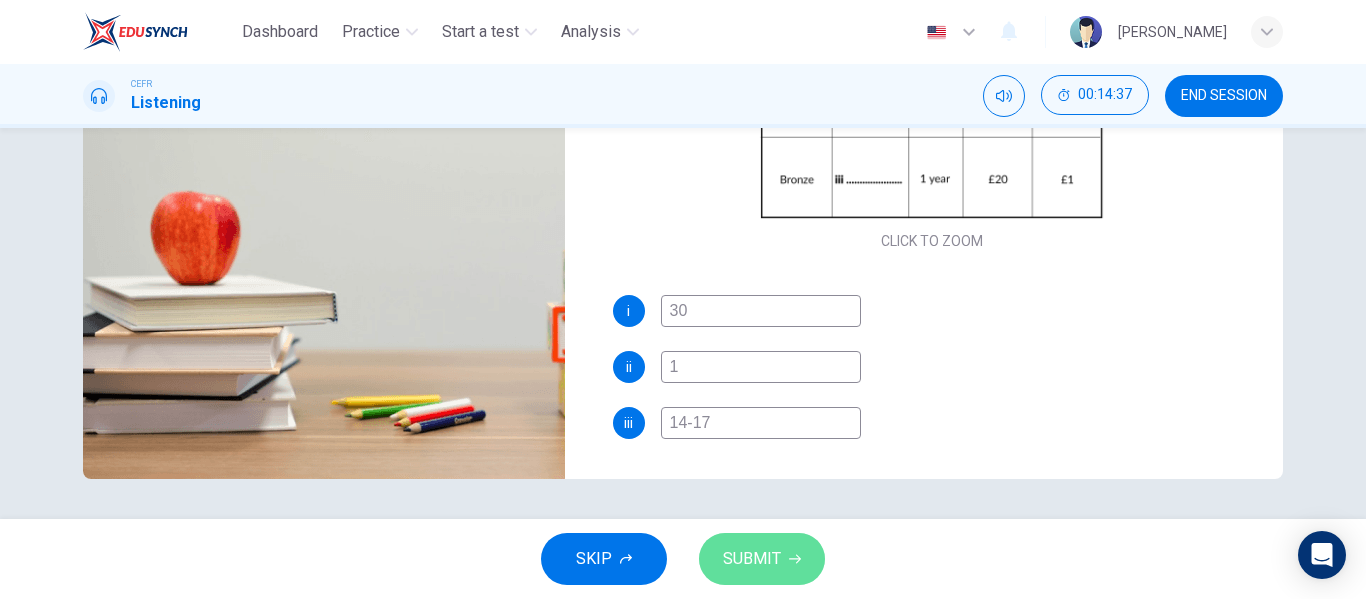 click on "SUBMIT" at bounding box center [762, 559] 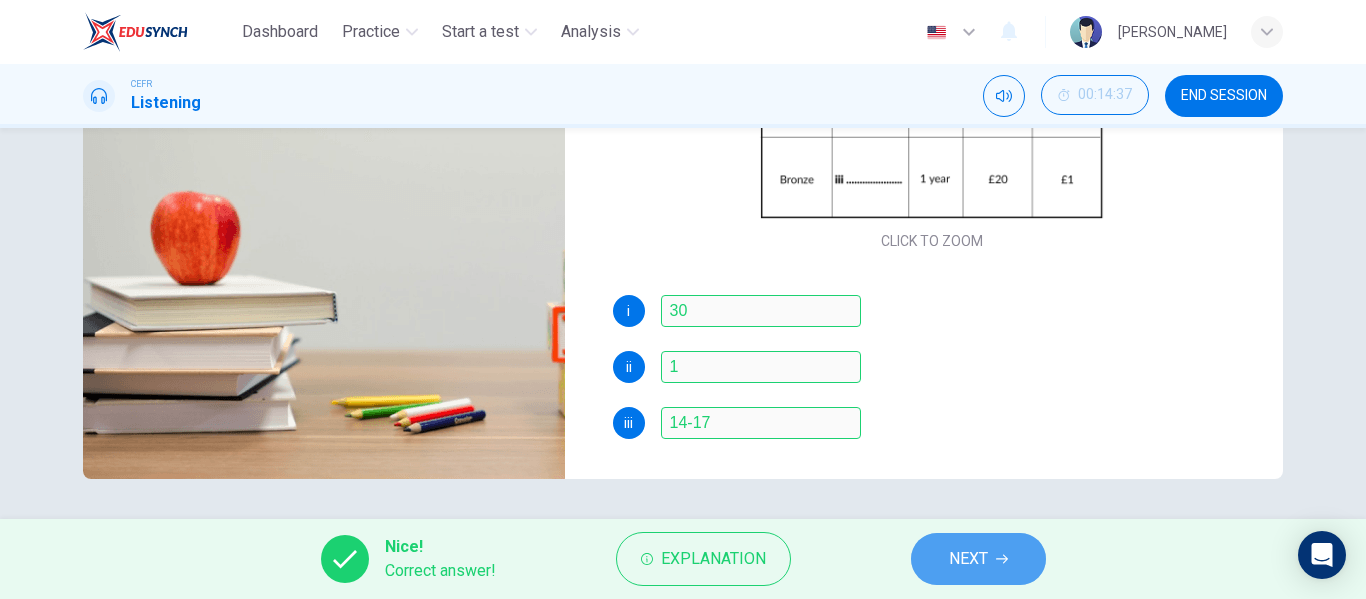 click on "NEXT" at bounding box center (978, 559) 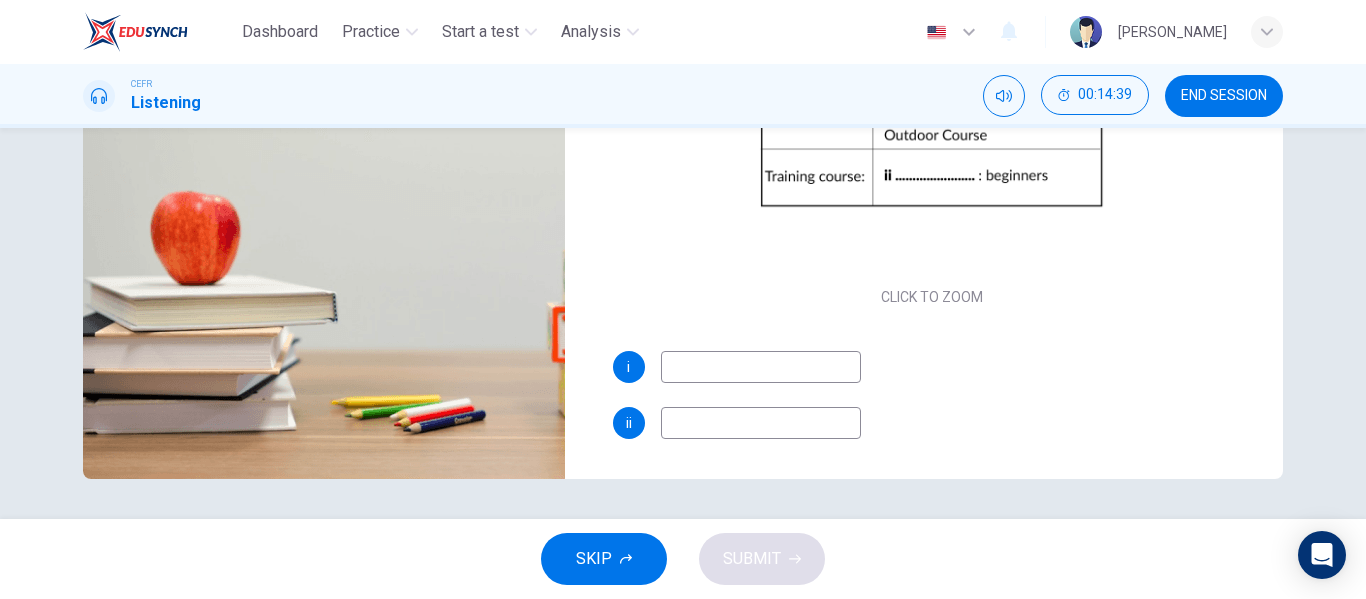 scroll, scrollTop: 0, scrollLeft: 0, axis: both 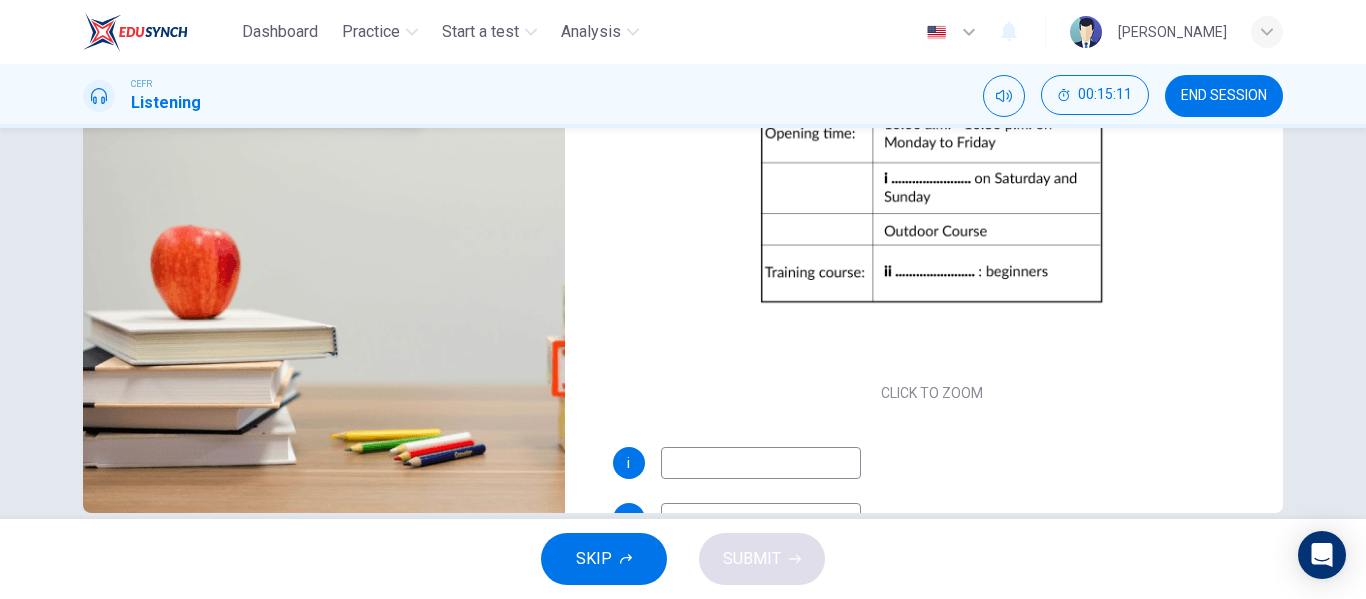 click at bounding box center [761, 463] 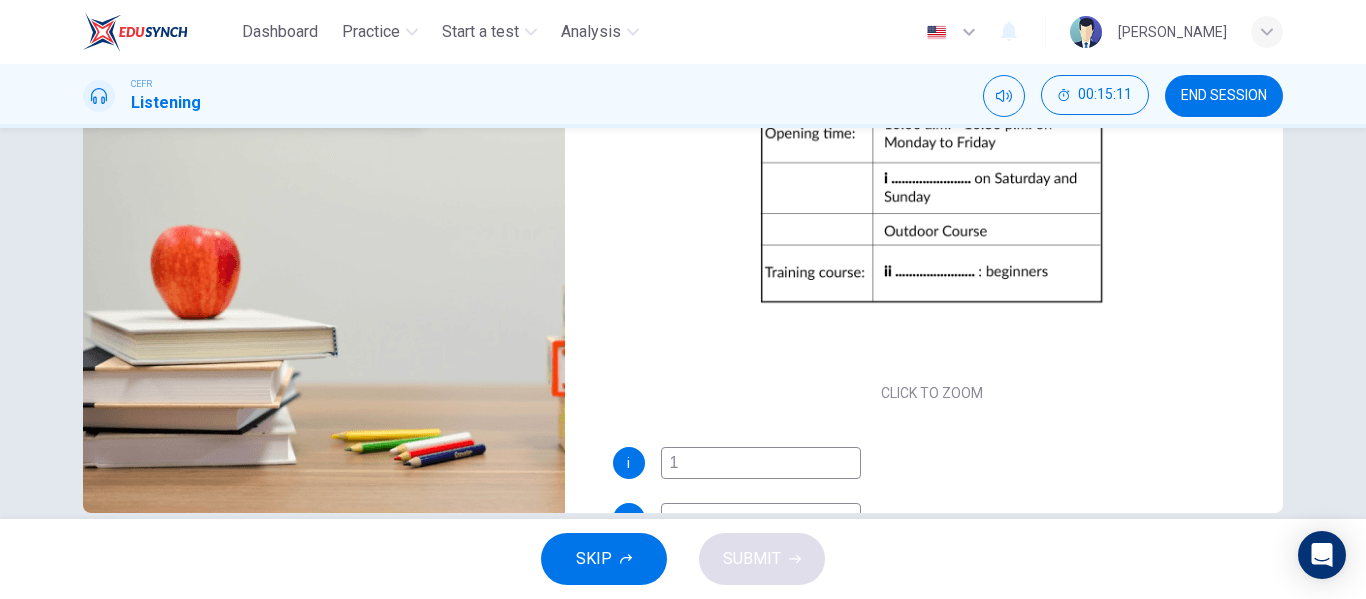 type on "10" 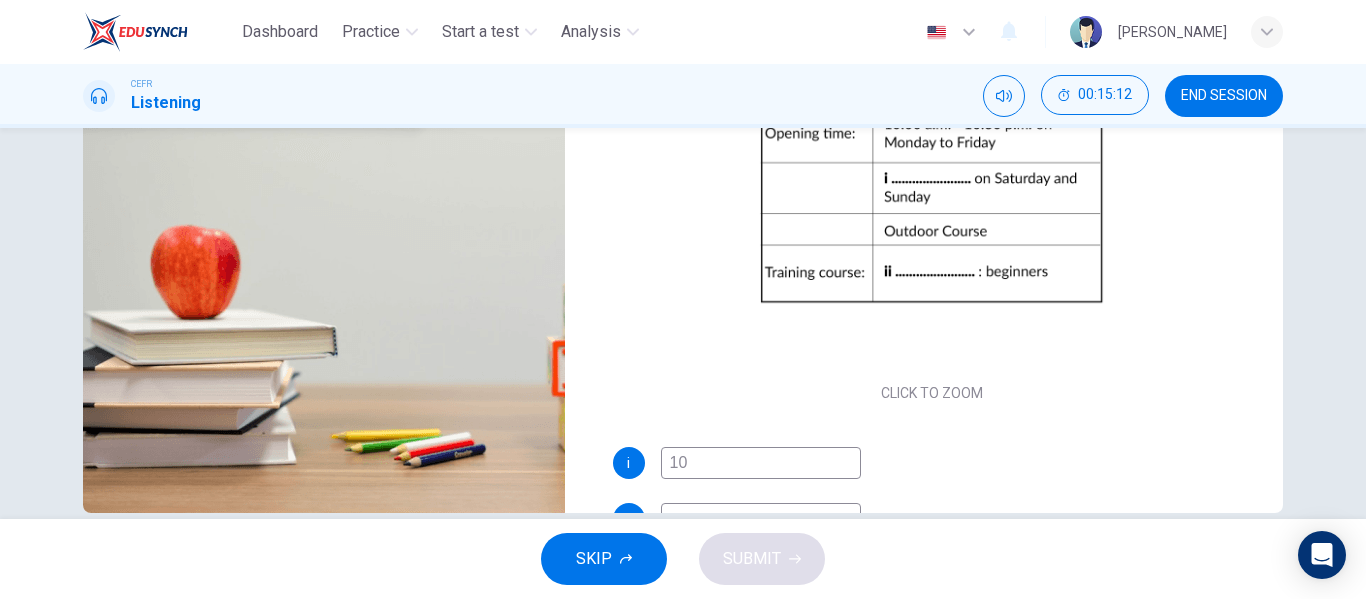 type on "87" 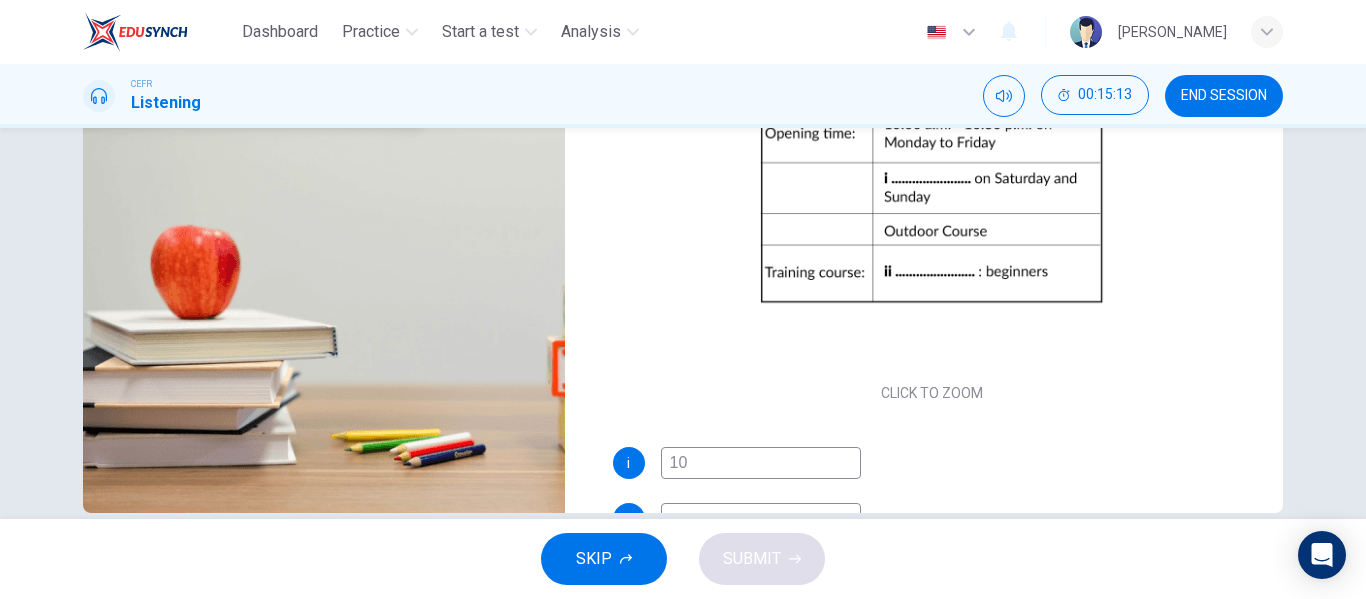 type on "10" 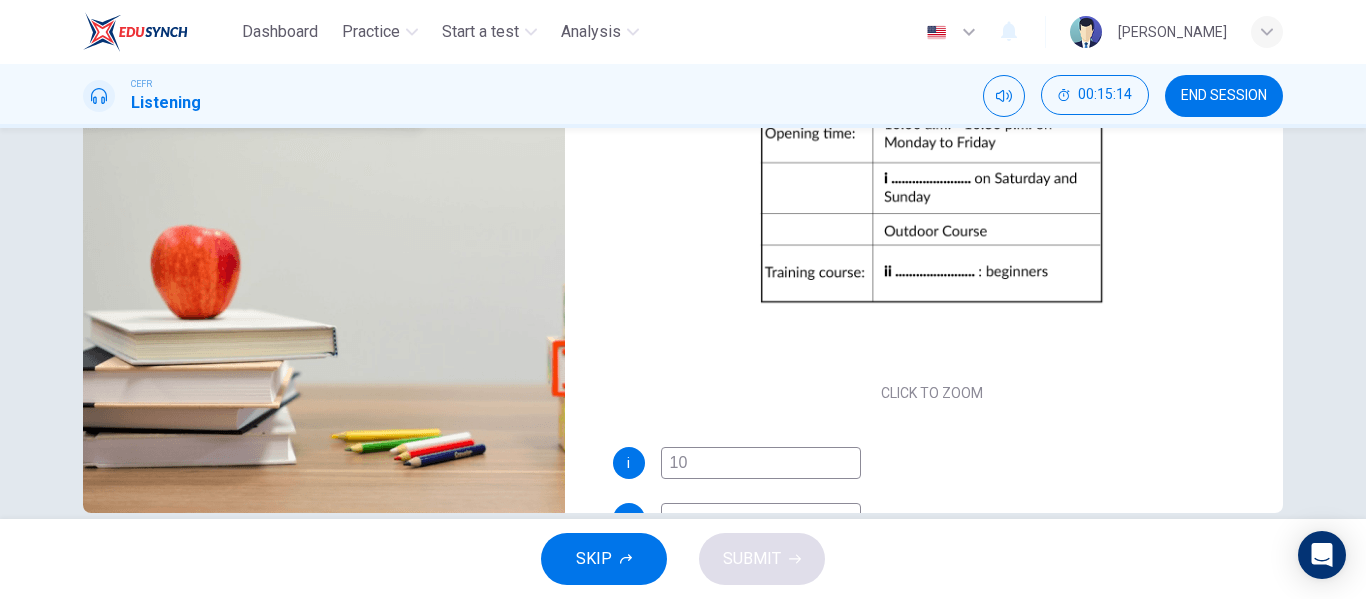 type on "10." 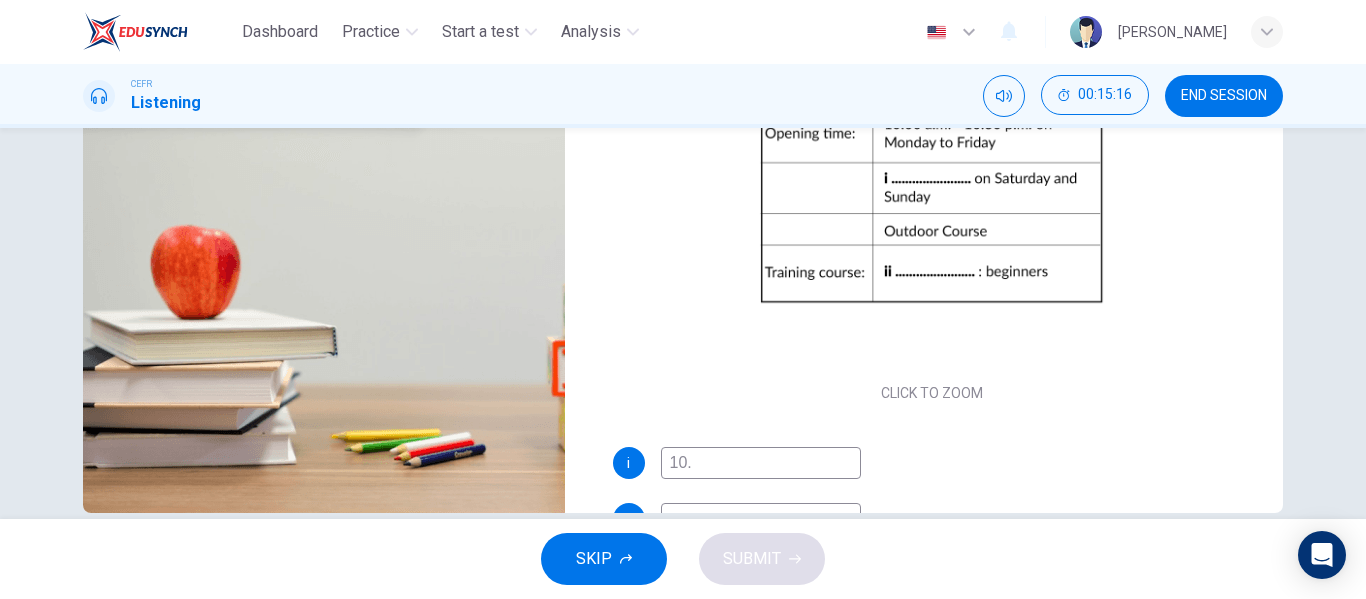 scroll, scrollTop: 0, scrollLeft: 0, axis: both 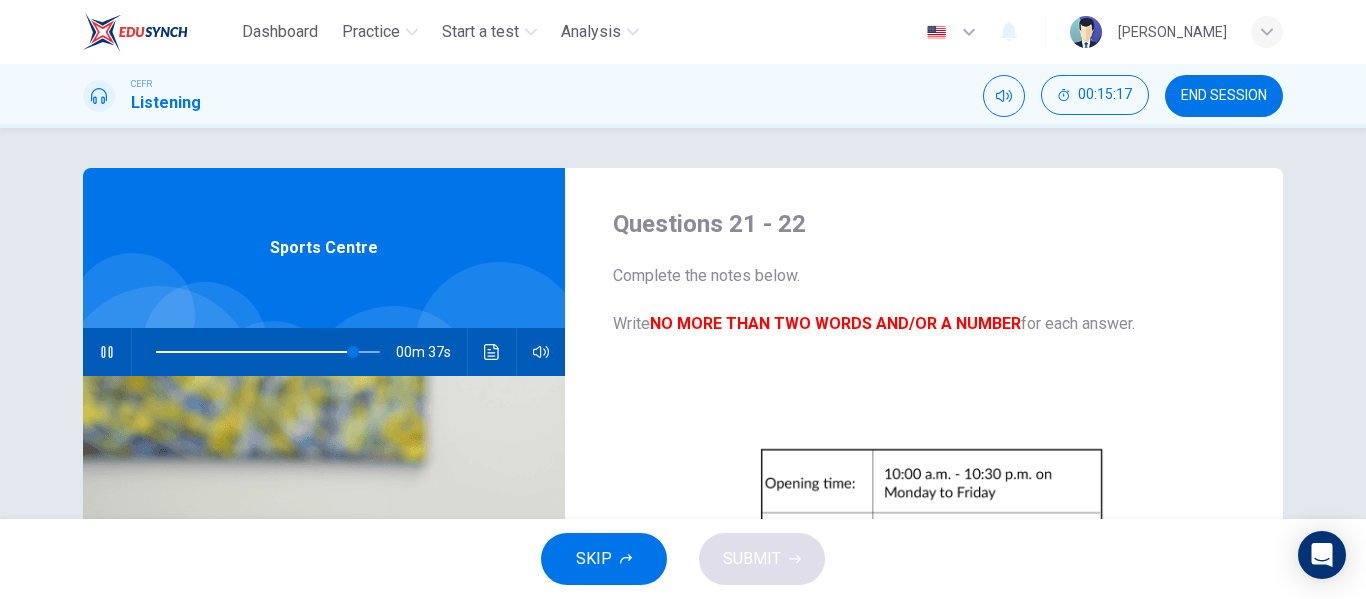 type on "88" 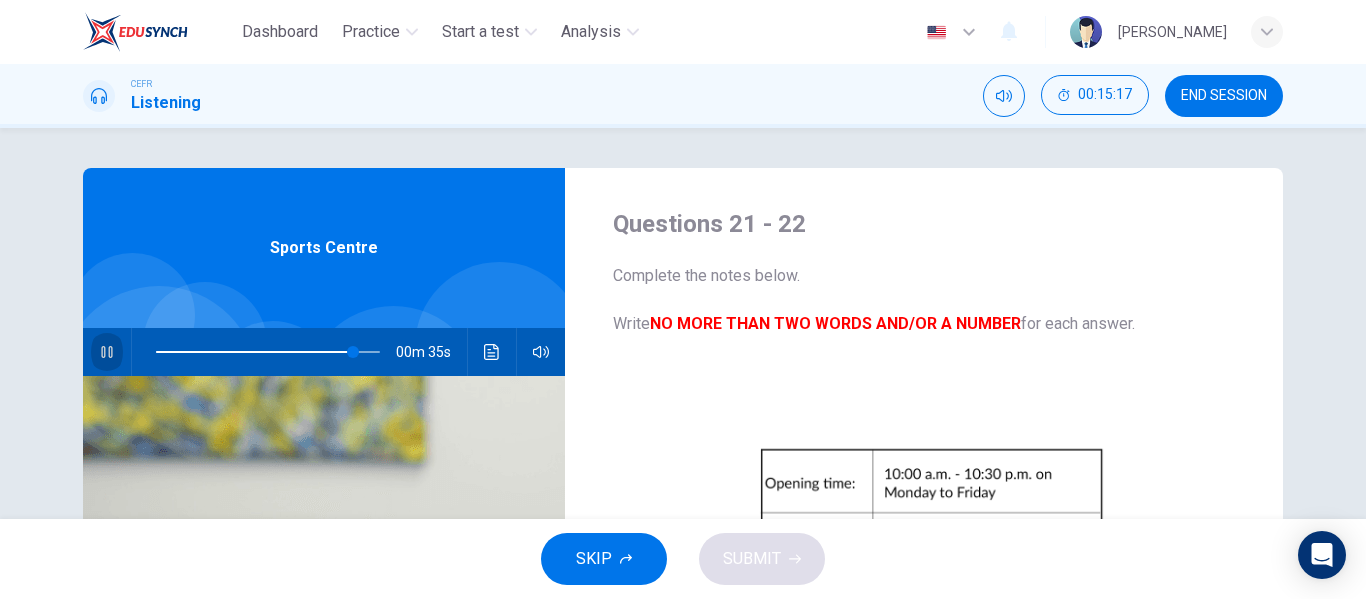 click 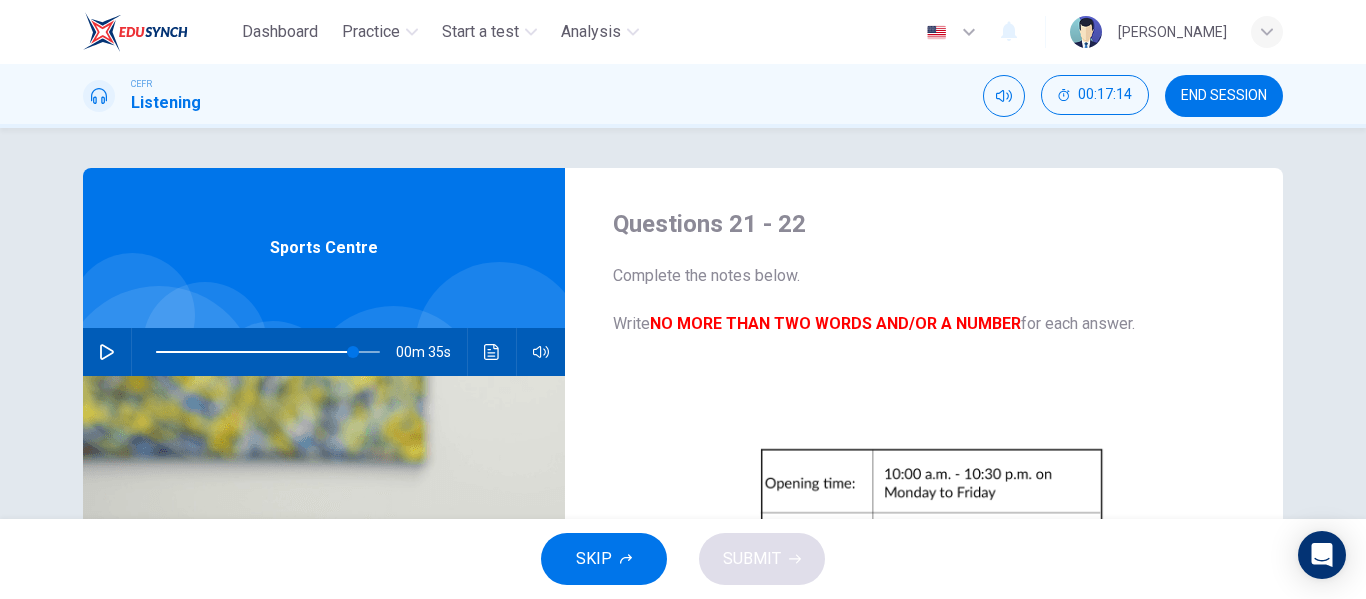 click on "END SESSION" at bounding box center (1224, 96) 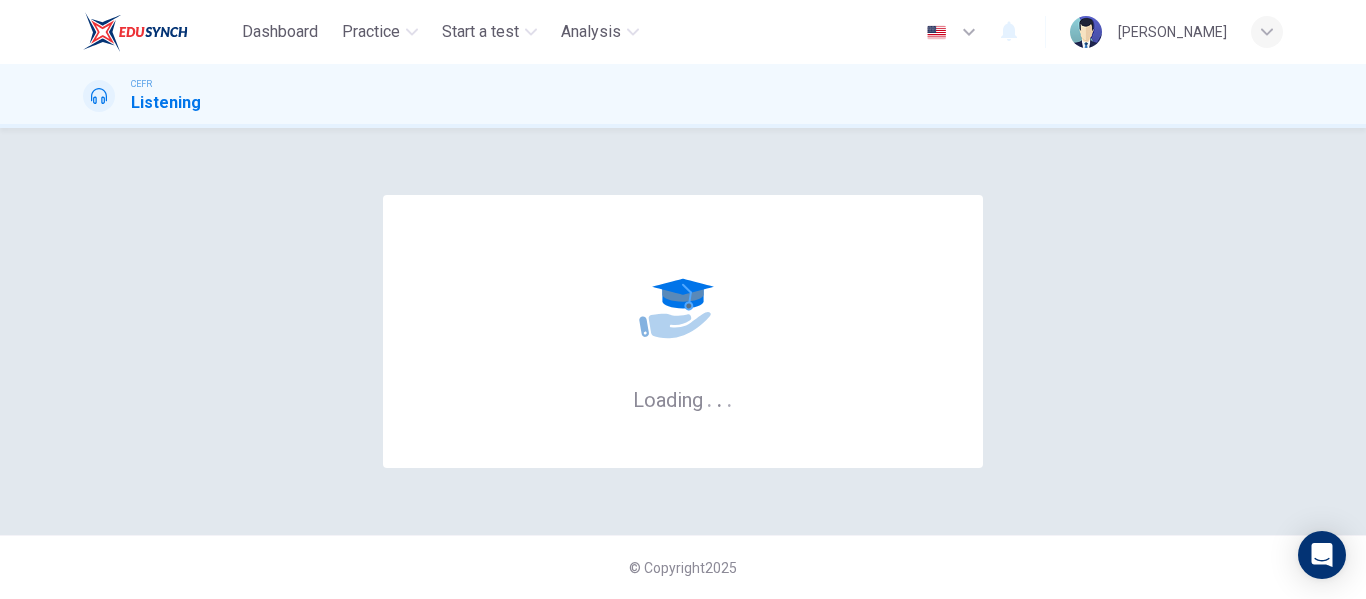 scroll, scrollTop: 0, scrollLeft: 0, axis: both 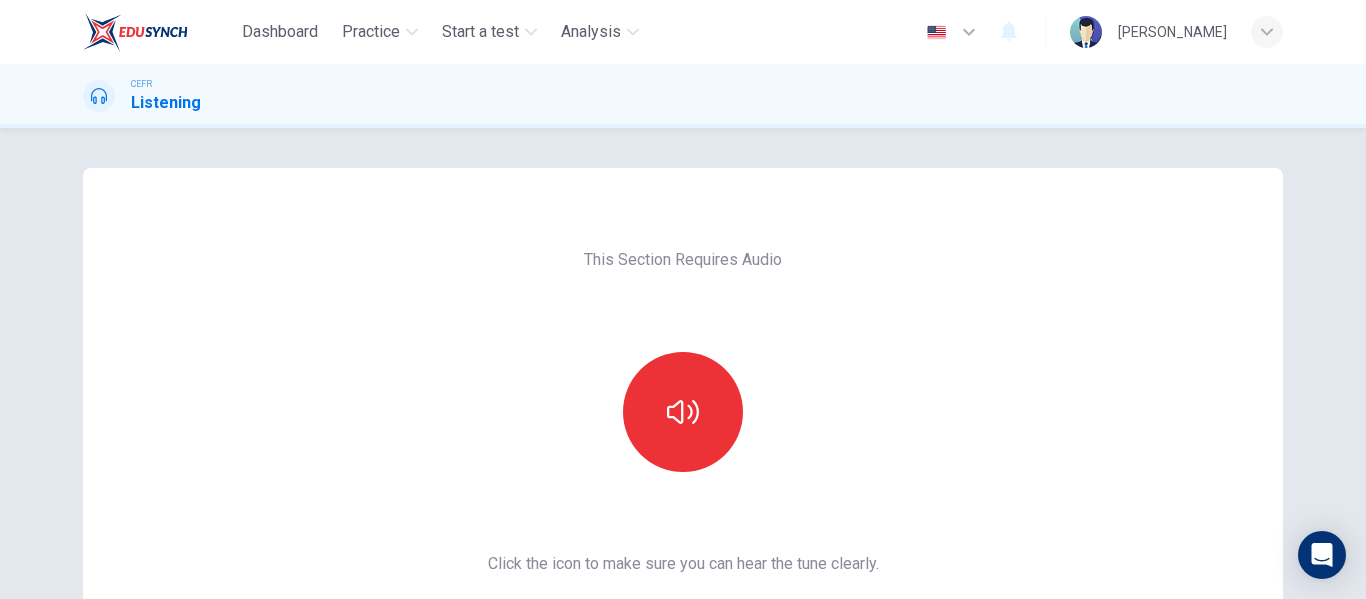 click at bounding box center (683, 412) 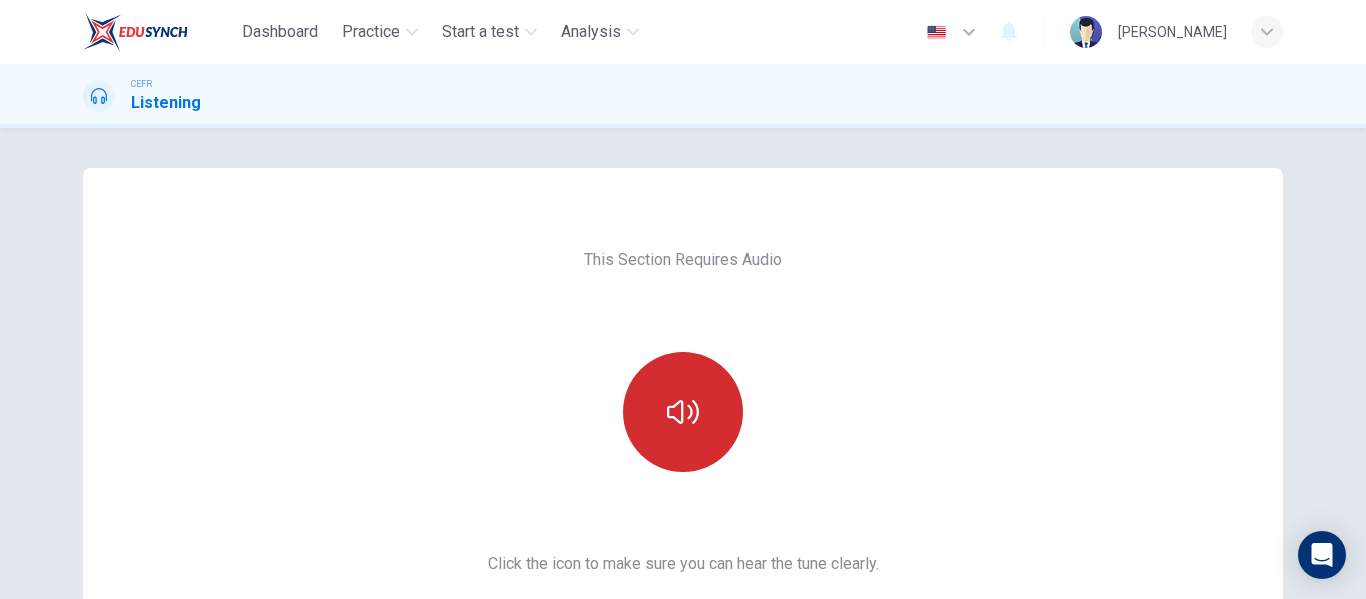click 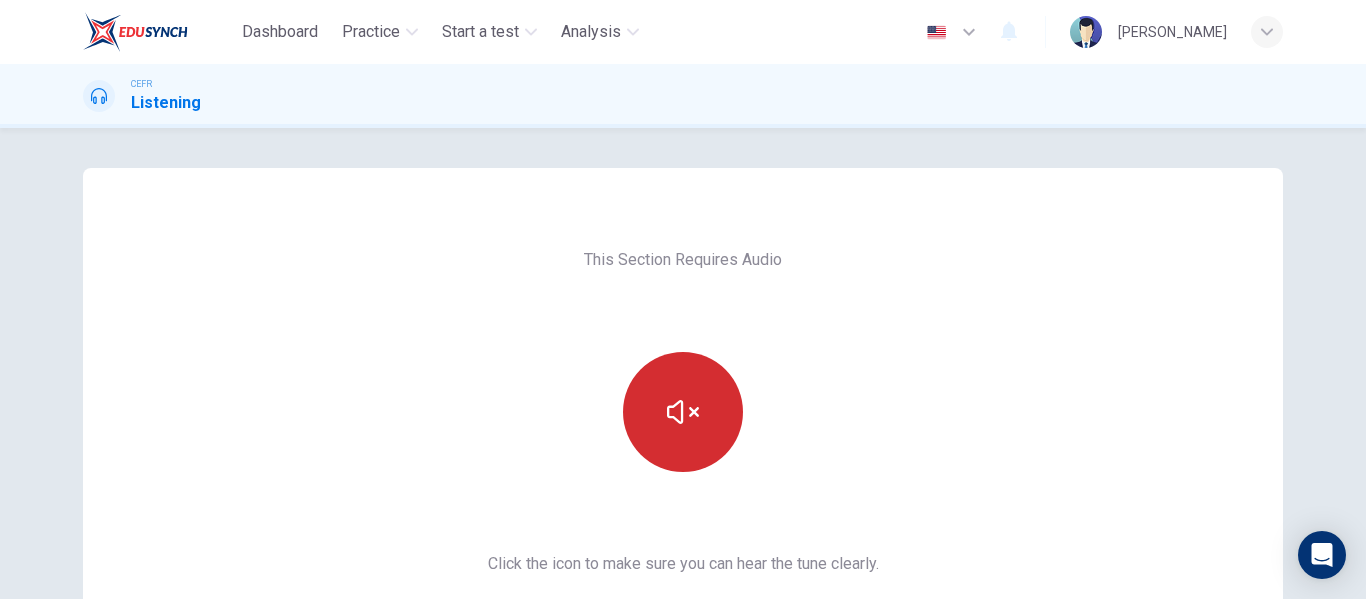 click 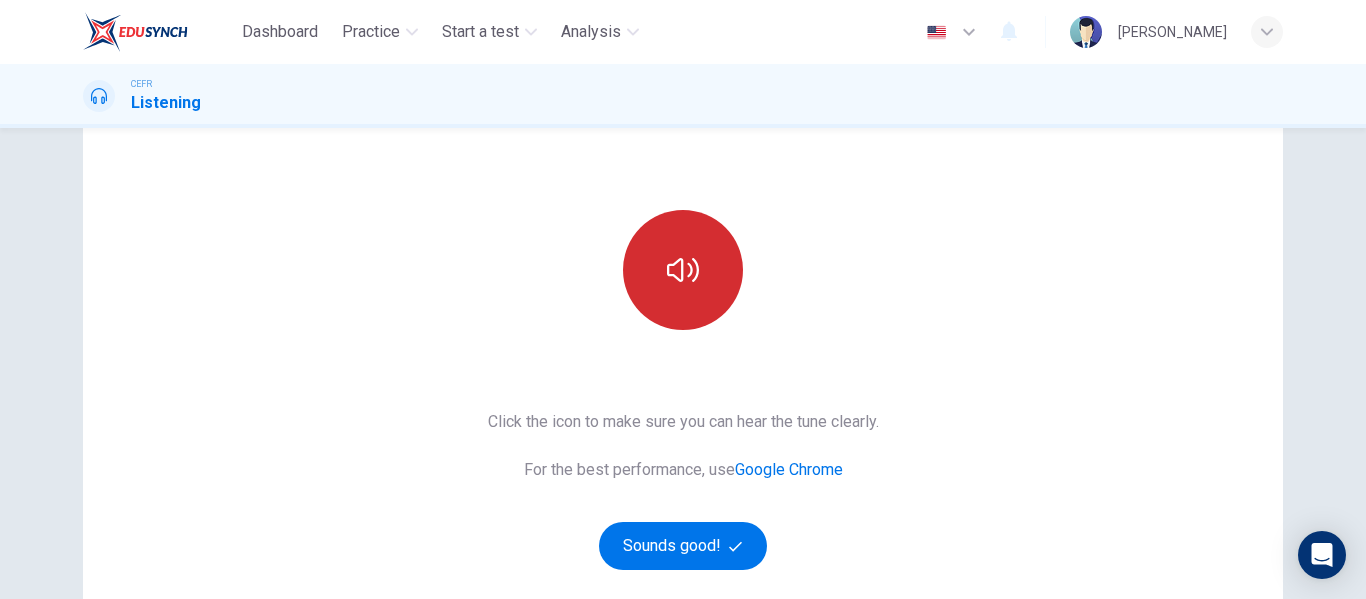 scroll, scrollTop: 161, scrollLeft: 0, axis: vertical 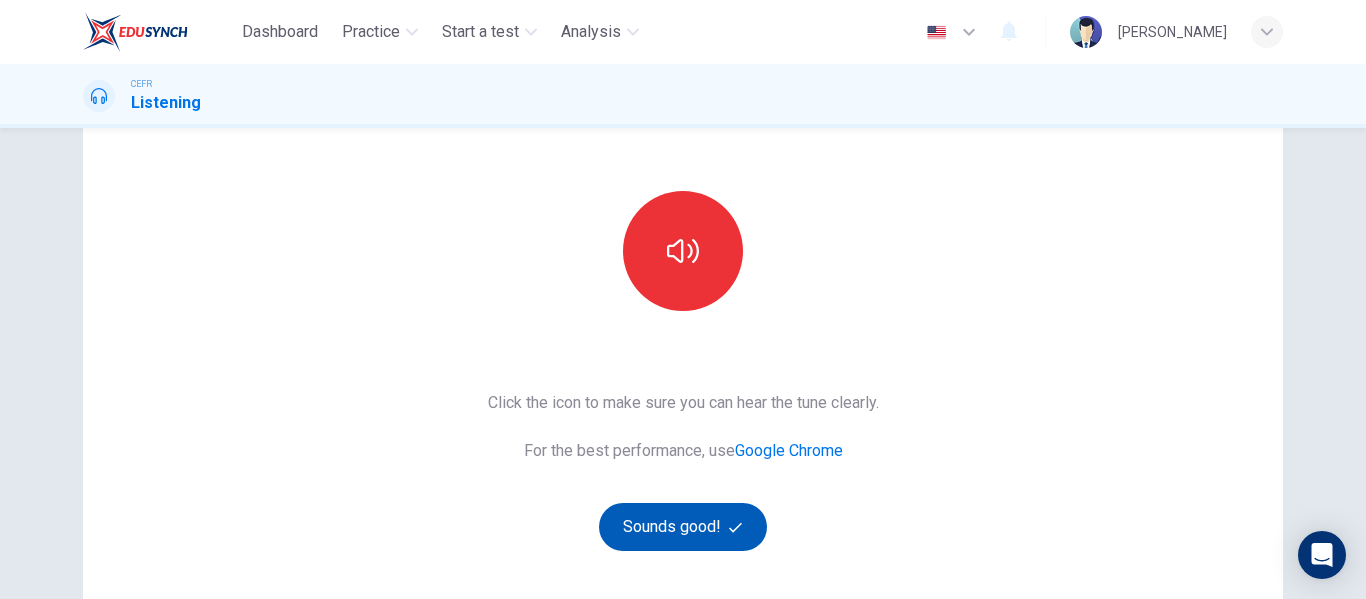 click on "Sounds good!" at bounding box center (683, 527) 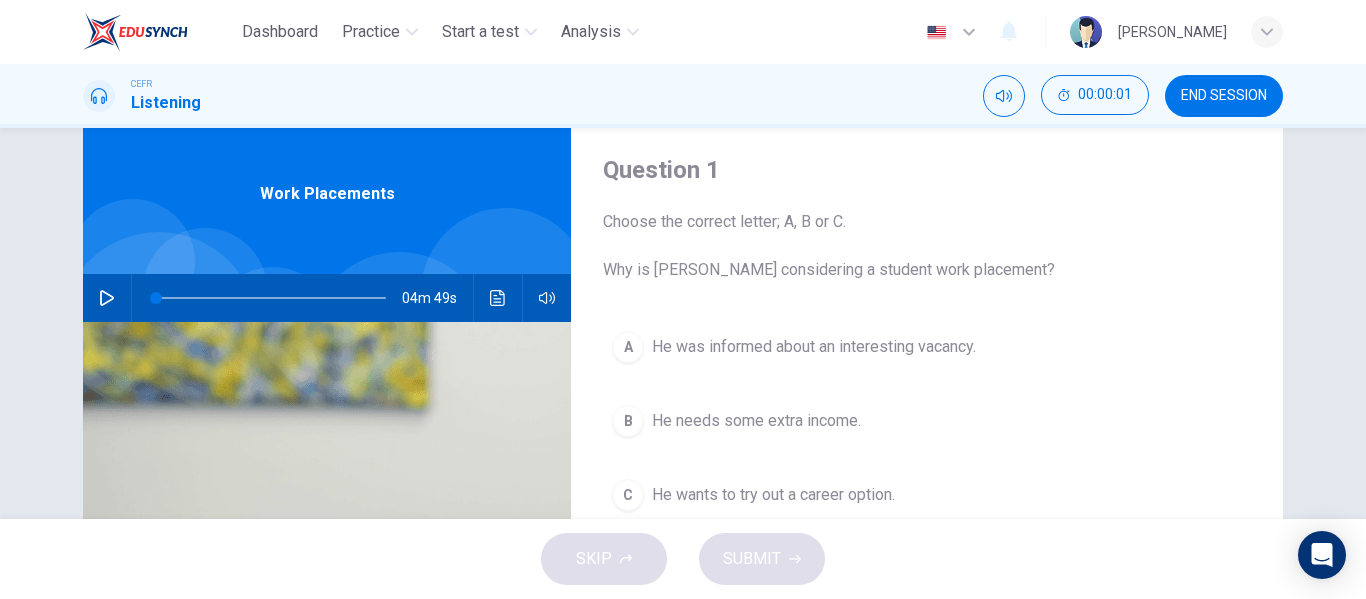 scroll, scrollTop: 51, scrollLeft: 0, axis: vertical 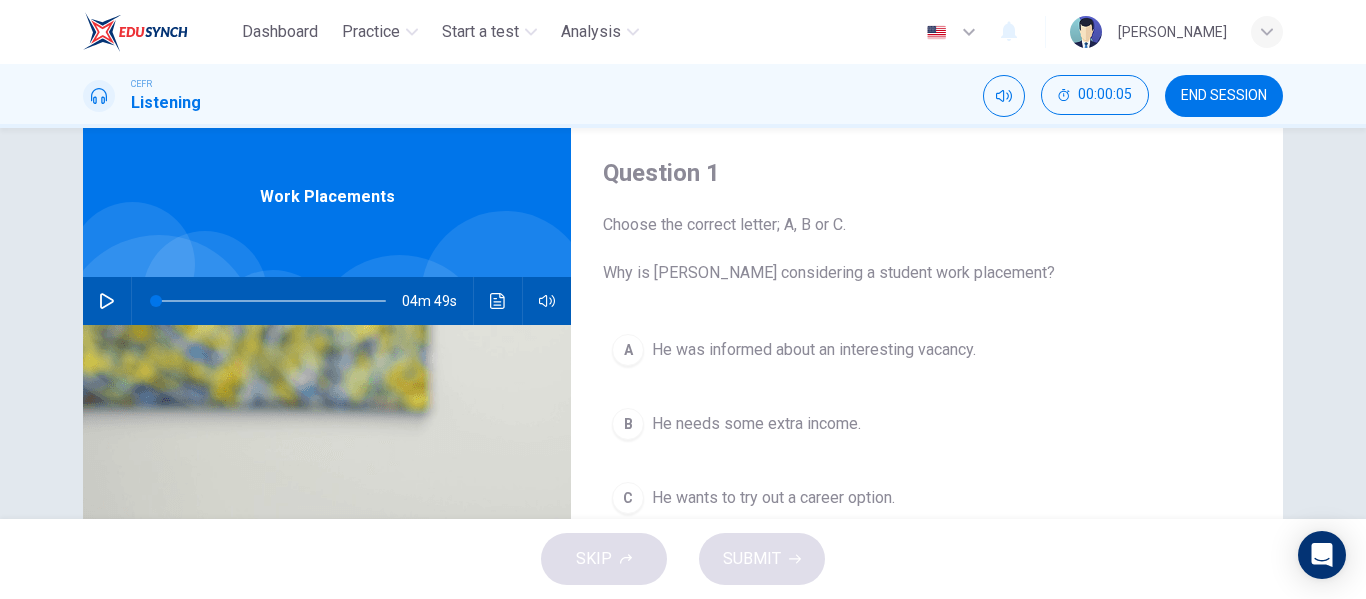 click at bounding box center (131, 301) 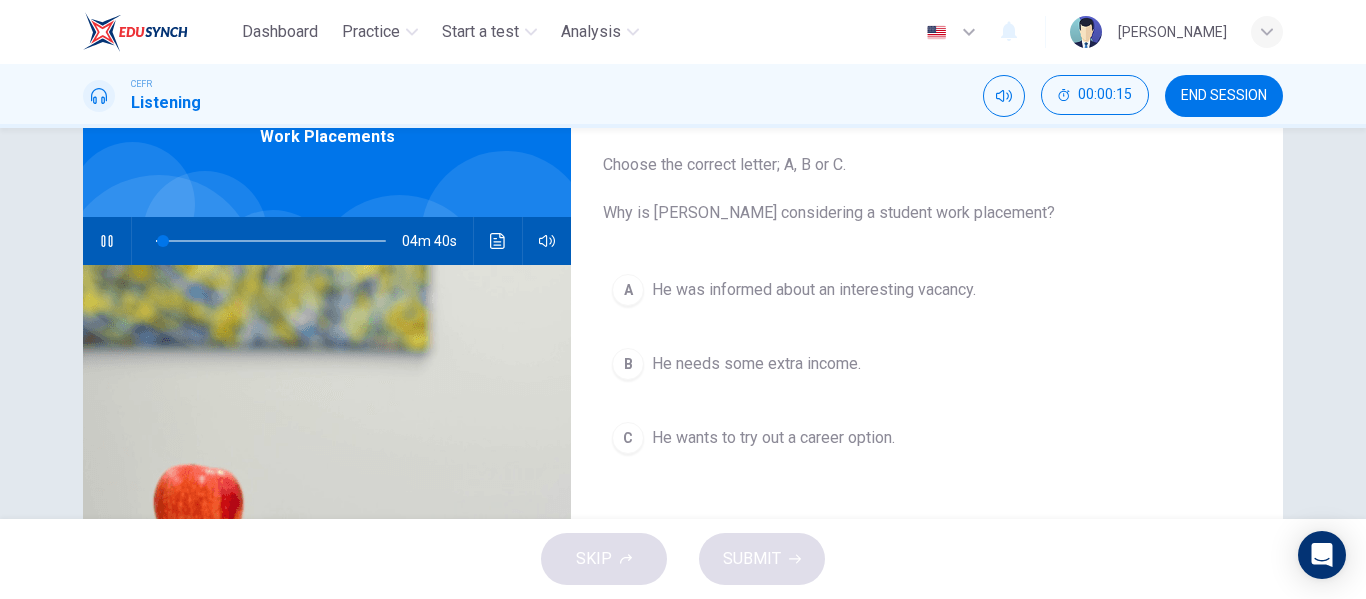 scroll, scrollTop: 111, scrollLeft: 0, axis: vertical 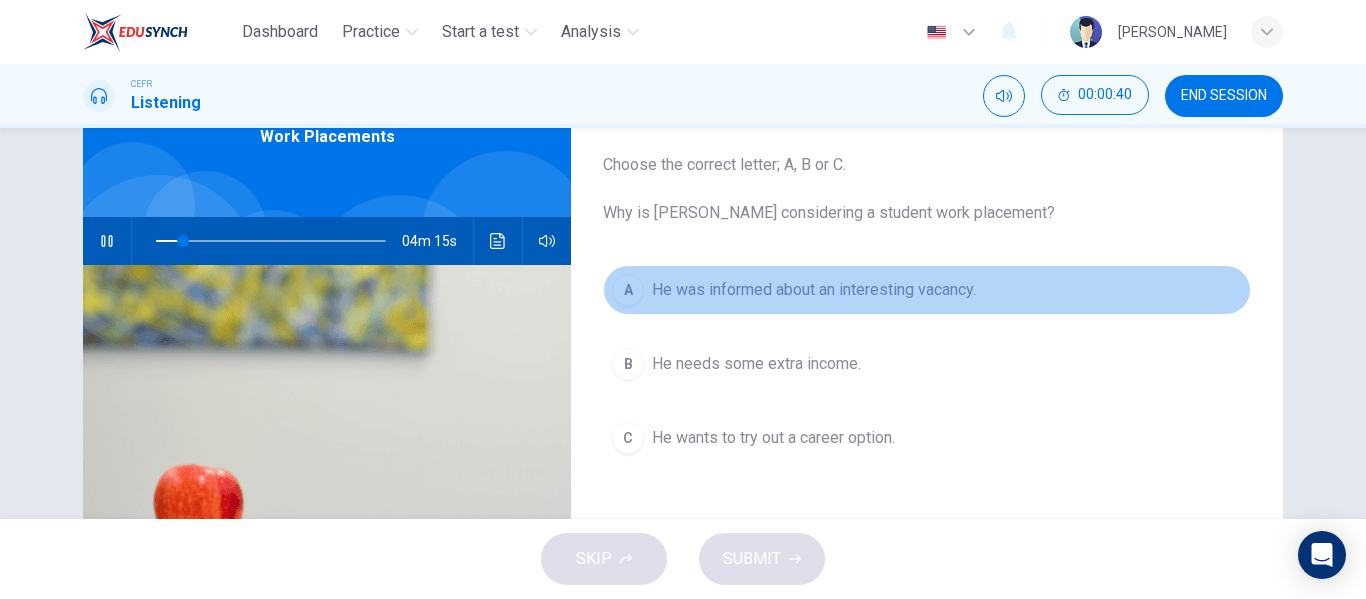 click on "He was informed about an interesting vacancy." at bounding box center (814, 290) 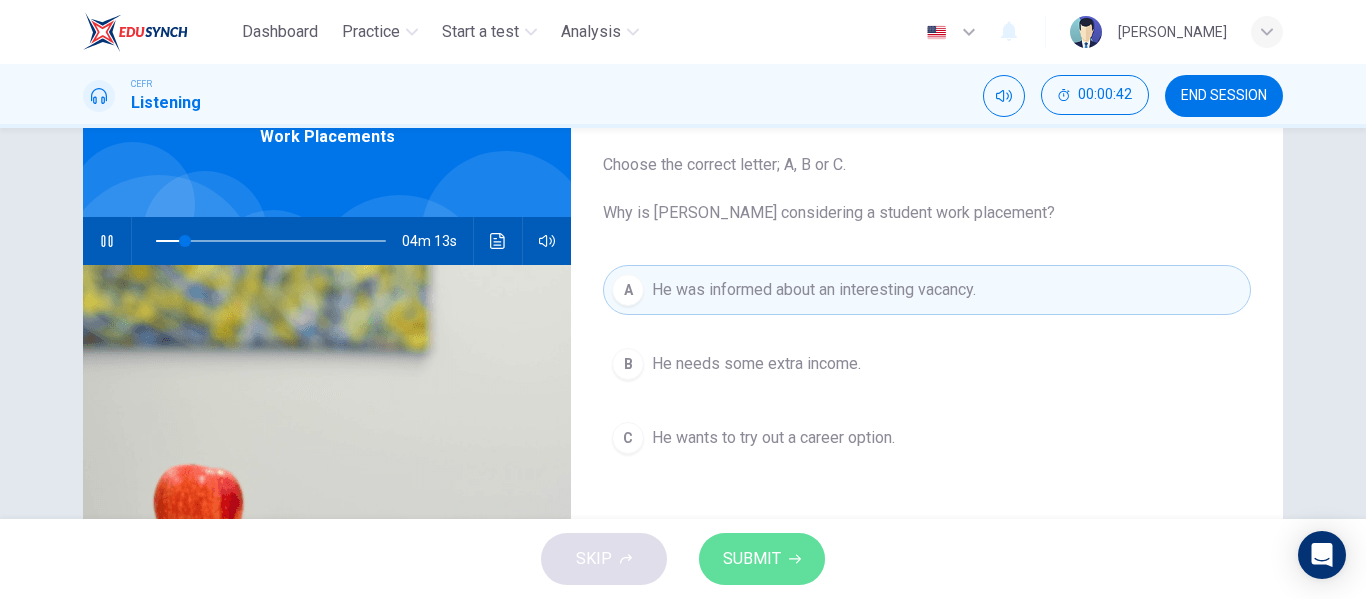 click on "SUBMIT" at bounding box center [762, 559] 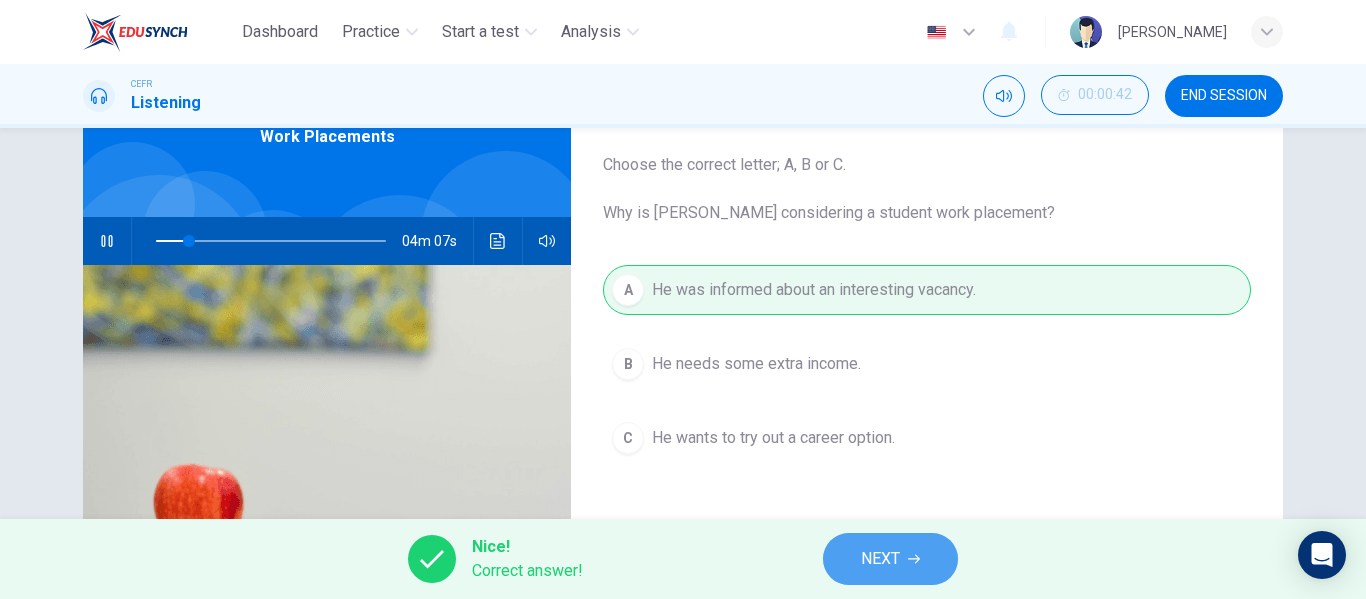 click 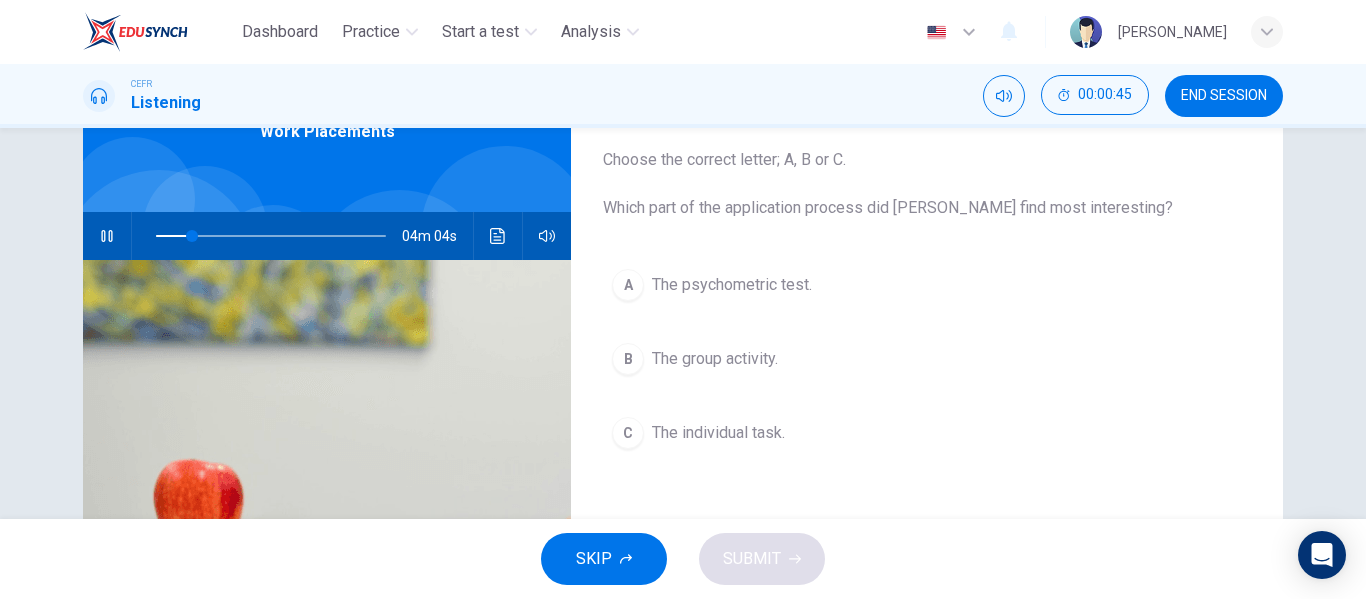 scroll, scrollTop: 117, scrollLeft: 0, axis: vertical 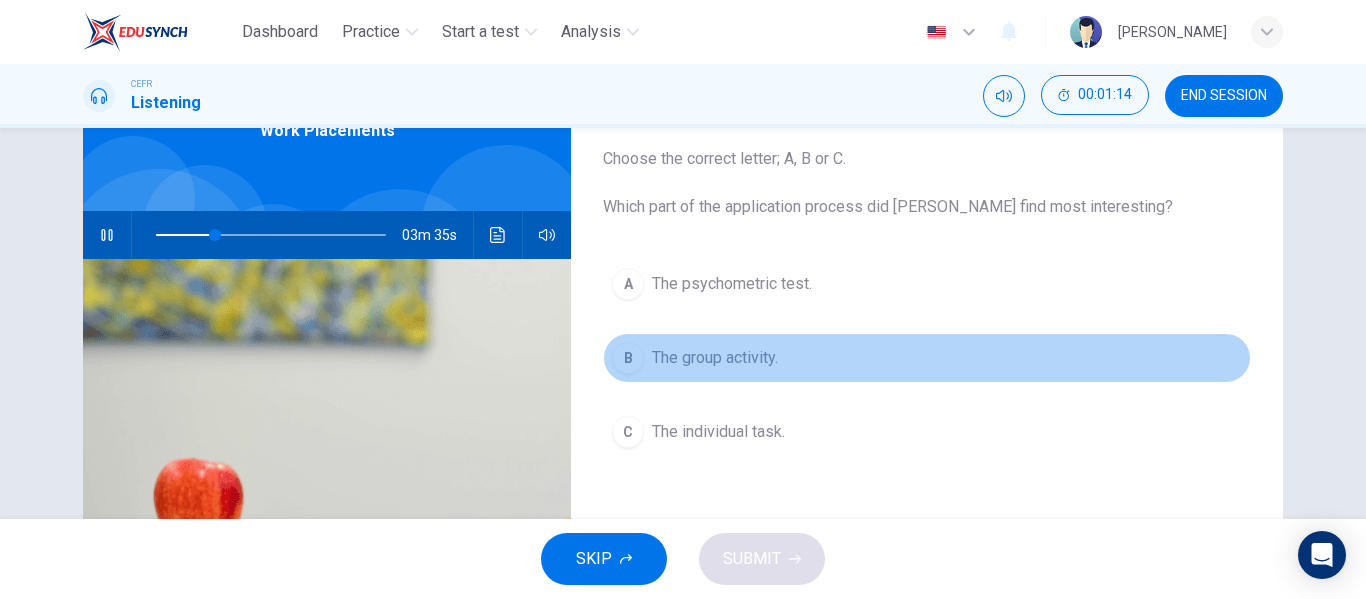click on "B The group activity." at bounding box center (927, 358) 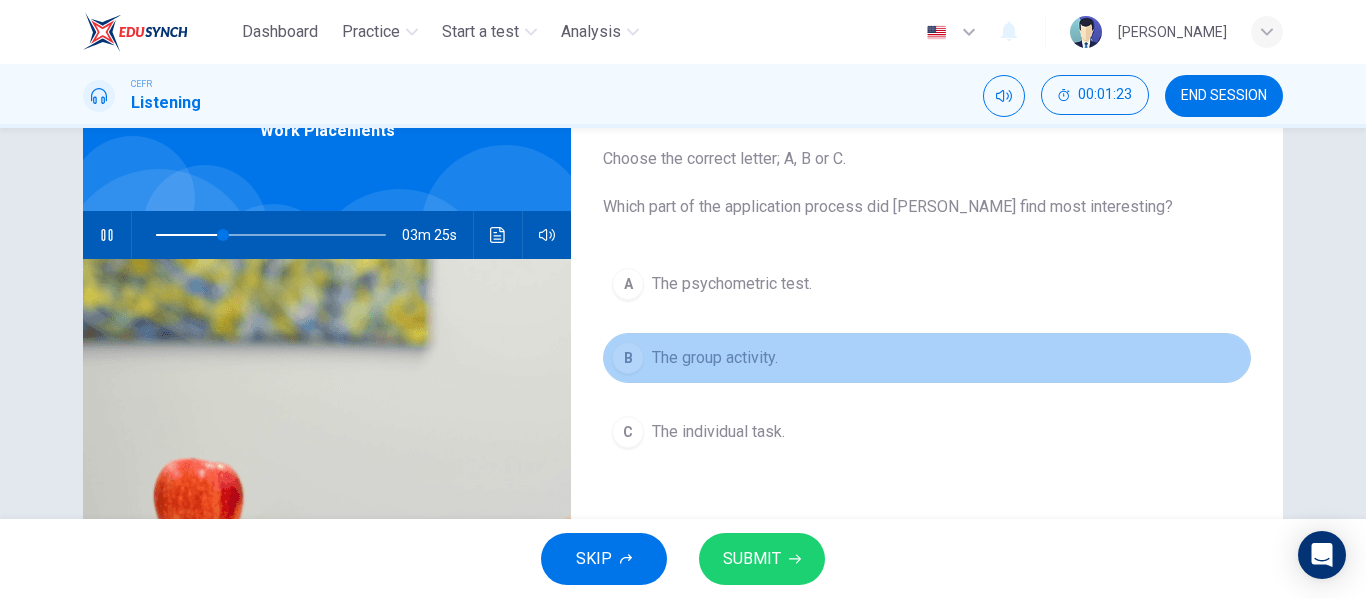 click on "B The group activity." at bounding box center (927, 358) 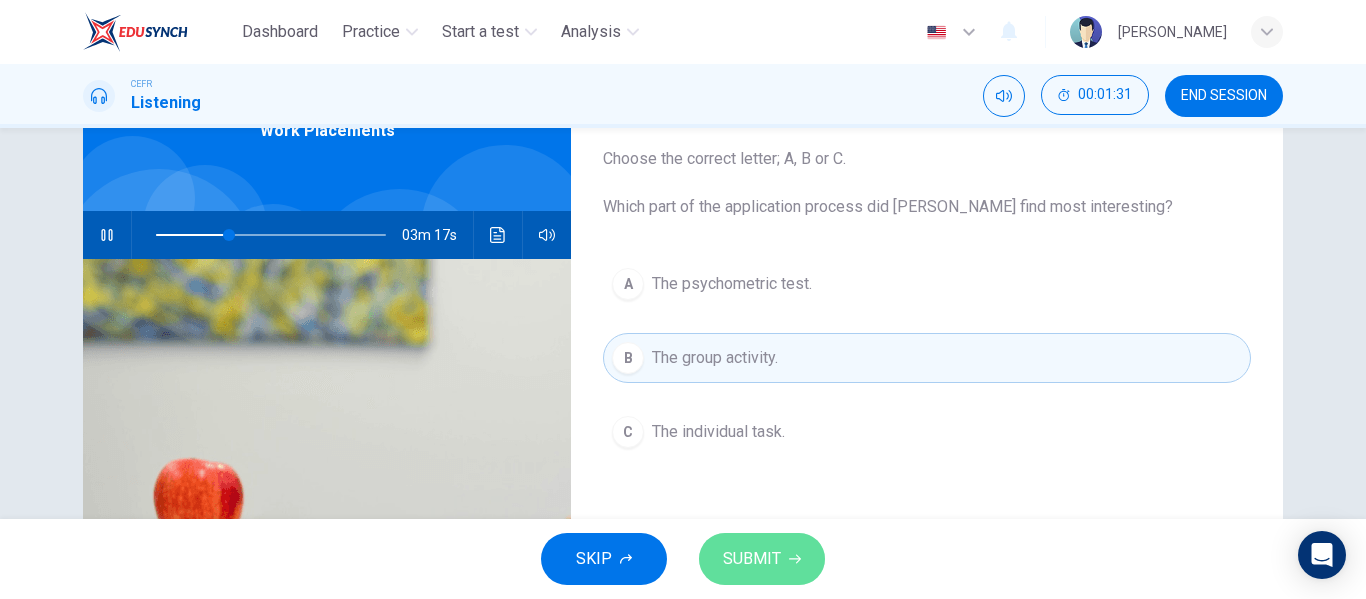 click on "SUBMIT" at bounding box center (752, 559) 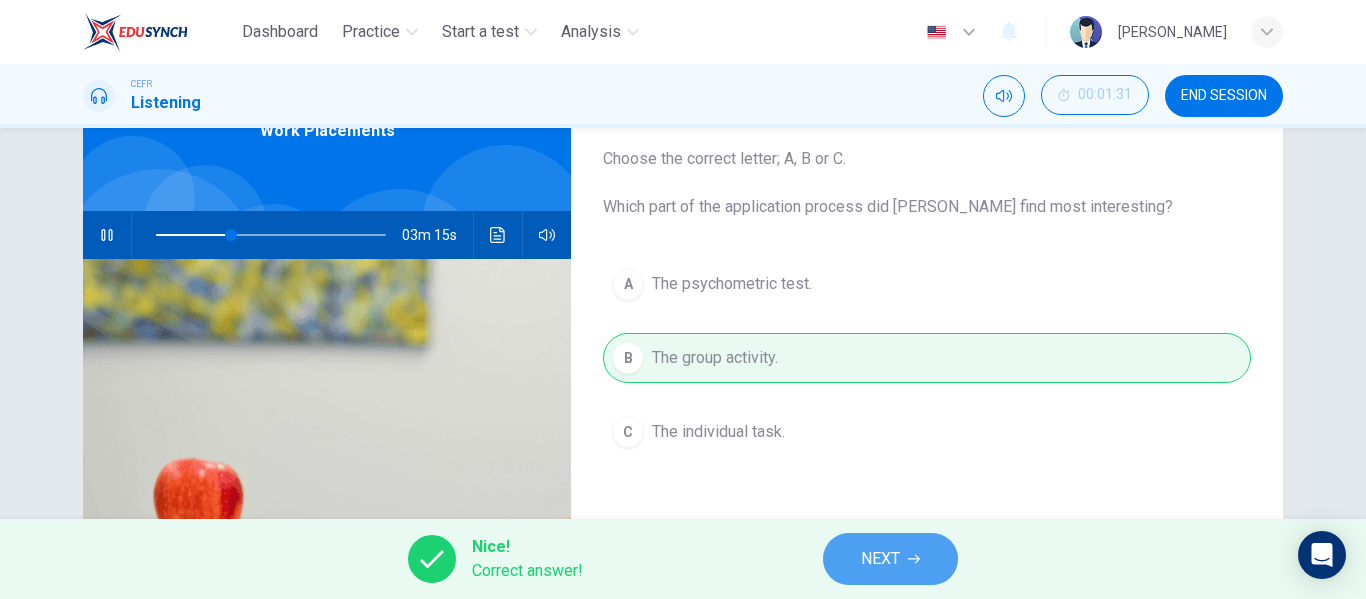 click on "NEXT" at bounding box center (890, 559) 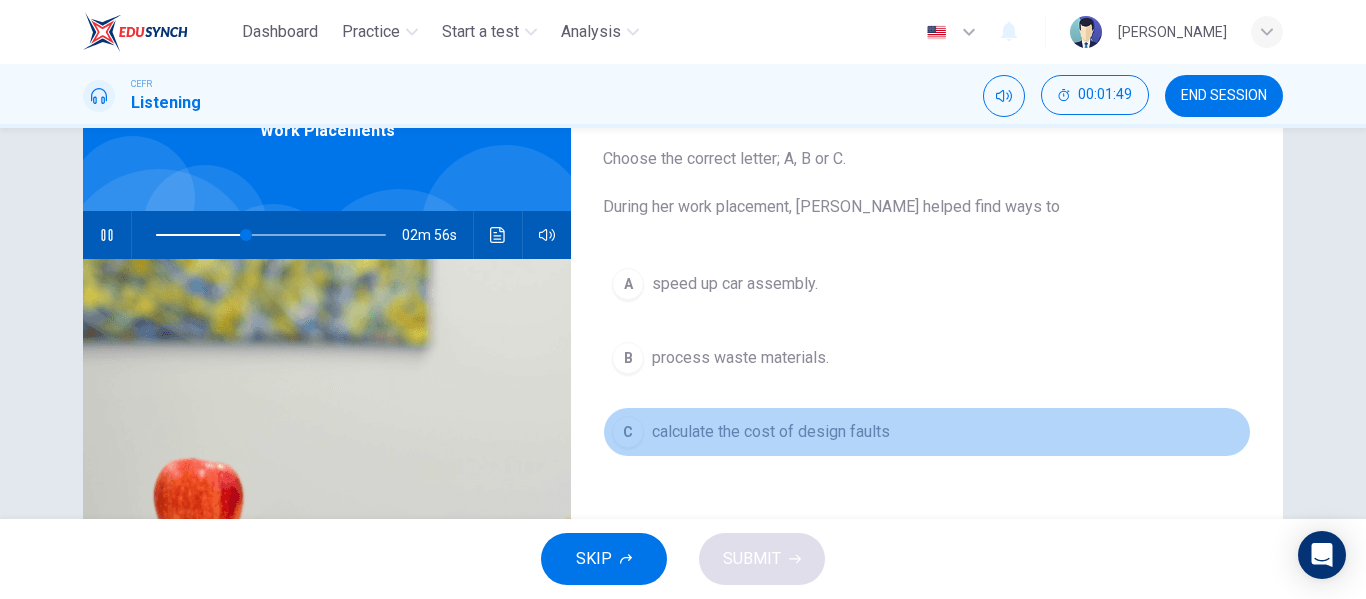 click on "calculate the cost of design faults" at bounding box center [771, 432] 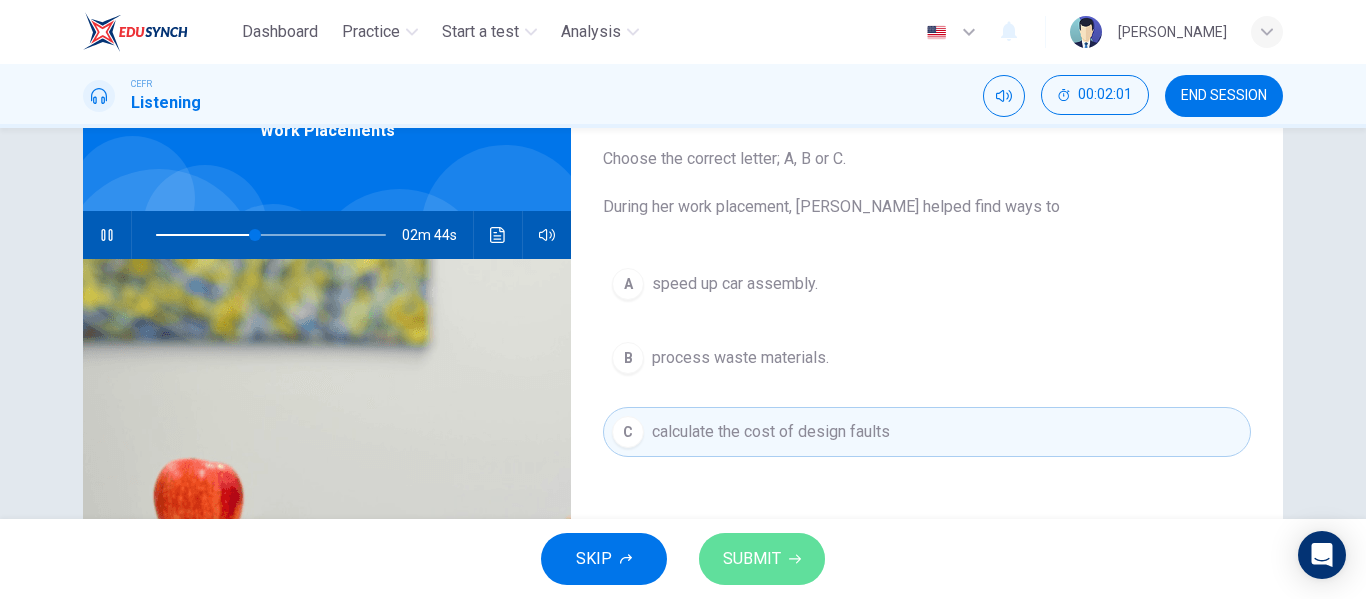 click on "SUBMIT" at bounding box center (752, 559) 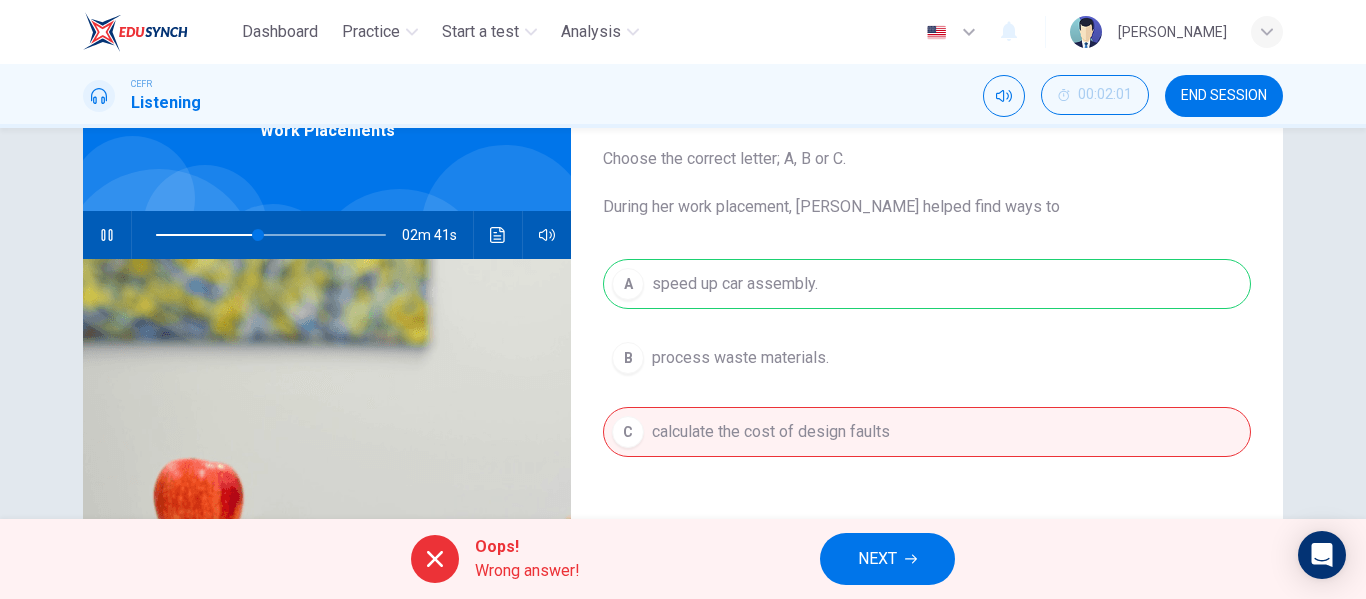 click on "NEXT" at bounding box center (887, 559) 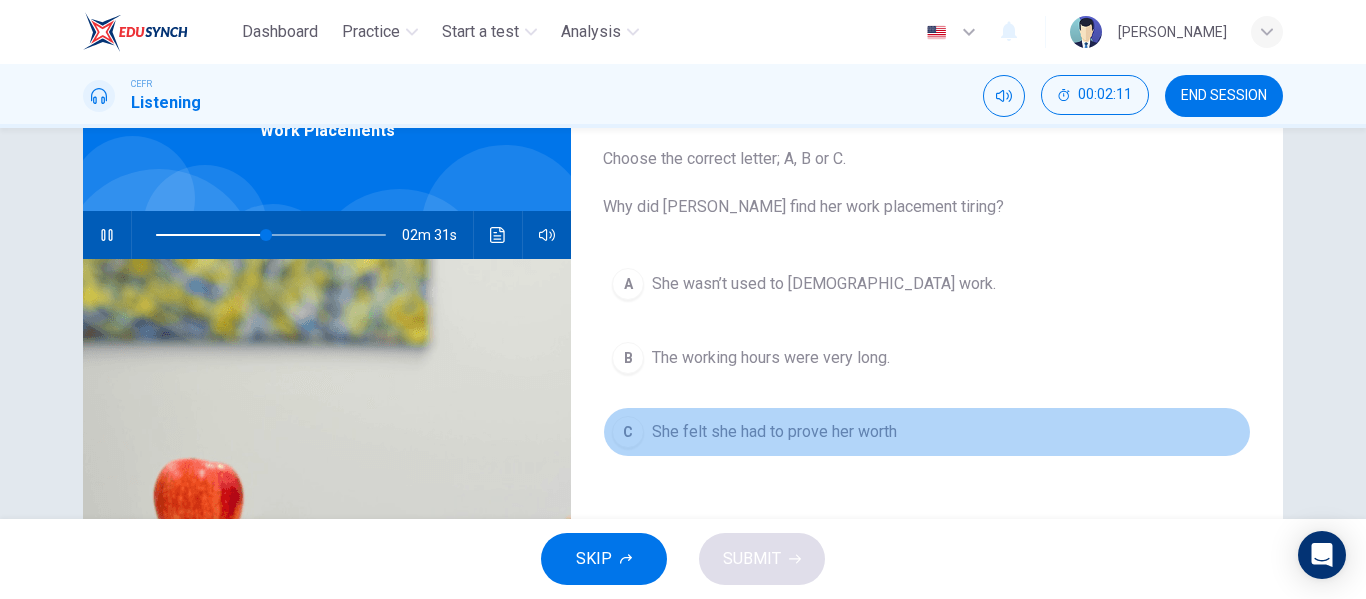 click on "C She felt she had to prove her worth" at bounding box center (927, 432) 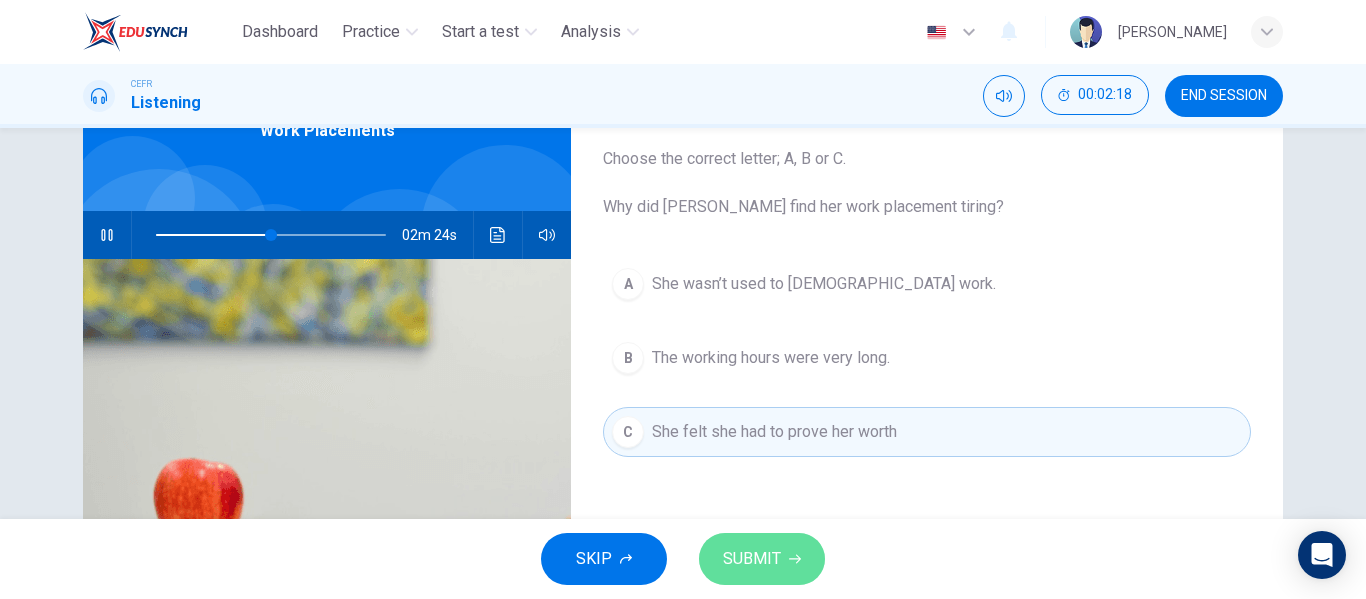 click on "SUBMIT" at bounding box center (752, 559) 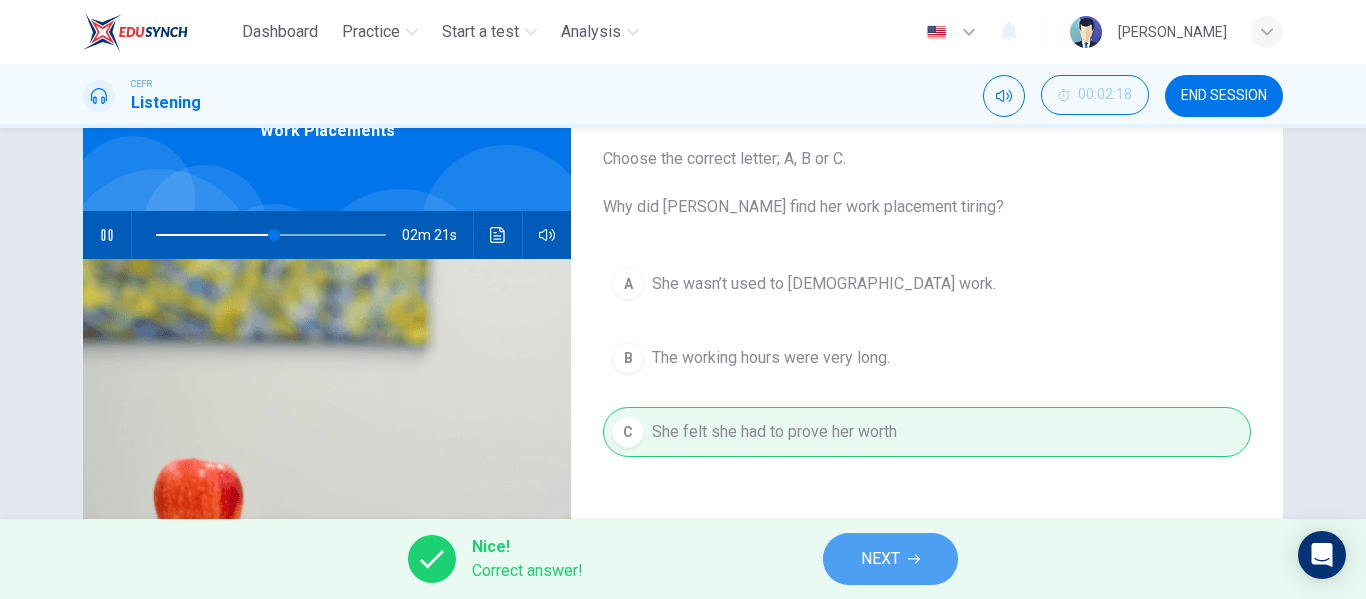 click on "NEXT" at bounding box center [890, 559] 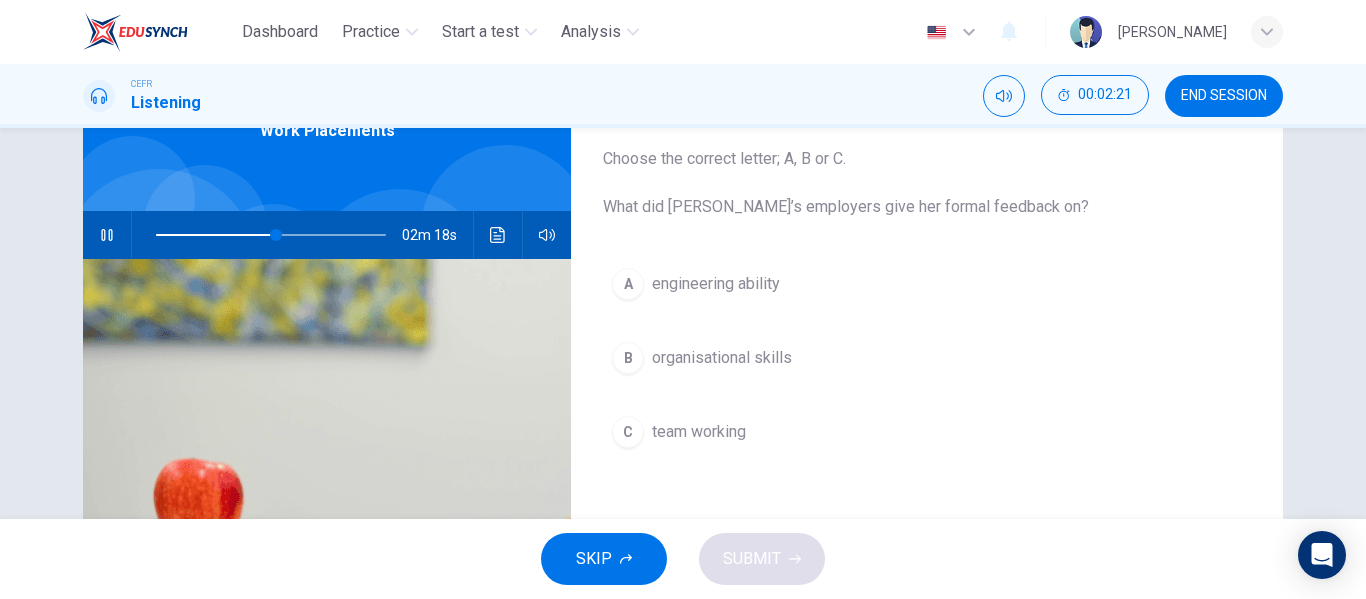 scroll, scrollTop: 114, scrollLeft: 0, axis: vertical 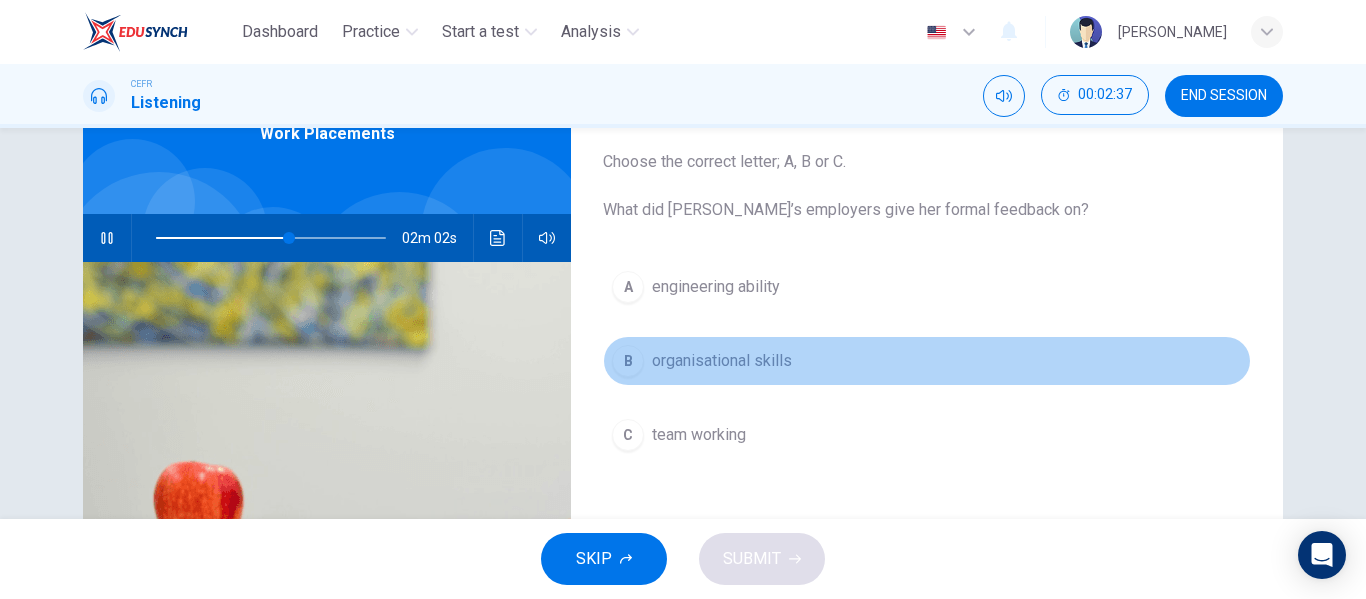 click on "B organisational skills" at bounding box center [927, 361] 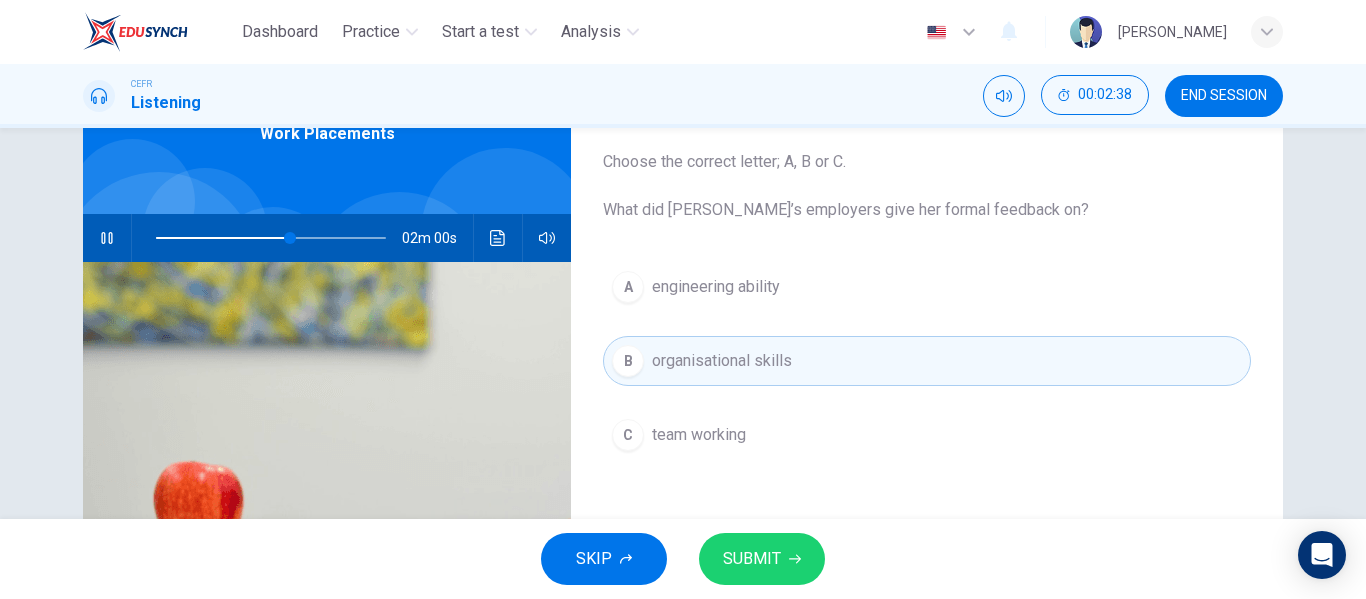 click on "B organisational skills" at bounding box center [927, 361] 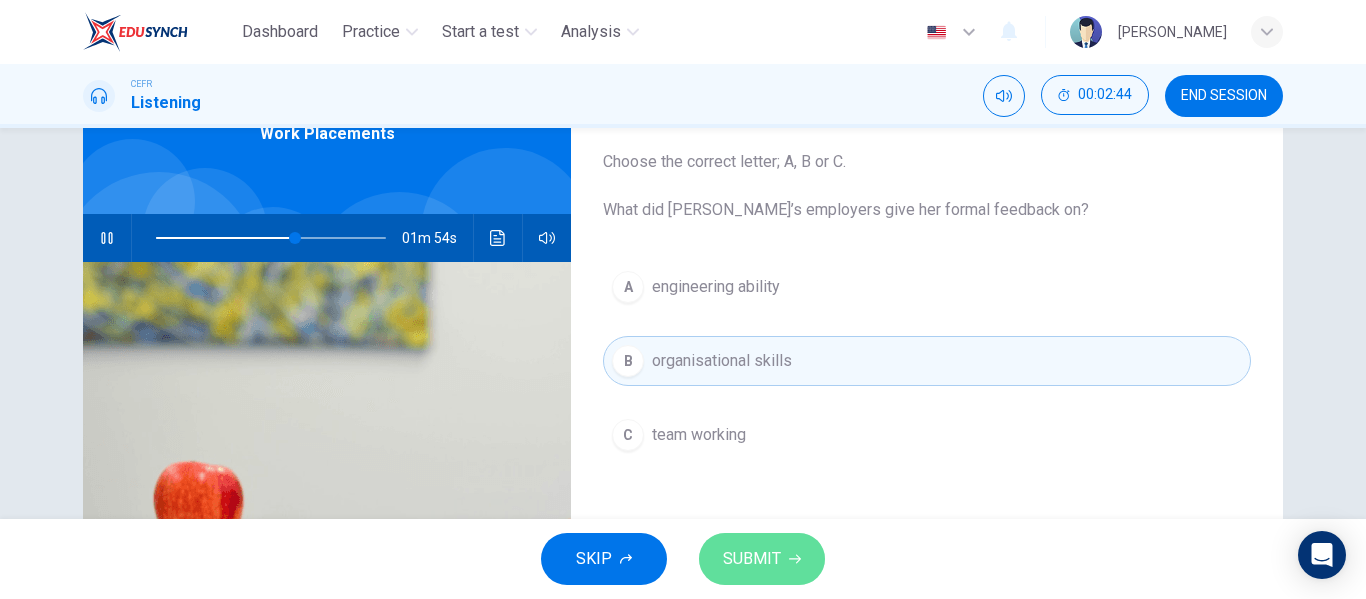 click on "SUBMIT" at bounding box center [762, 559] 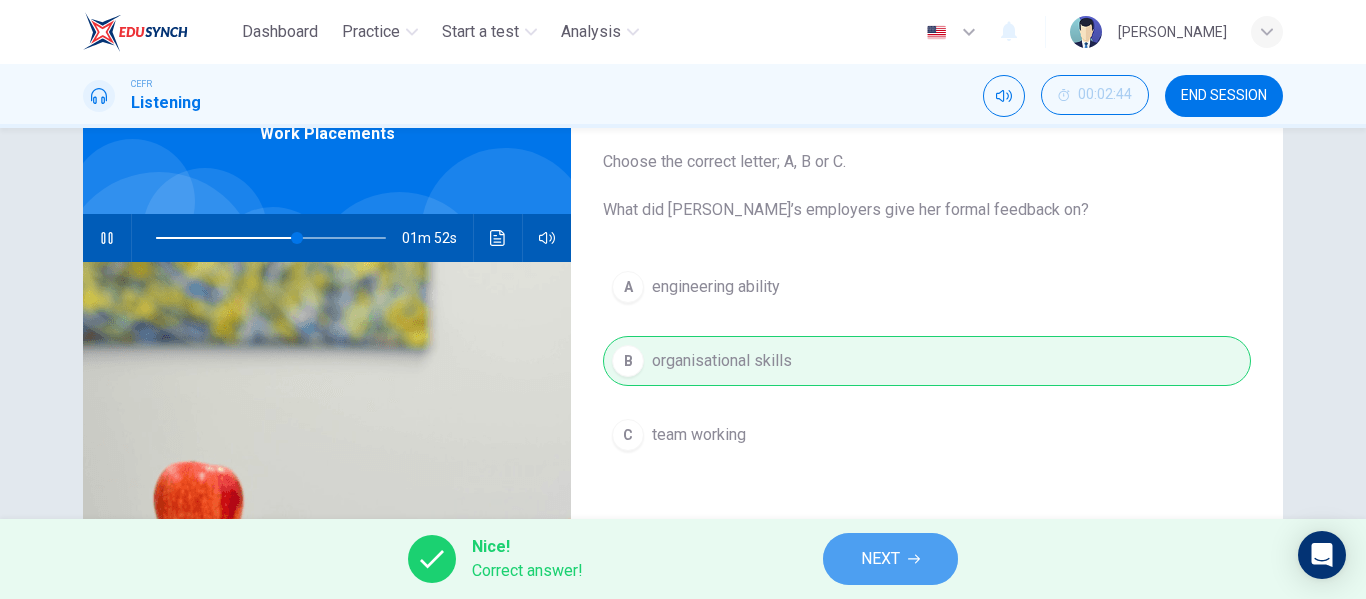 click on "NEXT" at bounding box center (880, 559) 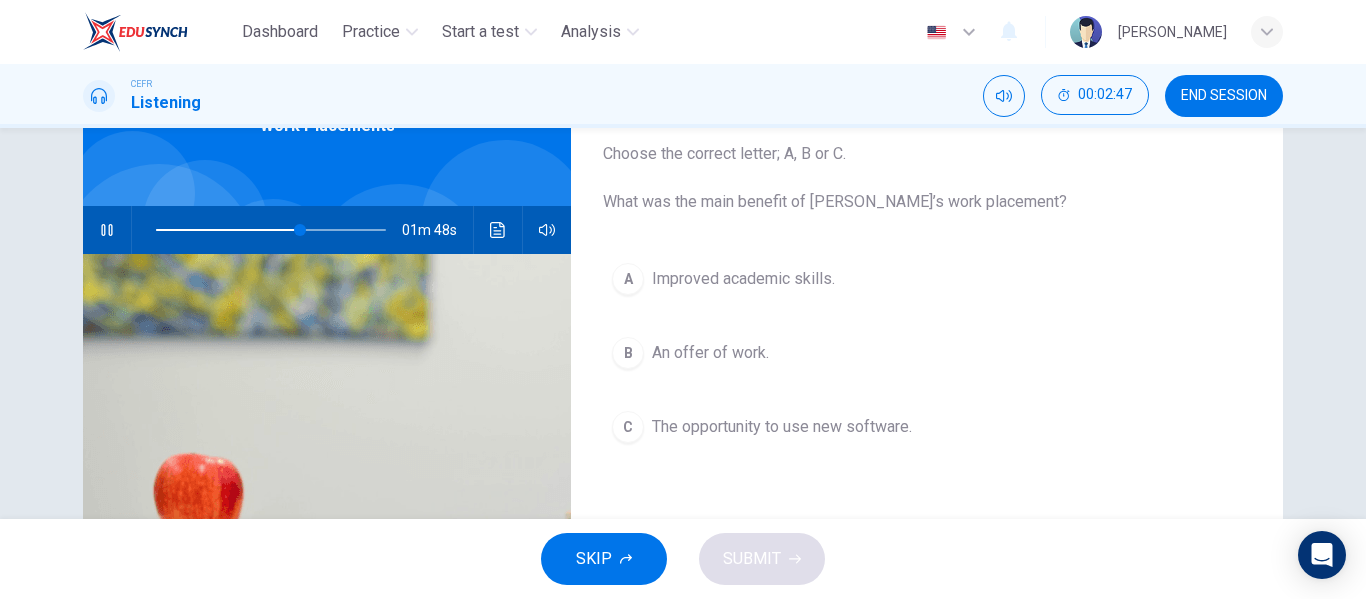 scroll, scrollTop: 121, scrollLeft: 0, axis: vertical 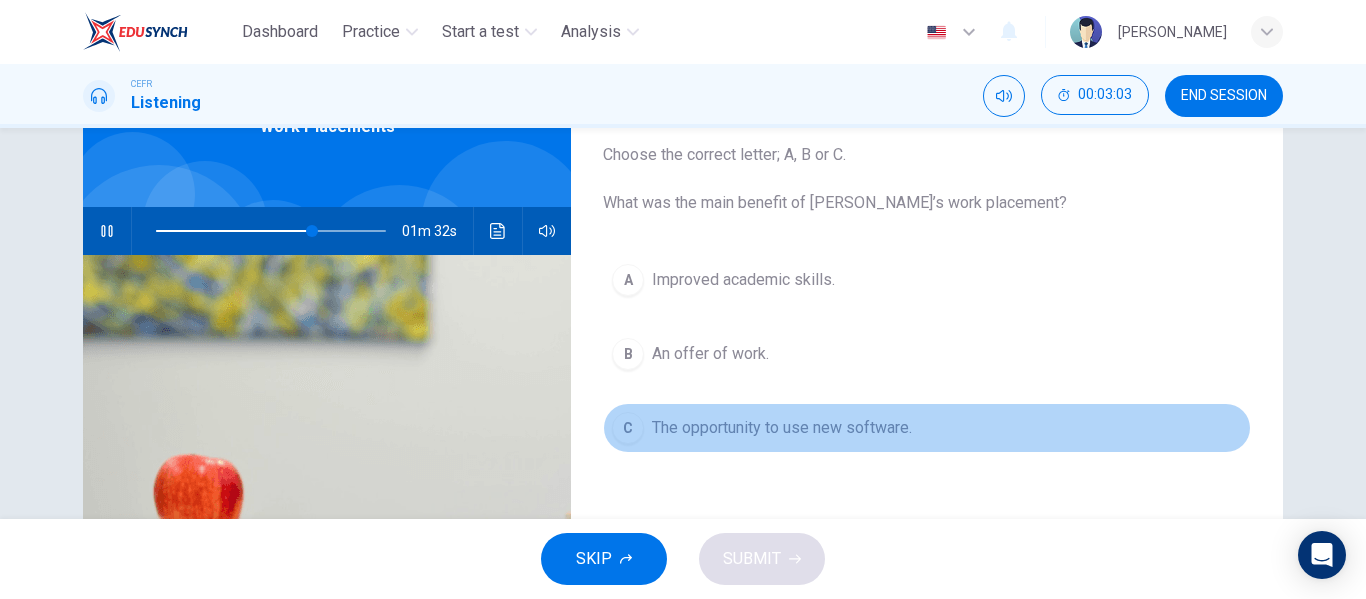 click on "C The opportunity to use new software." at bounding box center (927, 428) 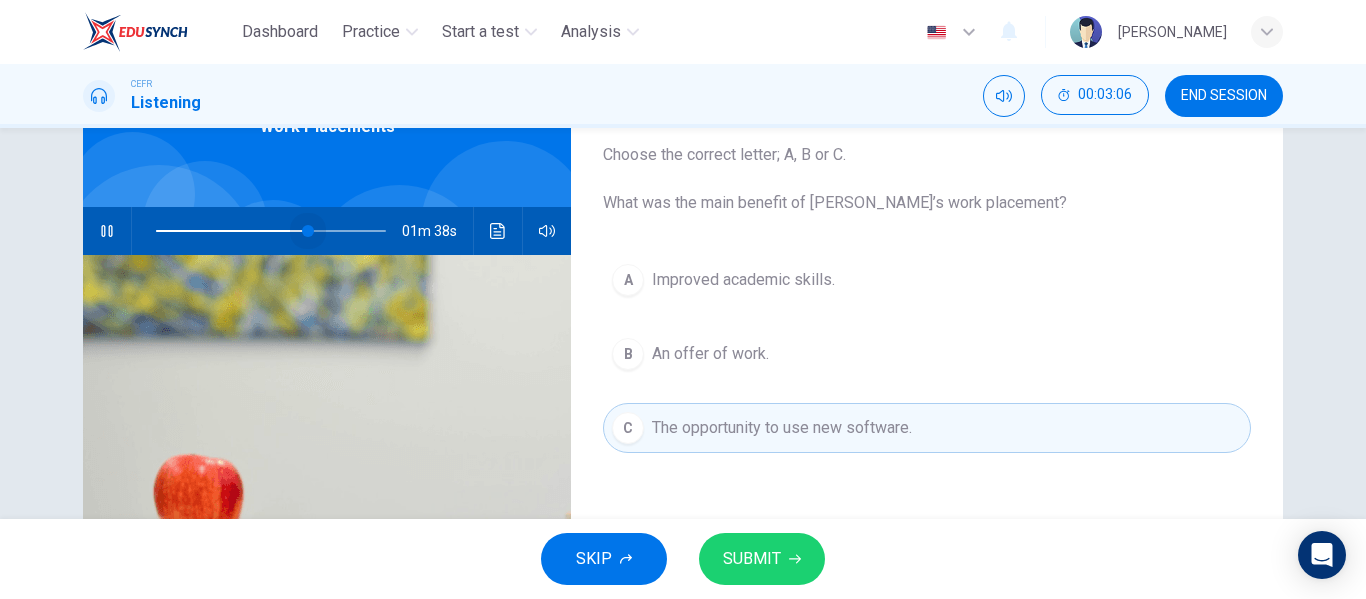 click at bounding box center [308, 231] 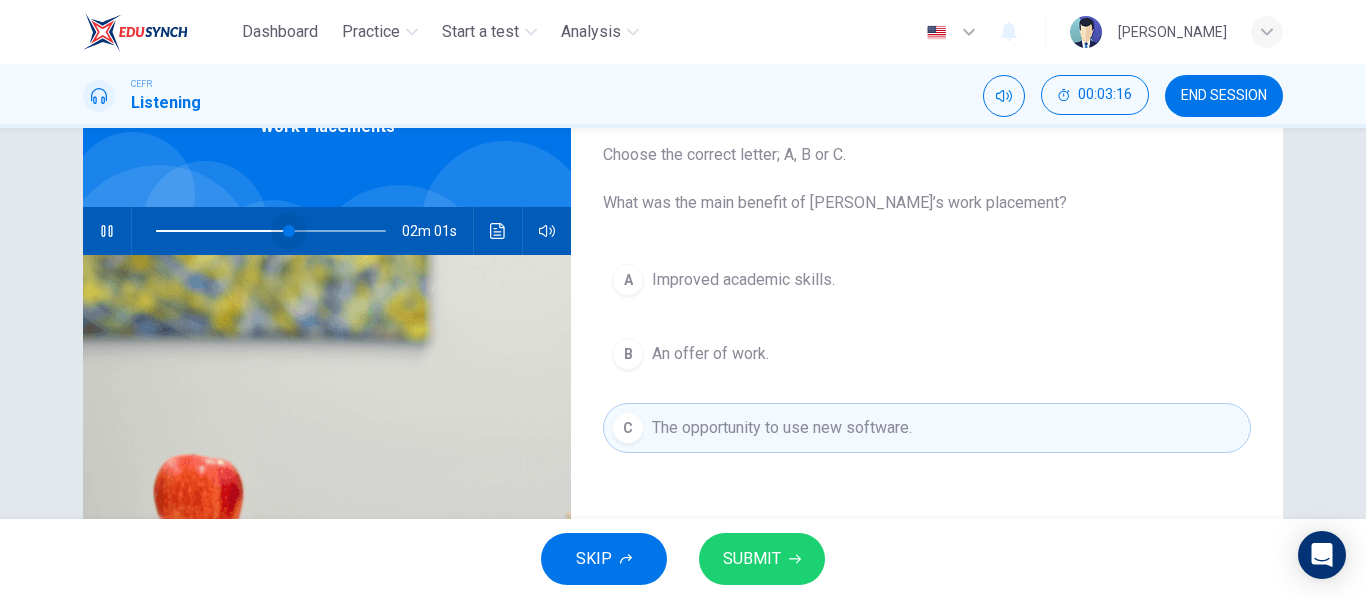 click at bounding box center [271, 231] 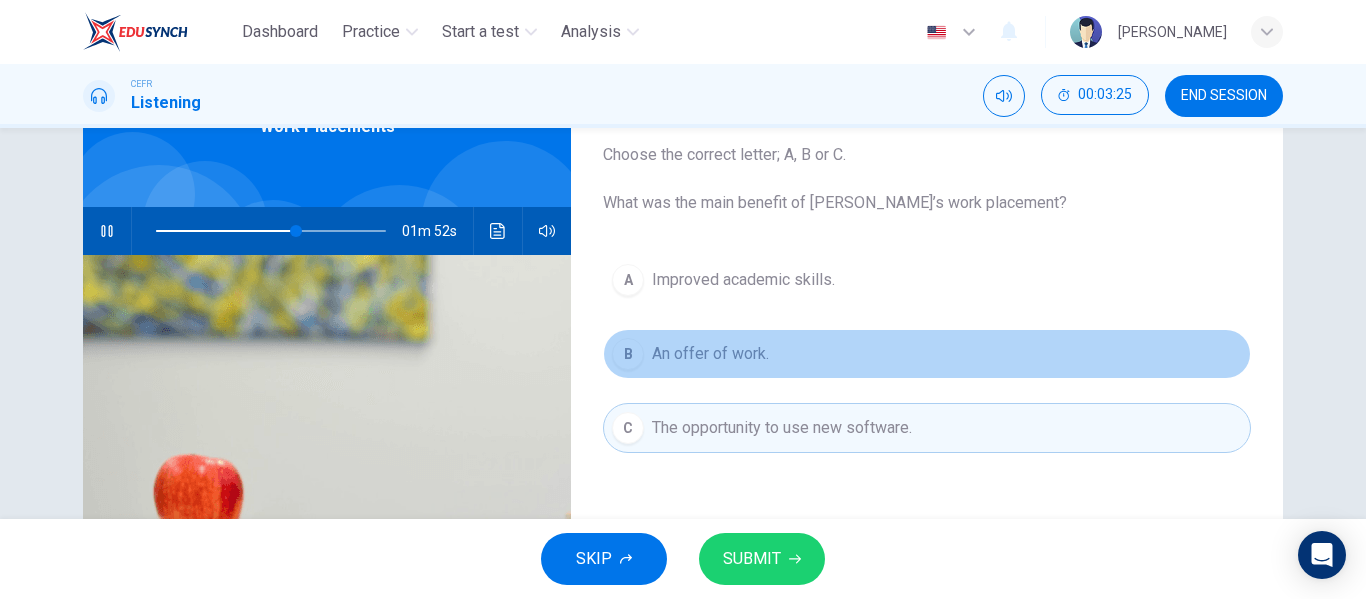click on "B An offer of work." at bounding box center [927, 354] 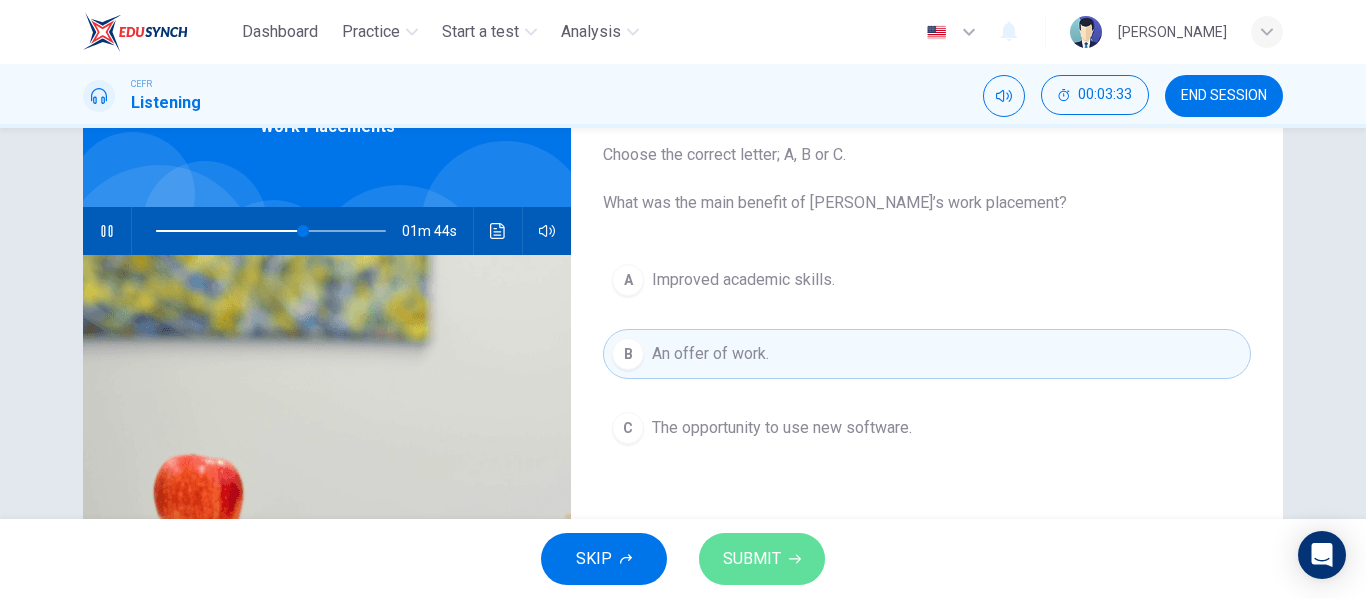 click on "SUBMIT" at bounding box center (762, 559) 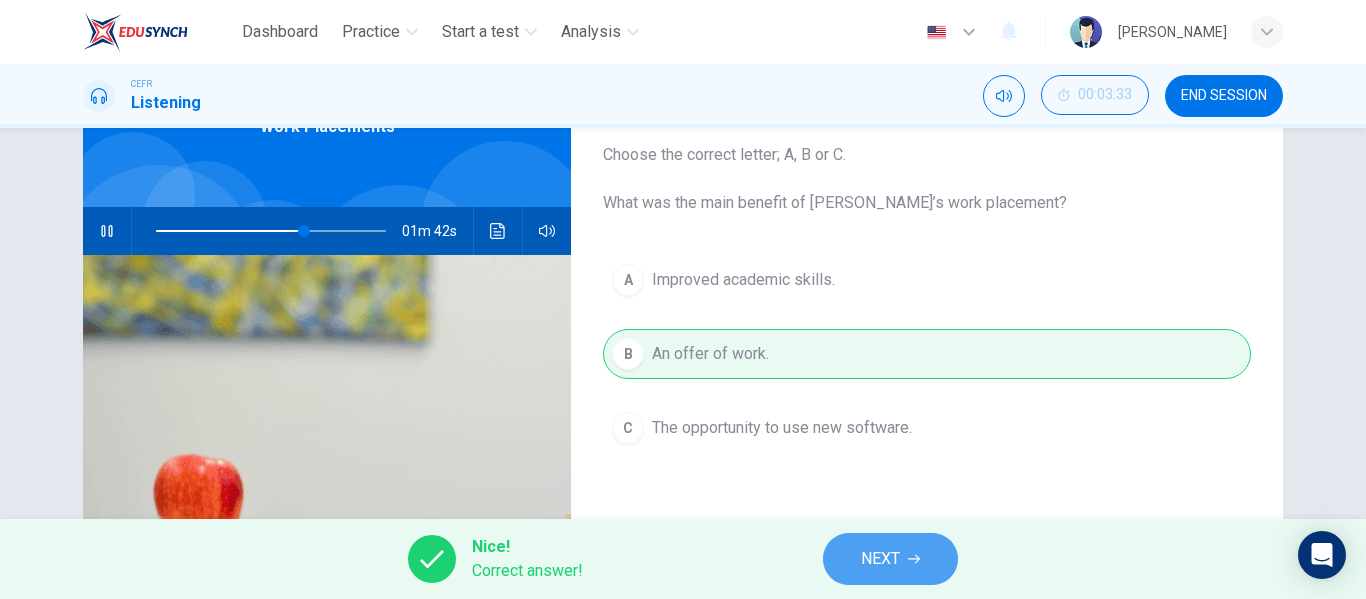 click on "NEXT" at bounding box center (890, 559) 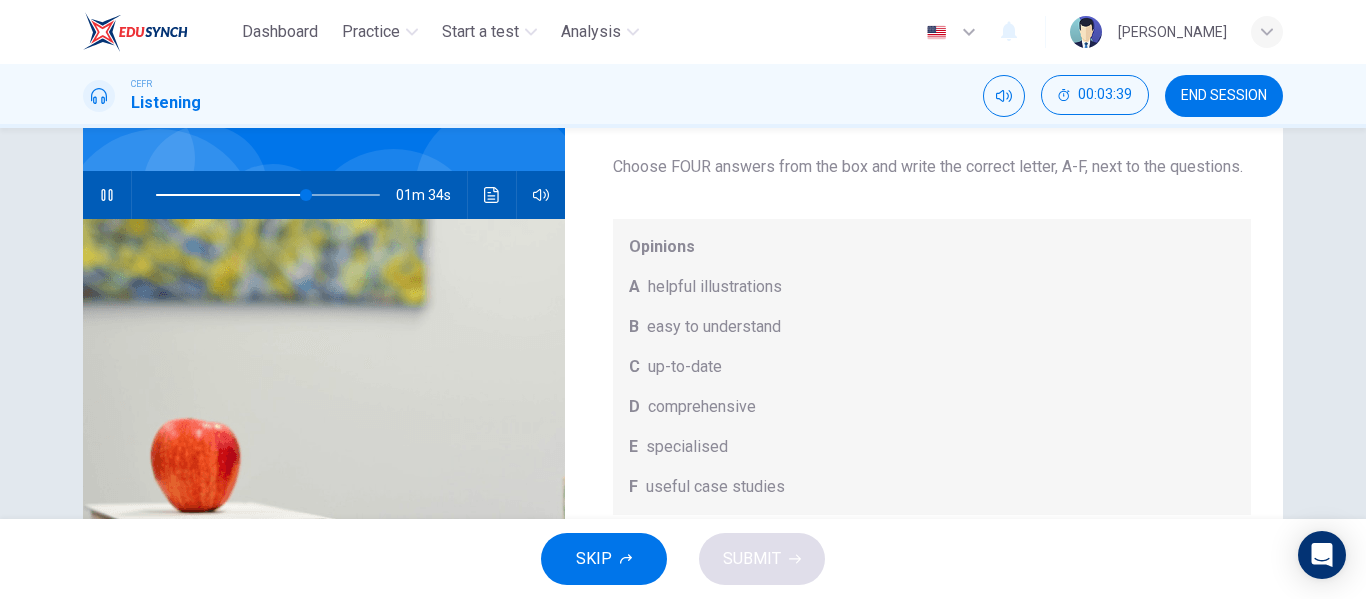 scroll, scrollTop: 158, scrollLeft: 0, axis: vertical 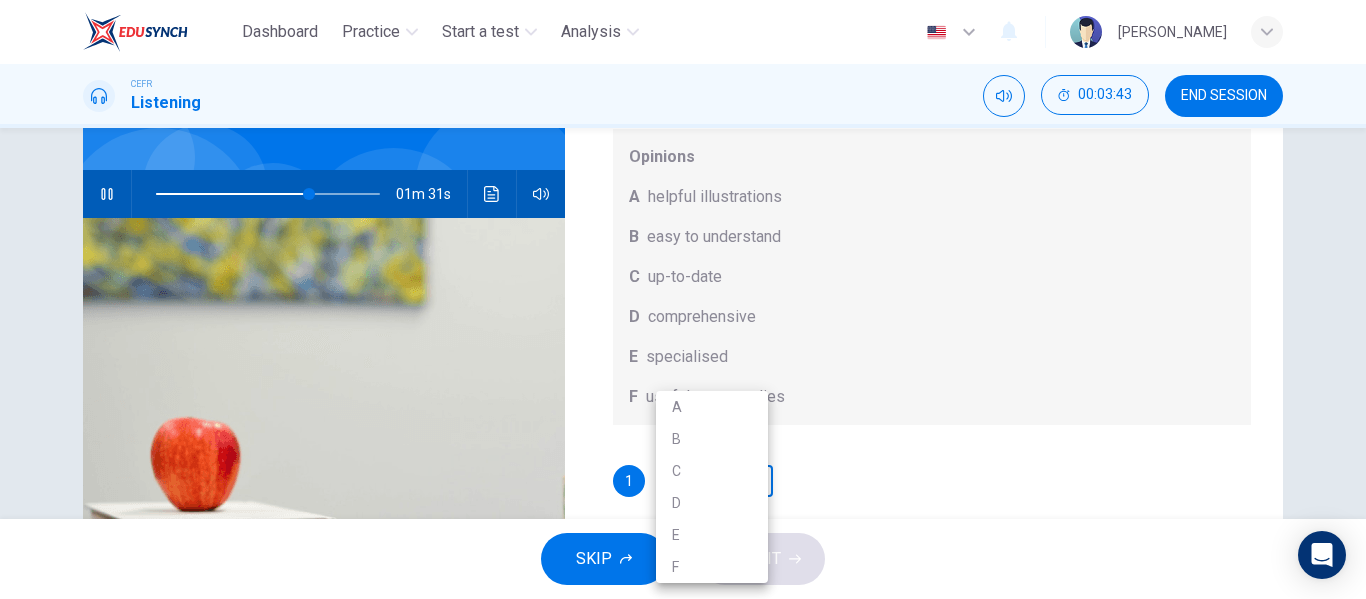 click on "Dashboard Practice Start a test Analysis English en ​ SHAMIERA AVINDRA CEFR Listening 00:03:43 END SESSION Question 7 What does Linda think about the books on Matthew’s reading list? Choose FOUR answers from the box and write the correct letter, A-F, next to the questions.
Opinions A helpful illustrations B easy to understand C up-to-date D comprehensive E specialised F useful case studies 1 ​ ​ 2 ​ ​ 3 ​ ​ 4 ​ ​ Work Placements 01m 31s SKIP SUBMIT EduSynch - Online Language Proficiency Testing
Dashboard Practice Start a test Analysis Notifications © Copyright  2025 A B C D E F" at bounding box center [683, 299] 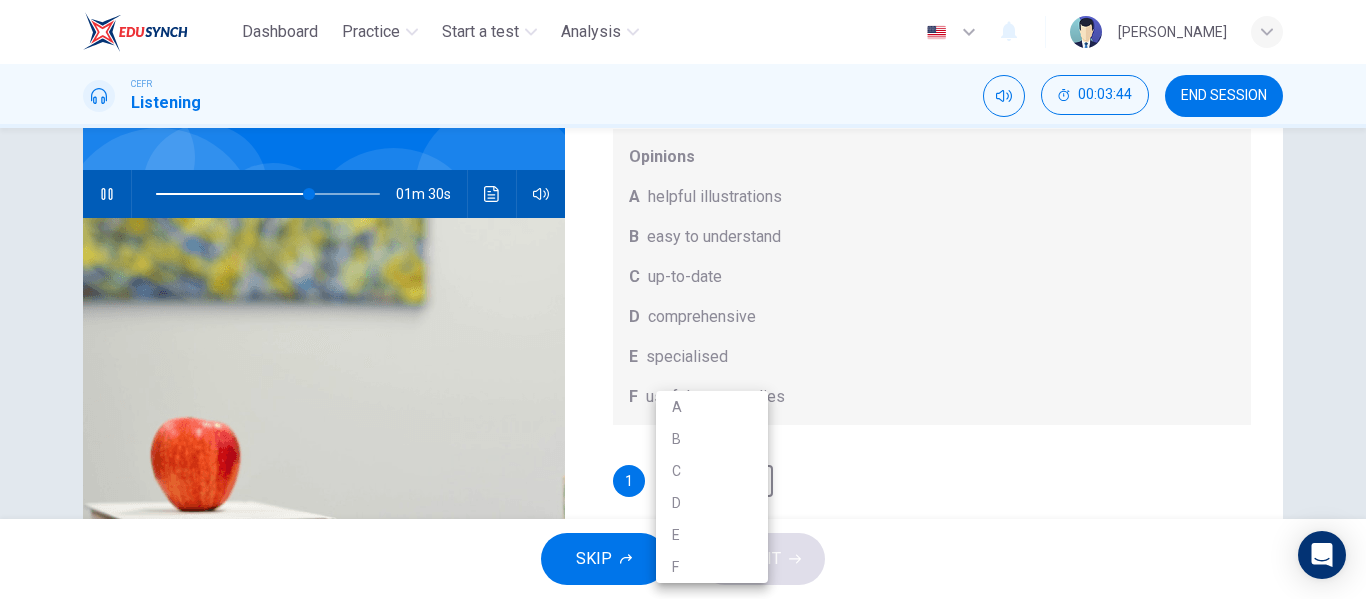 click at bounding box center (683, 299) 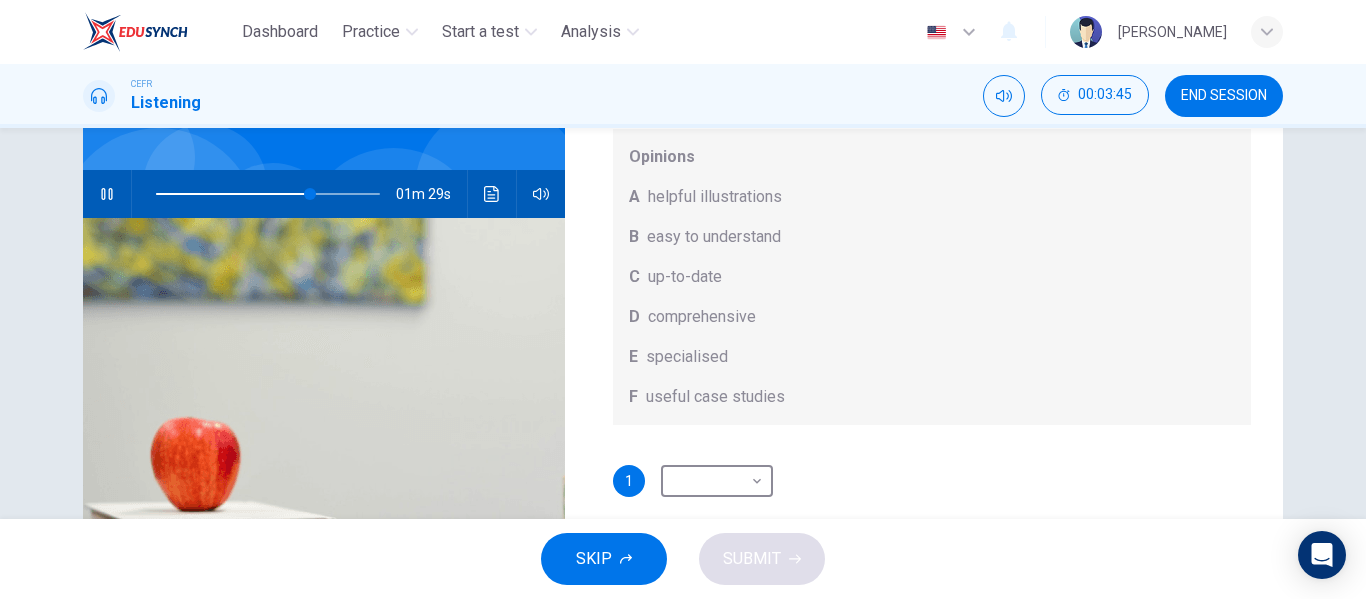 scroll, scrollTop: 113, scrollLeft: 0, axis: vertical 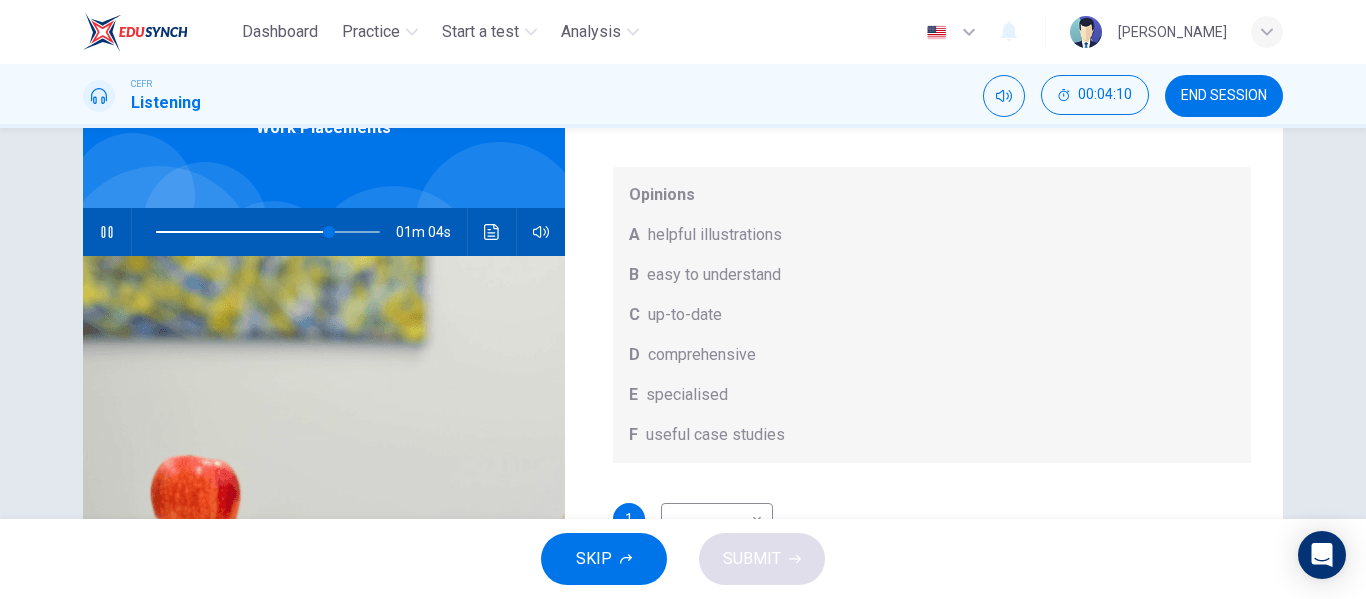 click on "SKIP SUBMIT" at bounding box center (683, 559) 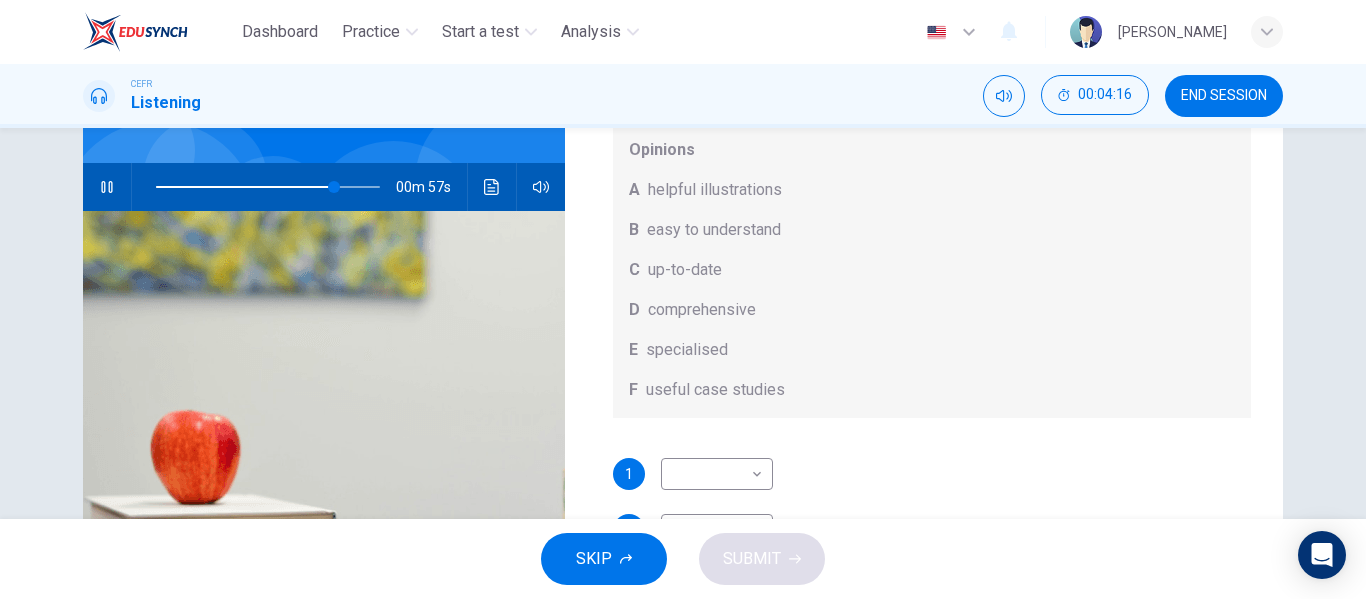 scroll, scrollTop: 166, scrollLeft: 0, axis: vertical 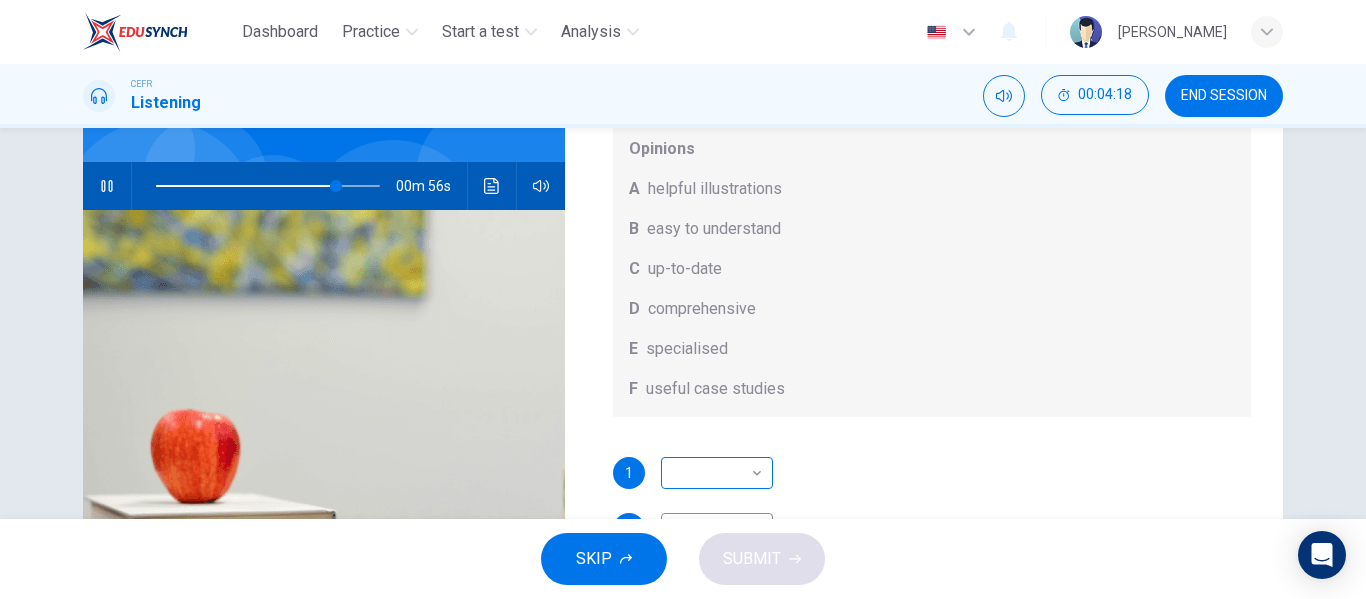 click on "Dashboard Practice Start a test Analysis English en ​ SHAMIERA AVINDRA CEFR Listening 00:04:18 END SESSION Question 7 What does Linda think about the books on Matthew’s reading list? Choose FOUR answers from the box and write the correct letter, A-F, next to the questions.
Opinions A helpful illustrations B easy to understand C up-to-date D comprehensive E specialised F useful case studies 1 ​ ​ 2 ​ ​ 3 ​ ​ 4 ​ ​ Work Placements 00m 56s SKIP SUBMIT EduSynch - Online Language Proficiency Testing
Dashboard Practice Start a test Analysis Notifications © Copyright  2025" at bounding box center (683, 299) 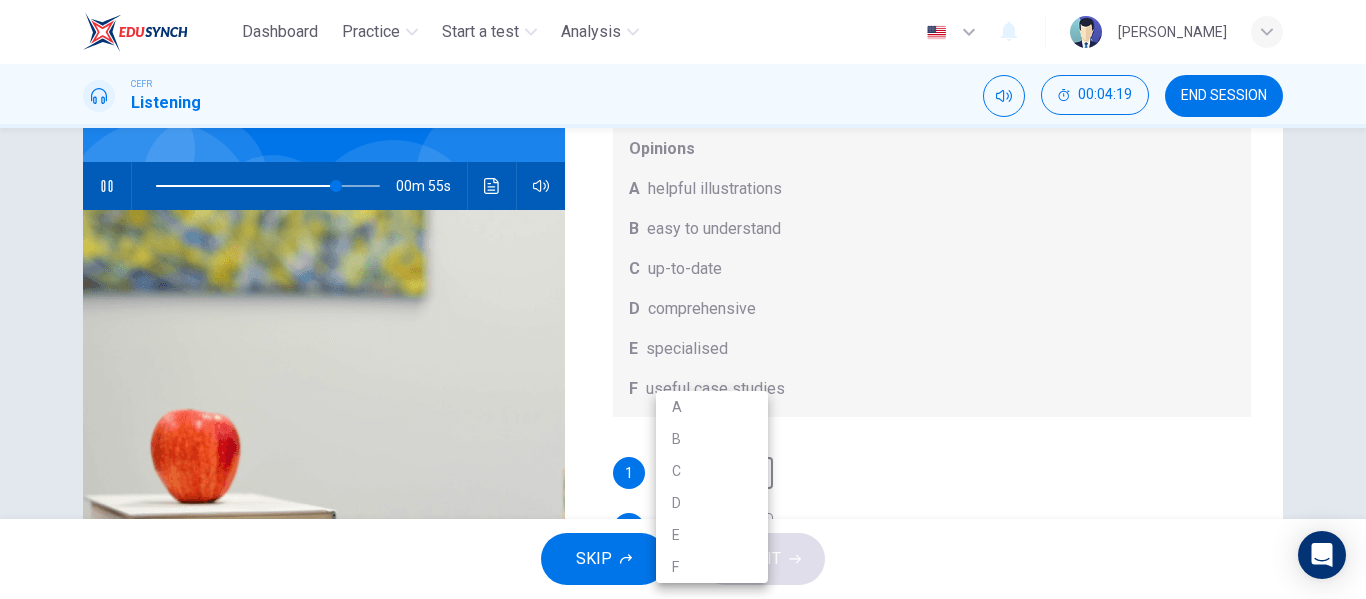 click on "B" at bounding box center (712, 439) 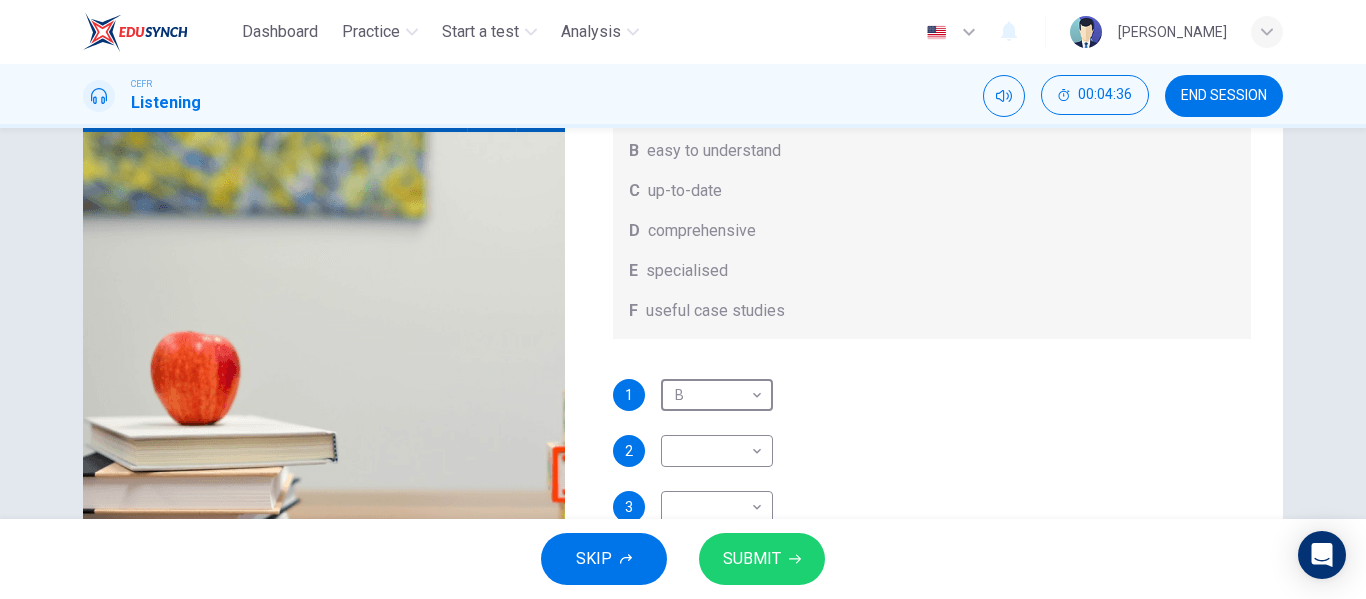 scroll, scrollTop: 245, scrollLeft: 0, axis: vertical 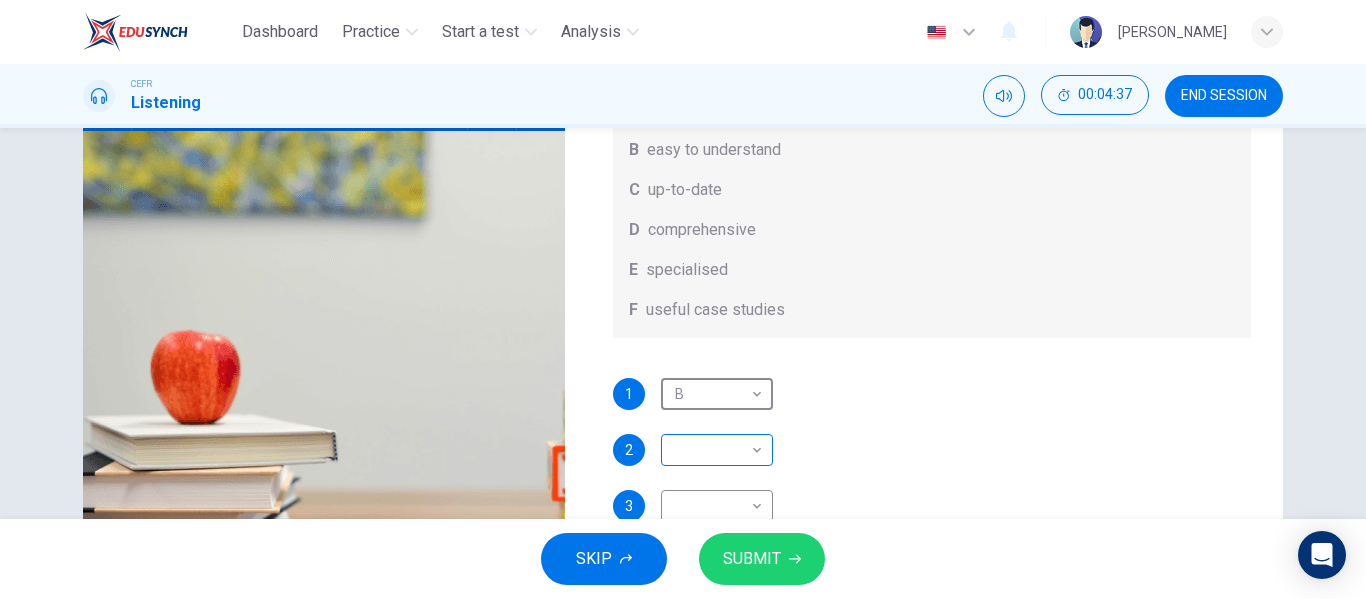 click on "Dashboard Practice Start a test Analysis English en ​ SHAMIERA AVINDRA CEFR Listening 00:04:37 END SESSION Question 7 What does Linda think about the books on Matthew’s reading list? Choose FOUR answers from the box and write the correct letter, A-F, next to the questions.
Opinions A helpful illustrations B easy to understand C up-to-date D comprehensive E specialised F useful case studies 1 B B ​ 2 ​ ​ 3 ​ ​ 4 ​ ​ Work Placements 00m 37s SKIP SUBMIT EduSynch - Online Language Proficiency Testing
Dashboard Practice Start a test Analysis Notifications © Copyright  2025" at bounding box center (683, 299) 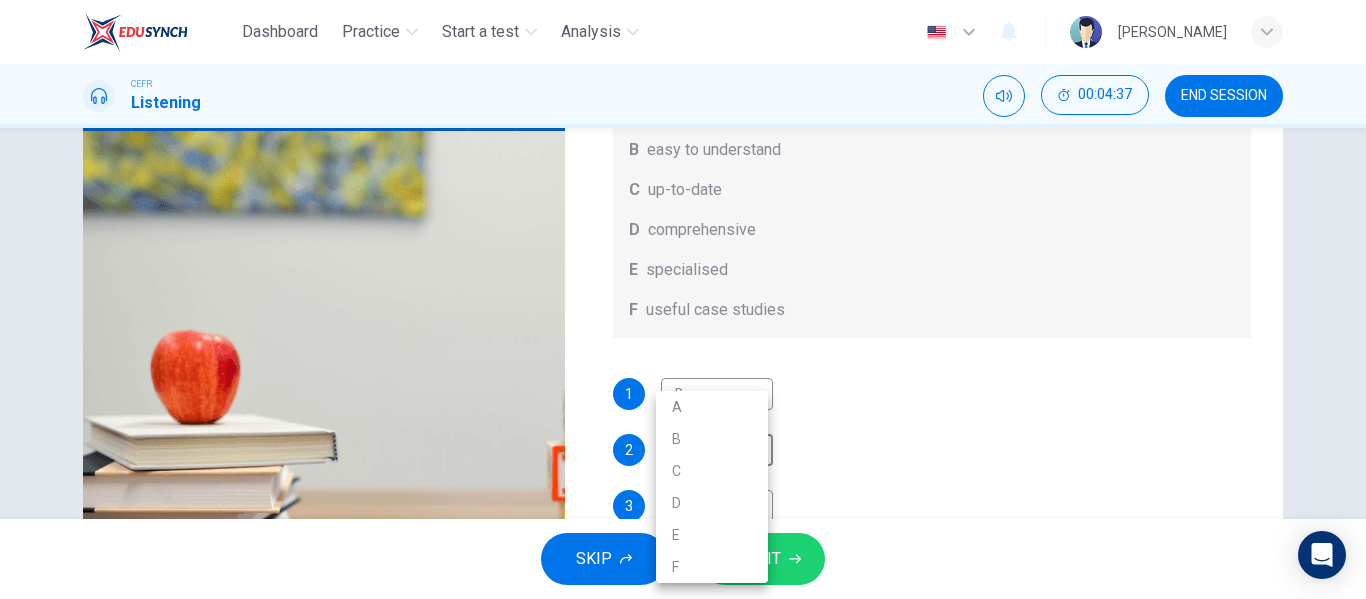 click on "B" at bounding box center [712, 439] 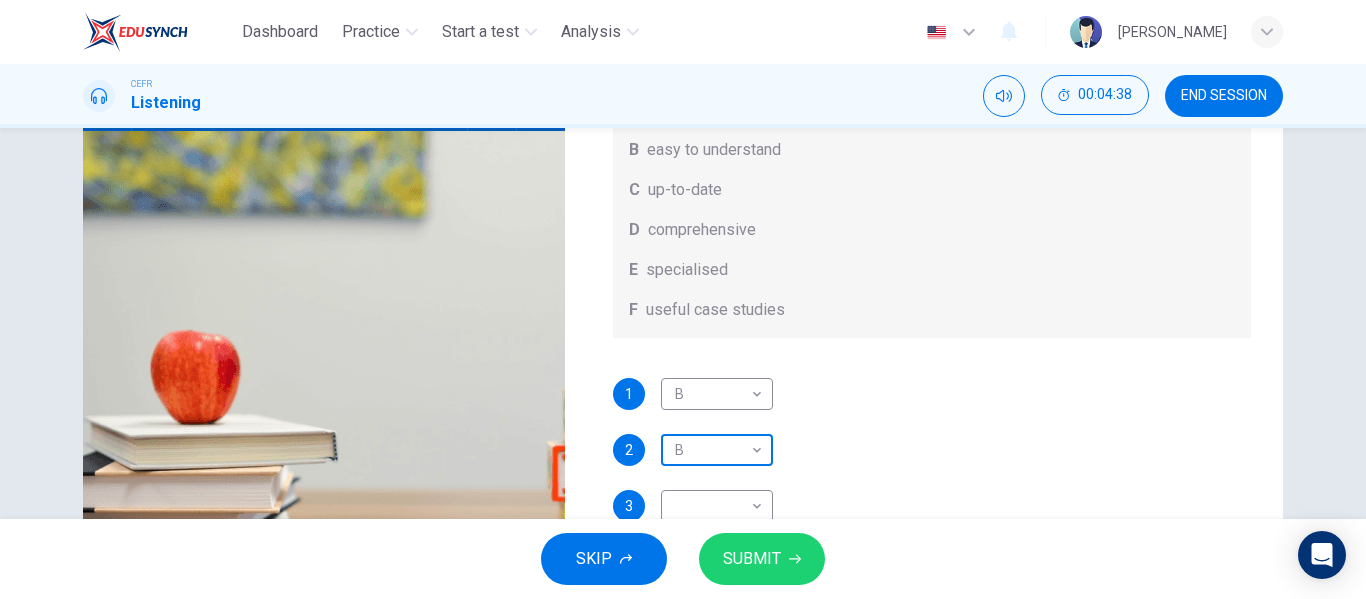 click on "Dashboard Practice Start a test Analysis English en ​ SHAMIERA AVINDRA CEFR Listening 00:04:38 END SESSION Question 7 What does Linda think about the books on Matthew’s reading list? Choose FOUR answers from the box and write the correct letter, A-F, next to the questions.
Opinions A helpful illustrations B easy to understand C up-to-date D comprehensive E specialised F useful case studies 1 B B ​ 2 B B ​ 3 ​ ​ 4 ​ ​ Work Placements 00m 36s SKIP SUBMIT EduSynch - Online Language Proficiency Testing
Dashboard Practice Start a test Analysis Notifications © Copyright  2025" at bounding box center [683, 299] 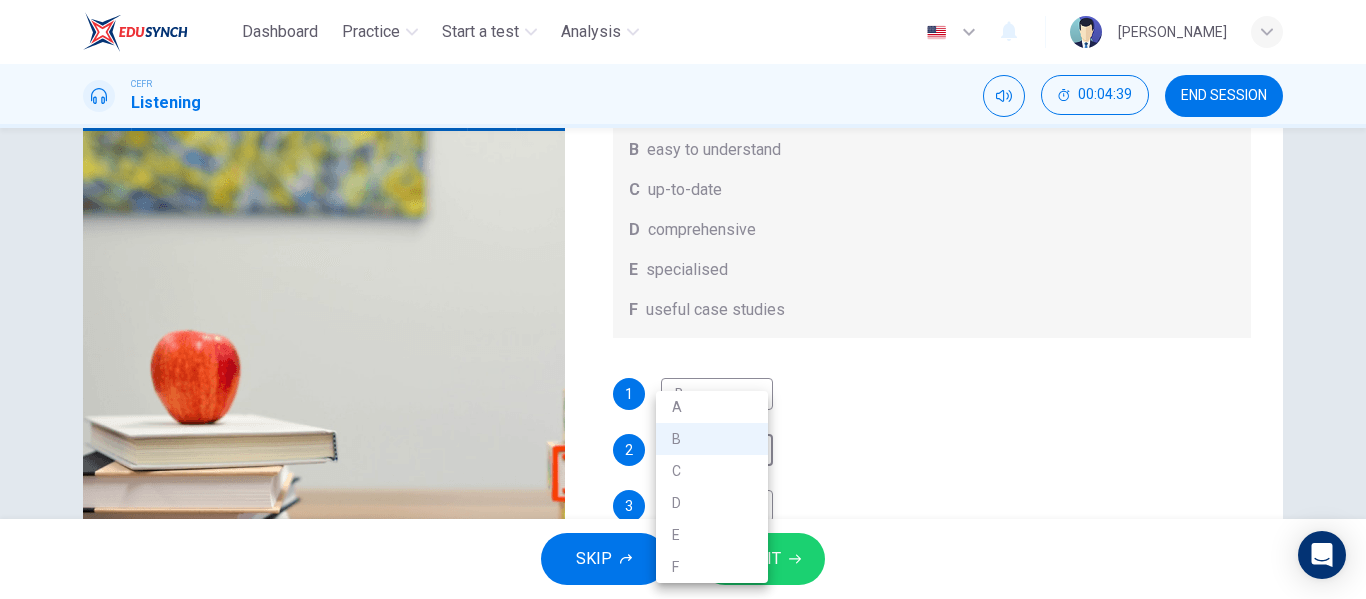 click on "A" at bounding box center [712, 407] 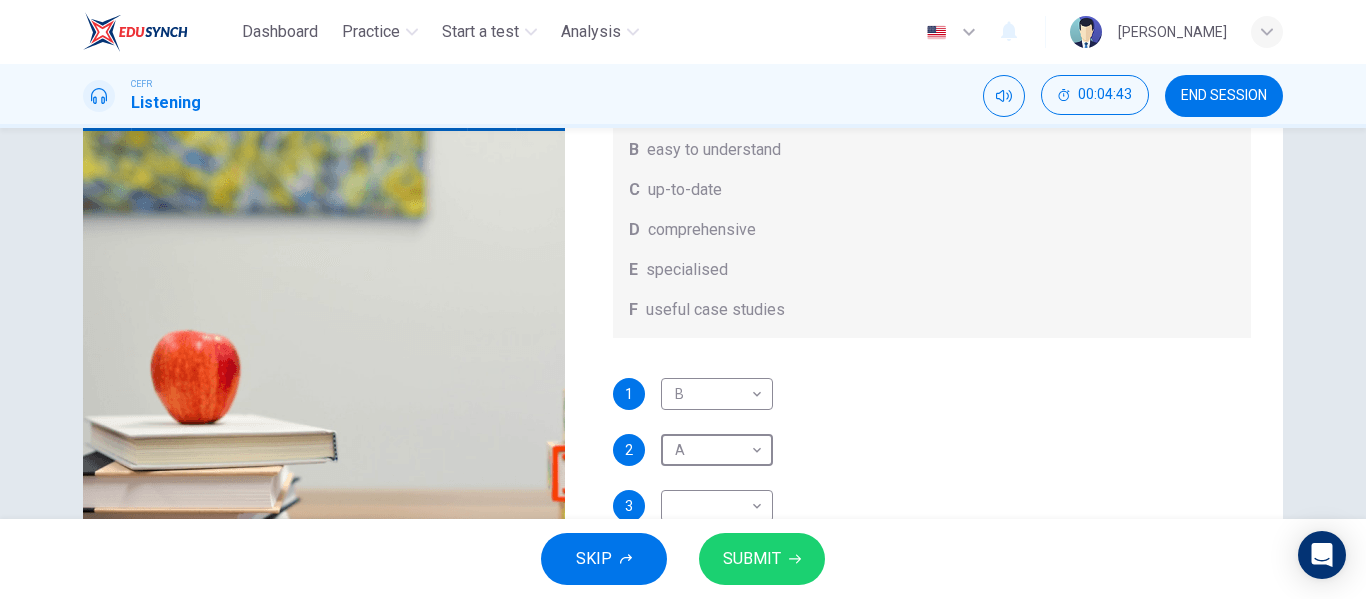 scroll, scrollTop: 113, scrollLeft: 0, axis: vertical 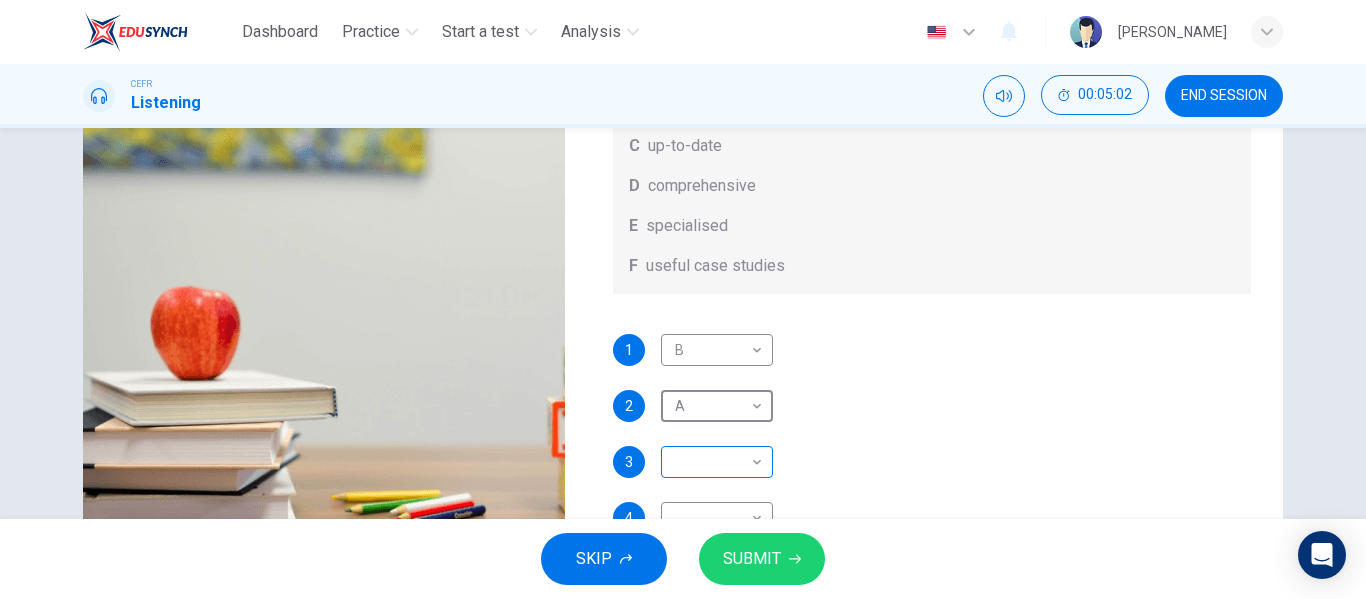 click on "Dashboard Practice Start a test Analysis English en ​ SHAMIERA AVINDRA CEFR Listening 00:05:02 END SESSION Question 7 What does Linda think about the books on Matthew’s reading list? Choose FOUR answers from the box and write the correct letter, A-F, next to the questions.
Opinions A helpful illustrations B easy to understand C up-to-date D comprehensive E specialised F useful case studies 1 B B ​ 2 A A ​ 3 ​ ​ 4 ​ ​ Work Placements 00m 12s SKIP SUBMIT EduSynch - Online Language Proficiency Testing
Dashboard Practice Start a test Analysis Notifications © Copyright  2025" at bounding box center [683, 299] 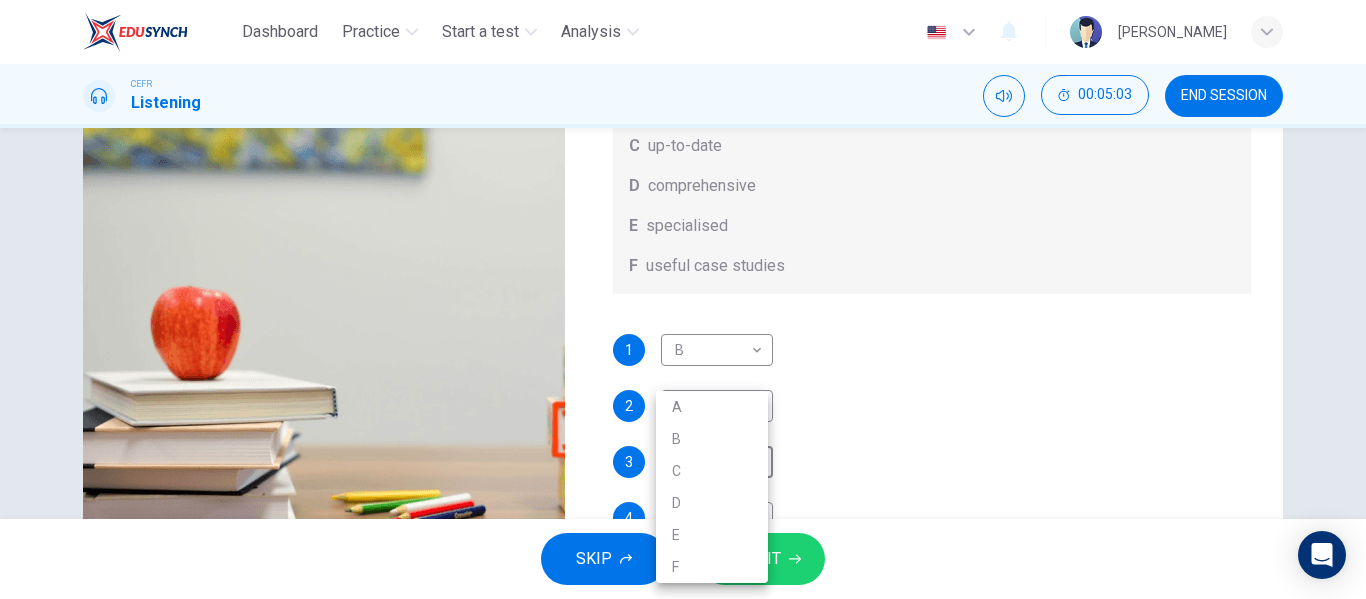 click on "C" at bounding box center (712, 471) 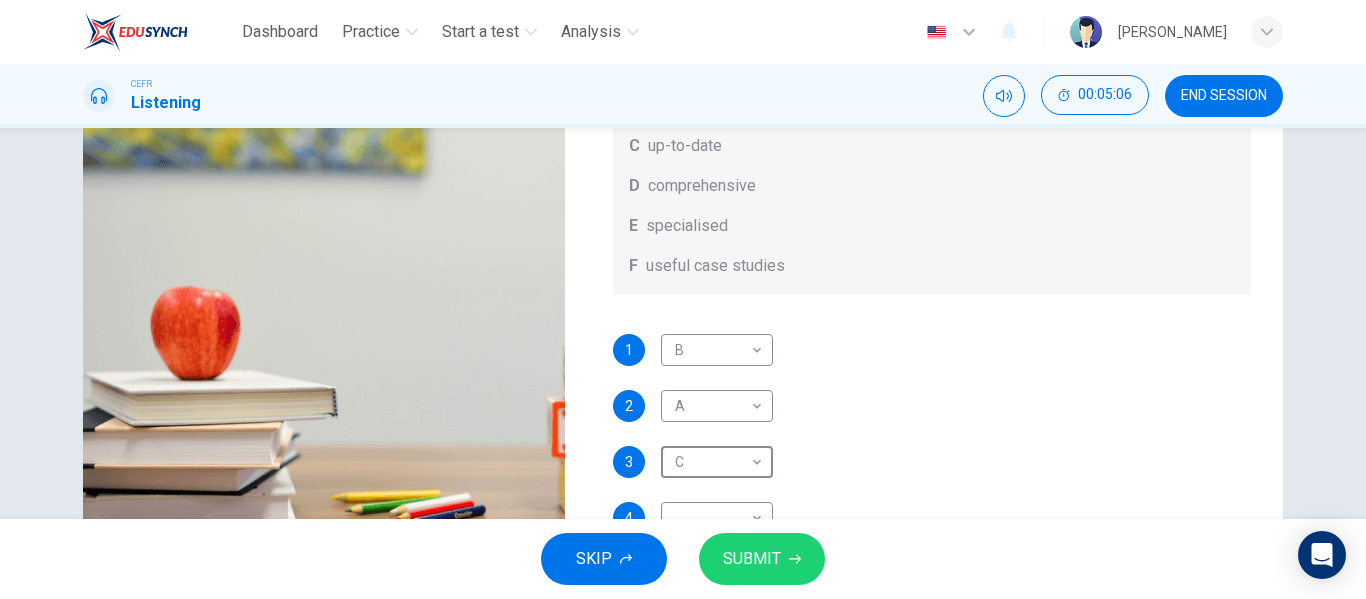 scroll, scrollTop: 113, scrollLeft: 0, axis: vertical 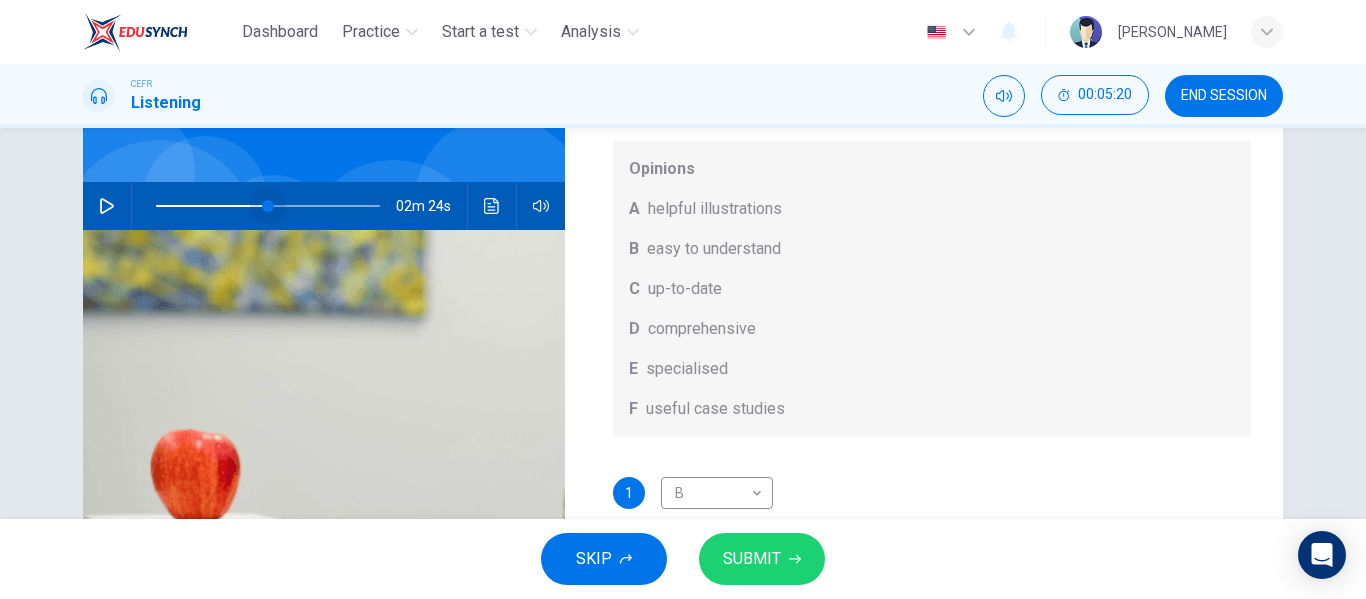 click at bounding box center (268, 206) 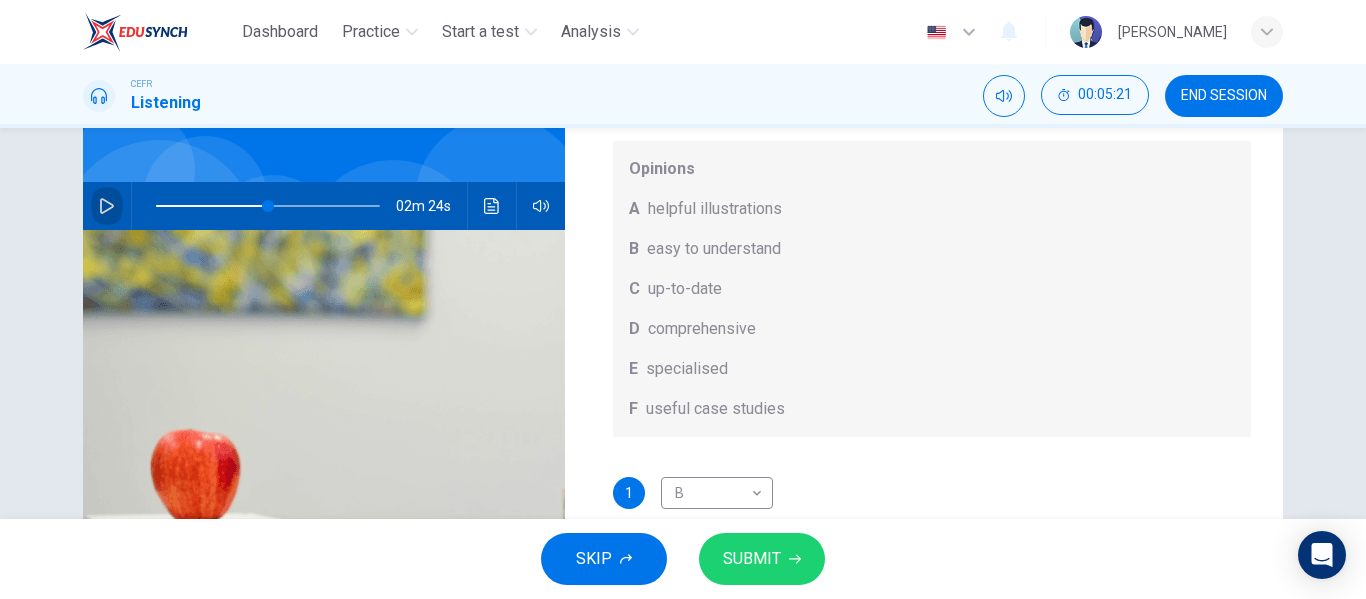 click 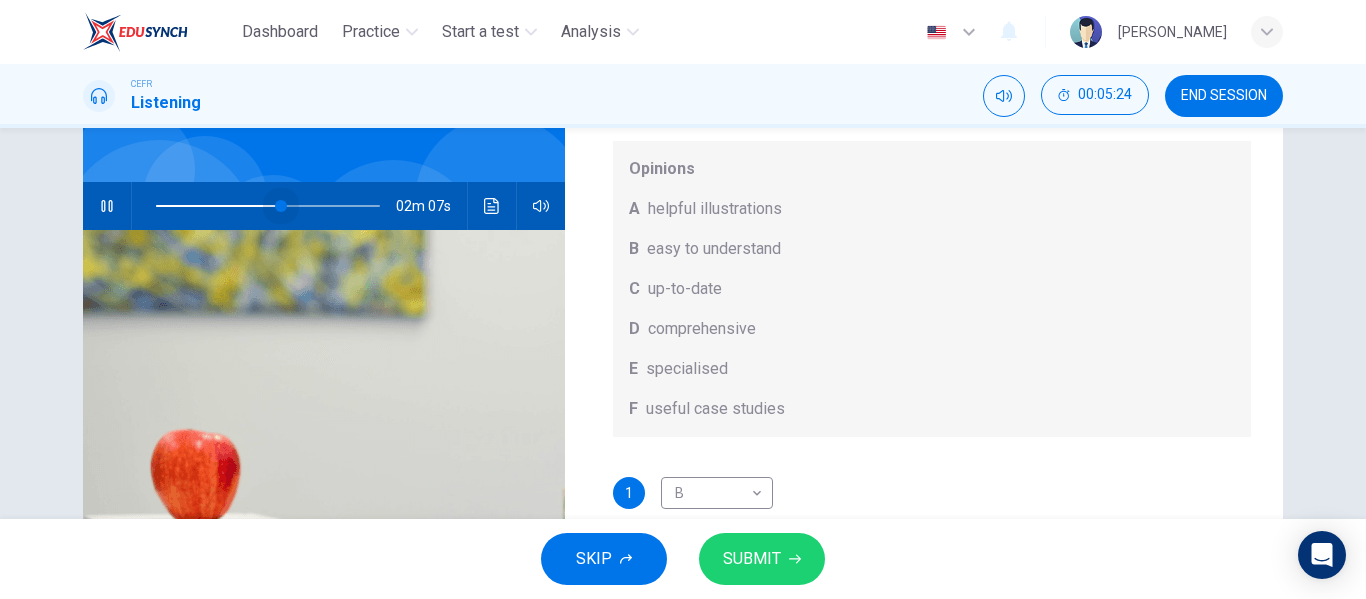 click at bounding box center [281, 206] 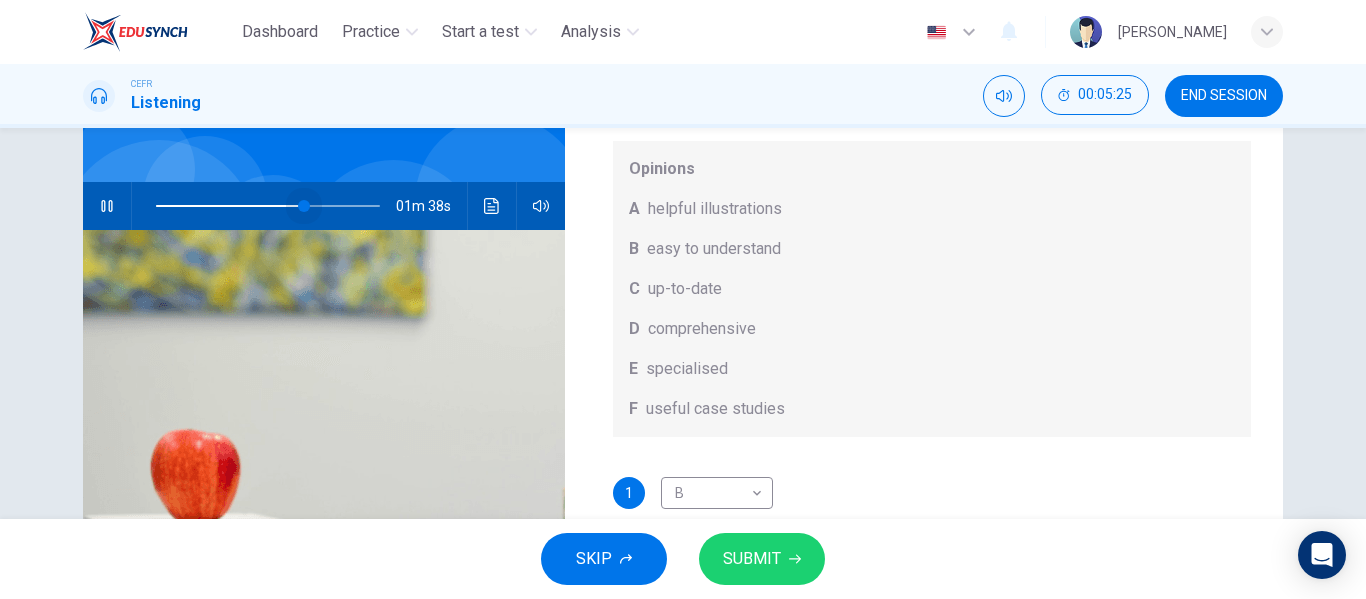 click at bounding box center [268, 206] 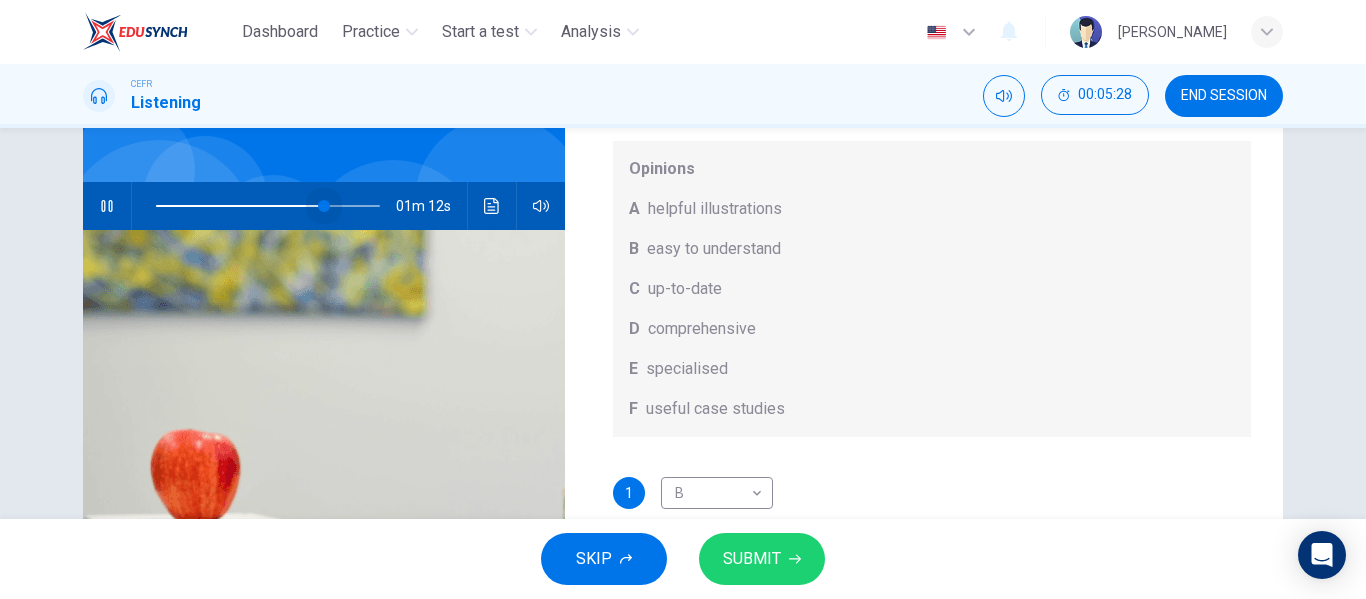 click at bounding box center (324, 206) 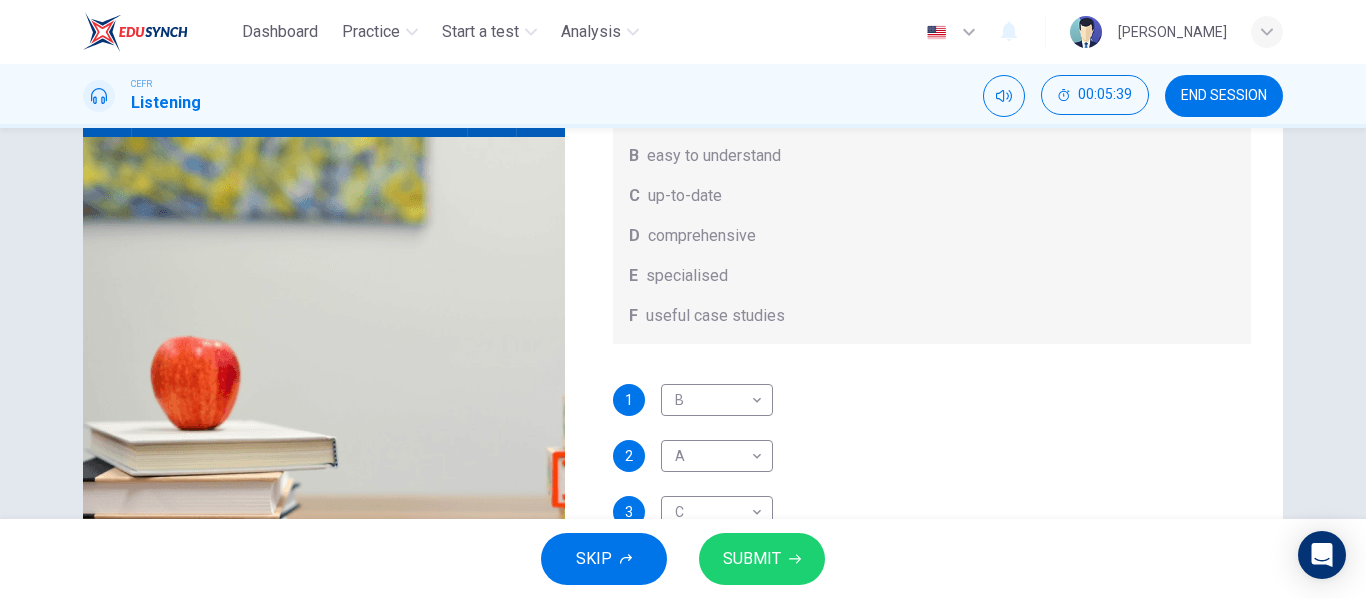 scroll, scrollTop: 241, scrollLeft: 0, axis: vertical 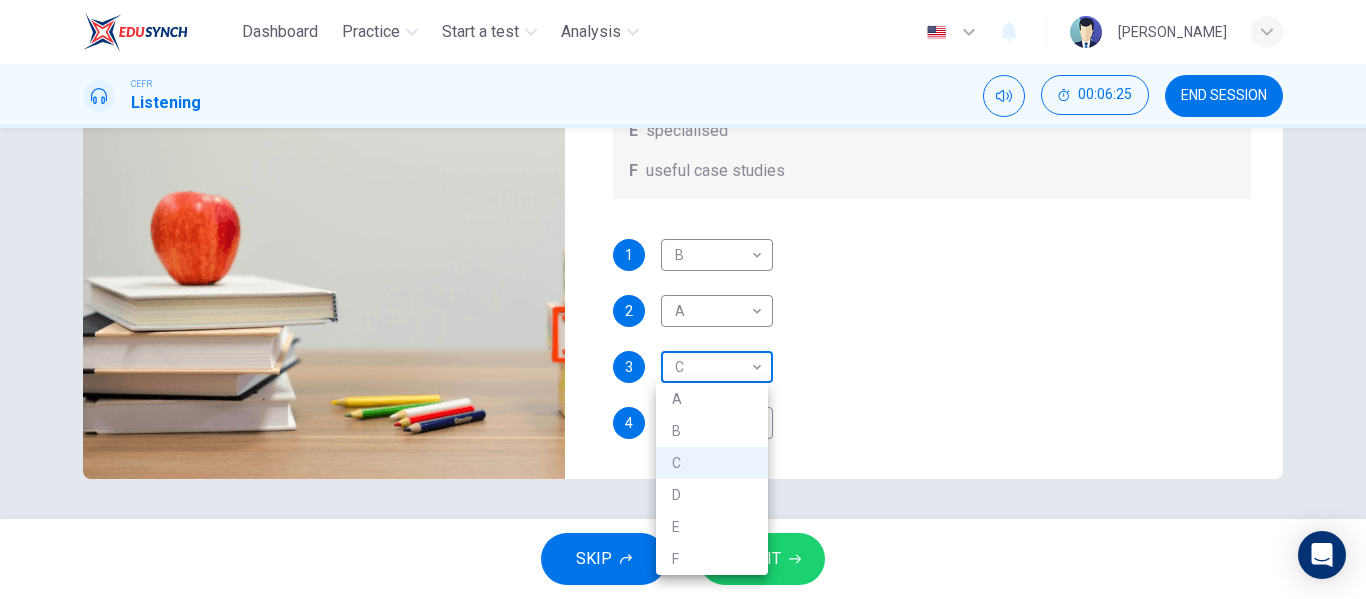 click on "Dashboard Practice Start a test Analysis English en ​ SHAMIERA AVINDRA CEFR Listening 00:06:25 END SESSION Question 7 What does Linda think about the books on Matthew’s reading list? Choose FOUR answers from the box and write the correct letter, A-F, next to the questions.
Opinions A helpful illustrations B easy to understand C up-to-date D comprehensive E specialised F useful case studies 1 B B ​ 2 A A ​ 3 C C ​ 4 ​ ​ Work Placements 00m 15s SKIP SUBMIT EduSynch - Online Language Proficiency Testing
Dashboard Practice Start a test Analysis Notifications © Copyright  2025 A B C D E F" at bounding box center [683, 299] 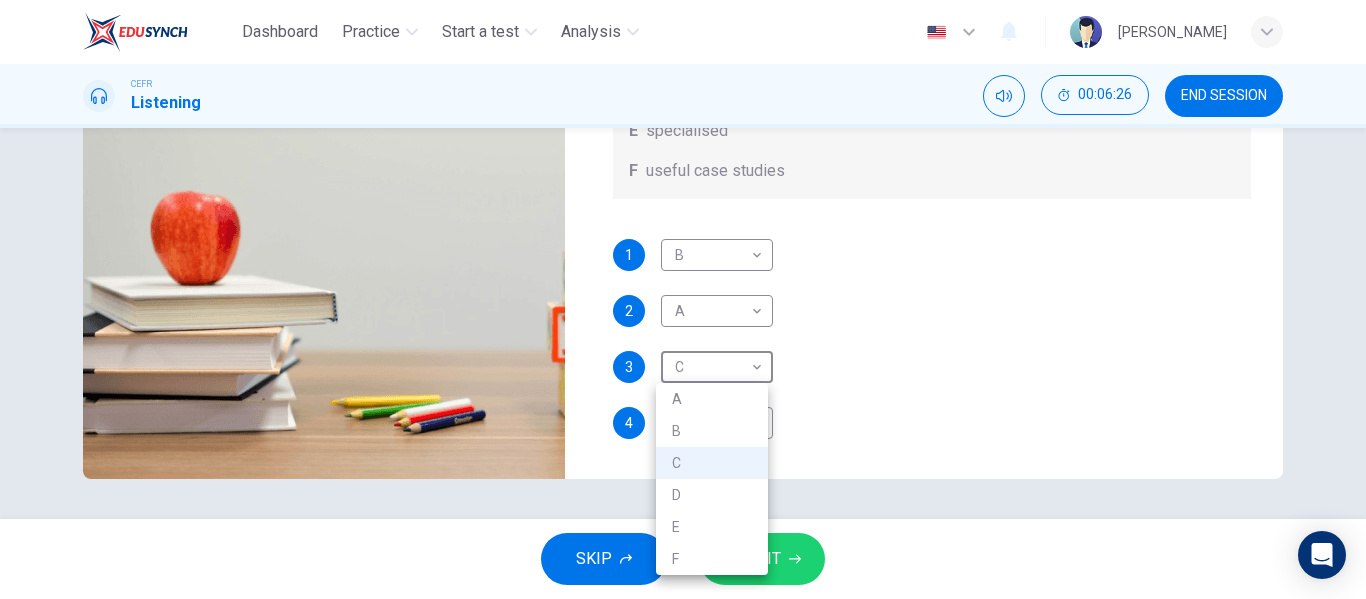 click at bounding box center (683, 299) 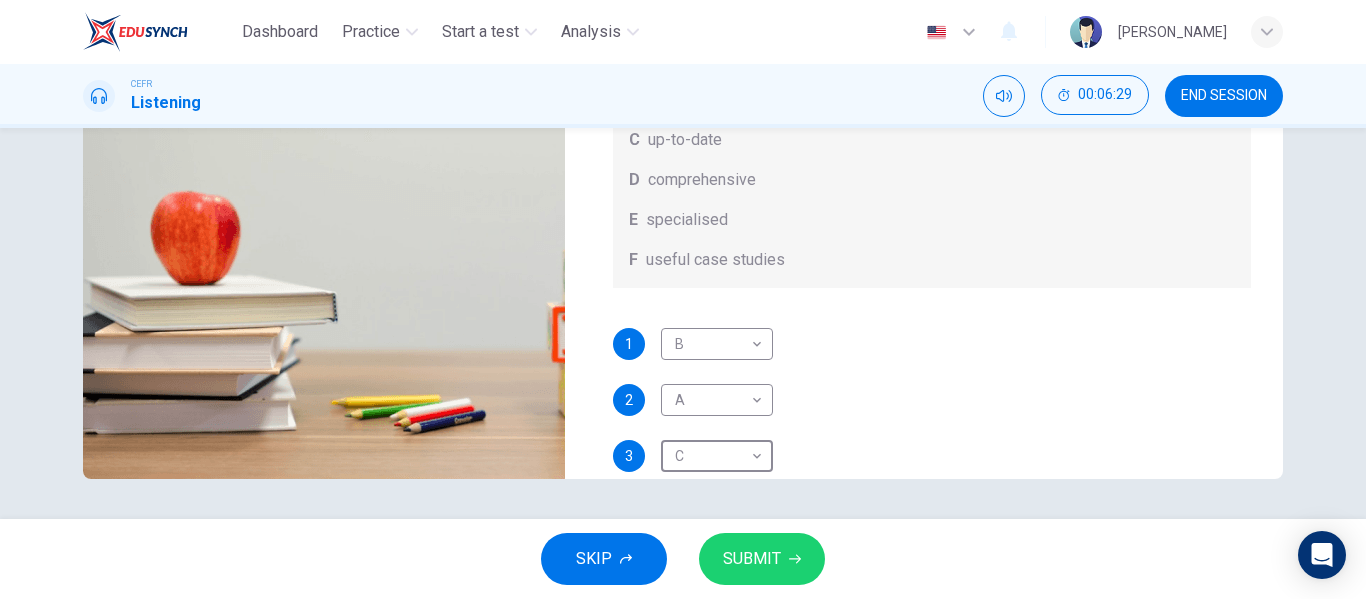 scroll, scrollTop: 113, scrollLeft: 0, axis: vertical 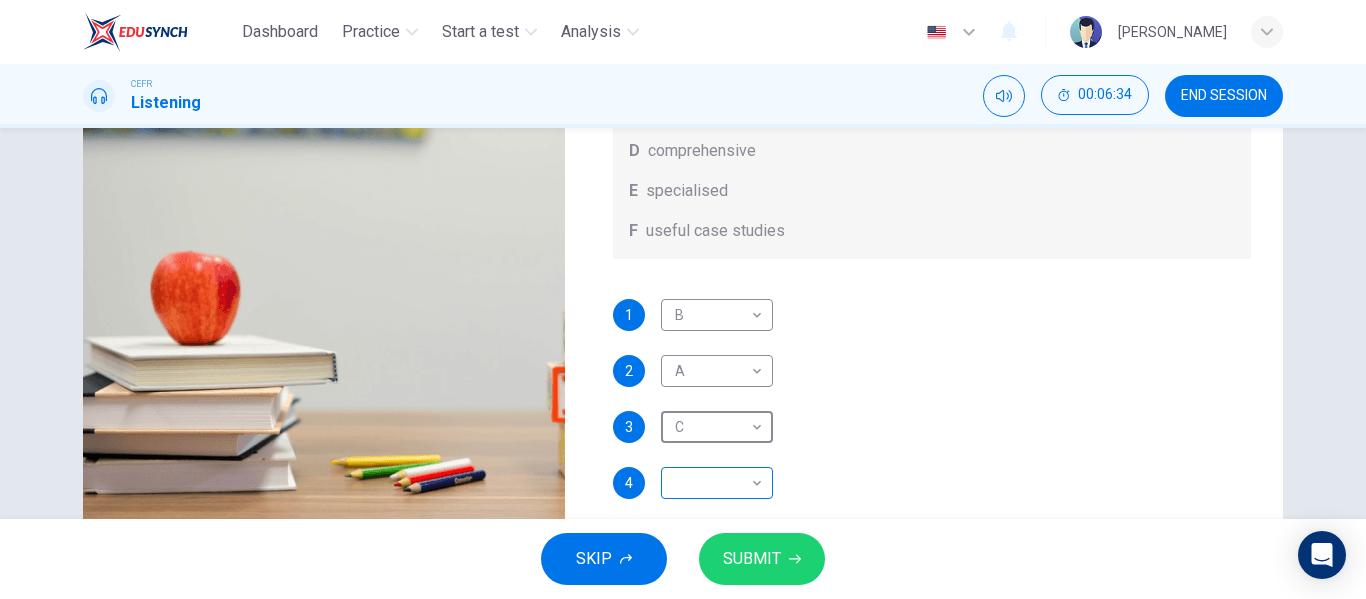 click on "Dashboard Practice Start a test Analysis English en ​ SHAMIERA AVINDRA CEFR Listening 00:06:34 END SESSION Question 7 What does Linda think about the books on Matthew’s reading list? Choose FOUR answers from the box and write the correct letter, A-F, next to the questions.
Opinions A helpful illustrations B easy to understand C up-to-date D comprehensive E specialised F useful case studies 1 B B ​ 2 A A ​ 3 C C ​ 4 ​ ​ Work Placements 00m 06s SKIP SUBMIT EduSynch - Online Language Proficiency Testing
Dashboard Practice Start a test Analysis Notifications © Copyright  2025" at bounding box center [683, 299] 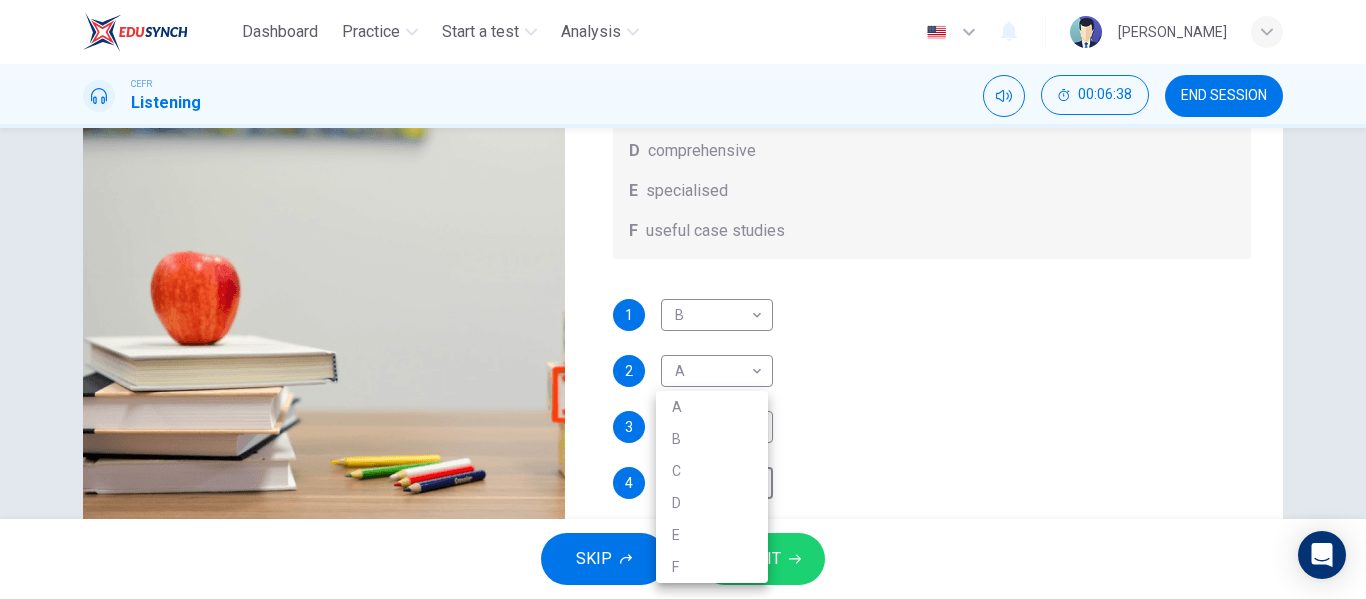 click on "F" at bounding box center [712, 567] 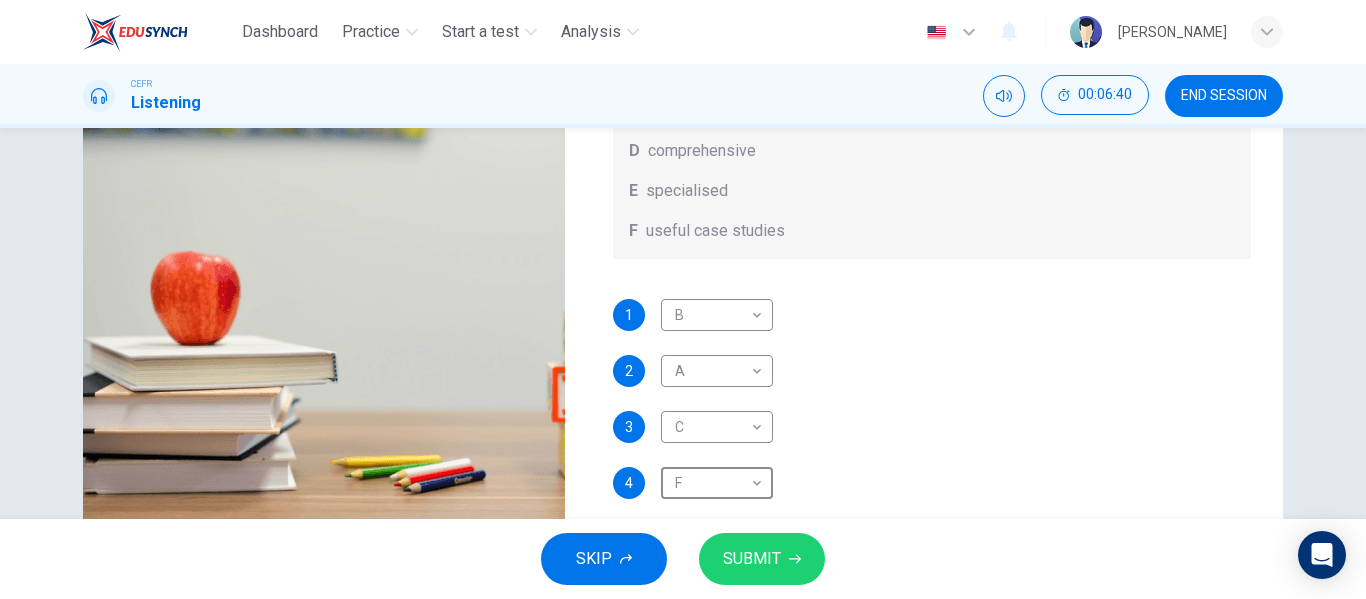 scroll, scrollTop: 0, scrollLeft: 0, axis: both 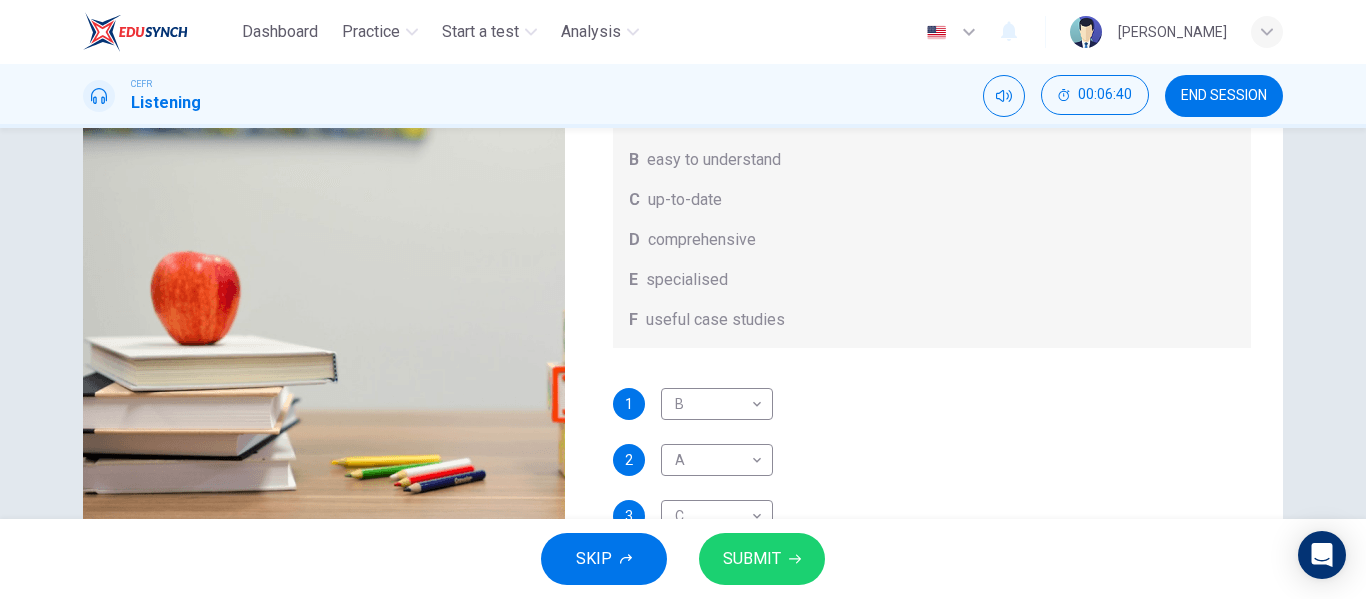 type on "0" 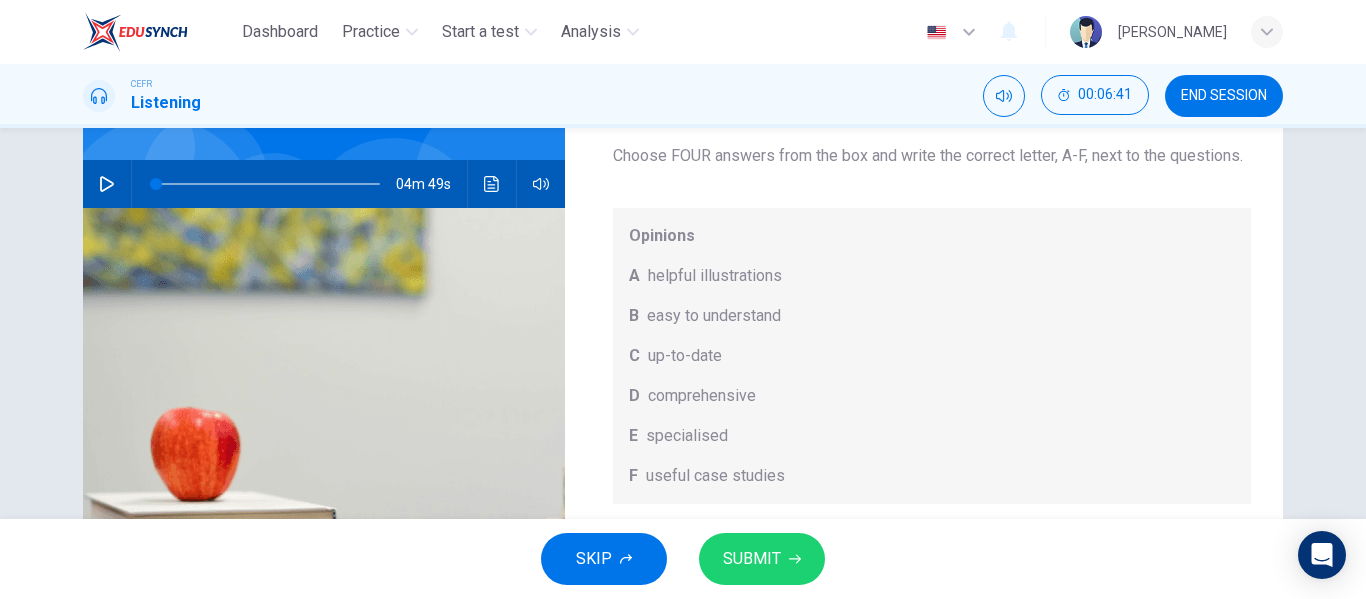 scroll, scrollTop: 167, scrollLeft: 0, axis: vertical 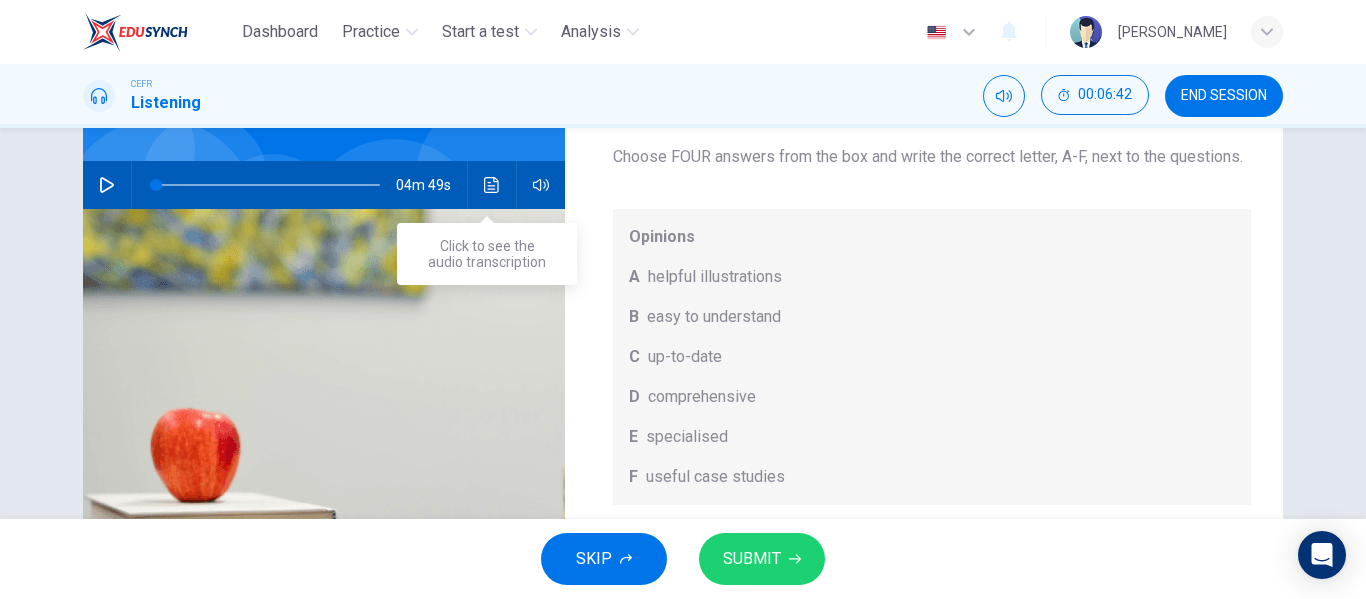 click at bounding box center (492, 185) 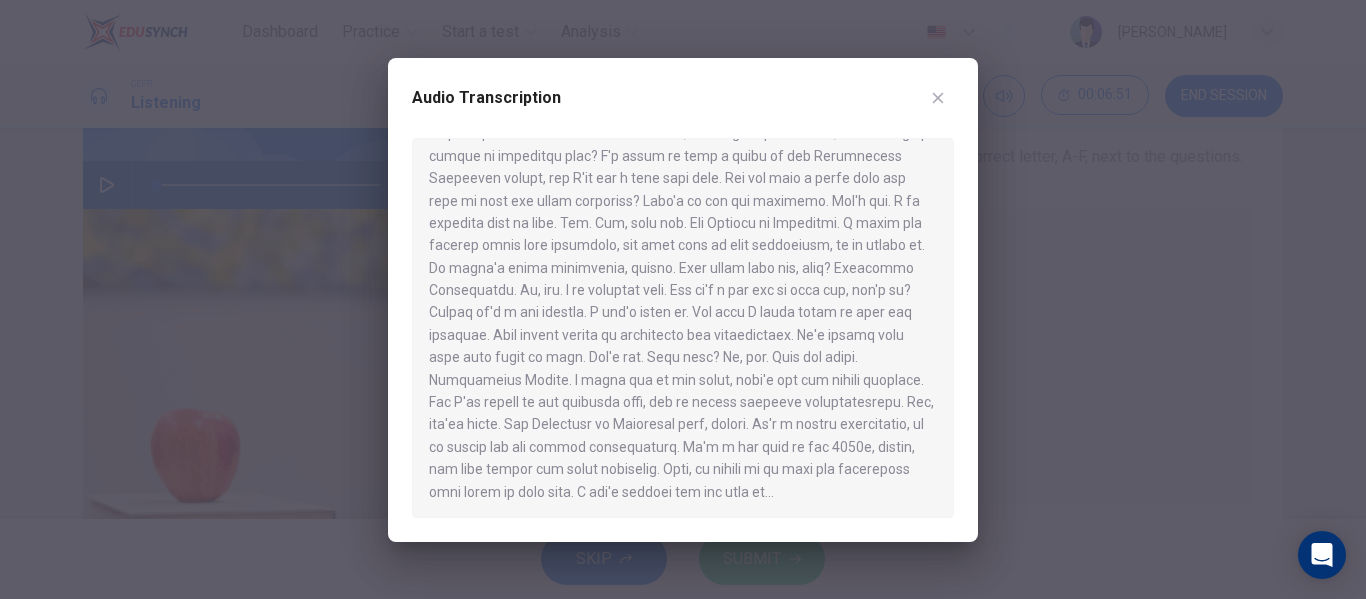 scroll, scrollTop: 885, scrollLeft: 0, axis: vertical 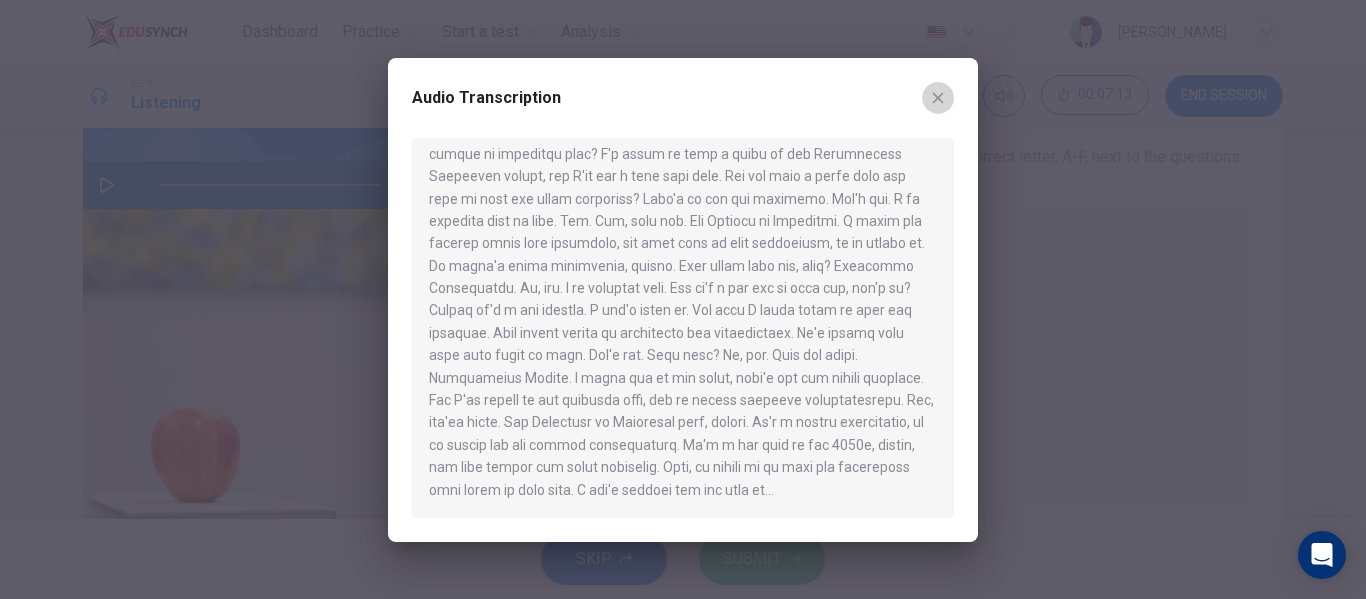 click at bounding box center (938, 98) 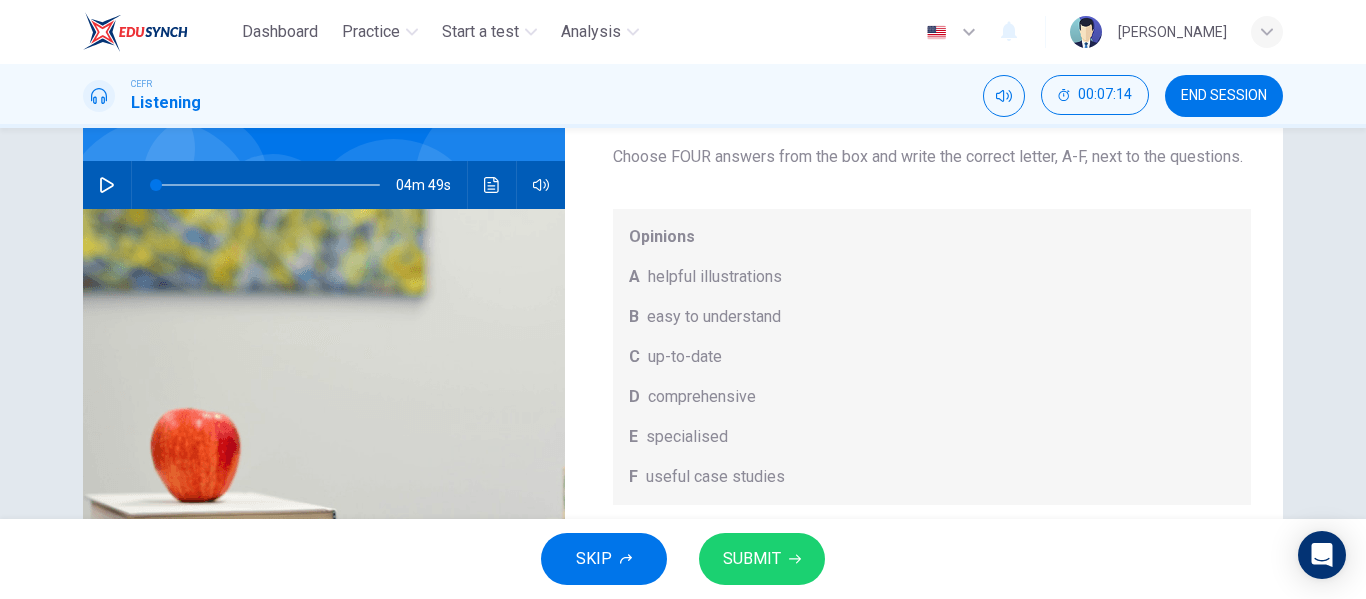 scroll, scrollTop: 113, scrollLeft: 0, axis: vertical 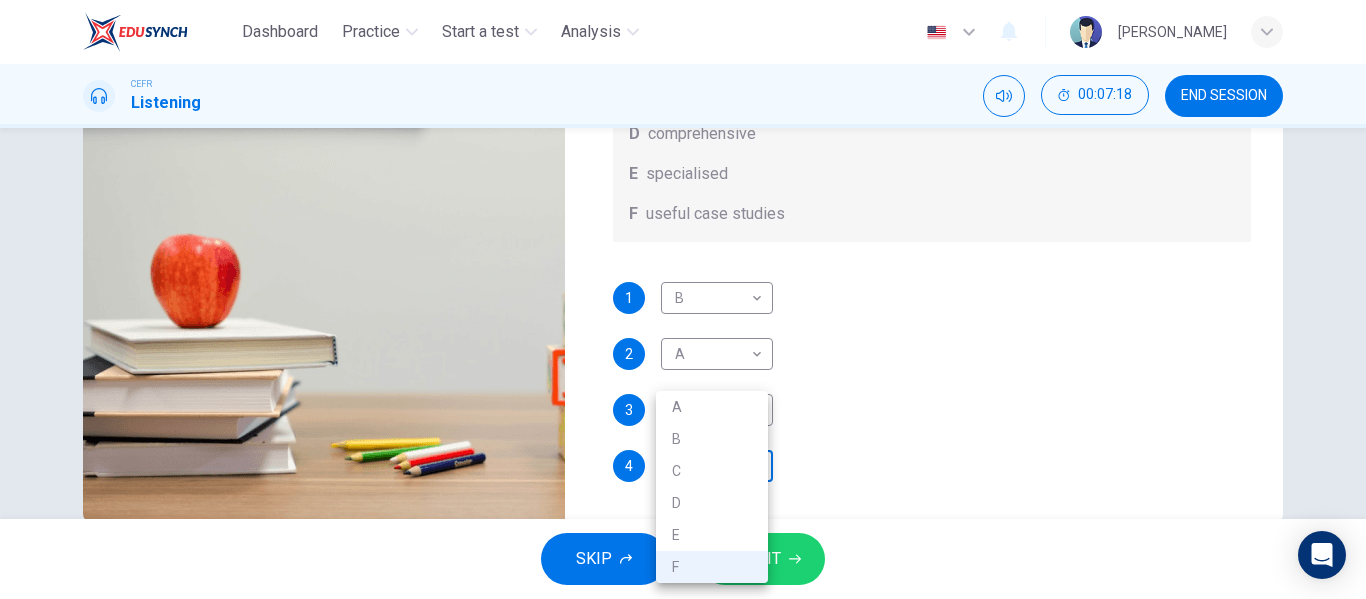 click on "Dashboard Practice Start a test Analysis English en ​ SHAMIERA AVINDRA CEFR Listening 00:07:18 END SESSION Question 7 What does Linda think about the books on Matthew’s reading list? Choose FOUR answers from the box and write the correct letter, A-F, next to the questions.
Opinions A helpful illustrations B easy to understand C up-to-date D comprehensive E specialised F useful case studies 1 B B ​ 2 A A ​ 3 C C ​ 4 F F ​ Work Placements 04m 49s SKIP SUBMIT EduSynch - Online Language Proficiency Testing
Dashboard Practice Start a test Analysis Notifications © Copyright  2025 A B C D E F" at bounding box center (683, 299) 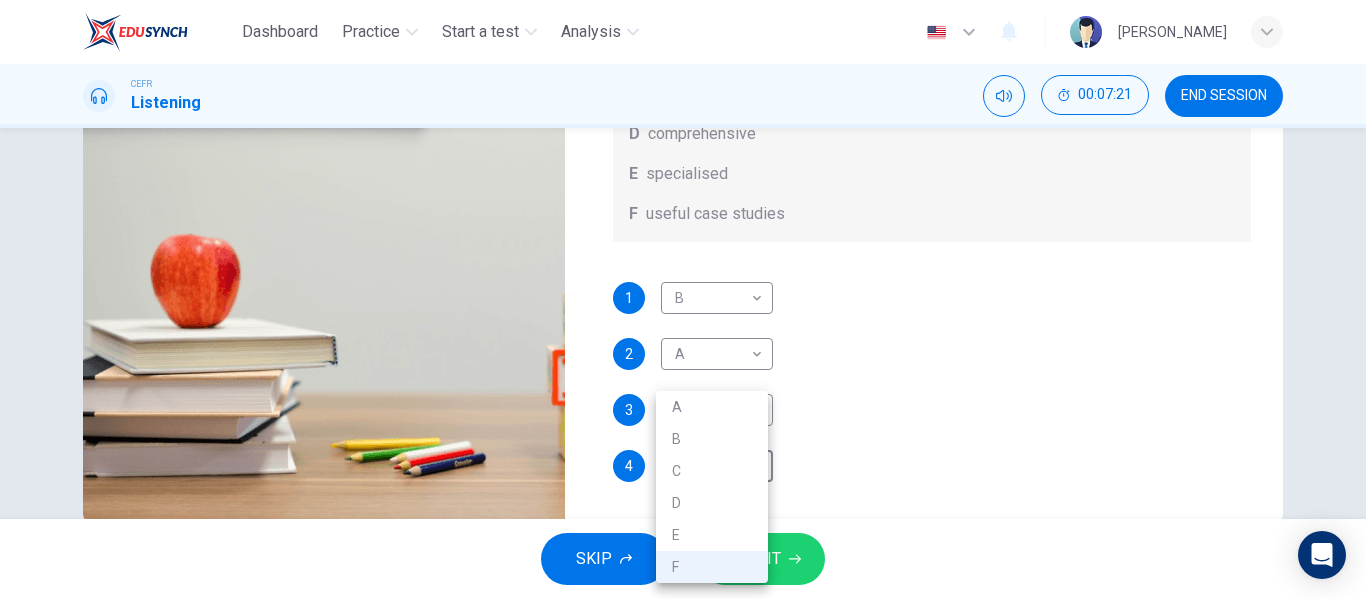 click on "C" at bounding box center (712, 471) 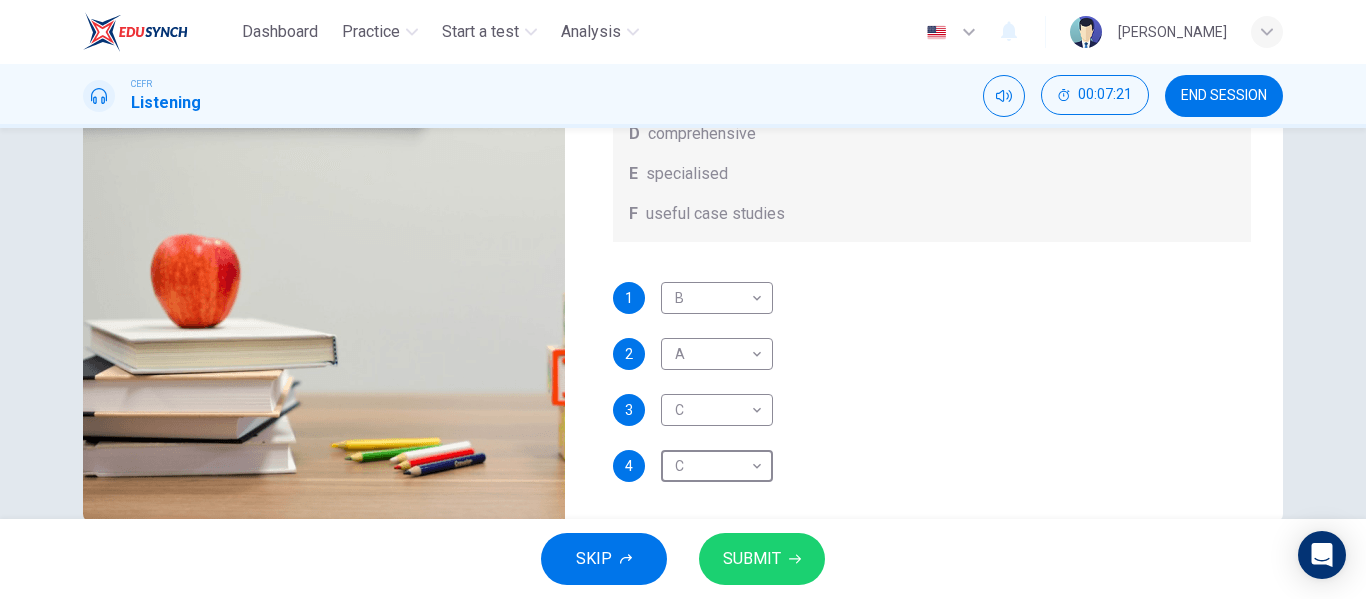 type on "C" 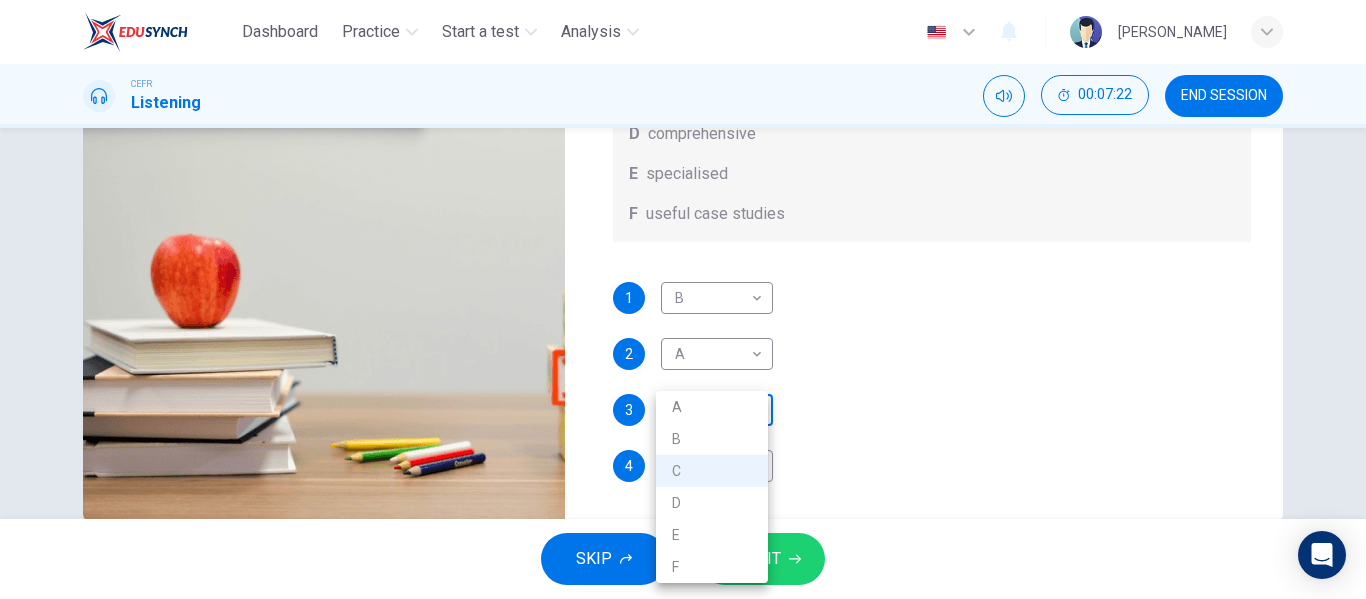 click on "Dashboard Practice Start a test Analysis English en ​ SHAMIERA AVINDRA CEFR Listening 00:07:22 END SESSION Question 7 What does Linda think about the books on Matthew’s reading list? Choose FOUR answers from the box and write the correct letter, A-F, next to the questions.
Opinions A helpful illustrations B easy to understand C up-to-date D comprehensive E specialised F useful case studies 1 B B ​ 2 A A ​ 3 C C ​ 4 C C ​ Work Placements 04m 49s SKIP SUBMIT EduSynch - Online Language Proficiency Testing
Dashboard Practice Start a test Analysis Notifications © Copyright  2025 A B C D E F" at bounding box center [683, 299] 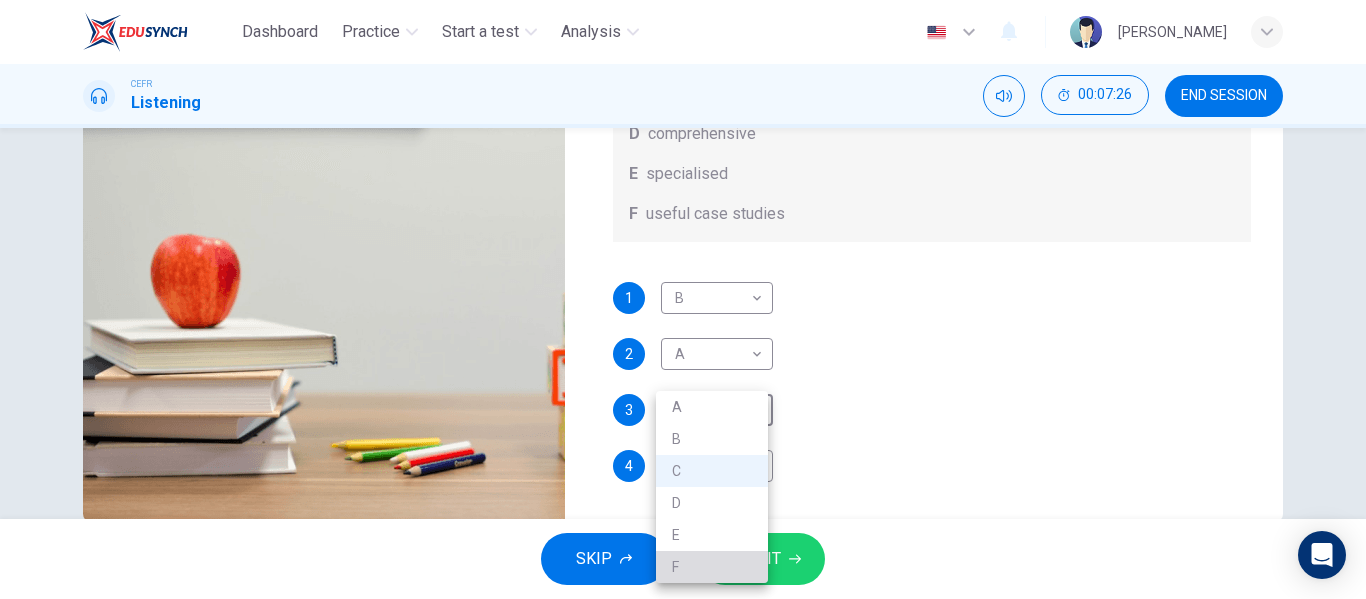 drag, startPoint x: 727, startPoint y: 580, endPoint x: 721, endPoint y: 570, distance: 11.661903 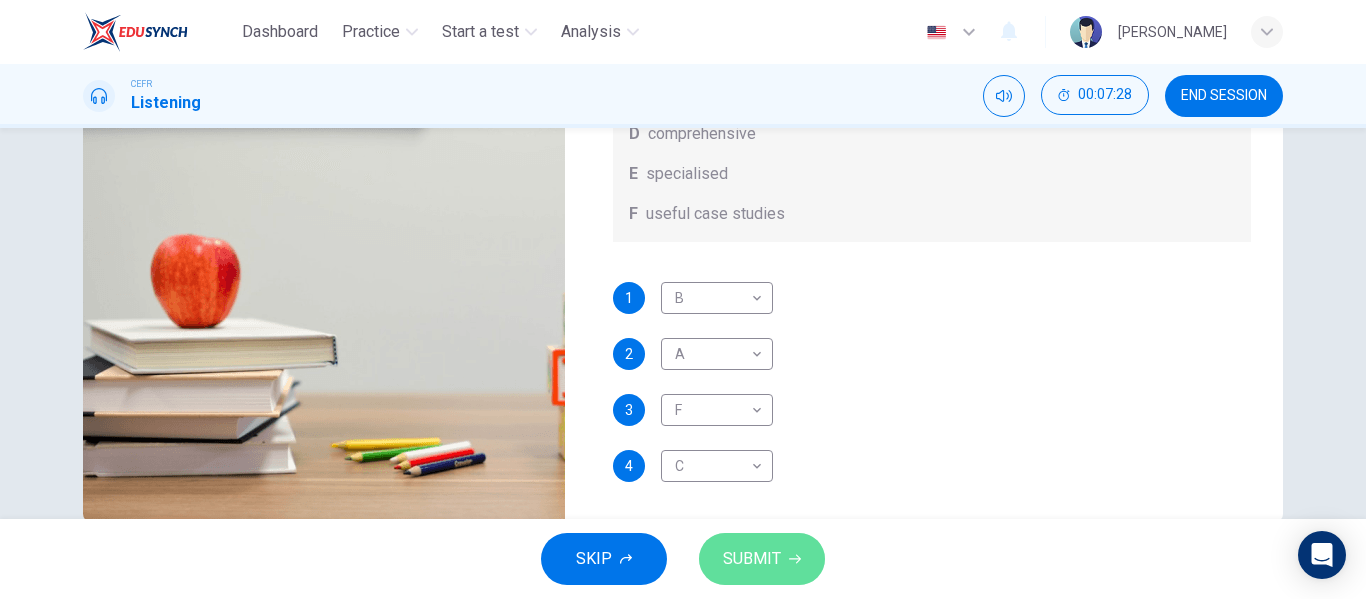 click on "SUBMIT" at bounding box center (762, 559) 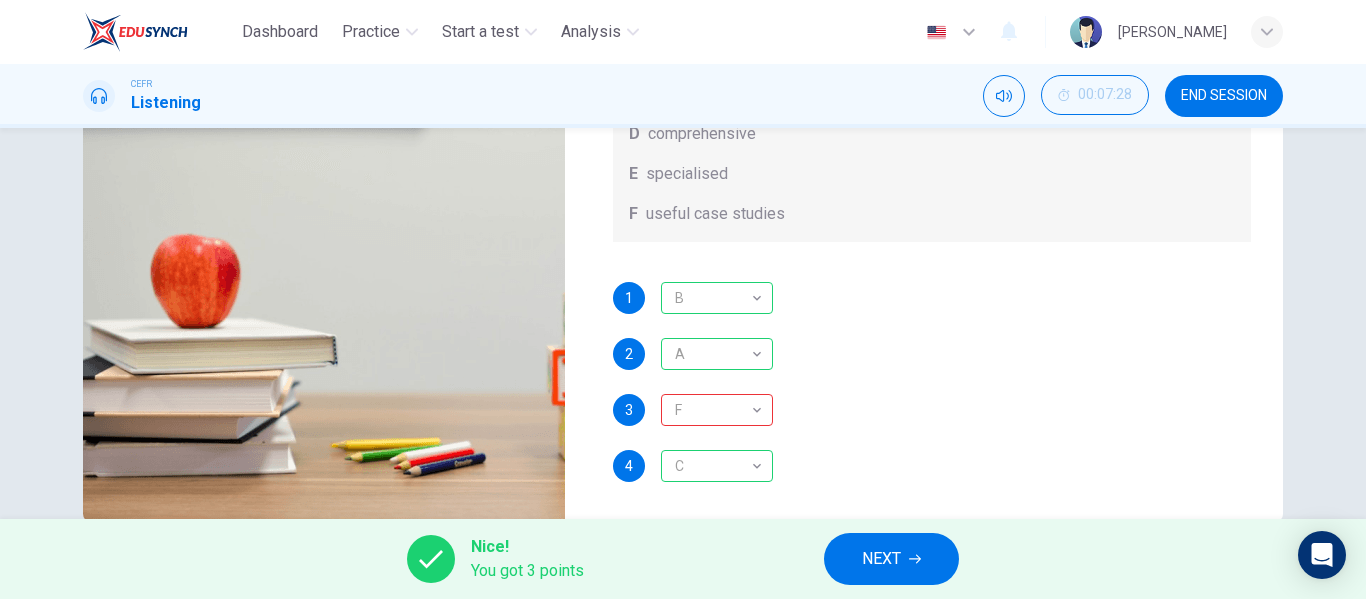 scroll, scrollTop: 113, scrollLeft: 0, axis: vertical 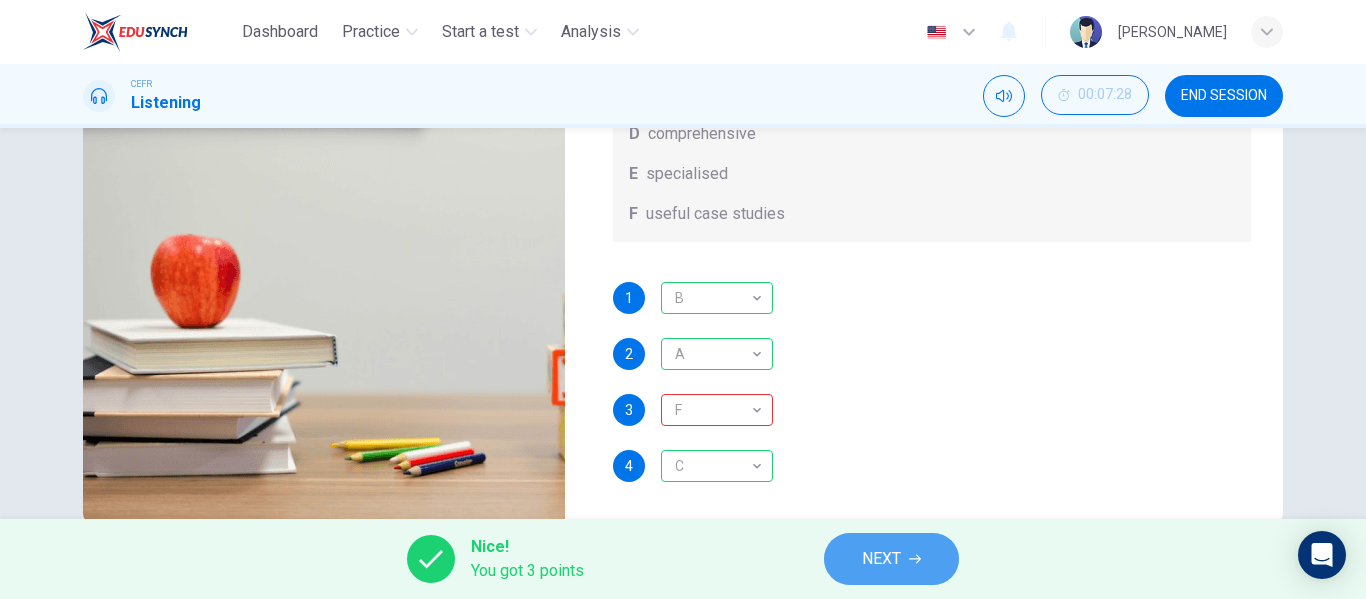 click on "NEXT" at bounding box center [891, 559] 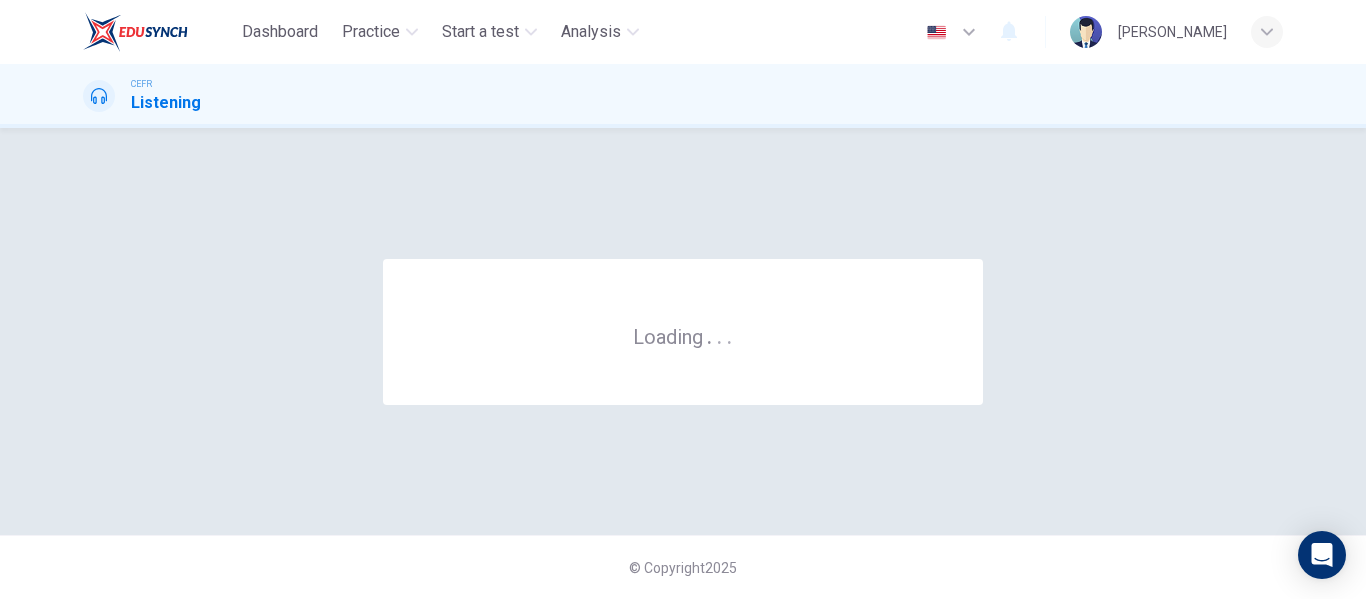 scroll, scrollTop: 0, scrollLeft: 0, axis: both 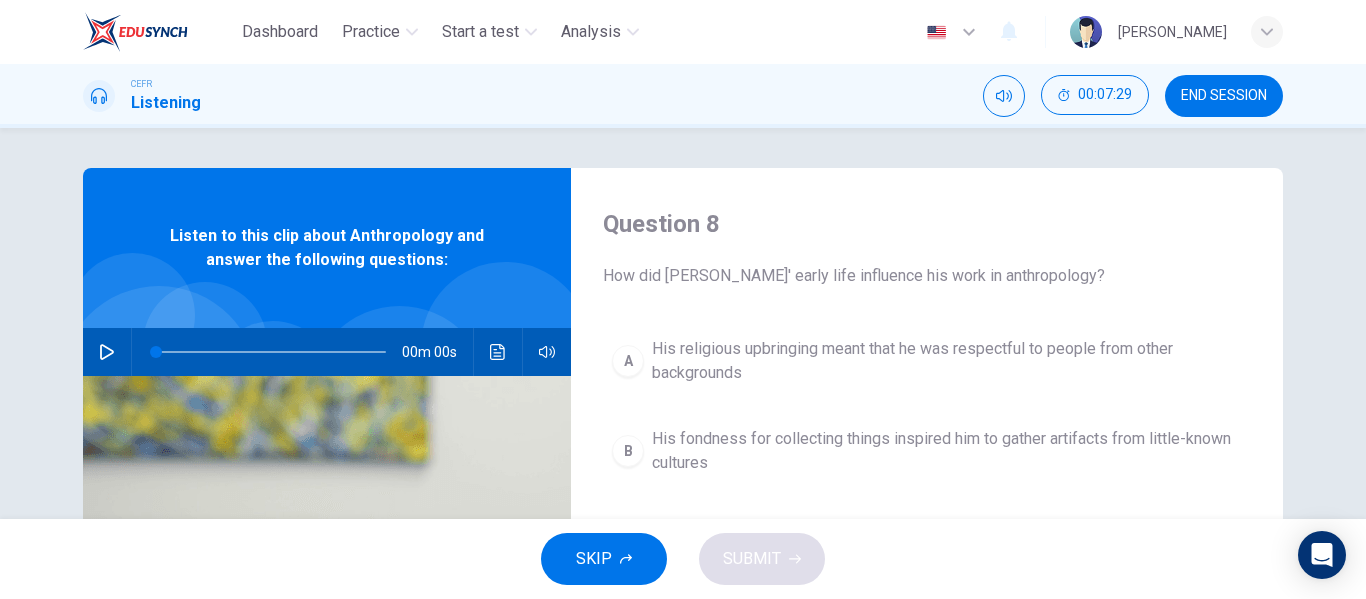 click on "END SESSION" at bounding box center (1224, 96) 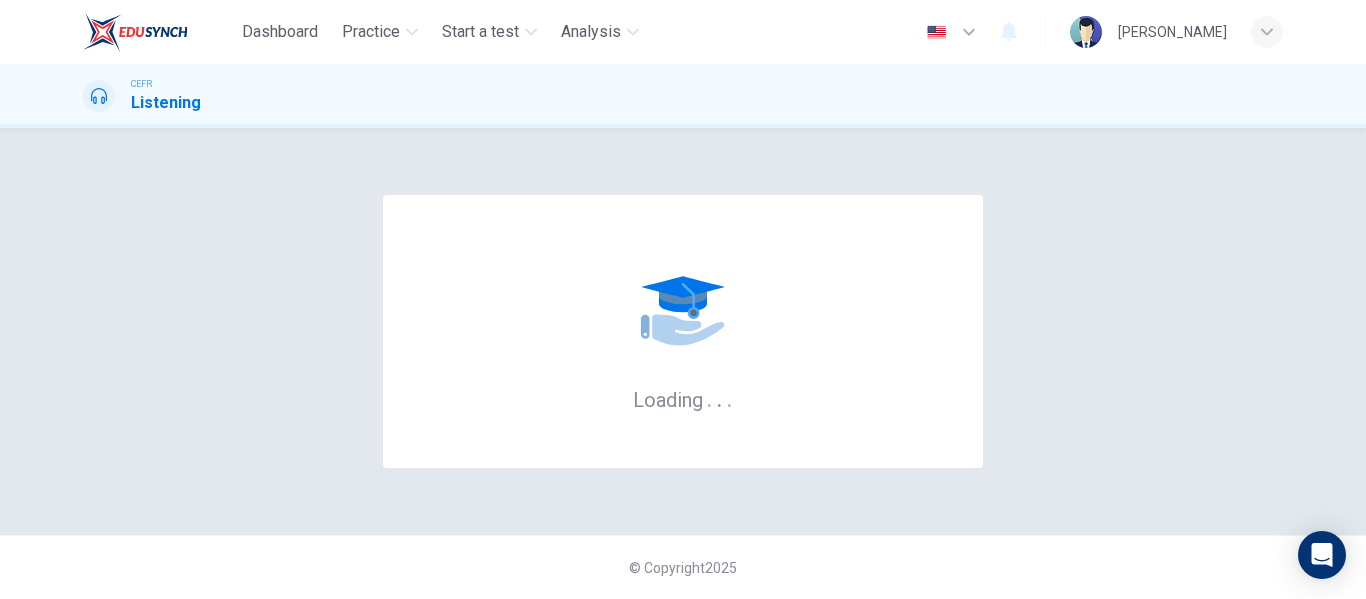 scroll, scrollTop: 0, scrollLeft: 0, axis: both 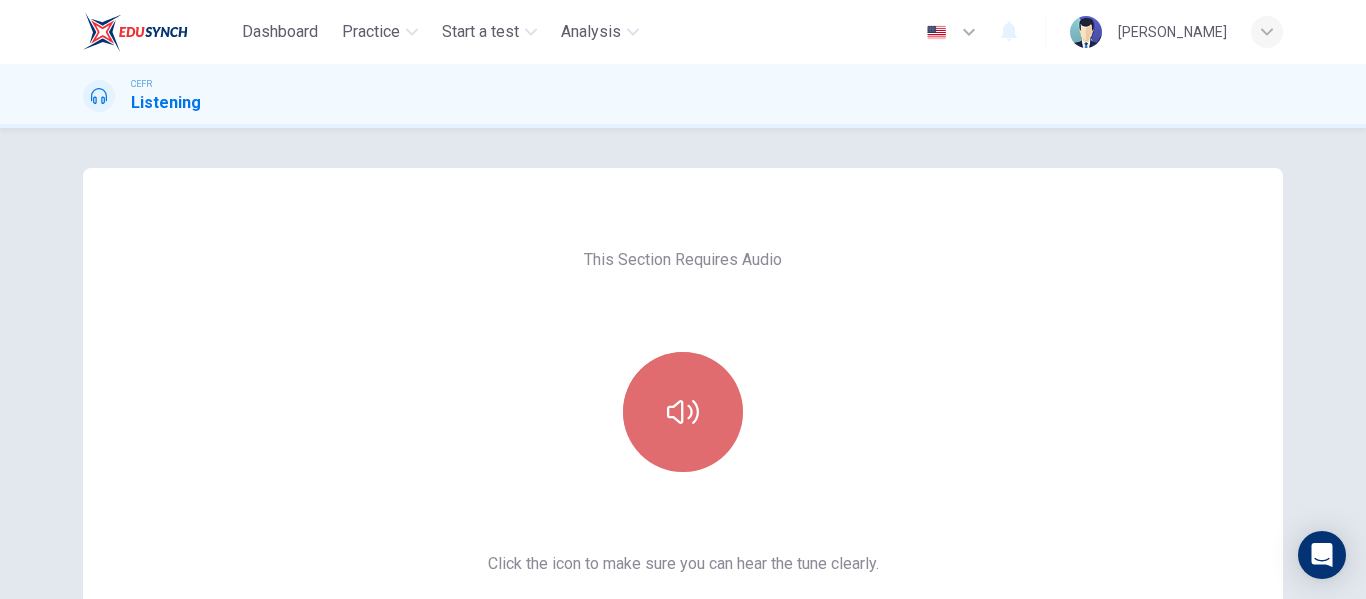 click at bounding box center (683, 412) 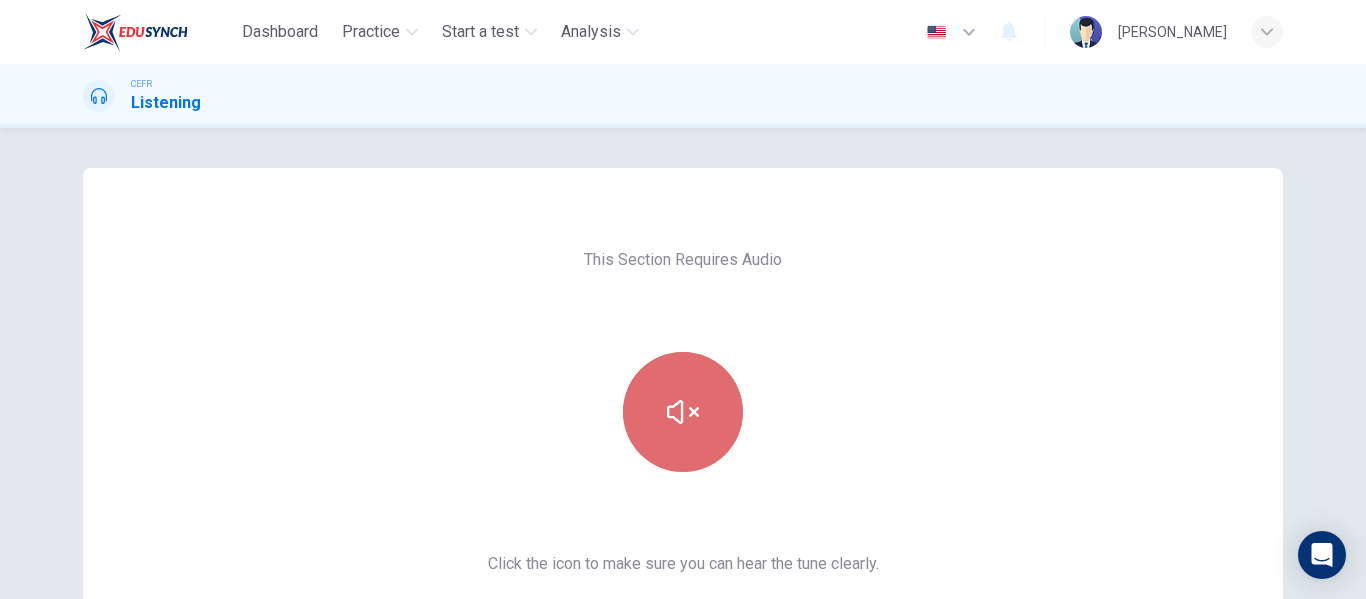 click at bounding box center [683, 412] 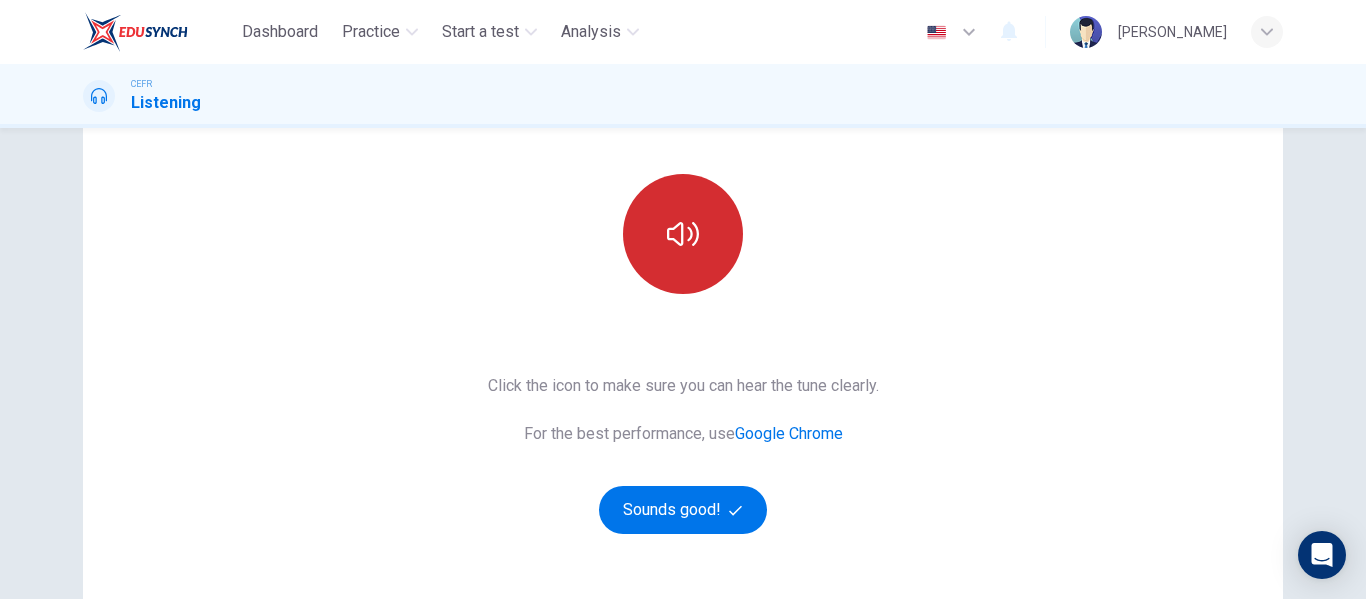 scroll, scrollTop: 210, scrollLeft: 0, axis: vertical 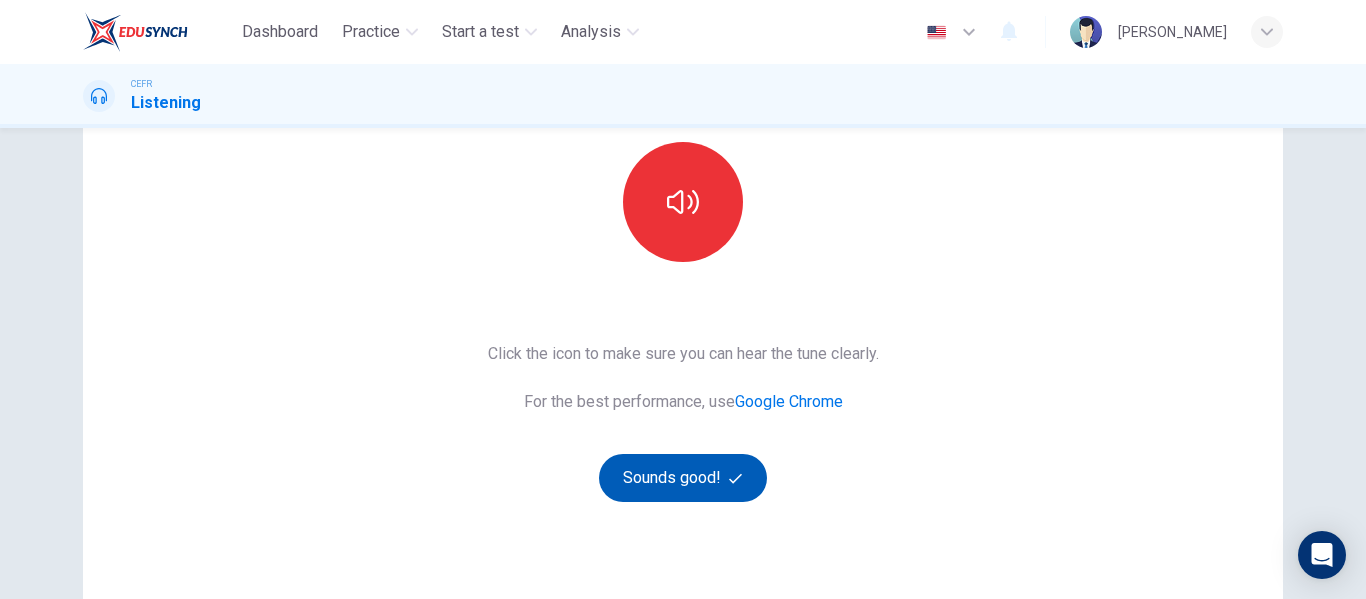 click on "Sounds good!" at bounding box center [683, 478] 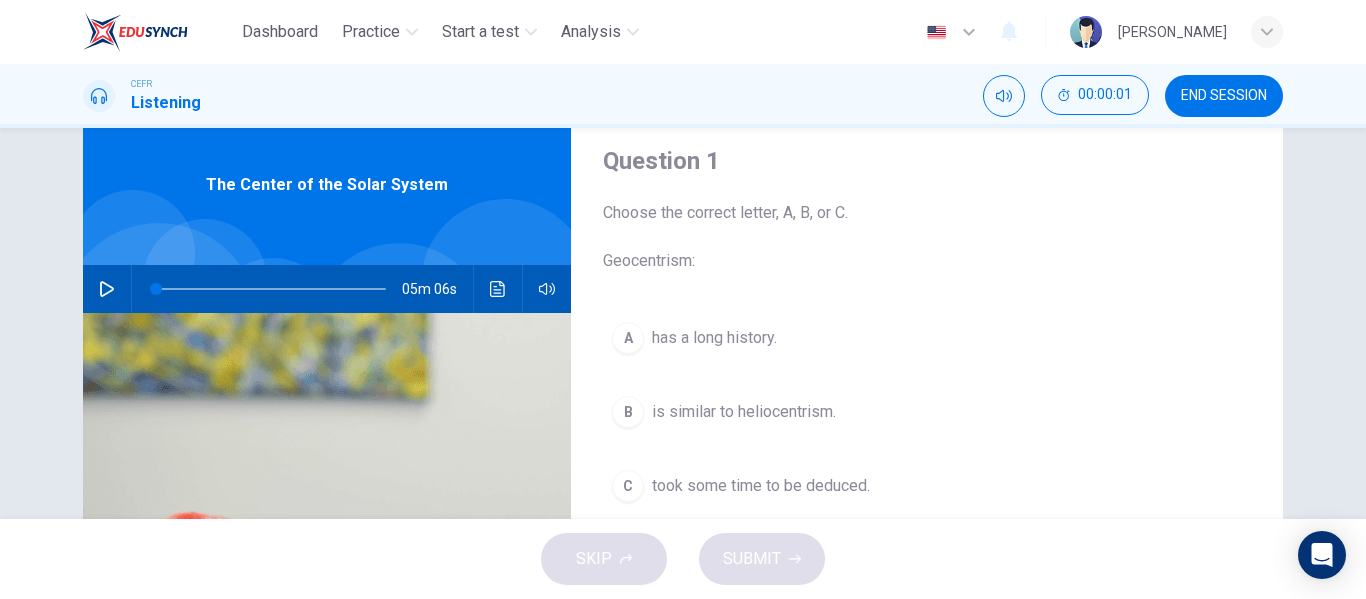 scroll, scrollTop: 62, scrollLeft: 0, axis: vertical 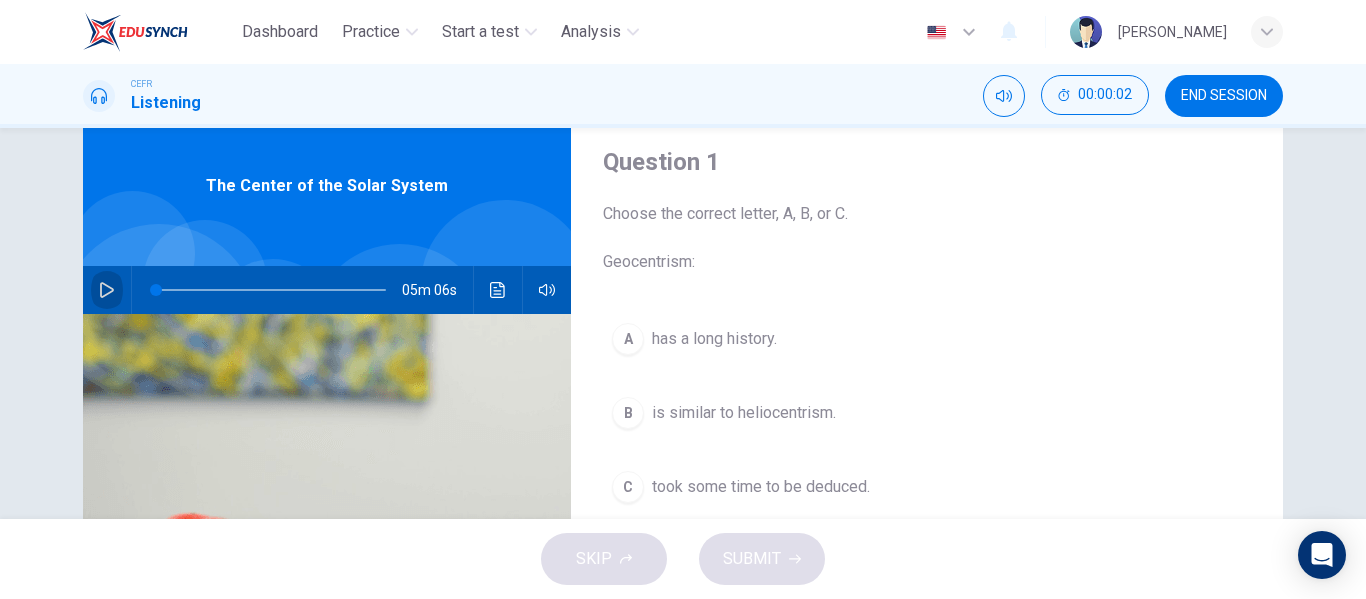 click 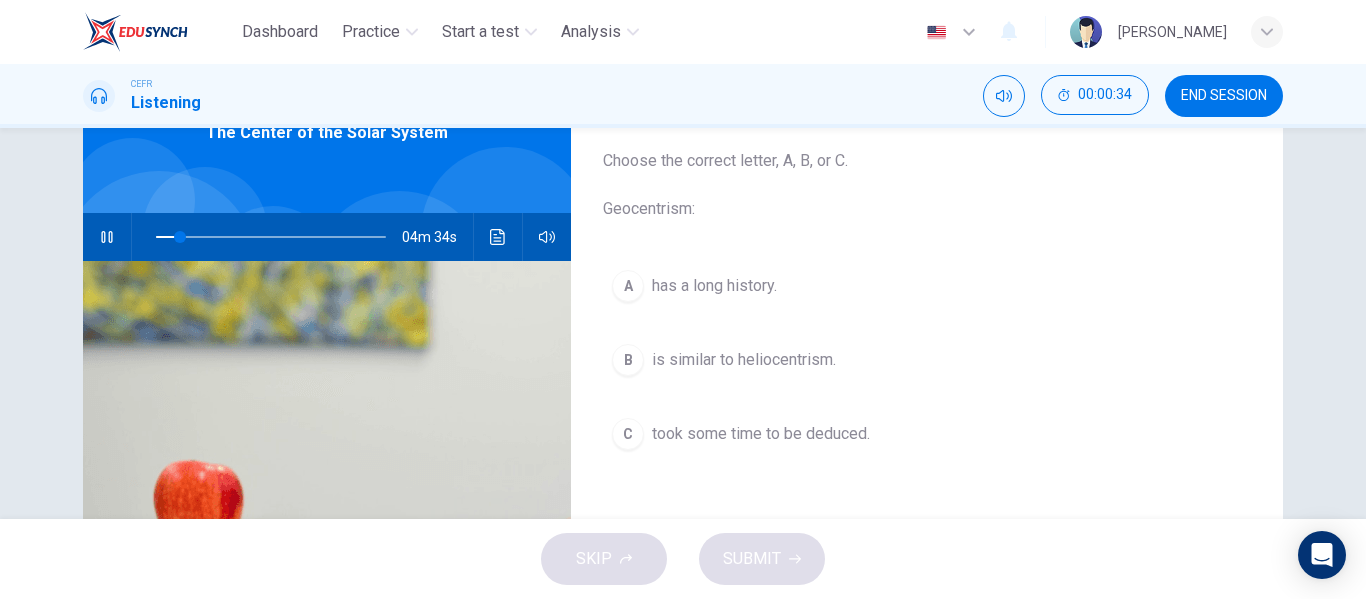 scroll, scrollTop: 116, scrollLeft: 0, axis: vertical 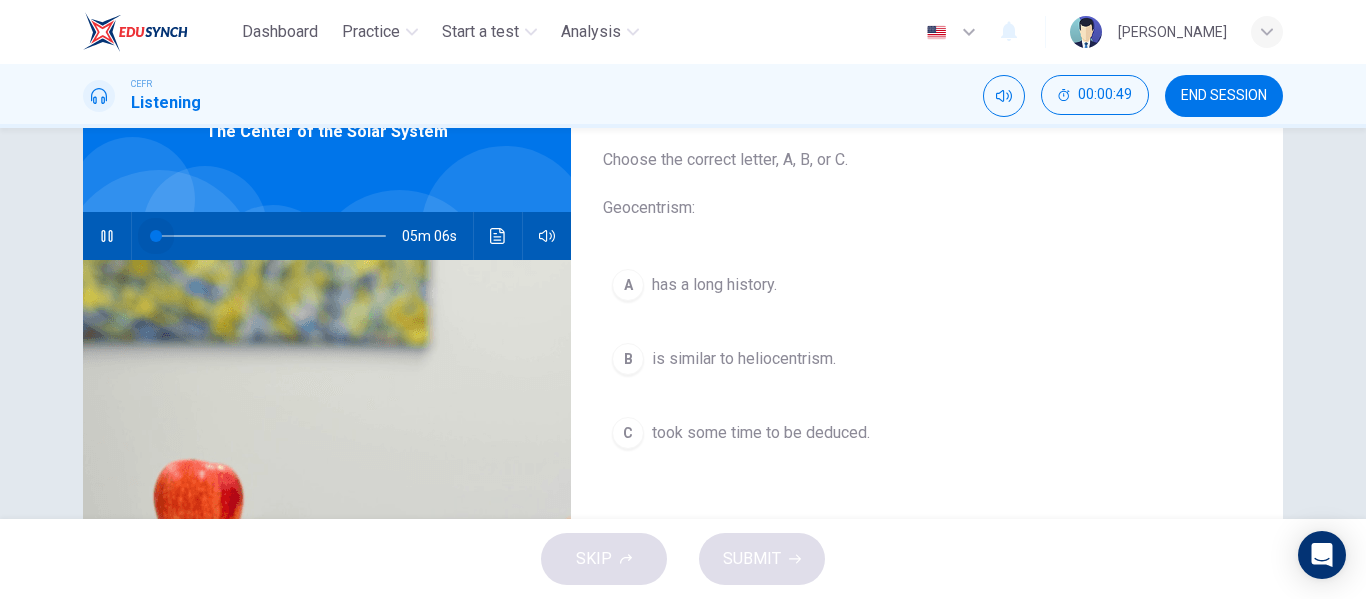 click at bounding box center (271, 236) 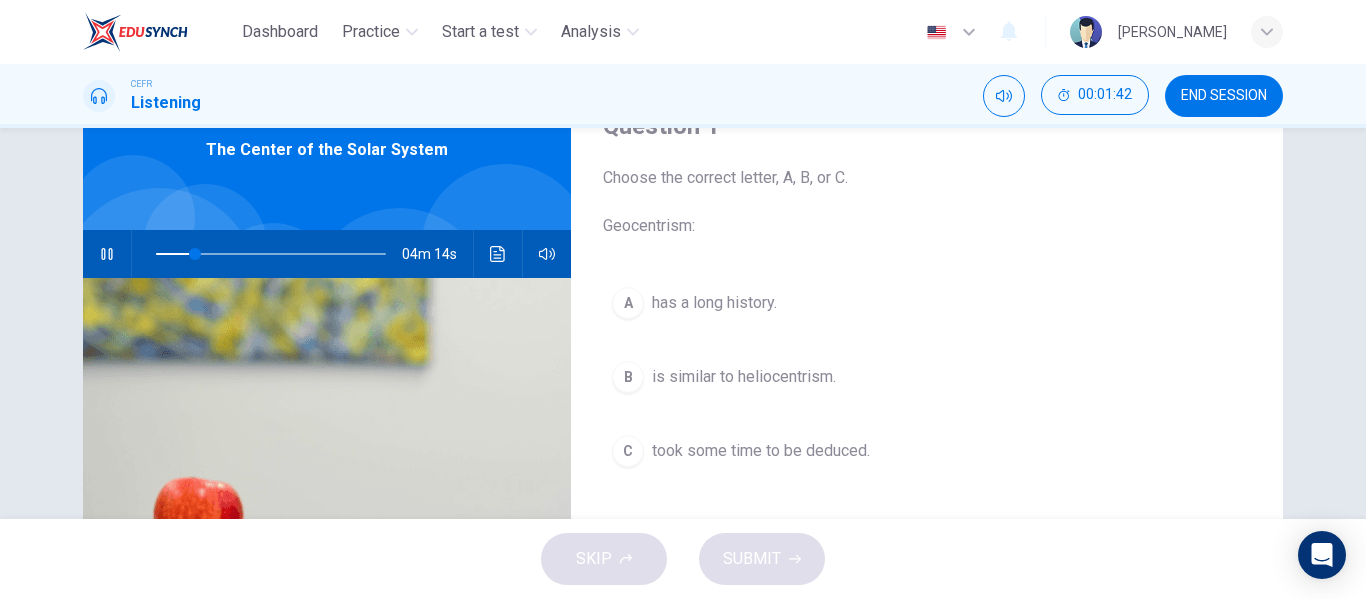 scroll, scrollTop: 97, scrollLeft: 0, axis: vertical 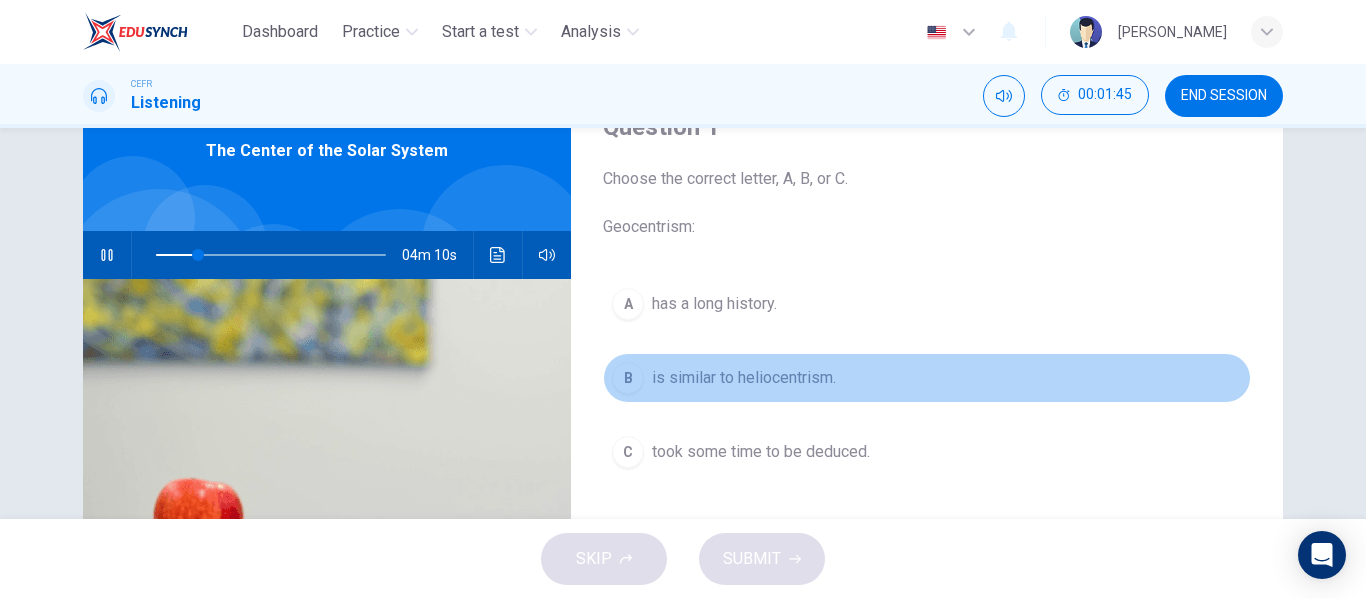 click on "is similar to heliocentrism." at bounding box center (744, 378) 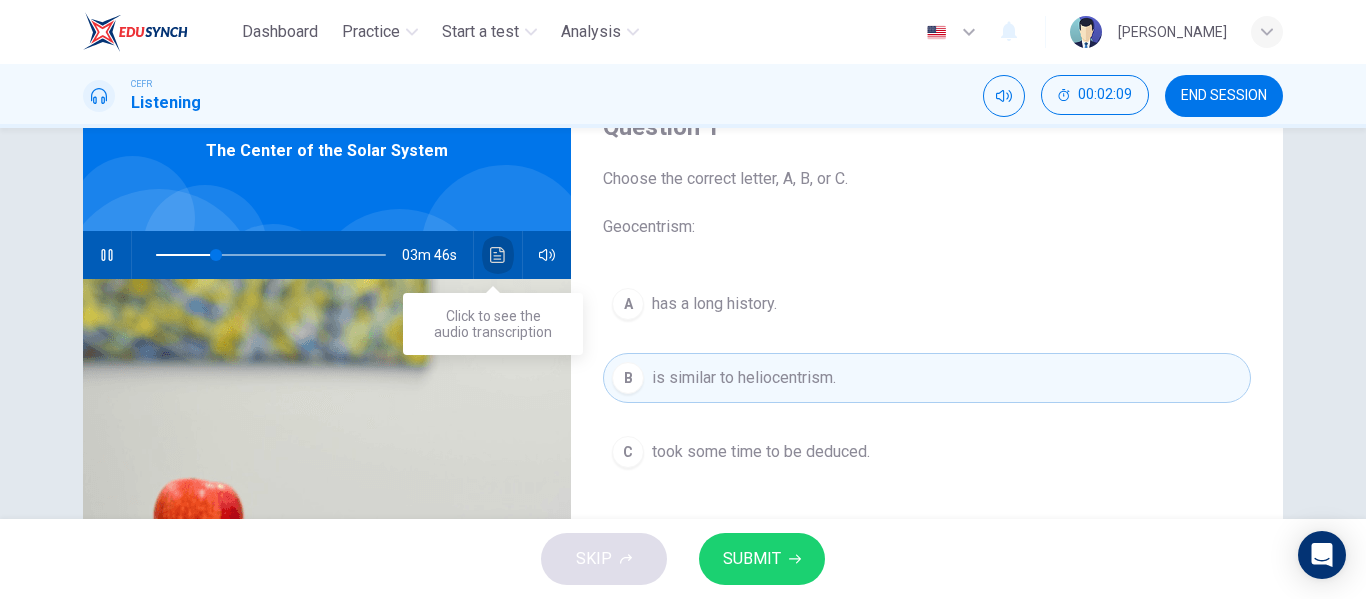 click 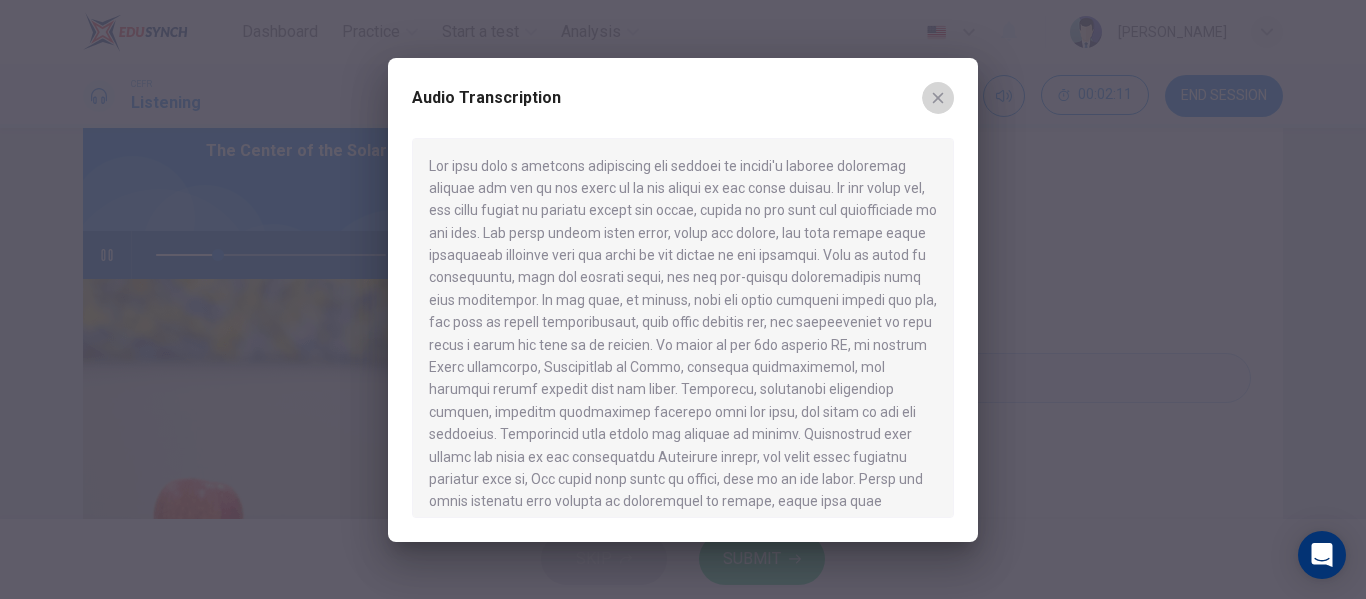 click at bounding box center [938, 98] 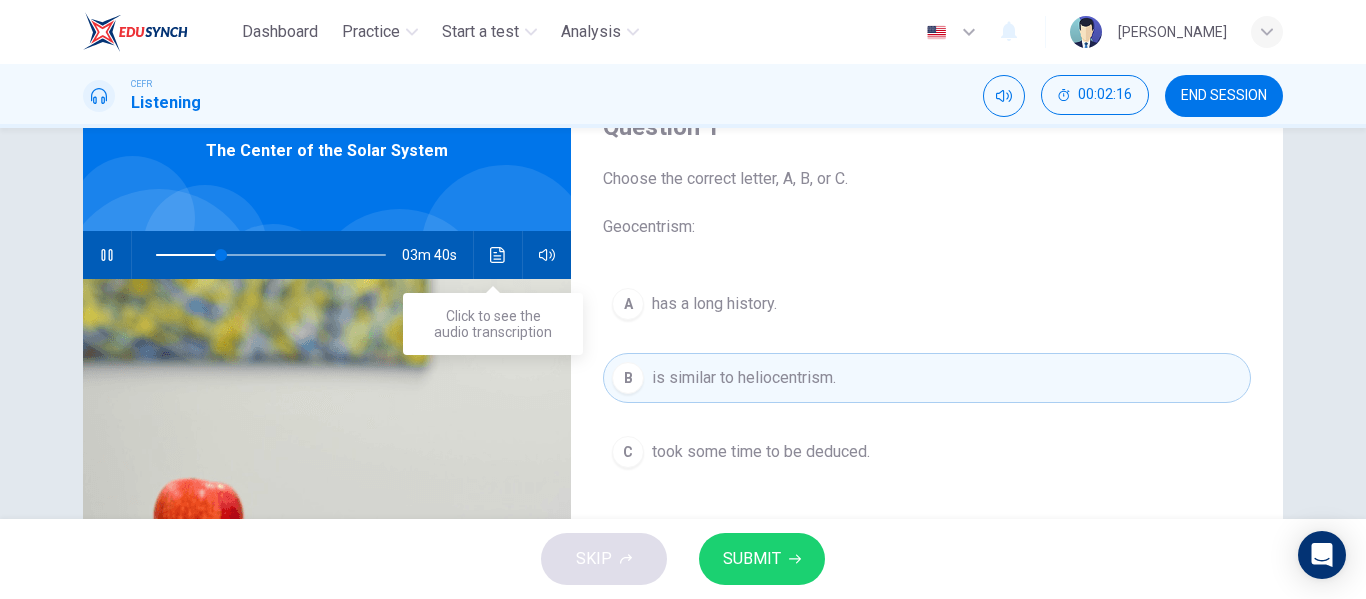 click at bounding box center (498, 255) 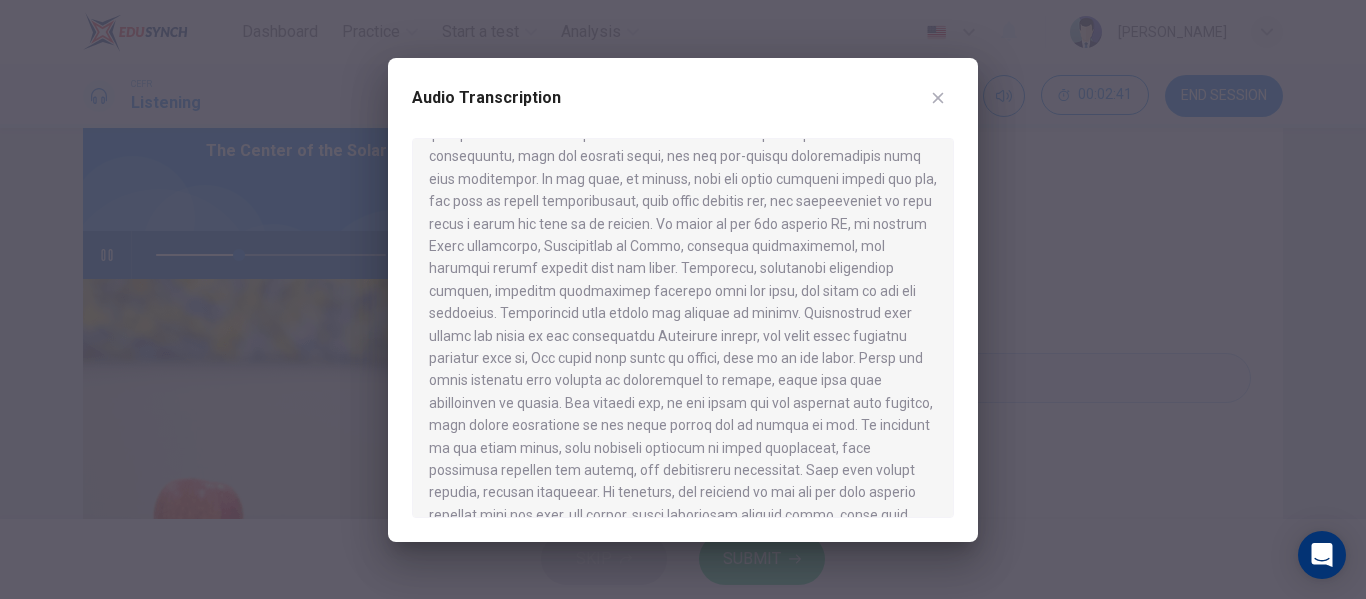 scroll, scrollTop: 122, scrollLeft: 0, axis: vertical 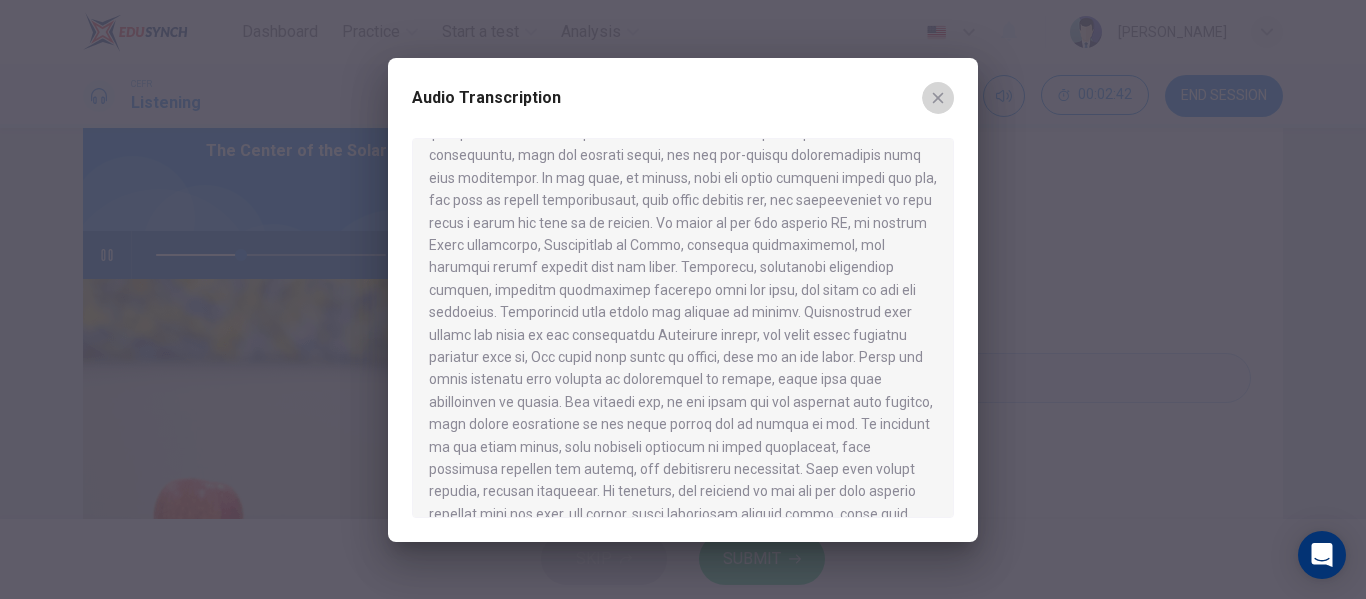 click at bounding box center (938, 98) 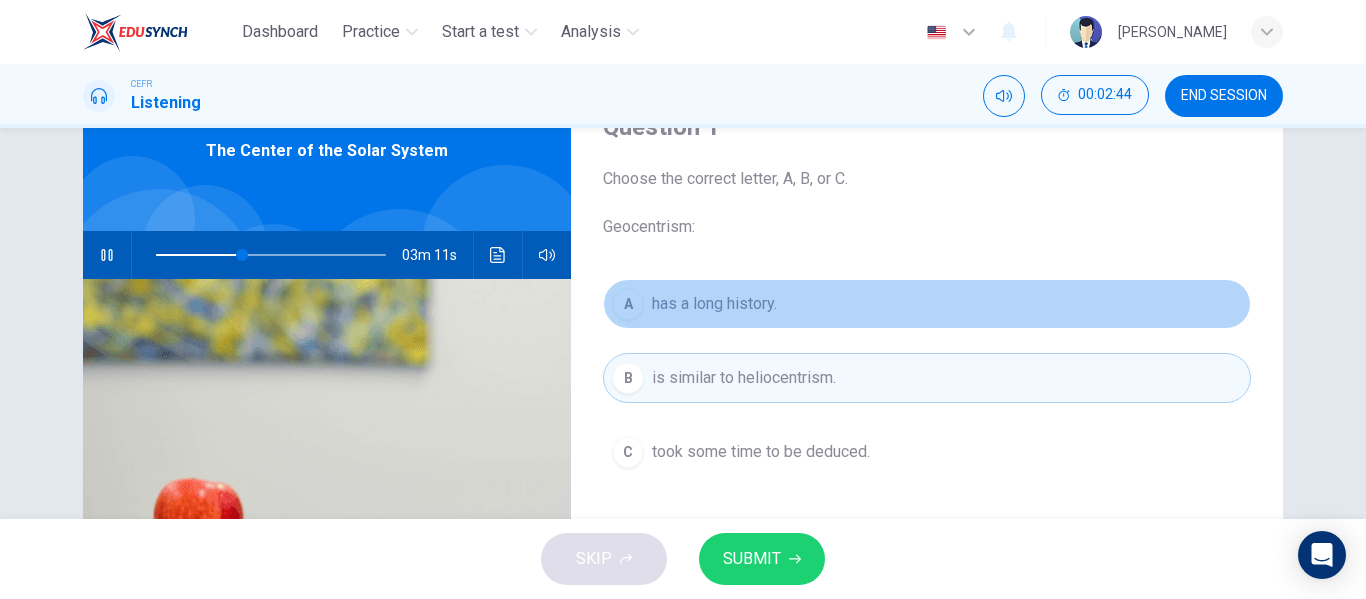 click on "has a long history." at bounding box center (714, 304) 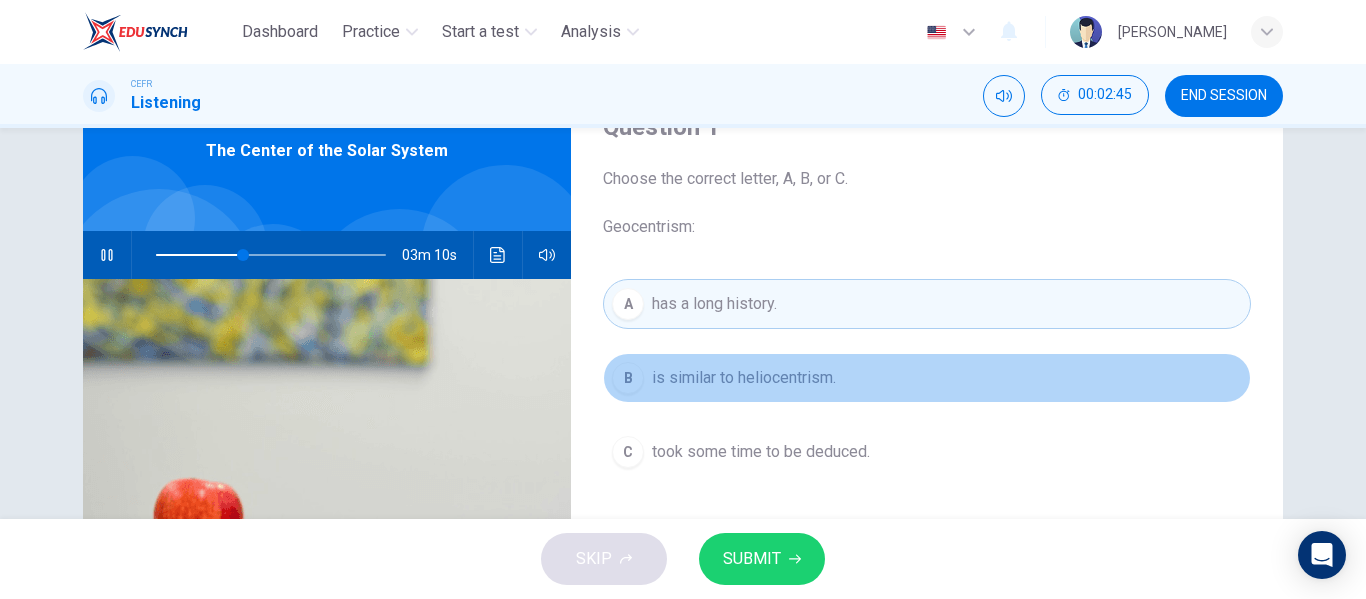 click on "is similar to heliocentrism." at bounding box center [744, 378] 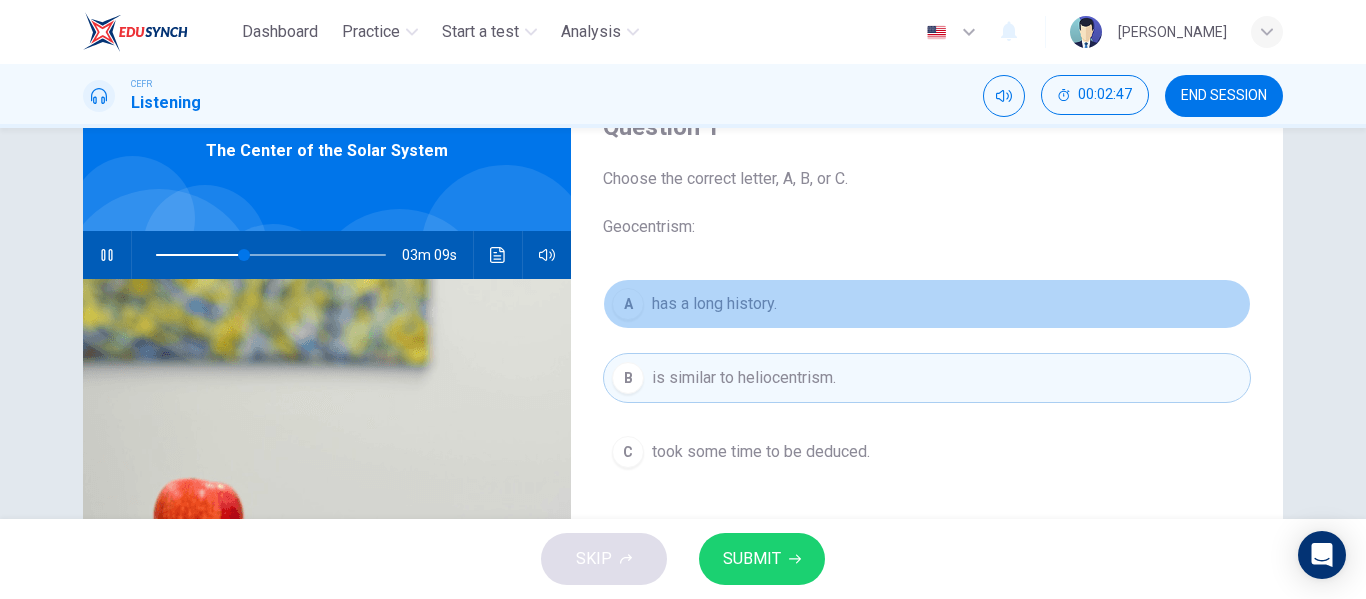 click on "has a long history." at bounding box center [714, 304] 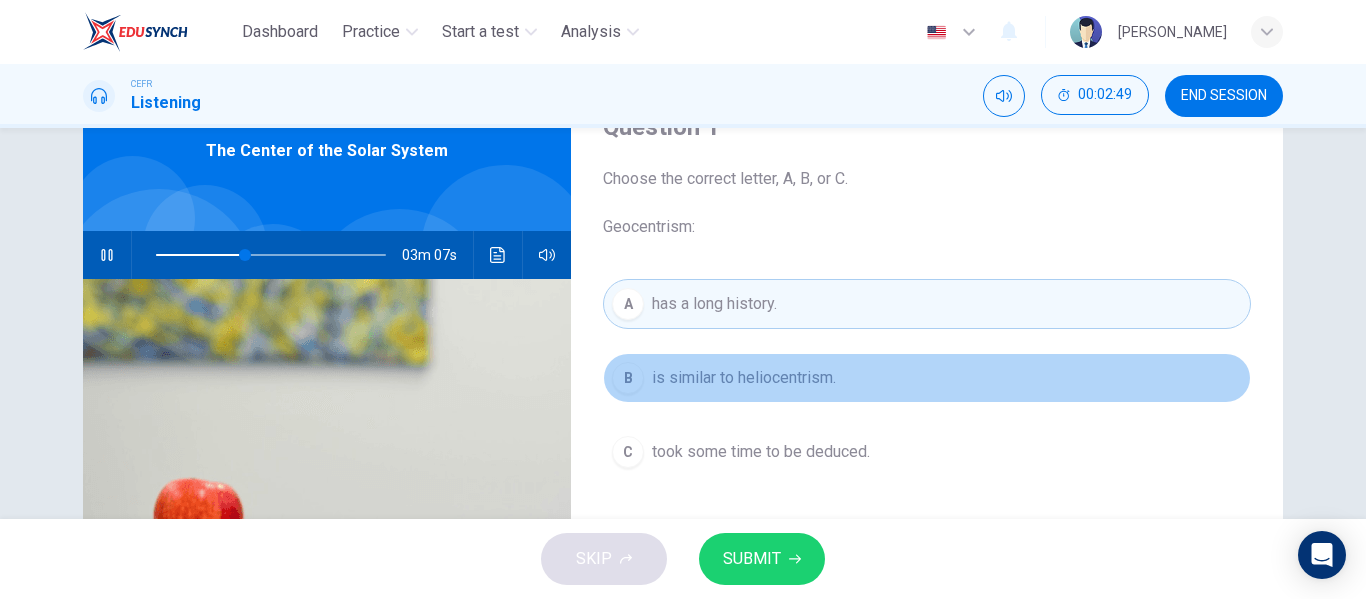 click on "is similar to heliocentrism." at bounding box center [744, 378] 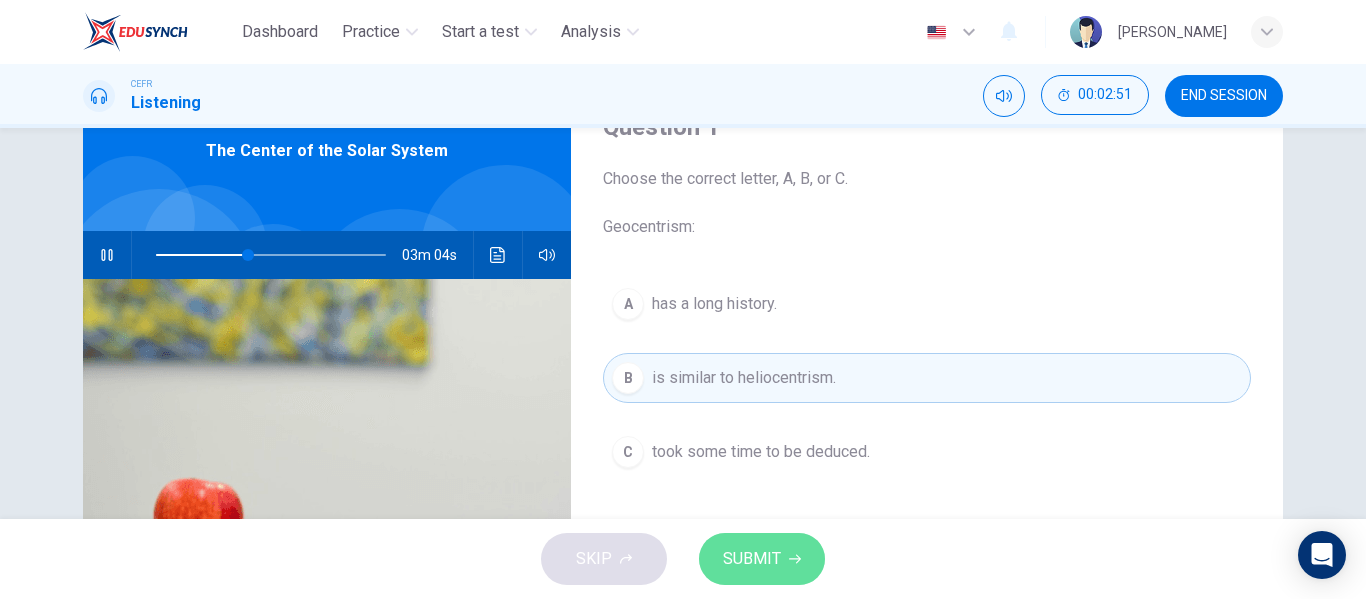 click on "SUBMIT" at bounding box center [752, 559] 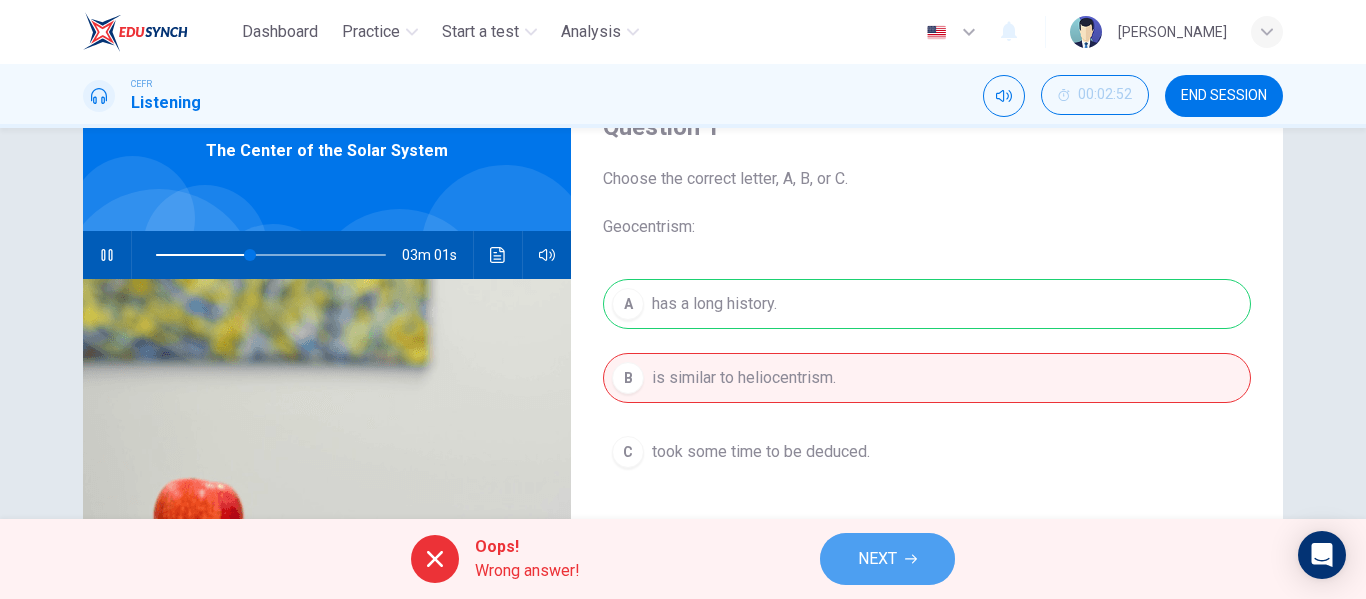 click on "NEXT" at bounding box center (877, 559) 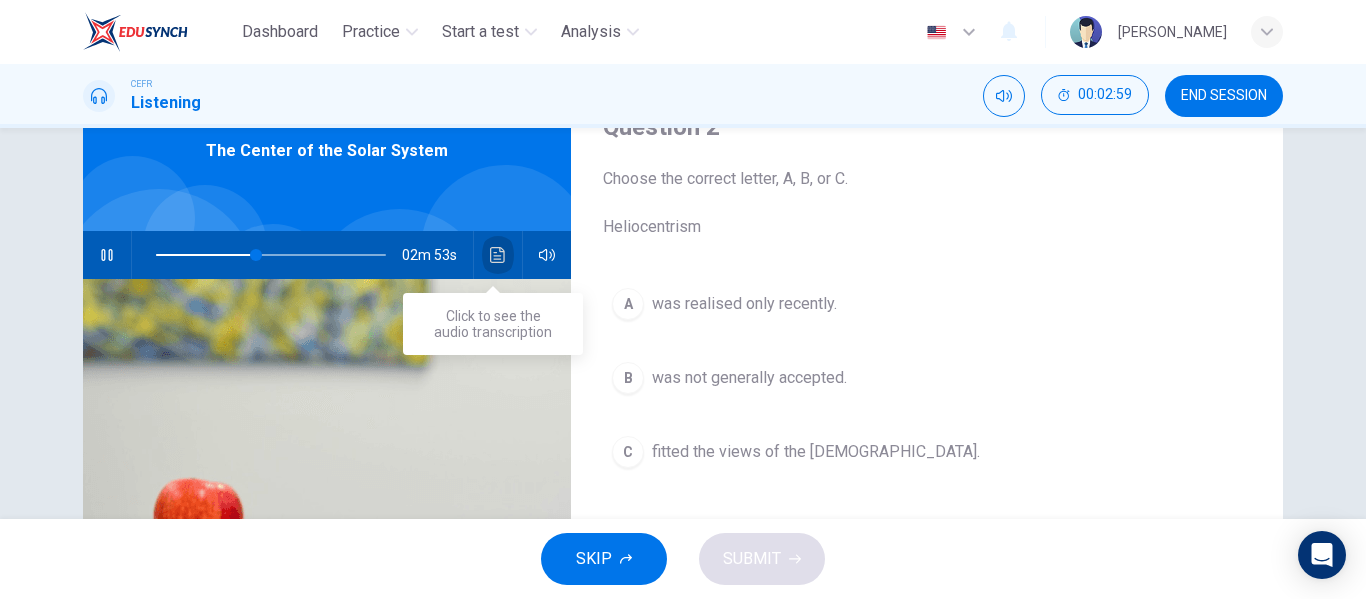click 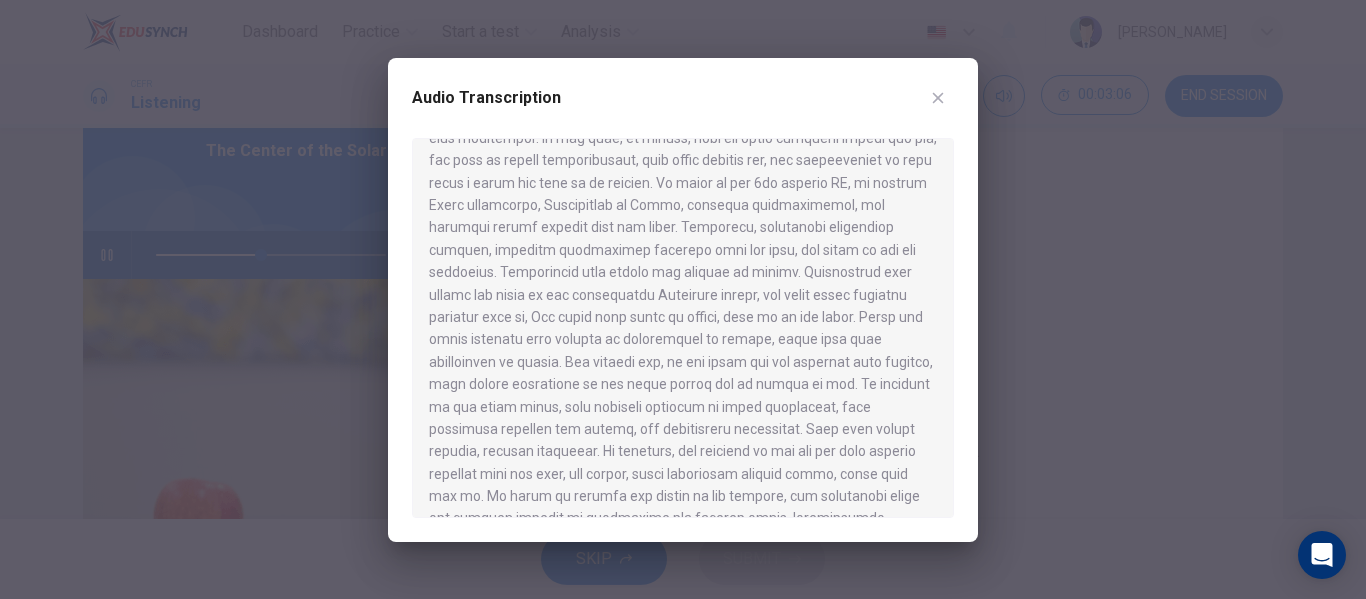 scroll, scrollTop: 163, scrollLeft: 0, axis: vertical 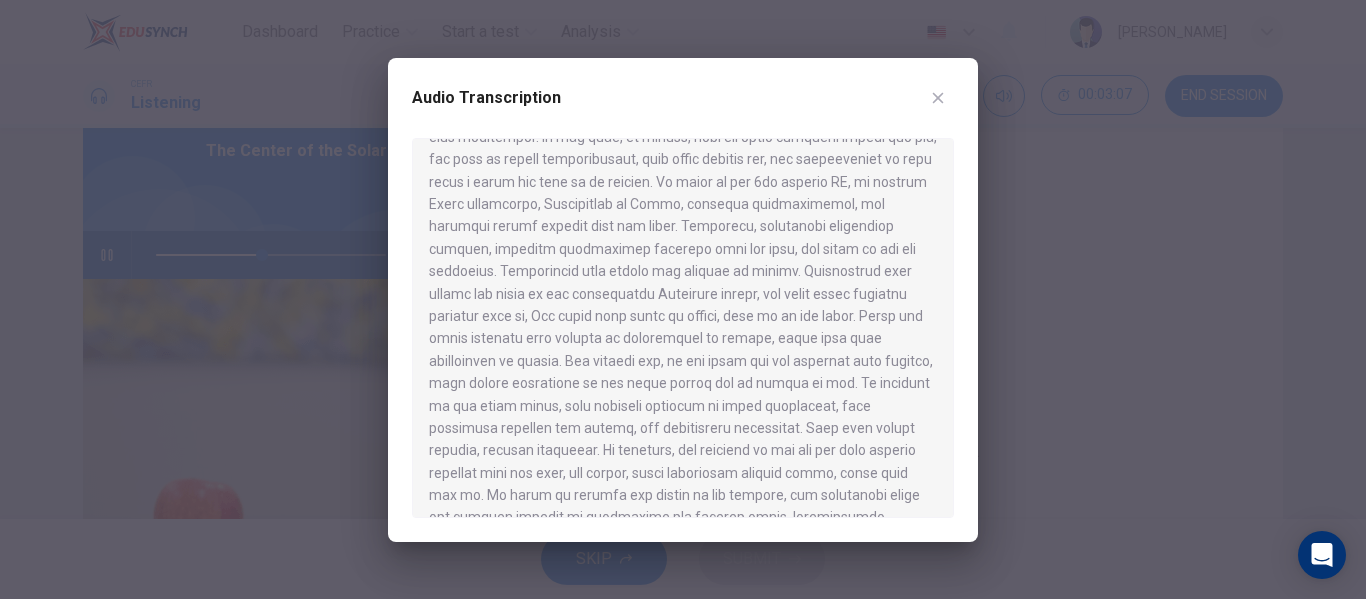 click at bounding box center [938, 98] 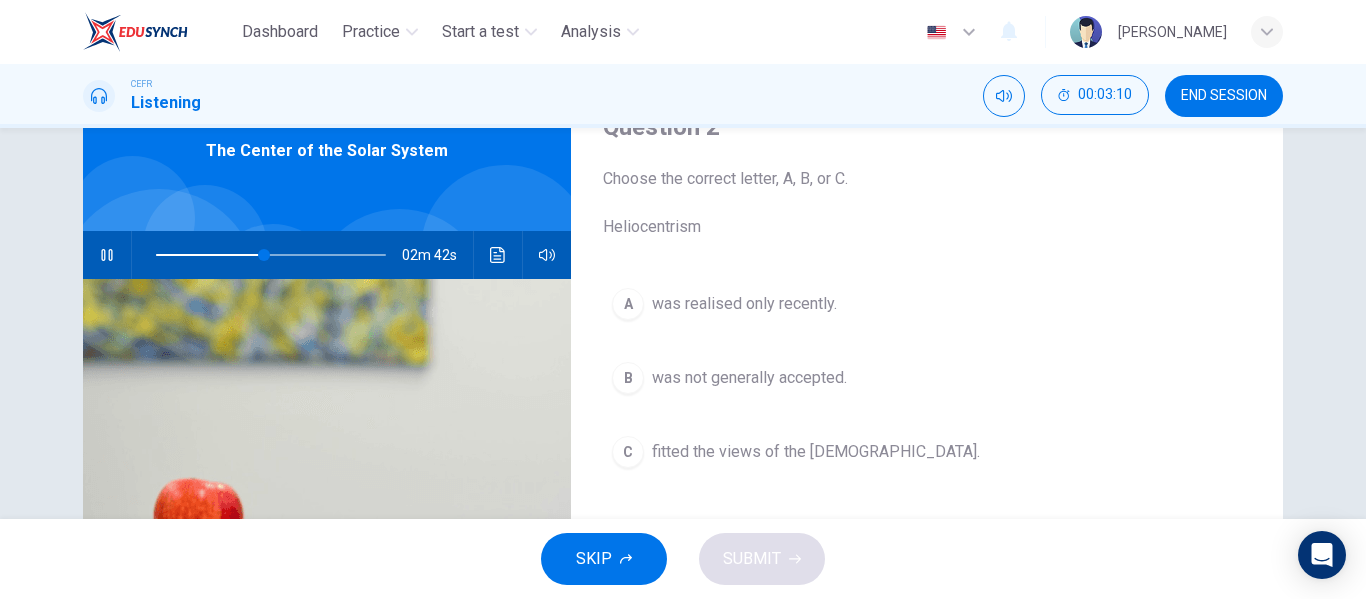 click on "A was realised only recently. B was not generally accepted. C fitted the views of the [DEMOGRAPHIC_DATA]." at bounding box center (927, 398) 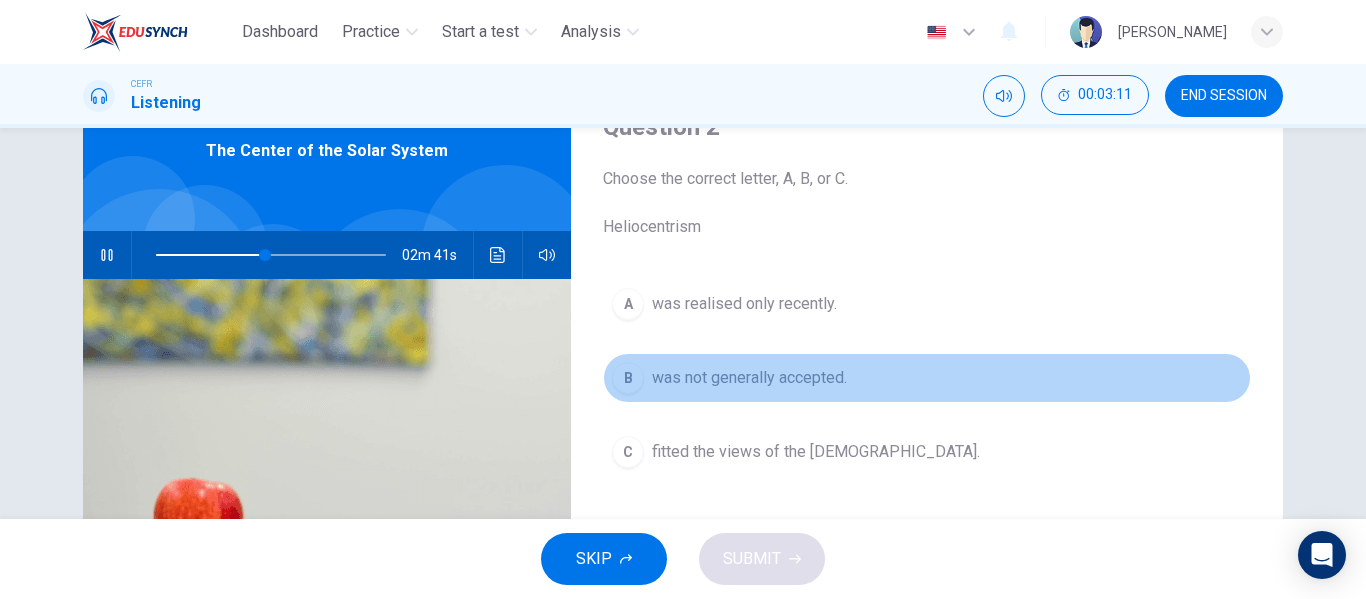 click on "was not generally accepted." at bounding box center (749, 378) 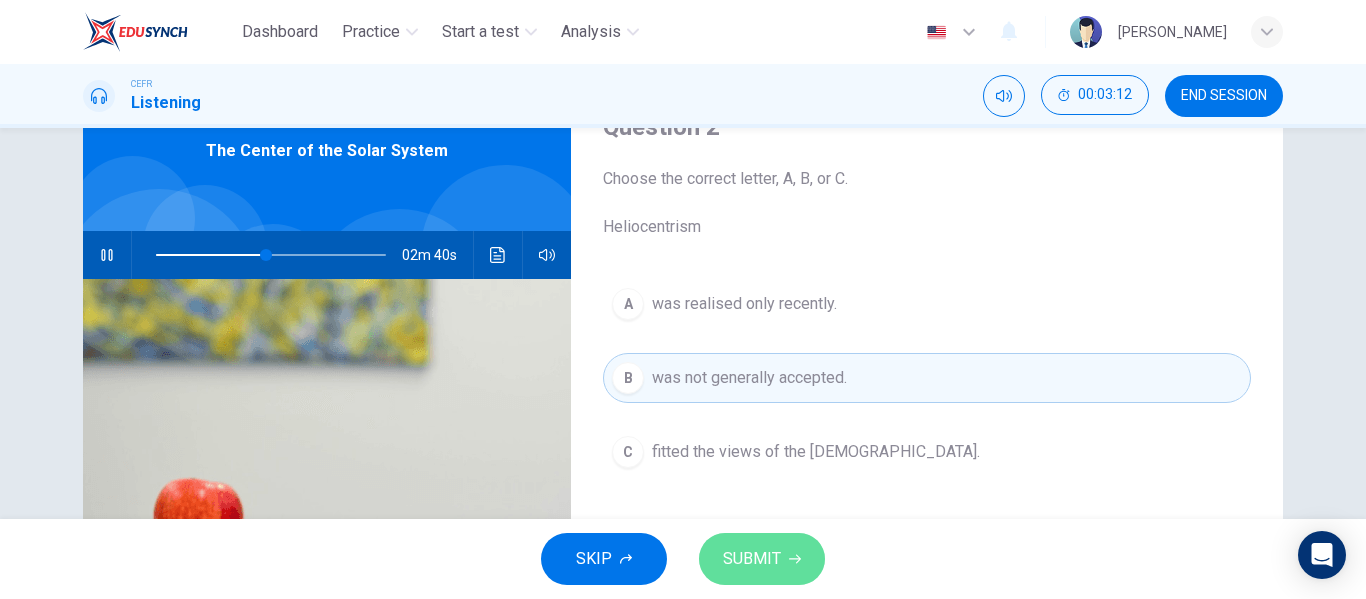 click on "SUBMIT" at bounding box center [752, 559] 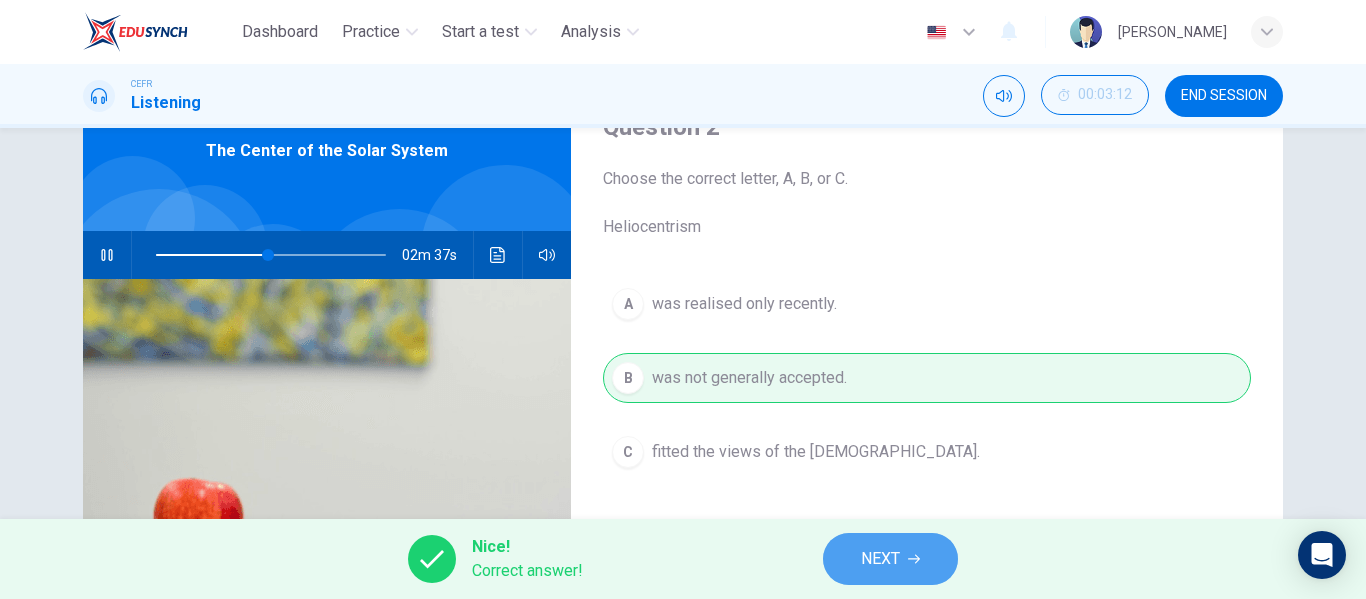 click on "NEXT" at bounding box center [880, 559] 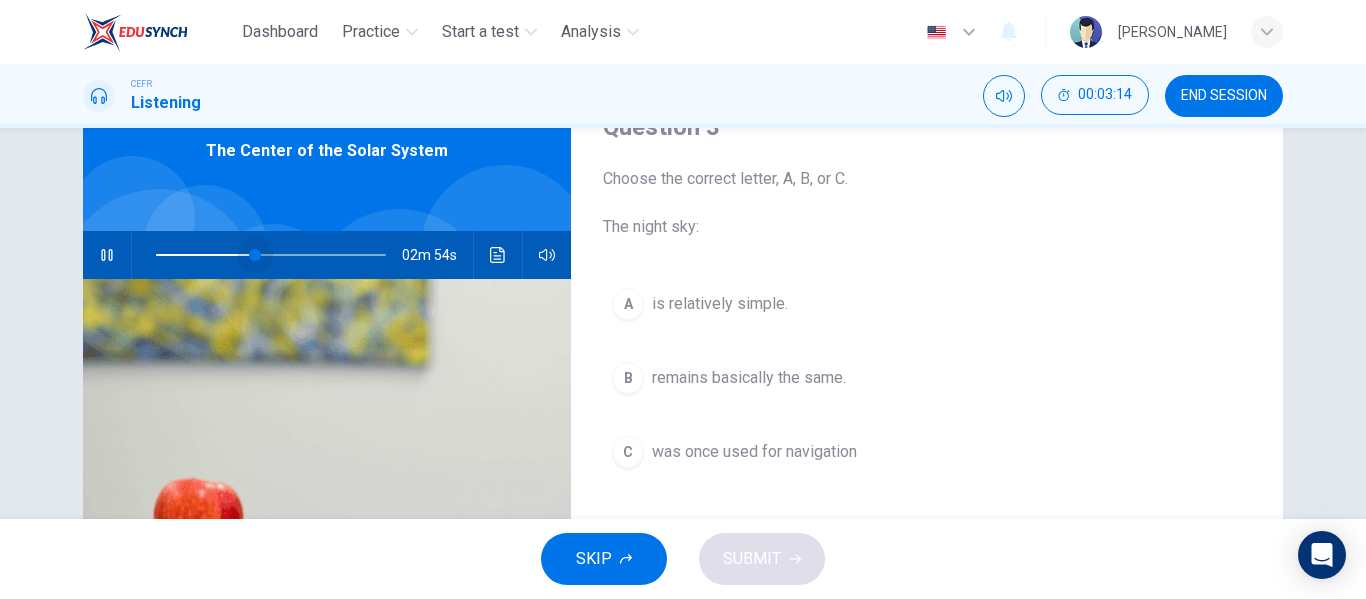 click at bounding box center [255, 255] 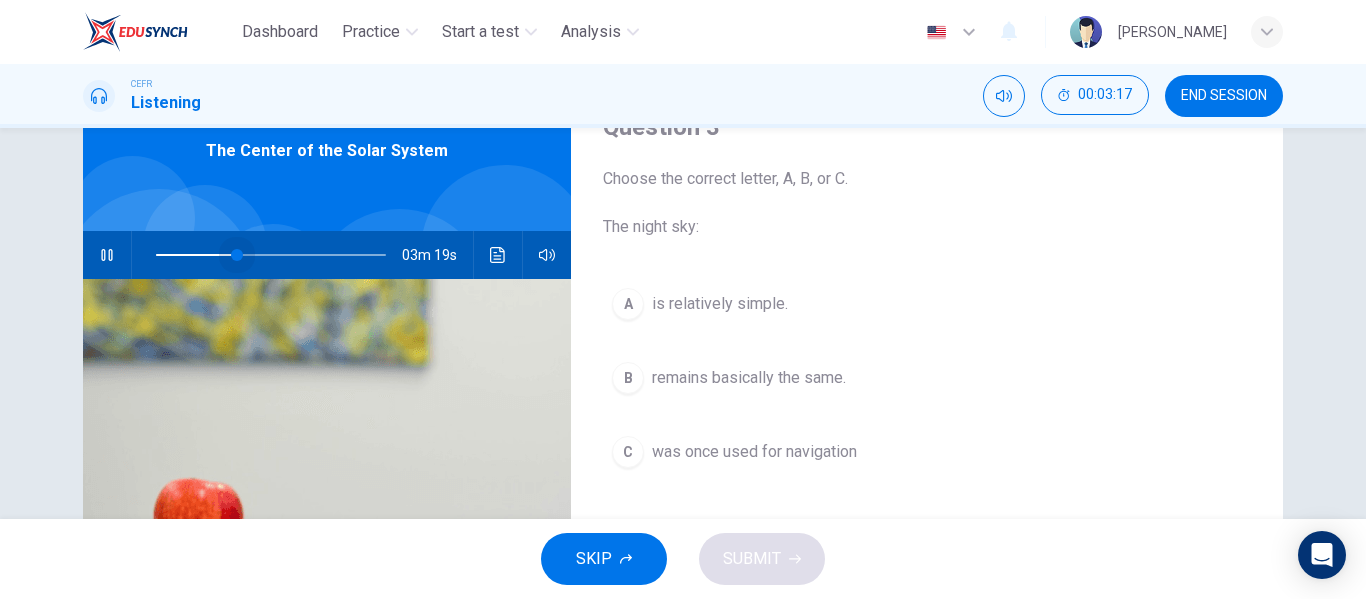 click at bounding box center (237, 255) 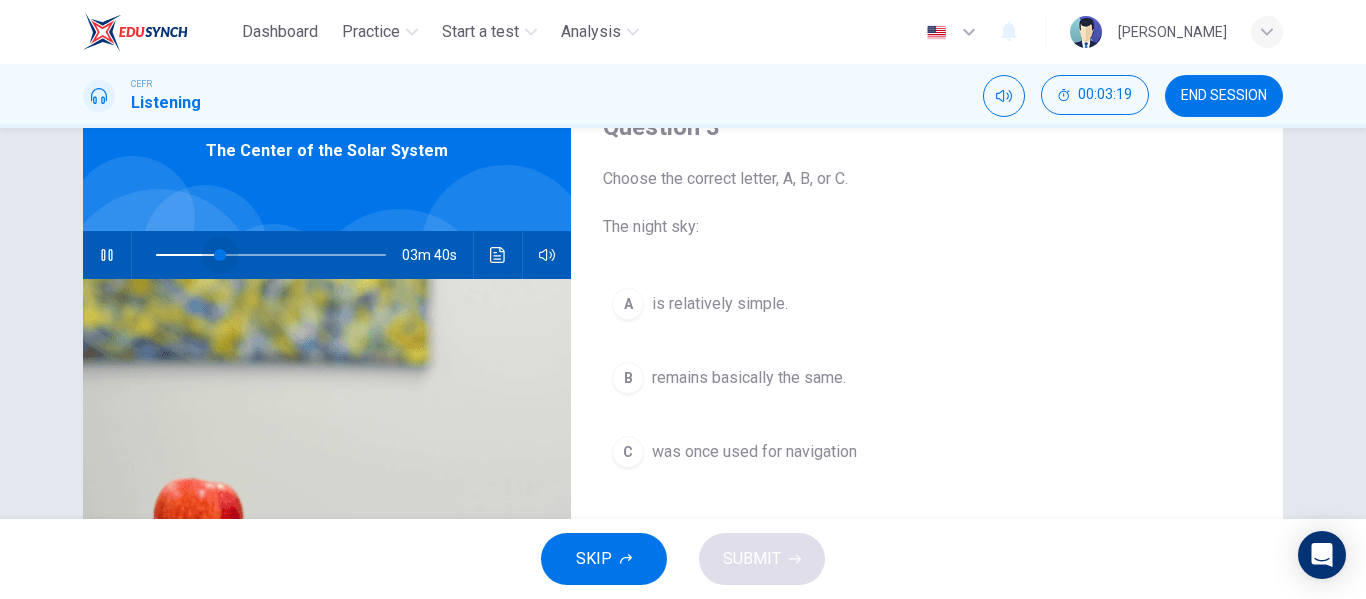 click at bounding box center (220, 255) 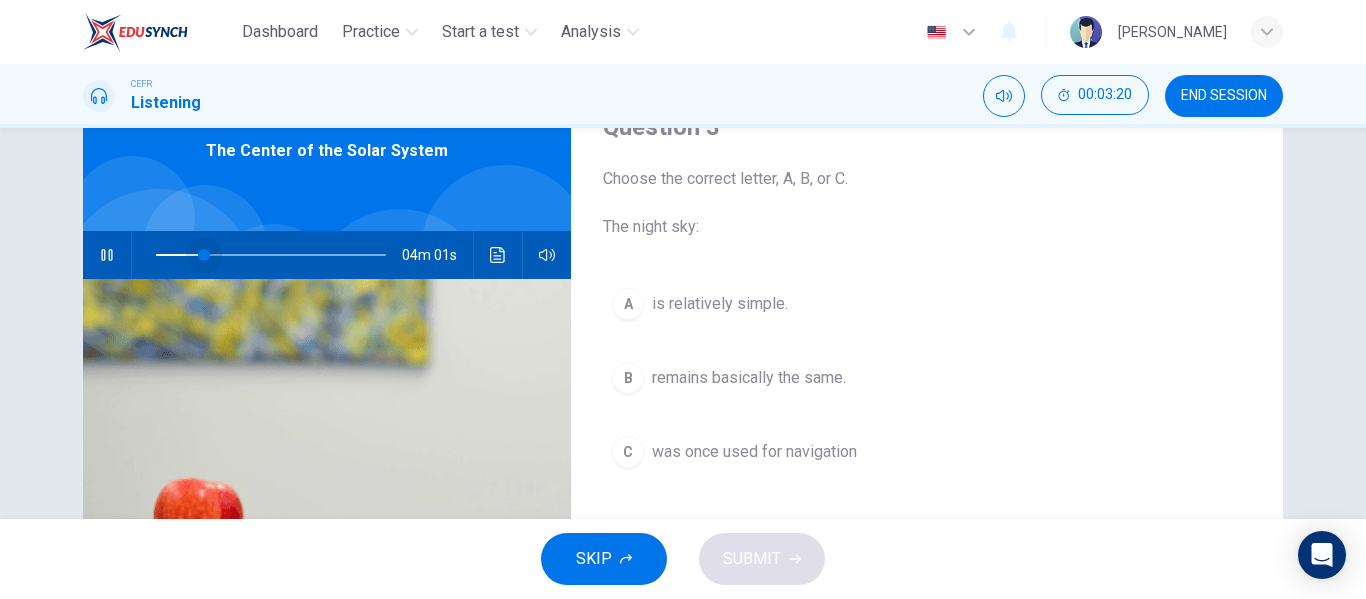 click at bounding box center (204, 255) 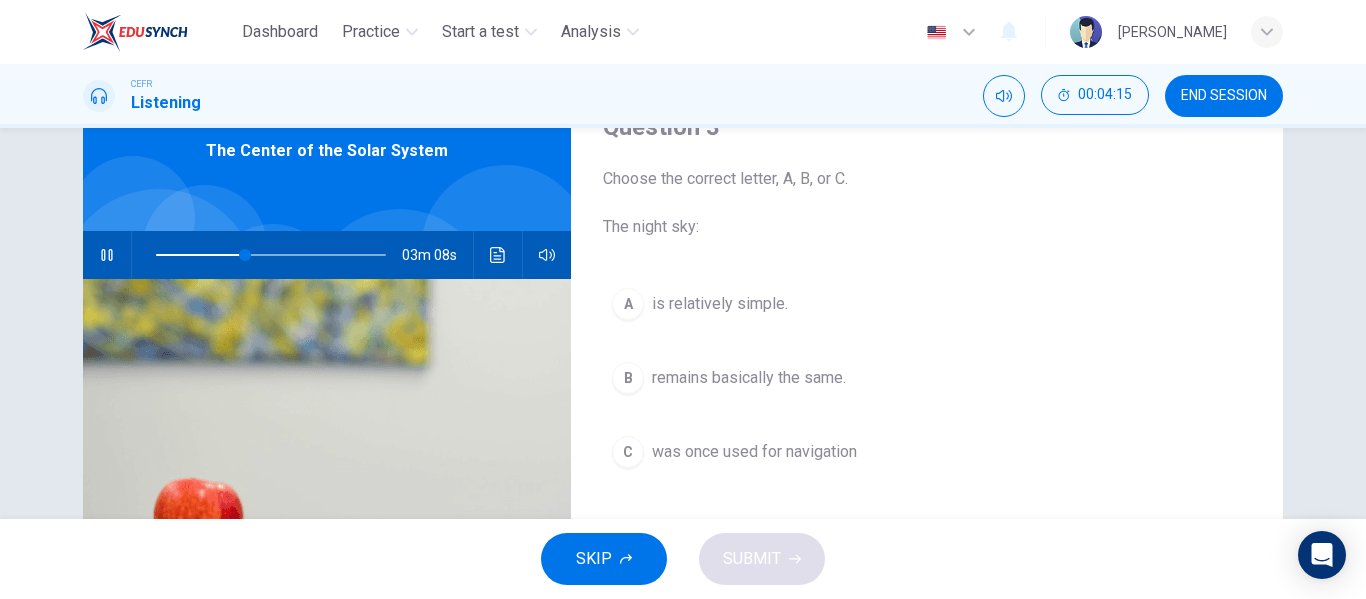 click on "A is relatively simple.
B remains basically the same. C was once used for navigation" at bounding box center (927, 398) 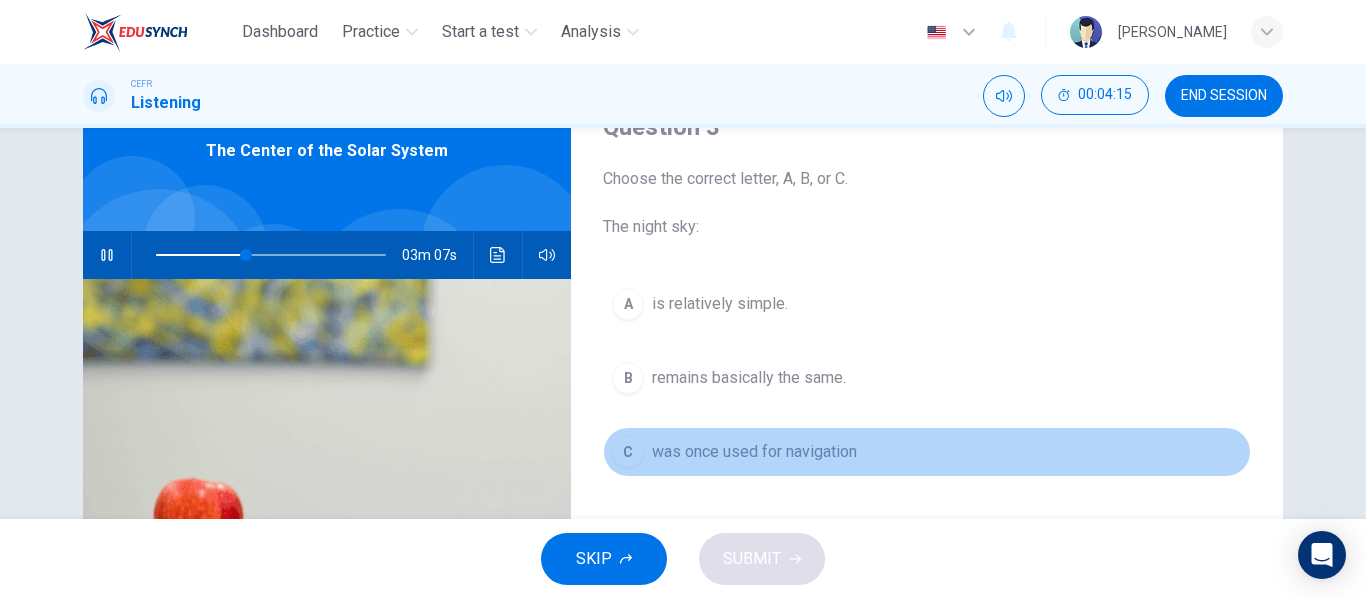 click on "was once used for navigation" at bounding box center [754, 452] 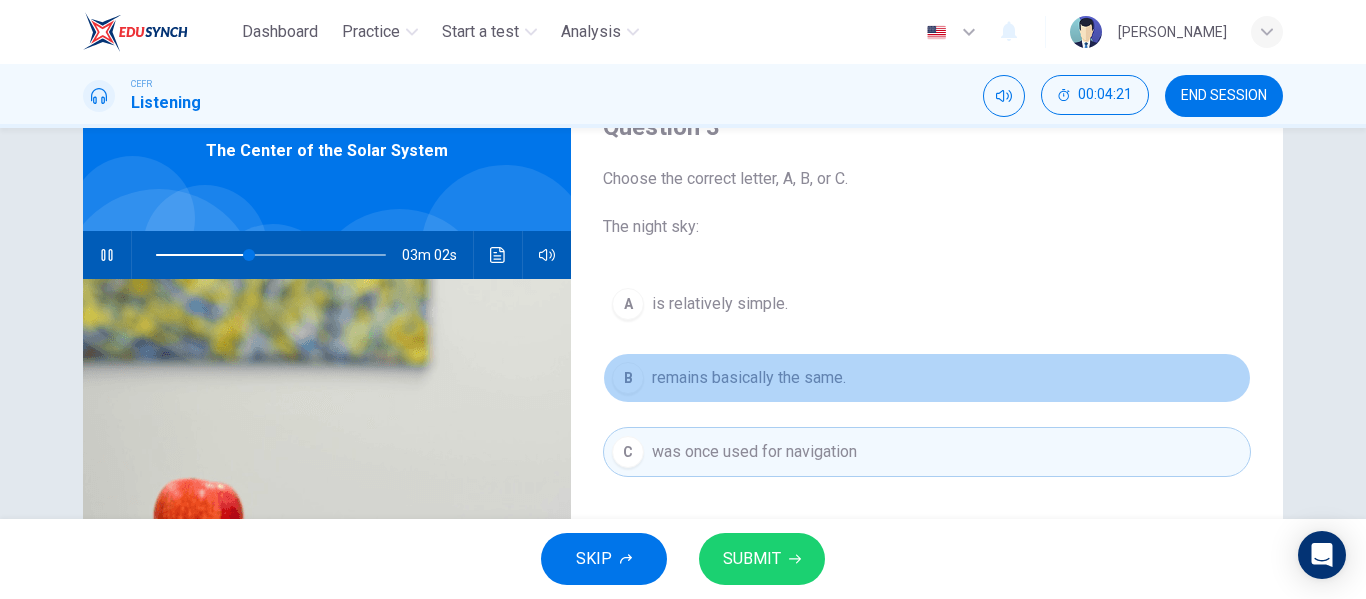 click on "B remains basically the same." at bounding box center (927, 378) 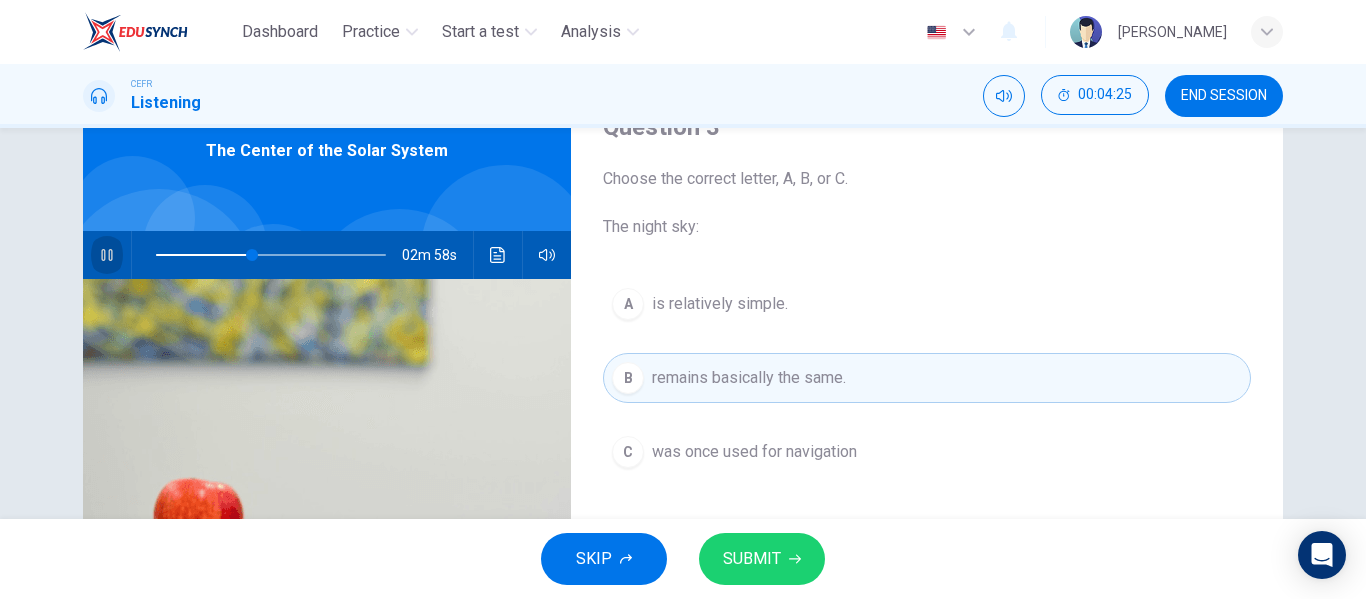 click 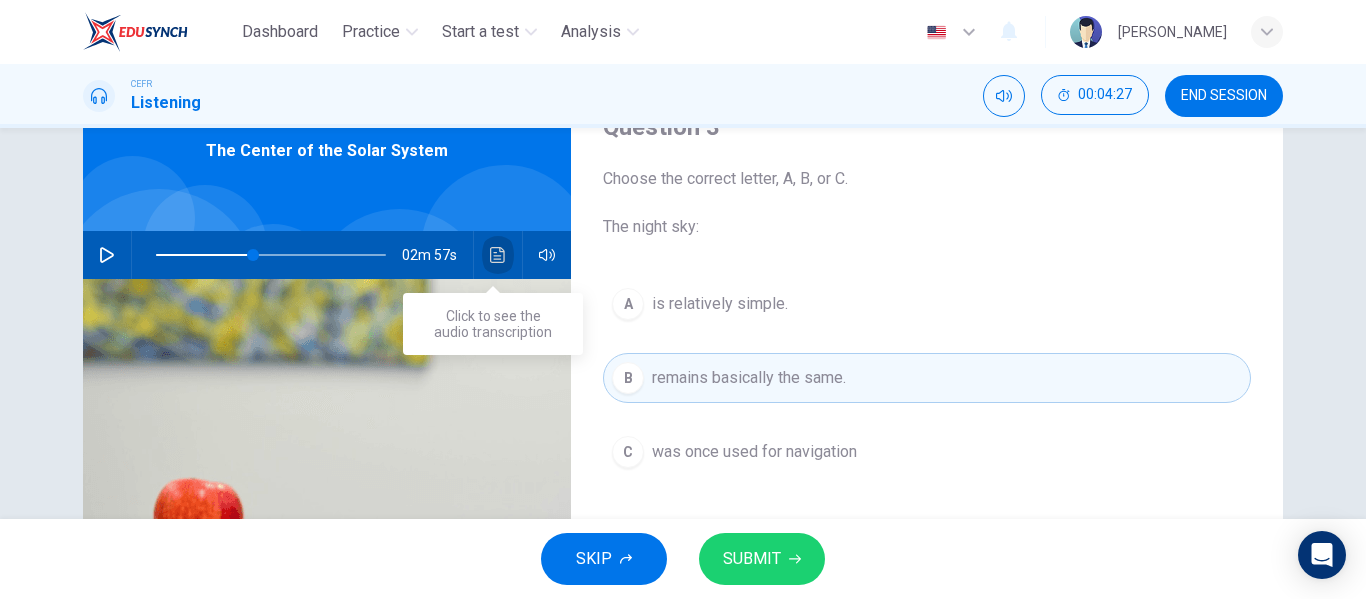 click 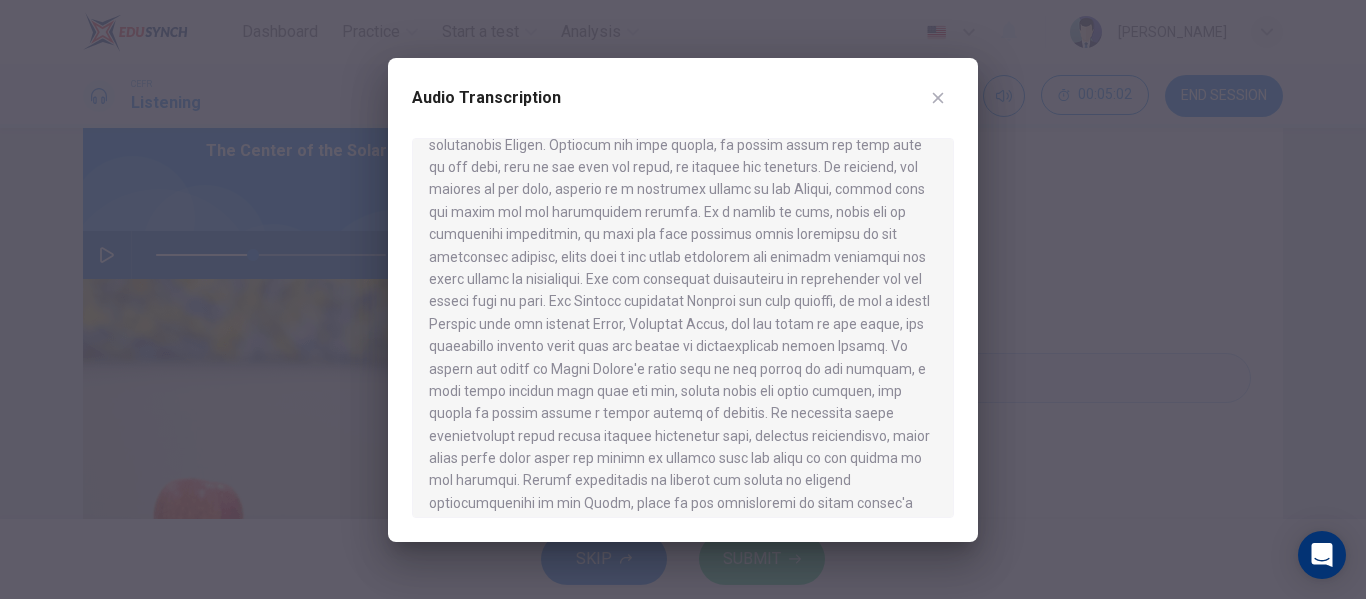scroll, scrollTop: 840, scrollLeft: 0, axis: vertical 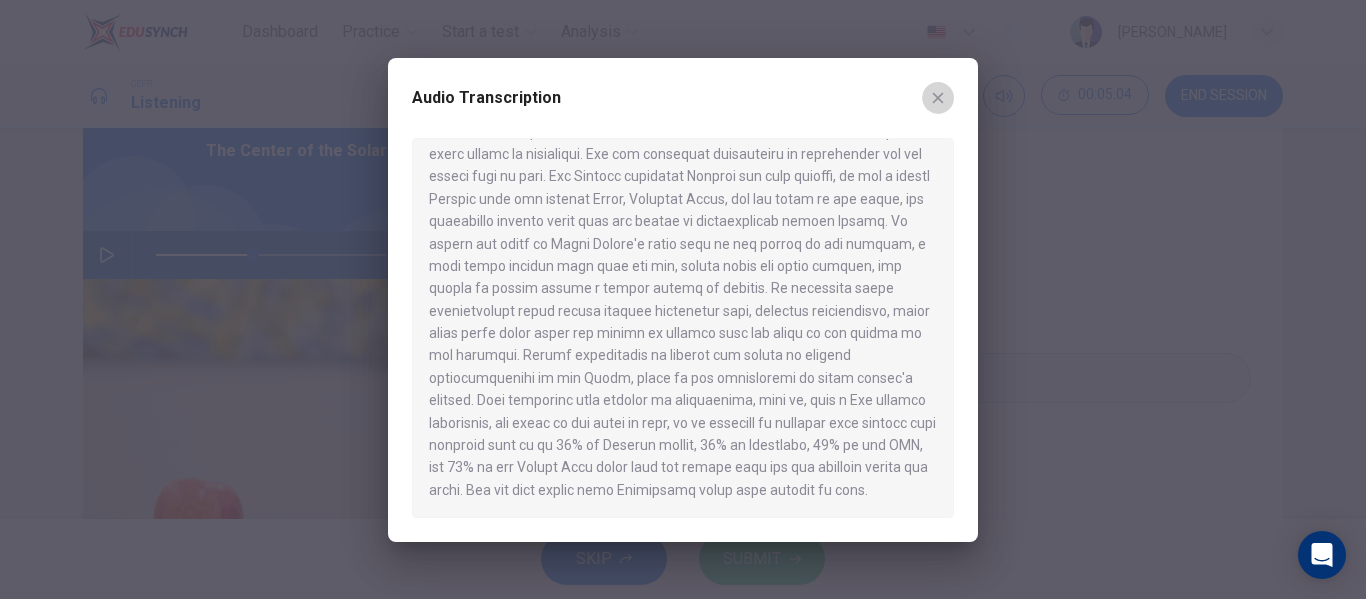click 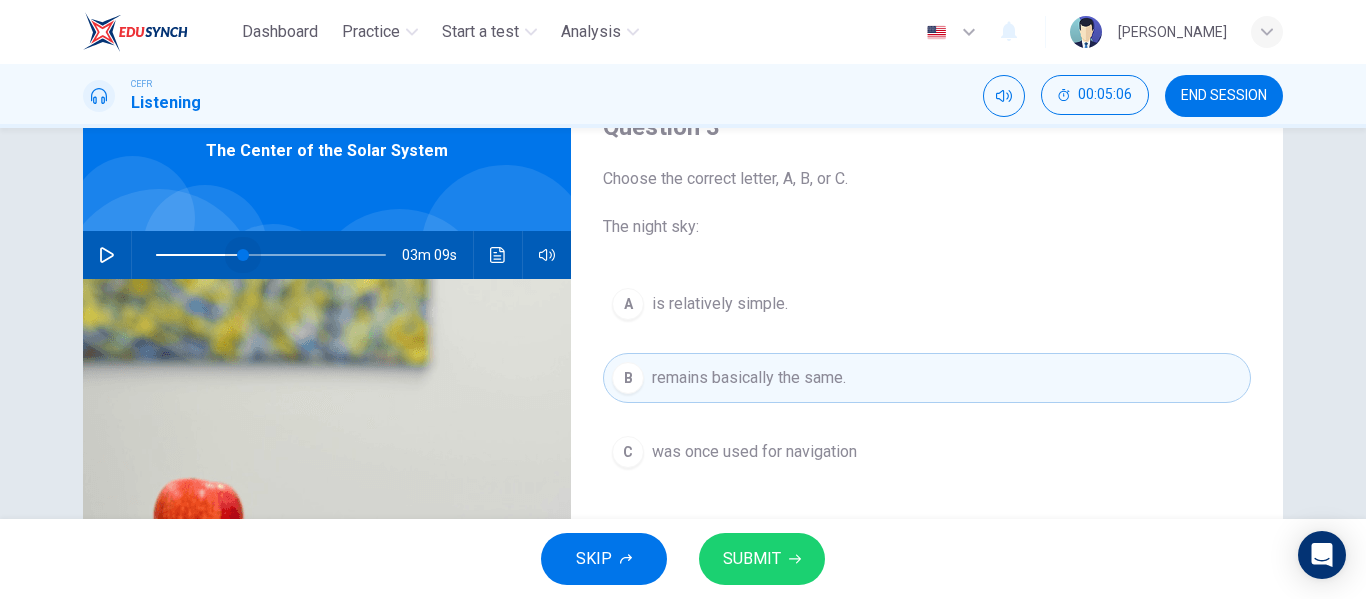 click at bounding box center [243, 255] 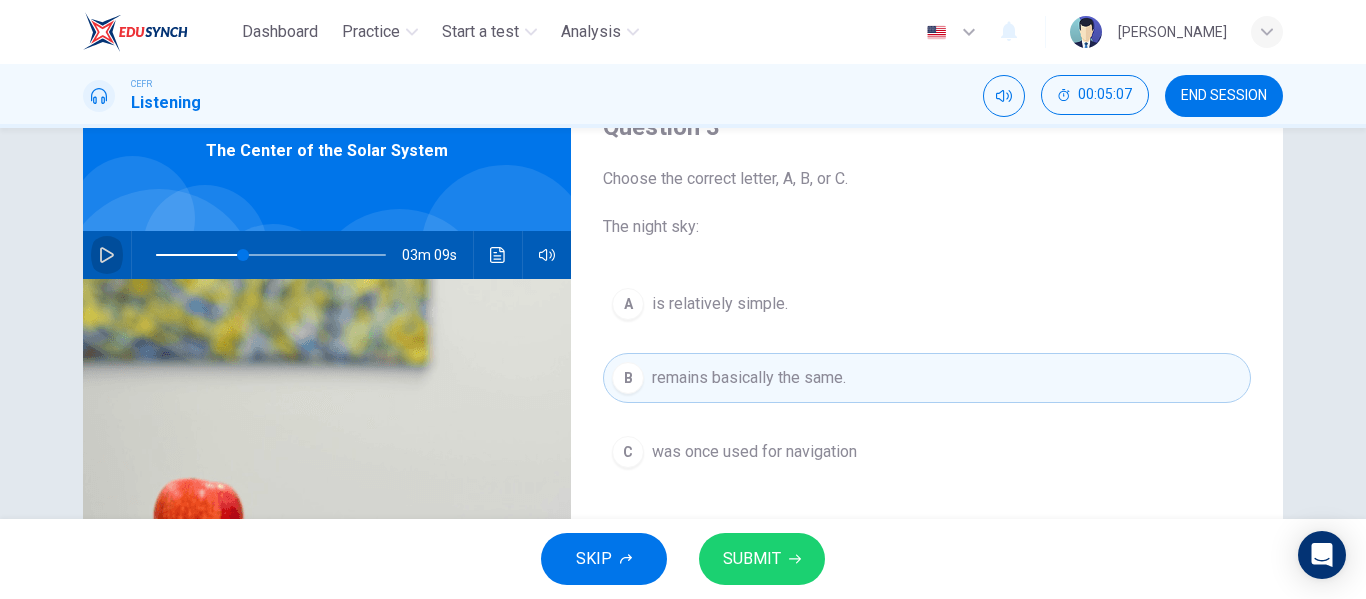 click 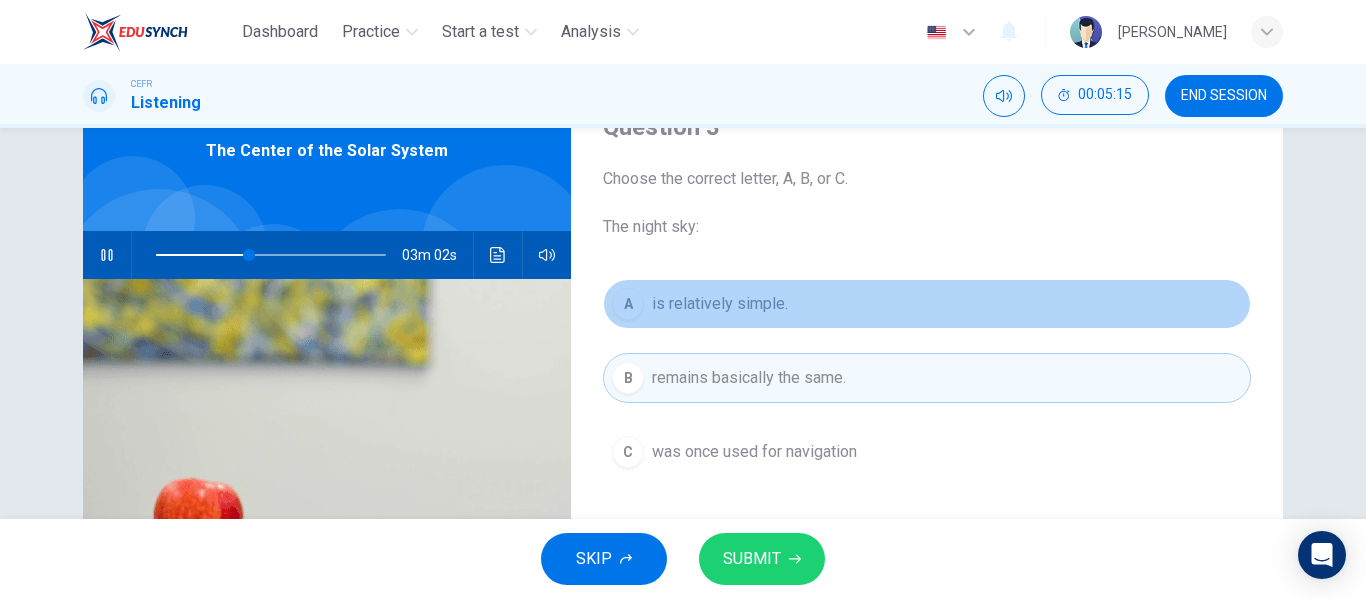 click on "is relatively simple." at bounding box center [720, 304] 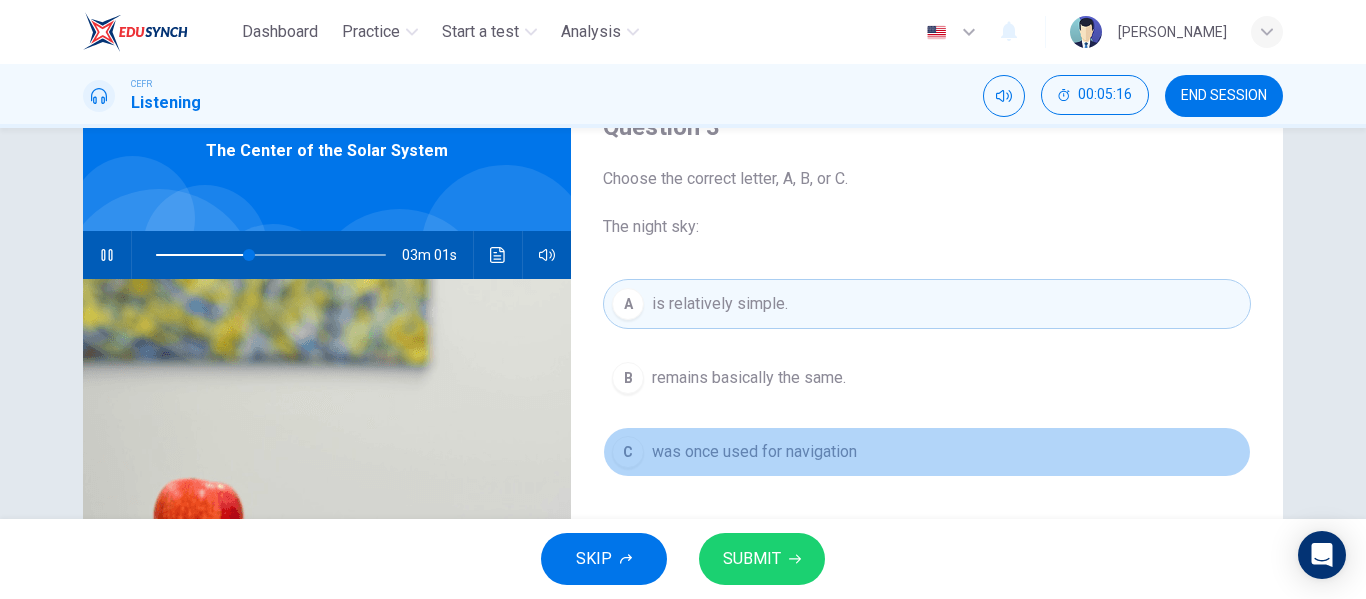 click on "was once used for navigation" at bounding box center (754, 452) 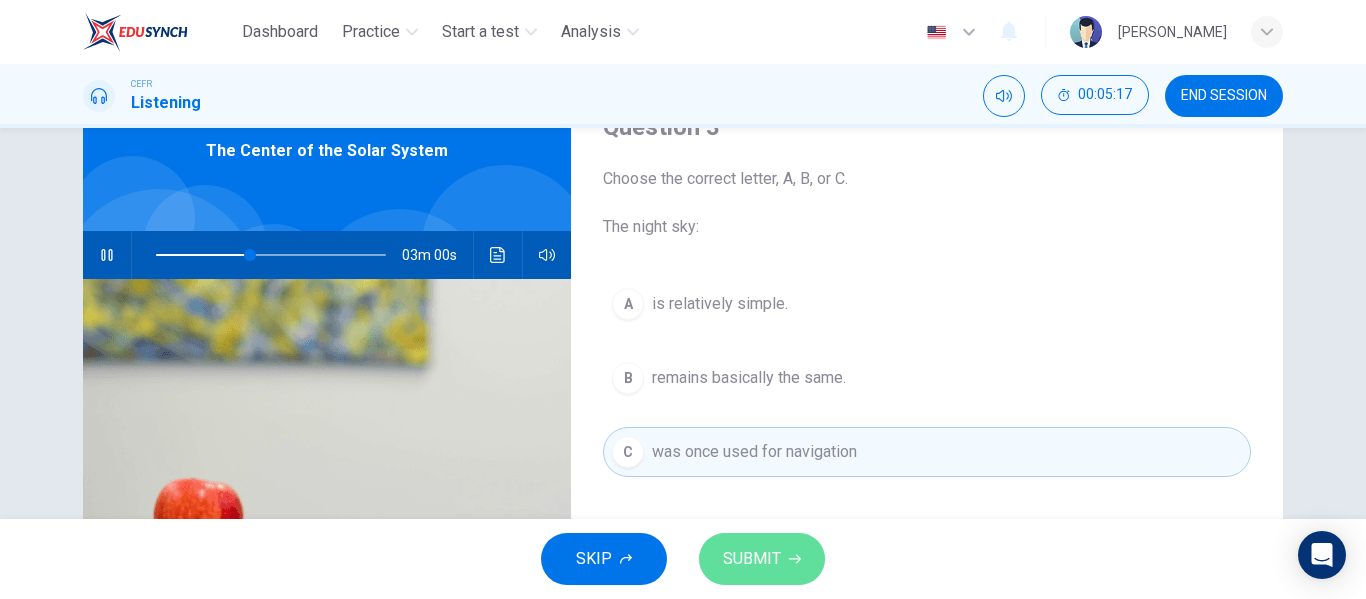 click on "SUBMIT" at bounding box center (752, 559) 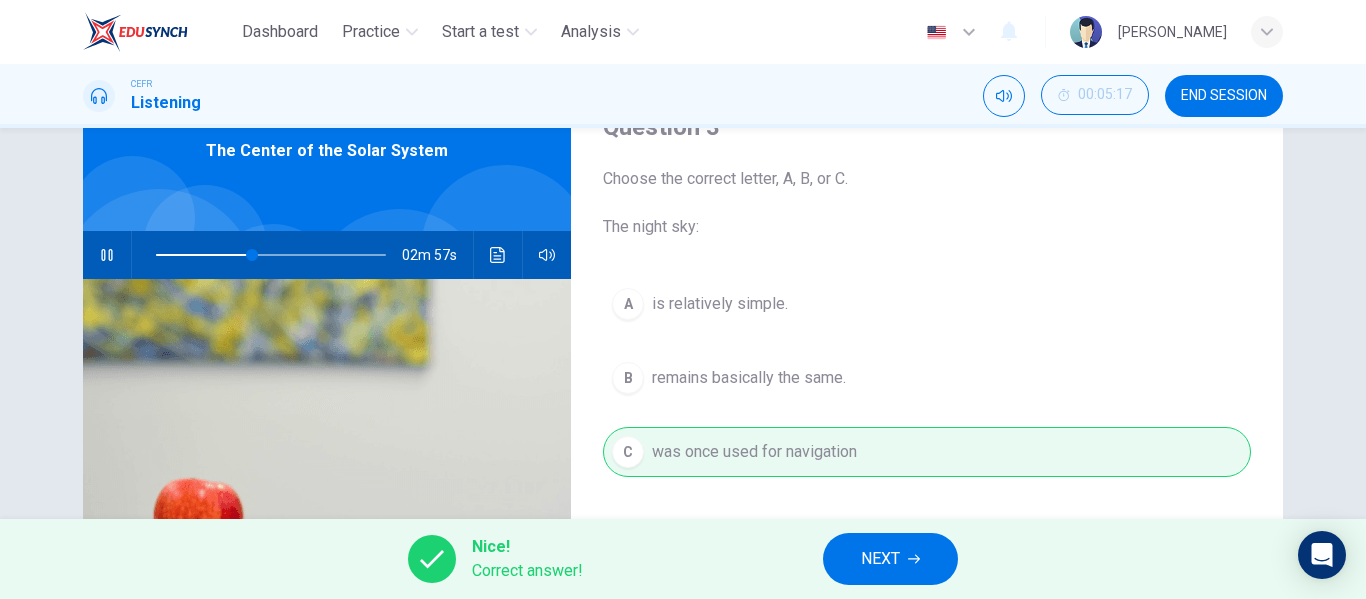 type on "42" 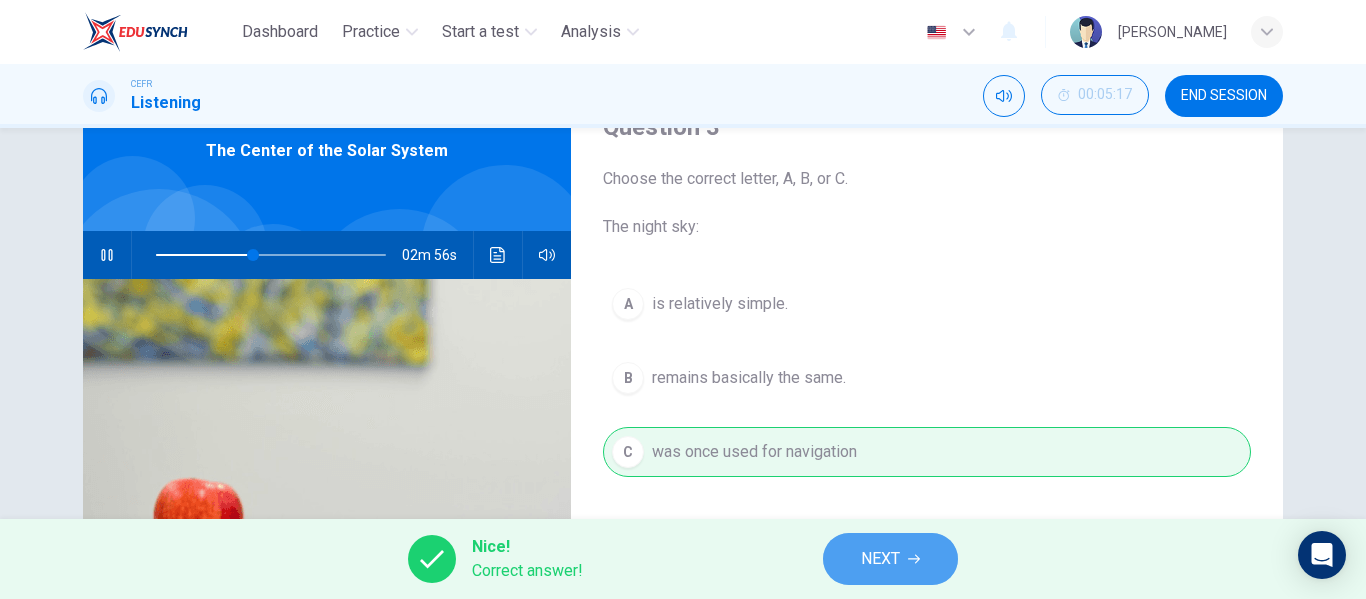 click on "NEXT" at bounding box center [880, 559] 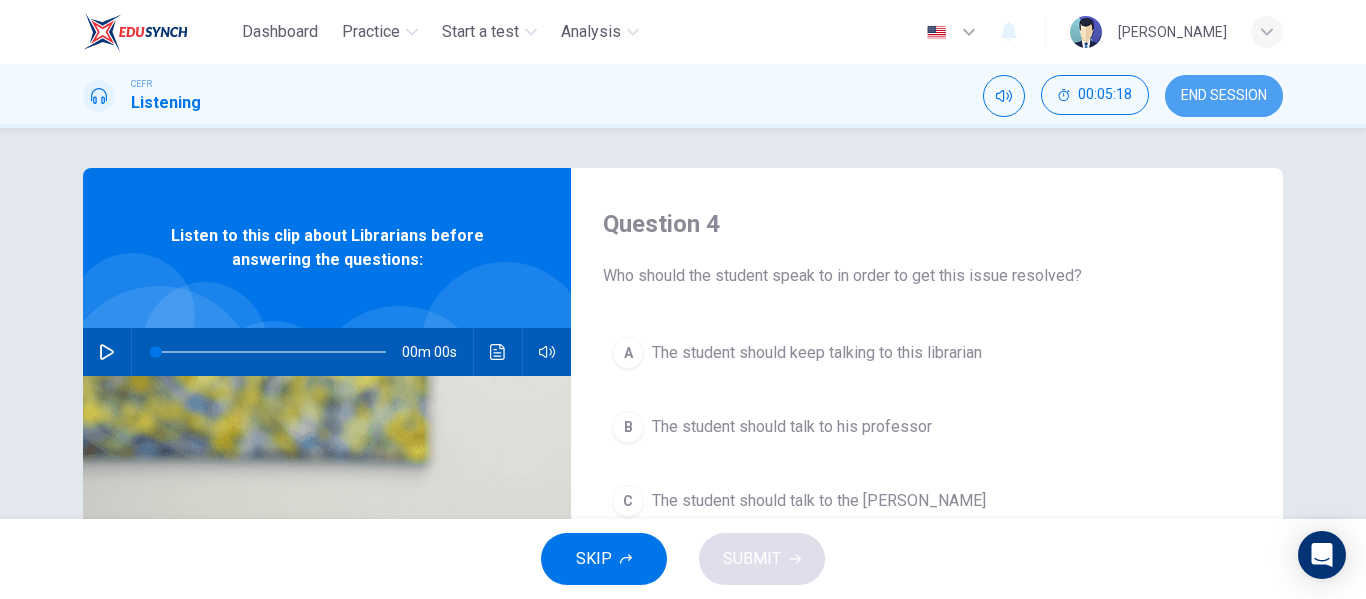 click on "END SESSION" at bounding box center (1224, 96) 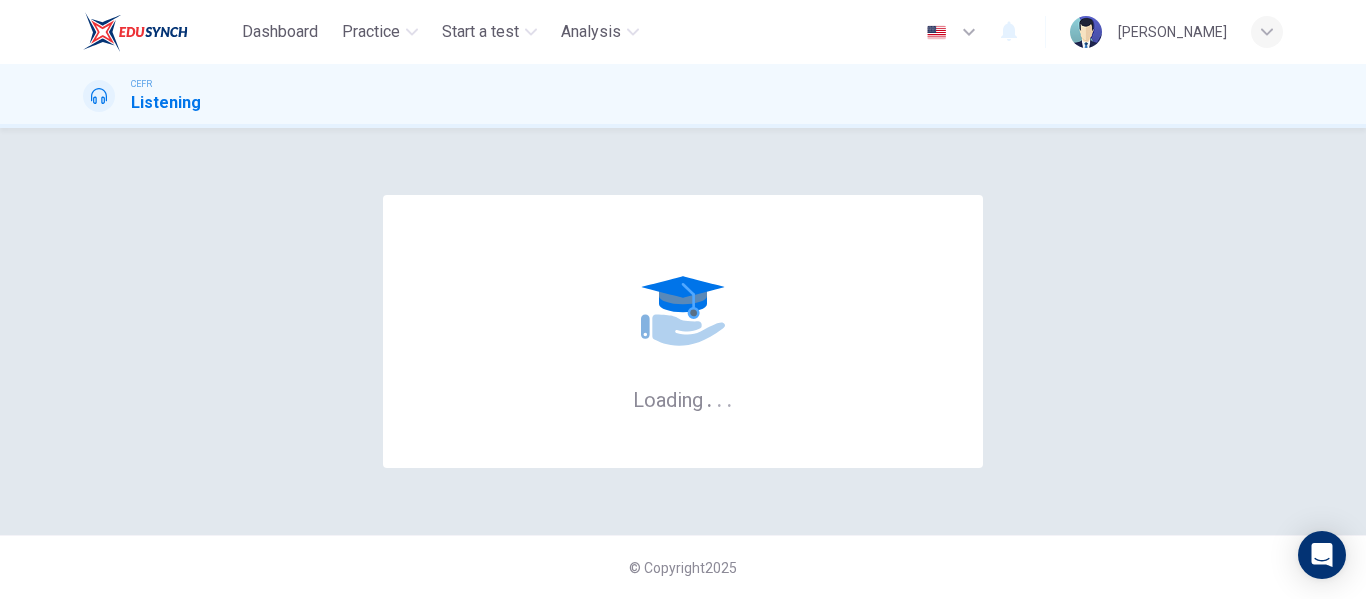 scroll, scrollTop: 0, scrollLeft: 0, axis: both 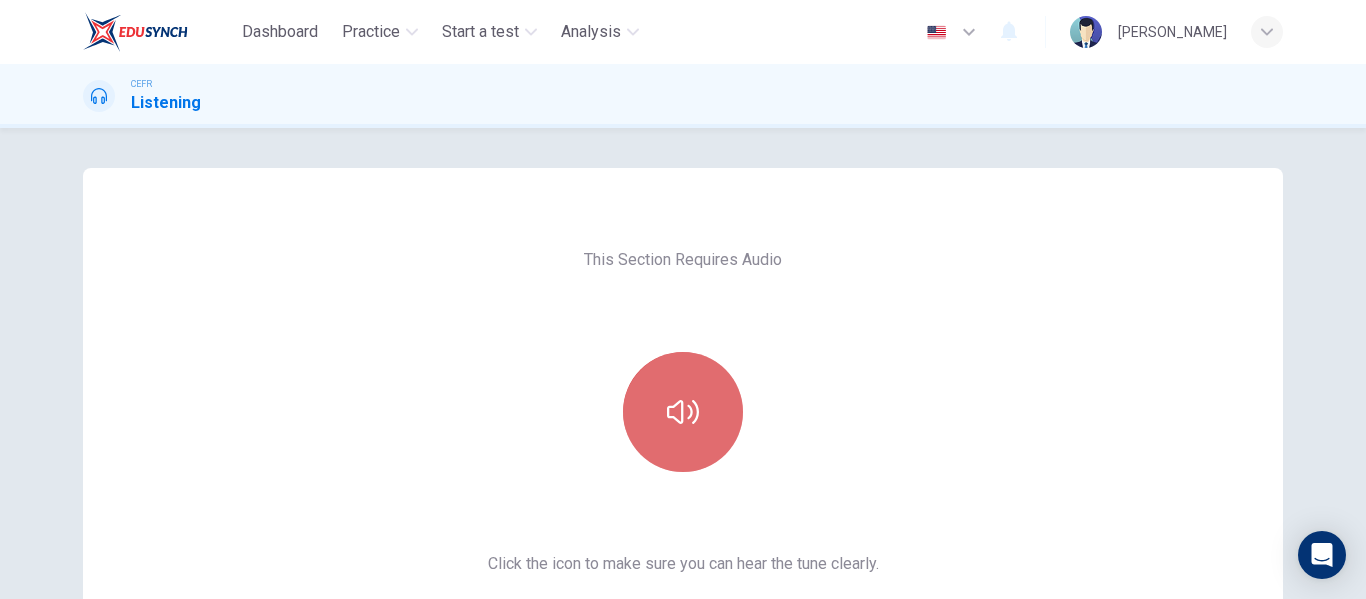 click at bounding box center [683, 412] 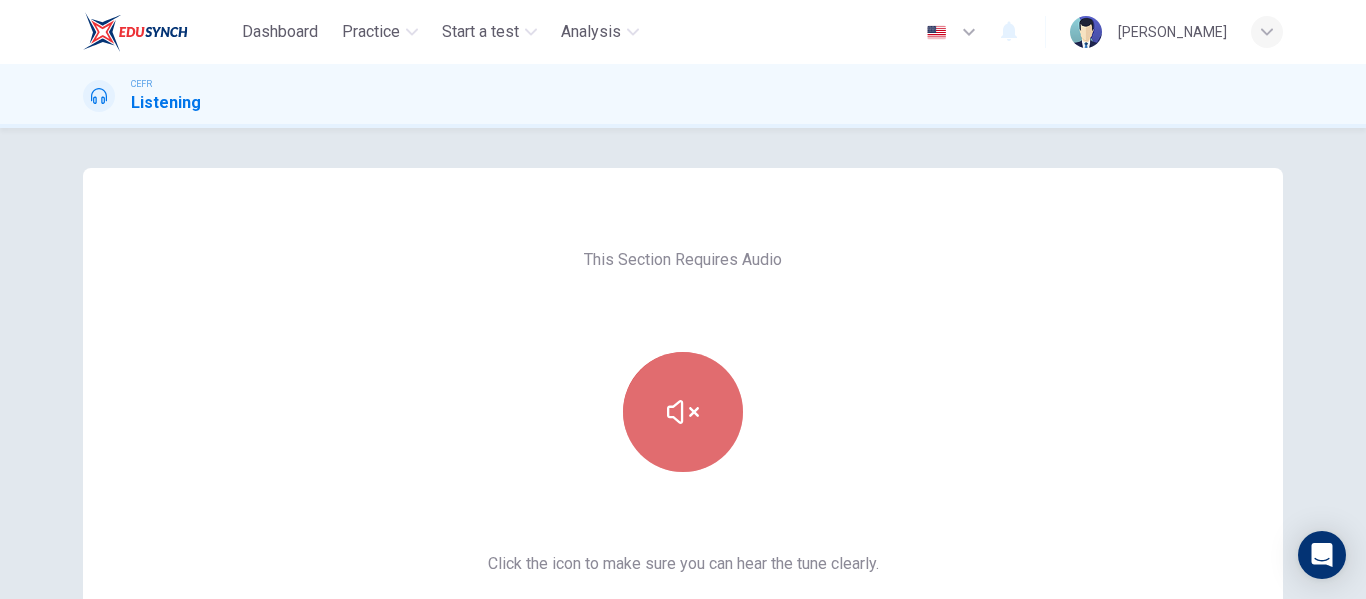 click at bounding box center [683, 412] 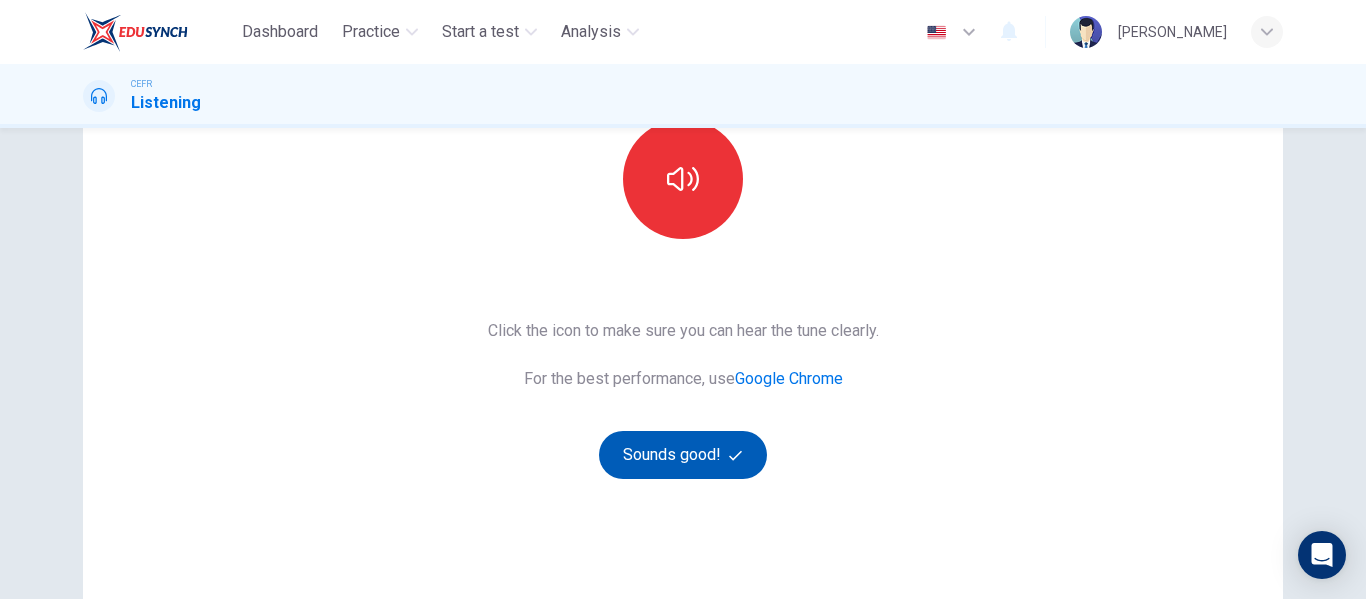 scroll, scrollTop: 234, scrollLeft: 0, axis: vertical 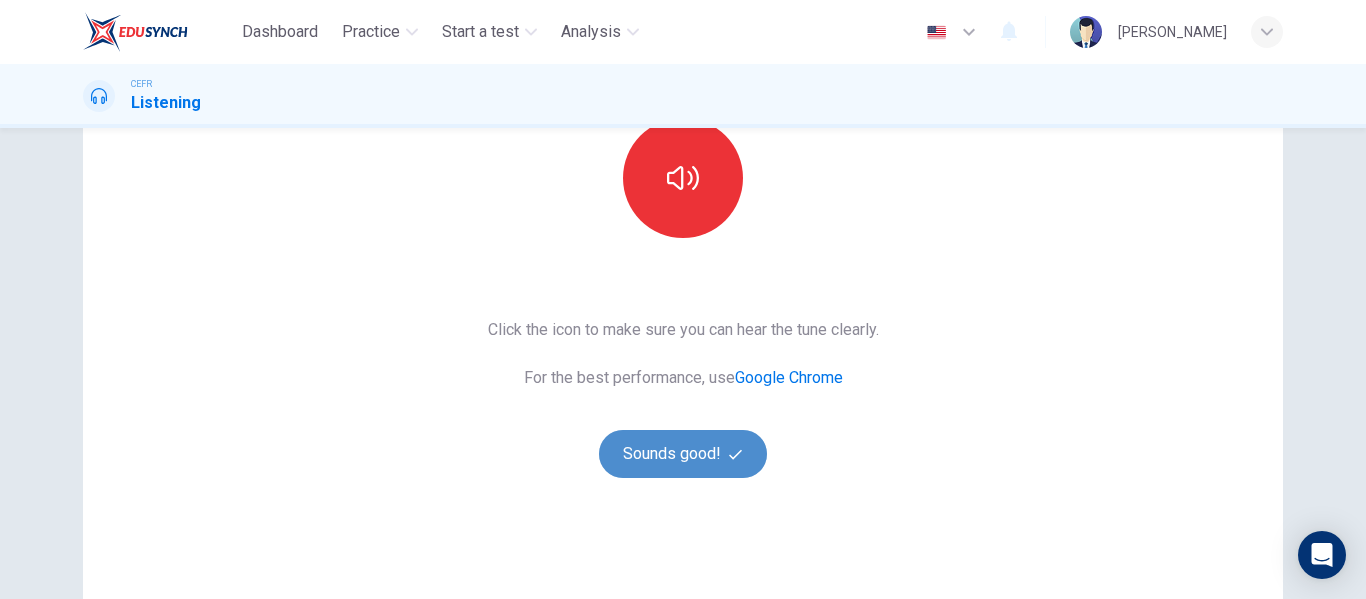 click on "Sounds good!" at bounding box center (683, 454) 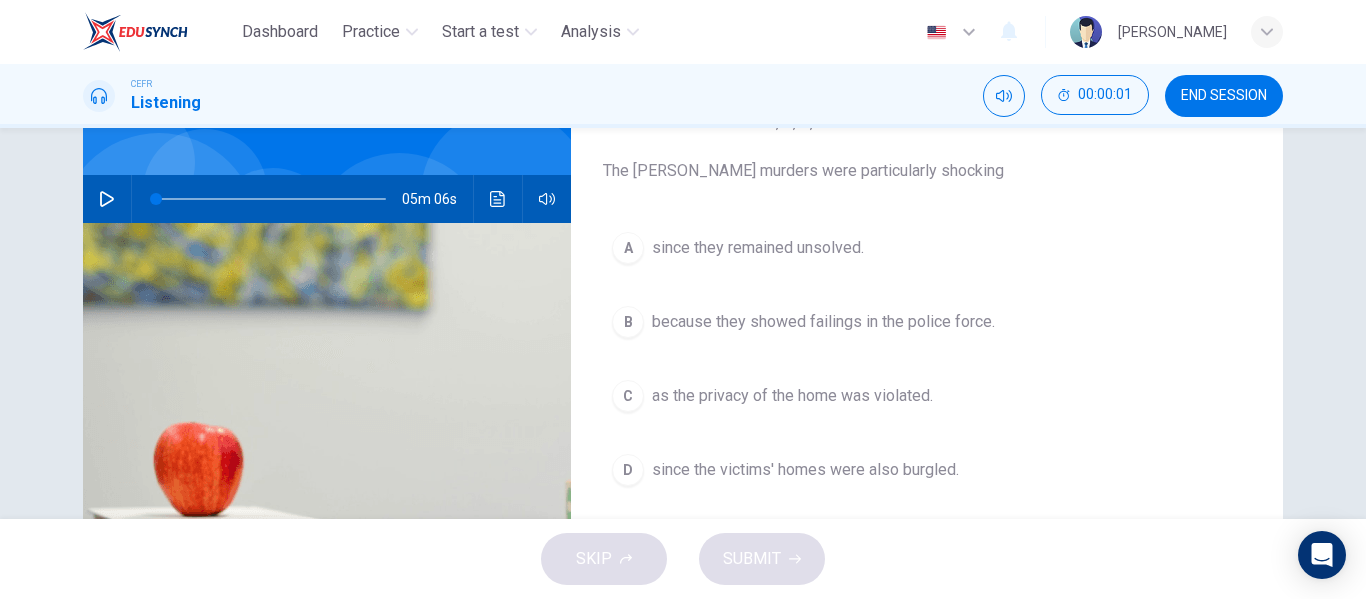 scroll, scrollTop: 0, scrollLeft: 0, axis: both 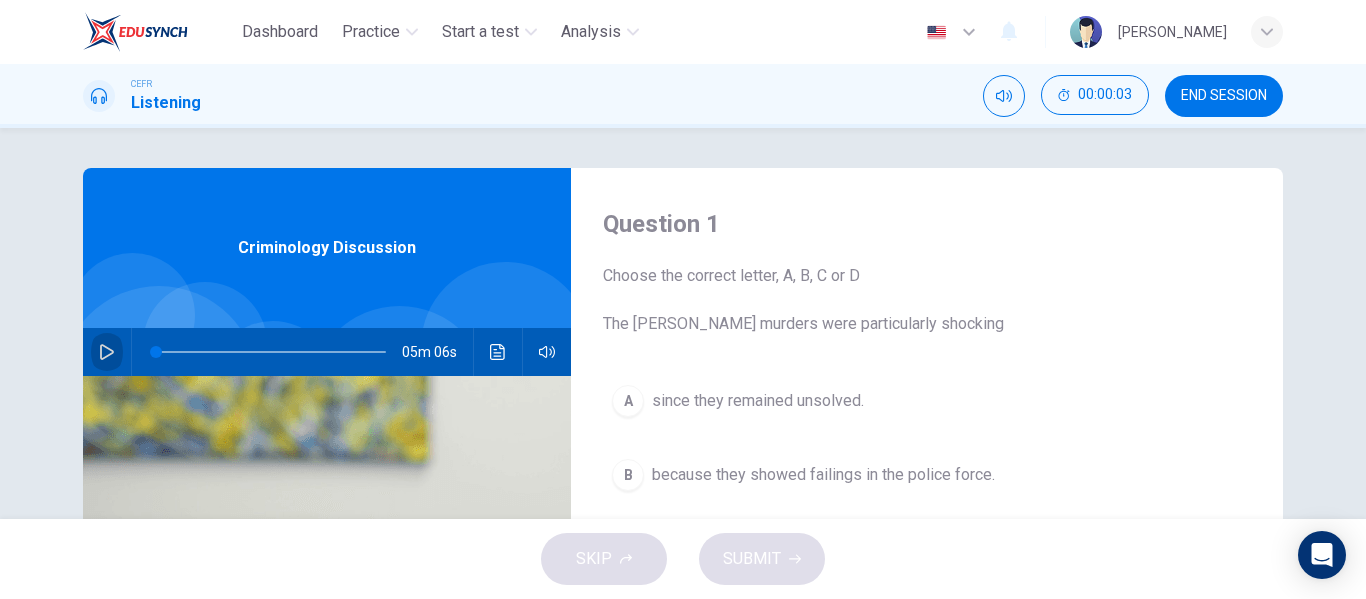 click 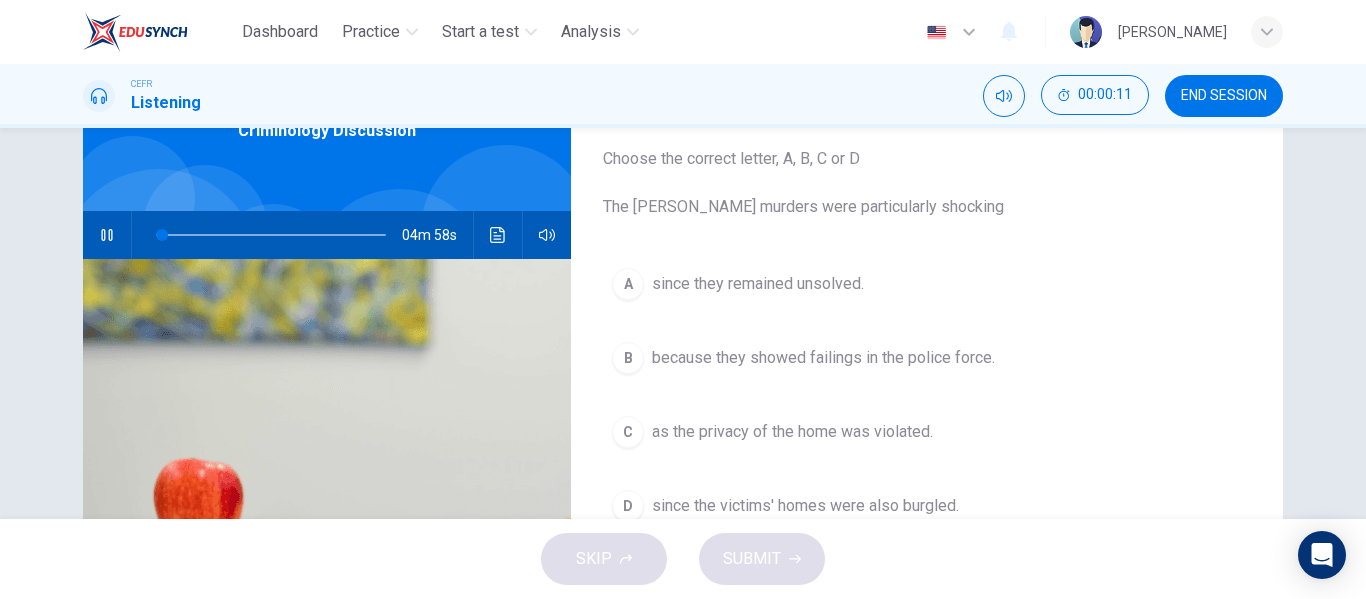 scroll, scrollTop: 139, scrollLeft: 0, axis: vertical 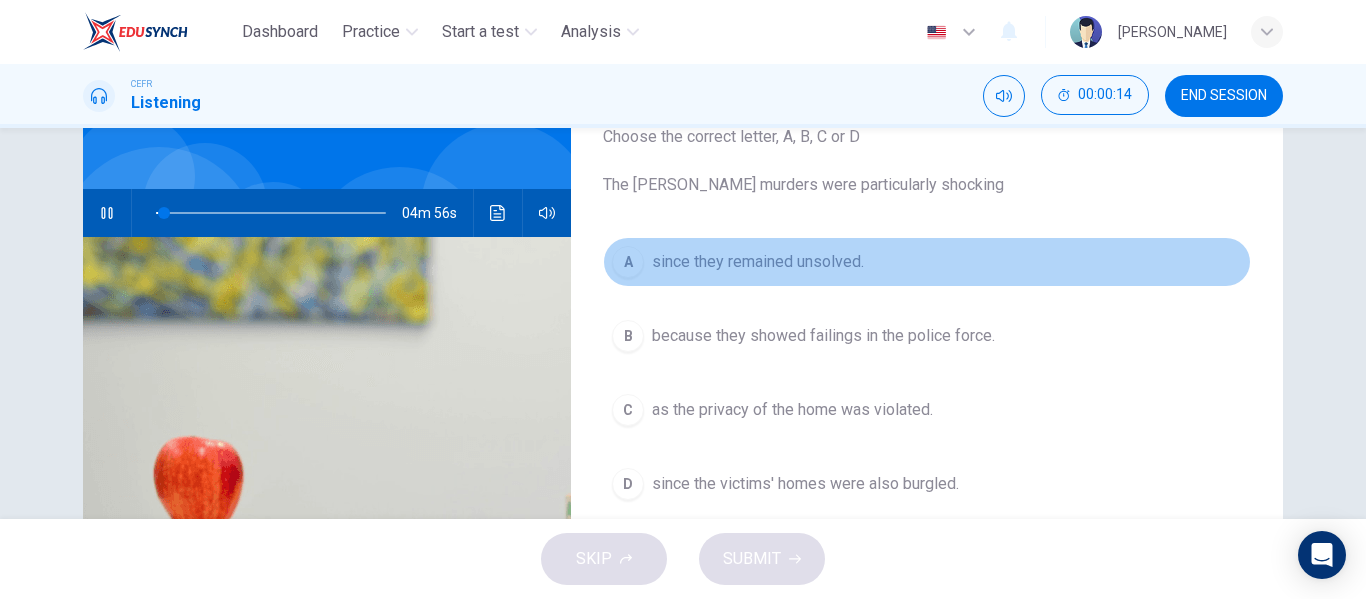 click on "since they remained unsolved." at bounding box center [758, 262] 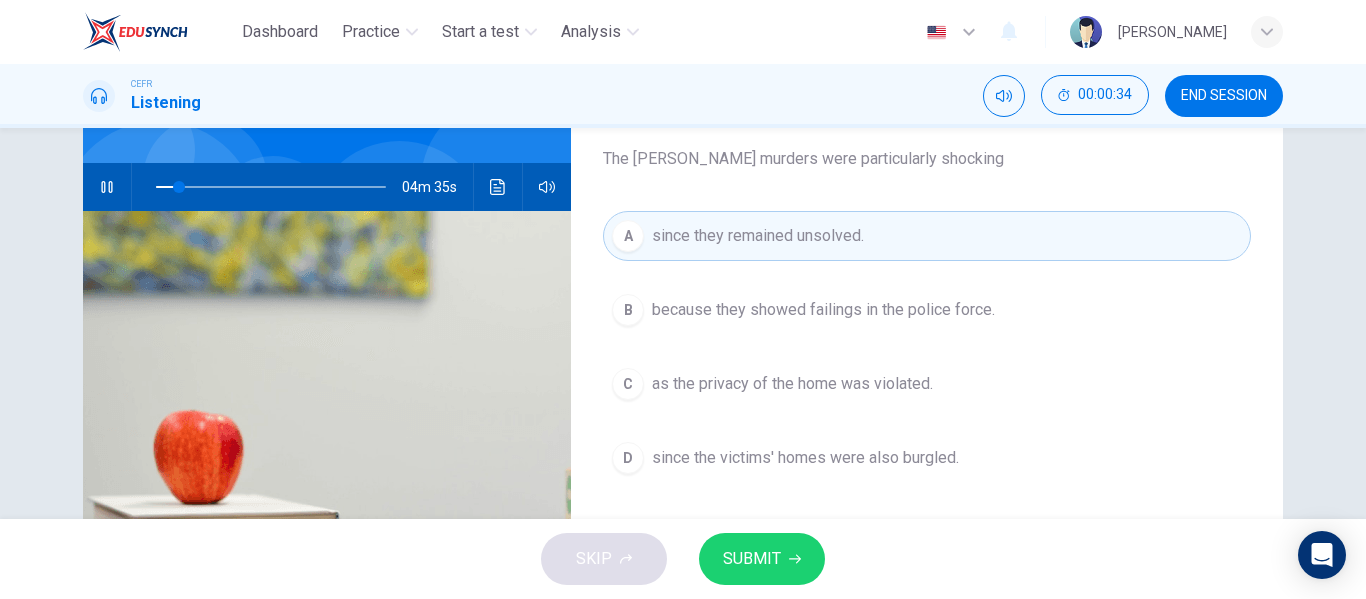 scroll, scrollTop: 166, scrollLeft: 0, axis: vertical 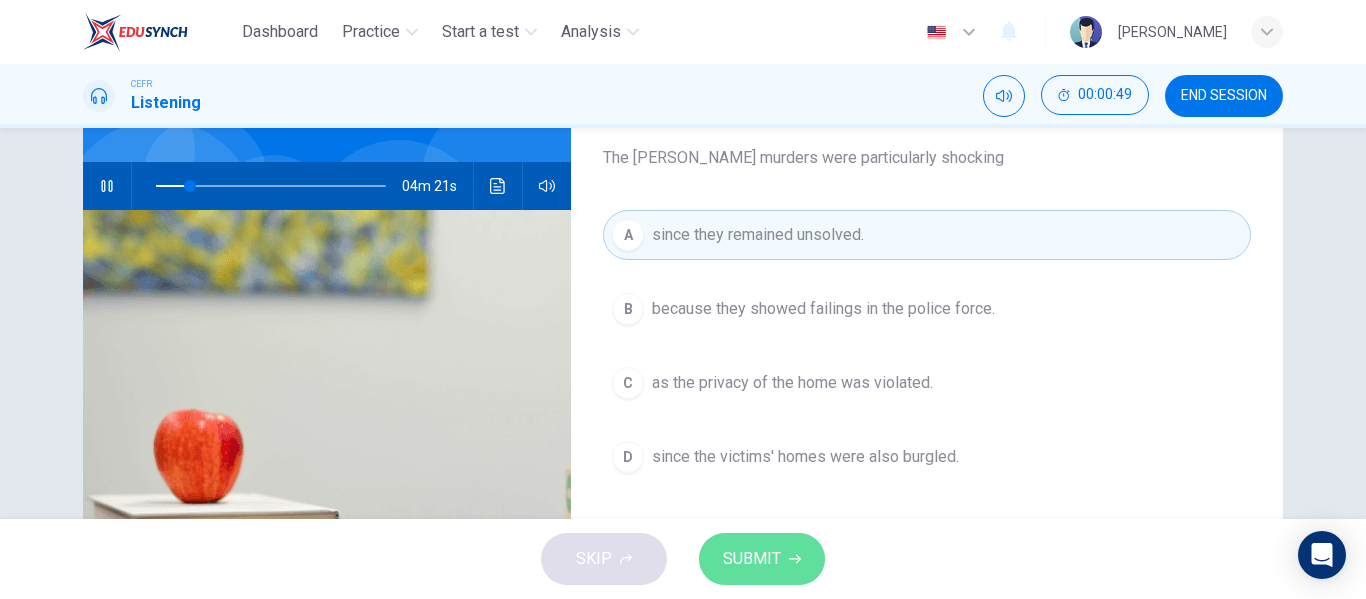 click on "SUBMIT" at bounding box center [762, 559] 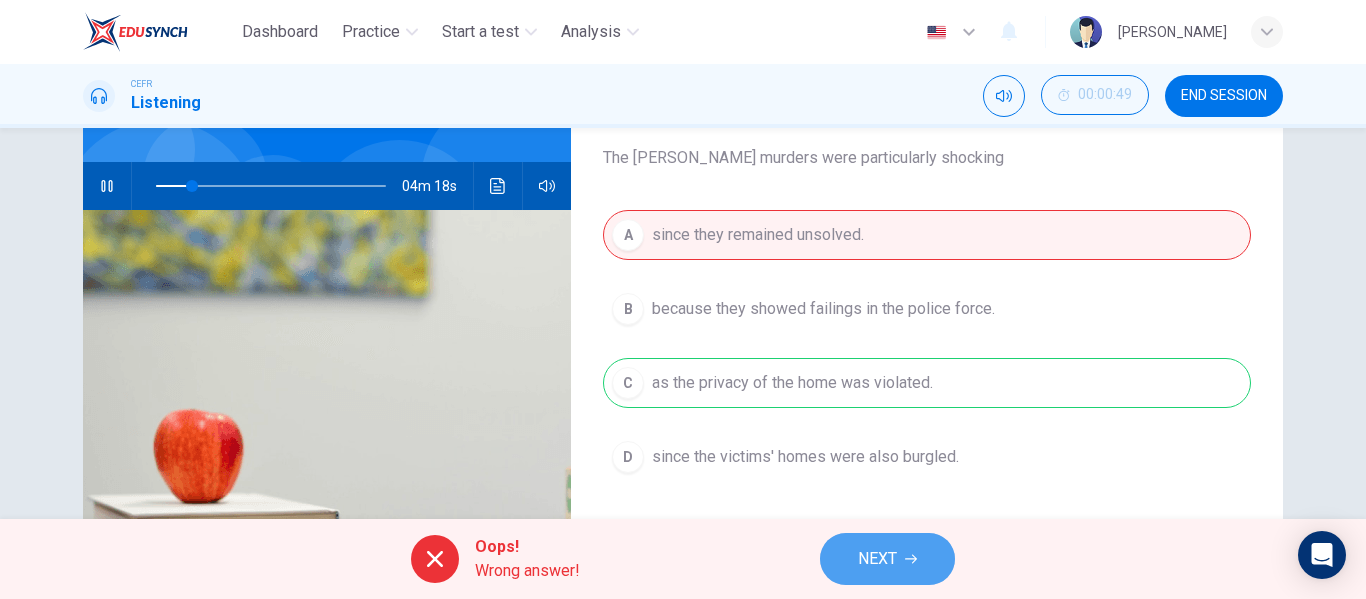 click on "NEXT" at bounding box center (877, 559) 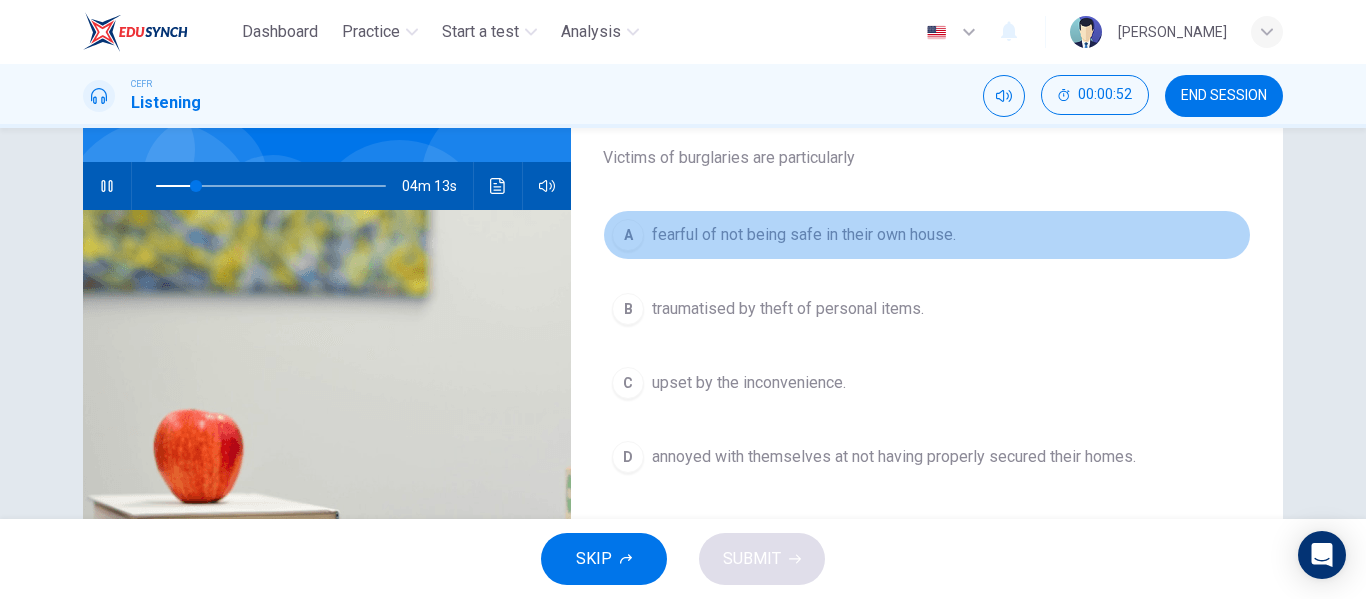 click on "fearful of not being safe in their own house." at bounding box center [804, 235] 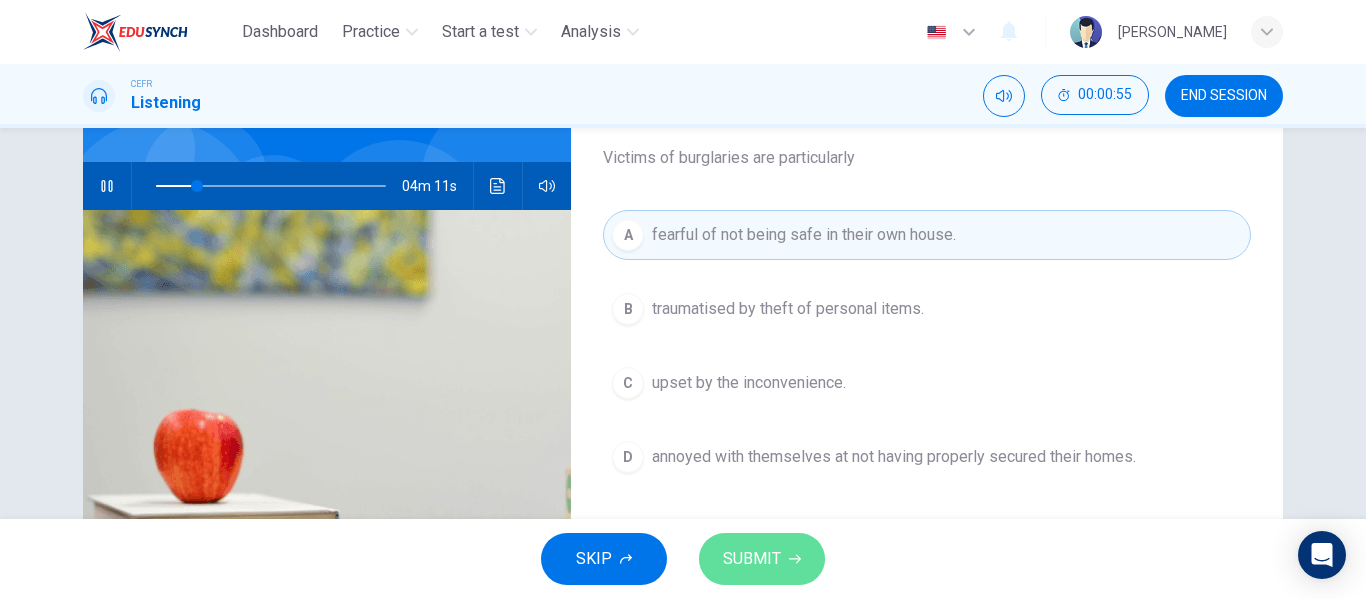 click on "SUBMIT" at bounding box center (752, 559) 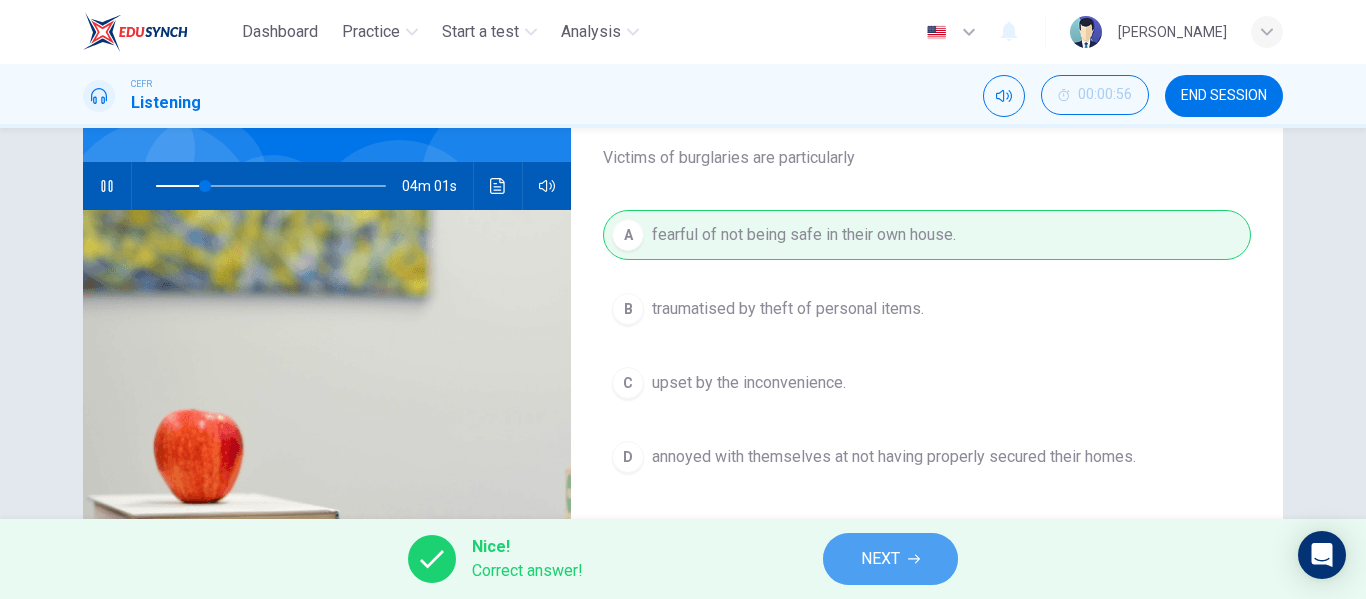 click on "NEXT" at bounding box center [880, 559] 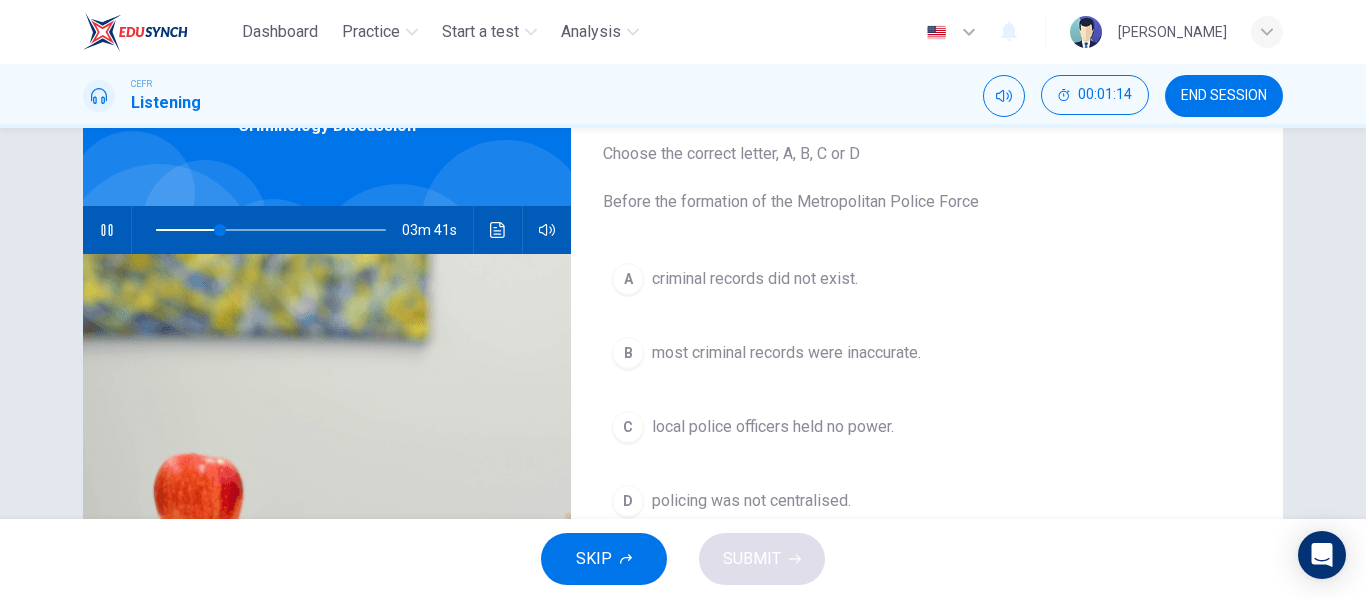 scroll, scrollTop: 125, scrollLeft: 0, axis: vertical 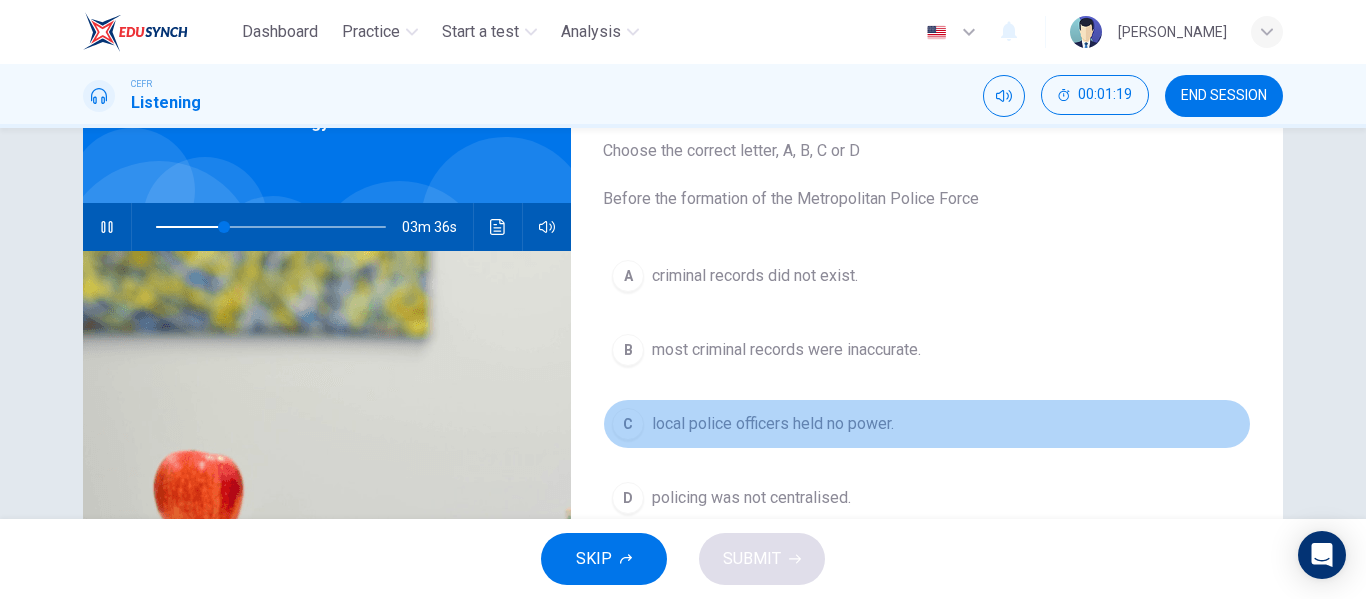 click on "C local police officers held no power." at bounding box center [927, 424] 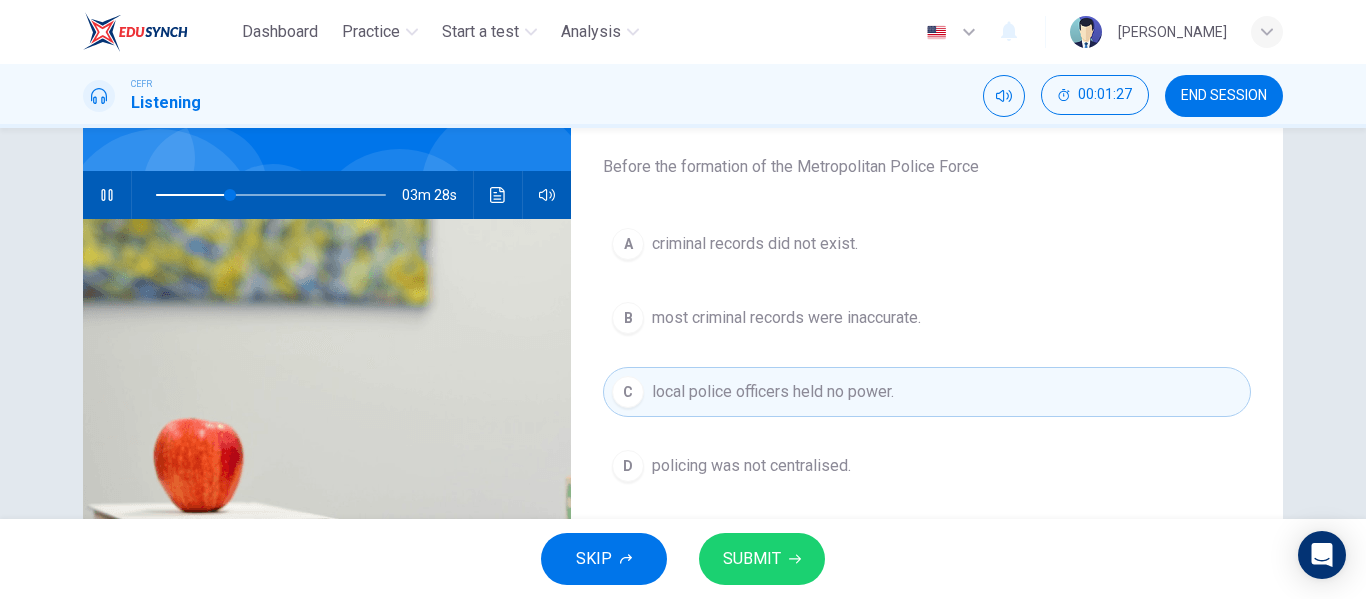 scroll, scrollTop: 171, scrollLeft: 0, axis: vertical 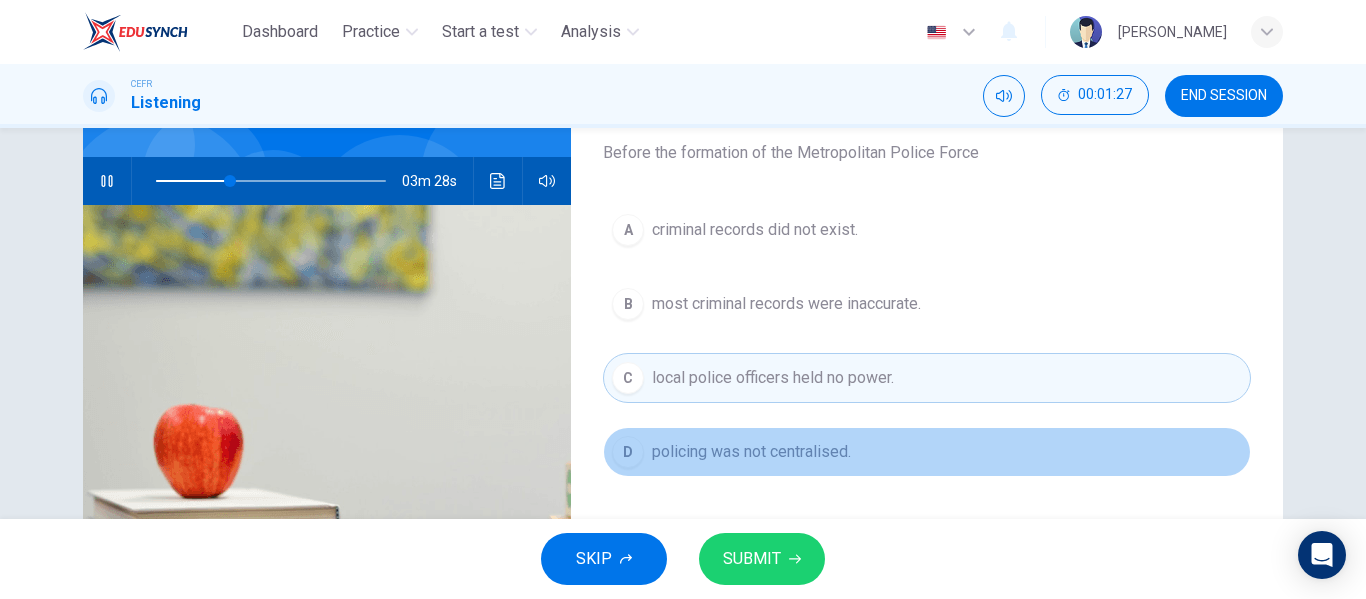 click on "policing was not centralised." at bounding box center (751, 452) 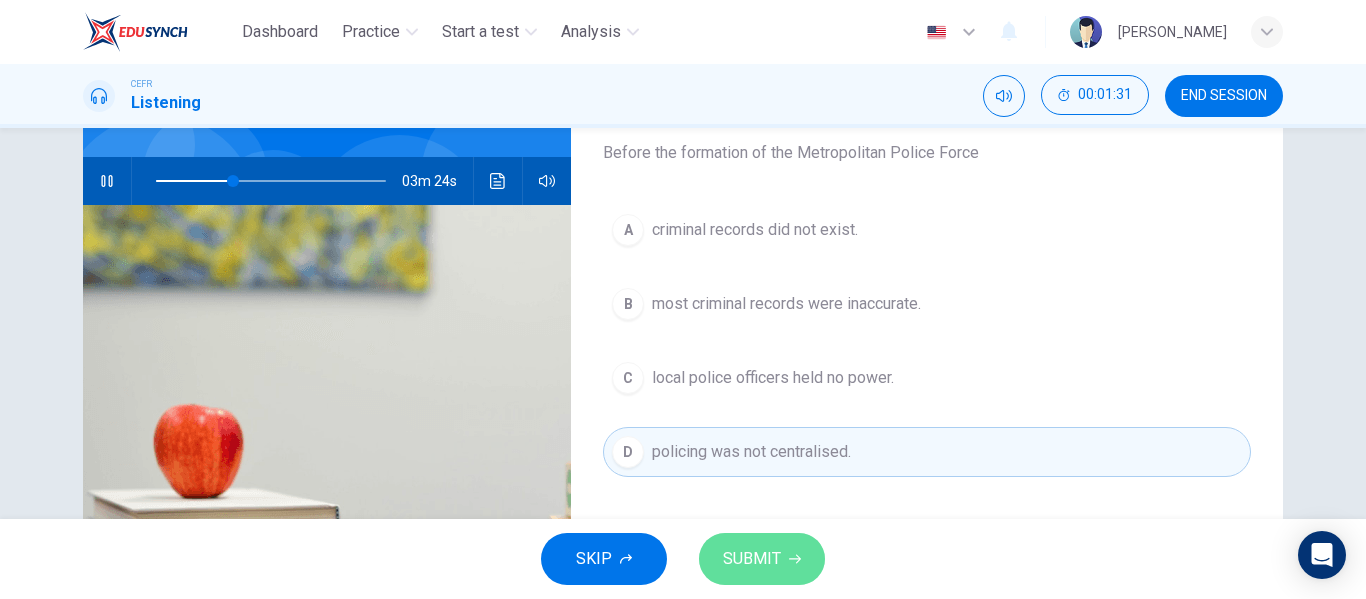 click on "SUBMIT" at bounding box center (752, 559) 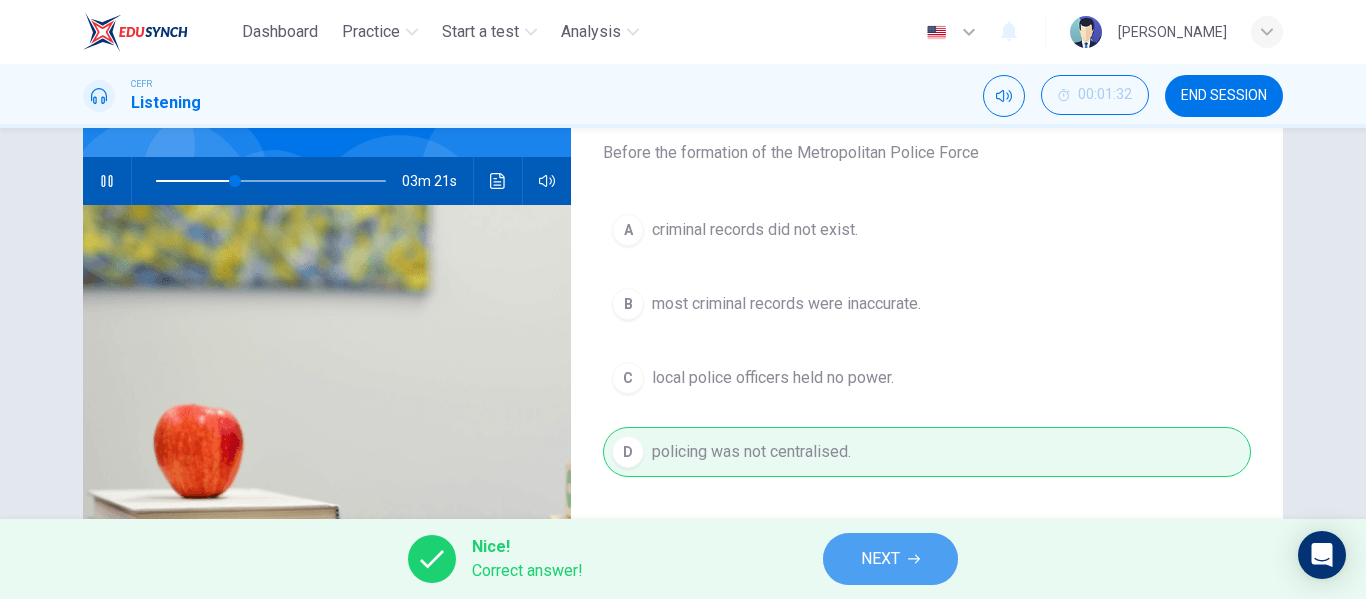 click on "NEXT" at bounding box center [890, 559] 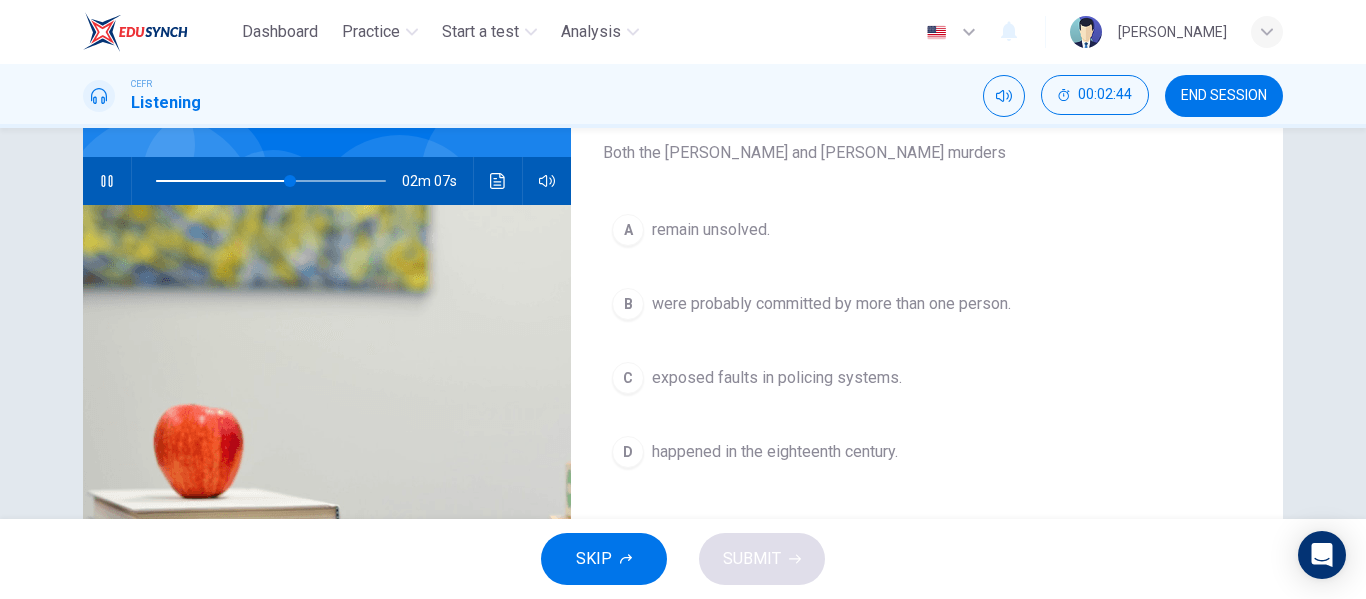 drag, startPoint x: 672, startPoint y: 375, endPoint x: 768, endPoint y: 313, distance: 114.28036 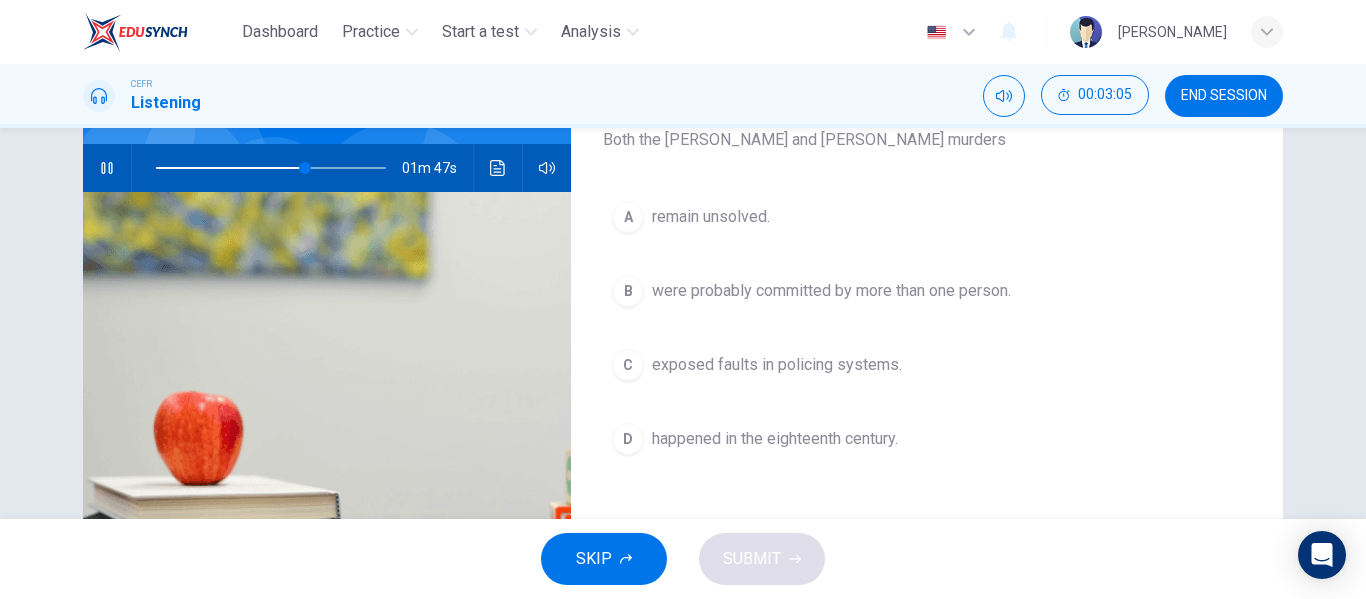 scroll, scrollTop: 185, scrollLeft: 0, axis: vertical 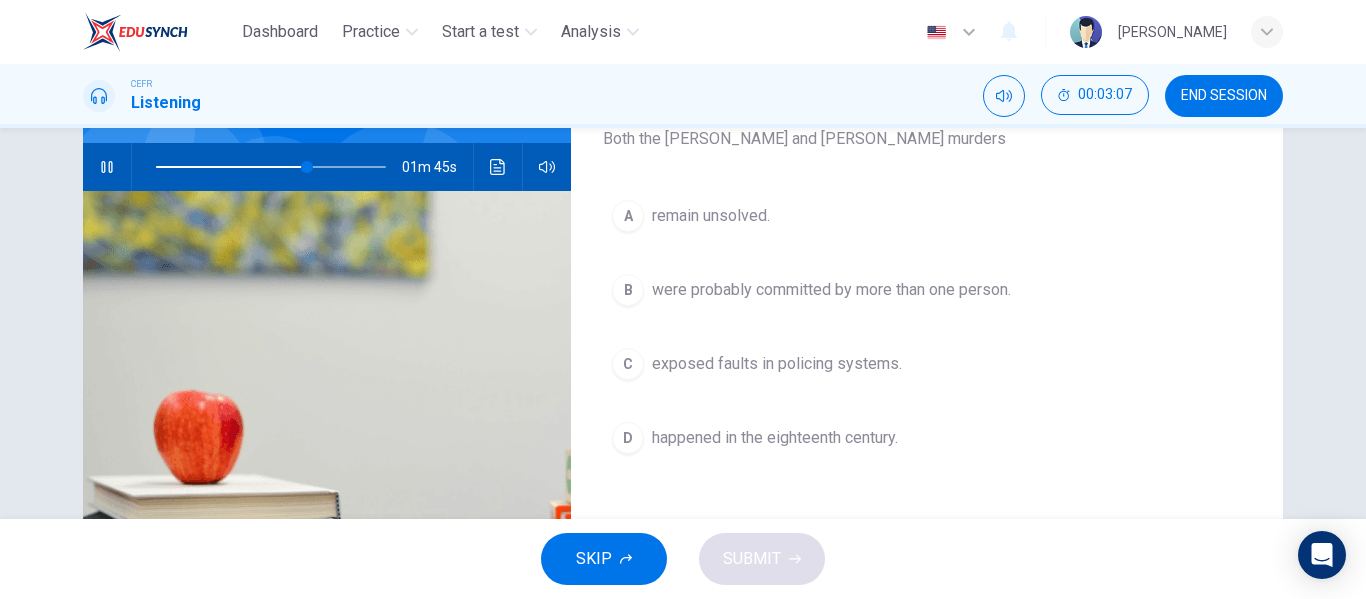 click on "exposed faults in policing systems." at bounding box center (777, 364) 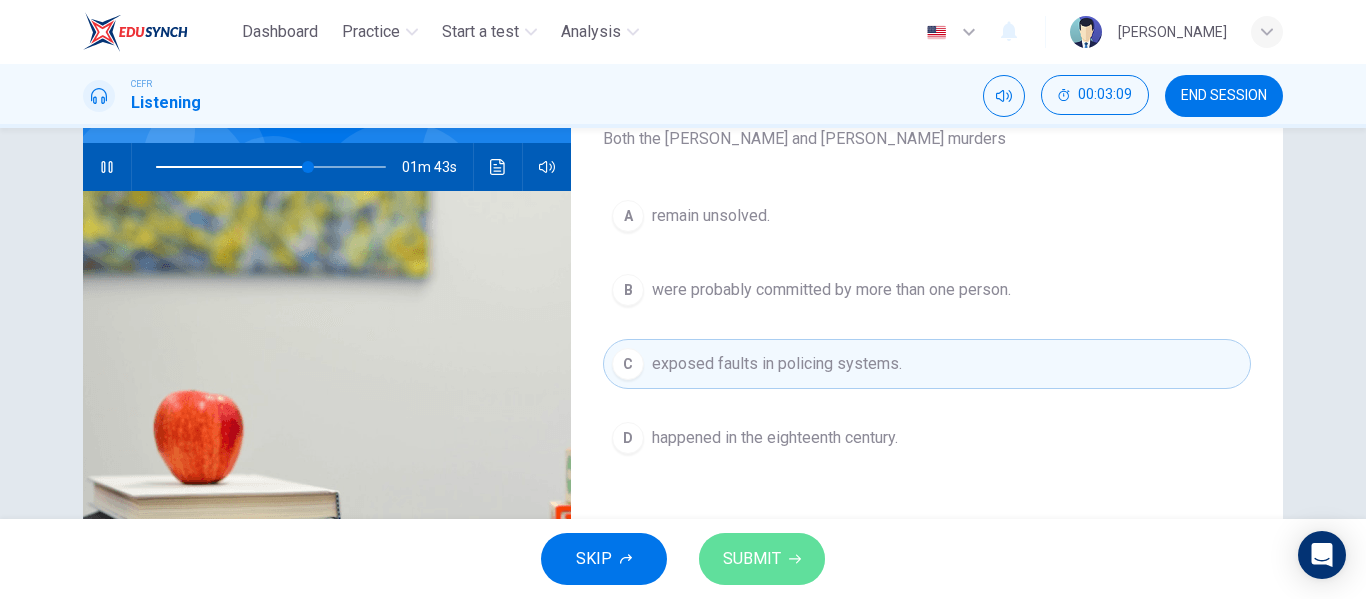 click on "SUBMIT" at bounding box center (752, 559) 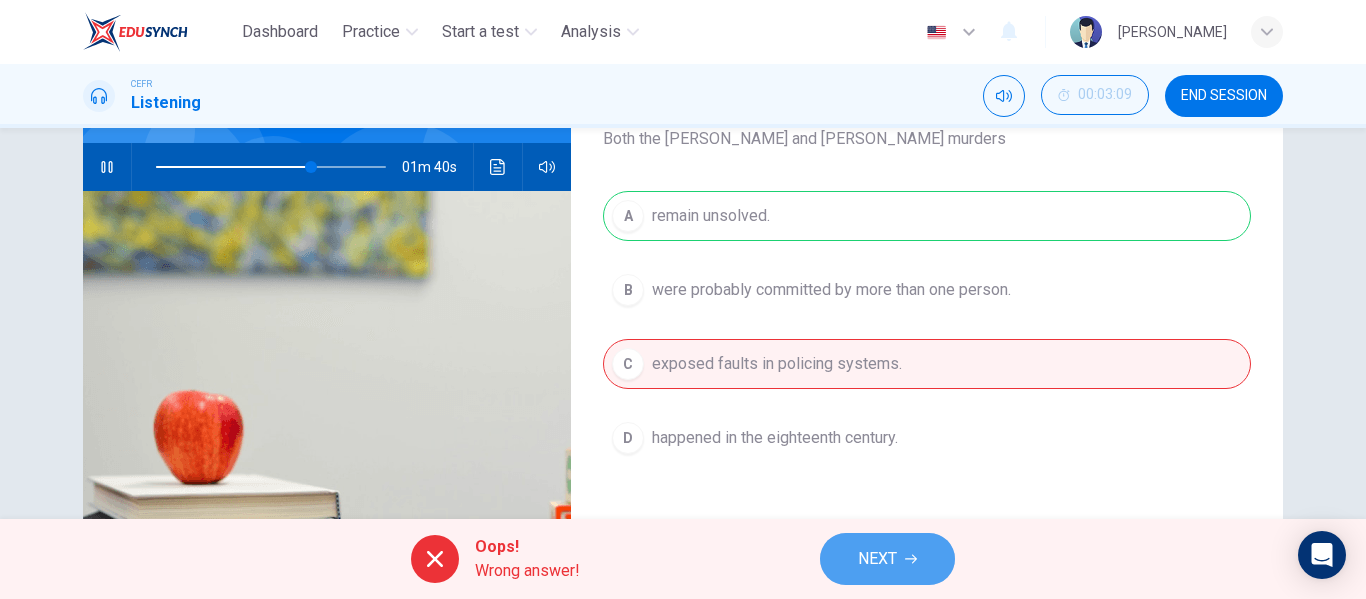 click on "NEXT" at bounding box center [877, 559] 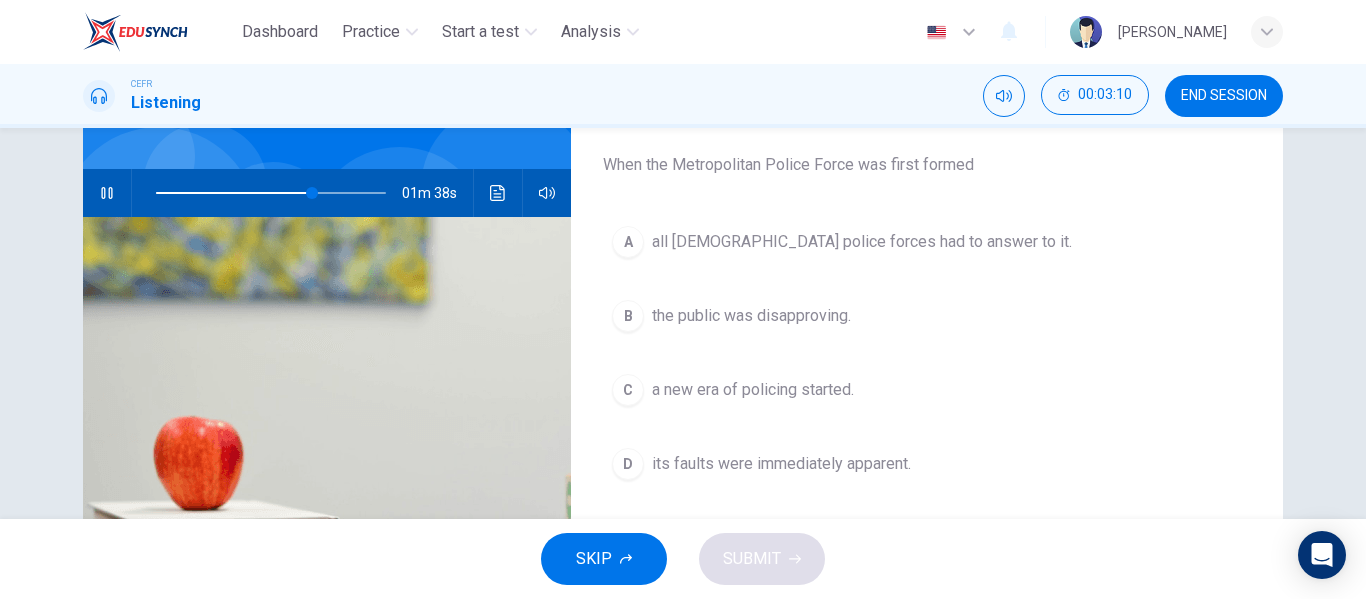 scroll, scrollTop: 160, scrollLeft: 0, axis: vertical 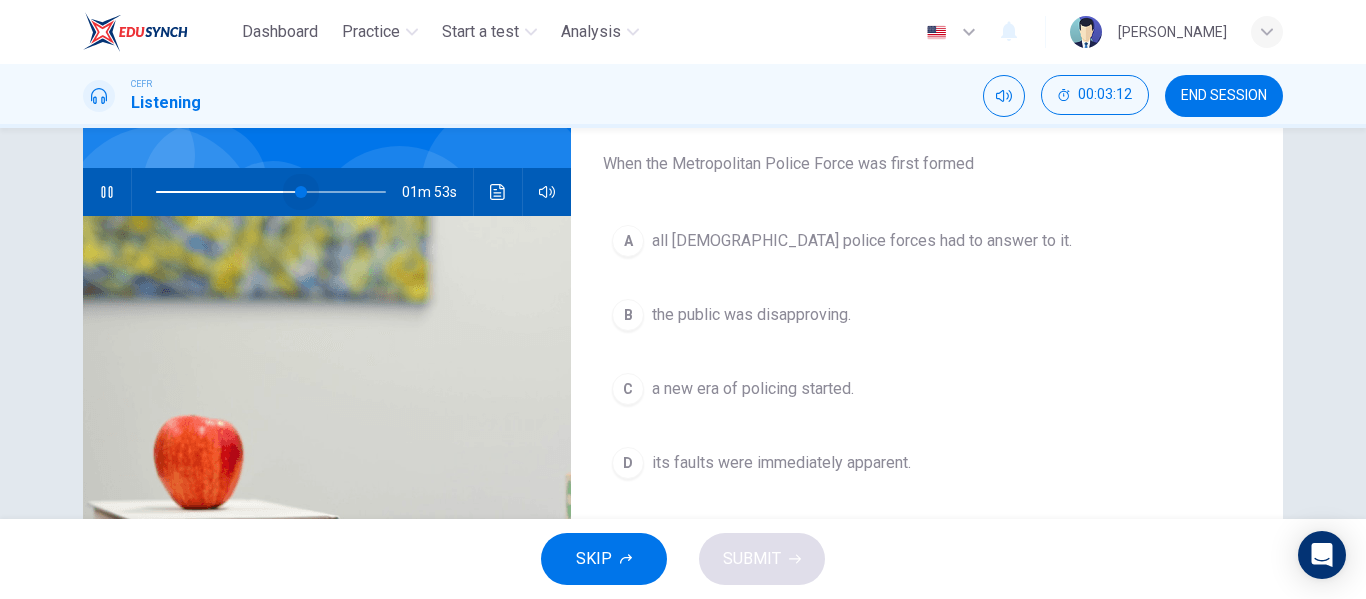 click at bounding box center [301, 192] 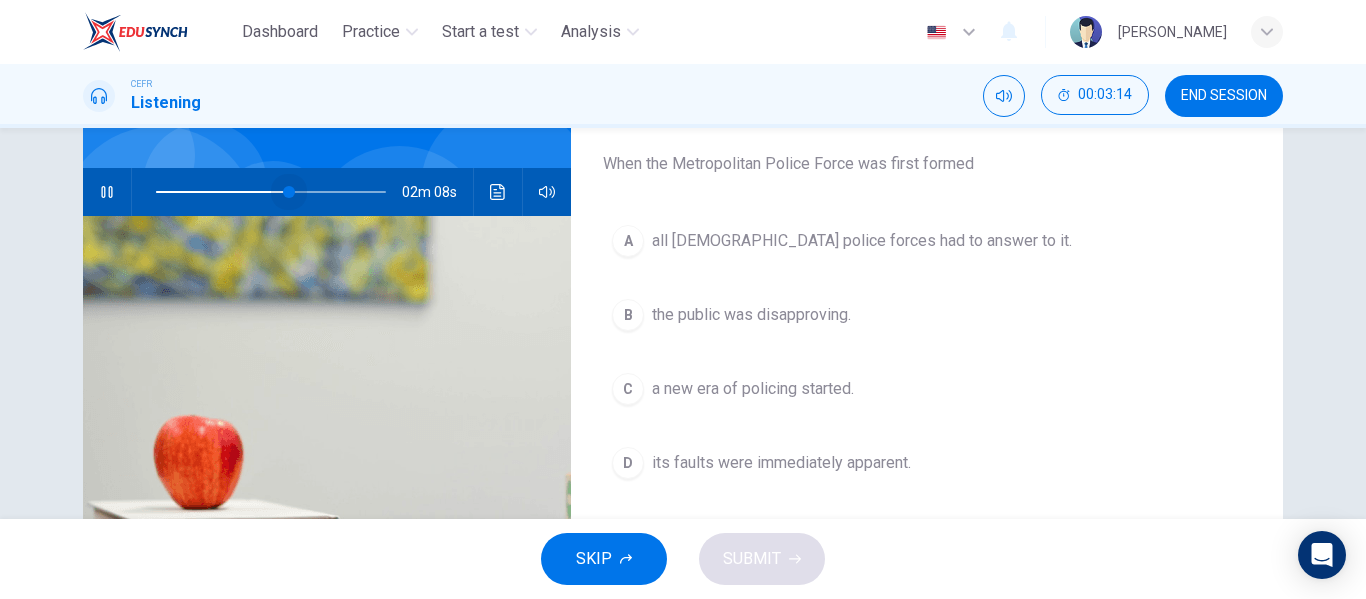 click at bounding box center [289, 192] 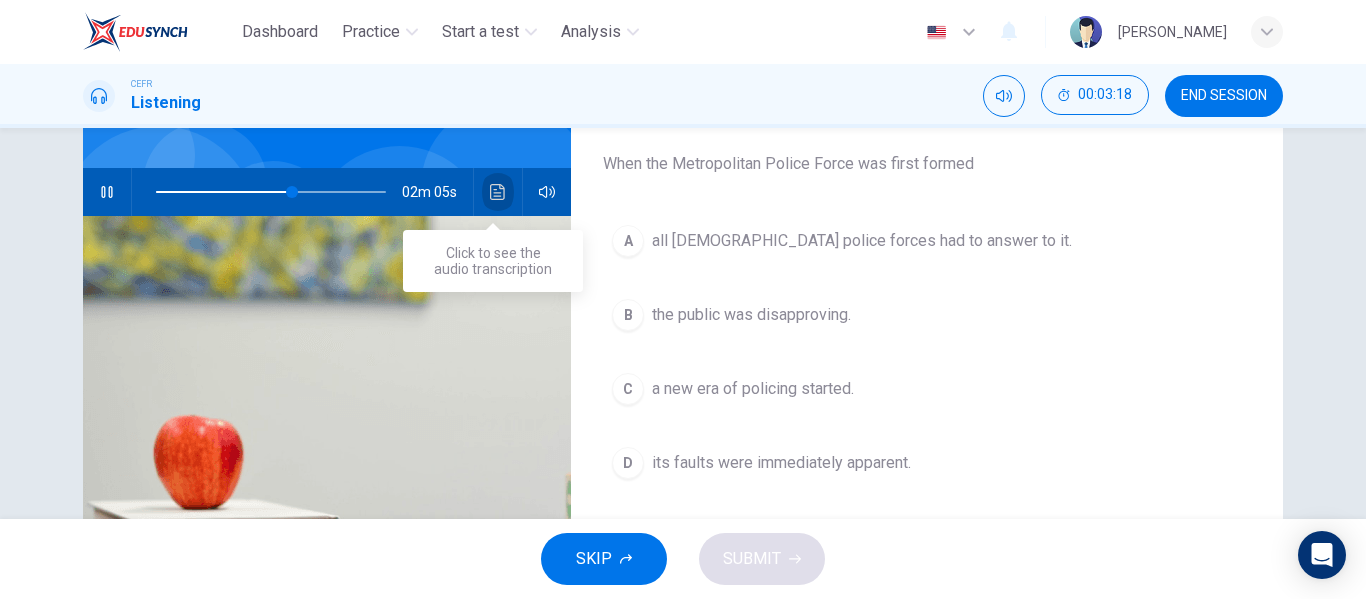 click at bounding box center [498, 192] 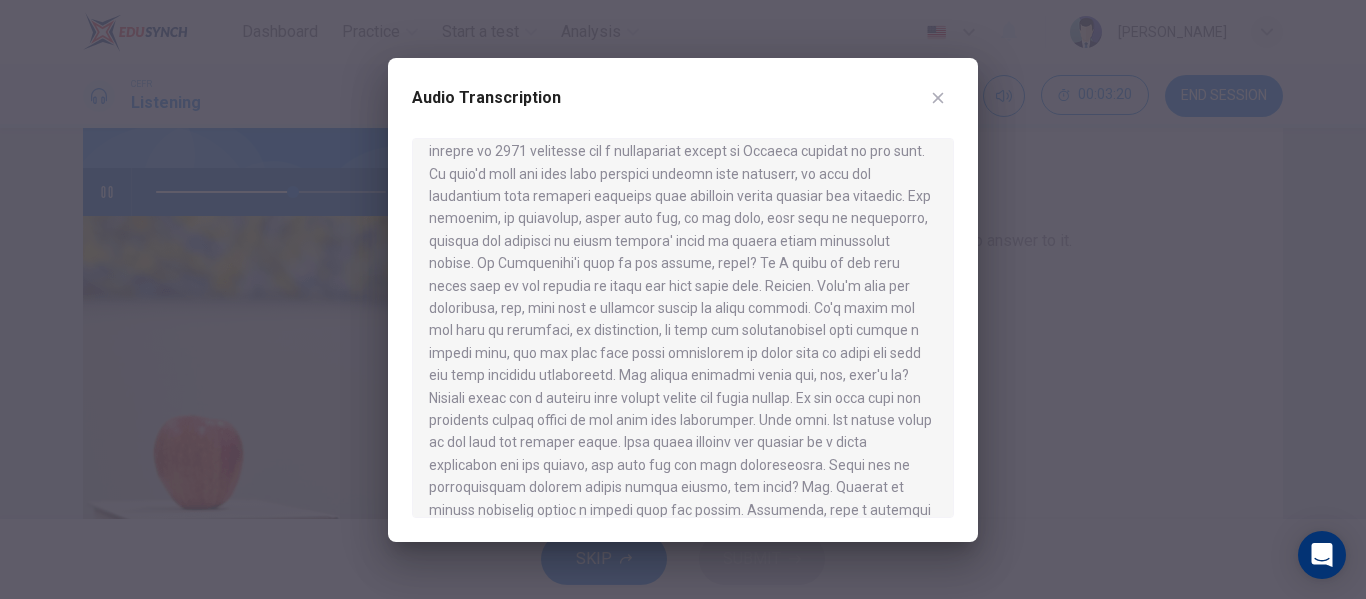 scroll, scrollTop: 76, scrollLeft: 0, axis: vertical 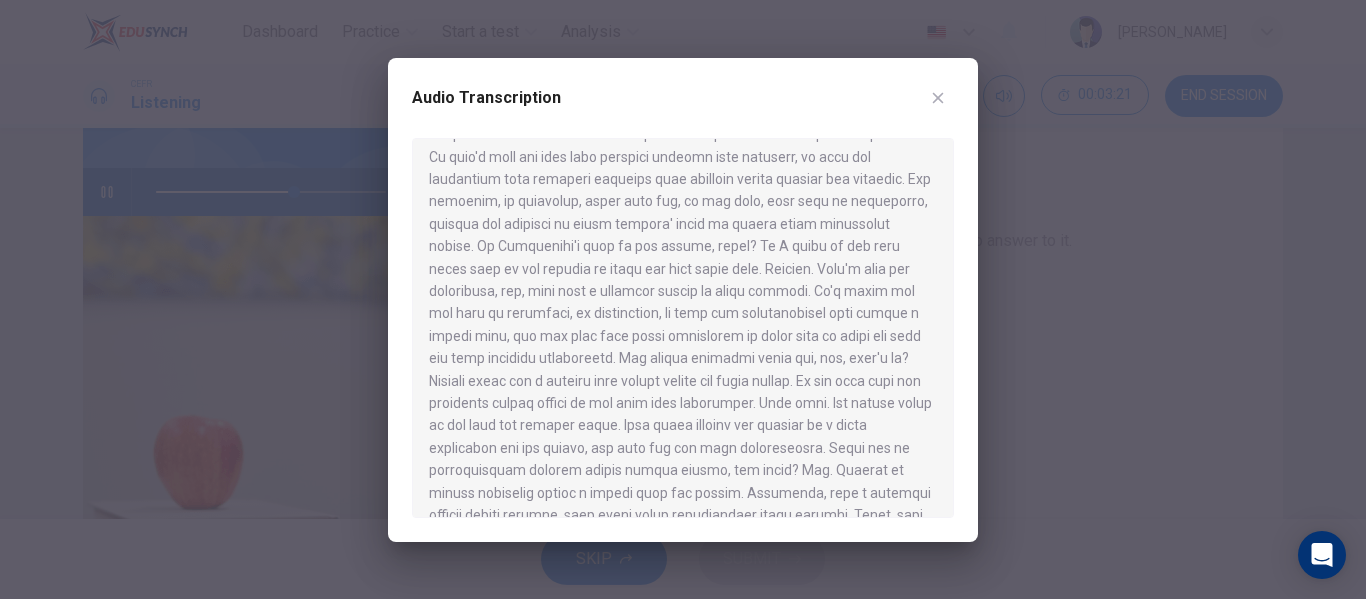click 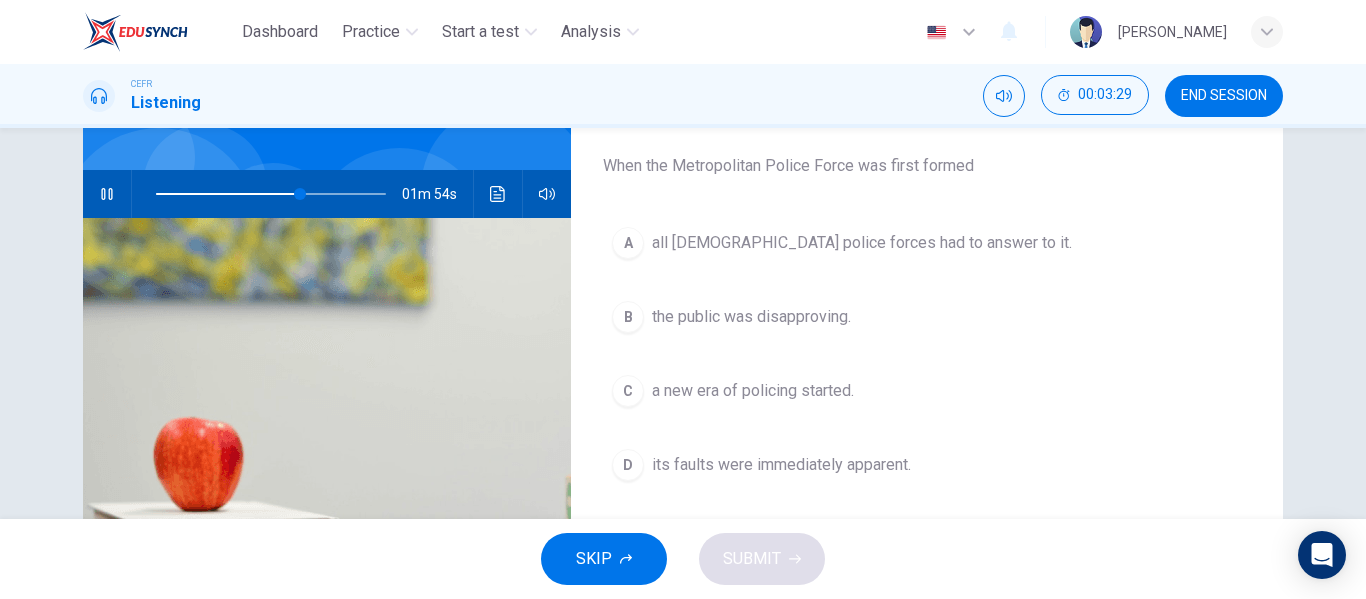 scroll, scrollTop: 157, scrollLeft: 0, axis: vertical 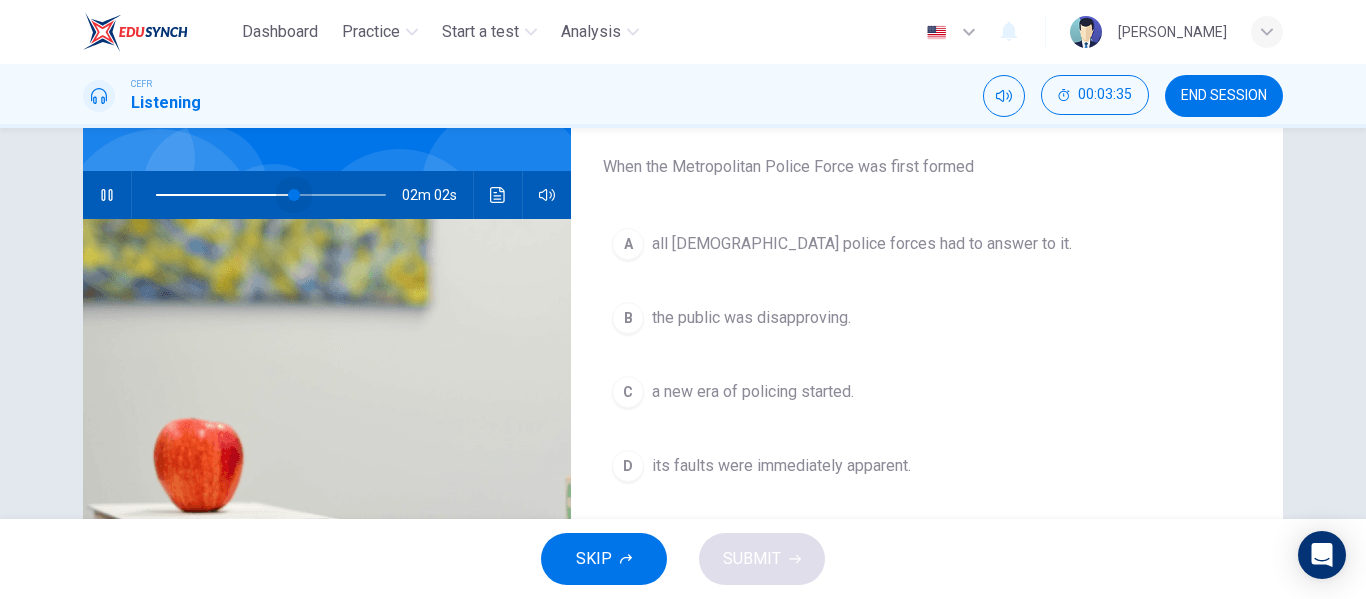 click at bounding box center [294, 195] 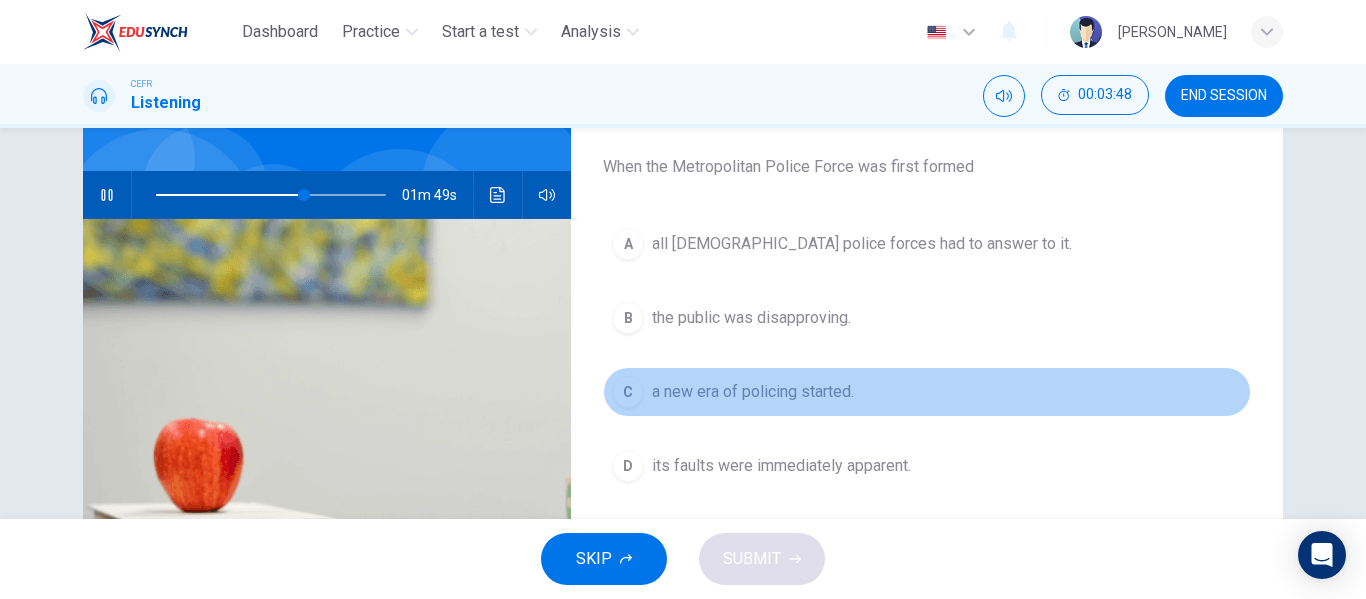 click on "C a new era of policing started." at bounding box center (927, 392) 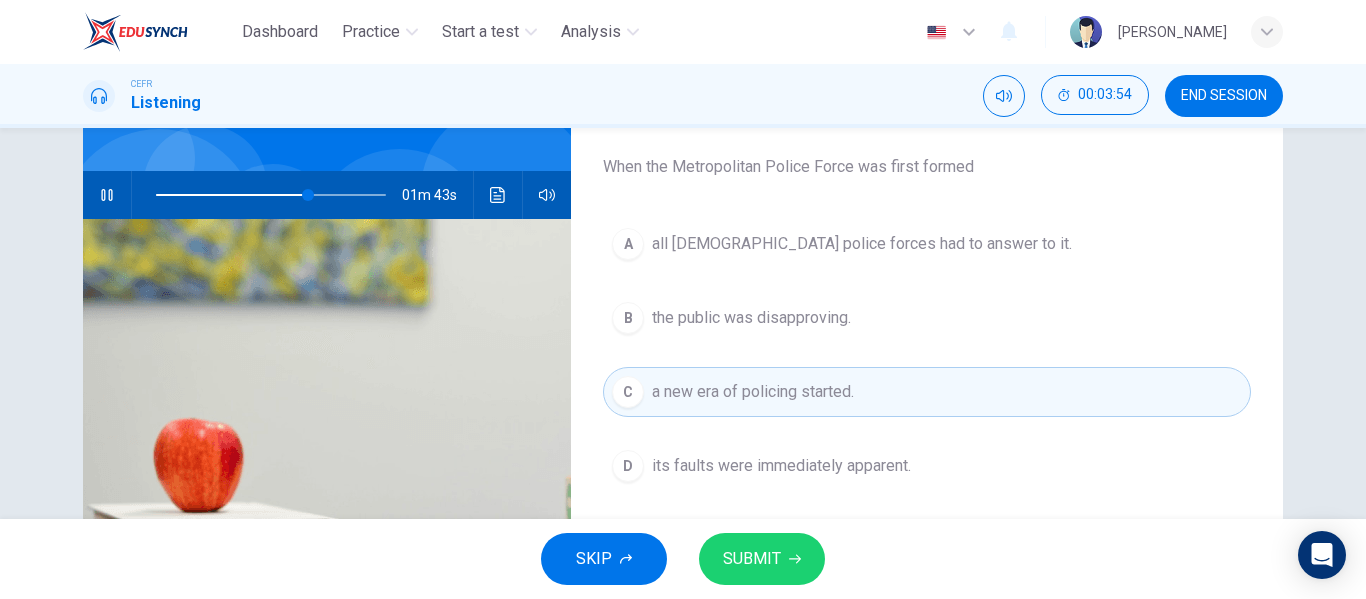 click on "SUBMIT" at bounding box center (752, 559) 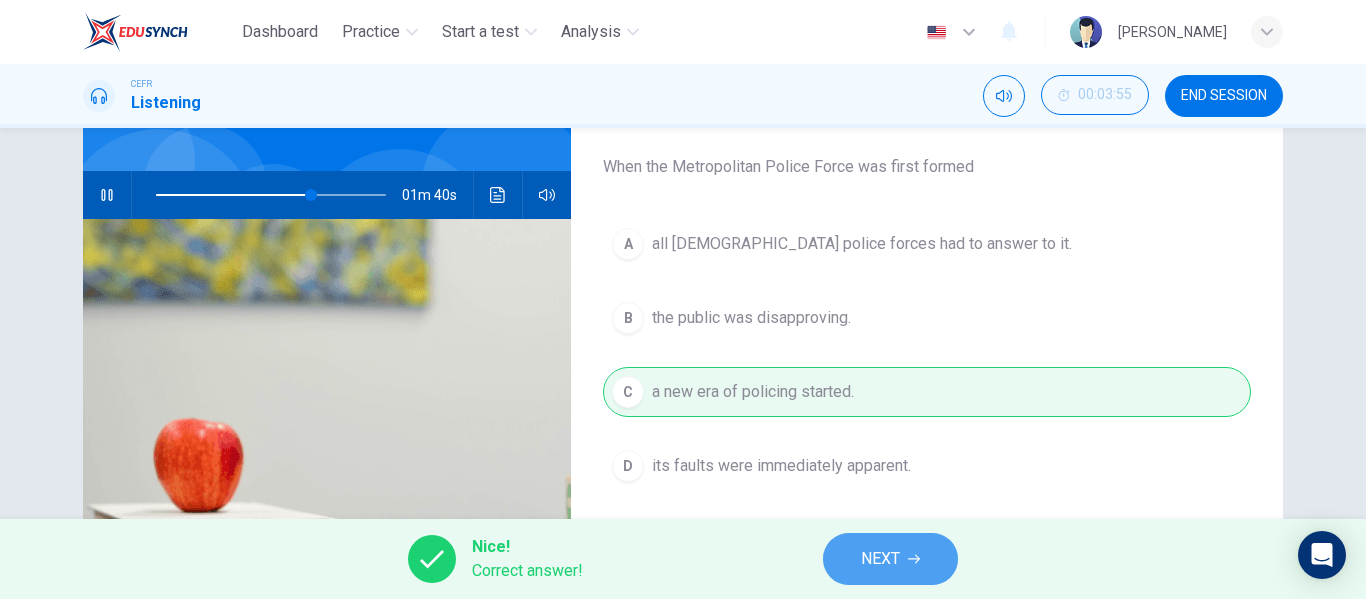 click on "NEXT" at bounding box center (880, 559) 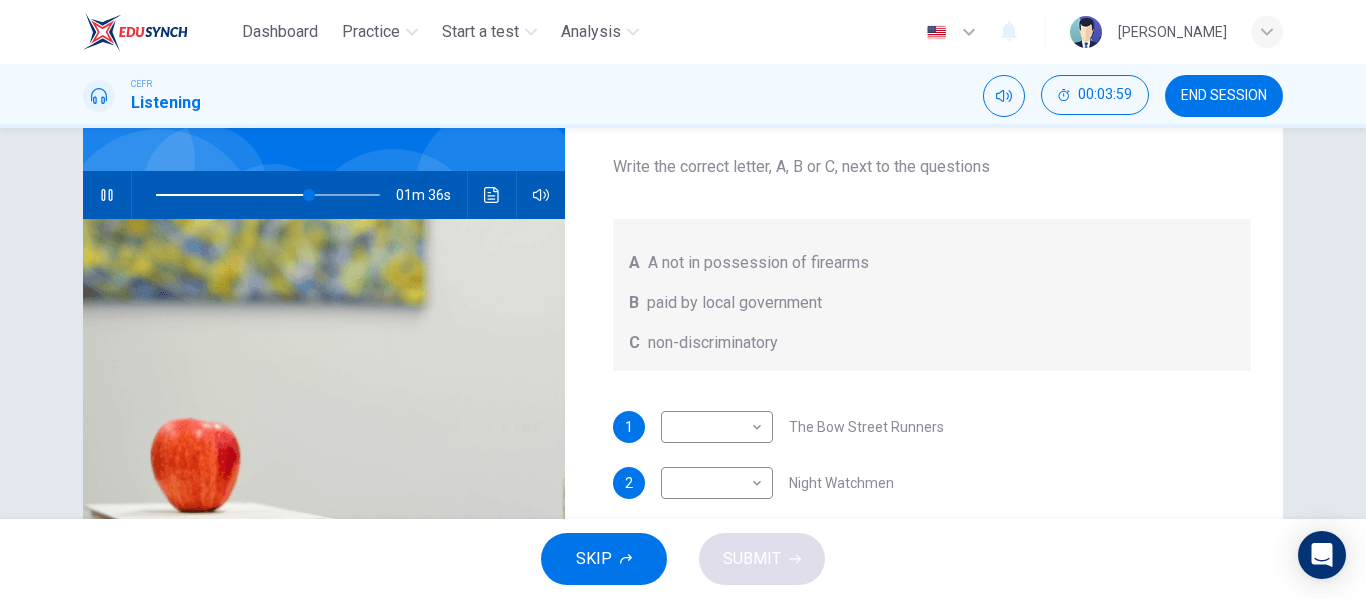 scroll, scrollTop: 1, scrollLeft: 0, axis: vertical 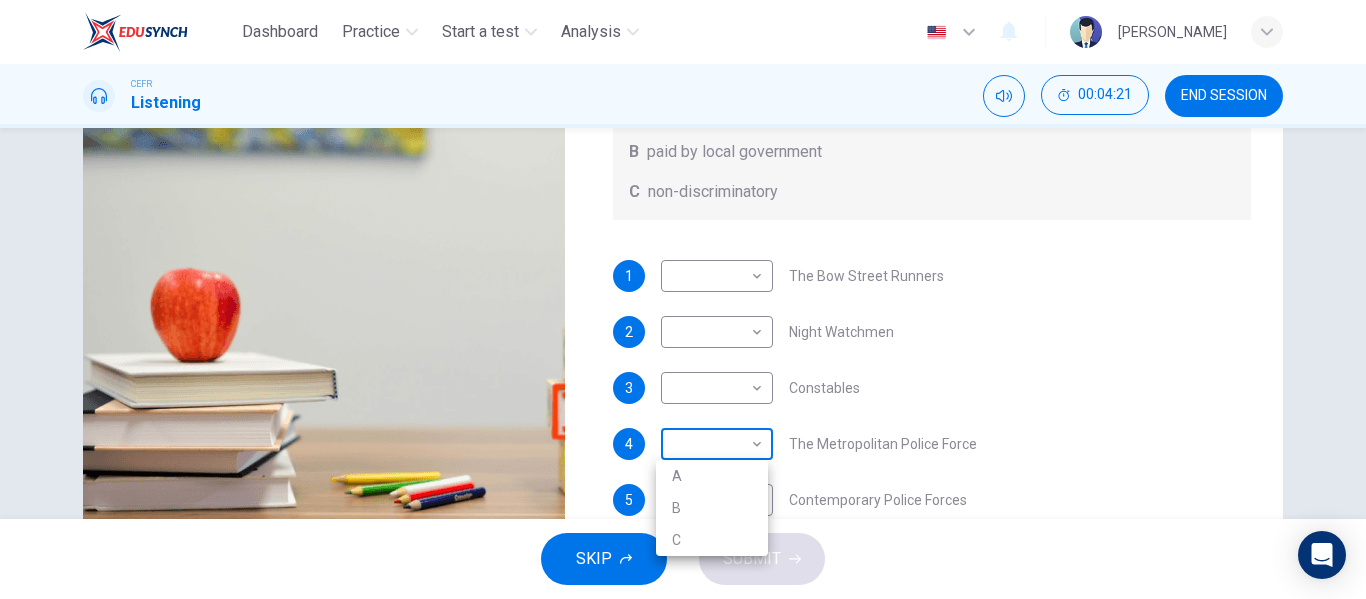 click on "Dashboard Practice Start a test Analysis English en ​ SHAMIERA AVINDRA CEFR Listening 00:04:21 END SESSION Question 6 What does the lecturer say about the following? Write the correct letter, A, B or C, next to the questions A  A not in possession of firearms B paid by local government C non-discriminatory 1 ​ ​ The Bow Street Runners
2 ​ ​ Night Watchmen 3 ​ ​ Constables 4 ​ ​ The Metropolitan Police Force 5 ​ ​ Contemporary Police Forces Criminology Discussion 01m 13s SKIP SUBMIT EduSynch - Online Language Proficiency Testing
Dashboard Practice Start a test Analysis Notifications © Copyright  2025 A B C" at bounding box center [683, 299] 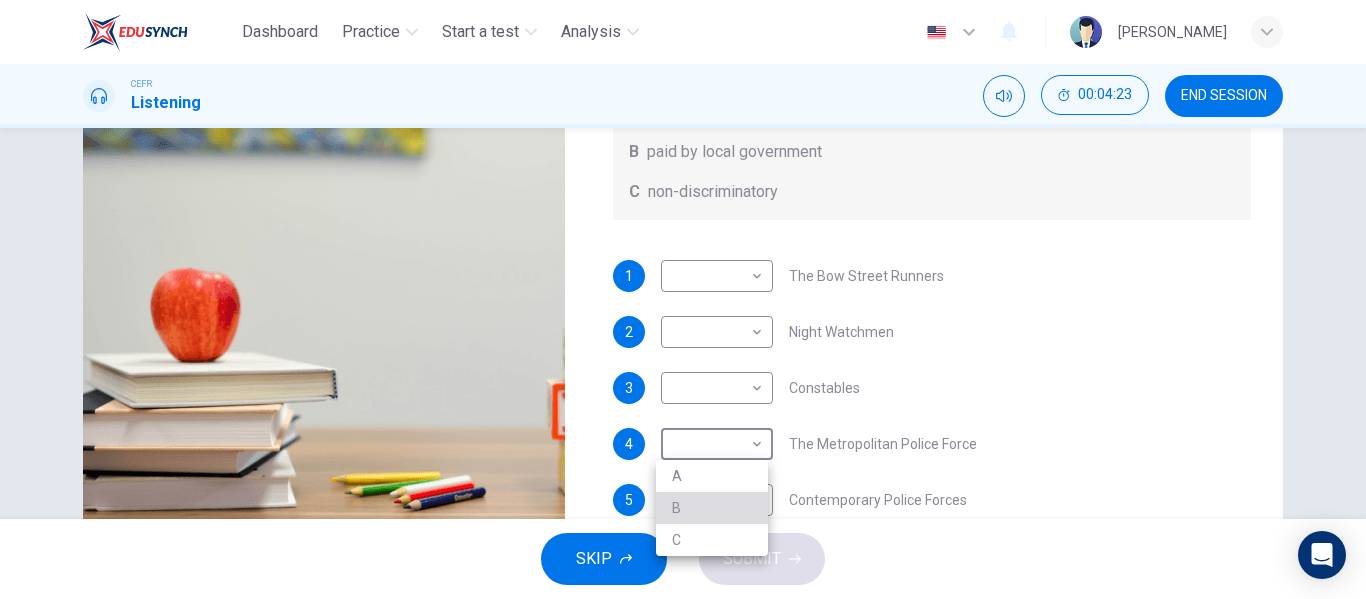 click on "B" at bounding box center [712, 508] 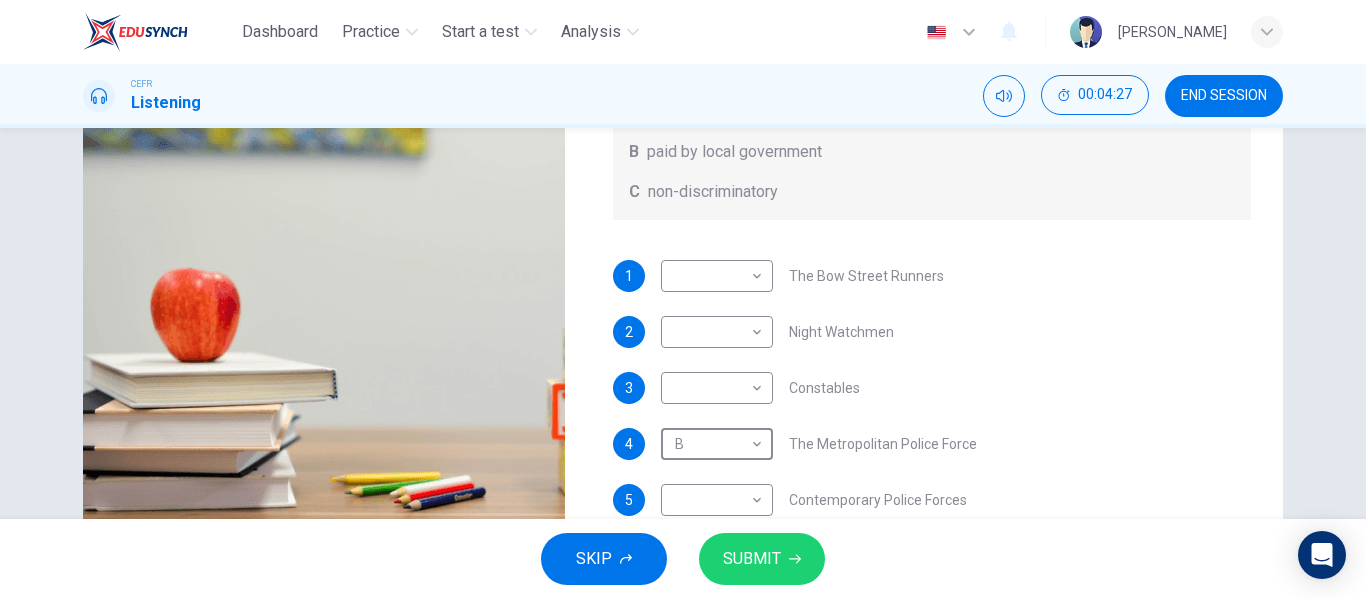 scroll, scrollTop: 0, scrollLeft: 0, axis: both 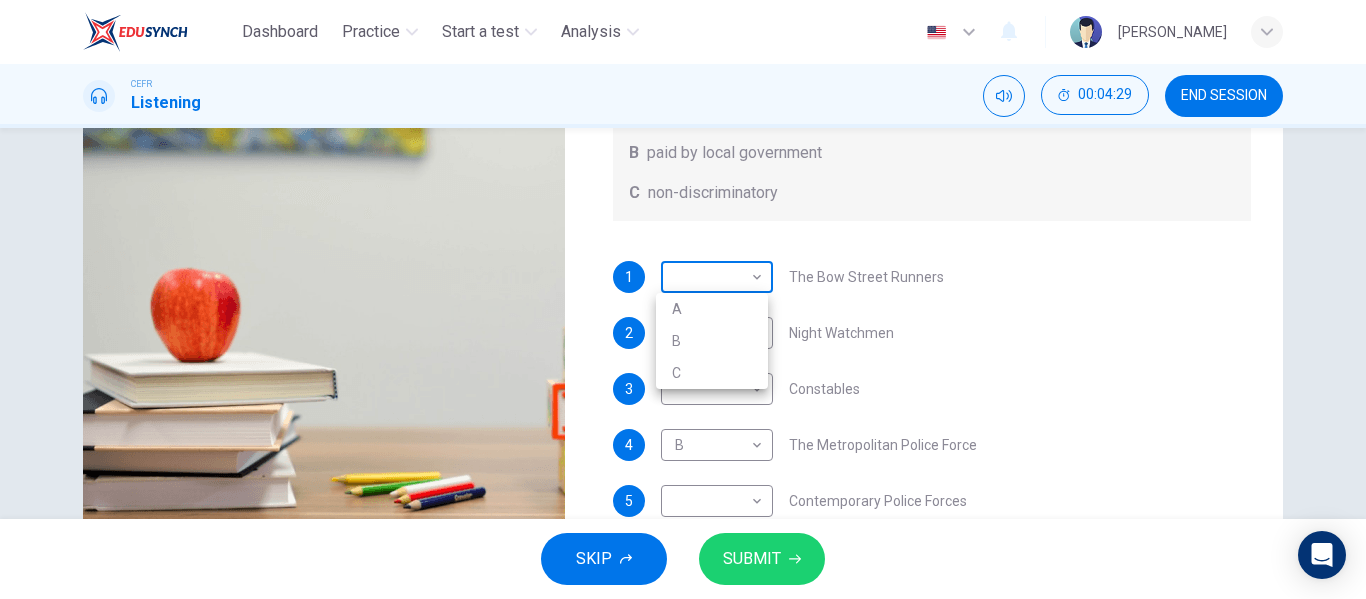 click on "Dashboard Practice Start a test Analysis English en ​ SHAMIERA AVINDRA CEFR Listening 00:04:29 END SESSION Question 6 What does the lecturer say about the following? Write the correct letter, A, B or C, next to the questions A  A not in possession of firearms B paid by local government C non-discriminatory 1 ​ ​ The Bow Street Runners
2 ​ ​ Night Watchmen 3 ​ ​ Constables 4 B B ​ The Metropolitan Police Force 5 ​ ​ Contemporary Police Forces Criminology Discussion 01m 05s SKIP SUBMIT EduSynch - Online Language Proficiency Testing
Dashboard Practice Start a test Analysis Notifications © Copyright  2025 A B C" at bounding box center (683, 299) 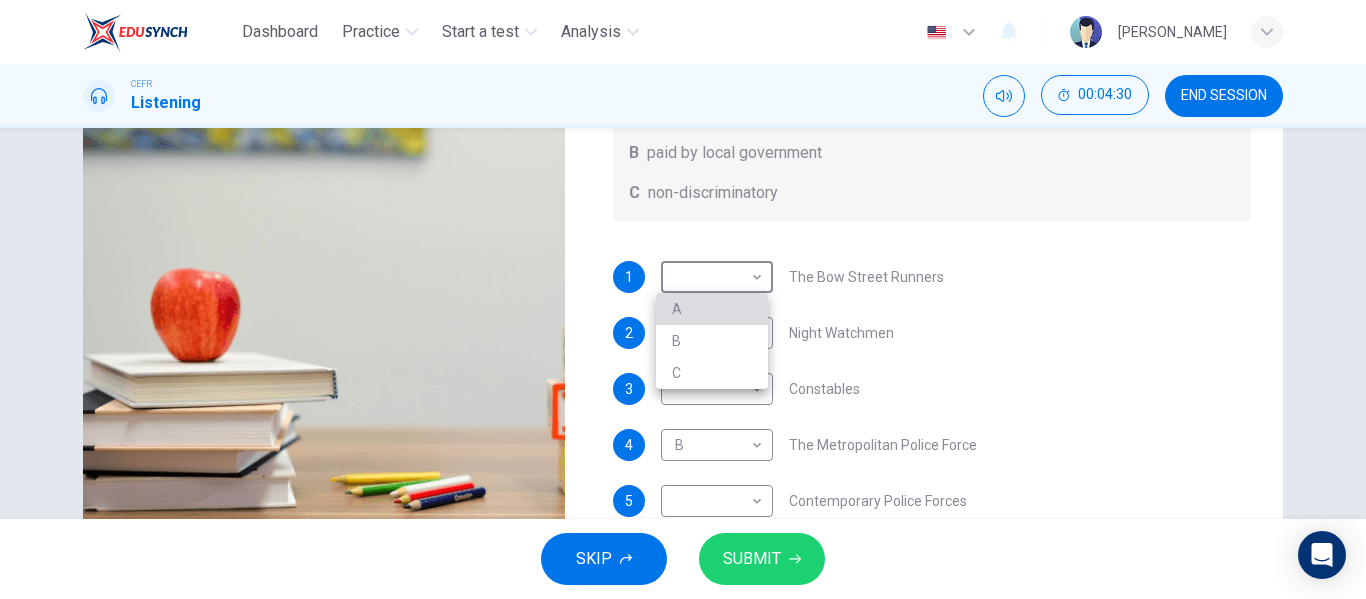 click on "A" at bounding box center [712, 309] 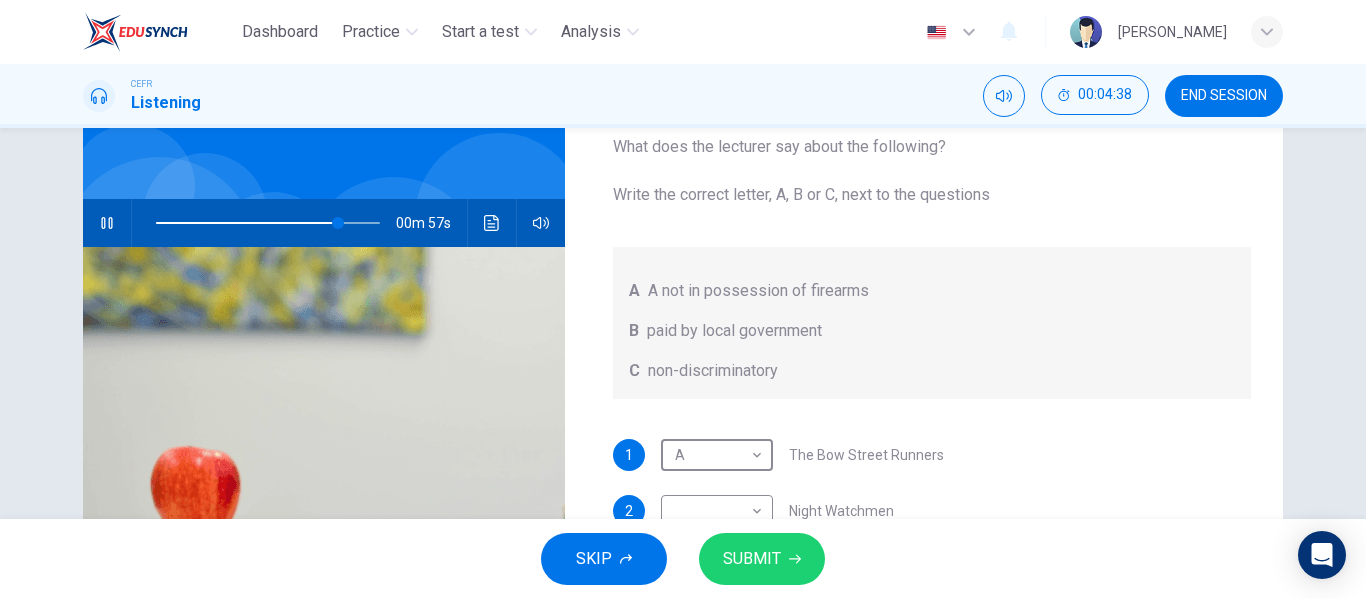 scroll, scrollTop: 128, scrollLeft: 0, axis: vertical 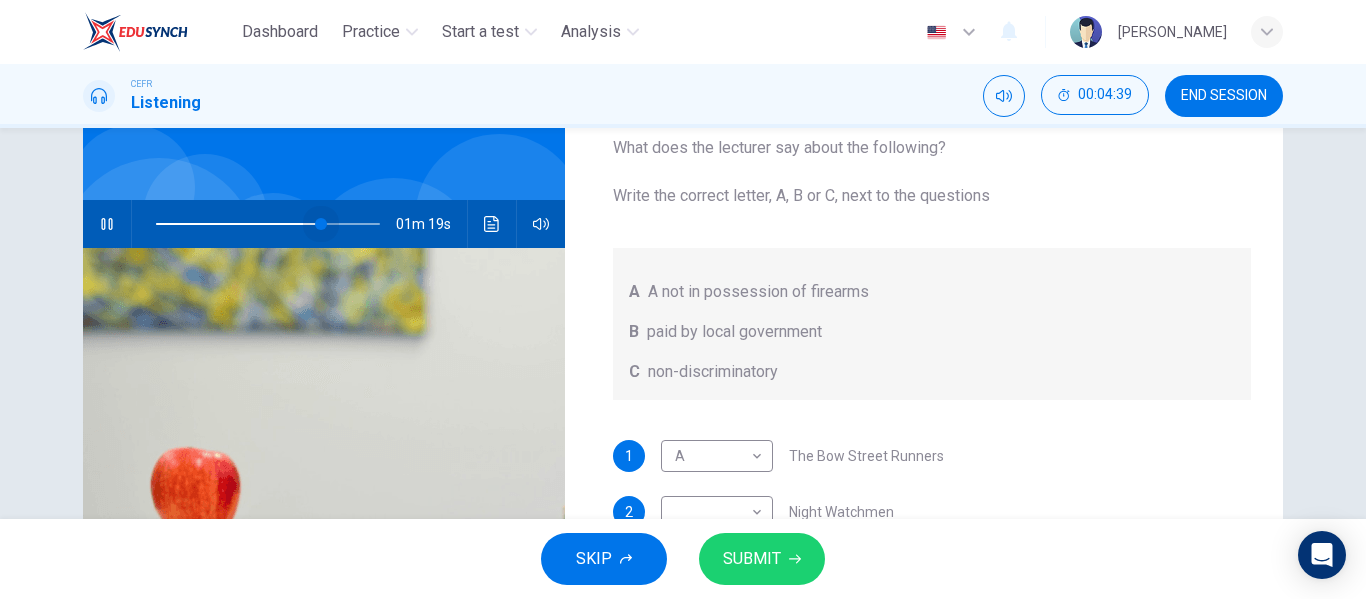 click at bounding box center (321, 224) 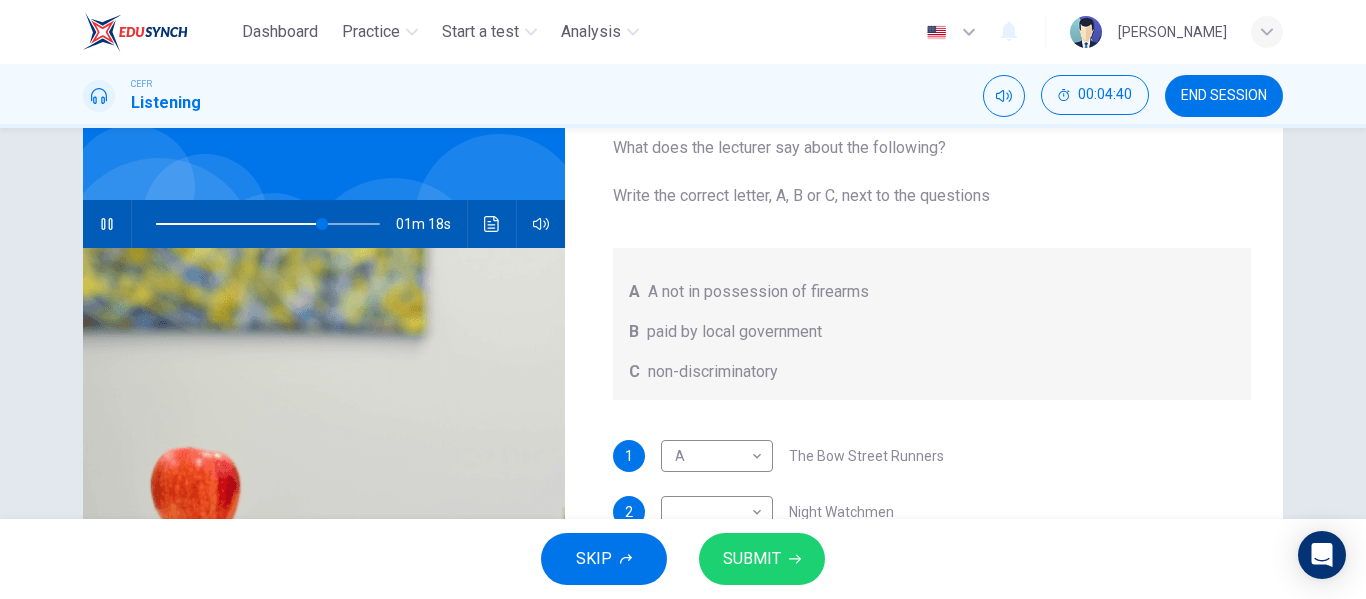 scroll, scrollTop: 1, scrollLeft: 0, axis: vertical 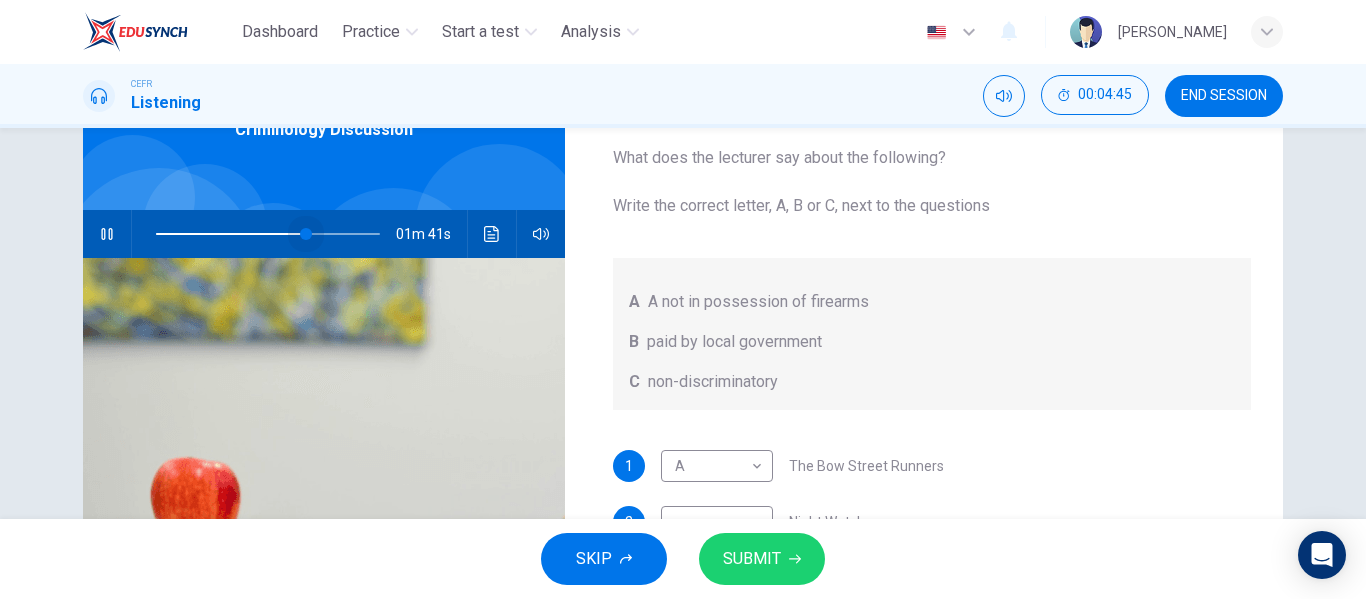 click at bounding box center (306, 234) 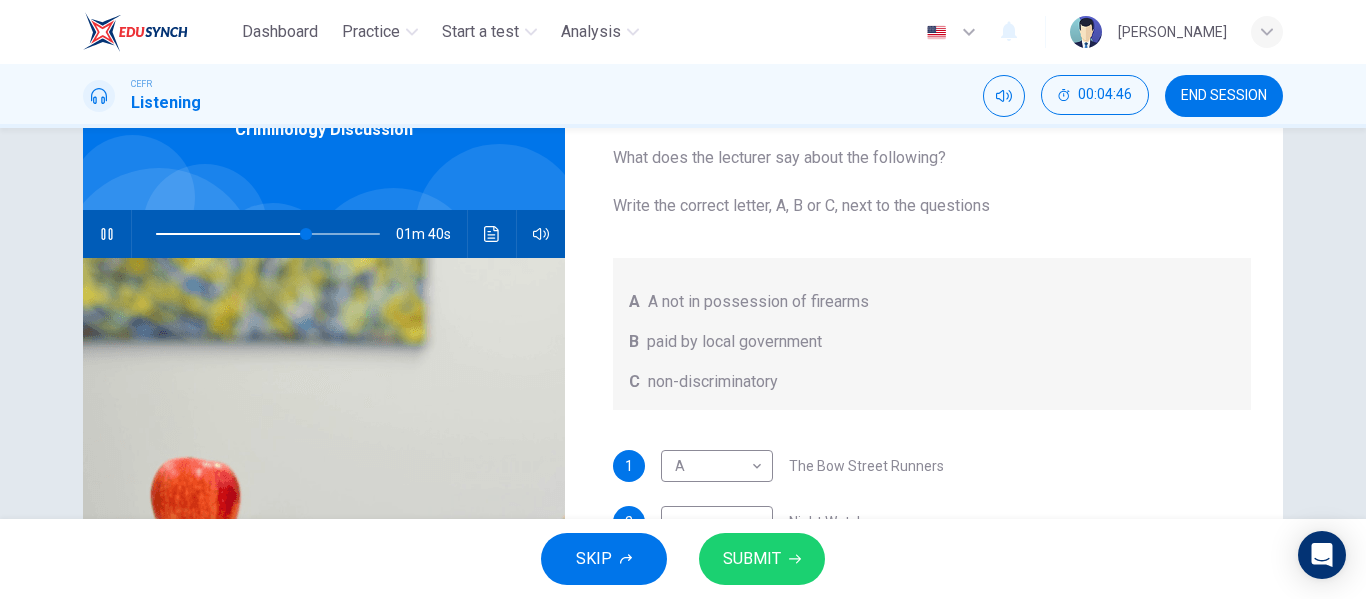 scroll, scrollTop: 1, scrollLeft: 0, axis: vertical 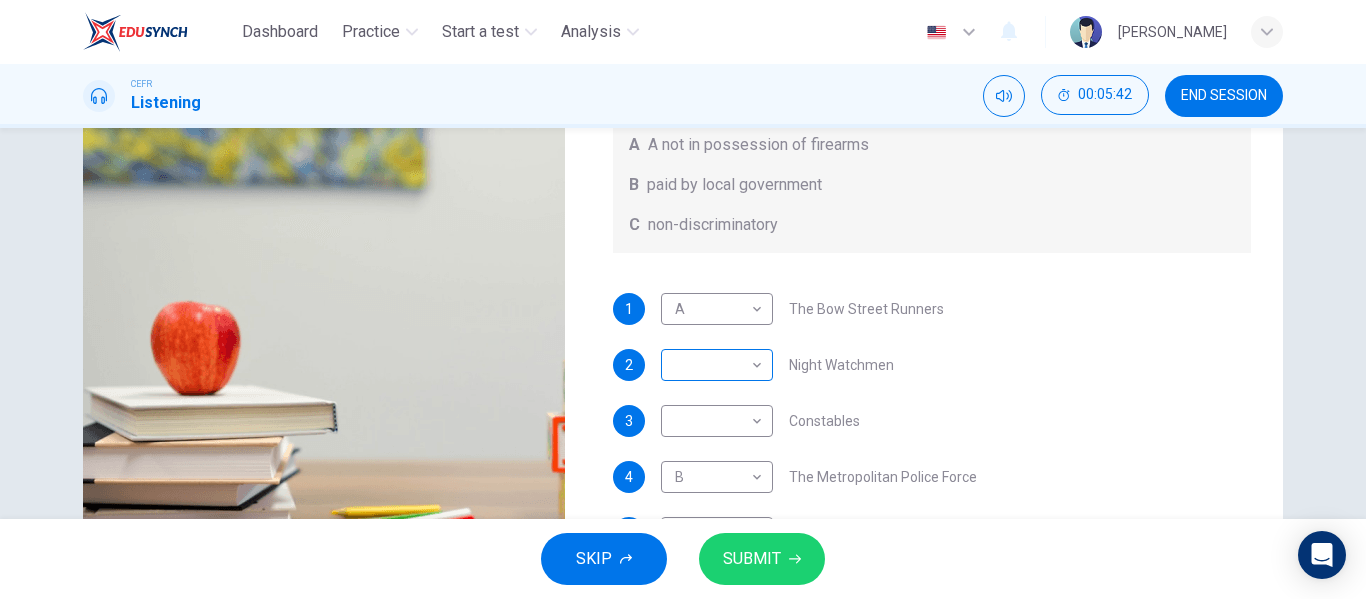 click on "Dashboard Practice Start a test Analysis English en ​ SHAMIERA AVINDRA CEFR Listening 00:05:42 END SESSION Question 6 What does the lecturer say about the following? Write the correct letter, A, B or C, next to the questions A  A not in possession of firearms B paid by local government C non-discriminatory 1 A A ​ The Bow Street Runners
2 ​ ​ Night Watchmen 3 ​ ​ Constables 4 B B ​ The Metropolitan Police Force 5 ​ ​ Contemporary Police Forces Criminology Discussion 00m 44s SKIP SUBMIT EduSynch - Online Language Proficiency Testing
Dashboard Practice Start a test Analysis Notifications © Copyright  2025" at bounding box center [683, 299] 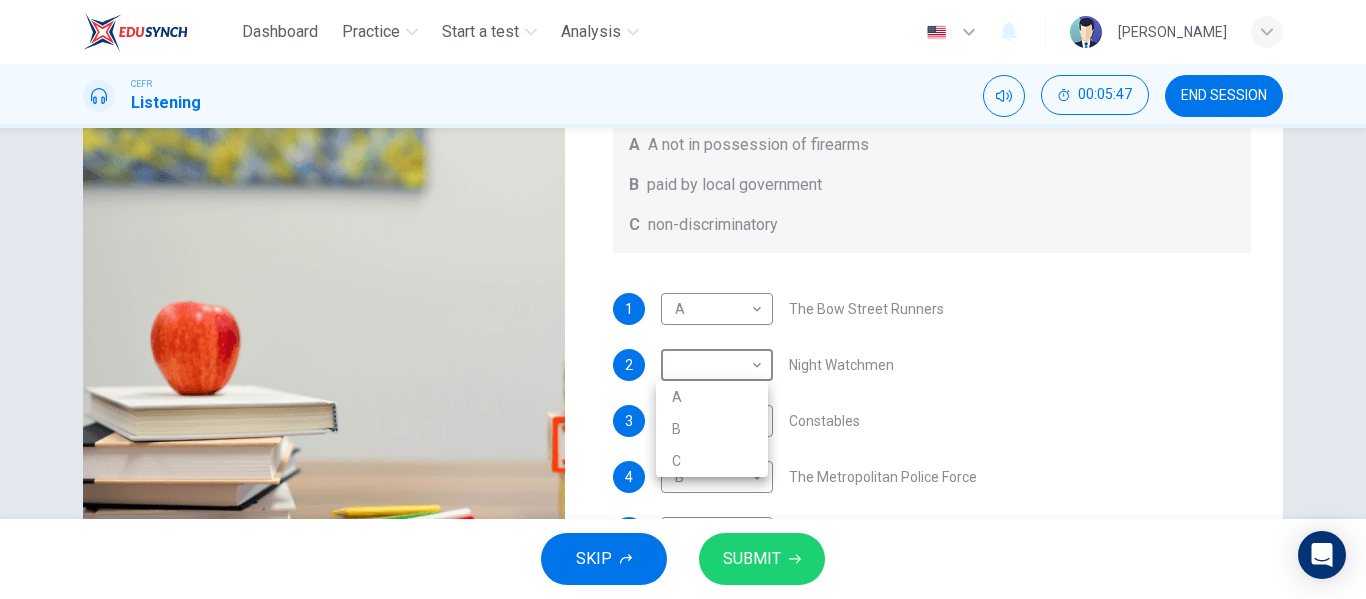 click on "A" at bounding box center [712, 397] 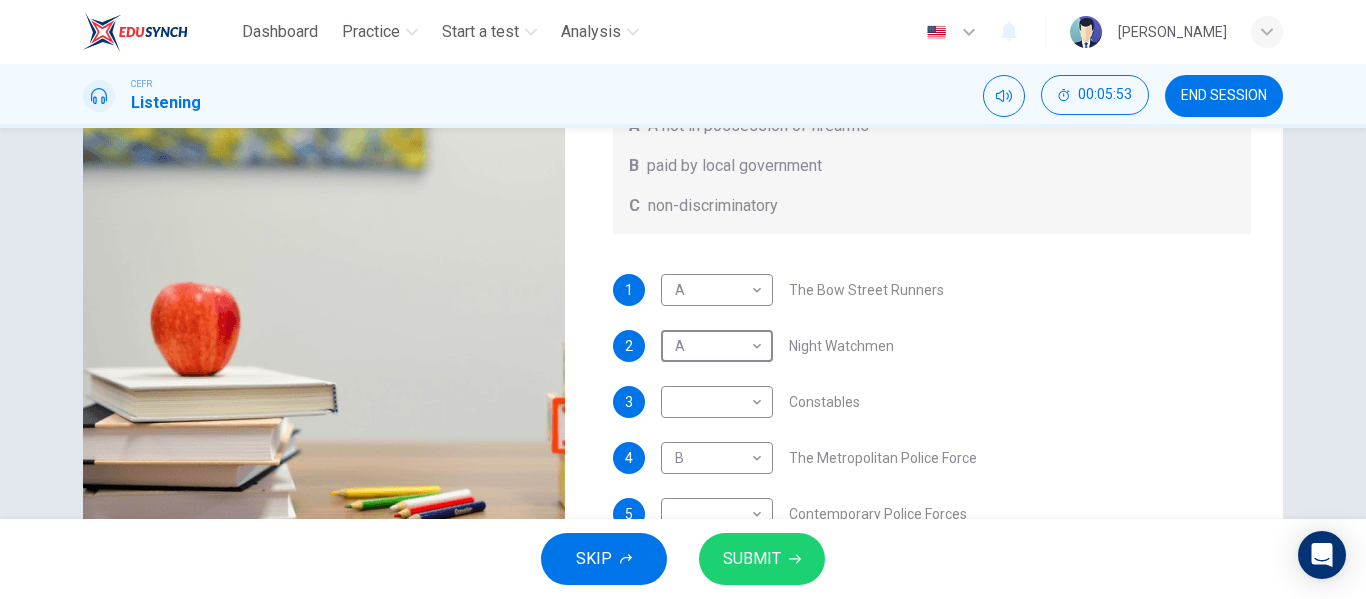 scroll, scrollTop: 288, scrollLeft: 0, axis: vertical 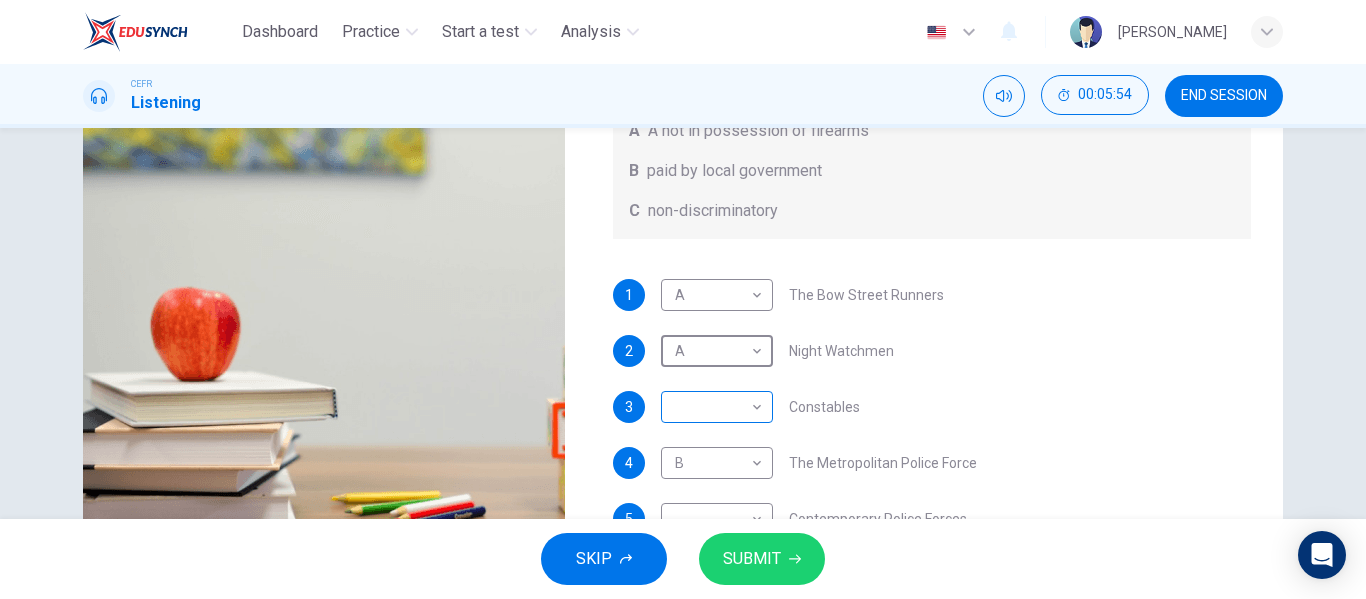 click on "Dashboard Practice Start a test Analysis English en ​ SHAMIERA AVINDRA CEFR Listening 00:05:54 END SESSION Question 6 What does the lecturer say about the following? Write the correct letter, A, B or C, next to the questions A  A not in possession of firearms B paid by local government C non-discriminatory 1 A A ​ The Bow Street Runners
2 A A ​ Night Watchmen 3 ​ ​ Constables 4 B B ​ The Metropolitan Police Force 5 ​ ​ Contemporary Police Forces Criminology Discussion 00m 33s SKIP SUBMIT EduSynch - Online Language Proficiency Testing
Dashboard Practice Start a test Analysis Notifications © Copyright  2025" at bounding box center [683, 299] 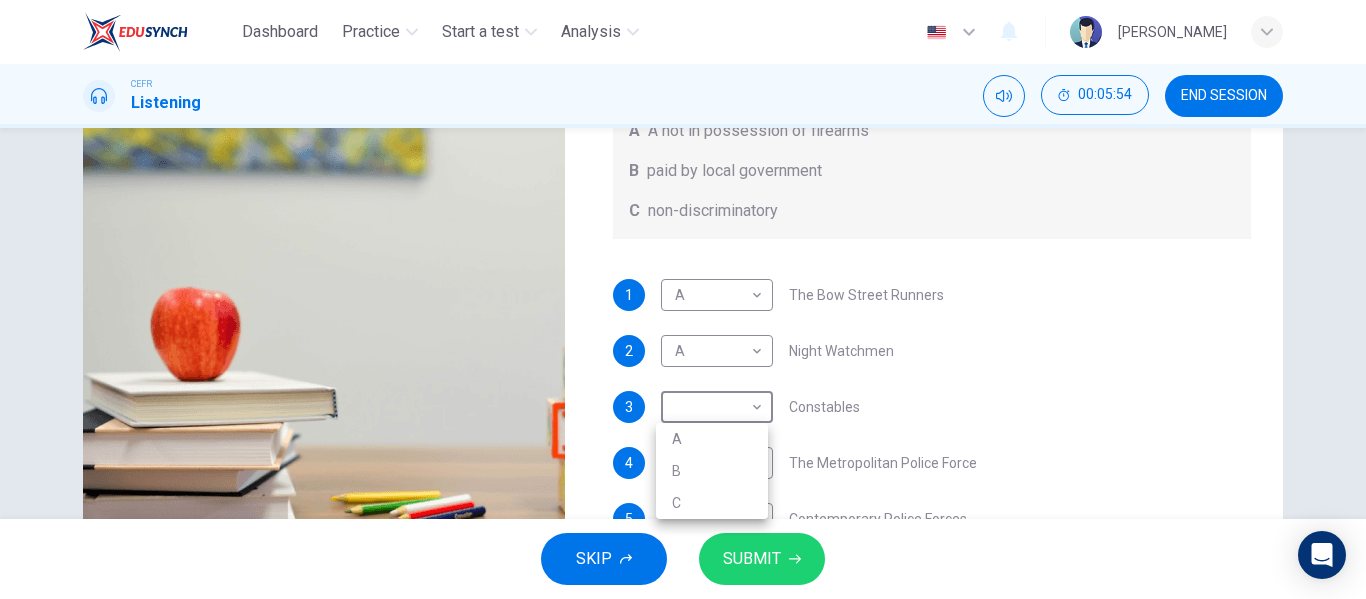 click on "A" at bounding box center [712, 439] 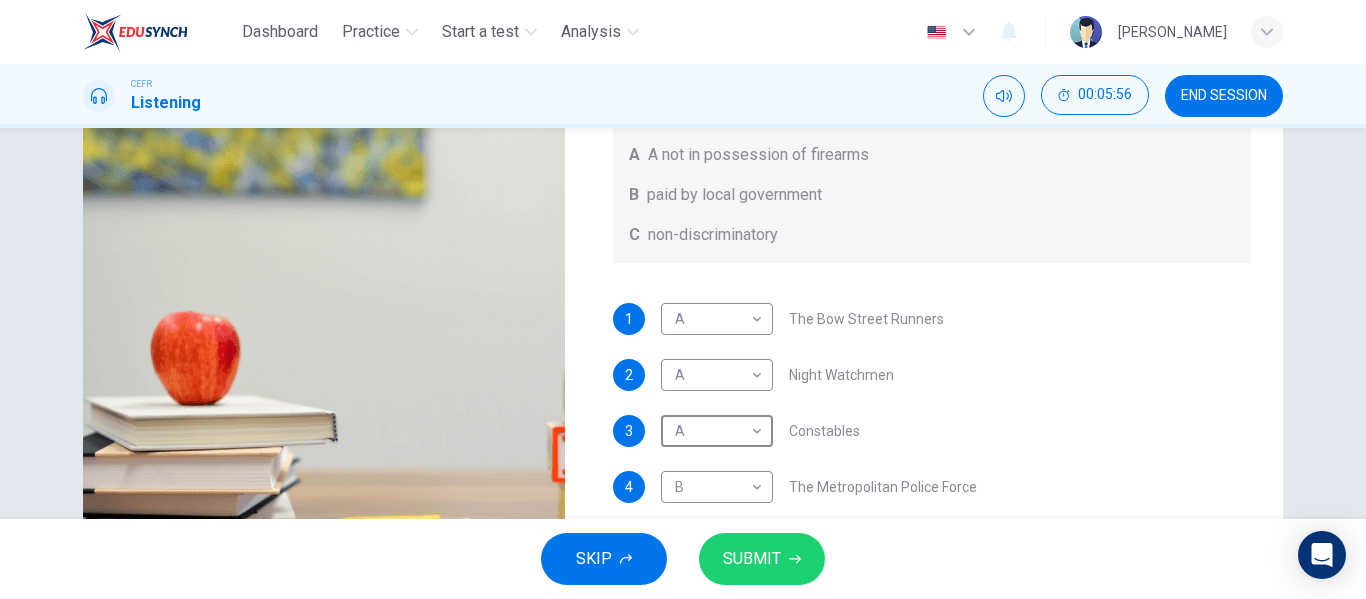 scroll, scrollTop: 261, scrollLeft: 0, axis: vertical 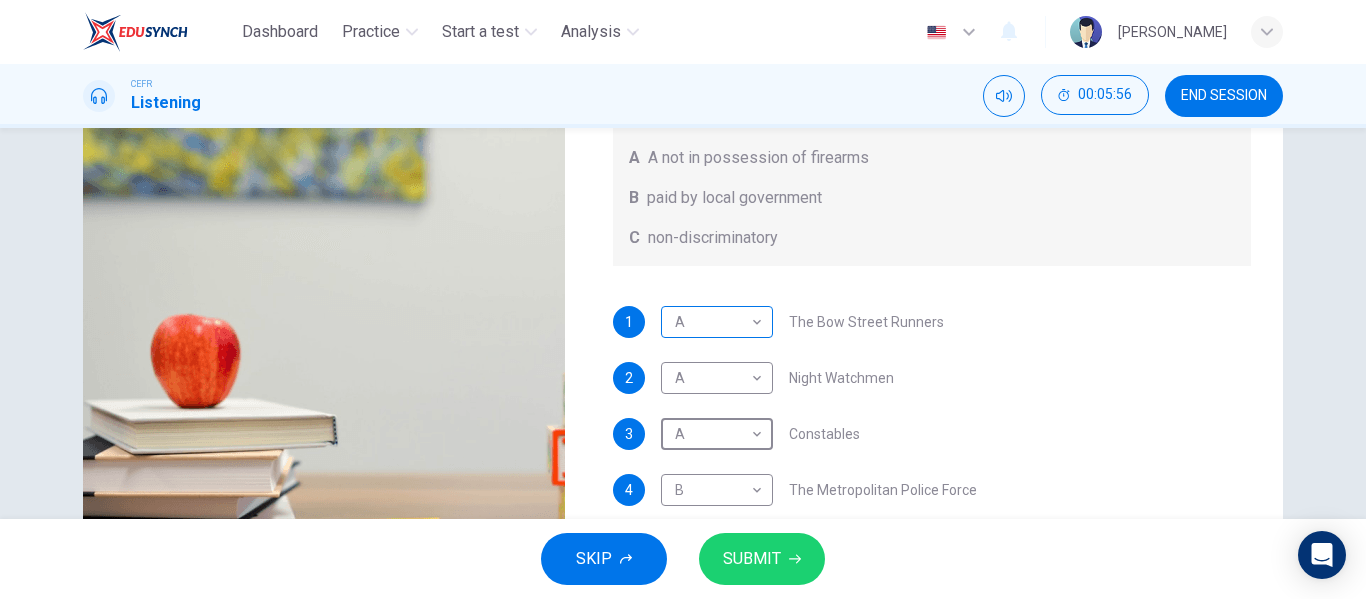 click on "Dashboard Practice Start a test Analysis English en ​ SHAMIERA AVINDRA CEFR Listening 00:05:56 END SESSION Question 6 What does the lecturer say about the following? Write the correct letter, A, B or C, next to the questions A  A not in possession of firearms B paid by local government C non-discriminatory 1 A A ​ The Bow Street Runners
2 A A ​ Night Watchmen 3 A A ​ Constables 4 B B ​ The Metropolitan Police Force 5 ​ ​ Contemporary Police Forces Criminology Discussion 00m 30s SKIP SUBMIT EduSynch - Online Language Proficiency Testing
Dashboard Practice Start a test Analysis Notifications © Copyright  2025" at bounding box center (683, 299) 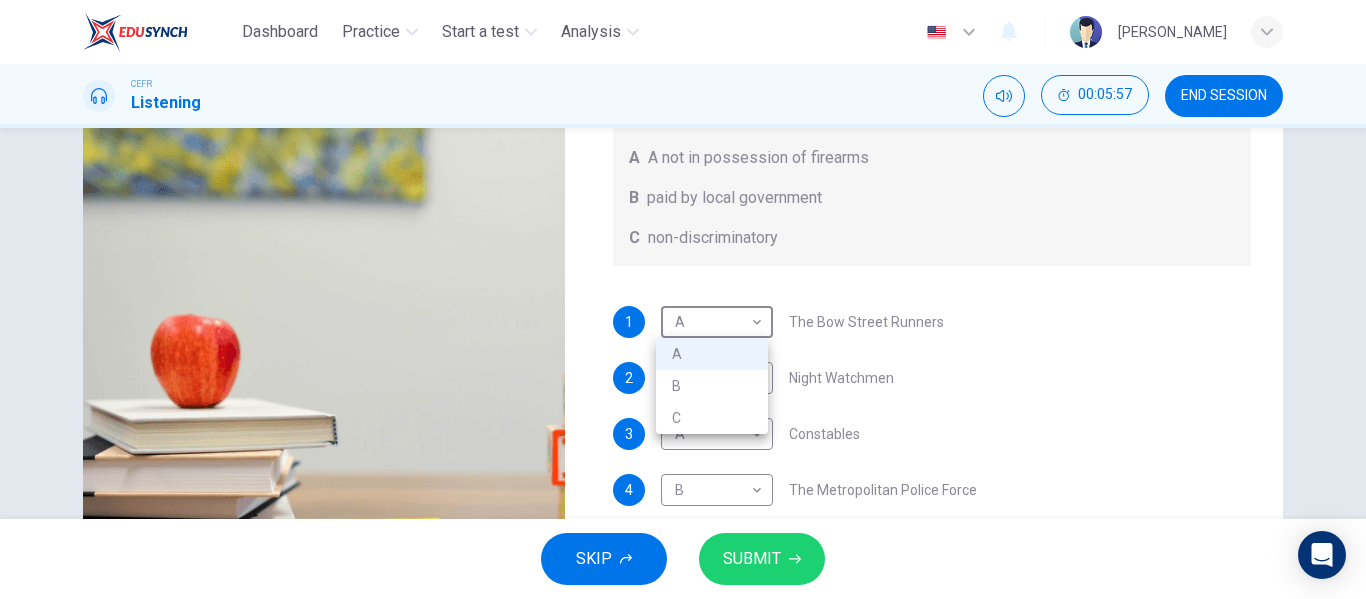click on "C" at bounding box center (712, 418) 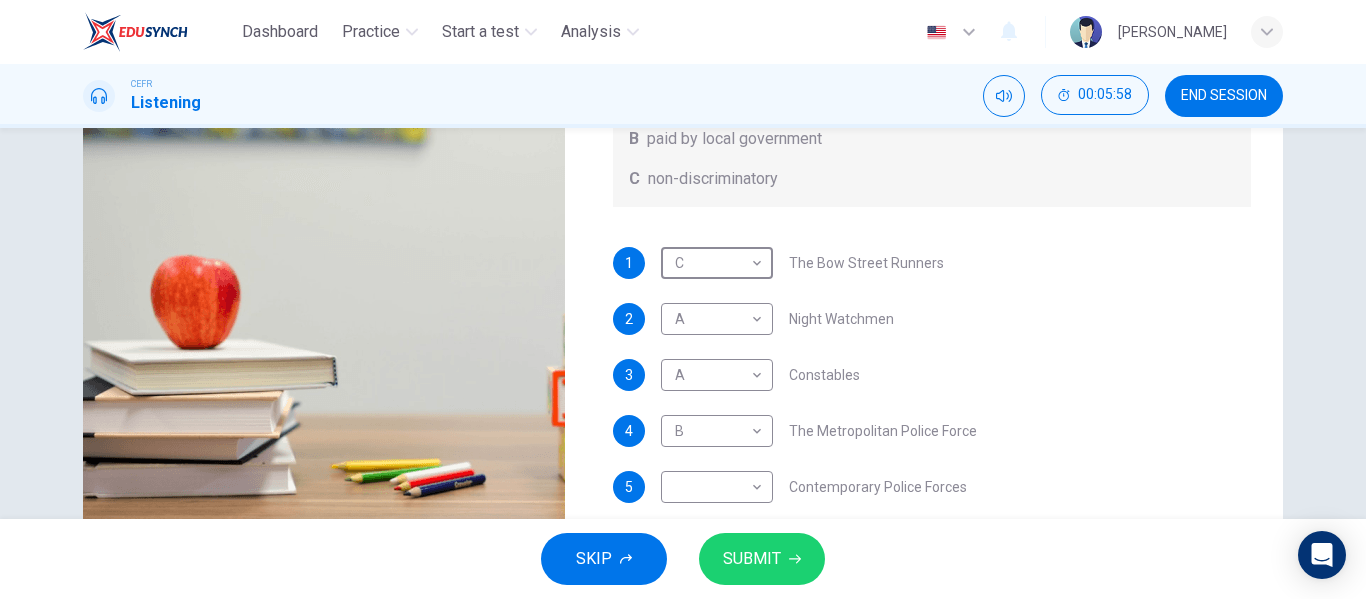 scroll, scrollTop: 384, scrollLeft: 0, axis: vertical 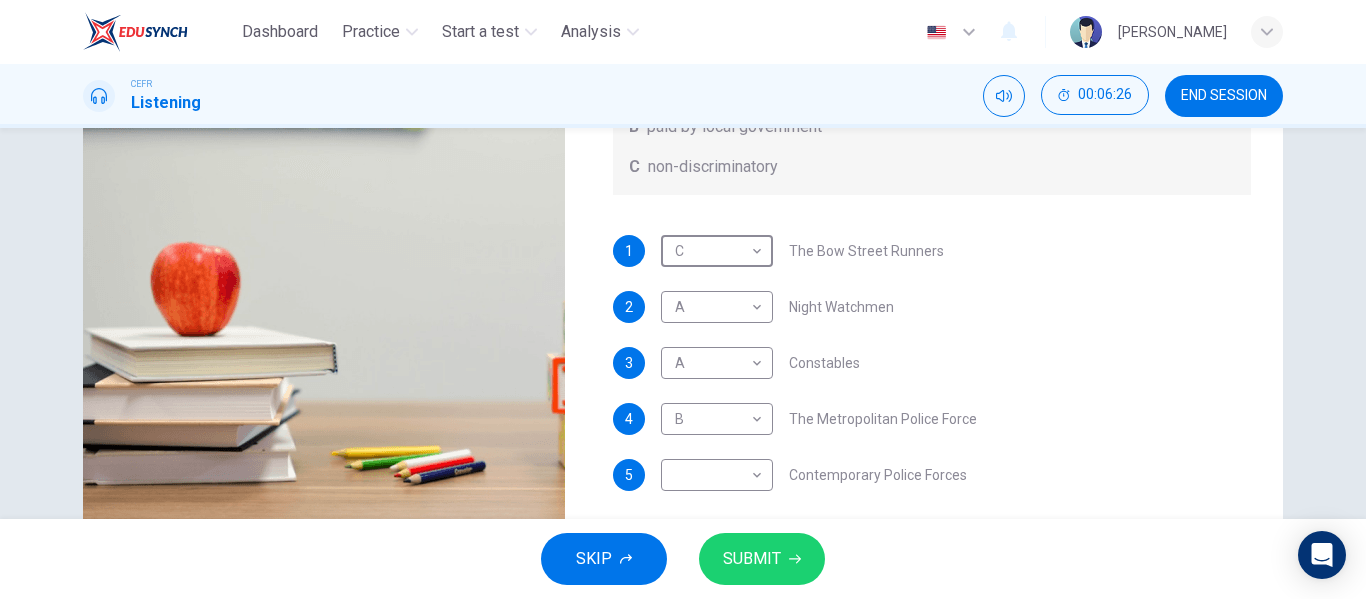 type on "0" 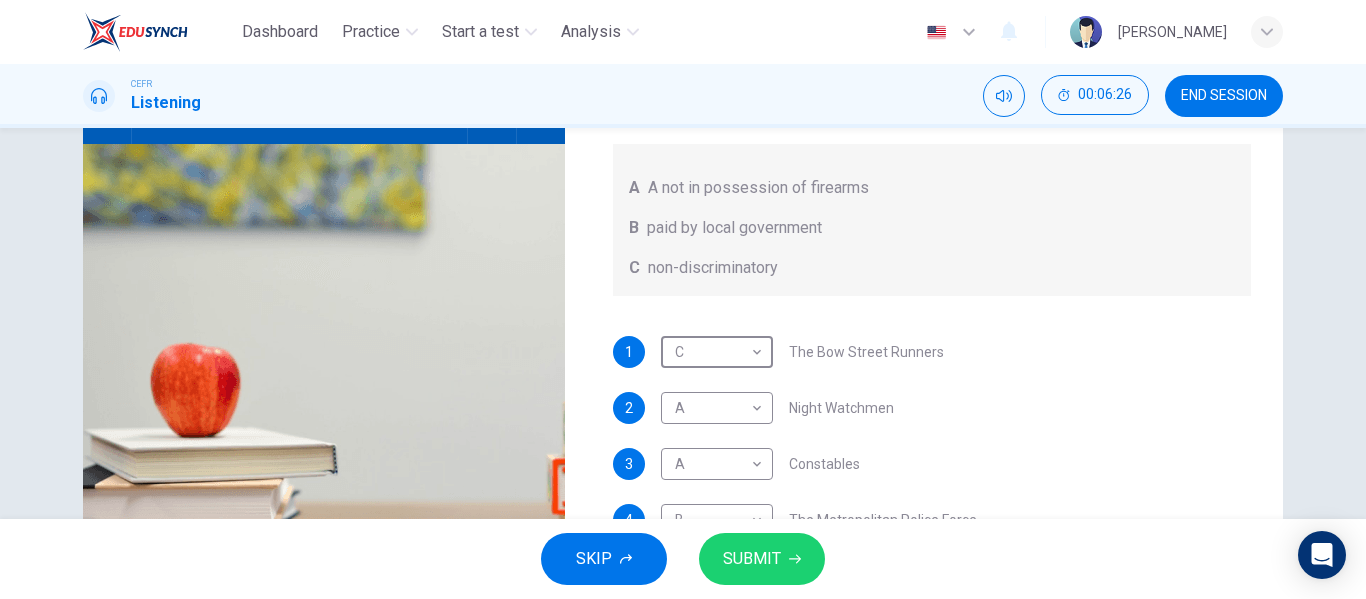 scroll, scrollTop: 171, scrollLeft: 0, axis: vertical 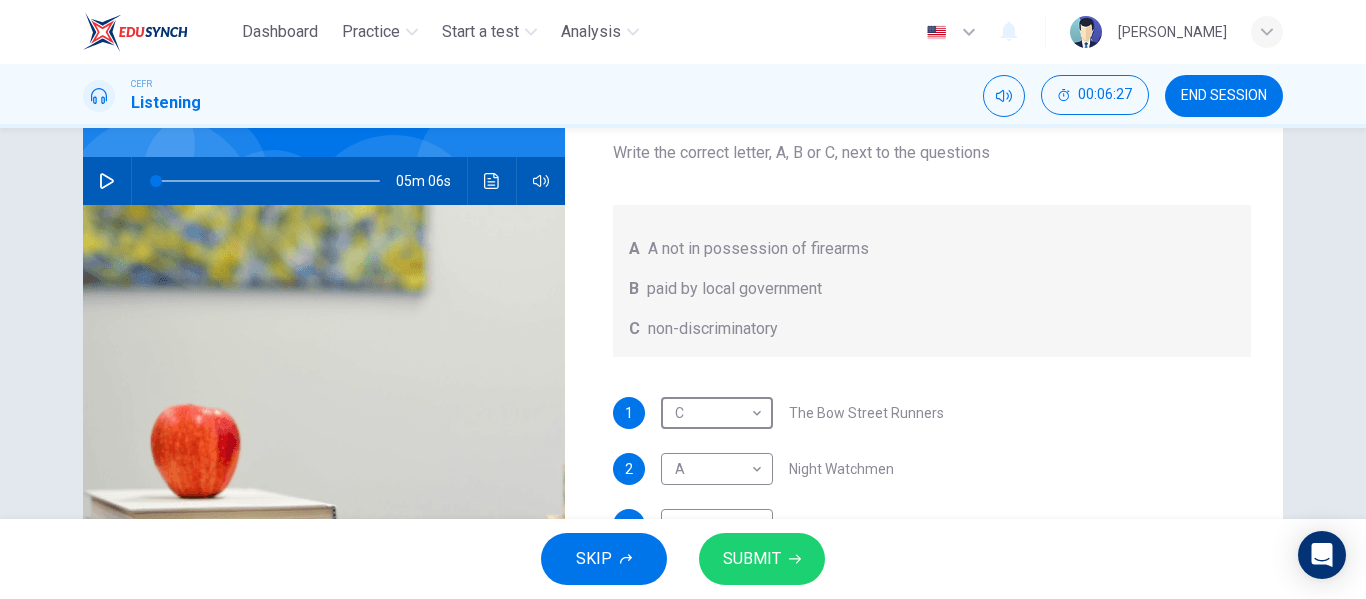 click 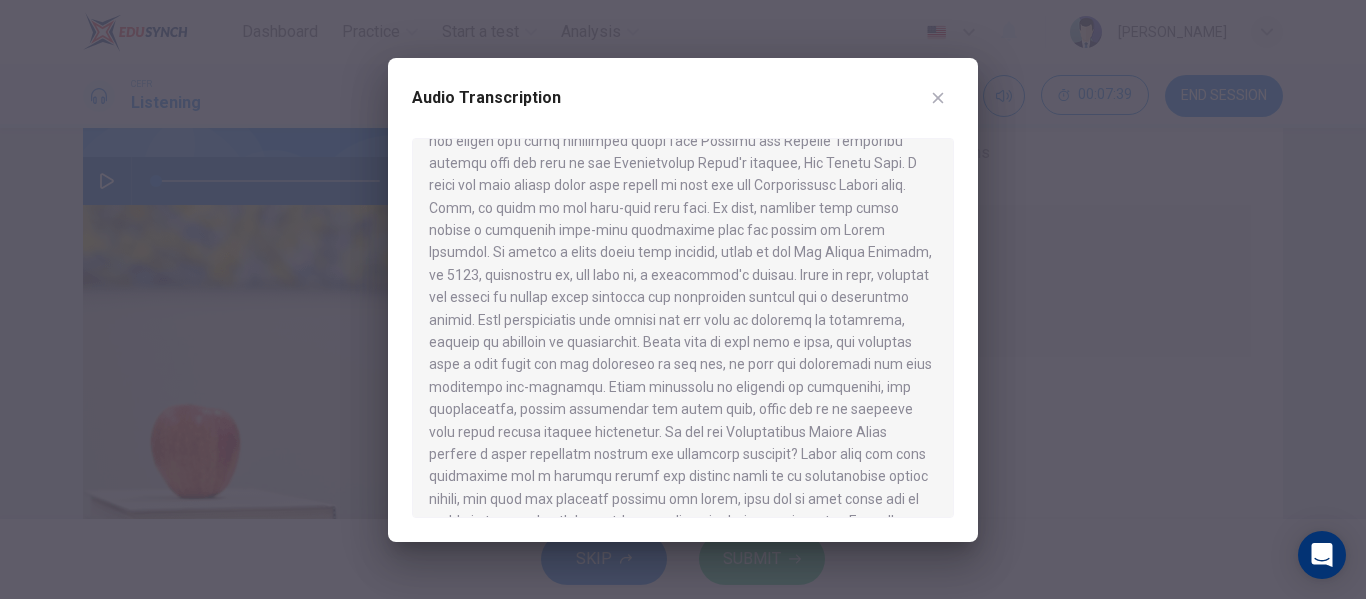 scroll, scrollTop: 944, scrollLeft: 0, axis: vertical 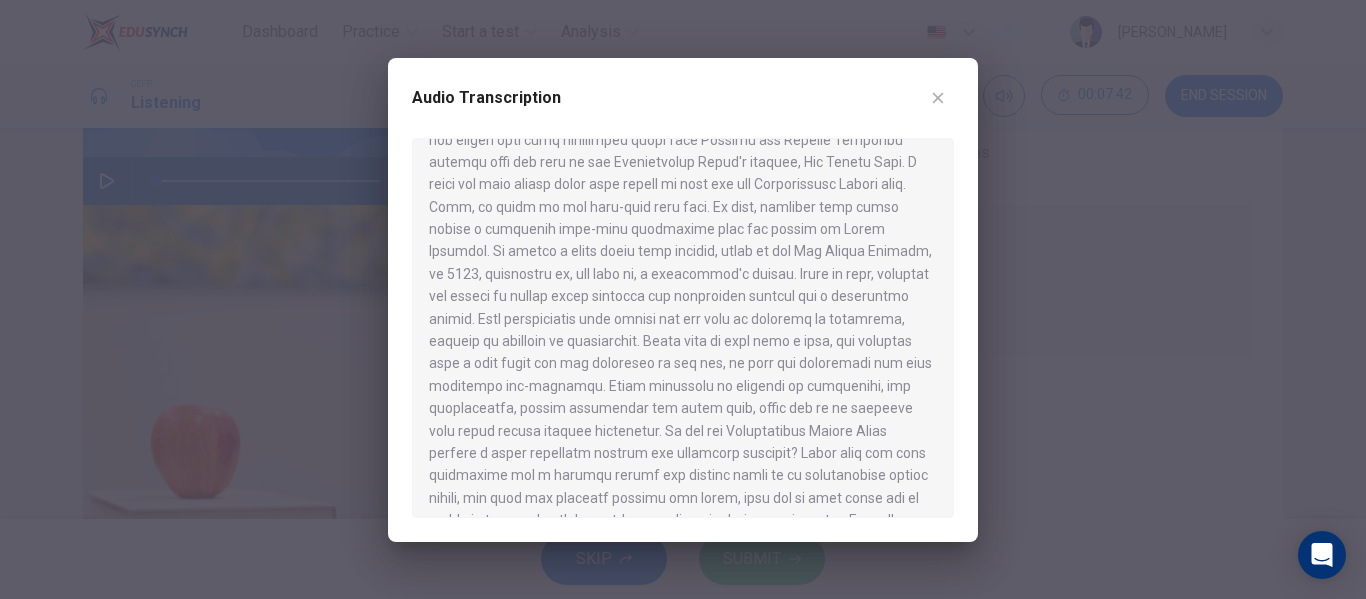 click 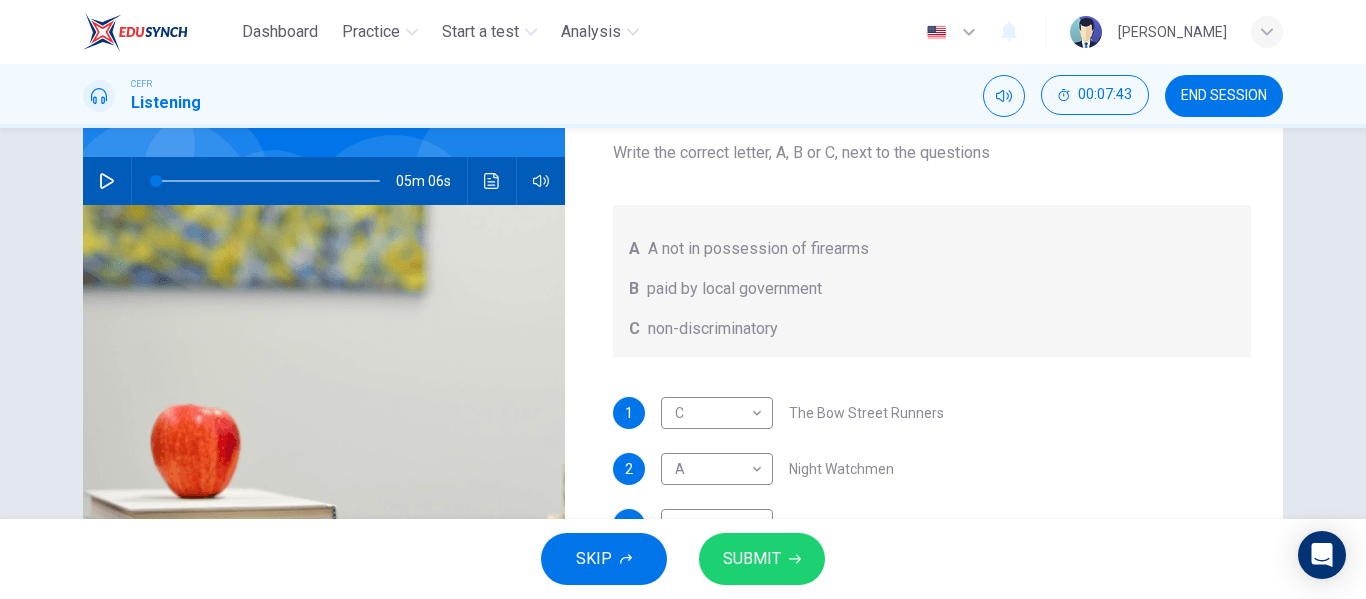 scroll, scrollTop: 1, scrollLeft: 0, axis: vertical 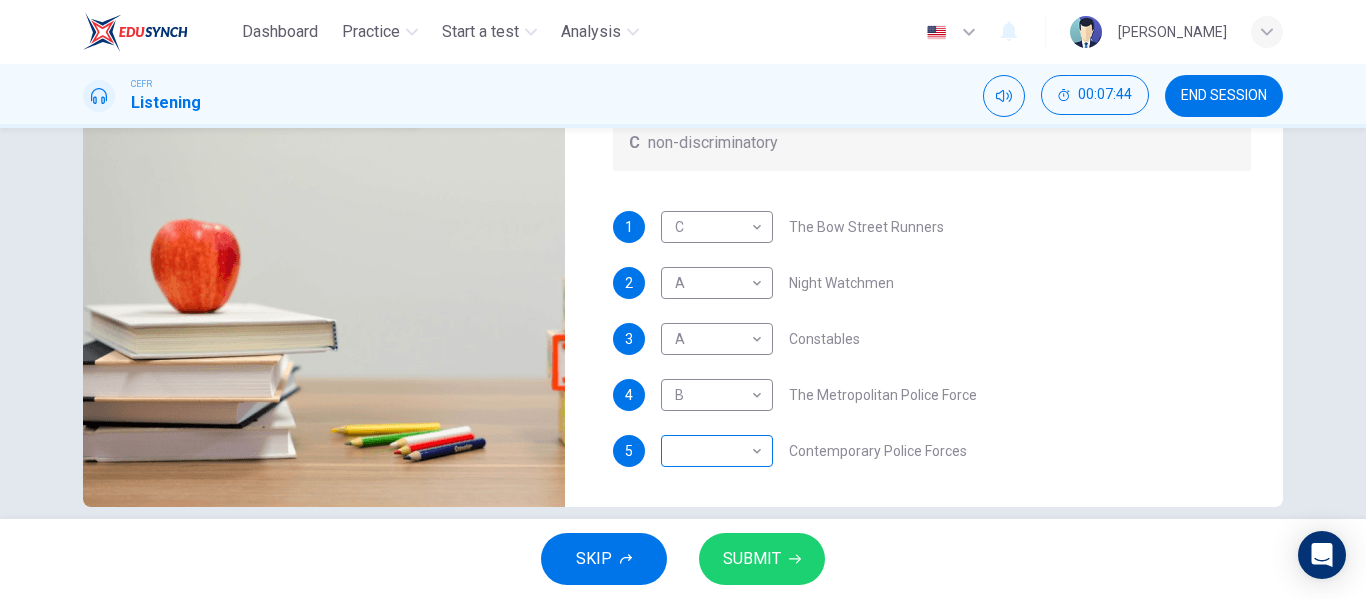 click on "Dashboard Practice Start a test Analysis English en ​ SHAMIERA AVINDRA CEFR Listening 00:07:44 END SESSION Question 6 What does the lecturer say about the following? Write the correct letter, A, B or C, next to the questions A  A not in possession of firearms B paid by local government C non-discriminatory 1 C C ​ The Bow Street Runners
2 A A ​ Night Watchmen 3 A A ​ Constables 4 B B ​ The Metropolitan Police Force 5 ​ ​ Contemporary Police Forces Criminology Discussion 05m 06s SKIP SUBMIT EduSynch - Online Language Proficiency Testing
Dashboard Practice Start a test Analysis Notifications © Copyright  2025" at bounding box center (683, 299) 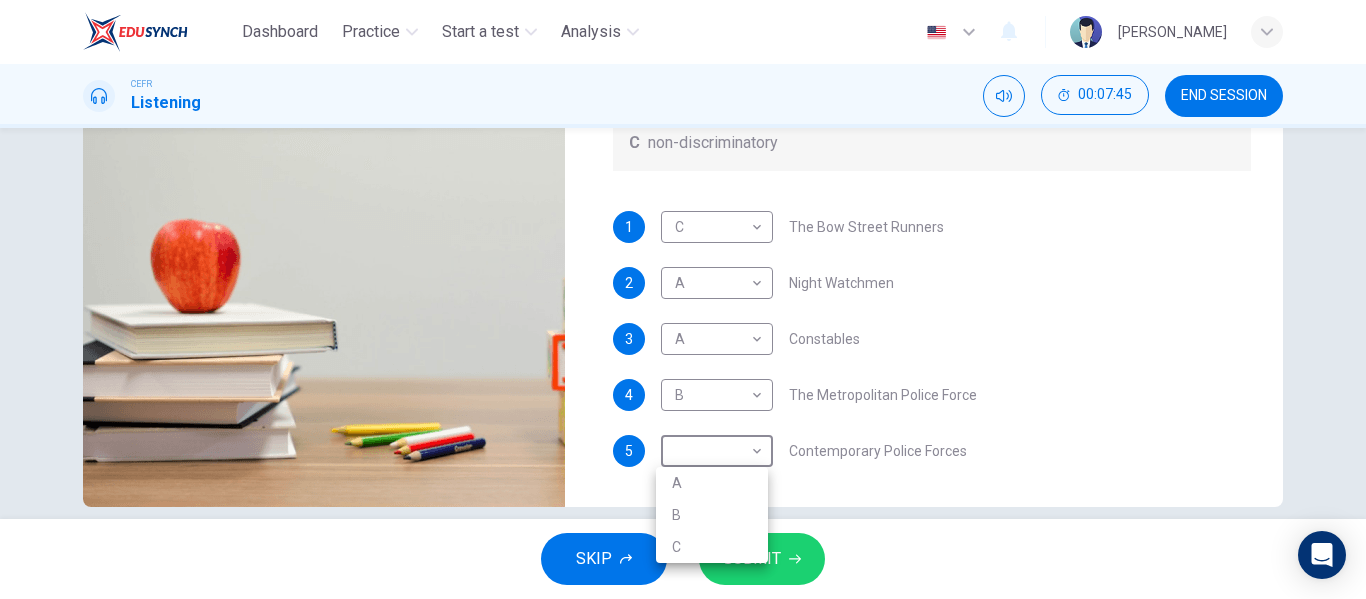 click at bounding box center [683, 299] 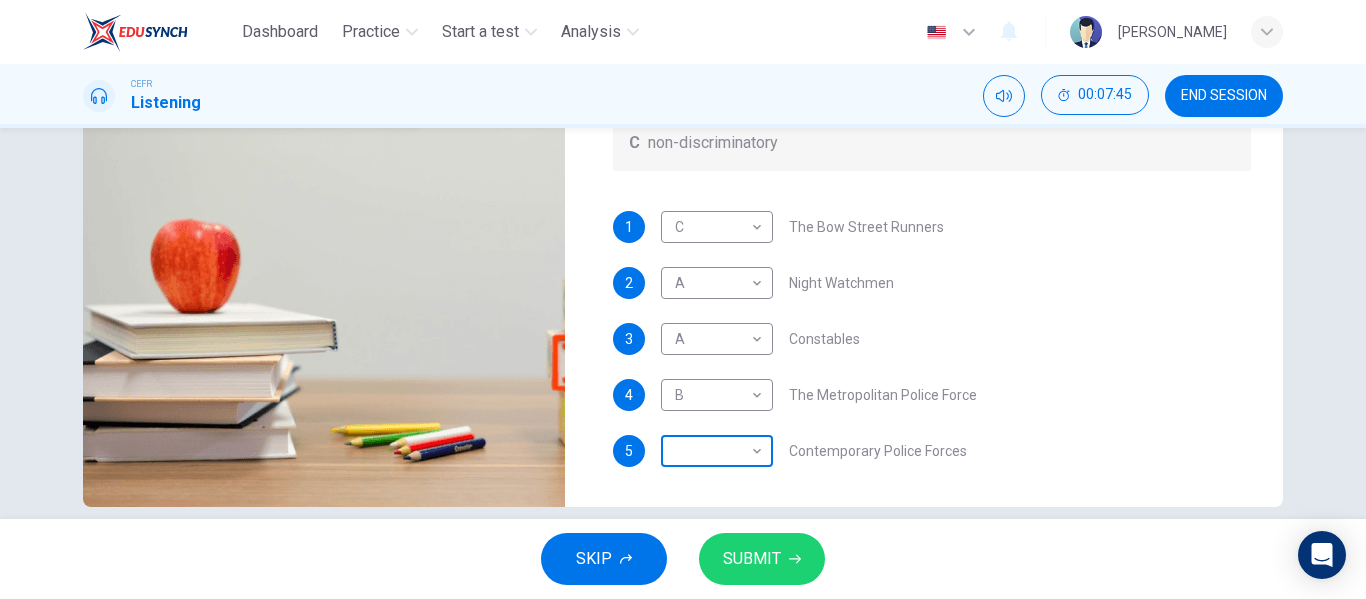 click on "Dashboard Practice Start a test Analysis English en ​ SHAMIERA AVINDRA CEFR Listening 00:07:45 END SESSION Question 6 What does the lecturer say about the following? Write the correct letter, A, B or C, next to the questions A  A not in possession of firearms B paid by local government C non-discriminatory 1 C C ​ The Bow Street Runners
2 A A ​ Night Watchmen 3 A A ​ Constables 4 B B ​ The Metropolitan Police Force 5 ​ ​ Contemporary Police Forces Criminology Discussion 05m 06s SKIP SUBMIT EduSynch - Online Language Proficiency Testing
Dashboard Practice Start a test Analysis Notifications © Copyright  2025" at bounding box center [683, 299] 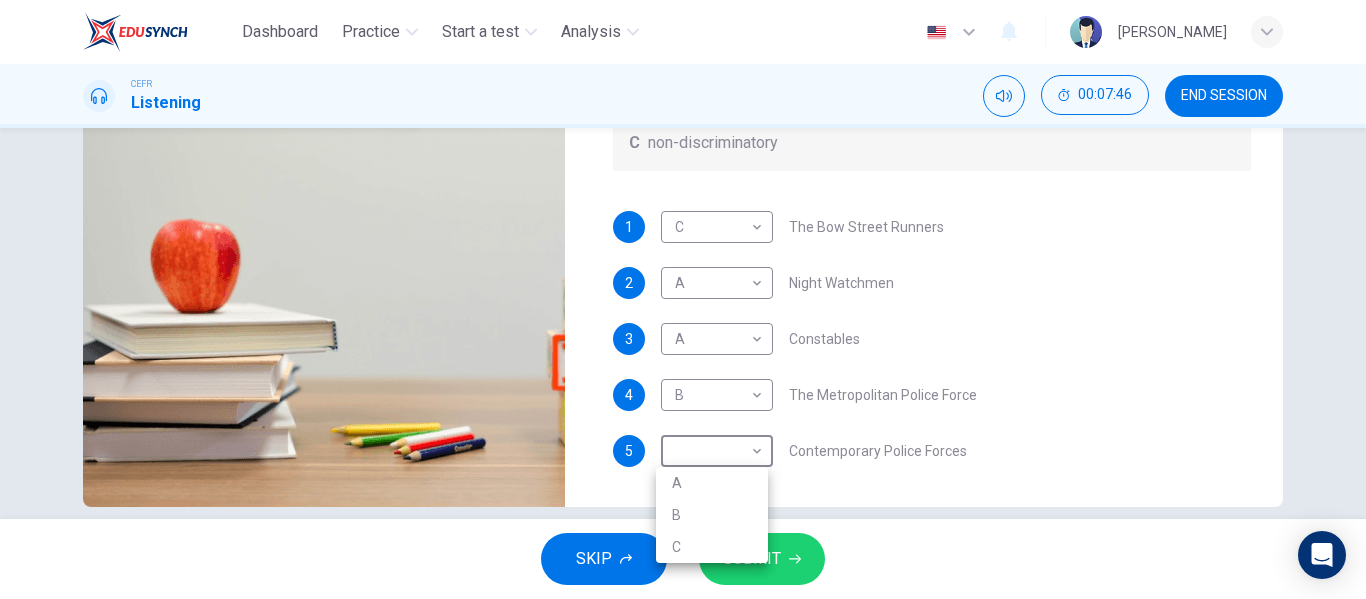 click on "C" at bounding box center [712, 547] 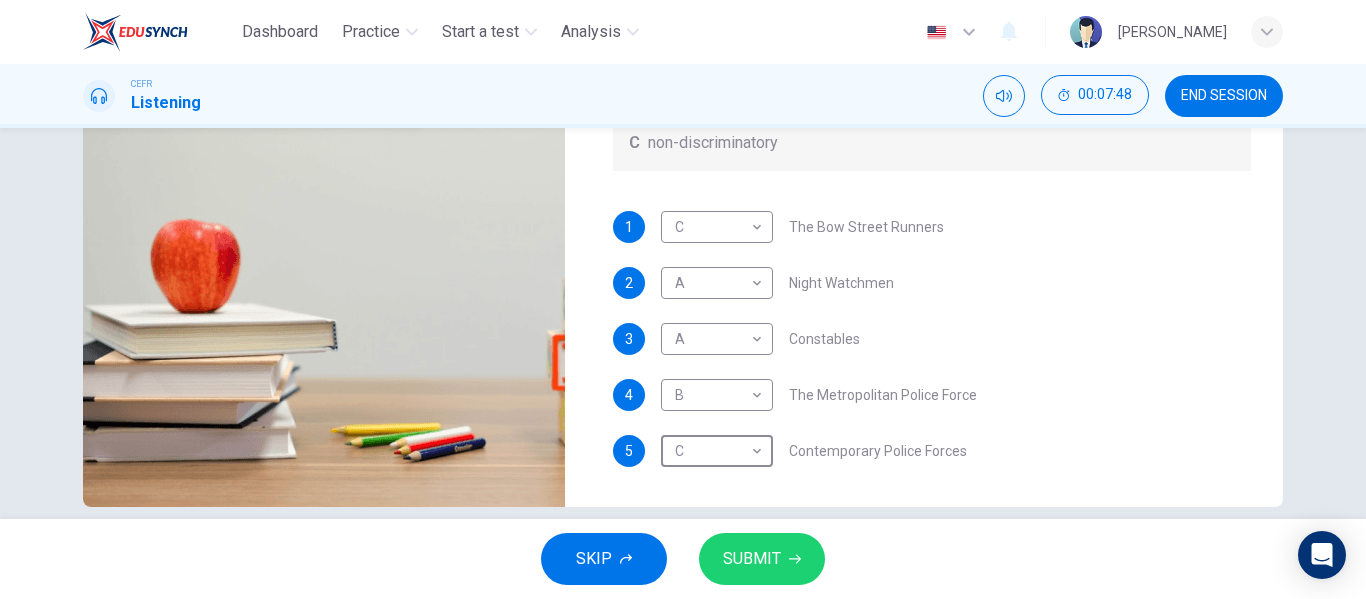 scroll, scrollTop: 0, scrollLeft: 0, axis: both 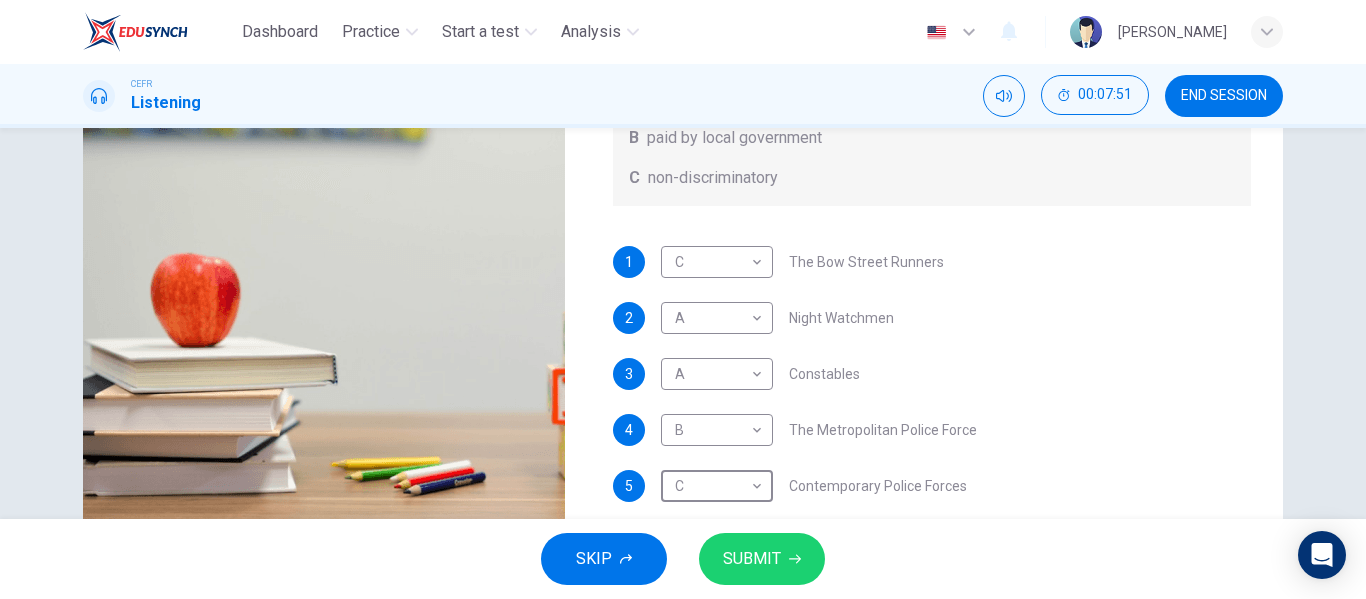 click on "SUBMIT" at bounding box center (762, 559) 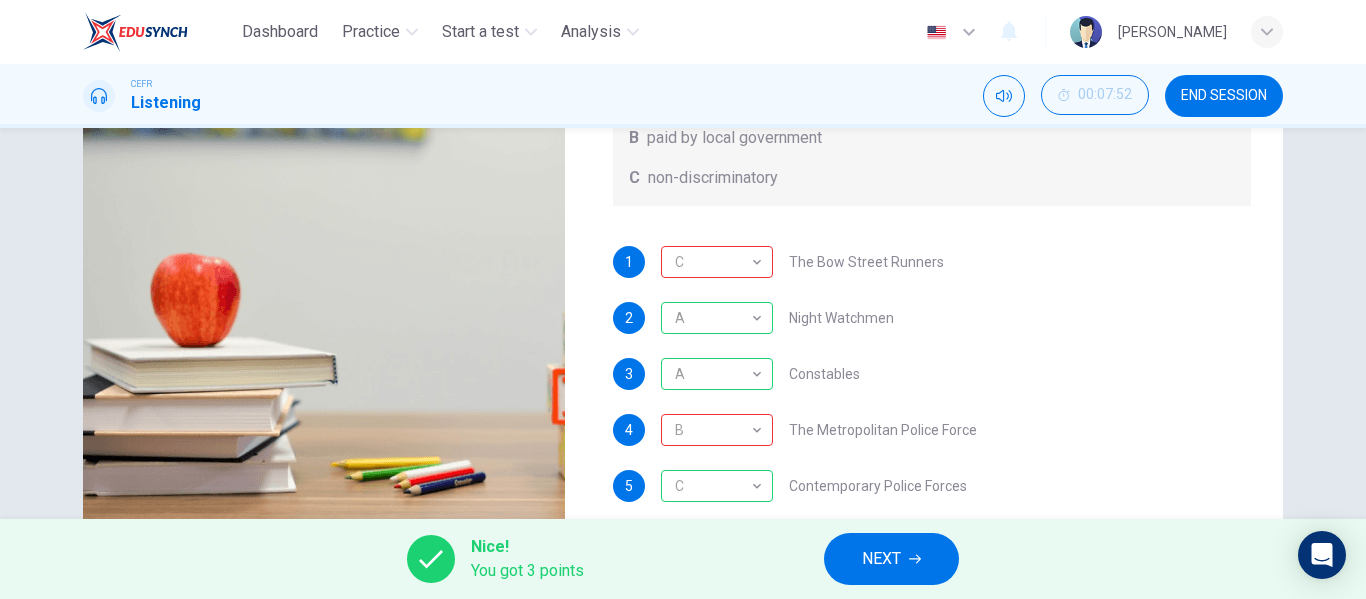 scroll, scrollTop: 1, scrollLeft: 0, axis: vertical 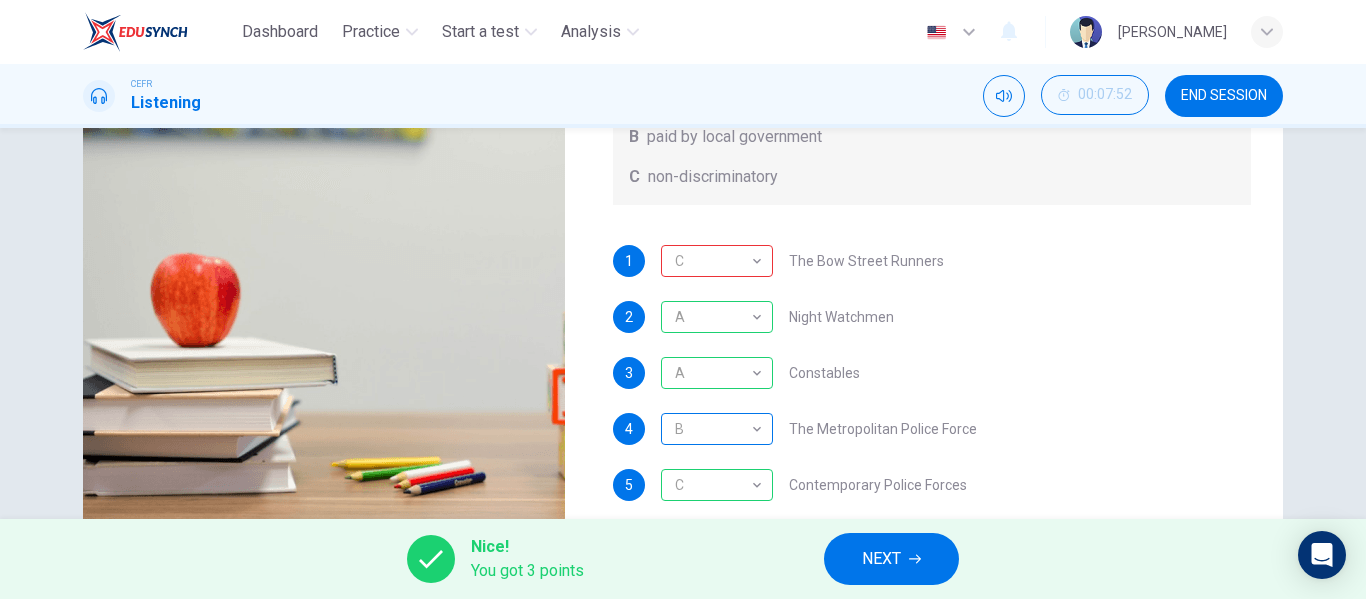 click on "B" at bounding box center (713, 429) 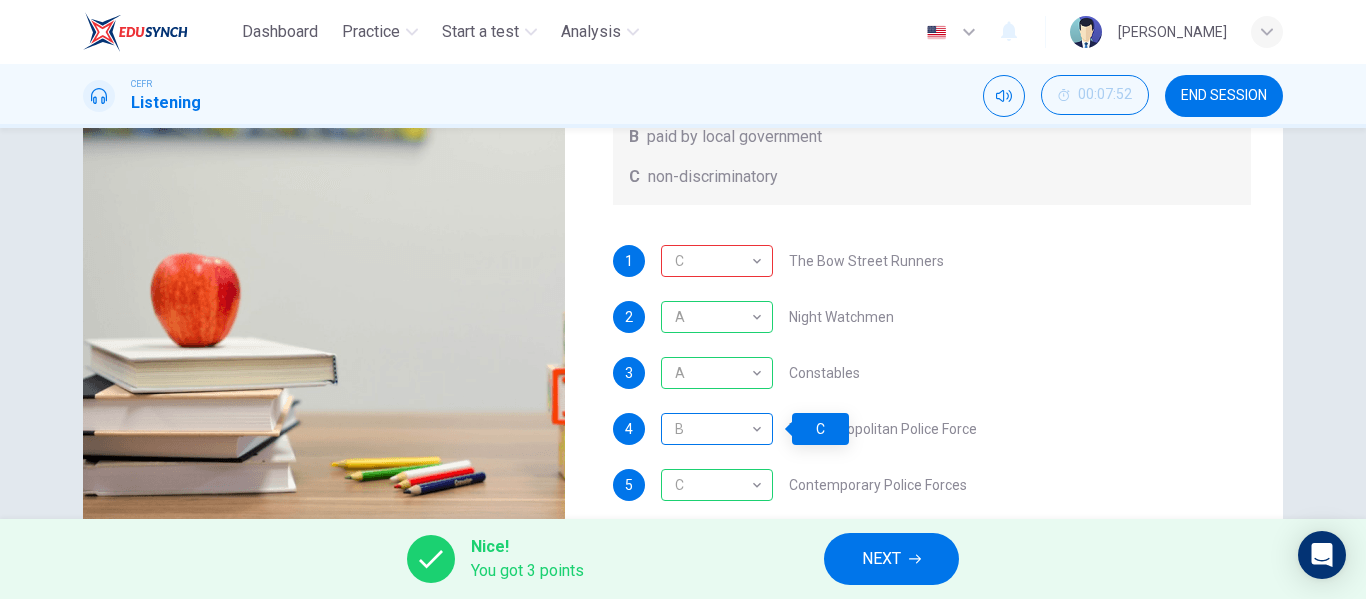 click on "B" at bounding box center (713, 429) 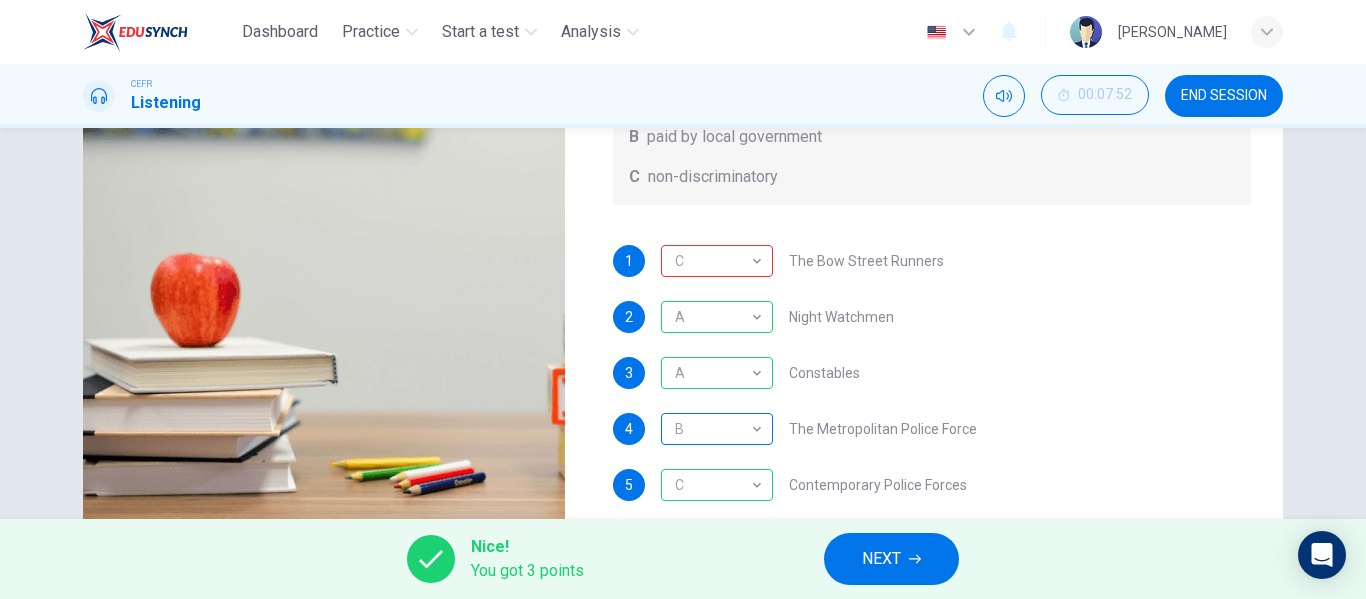 scroll, scrollTop: 0, scrollLeft: 0, axis: both 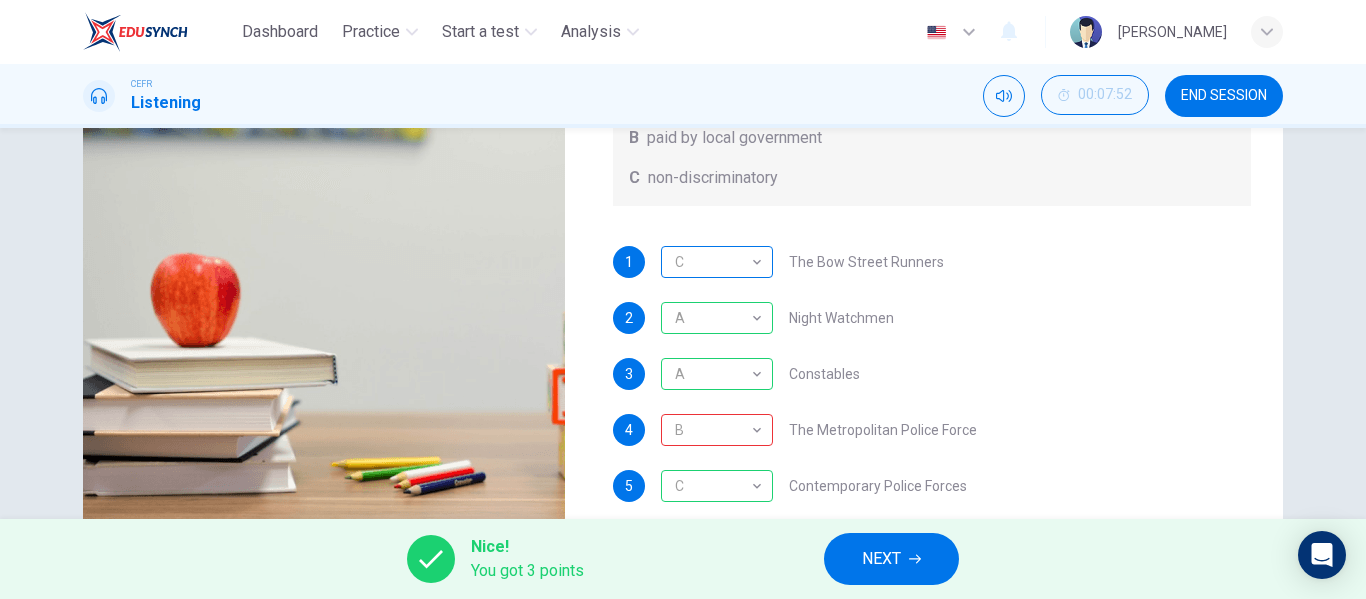 click on "C" at bounding box center [713, 262] 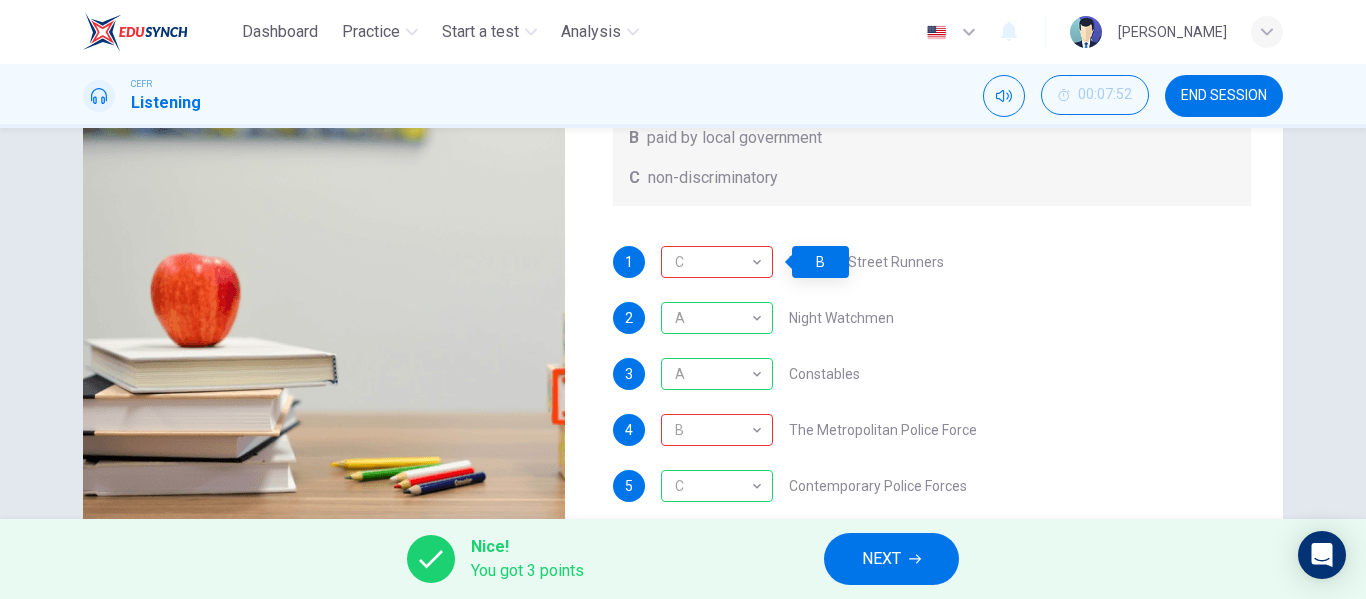 click on "Question 6 What does the lecturer say about the following? Write the correct letter, A, B or C, next to the questions A  A not in possession of firearms B paid by local government C non-discriminatory 1 C C ​ The Bow Street Runners
2 A A ​ Night Watchmen 3 A A ​ Constables 4 B B ​ The Metropolitan Police Force 5 C C ​ Contemporary Police Forces" at bounding box center [932, 193] 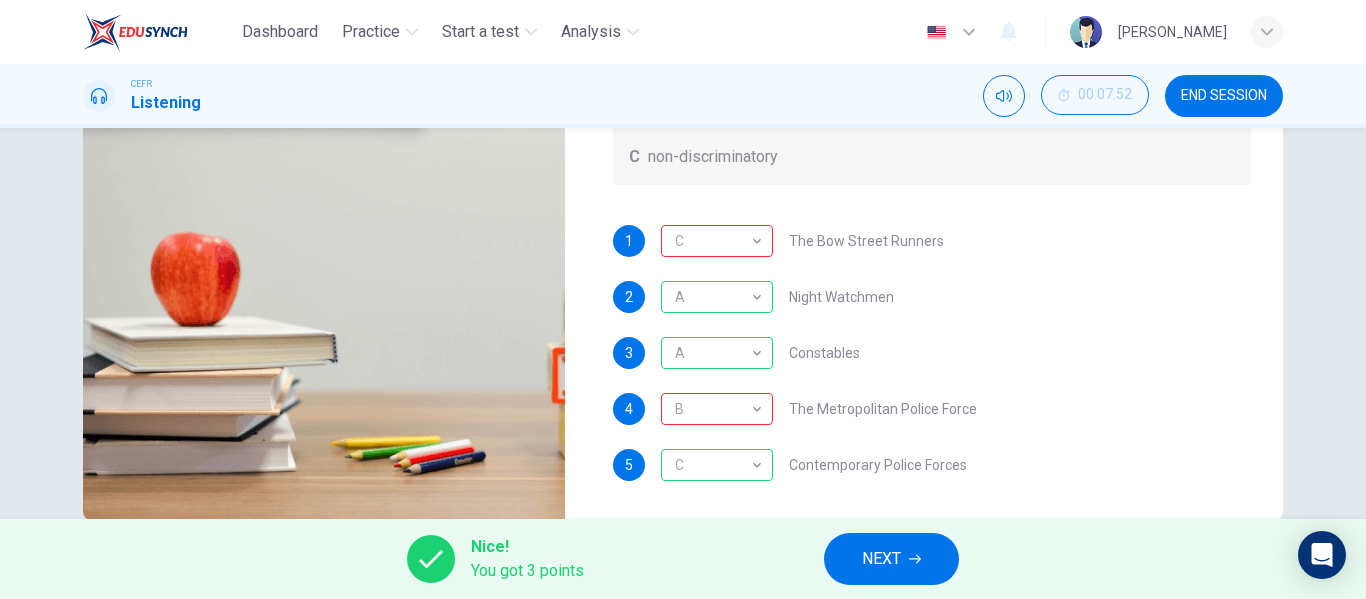 scroll, scrollTop: 352, scrollLeft: 0, axis: vertical 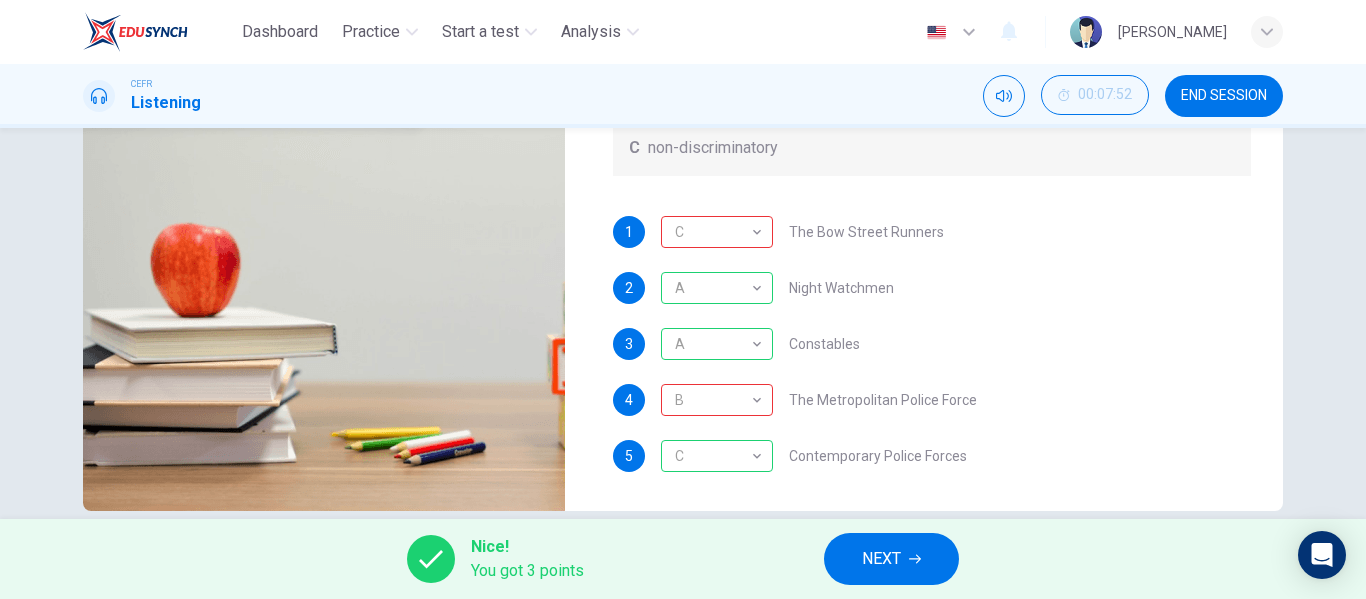 click 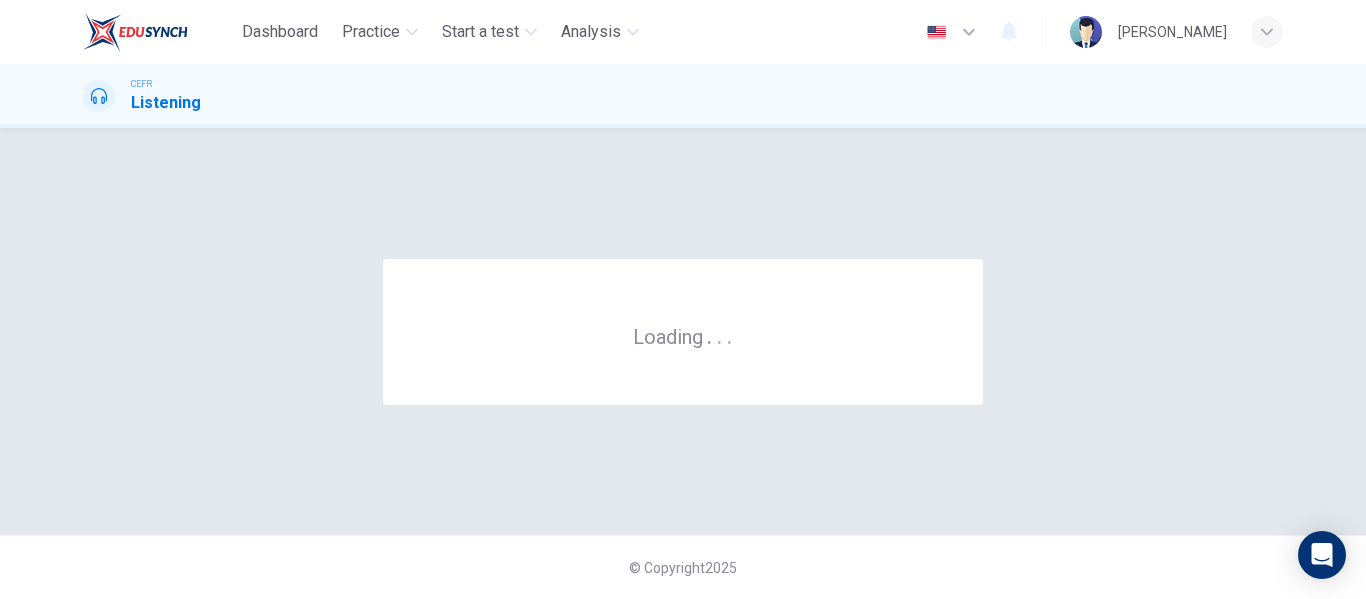 scroll, scrollTop: 0, scrollLeft: 0, axis: both 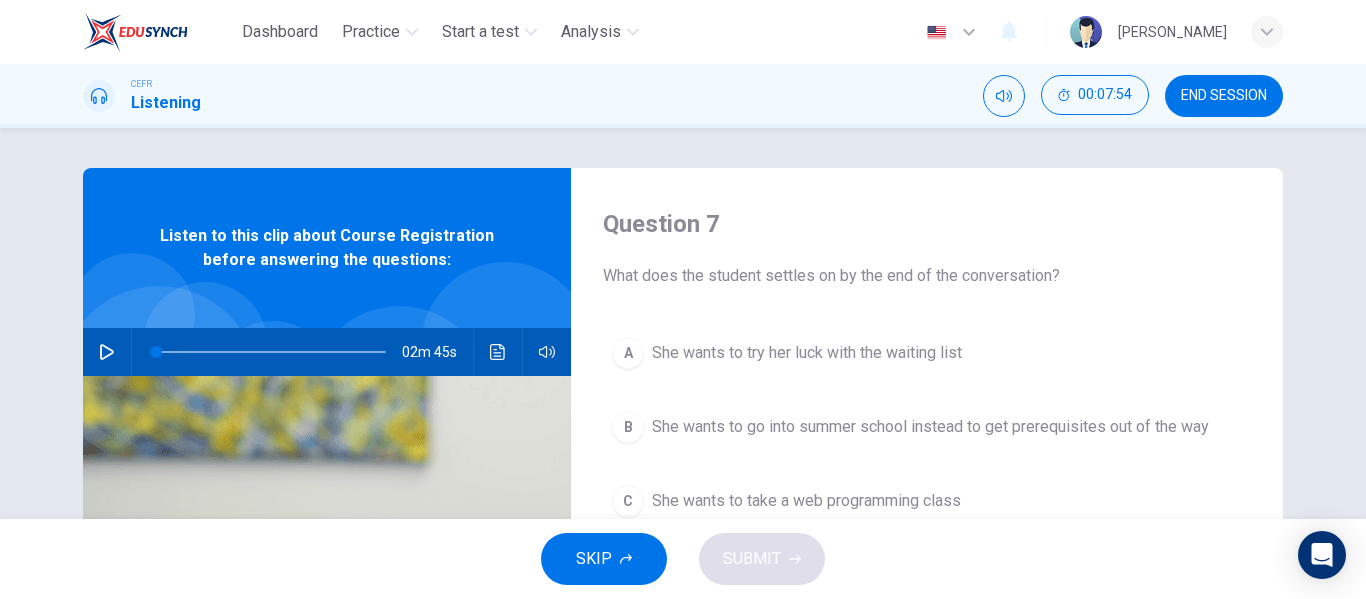 click on "END SESSION" at bounding box center [1224, 96] 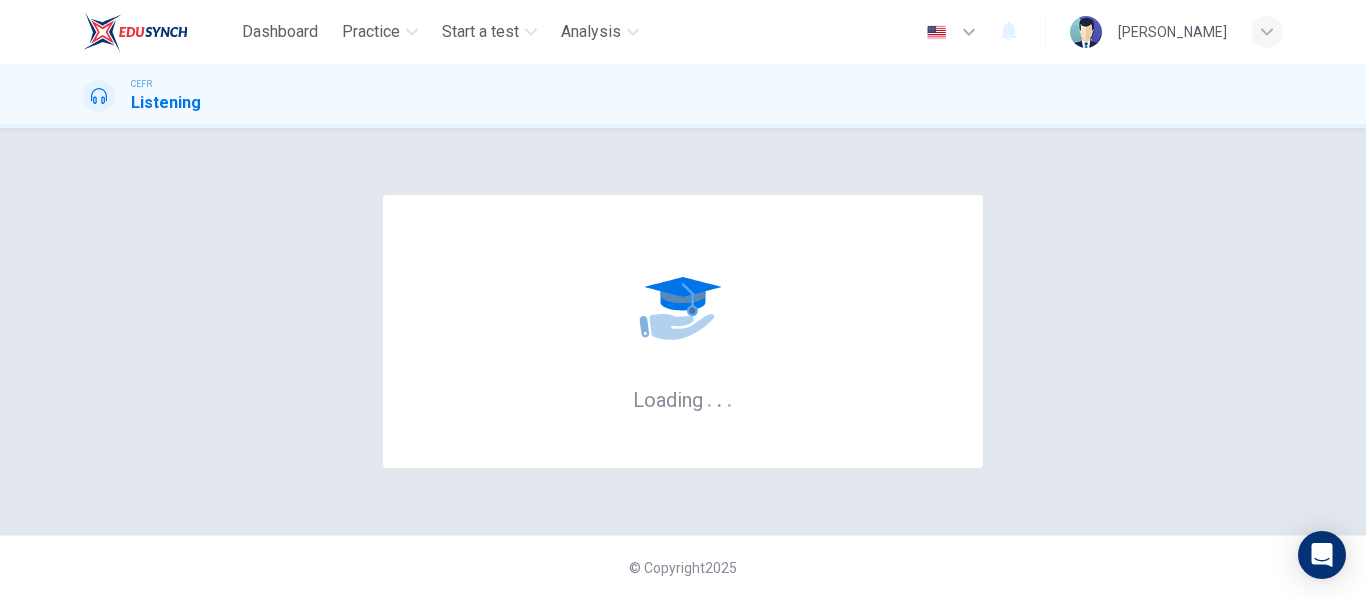 scroll, scrollTop: 0, scrollLeft: 0, axis: both 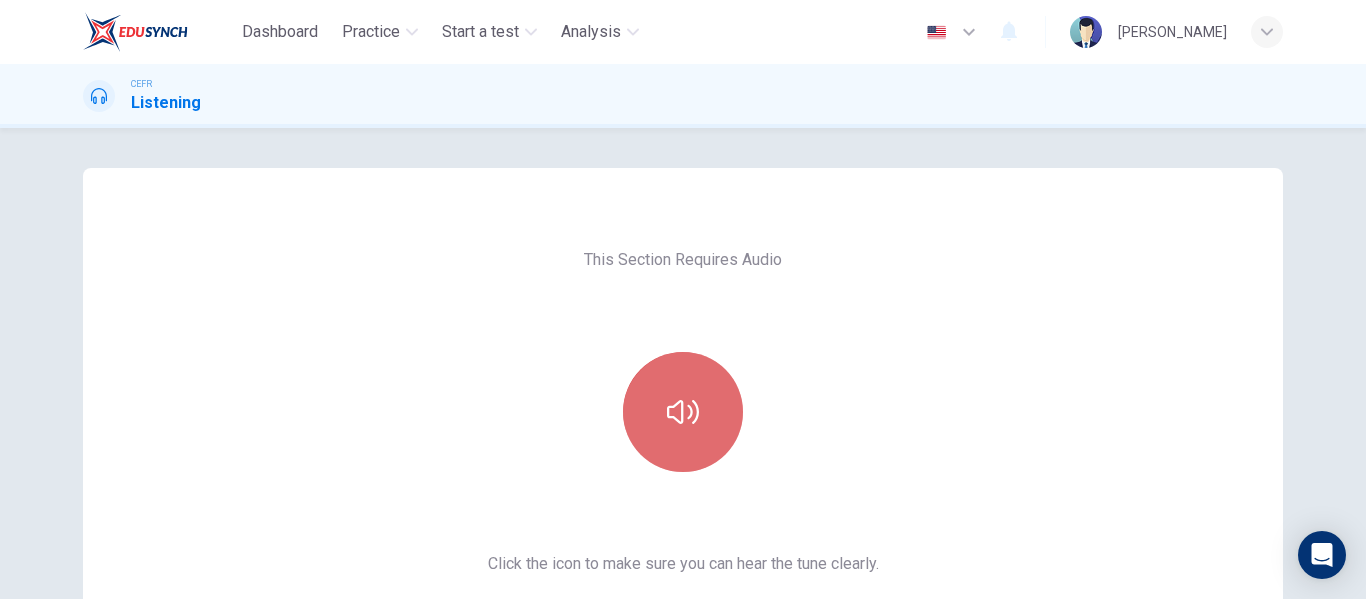 click at bounding box center (683, 412) 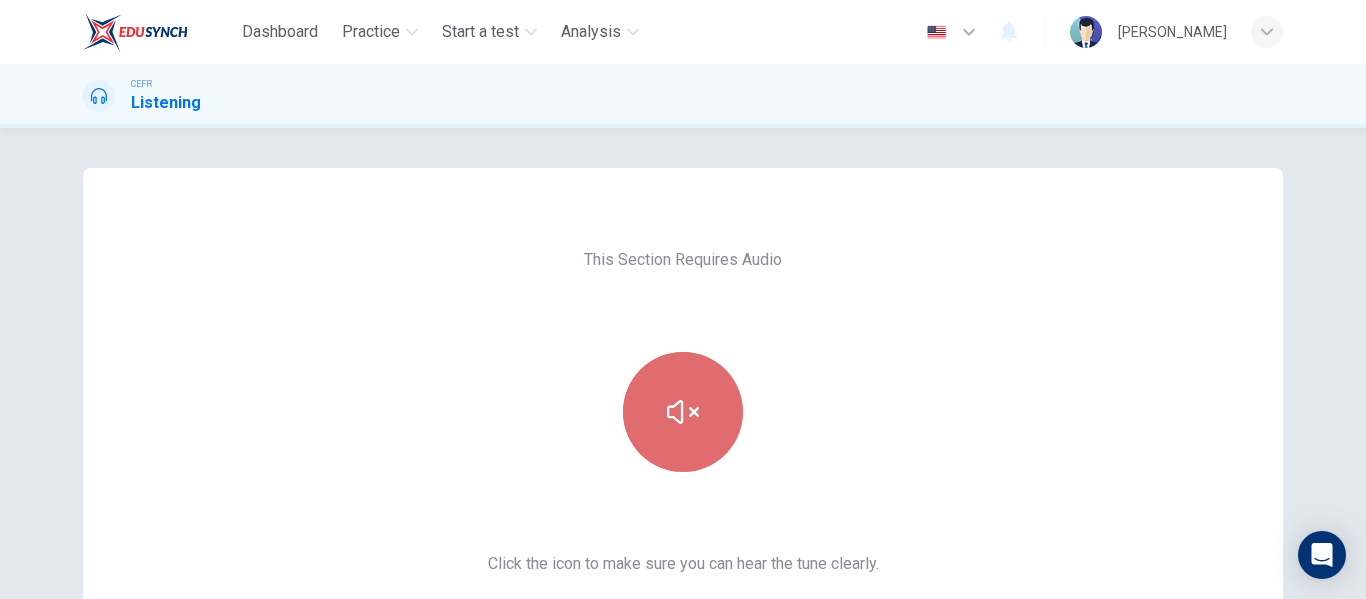 click at bounding box center (683, 412) 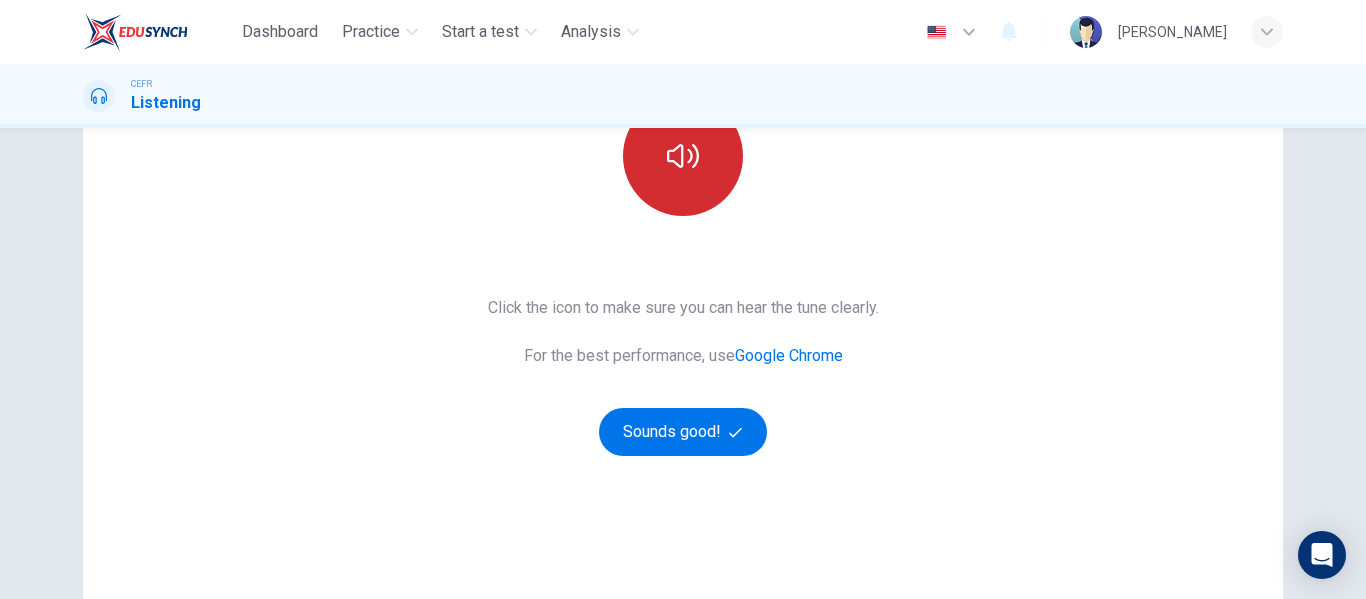scroll, scrollTop: 313, scrollLeft: 0, axis: vertical 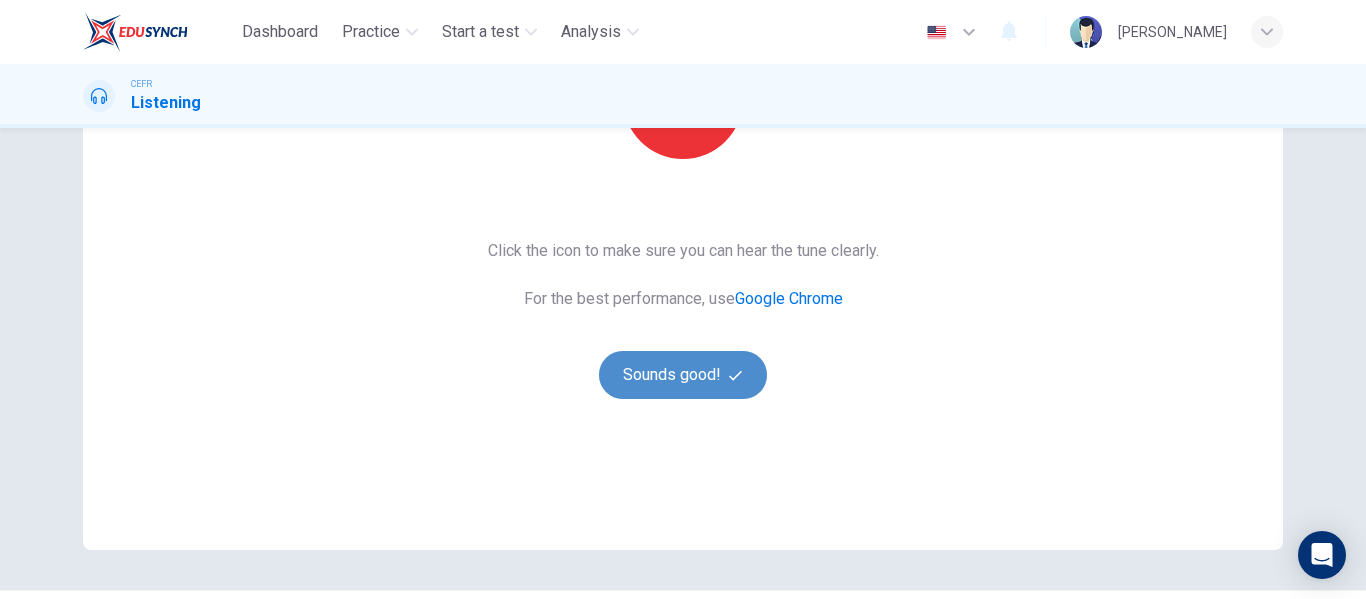 click on "Sounds good!" at bounding box center (683, 375) 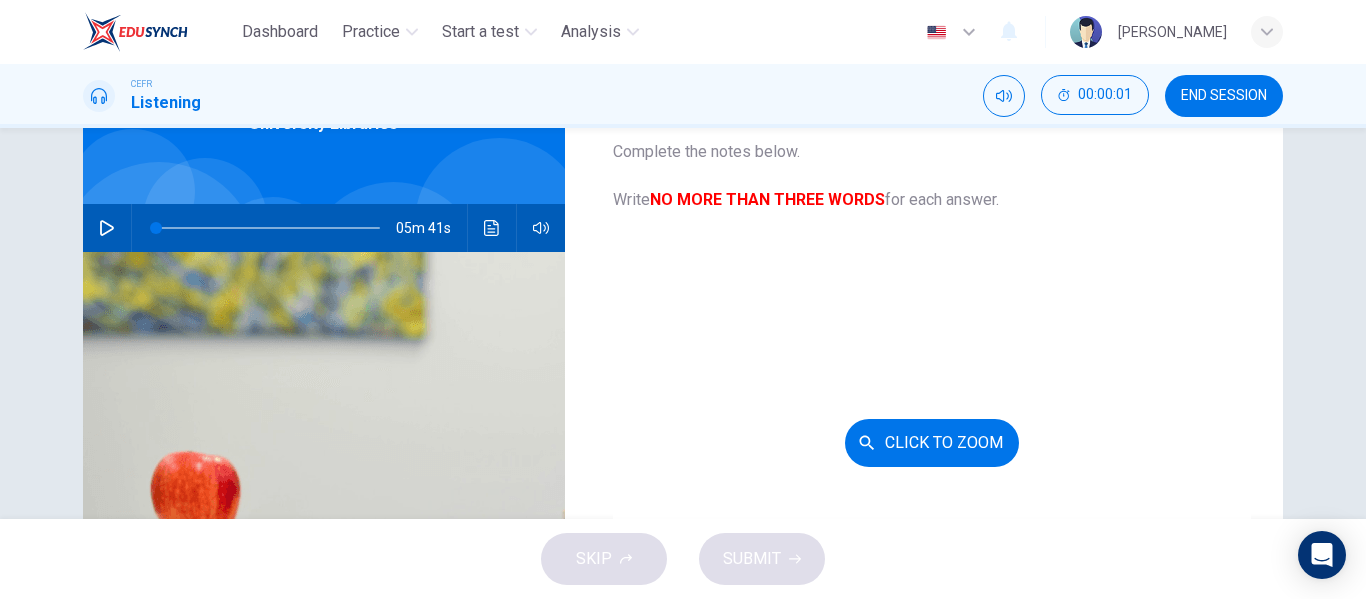scroll, scrollTop: 20, scrollLeft: 0, axis: vertical 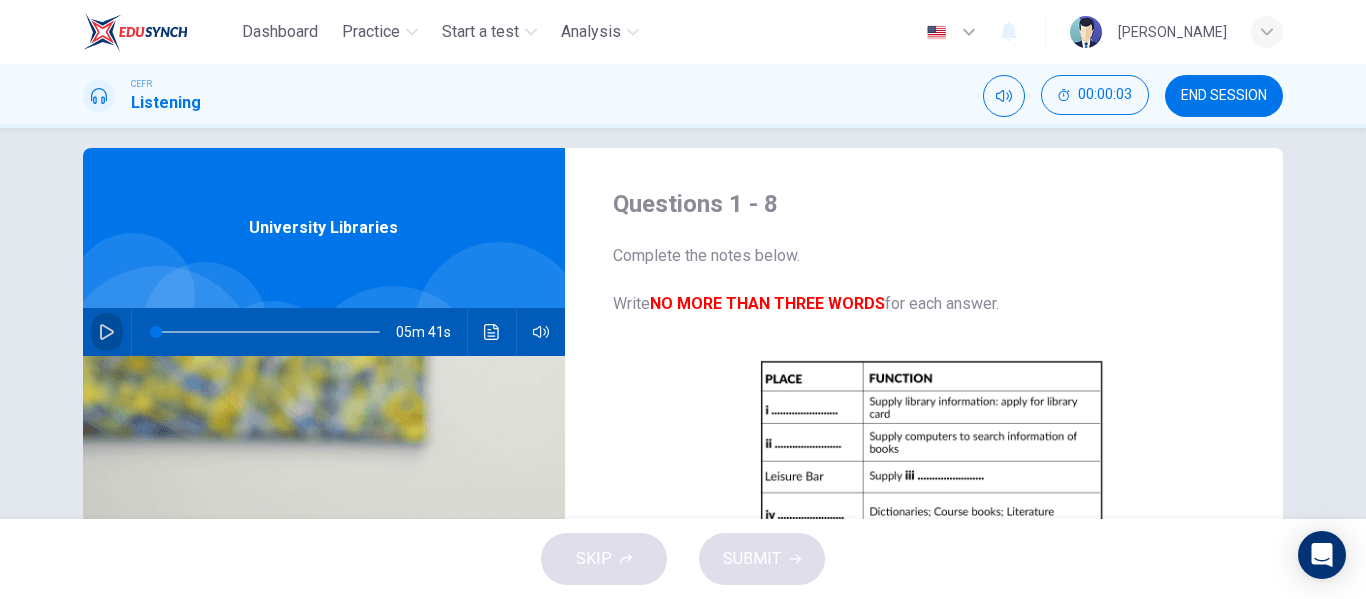 click 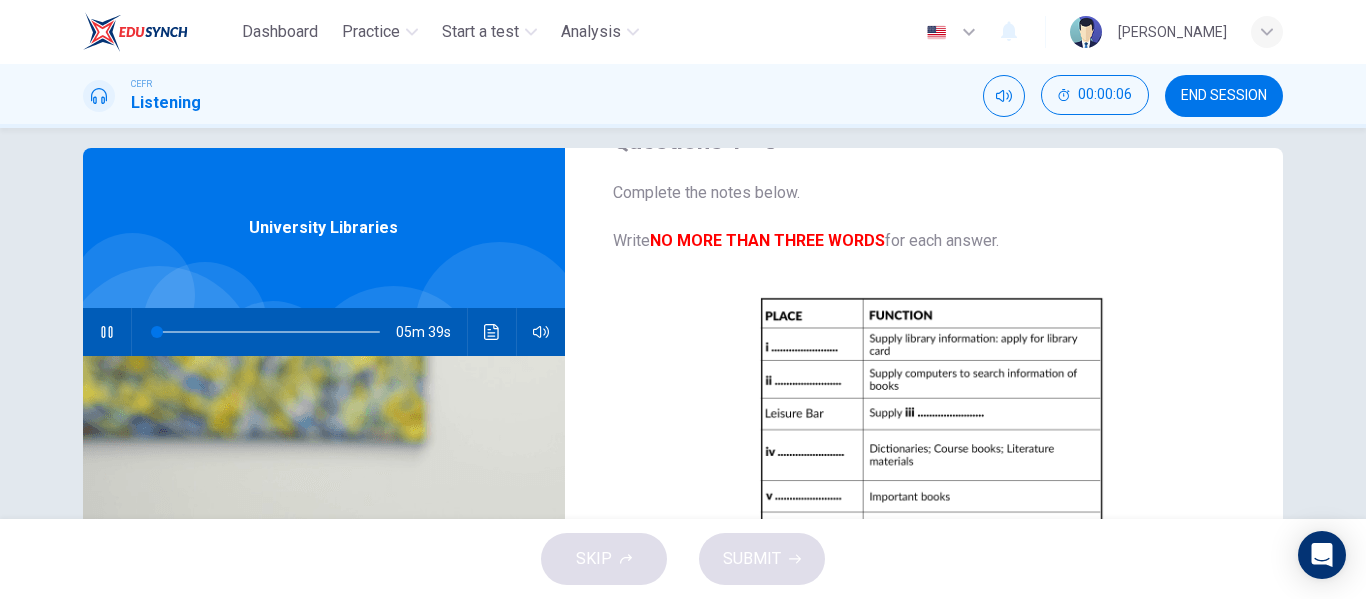 scroll, scrollTop: 64, scrollLeft: 0, axis: vertical 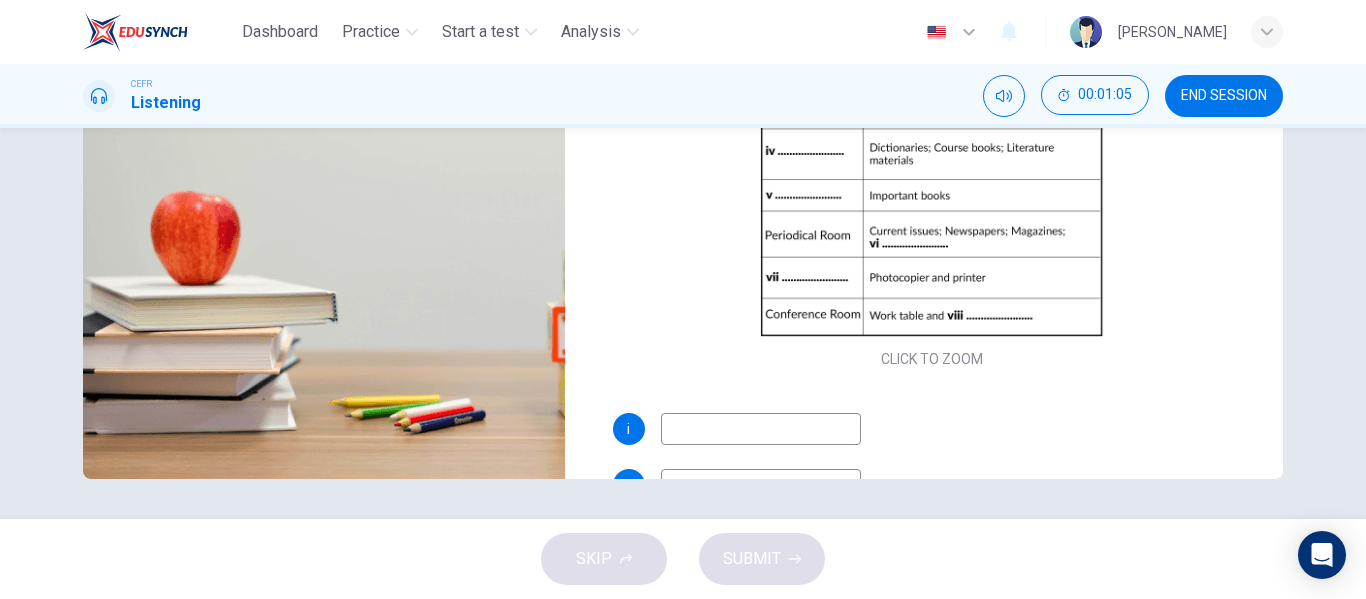 click at bounding box center [761, 429] 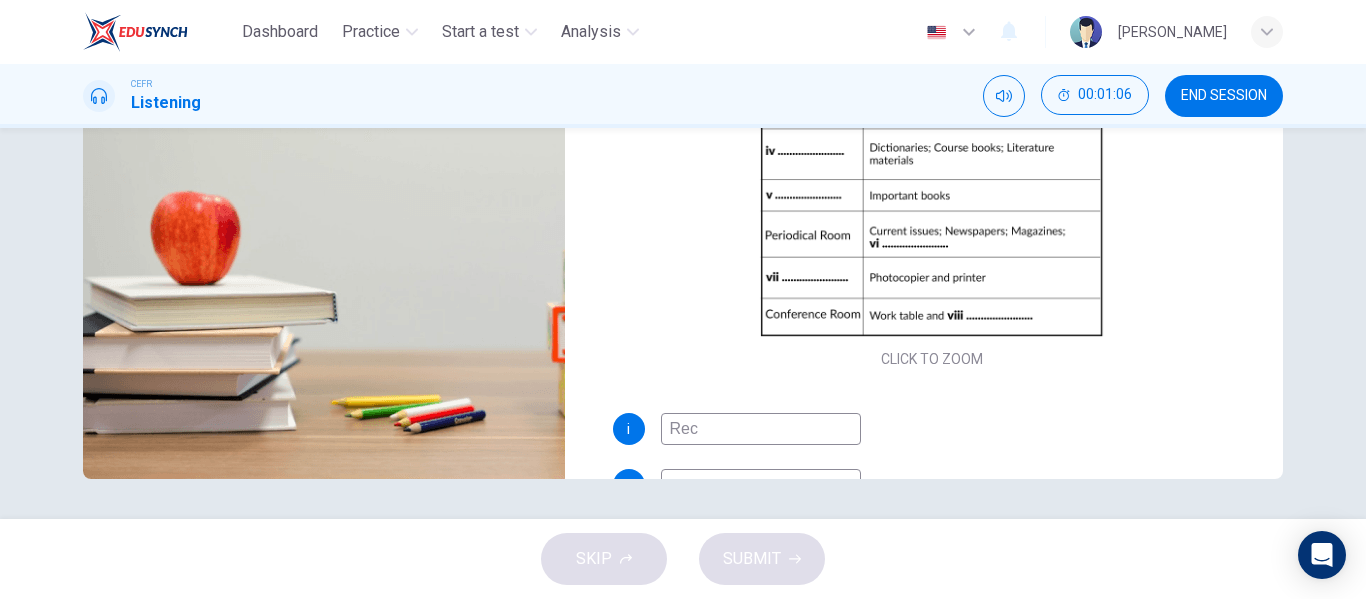 type on "Rece" 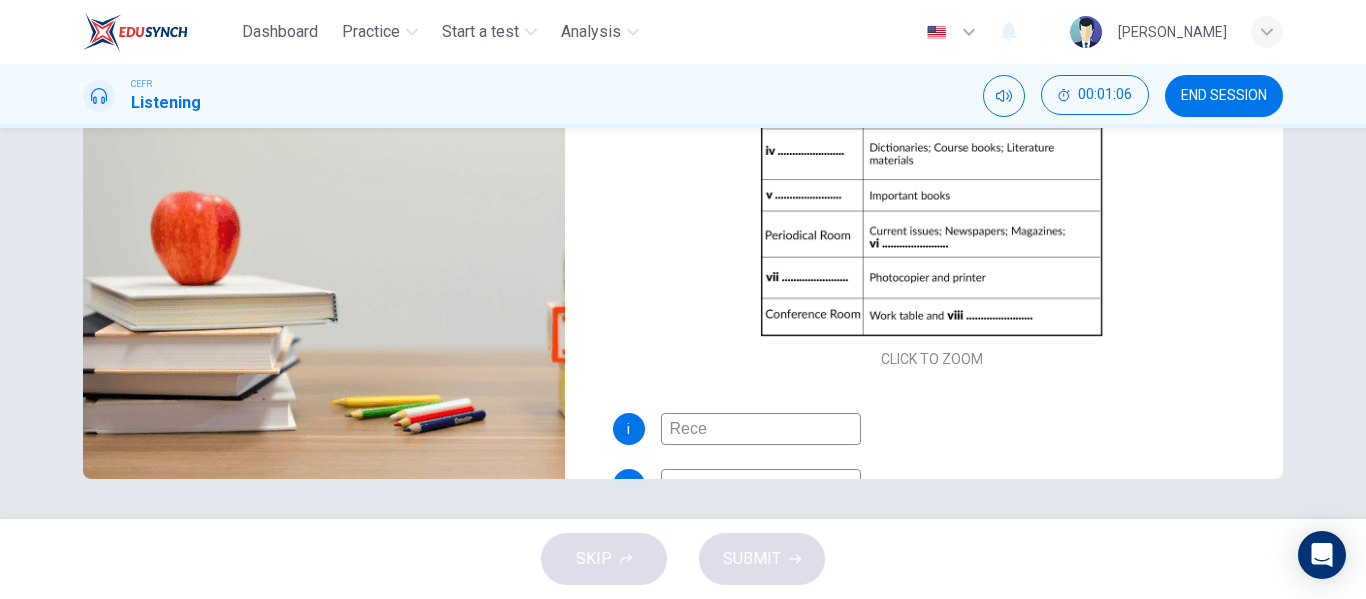type on "18" 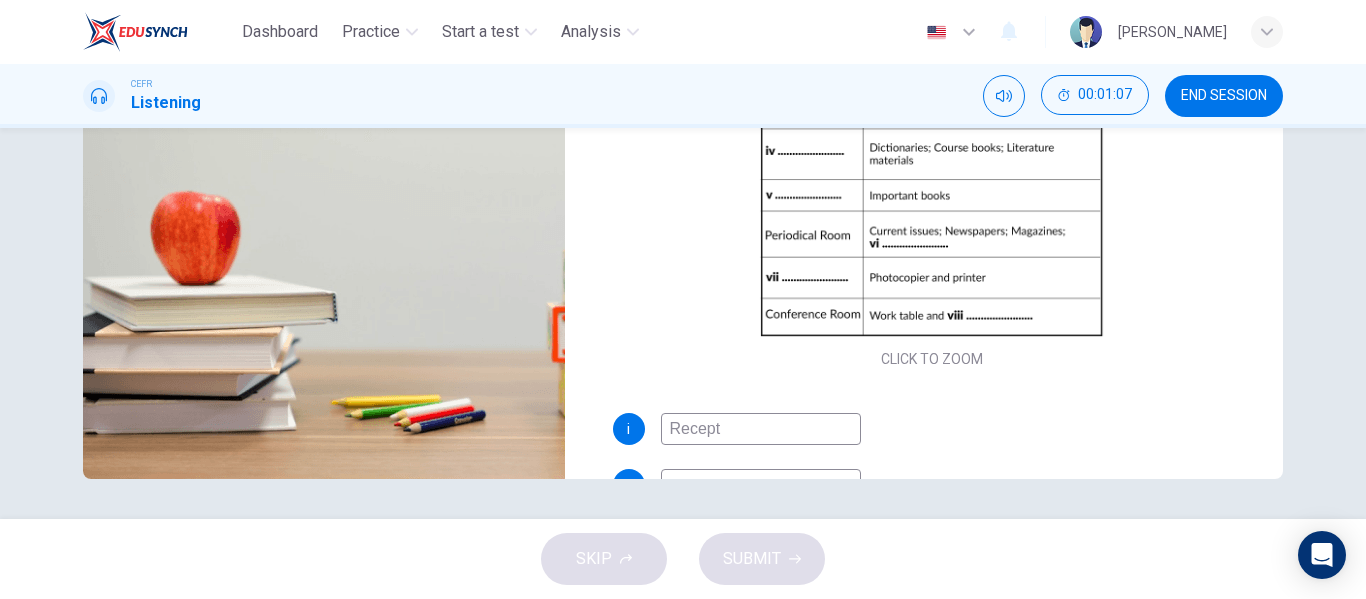 type on "Recepti" 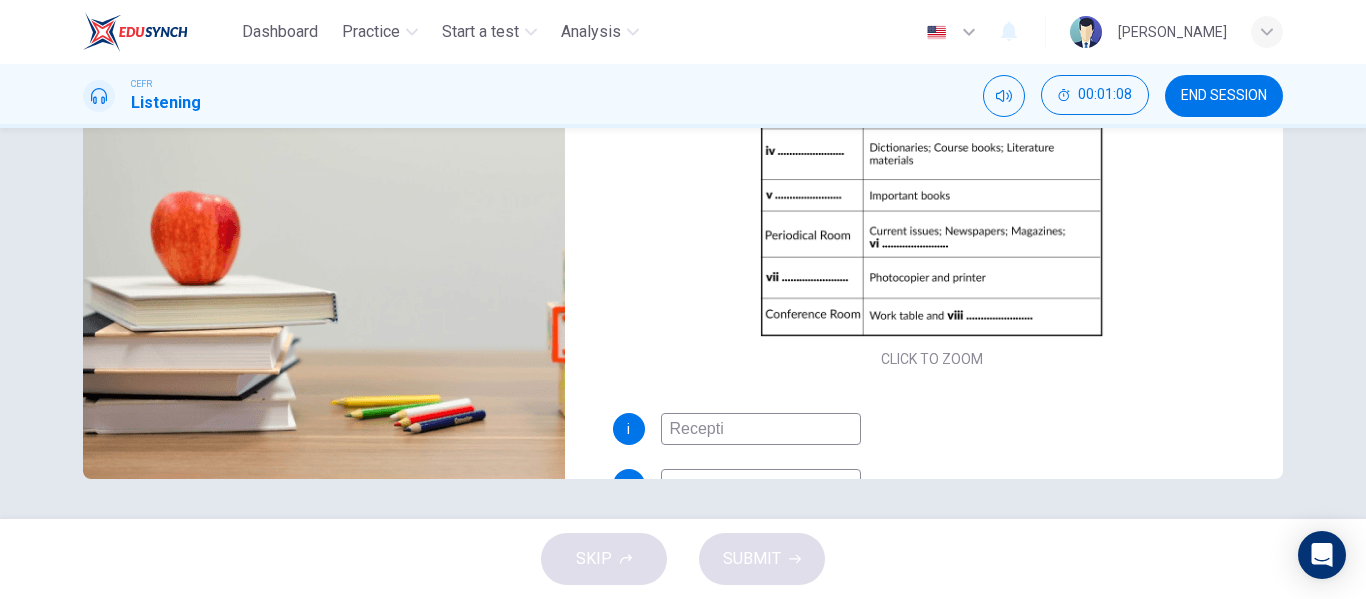 type on "19" 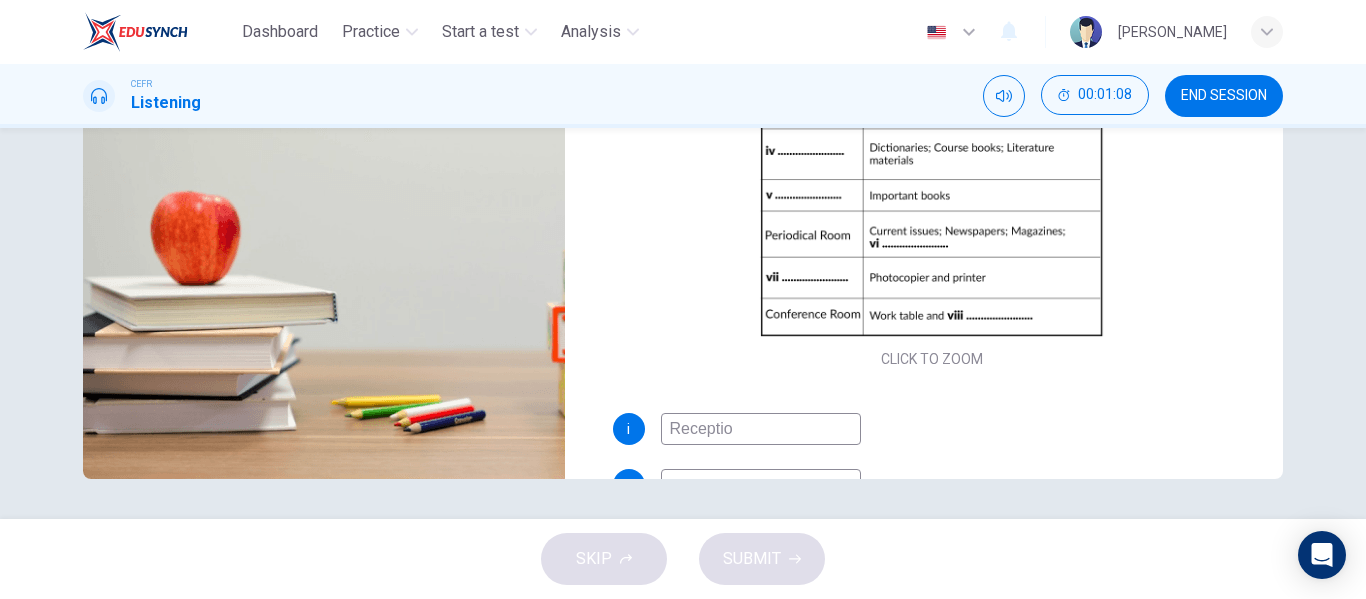 type on "Reception" 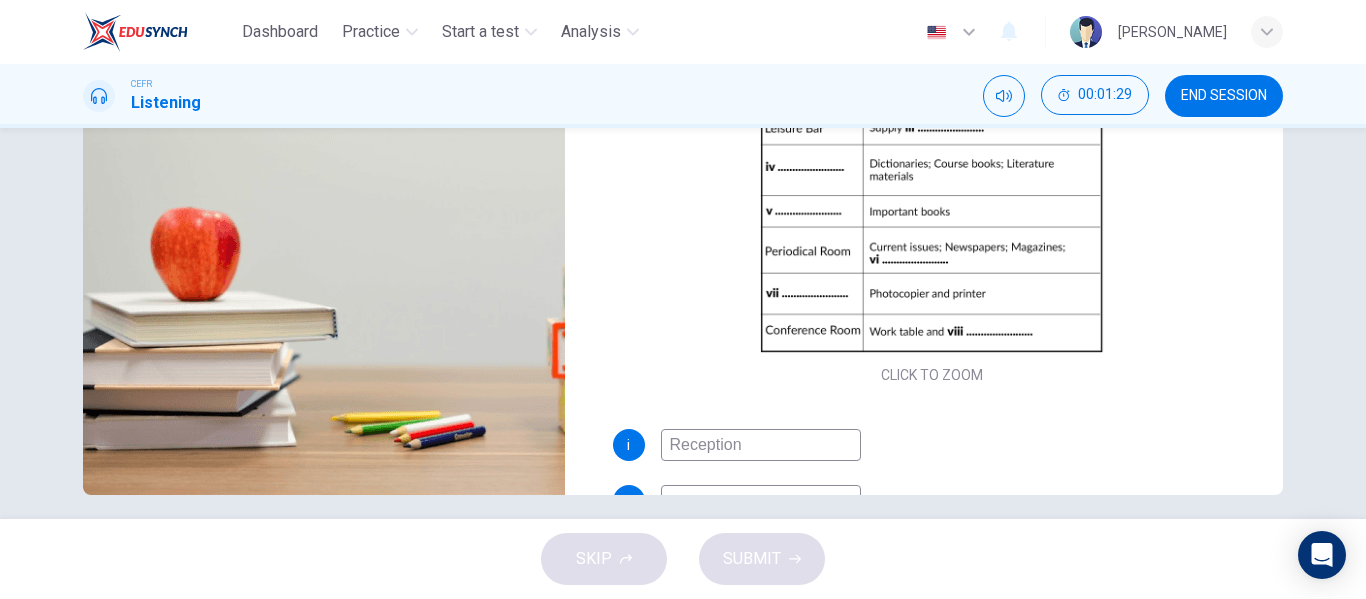 scroll, scrollTop: 384, scrollLeft: 0, axis: vertical 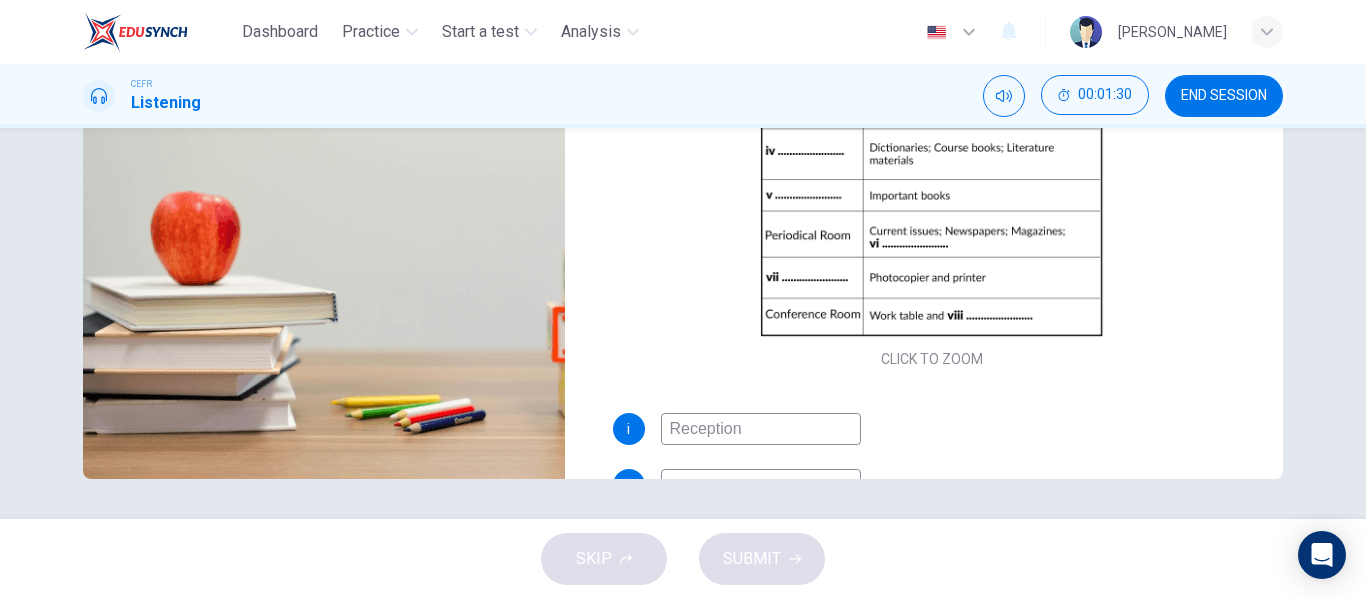 type on "25" 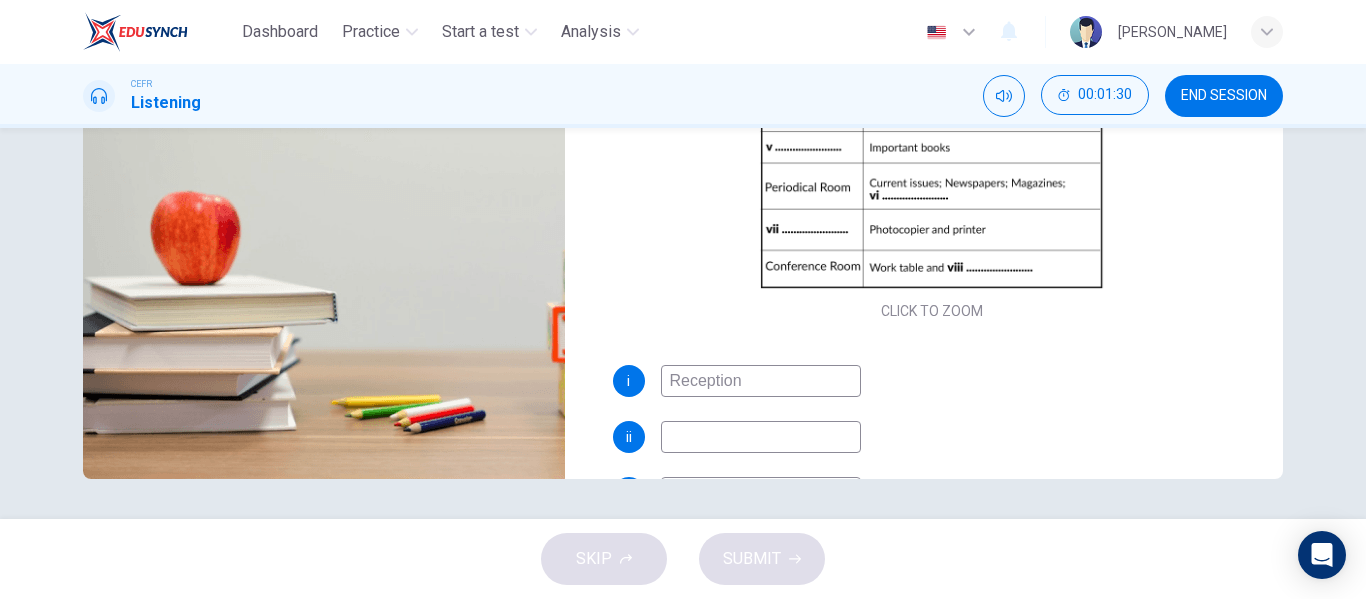 scroll, scrollTop: 50, scrollLeft: 0, axis: vertical 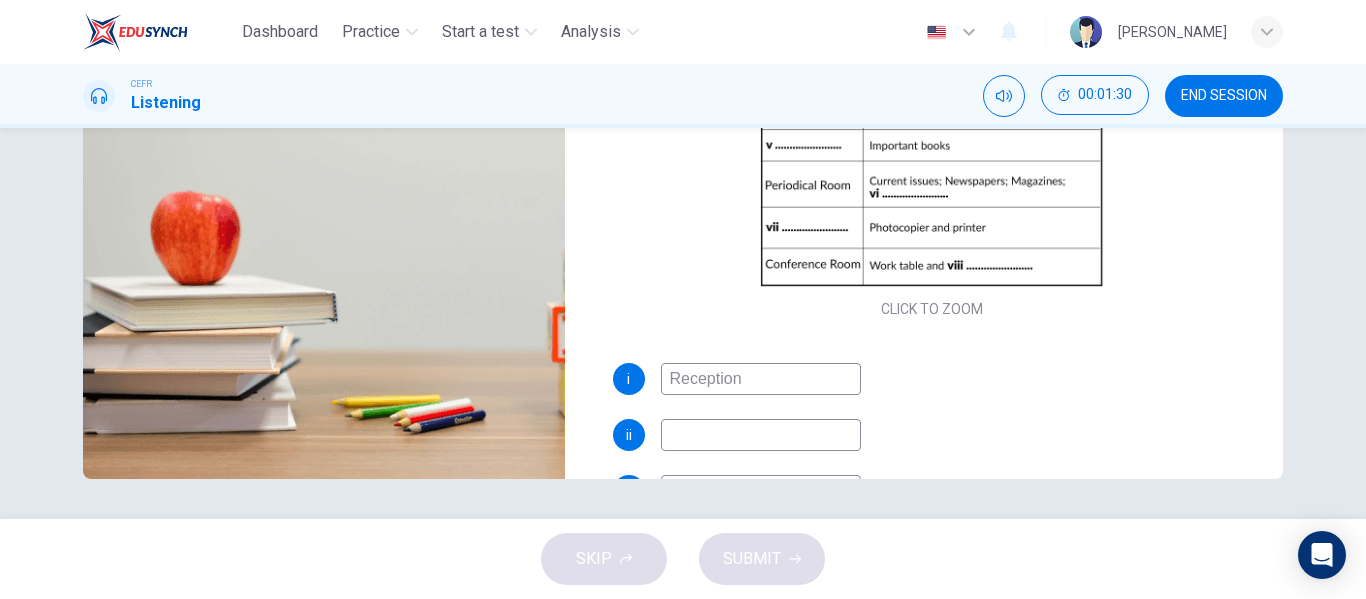type on "Reception" 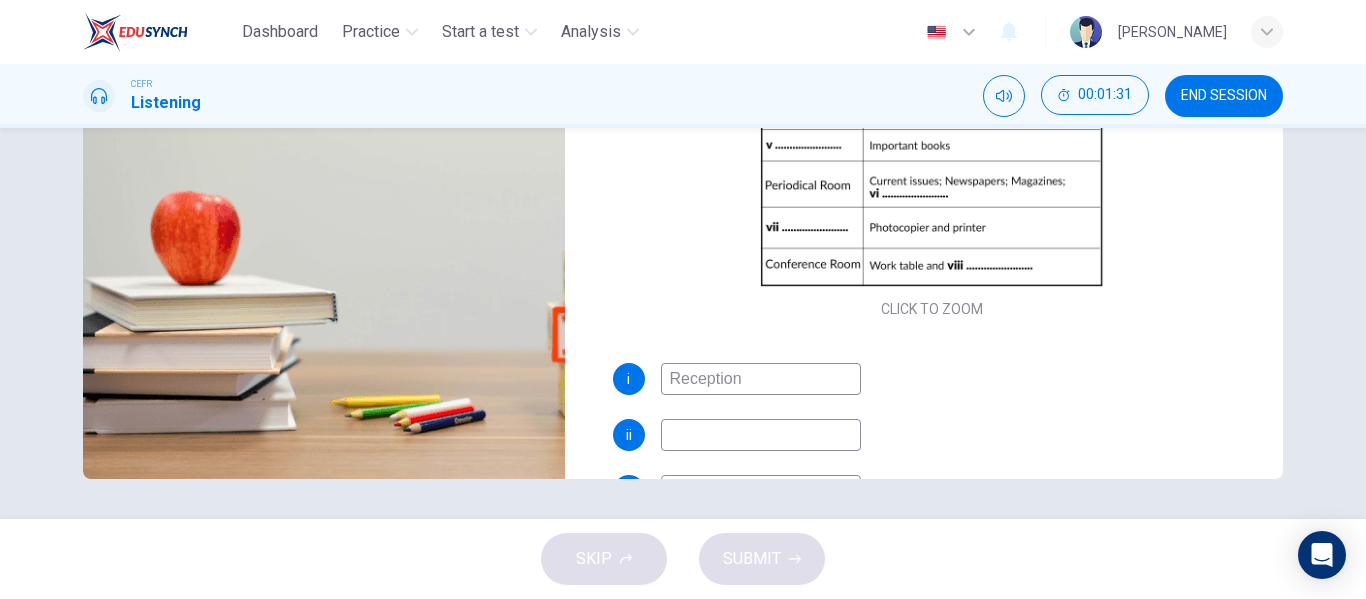 type on "26" 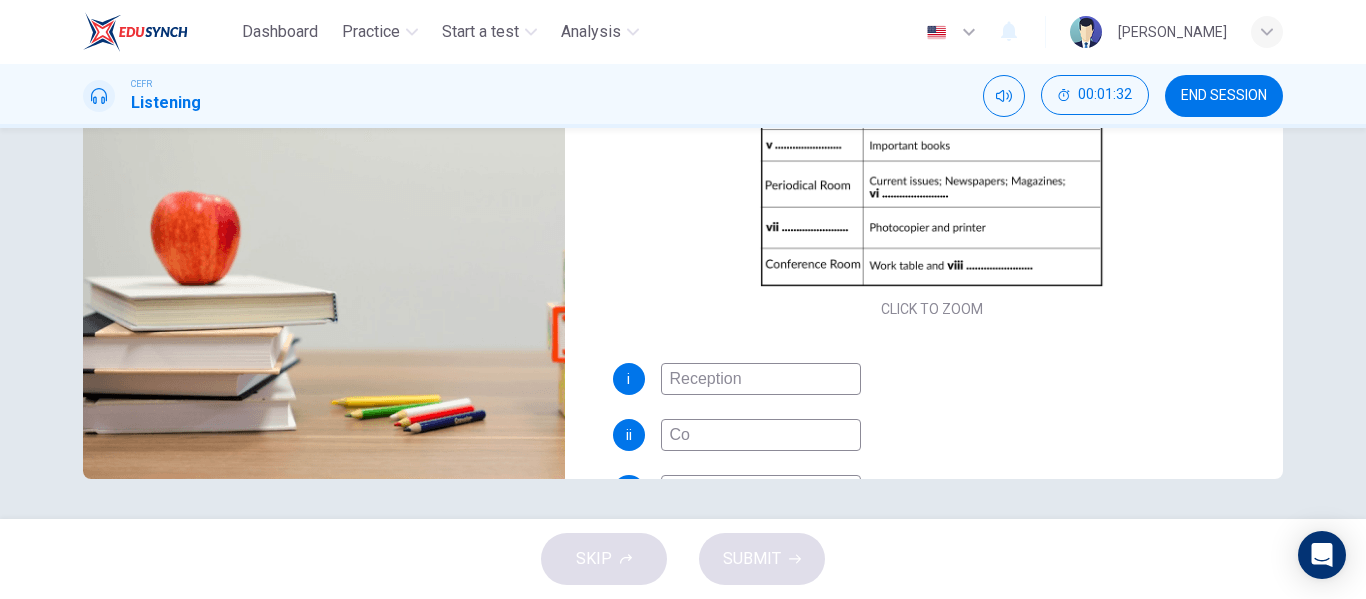 type on "Com" 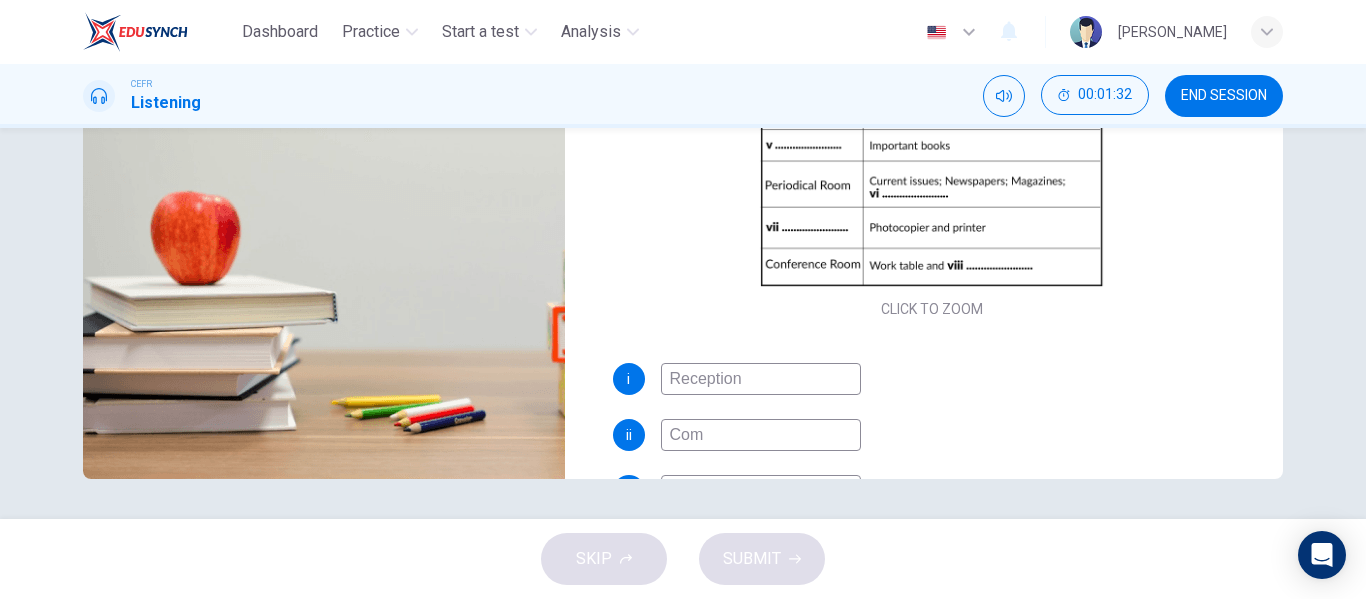 type on "26" 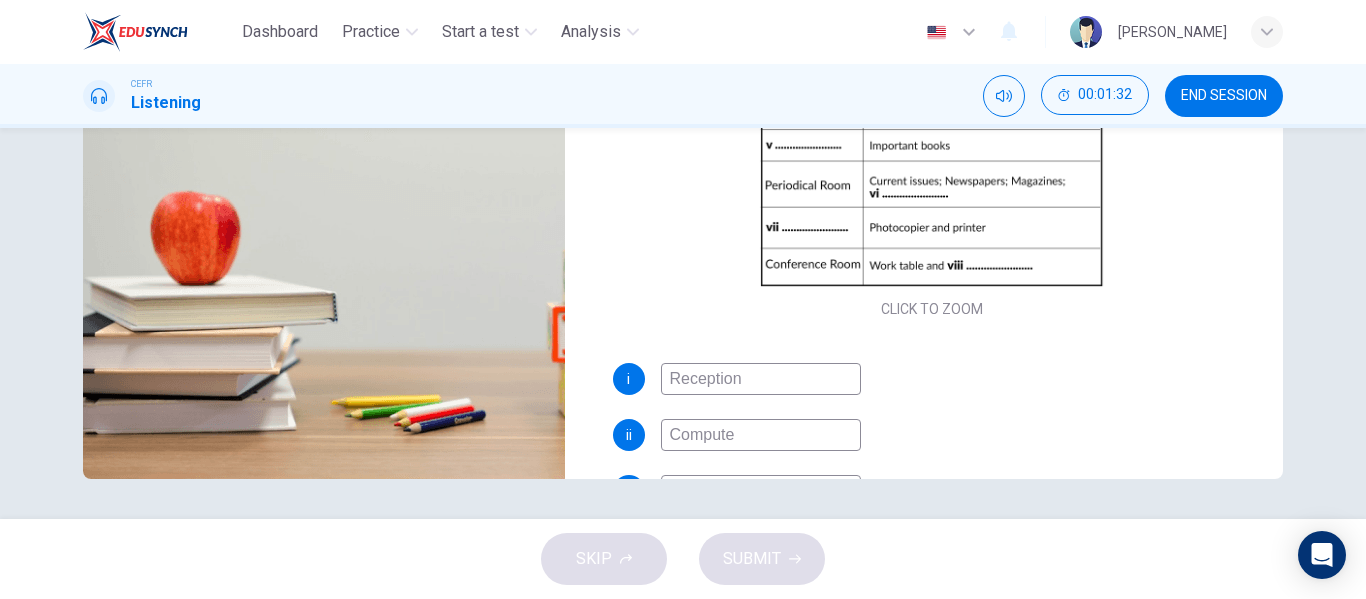 type on "Computer" 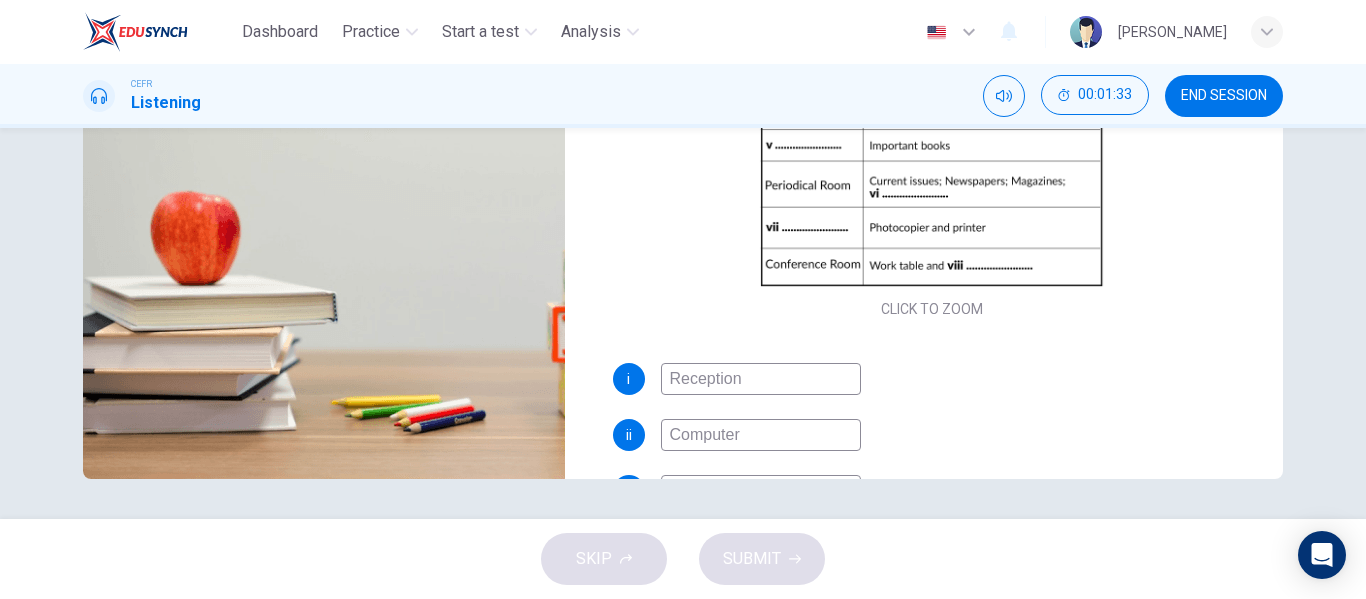 type on "26" 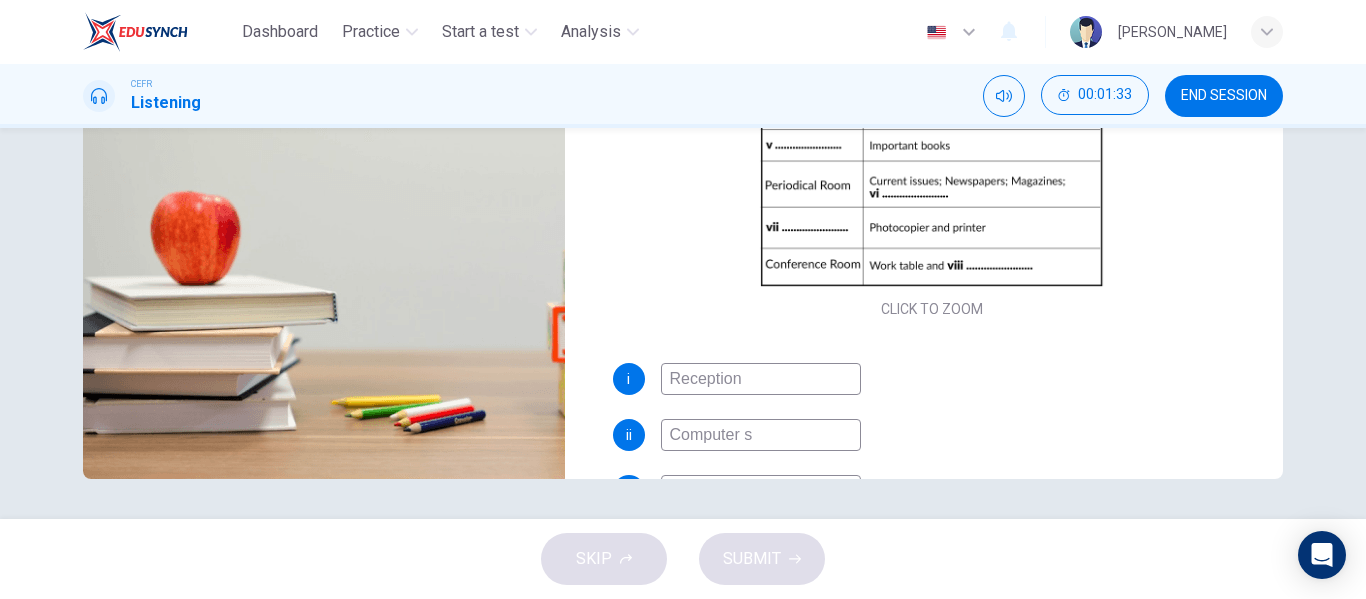 type on "Computer se" 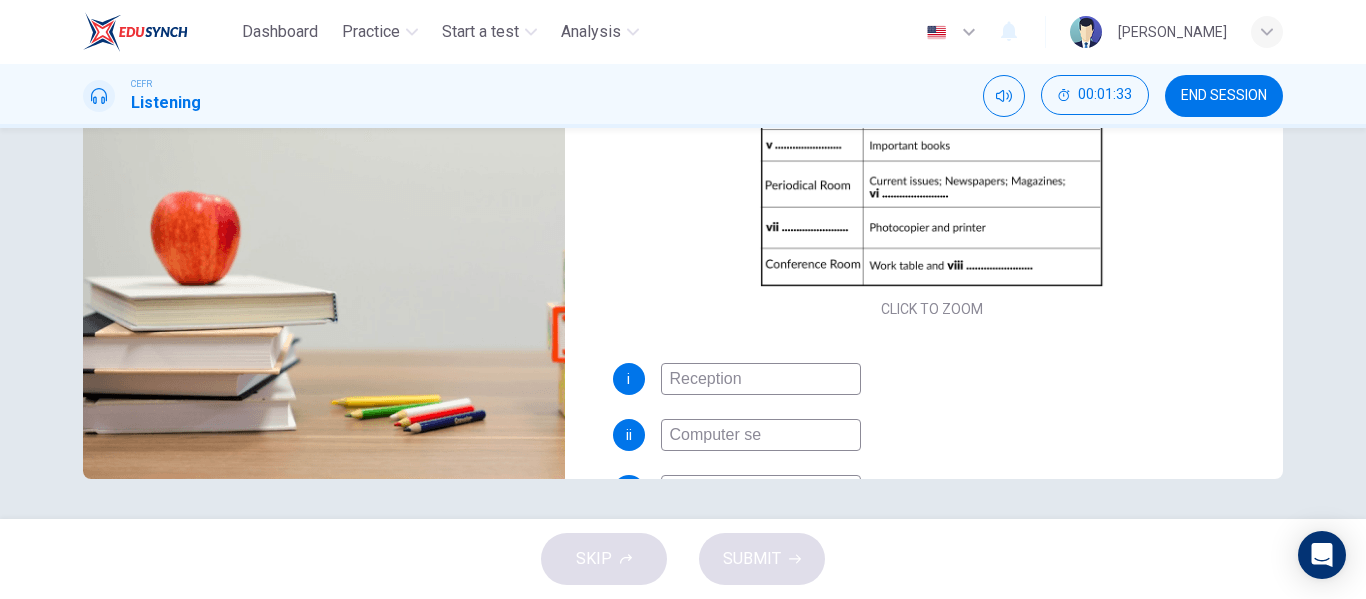 type on "26" 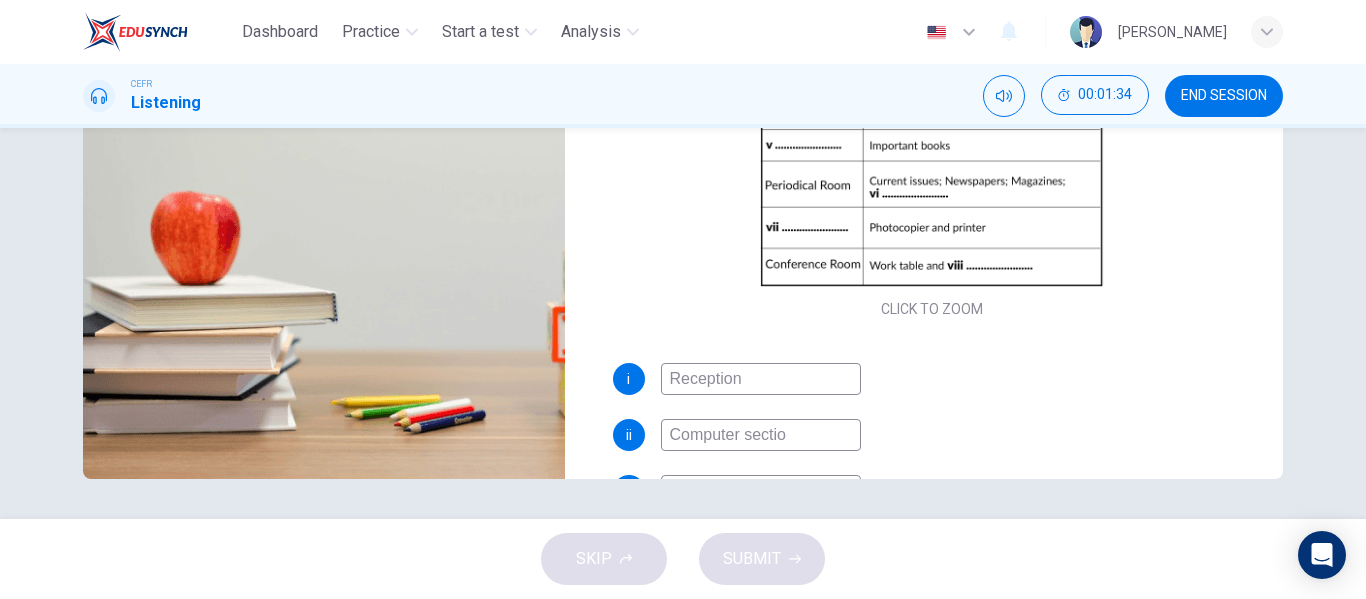 type on "Computer section" 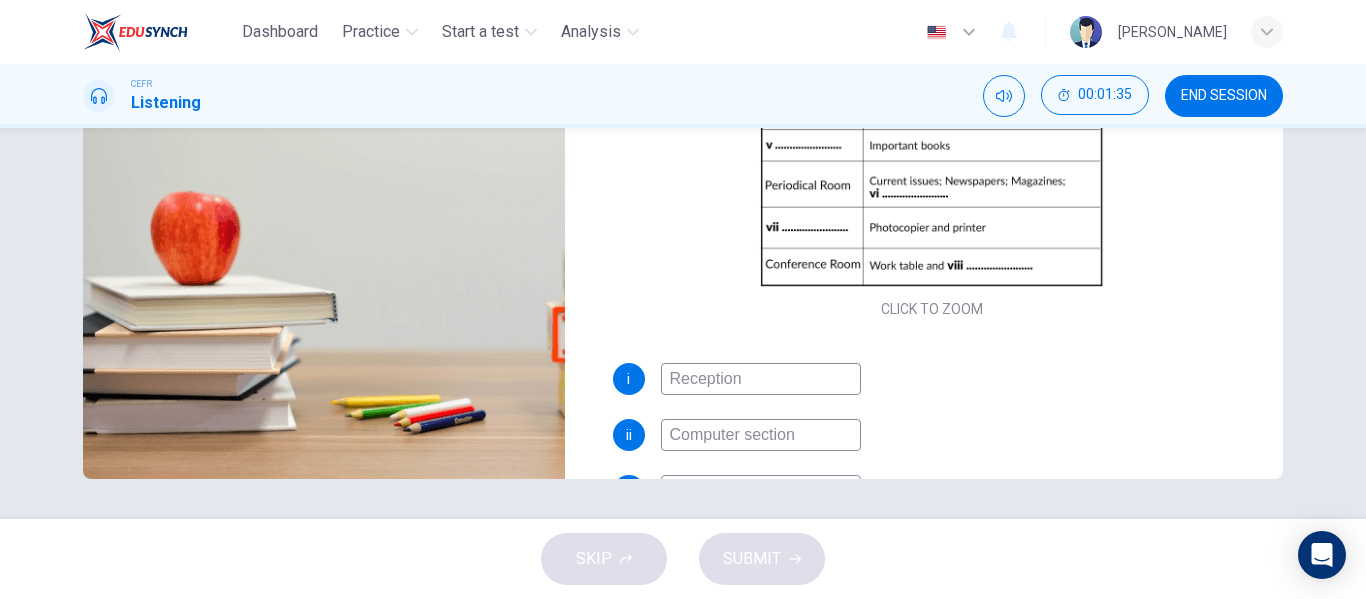 scroll, scrollTop: 0, scrollLeft: 0, axis: both 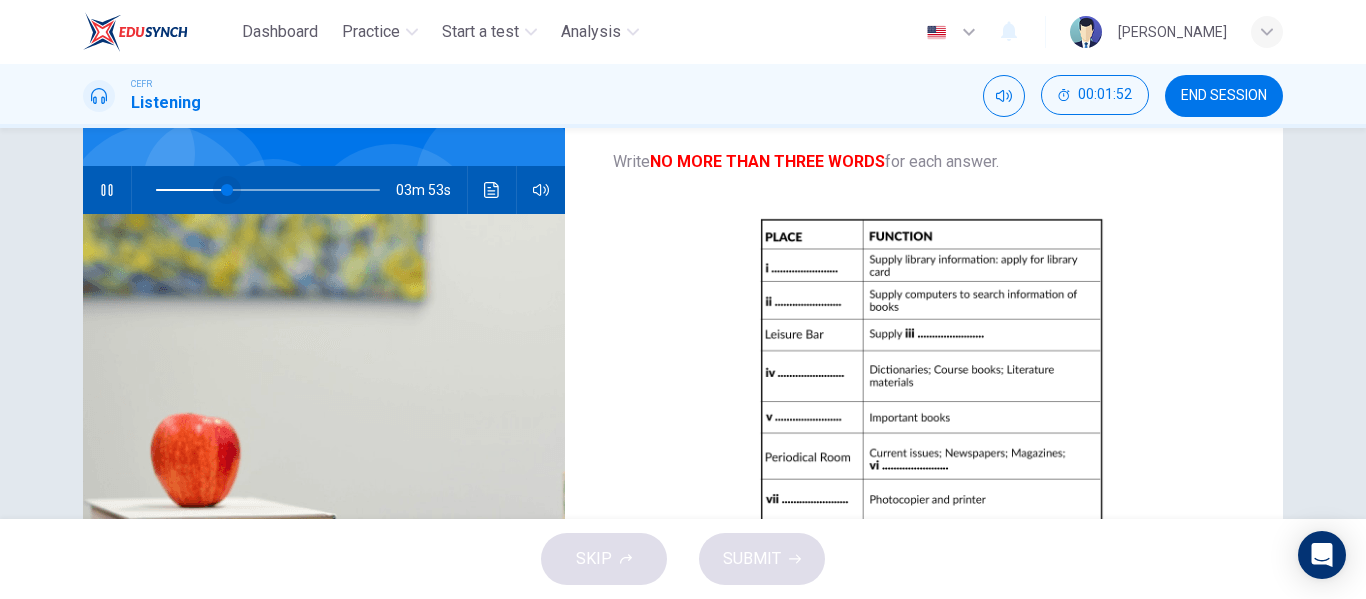 type on "32" 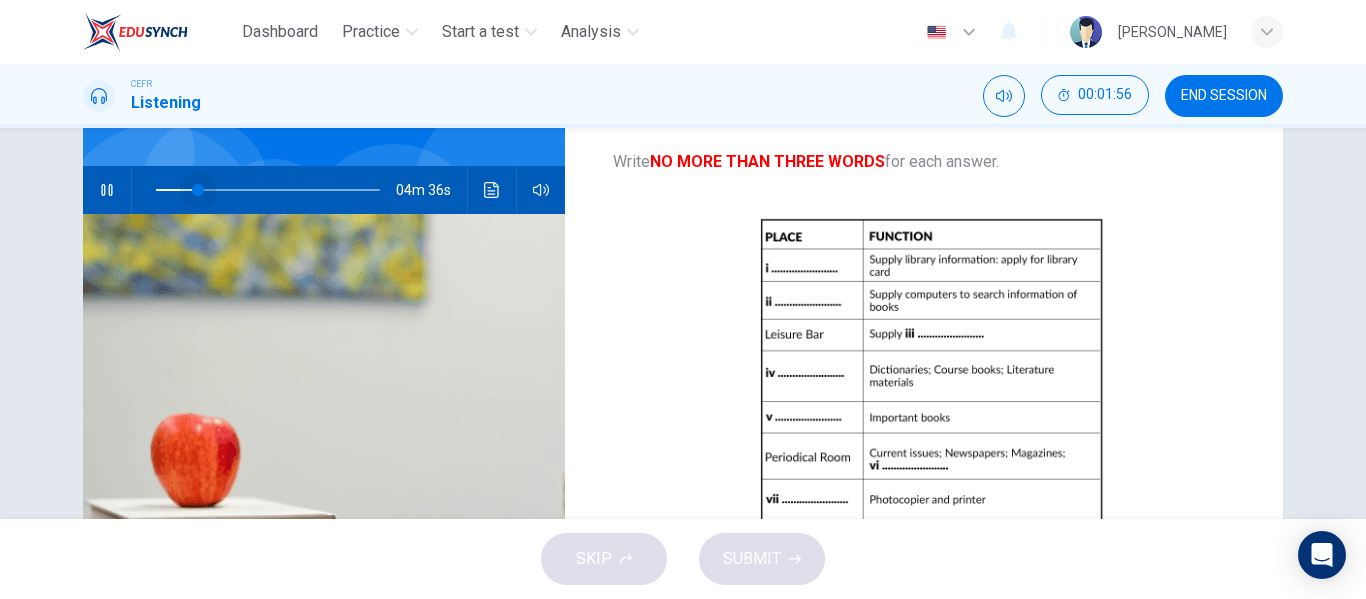click at bounding box center [198, 190] 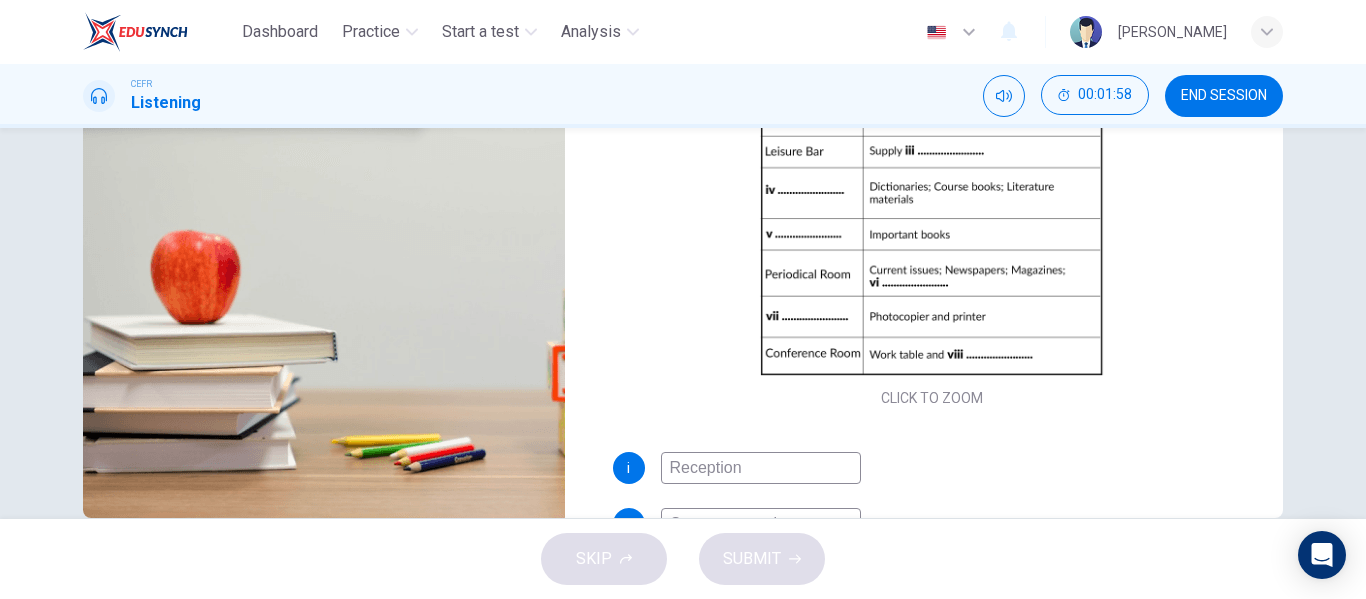 scroll, scrollTop: 384, scrollLeft: 0, axis: vertical 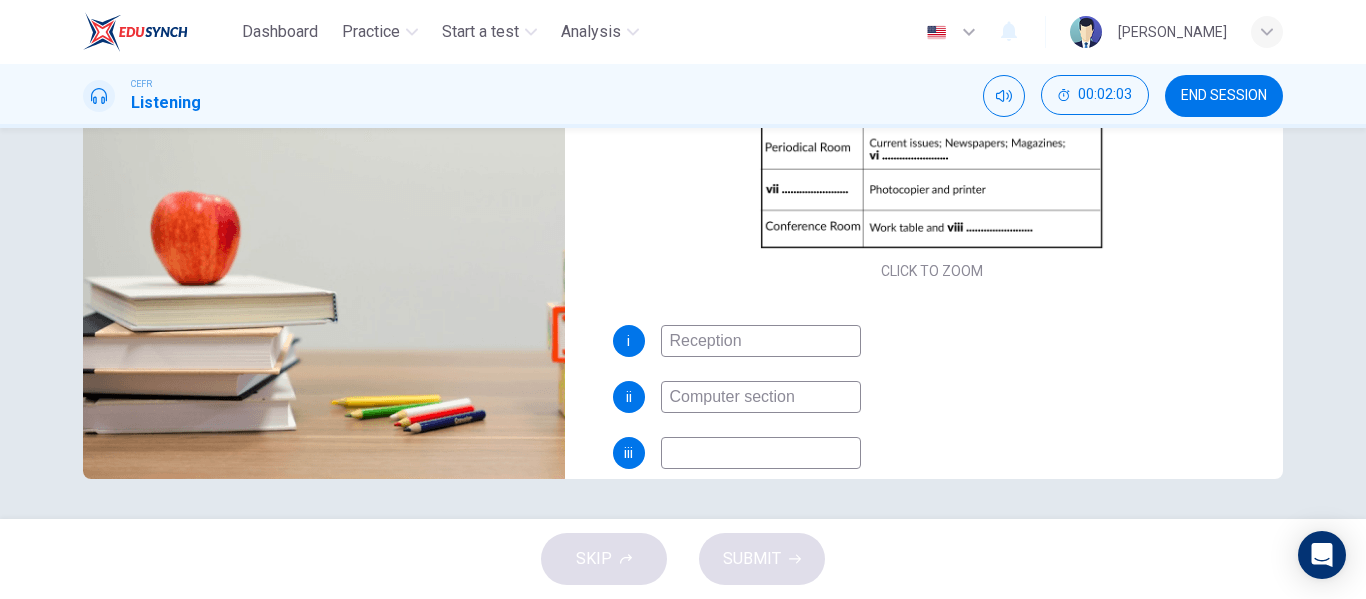 click on "Computer section" at bounding box center (761, 397) 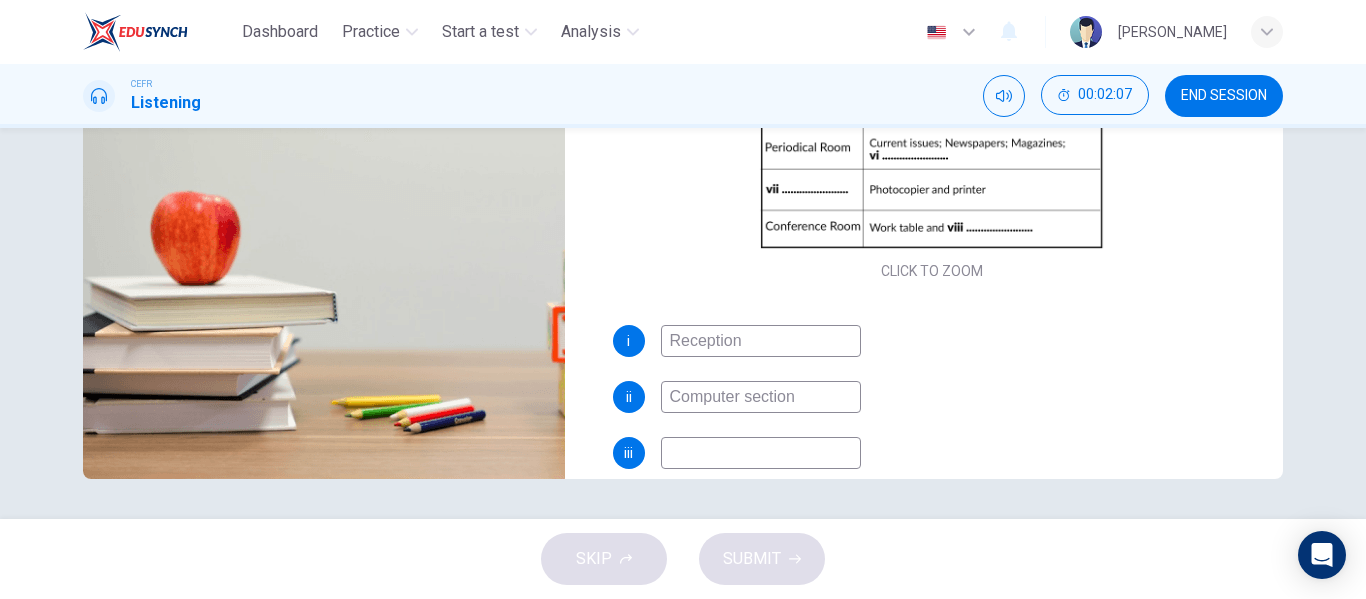 click on "Questions 1 - 8 Complete the notes below. Write  NO MORE THAN THREE WORDS  for each answer.
CLICK TO ZOOM Click to Zoom i Reception ii Computer section iii iv v vi vii viii University Libraries 04m 25s" at bounding box center [683, 131] 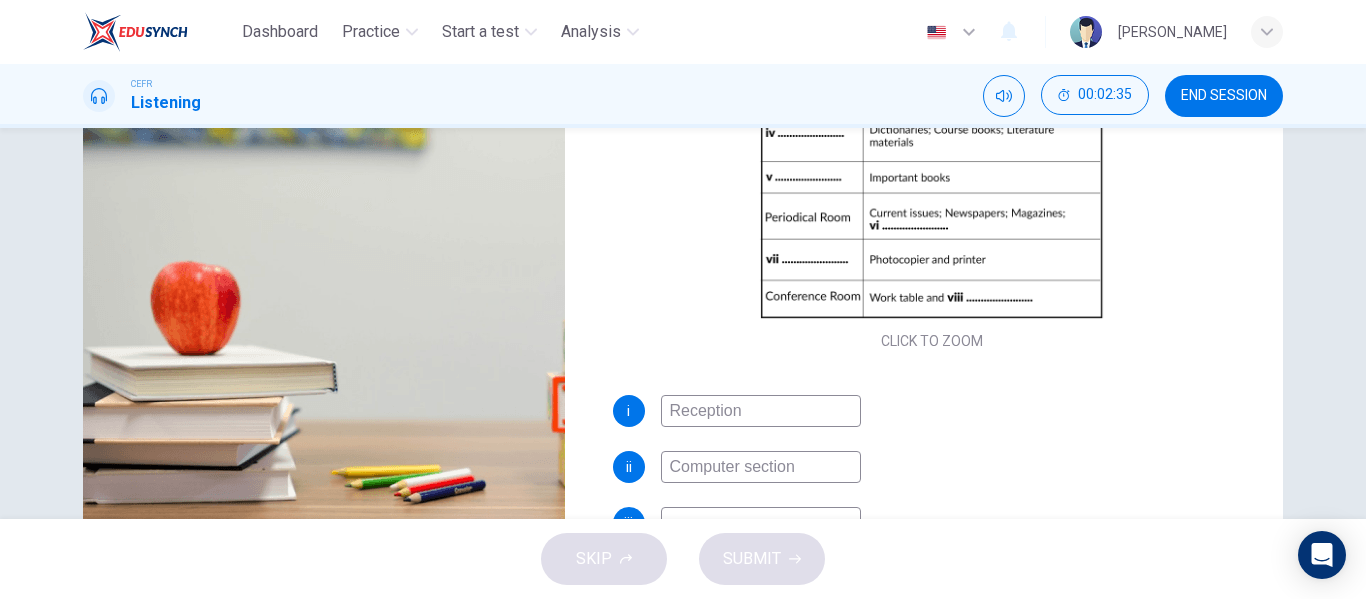 scroll, scrollTop: 313, scrollLeft: 0, axis: vertical 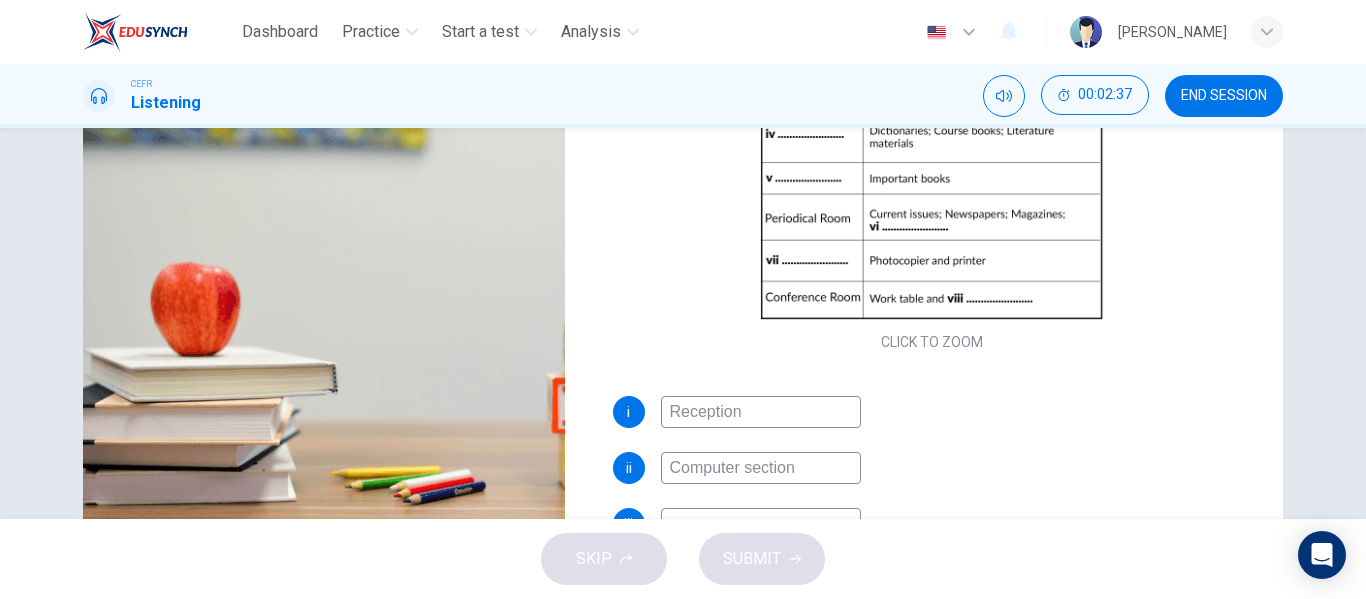 click on "Computer section" at bounding box center [761, 468] 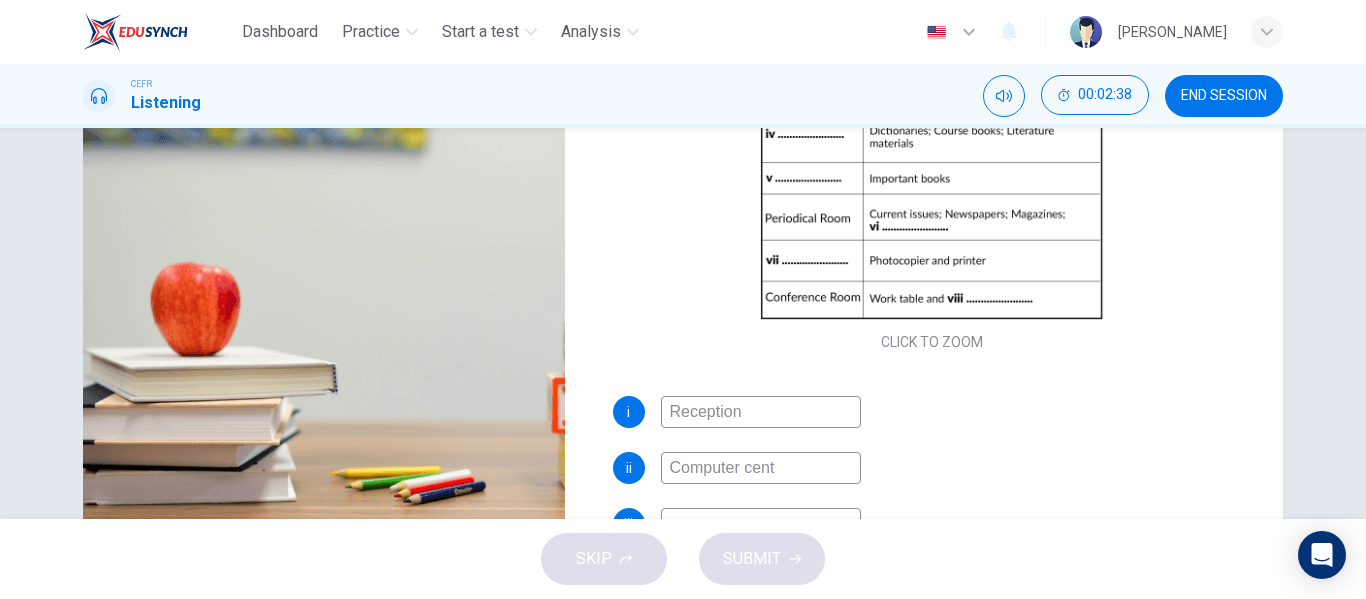 type on "Computer centr" 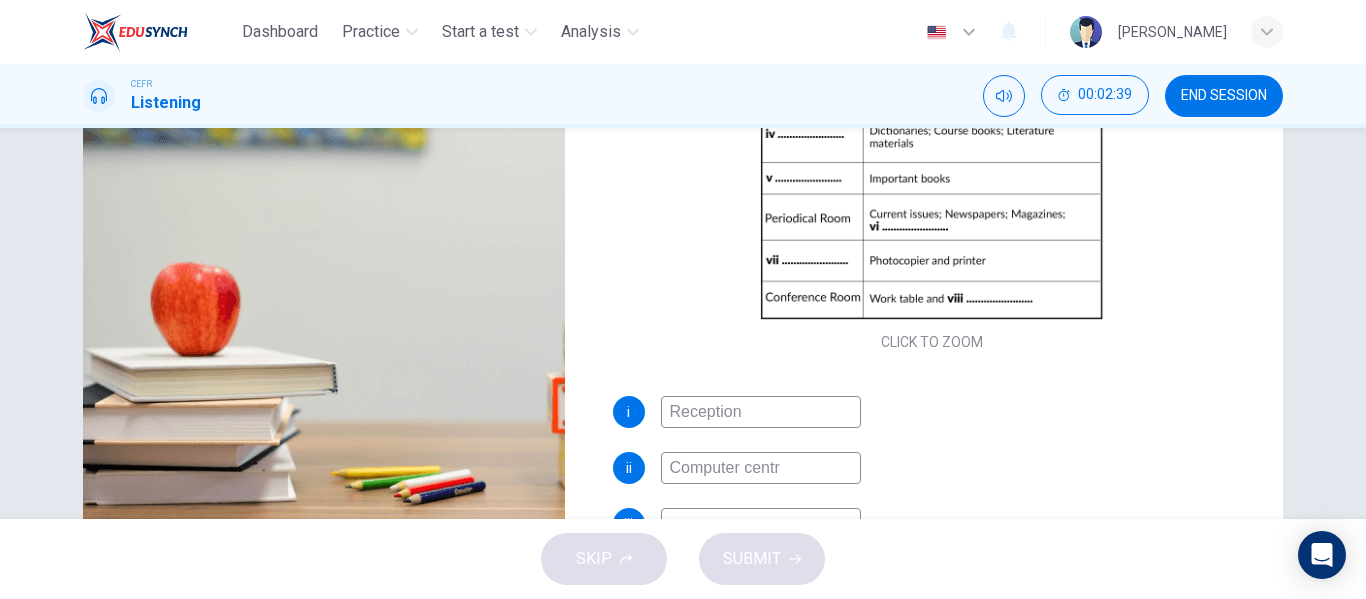 type on "32" 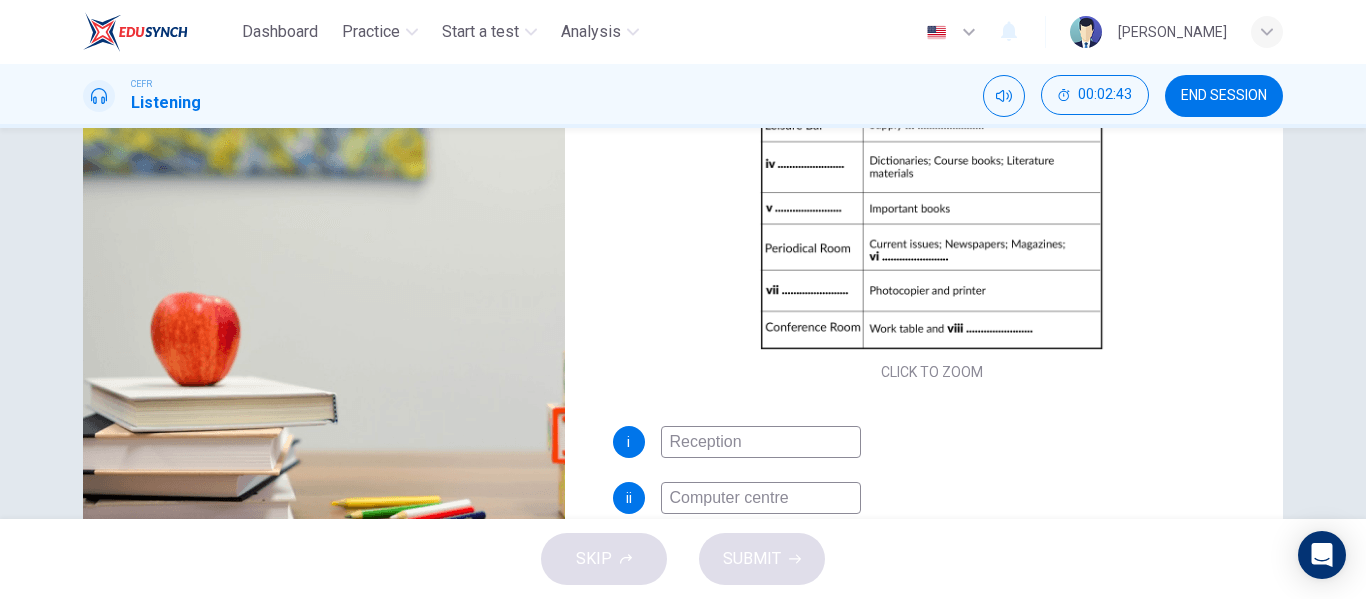 scroll, scrollTop: 309, scrollLeft: 0, axis: vertical 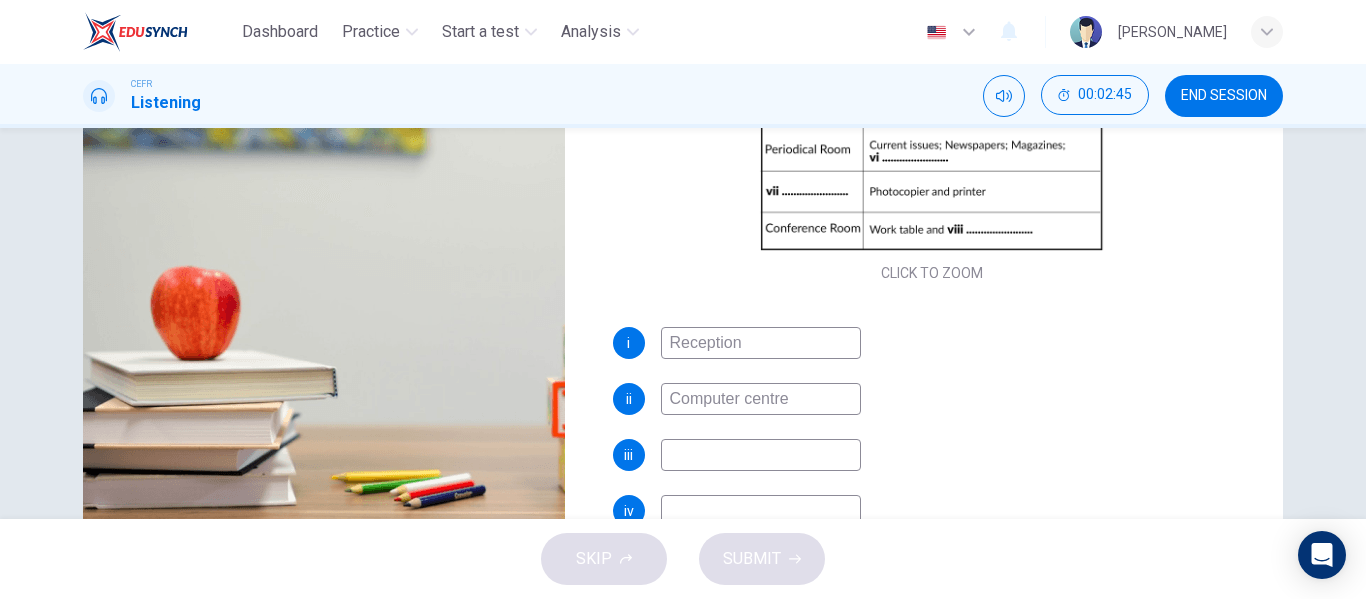 type on "33" 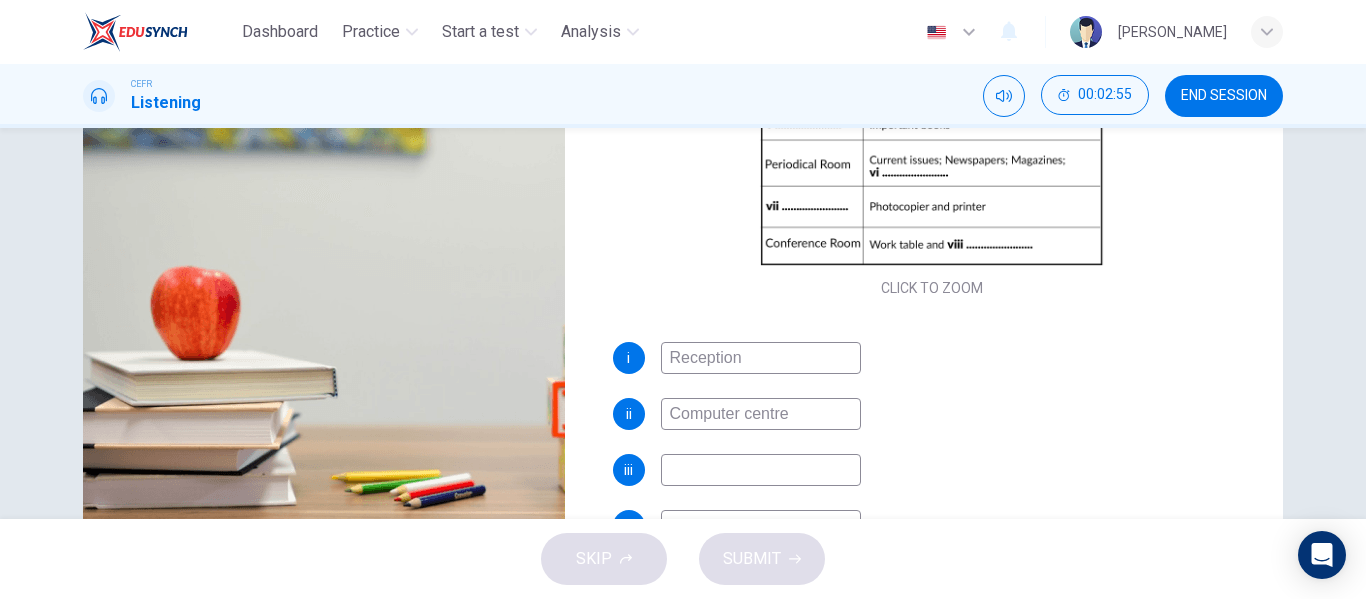 scroll, scrollTop: 147, scrollLeft: 0, axis: vertical 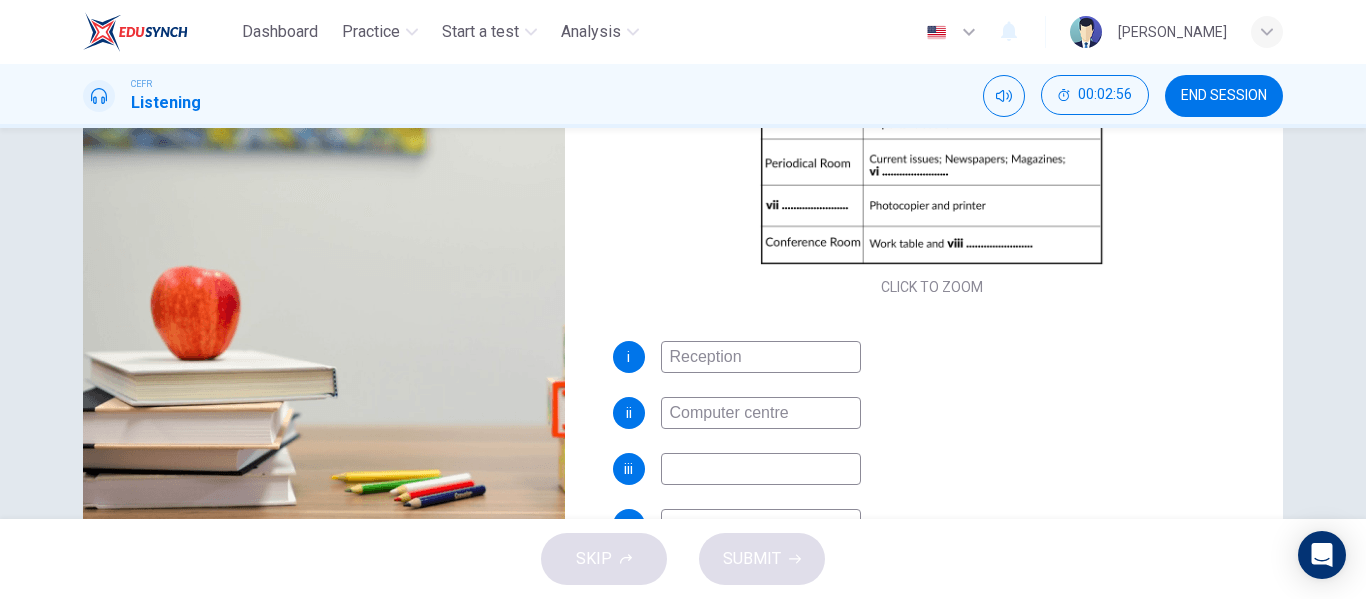 type on "36" 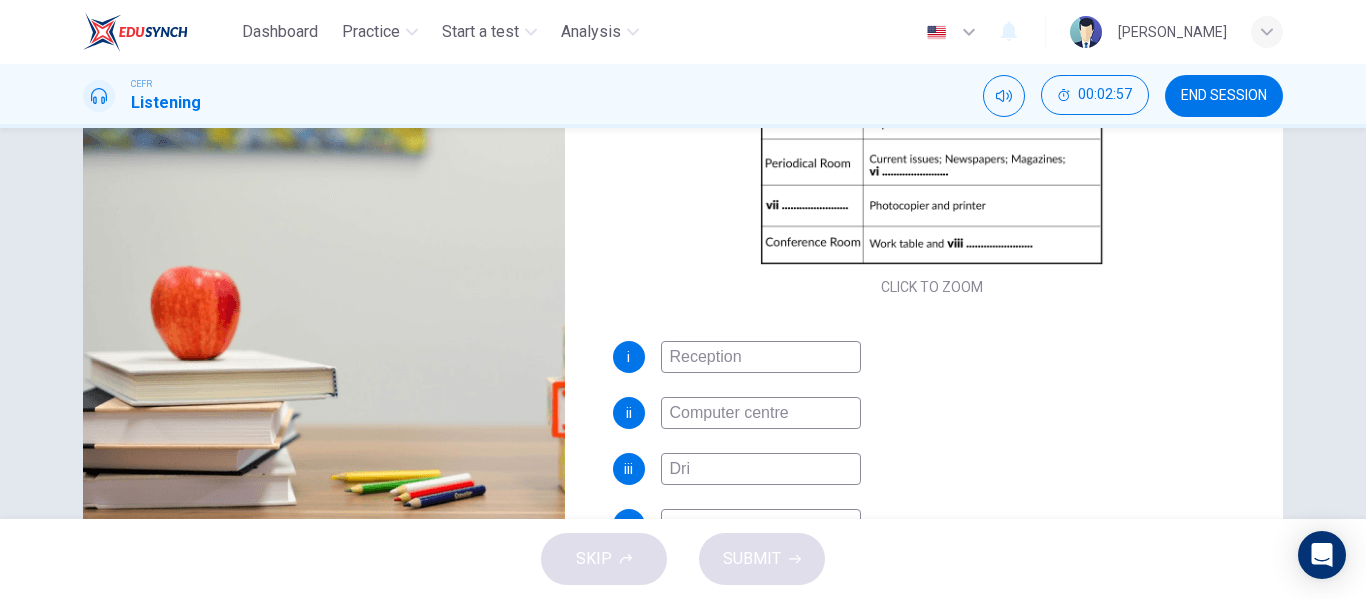 type on "Drin" 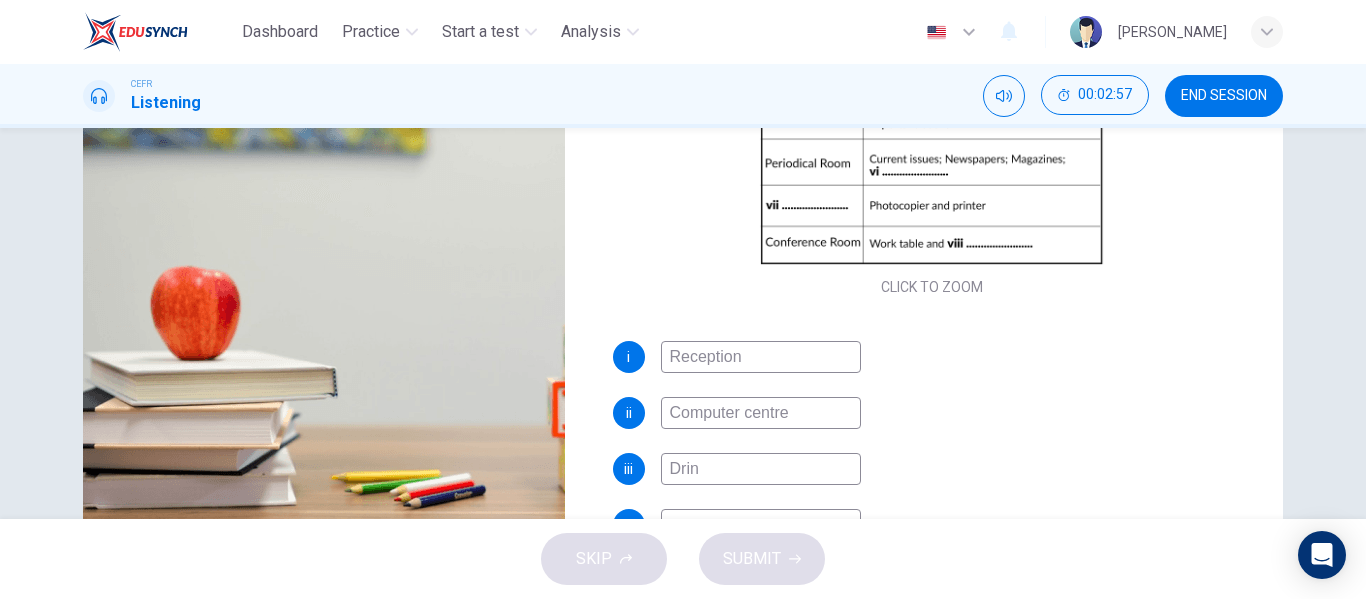type on "37" 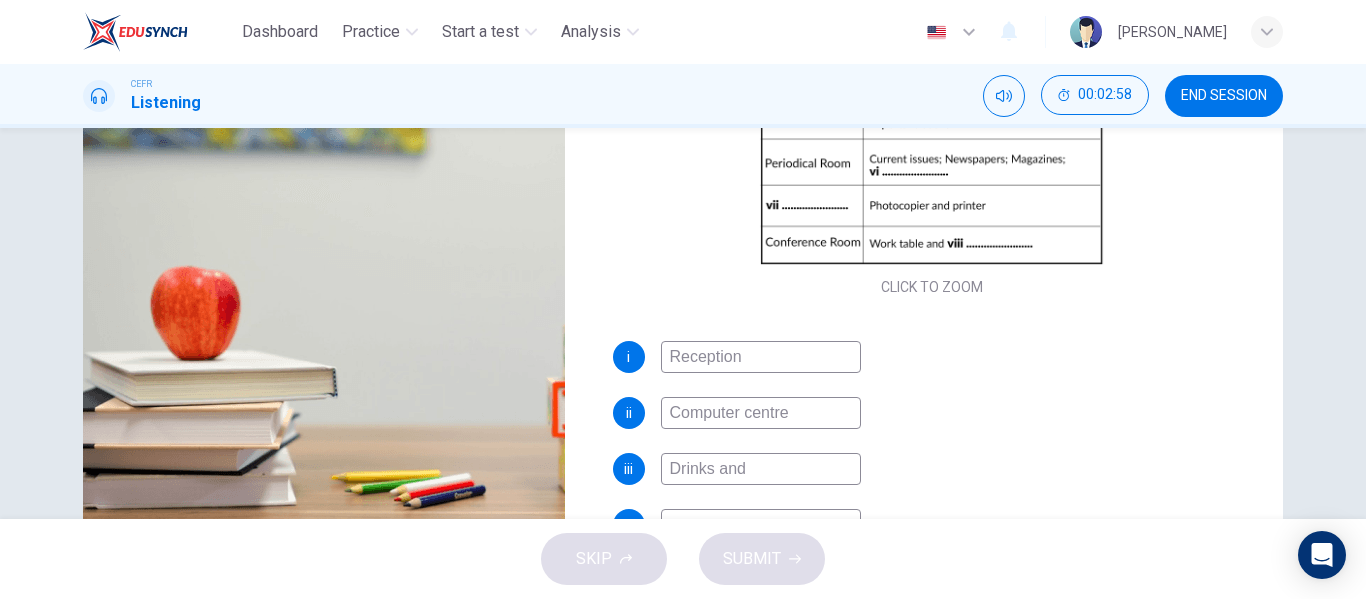 type on "Drinks and s" 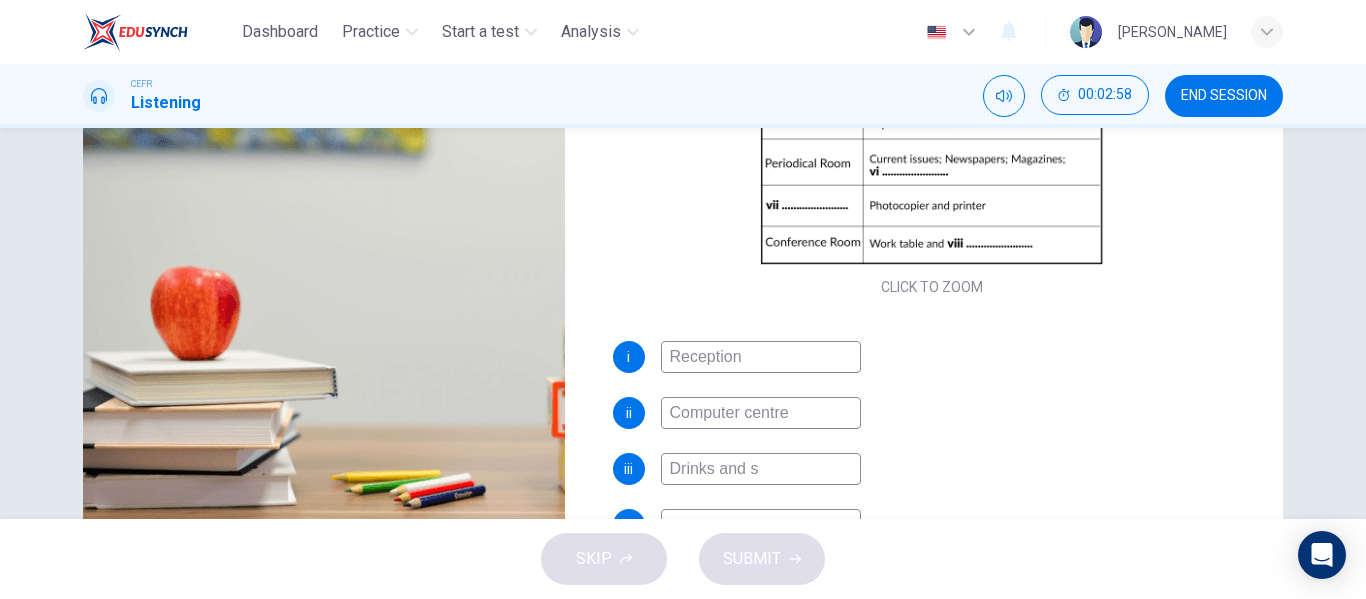 type on "37" 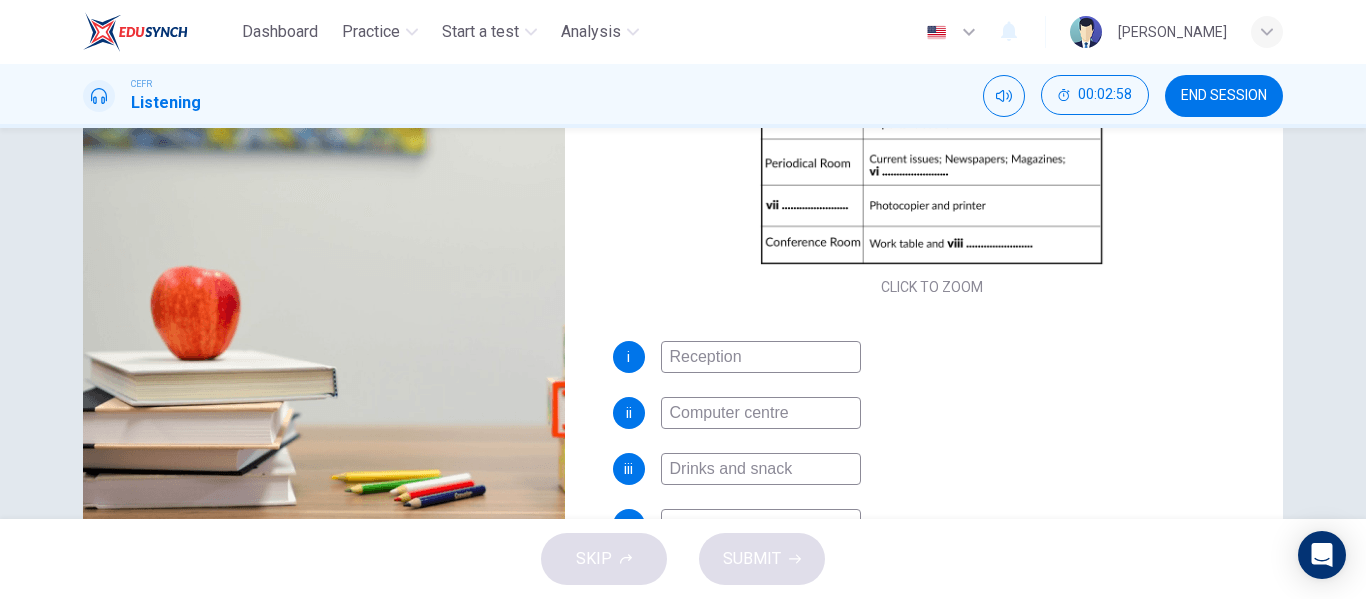 type on "Drinks and snacks" 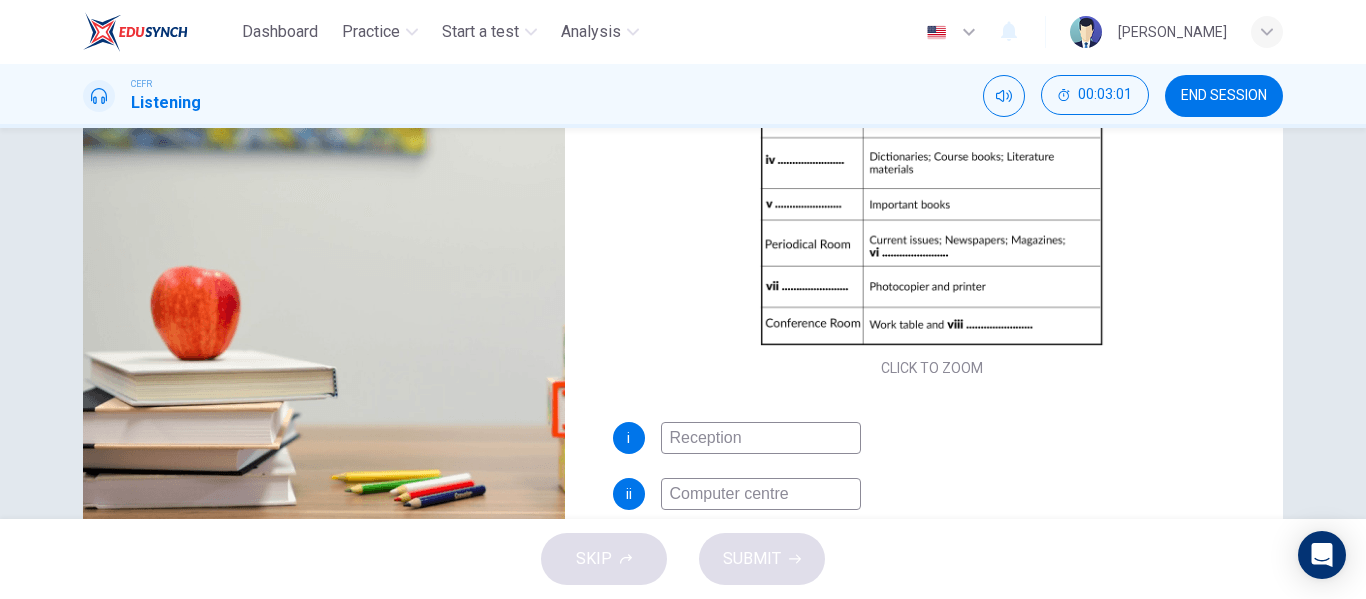 scroll, scrollTop: 0, scrollLeft: 0, axis: both 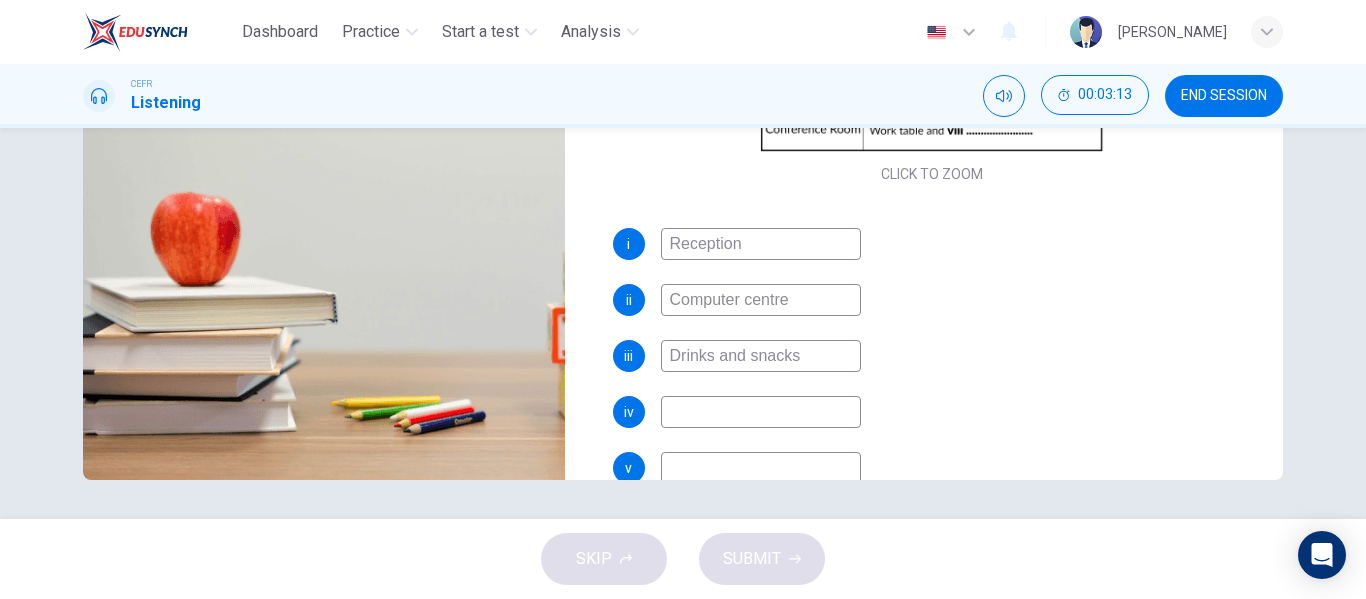 type on "42" 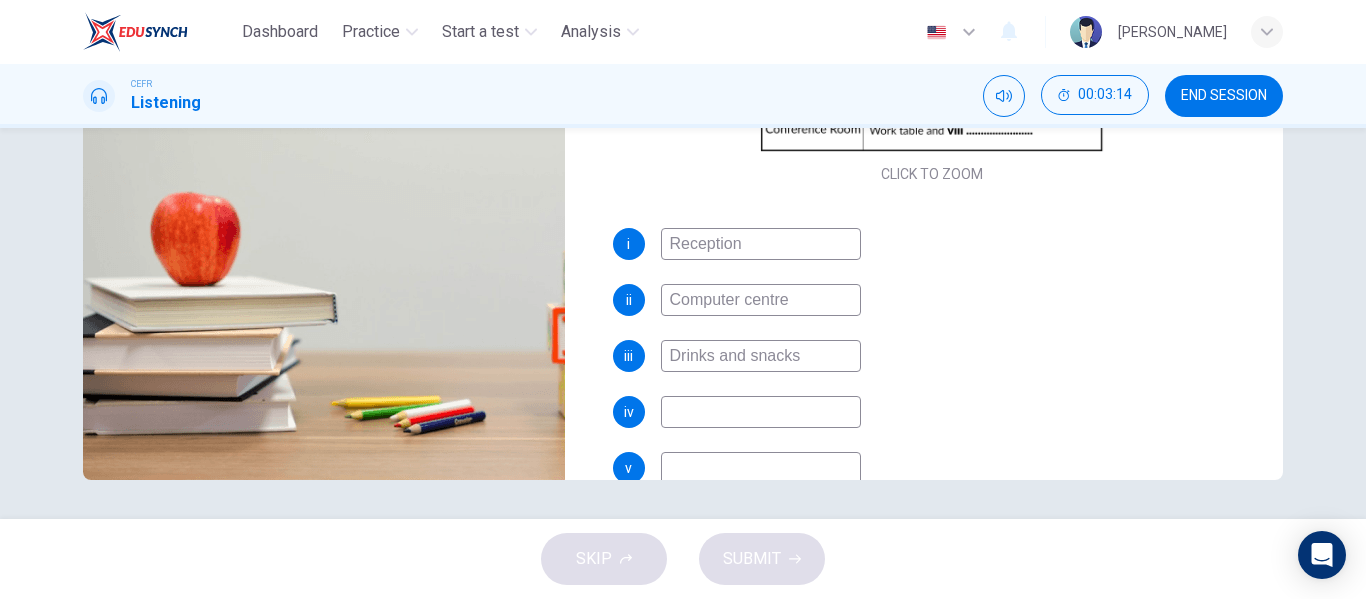 type on "Drinks and snacks" 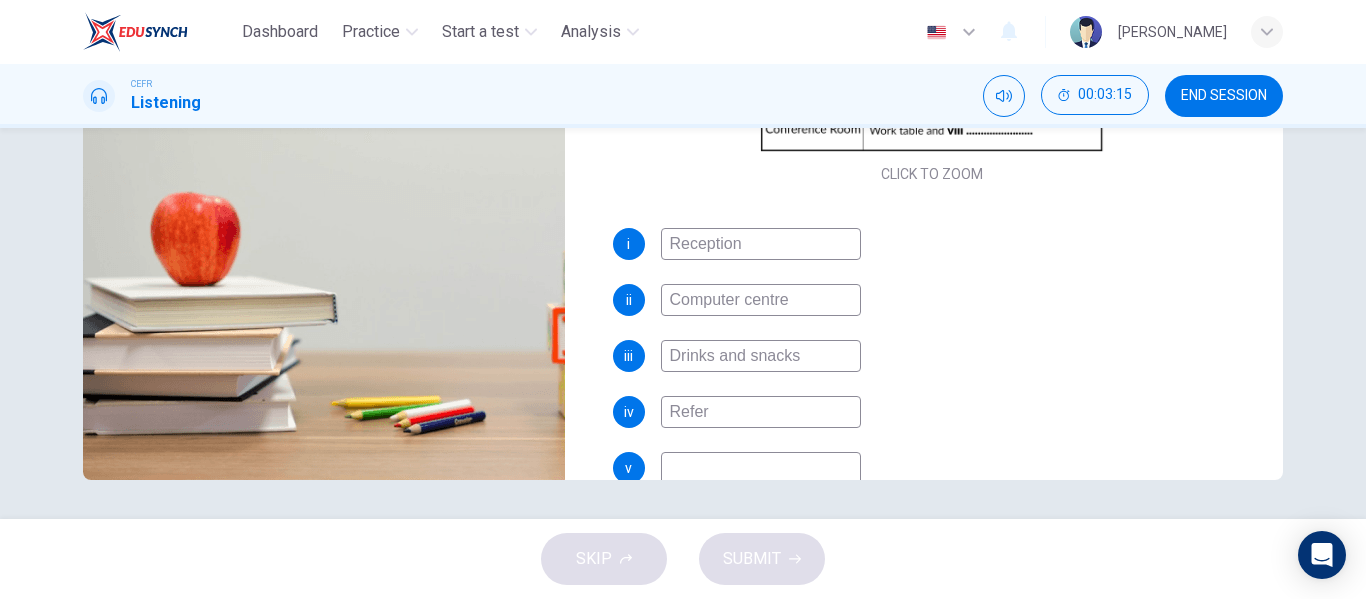 type on "Refere" 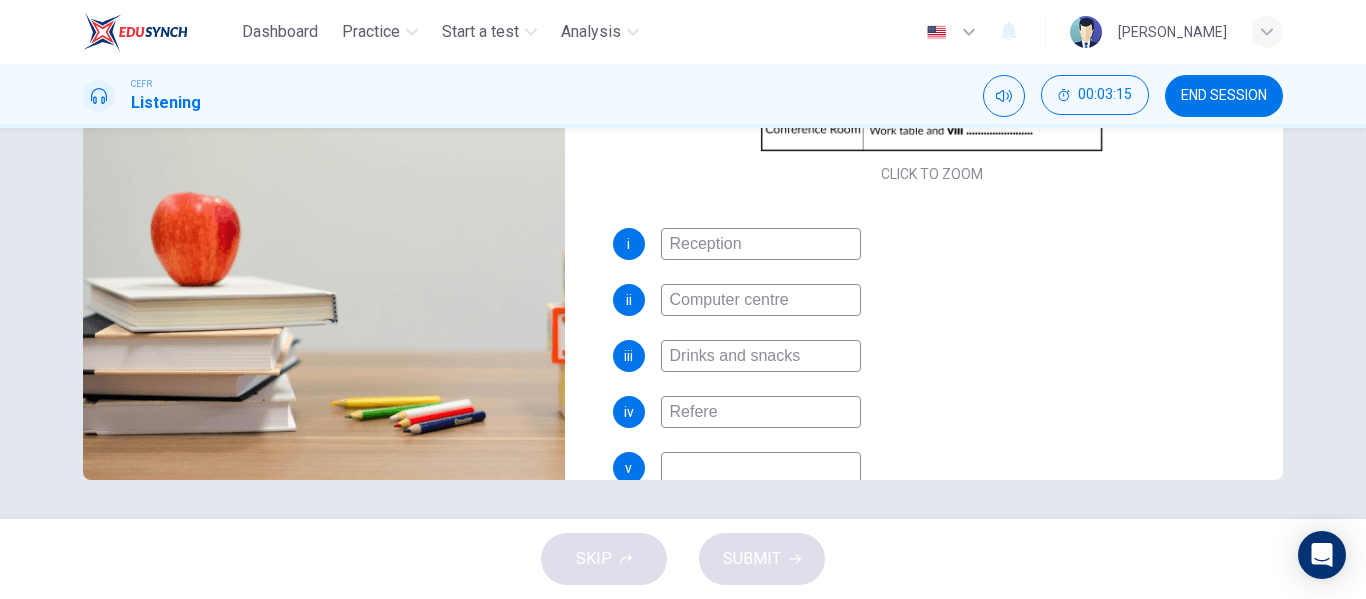 type on "42" 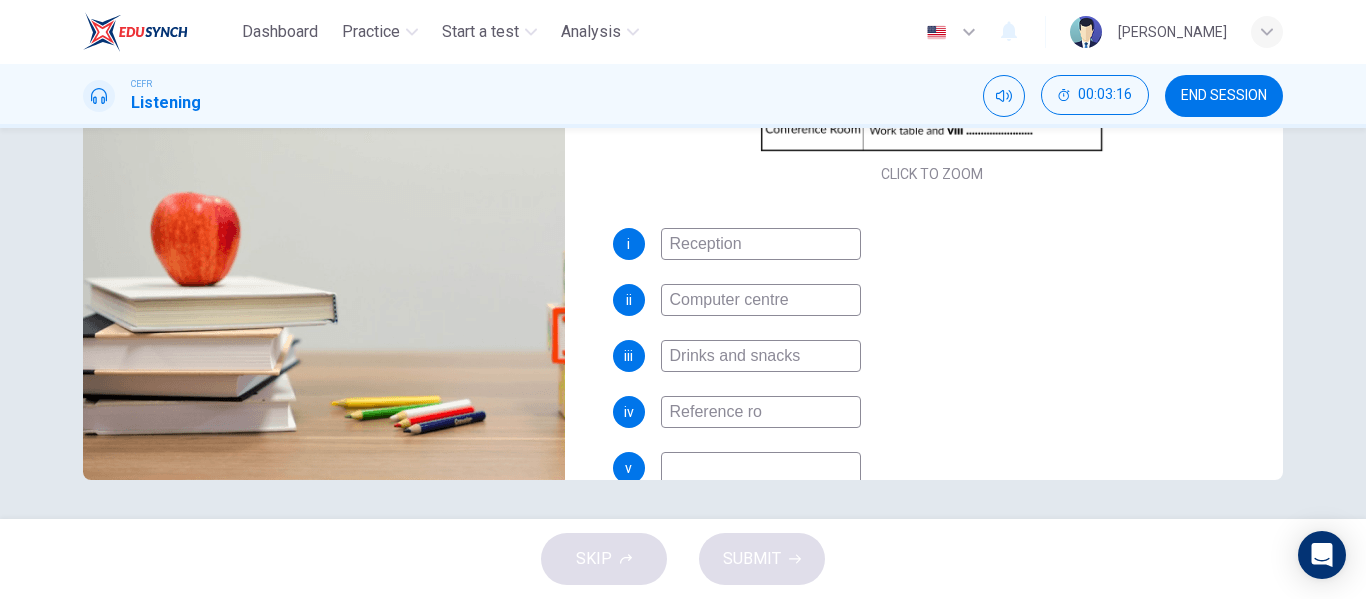 type on "Reference roo" 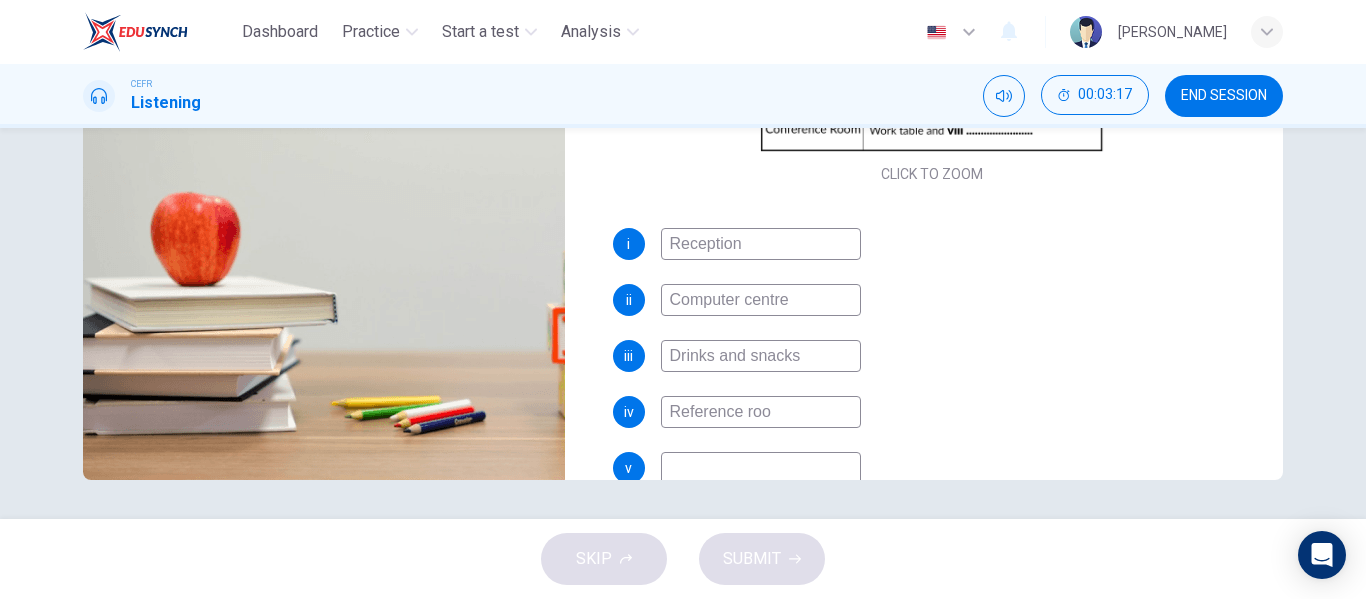 type on "43" 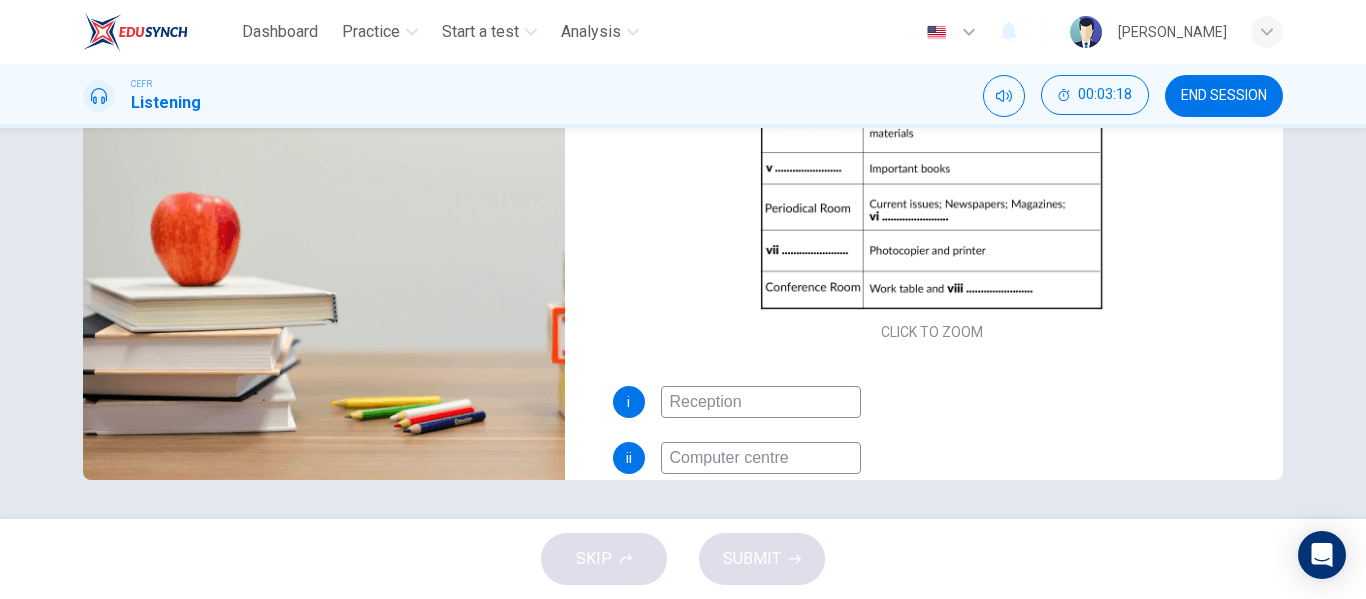 scroll, scrollTop: 0, scrollLeft: 0, axis: both 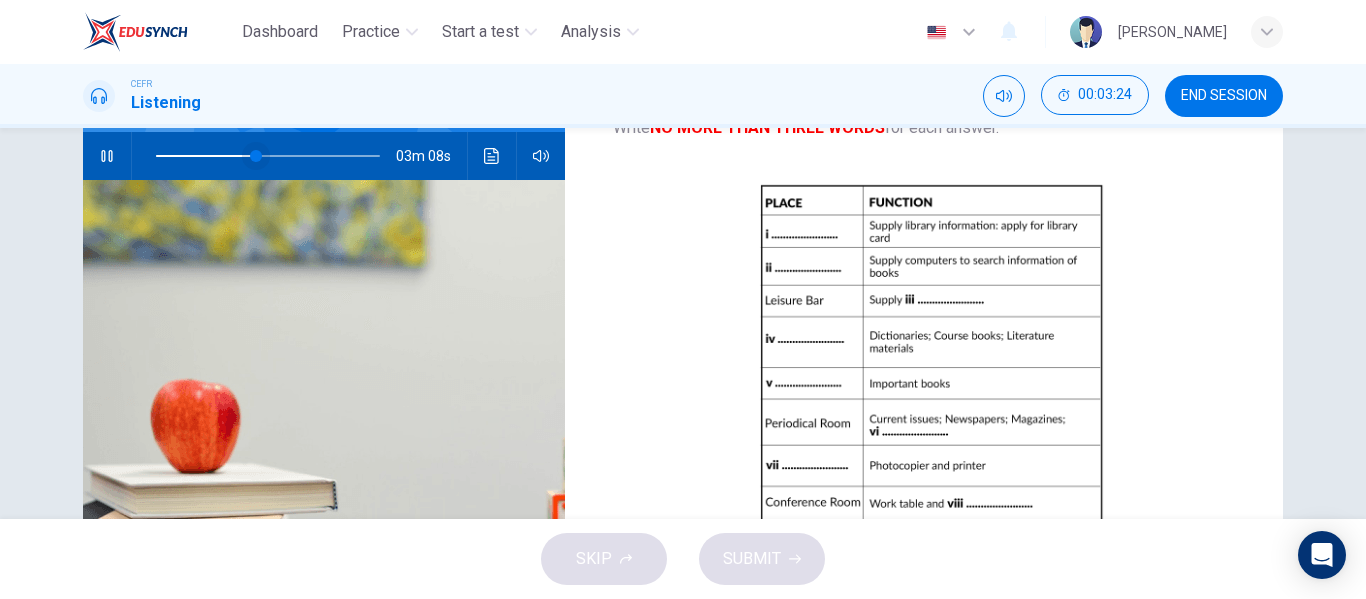 type on "45" 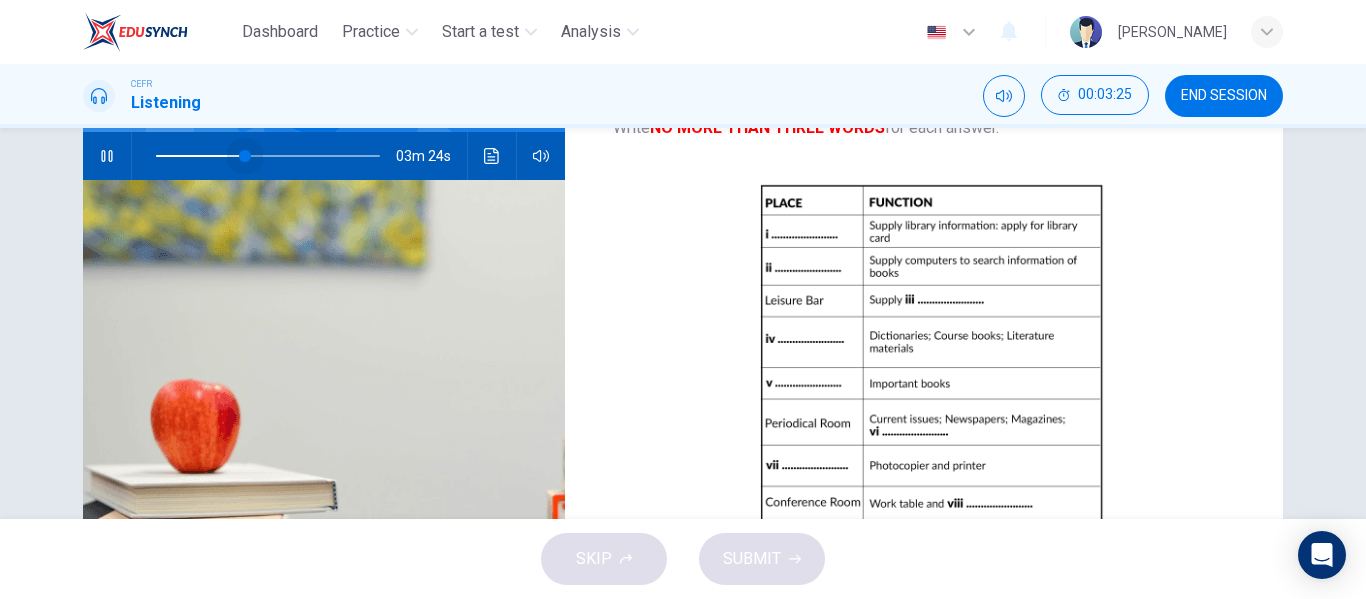 click at bounding box center (245, 156) 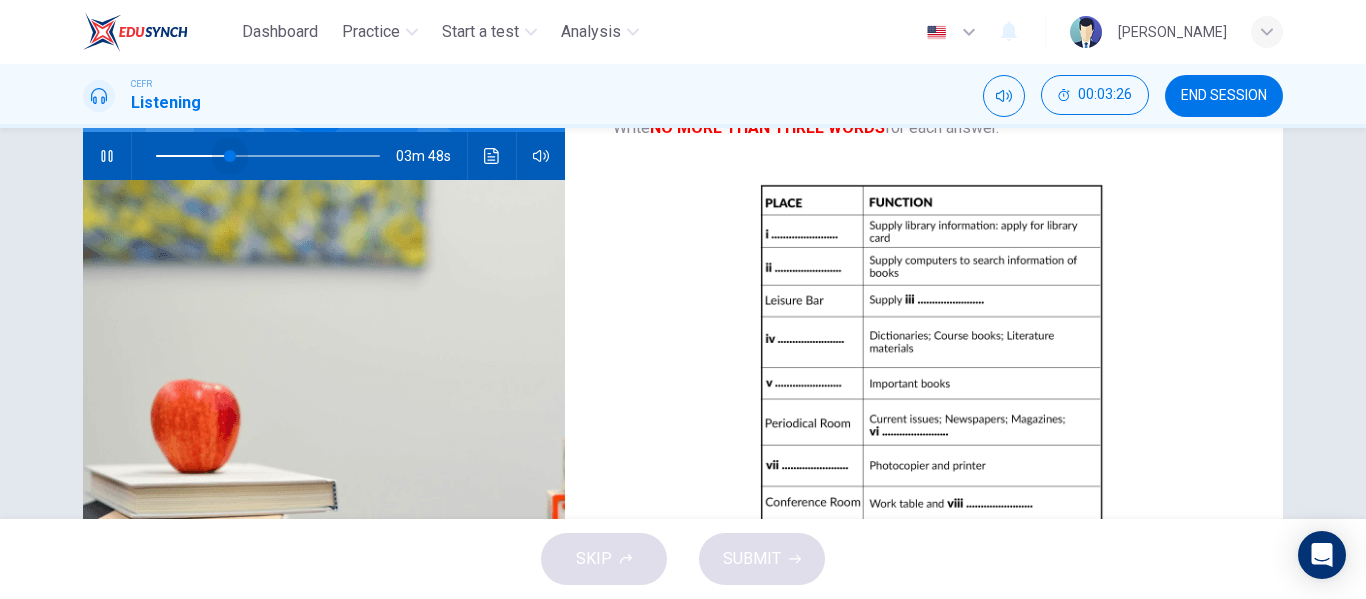 click at bounding box center [230, 156] 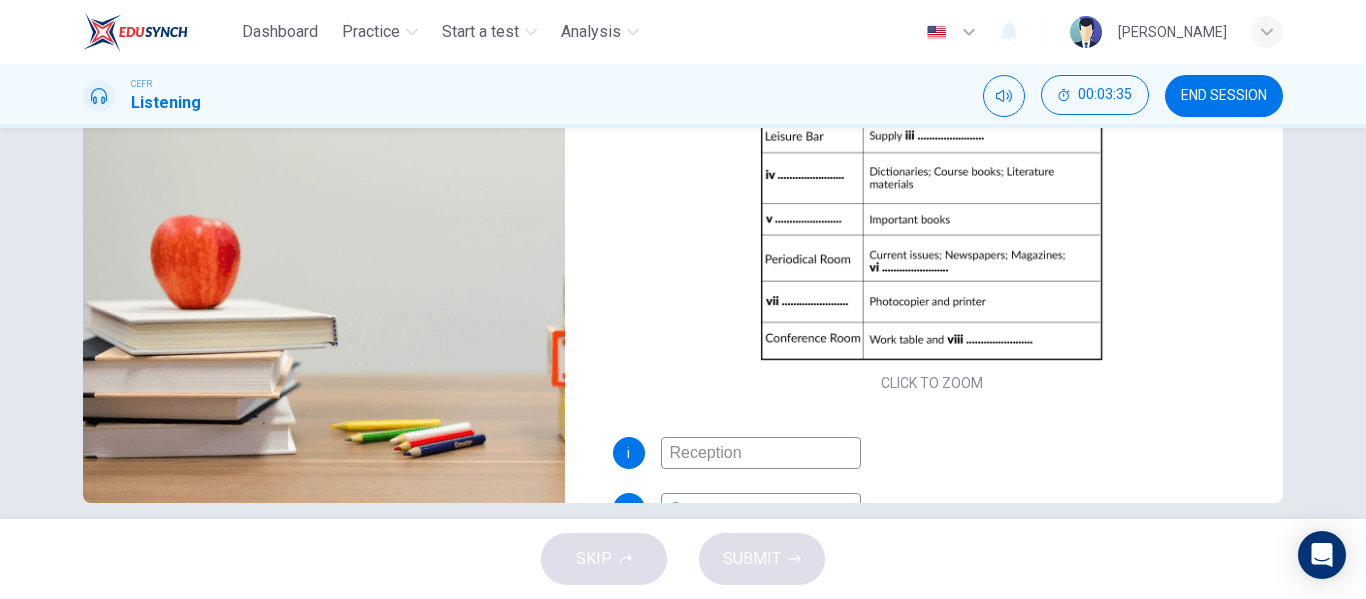 scroll, scrollTop: 384, scrollLeft: 0, axis: vertical 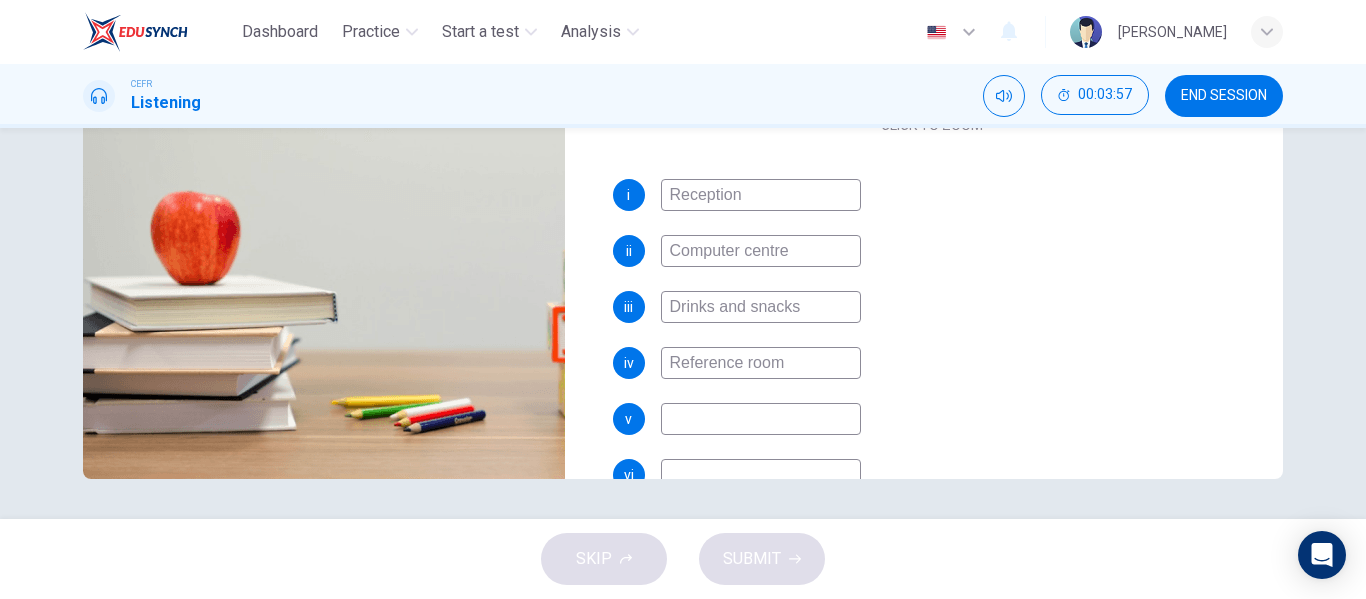 click at bounding box center (761, 419) 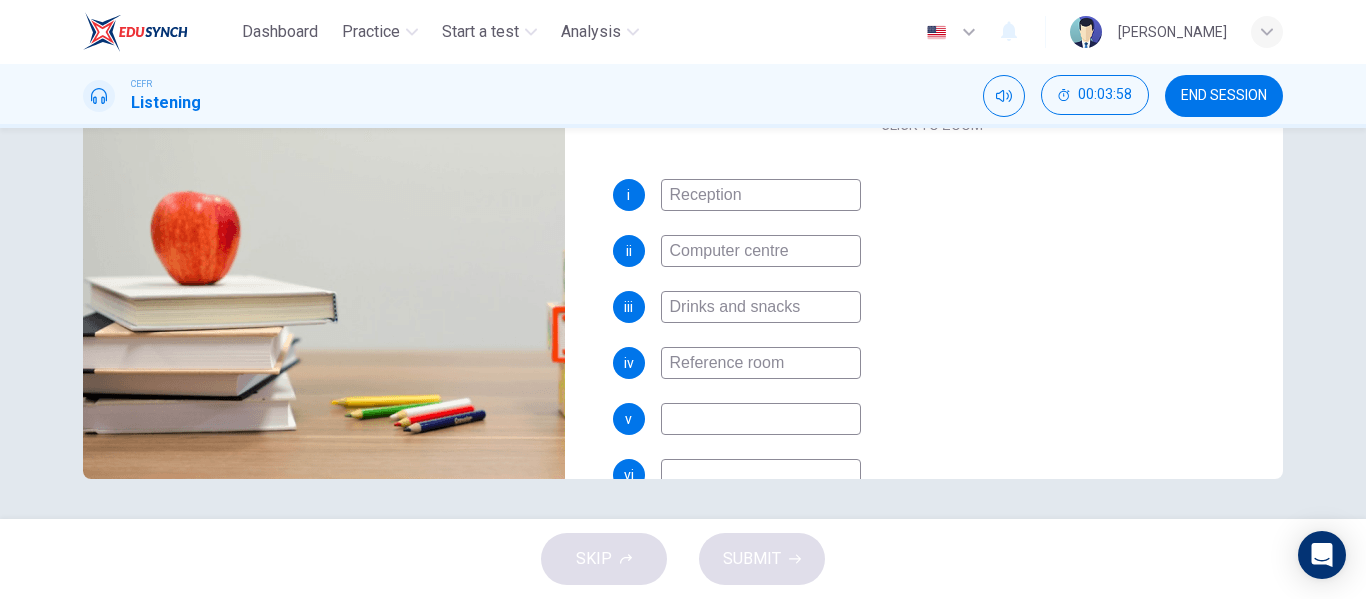 type on "42" 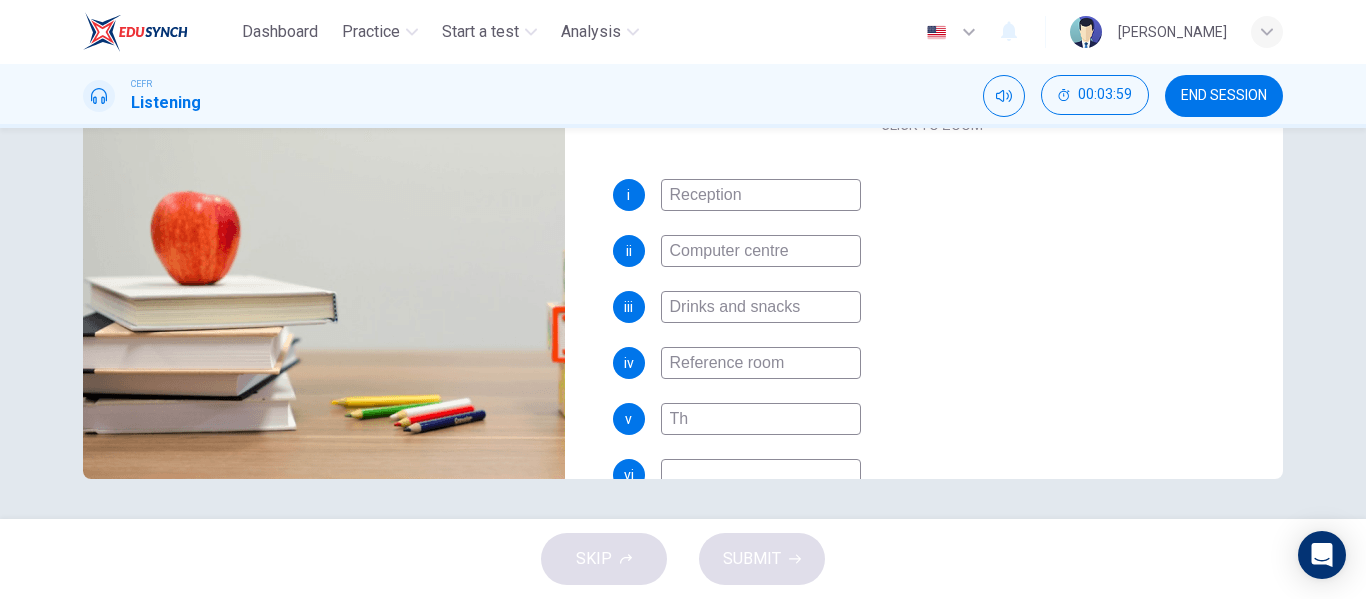type on "The" 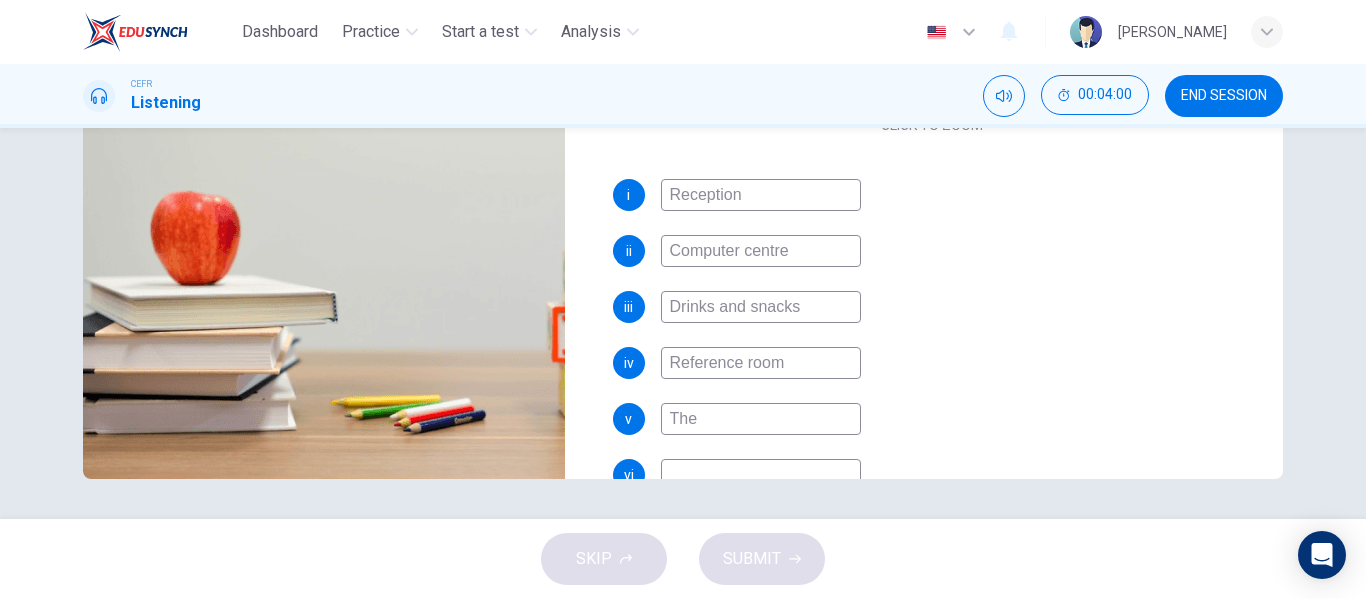 type on "43" 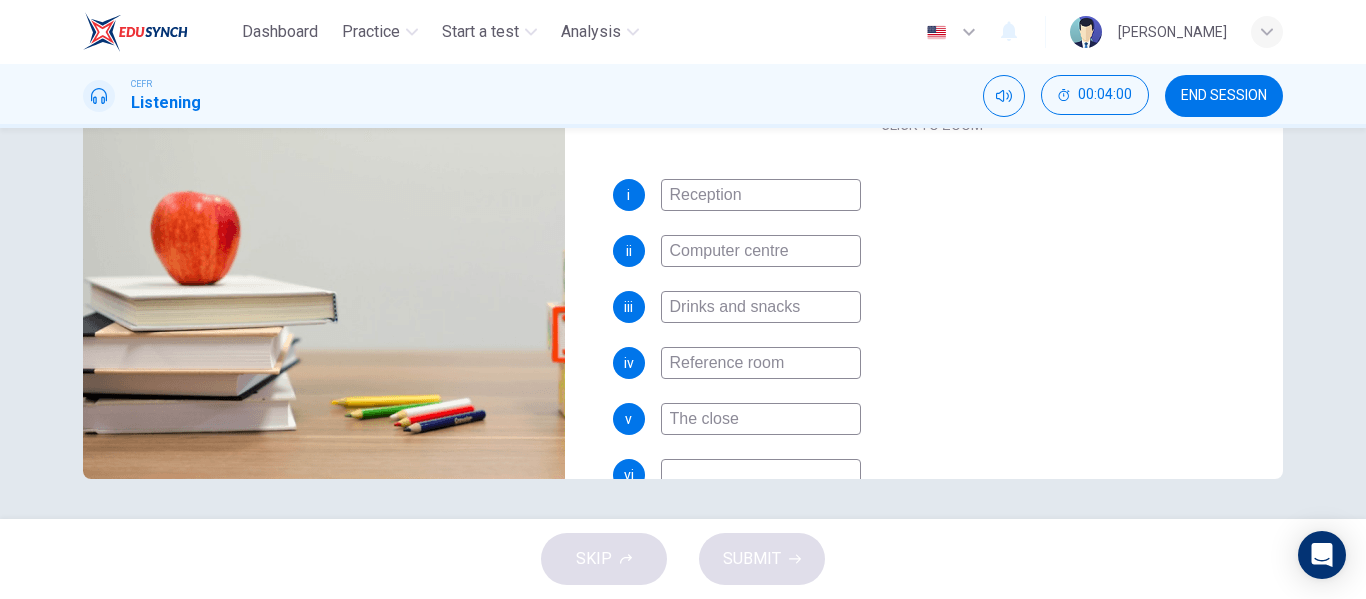 type on "The close" 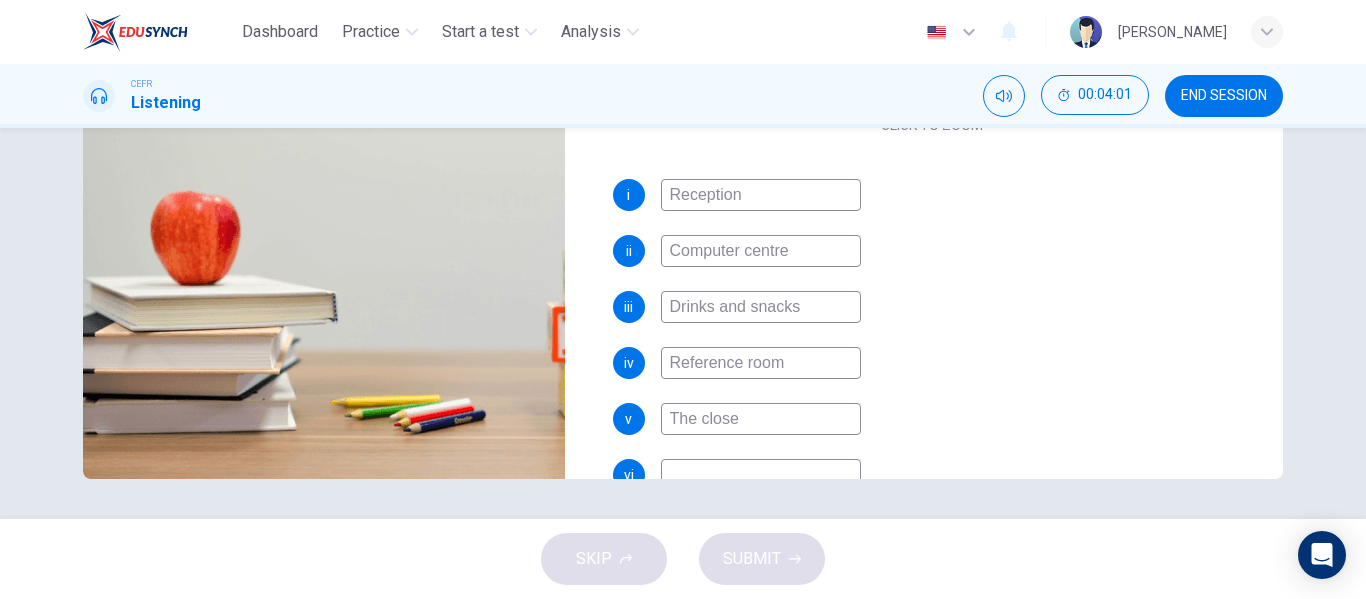type on "43" 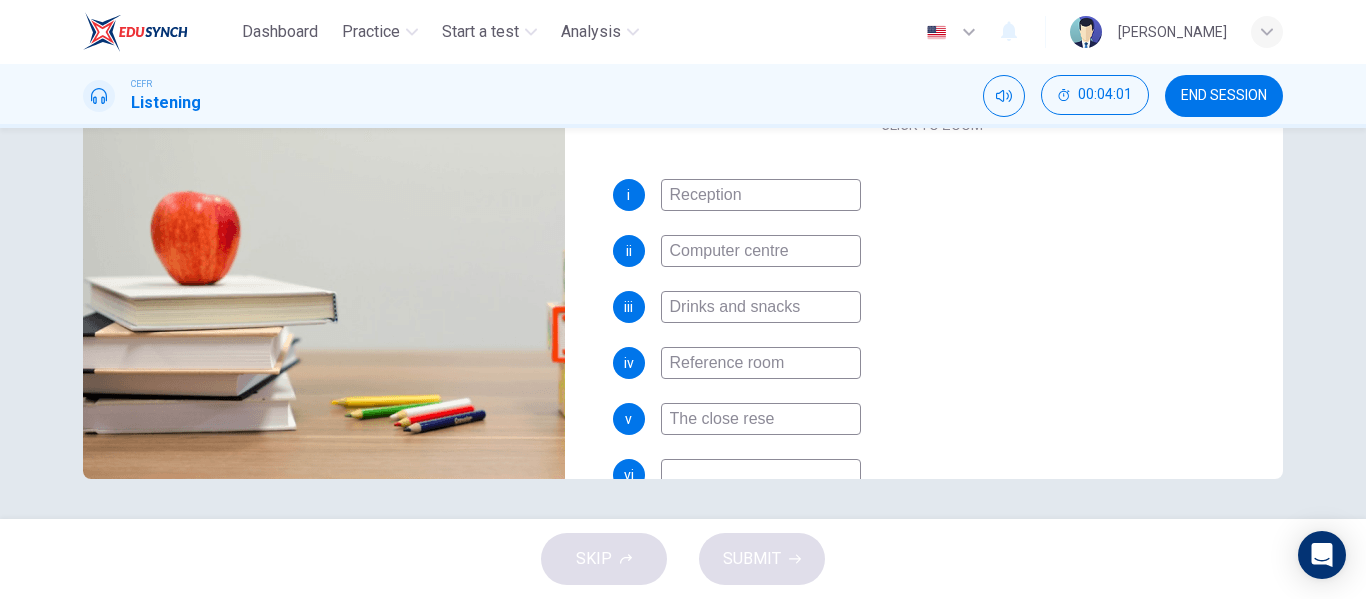 type on "The close reser" 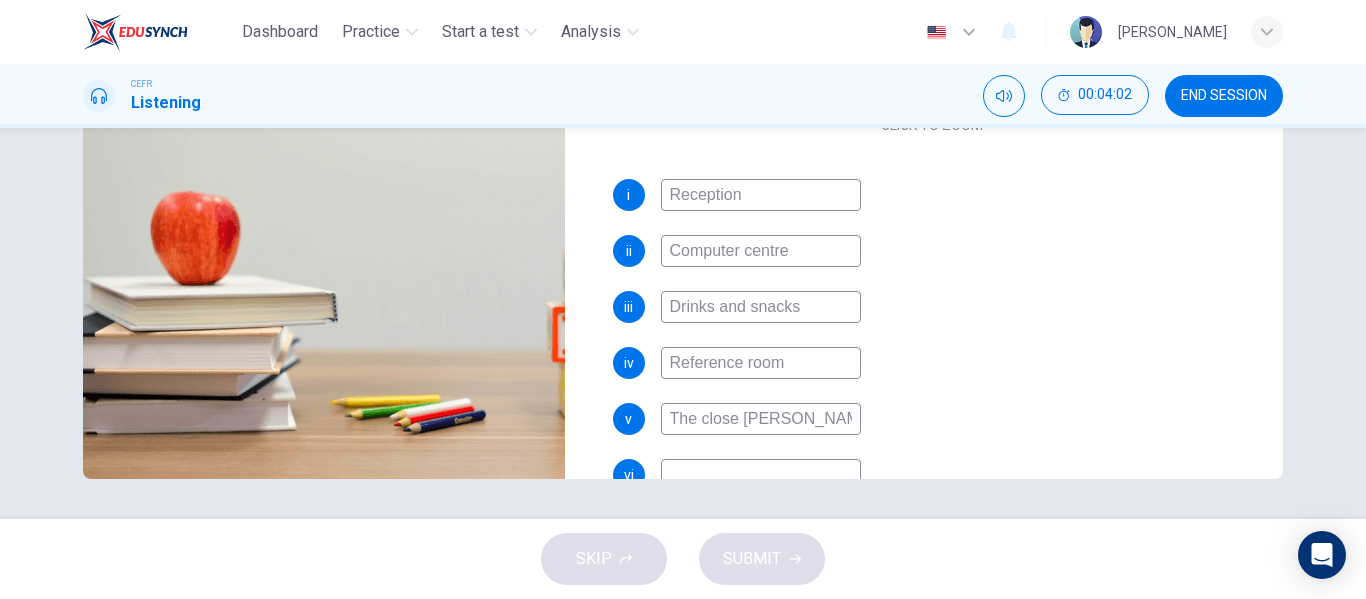 type on "43" 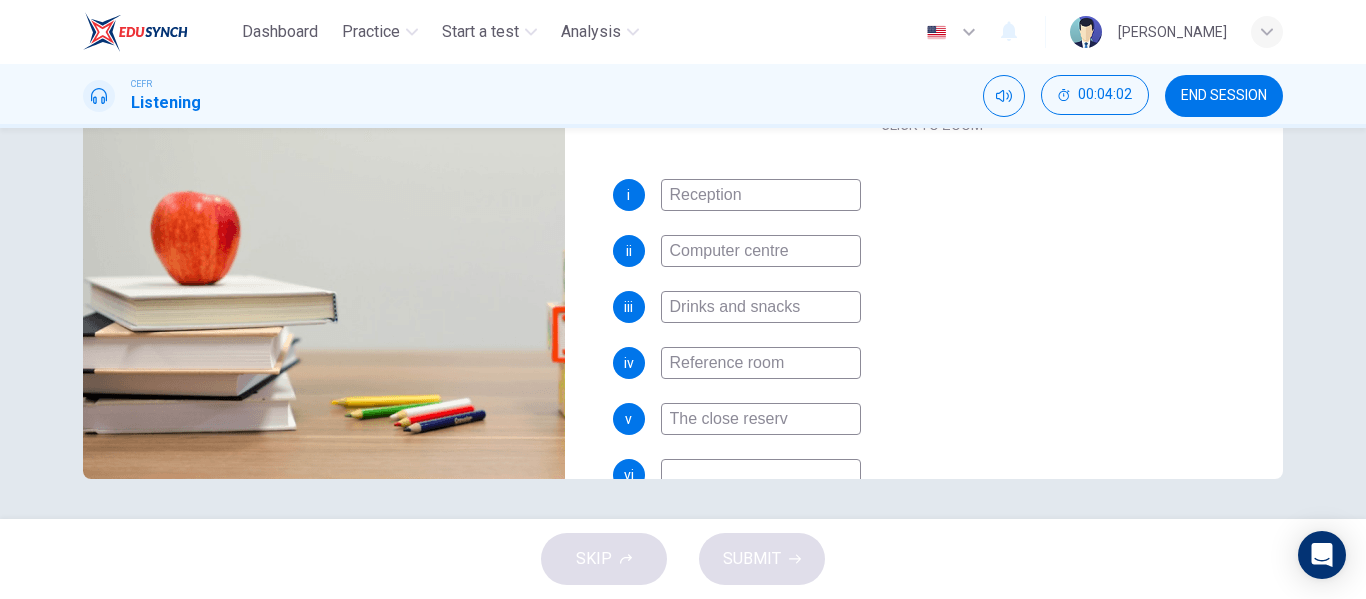 type on "The close reserve" 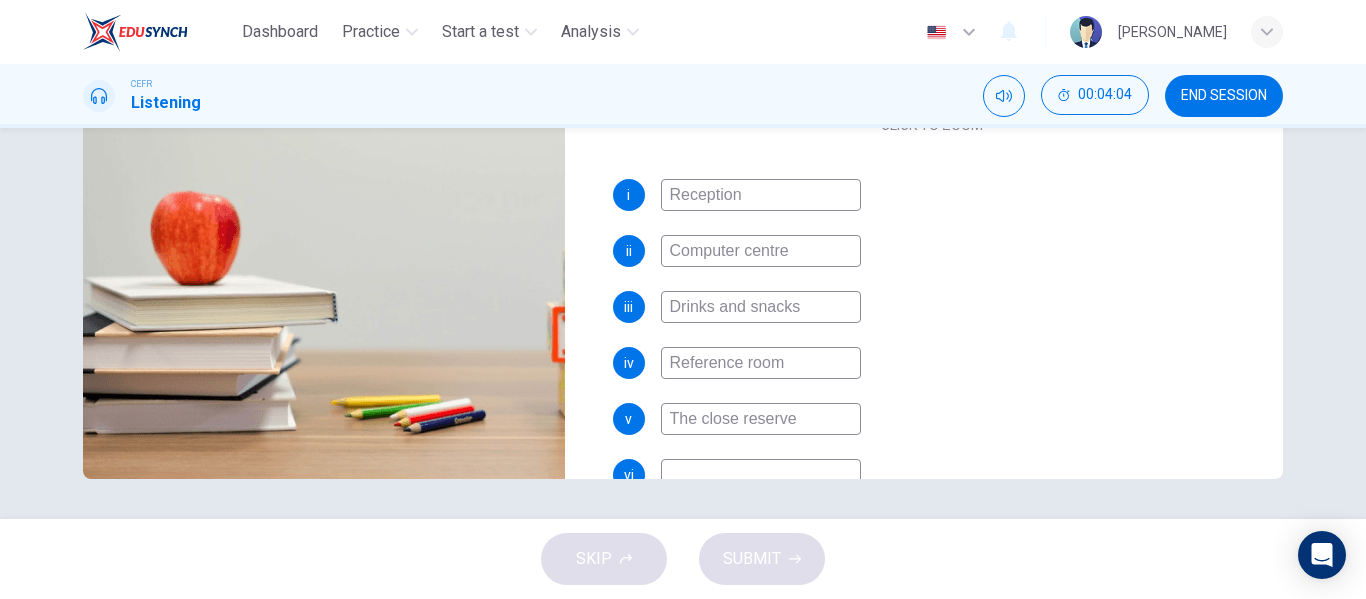 scroll, scrollTop: 204, scrollLeft: 0, axis: vertical 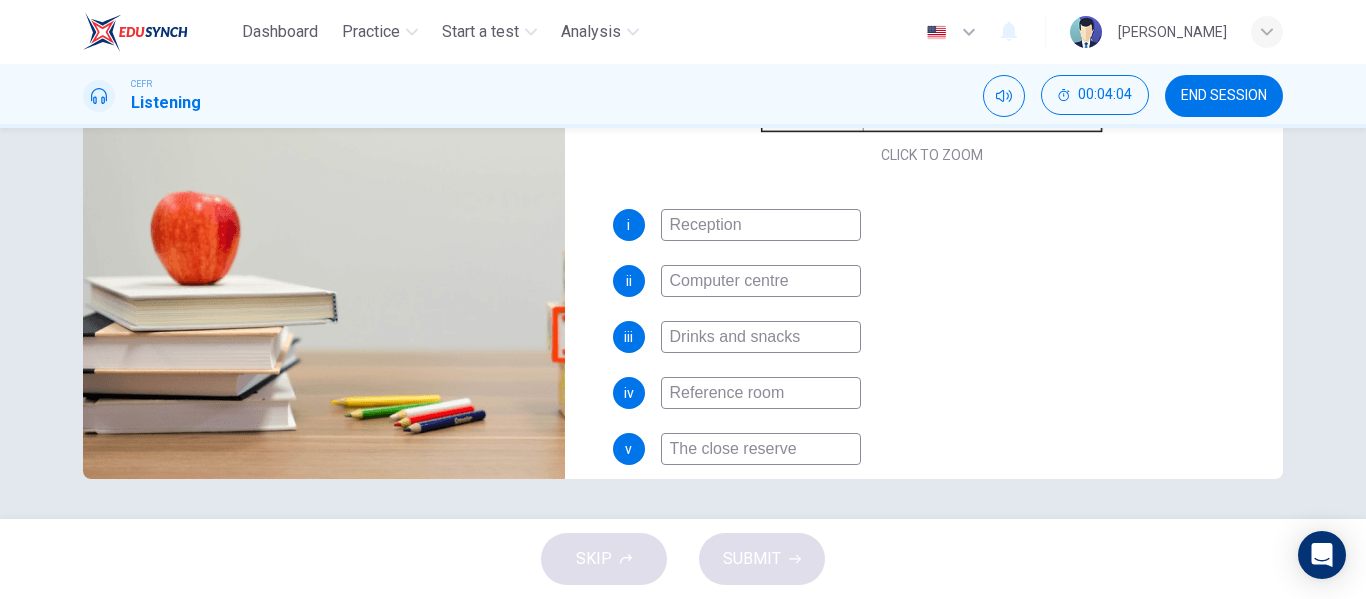 type on "44" 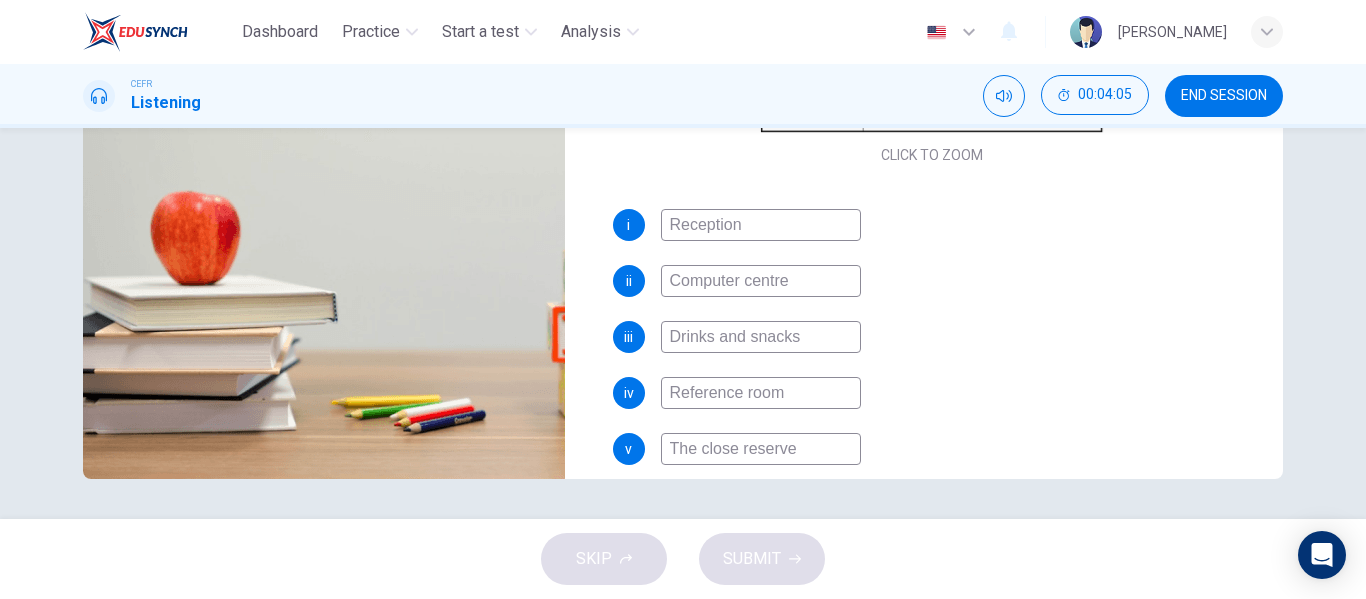 type on "The close reserve r" 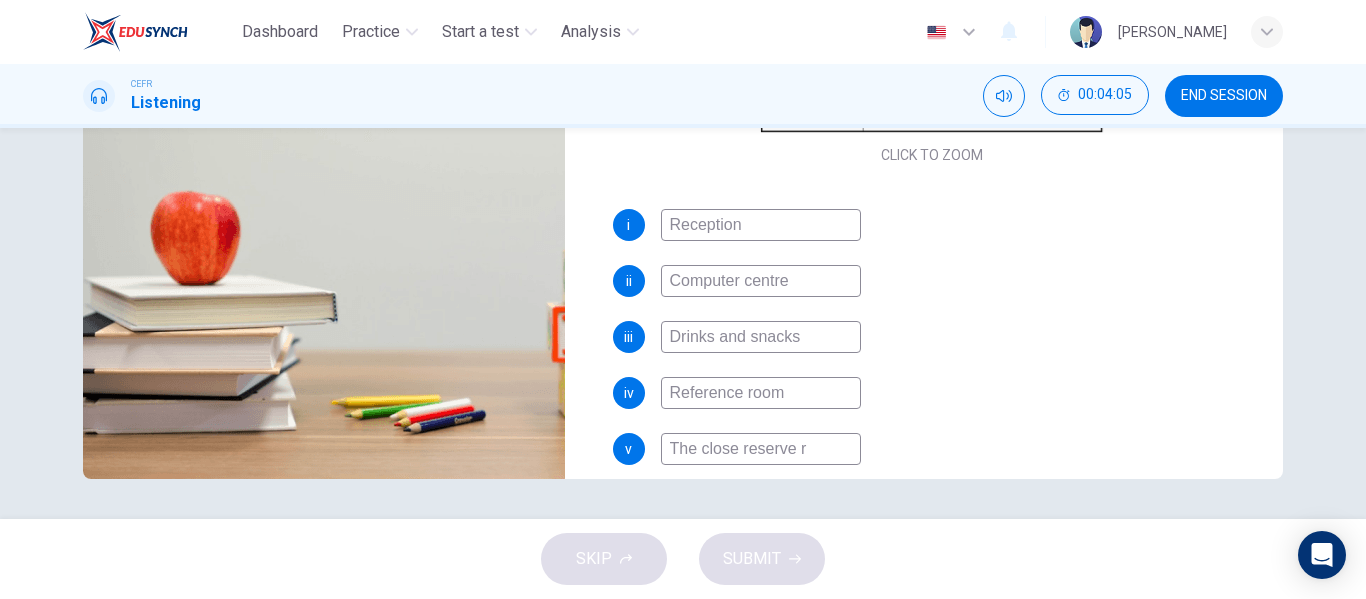 type on "44" 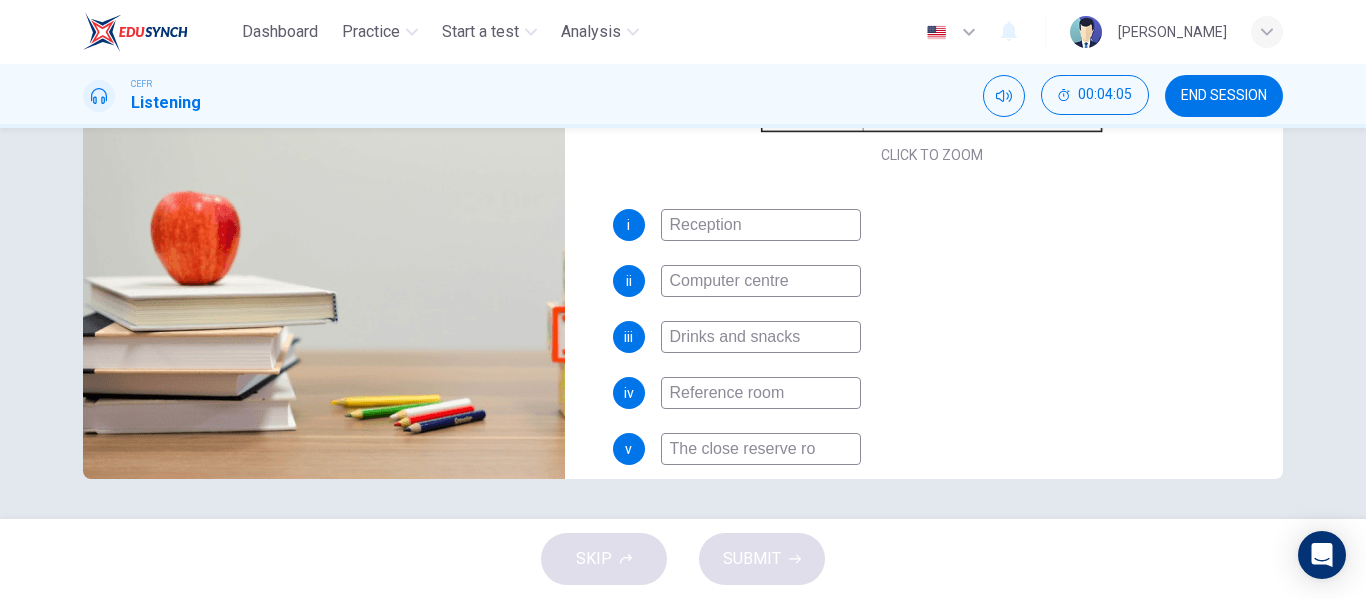 type on "45" 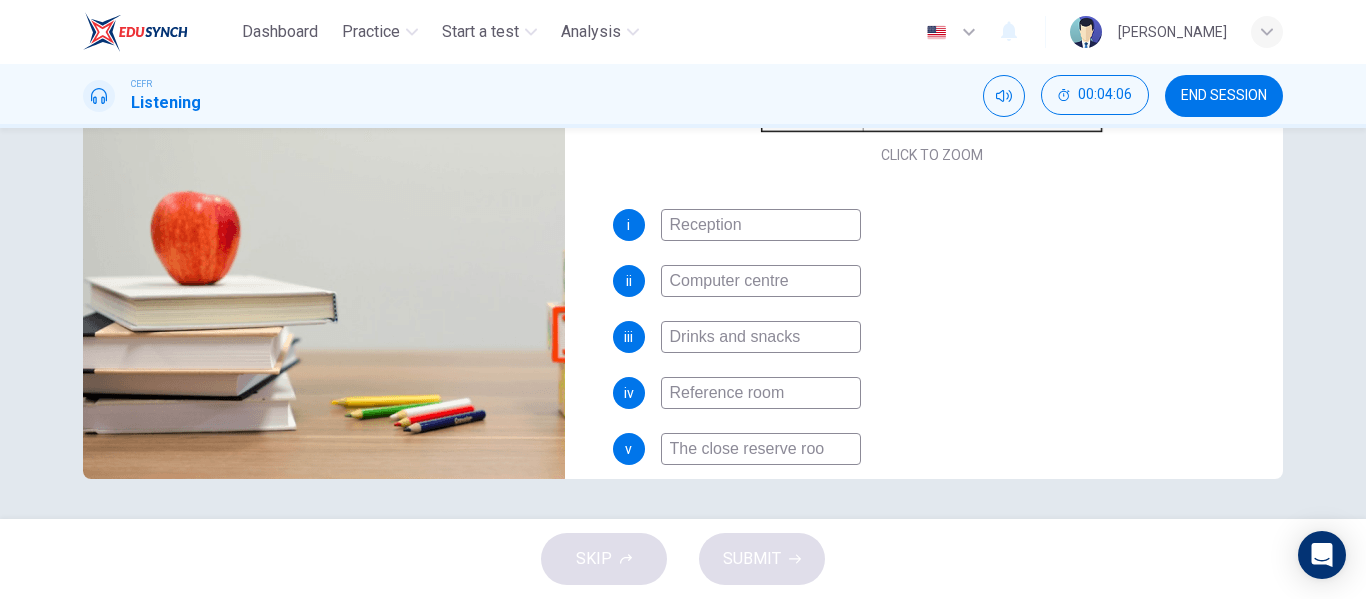 type on "The close reserve room" 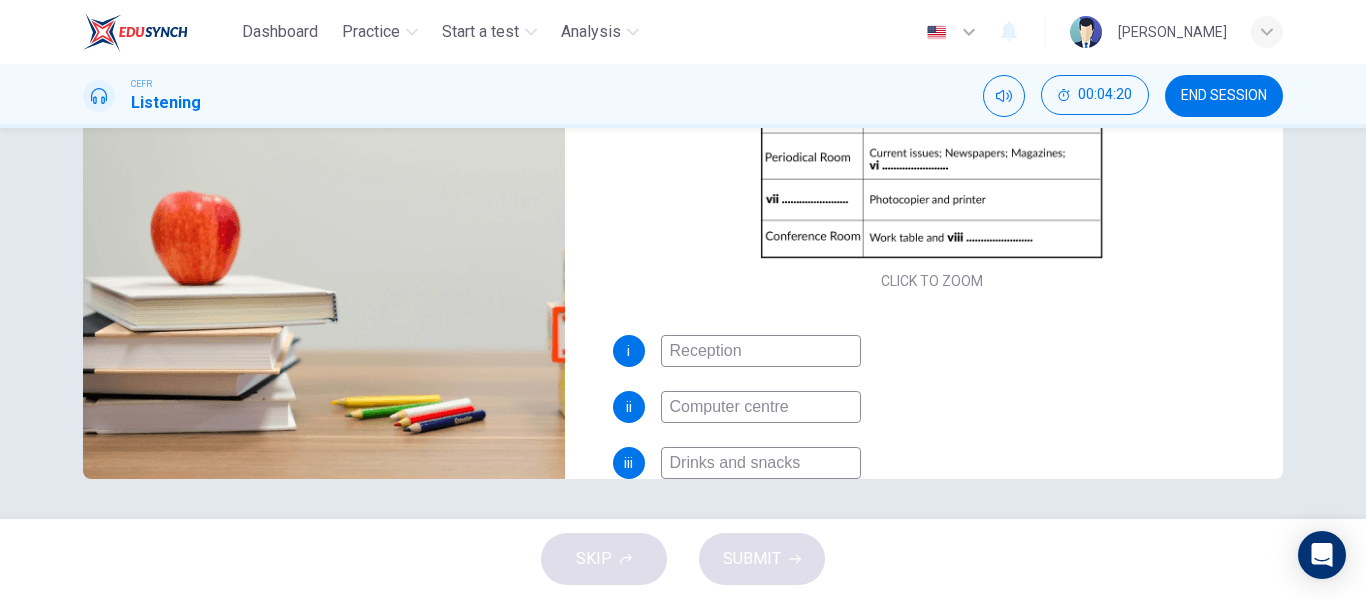 scroll, scrollTop: 79, scrollLeft: 0, axis: vertical 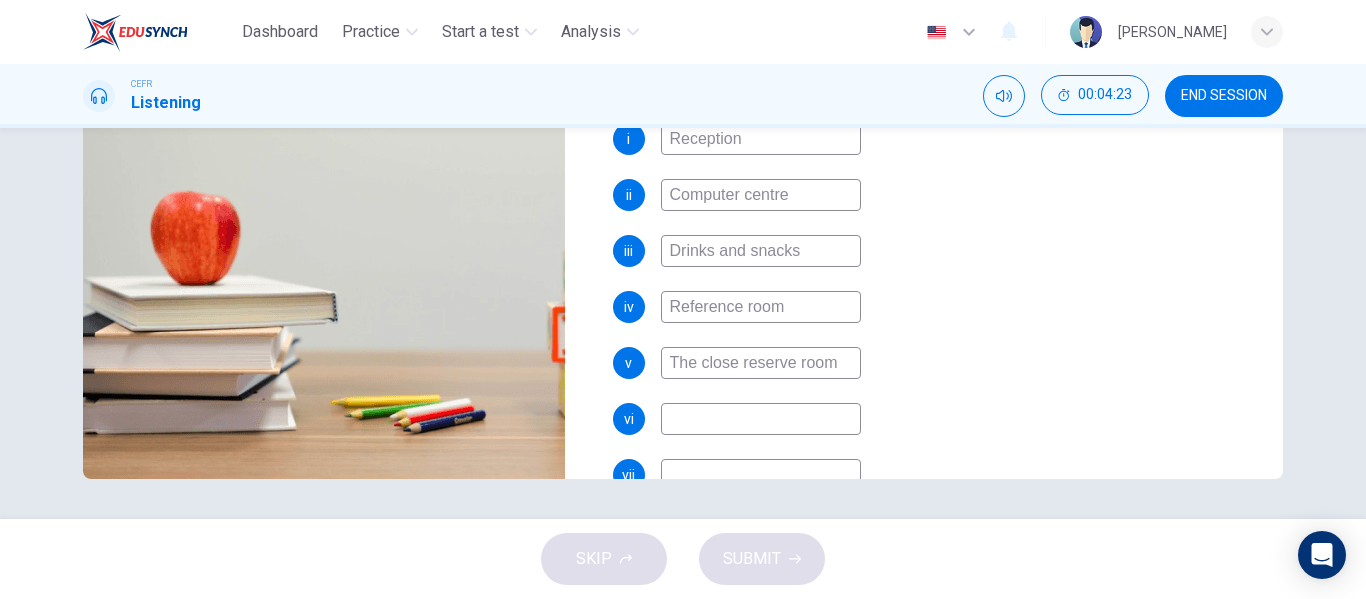 type on "50" 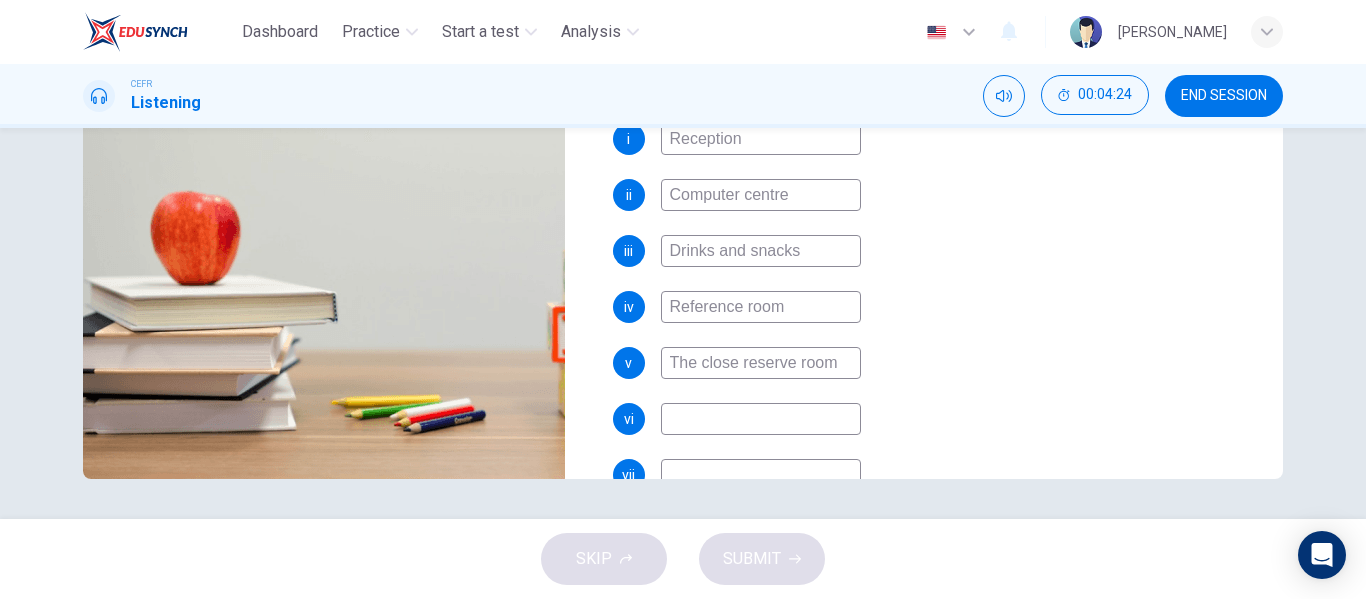 scroll, scrollTop: 292, scrollLeft: 0, axis: vertical 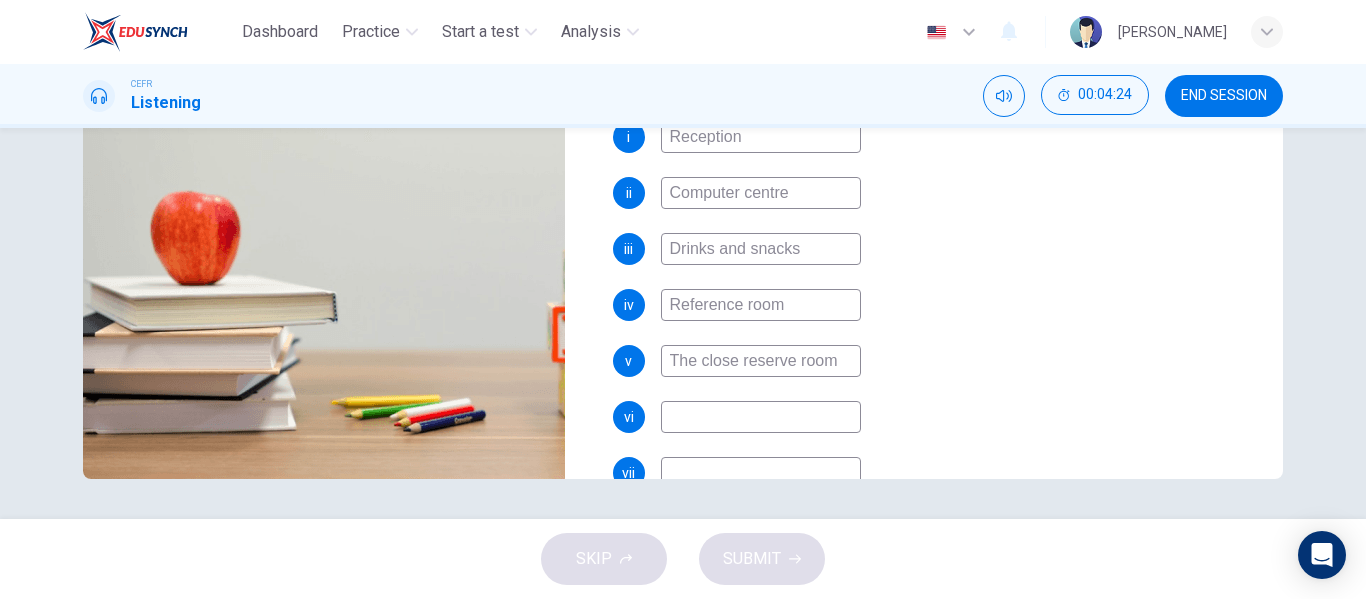 type on "The close reserve room" 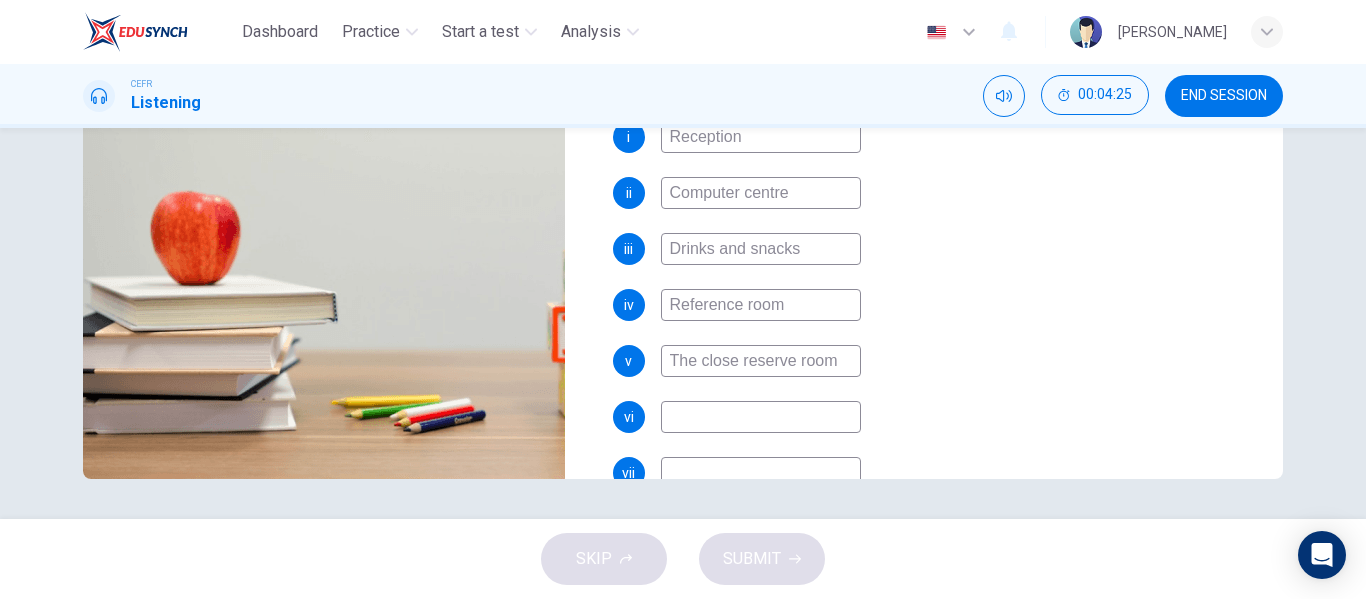type on "50" 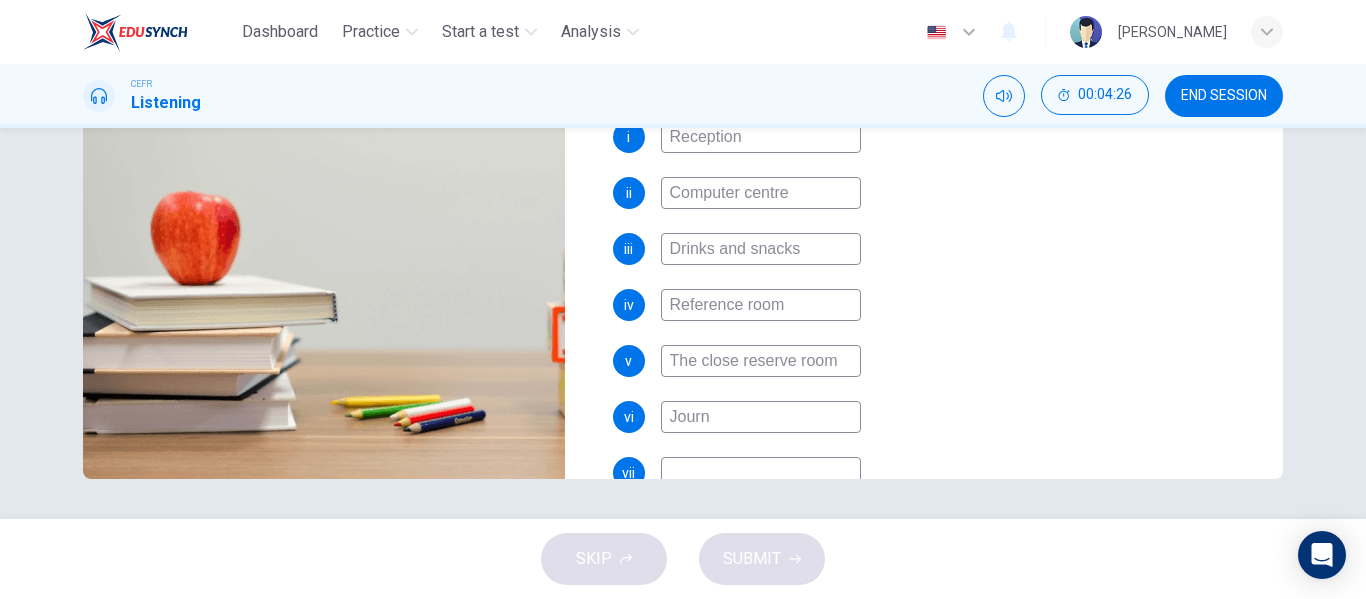 type on "Journa" 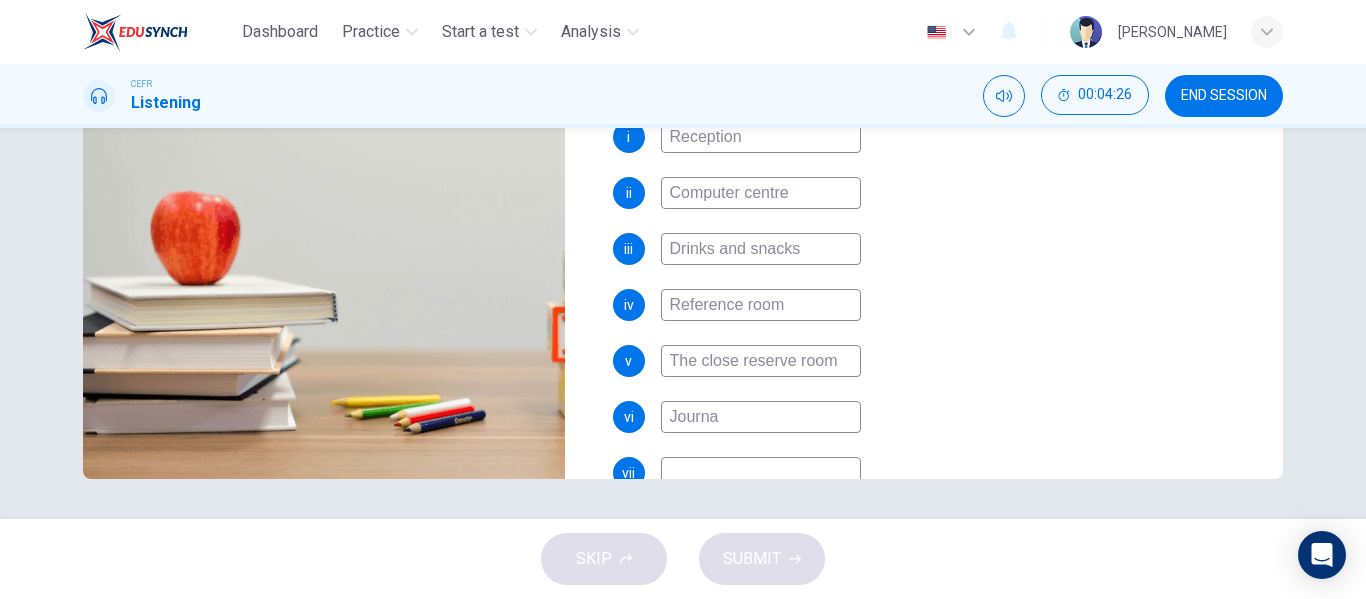 type on "50" 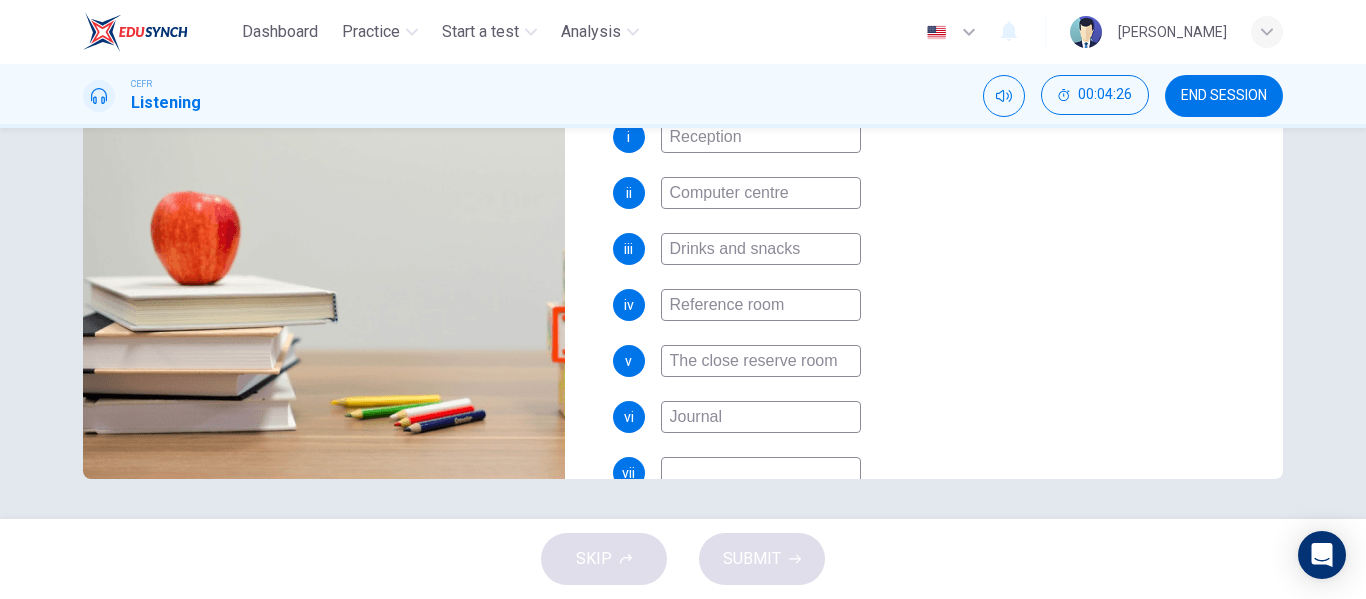 type on "Journals" 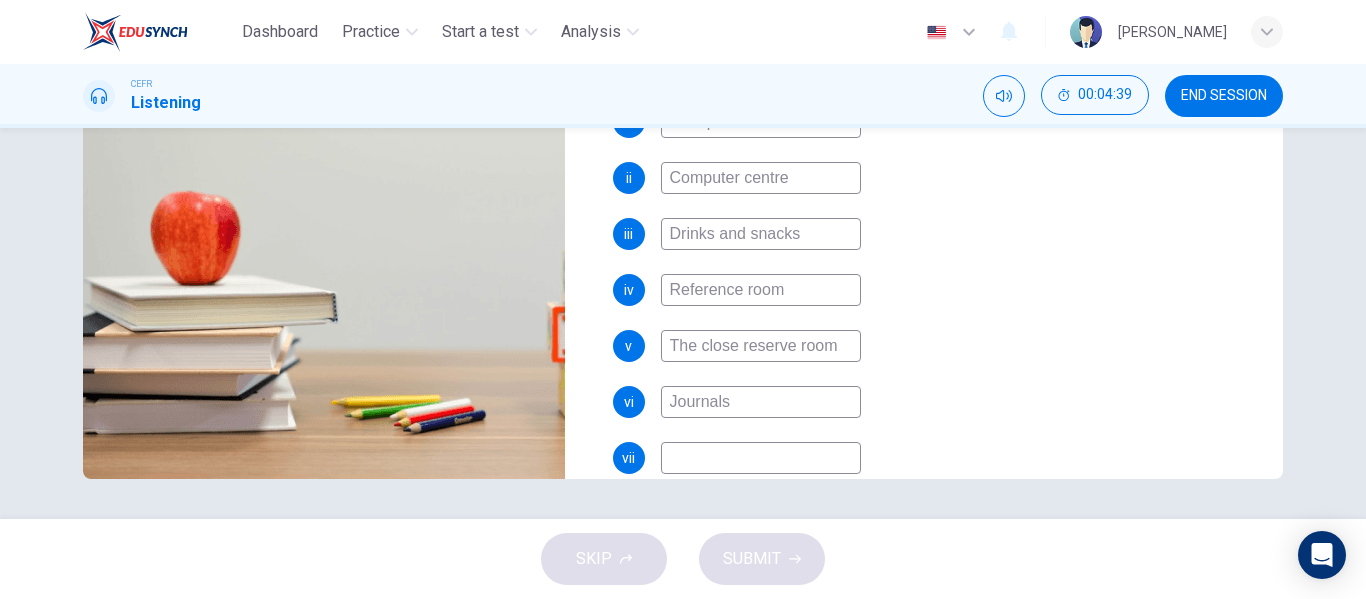 scroll, scrollTop: 308, scrollLeft: 0, axis: vertical 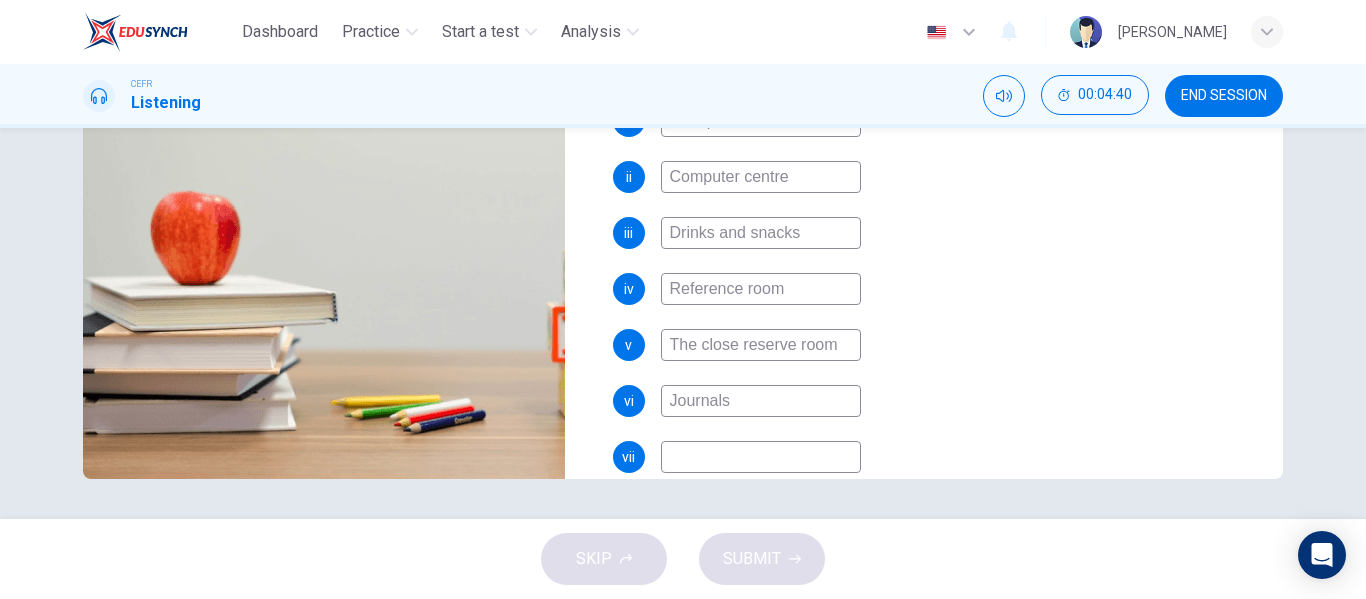 type on "55" 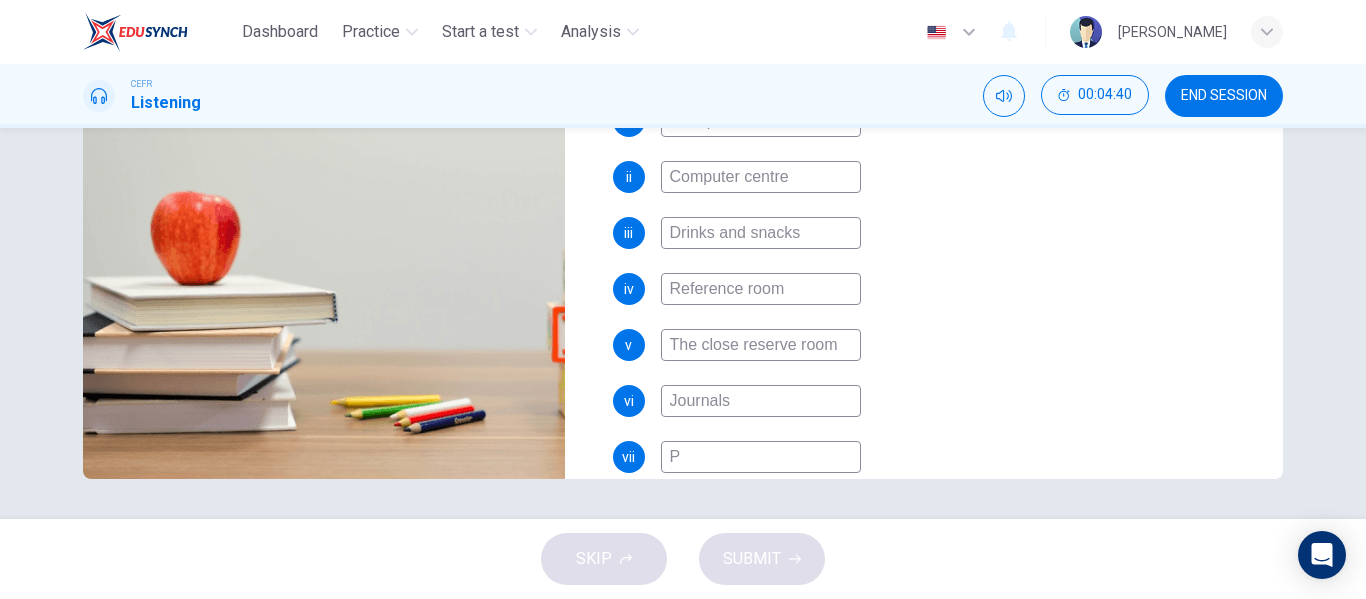 type on "55" 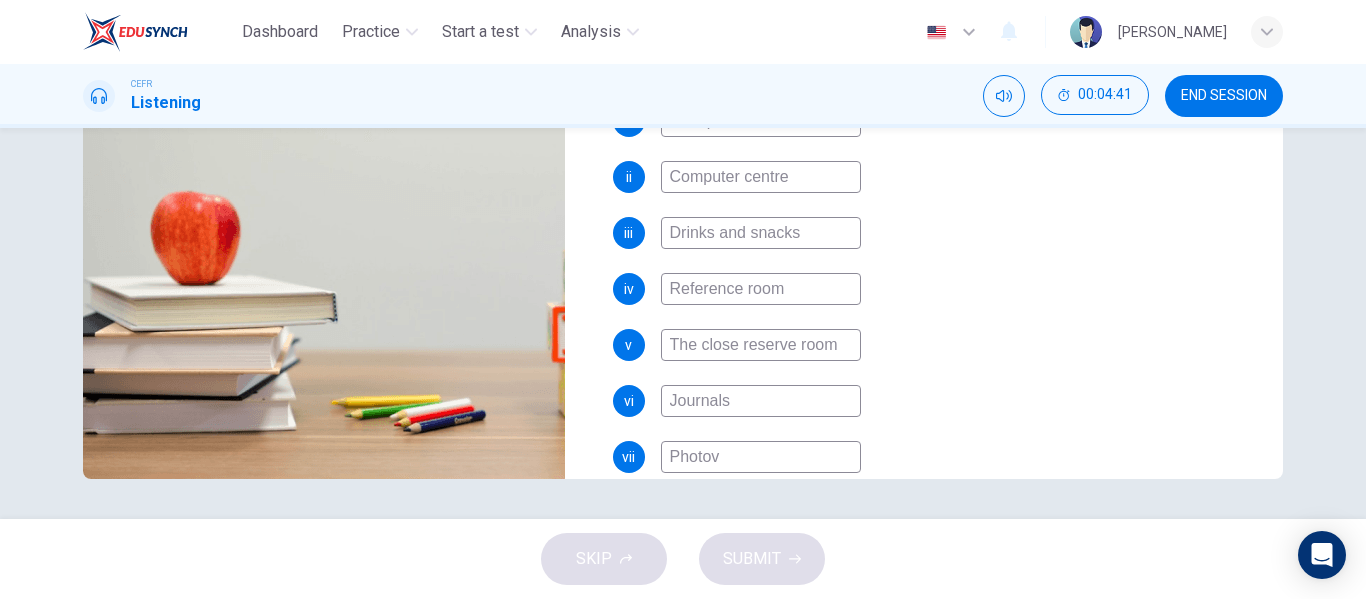 type on "Photovo" 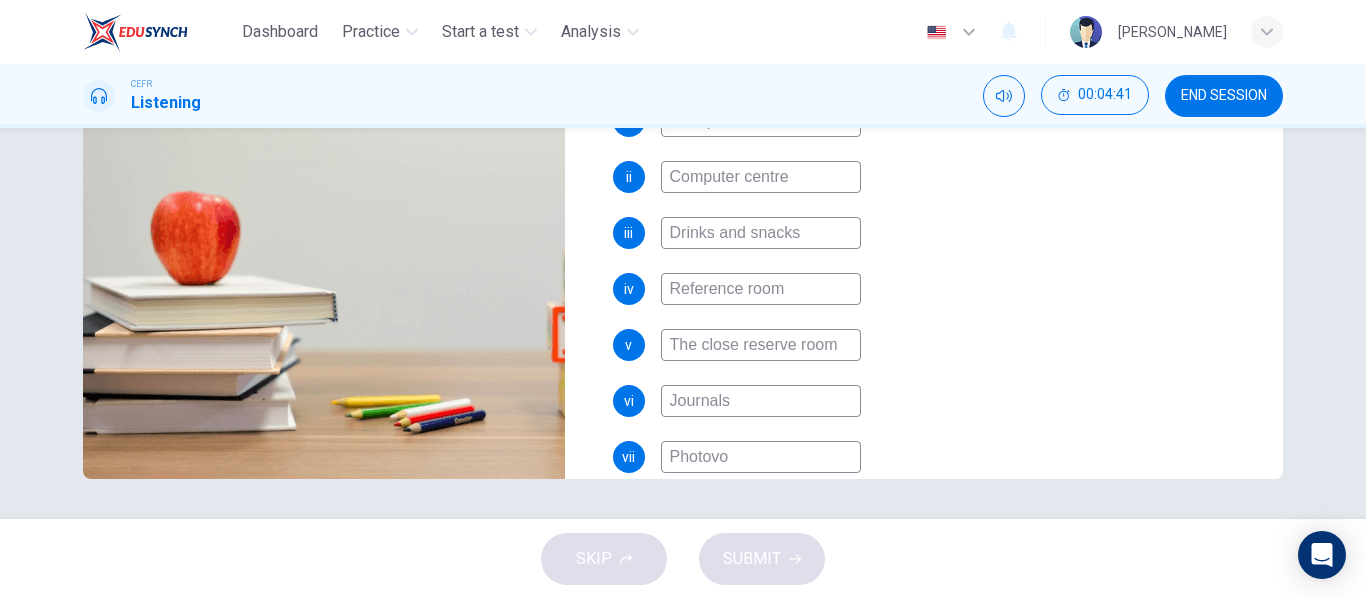 type on "55" 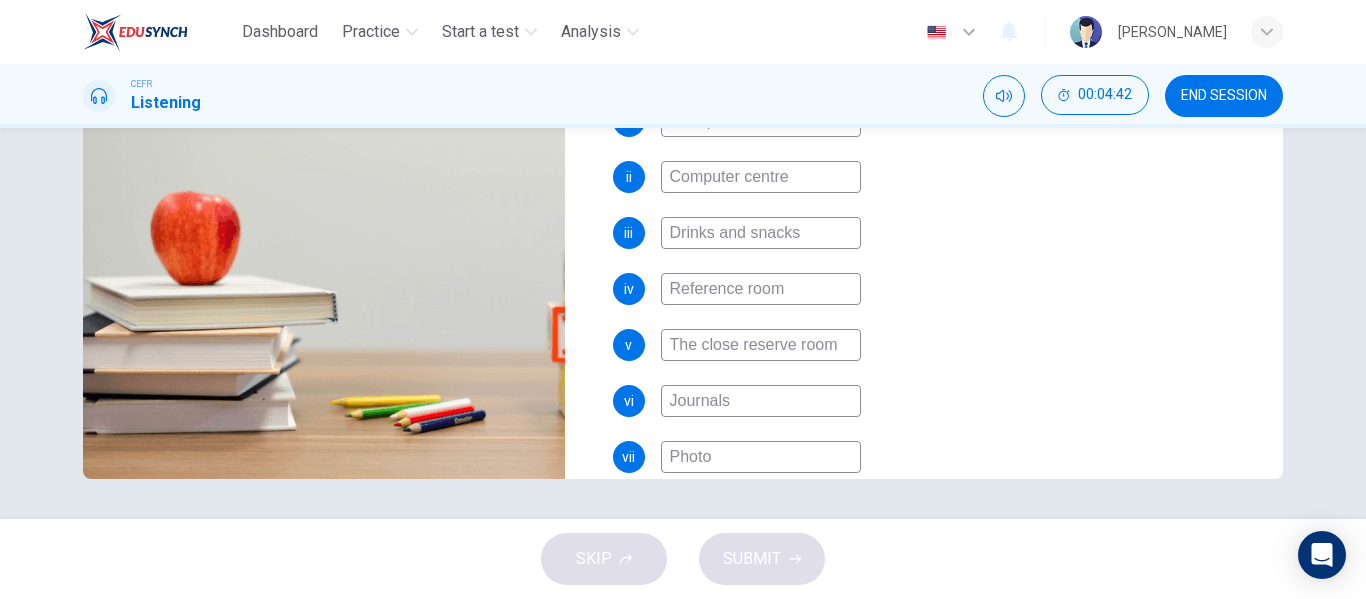 type on "Photoc" 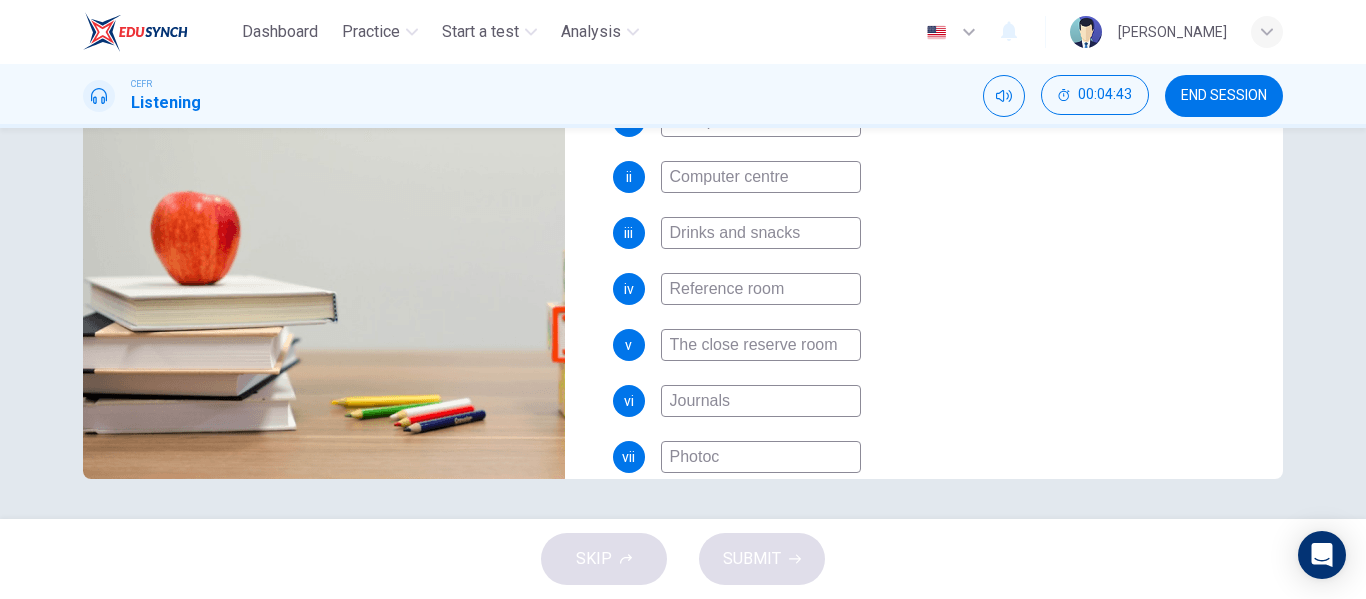 type on "55" 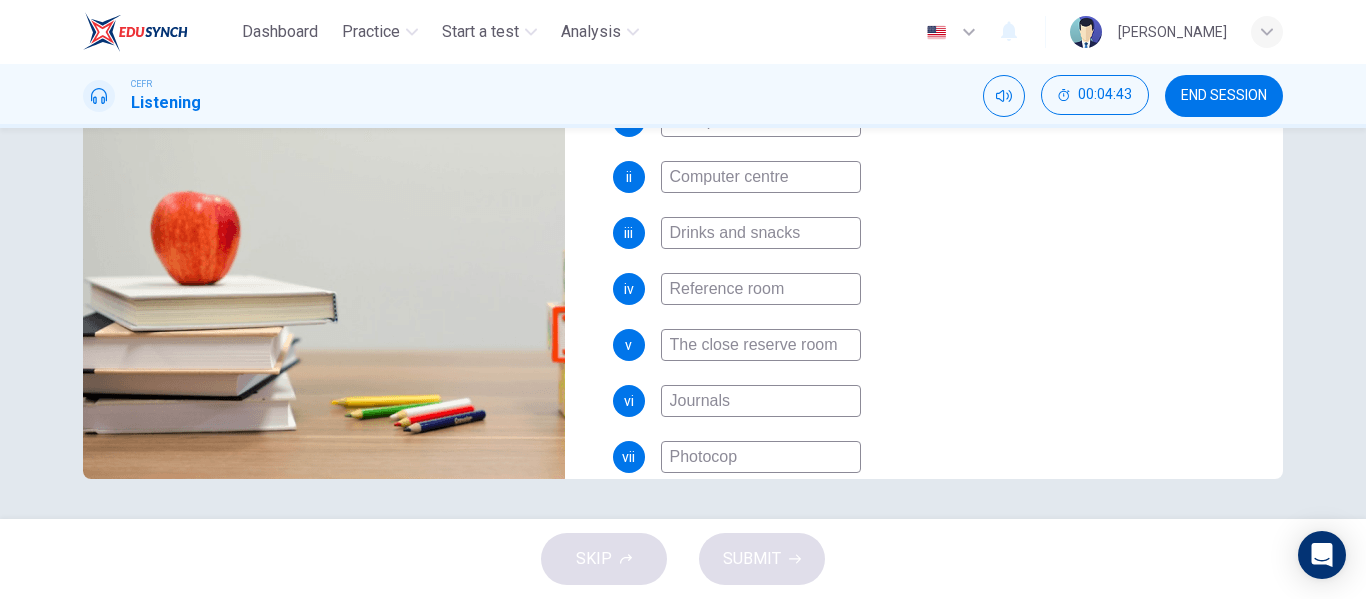 type on "Photocopy" 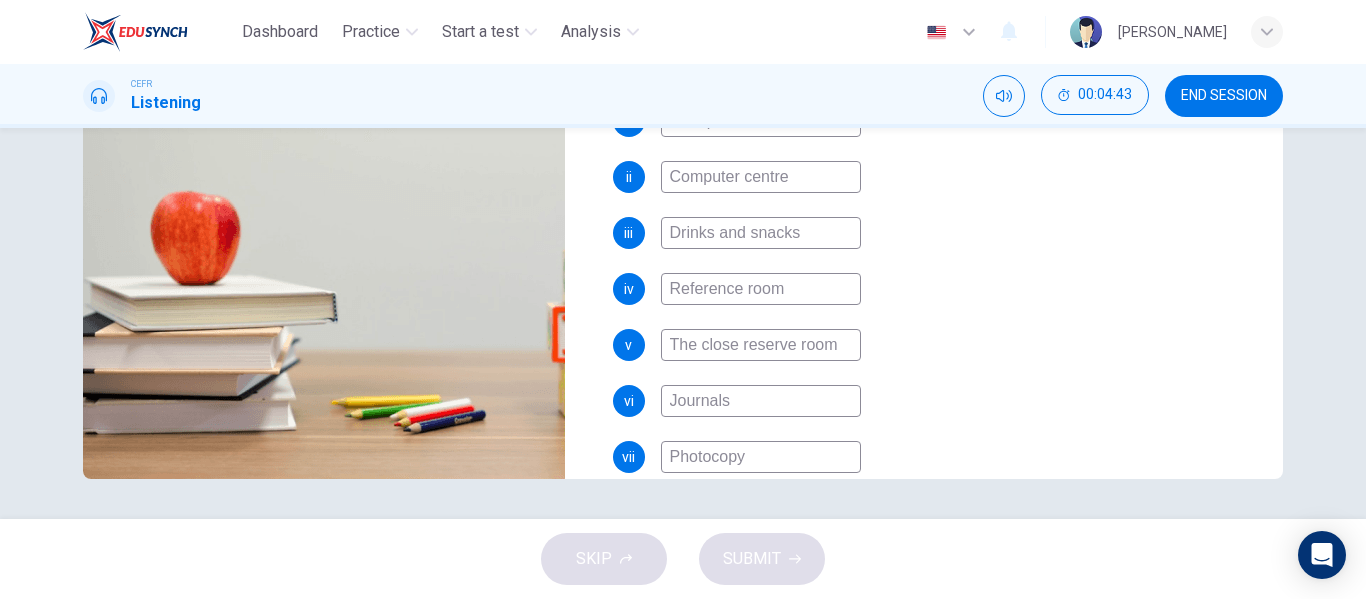 type on "56" 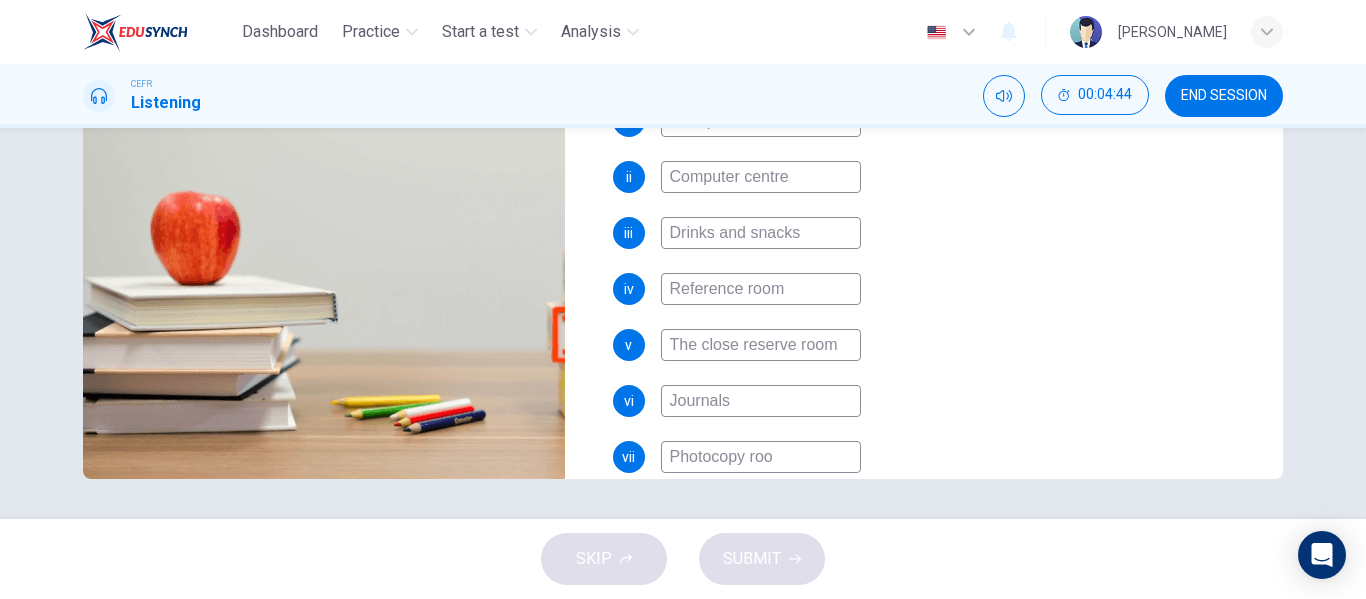 type on "Photocopy room" 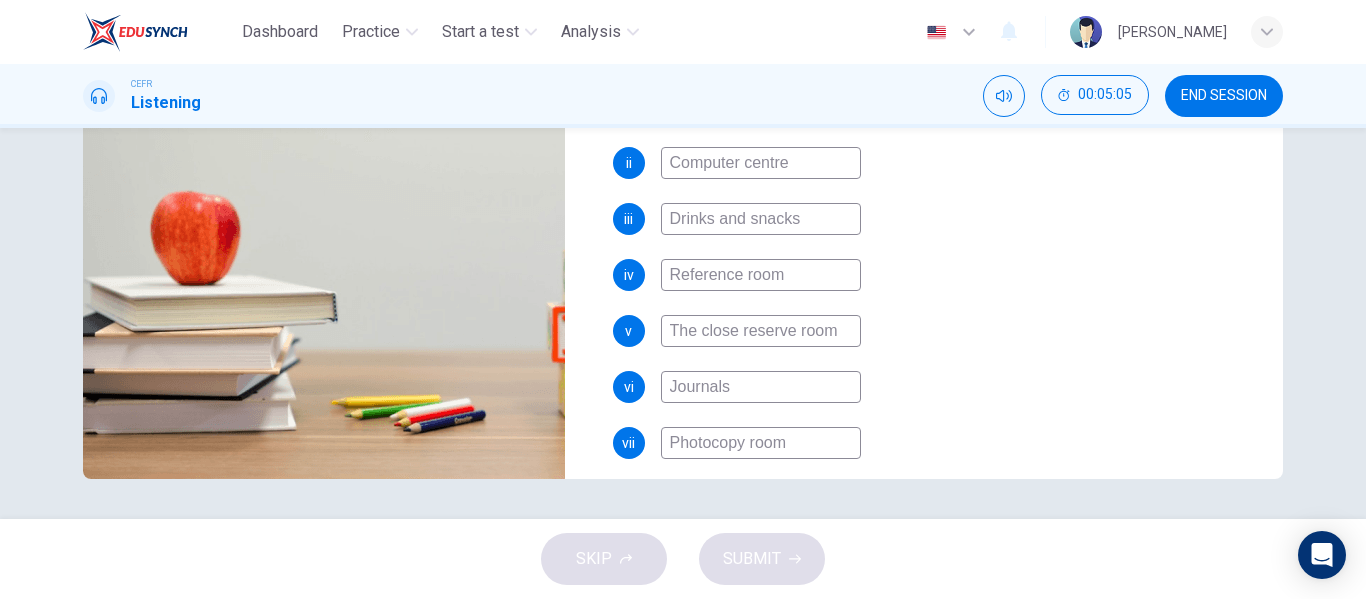 scroll, scrollTop: 398, scrollLeft: 0, axis: vertical 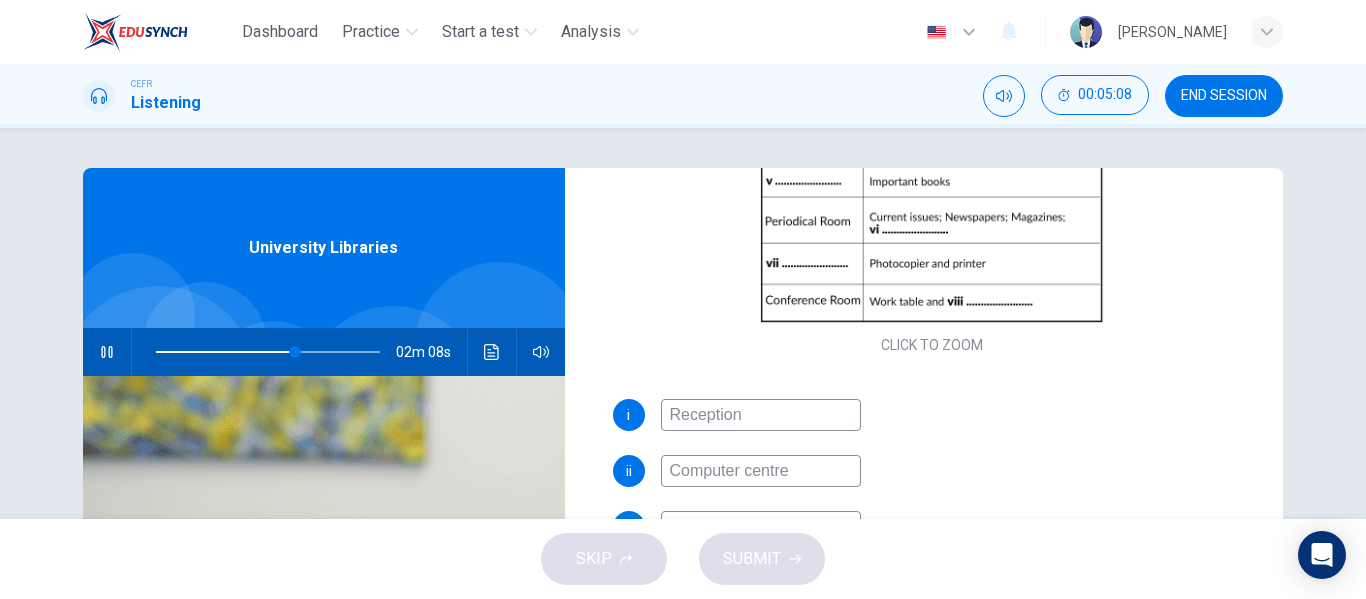 type on "63" 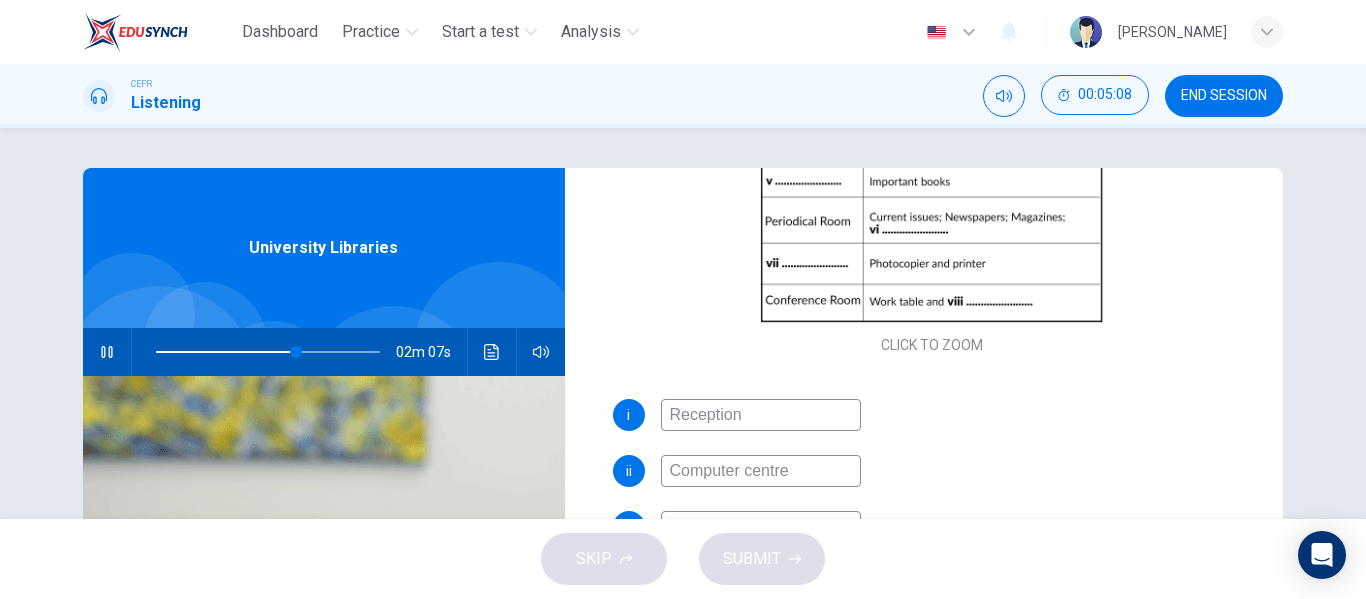 type on "Photocopy room" 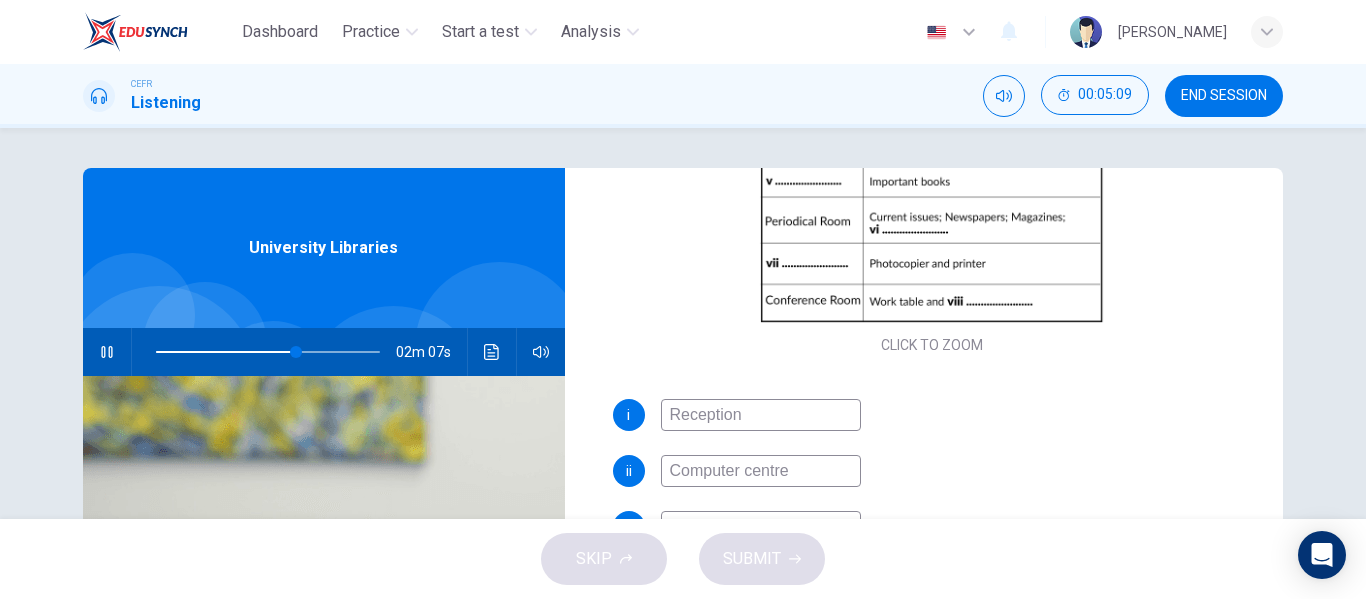 click on "University Libraries" at bounding box center [323, 248] 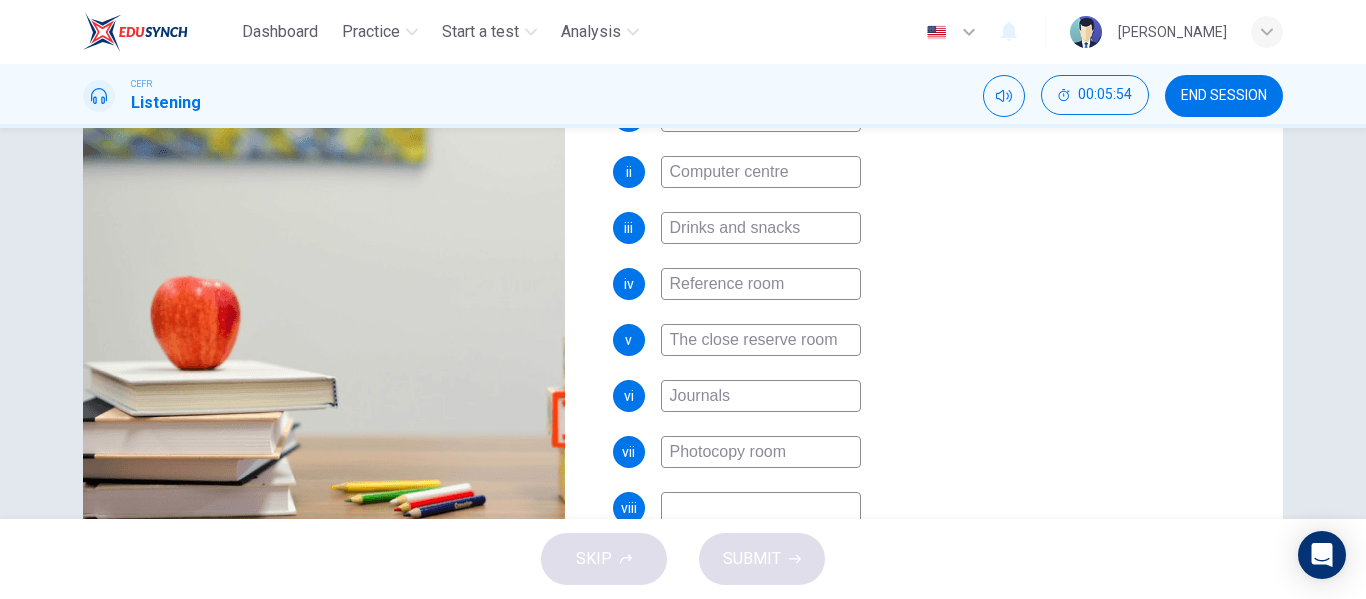 scroll, scrollTop: 384, scrollLeft: 0, axis: vertical 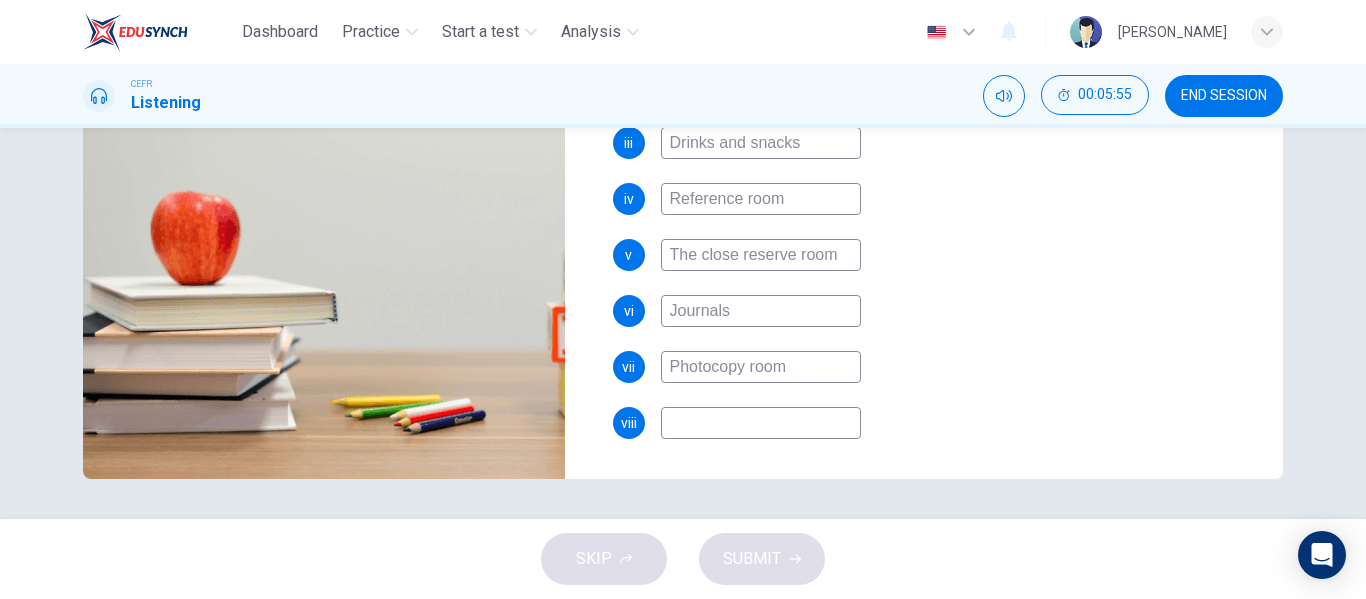 type on "76" 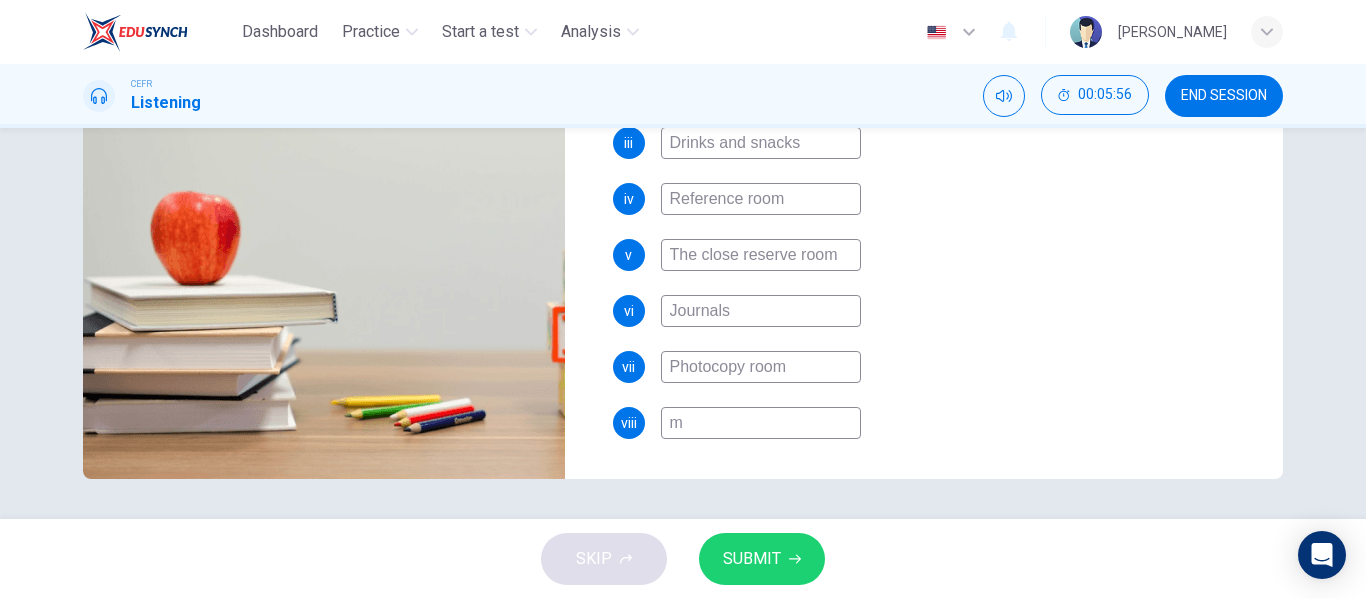 type on "76" 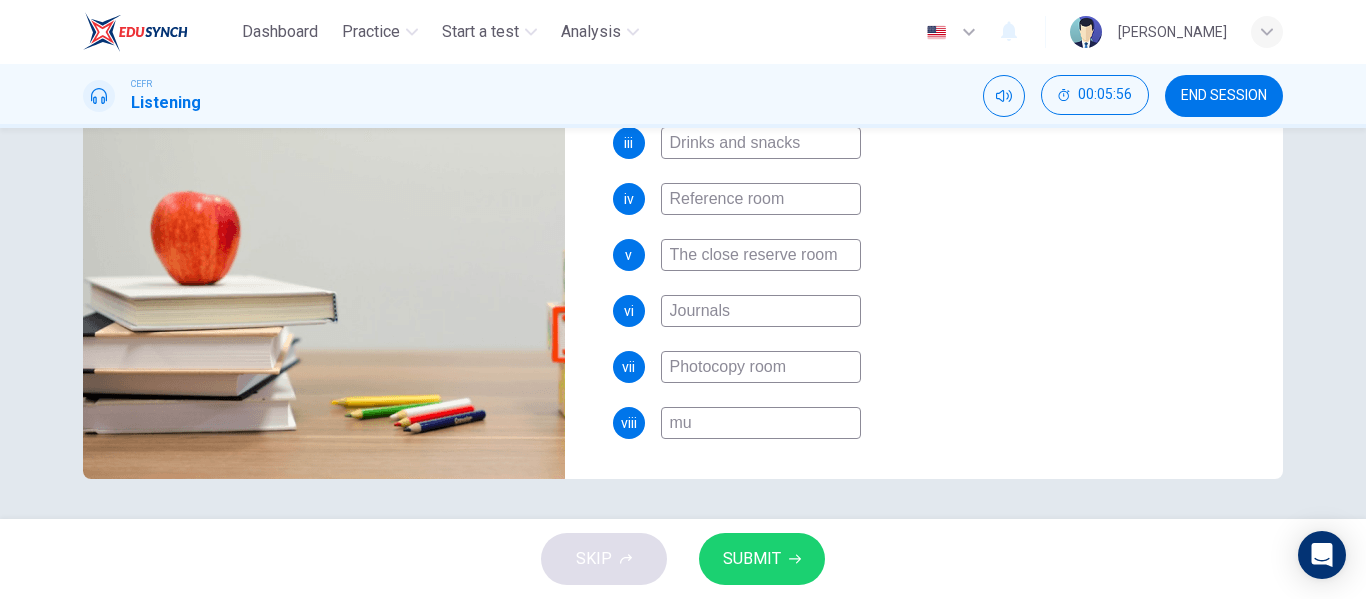 type on "77" 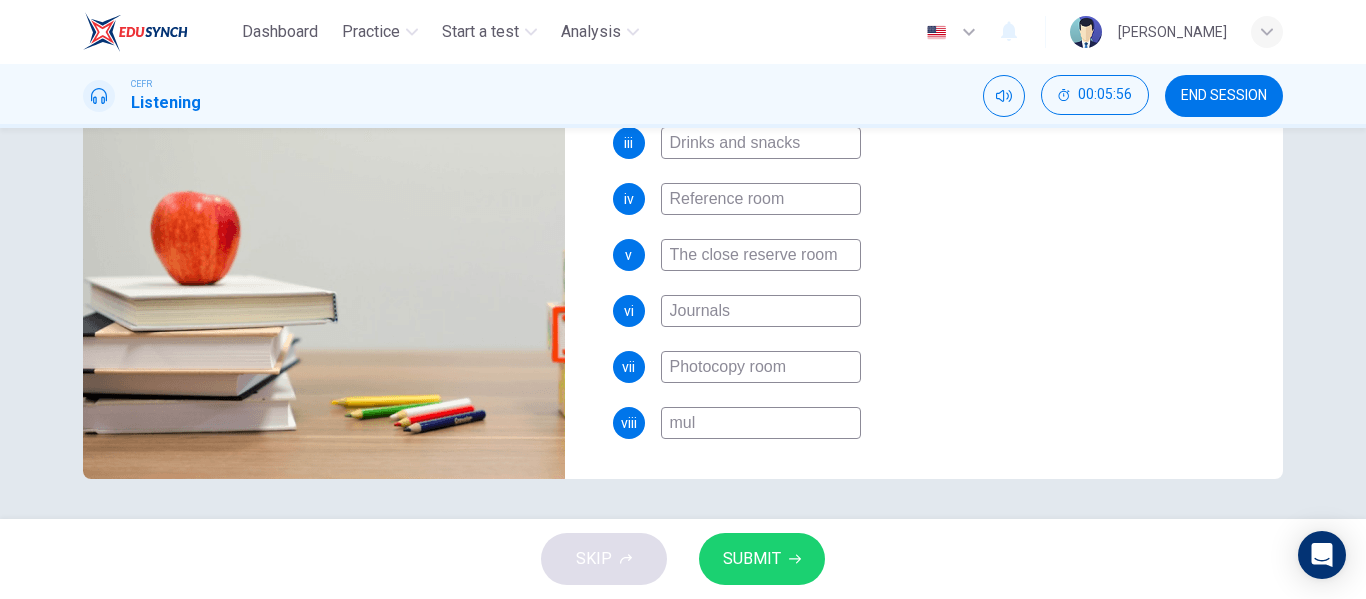 type on "77" 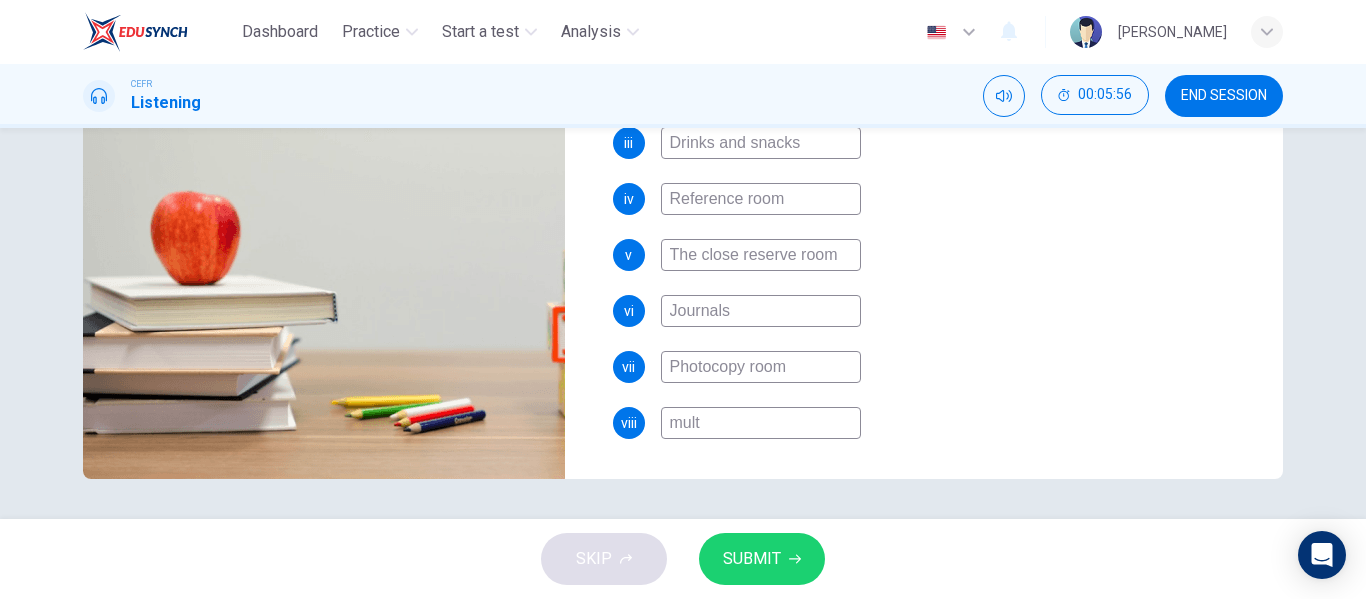 type on "multi" 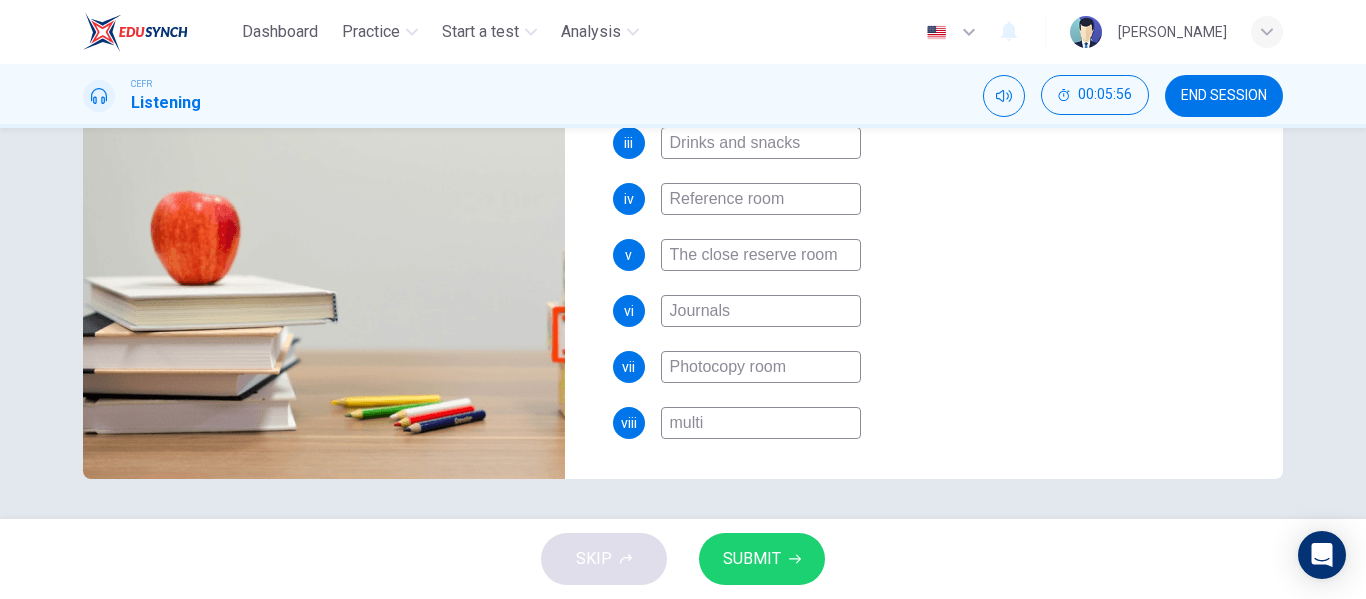 type on "77" 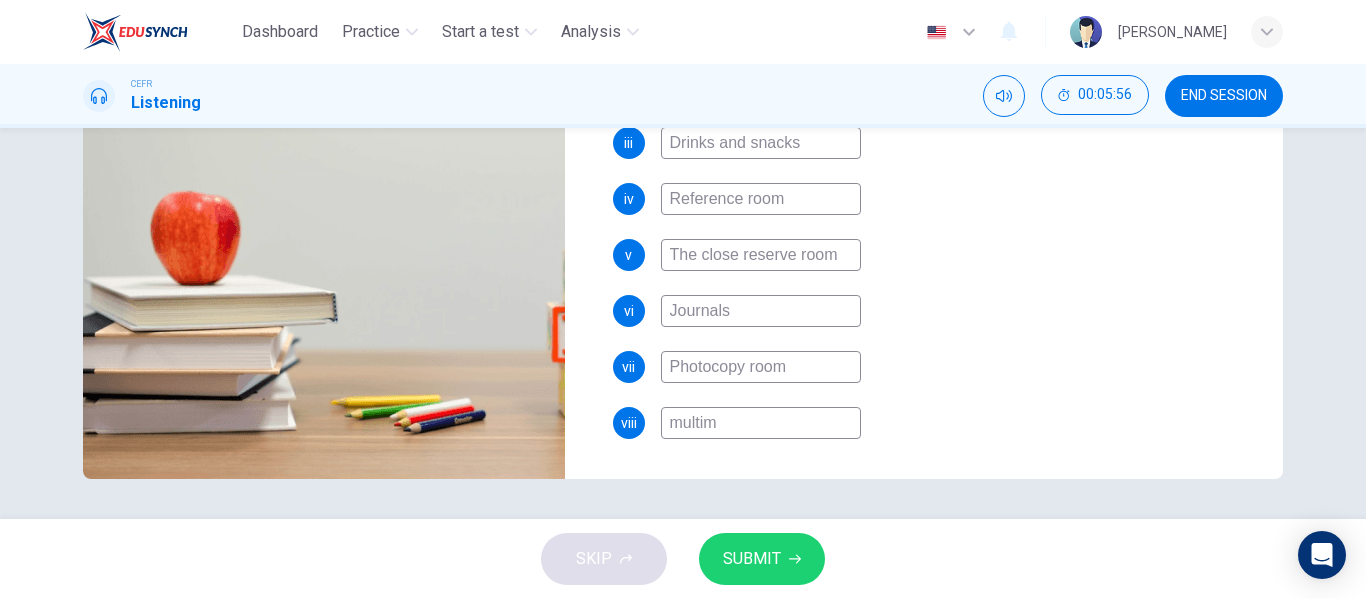 type on "77" 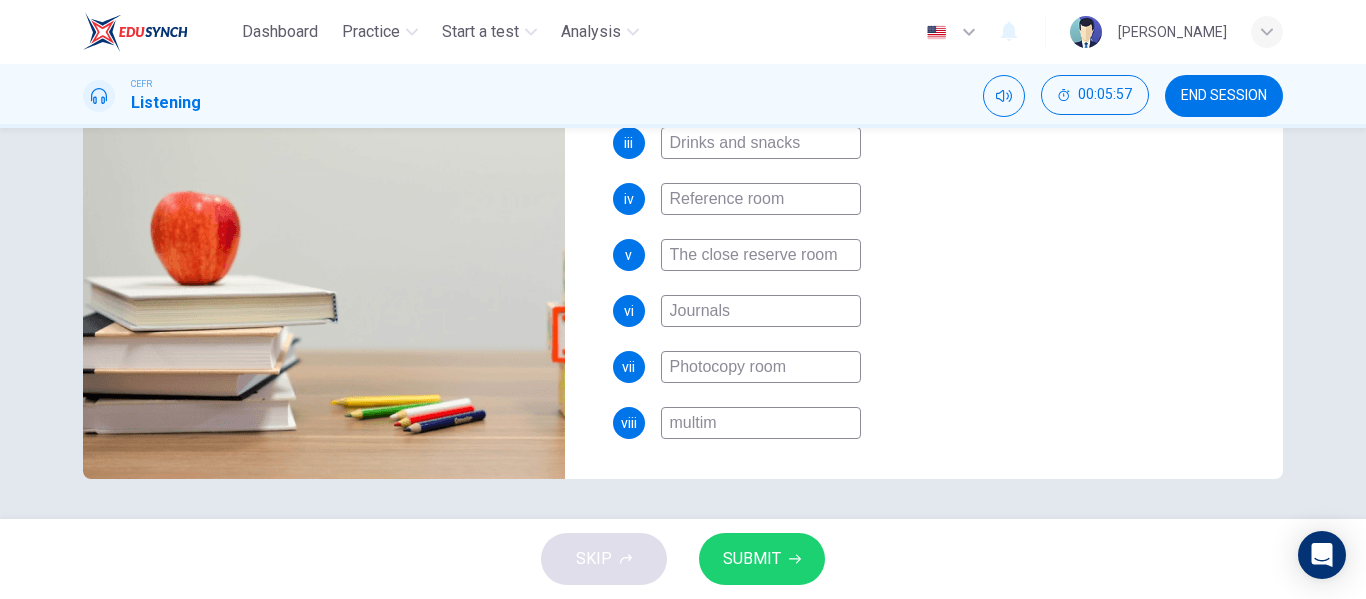 type on "multimr" 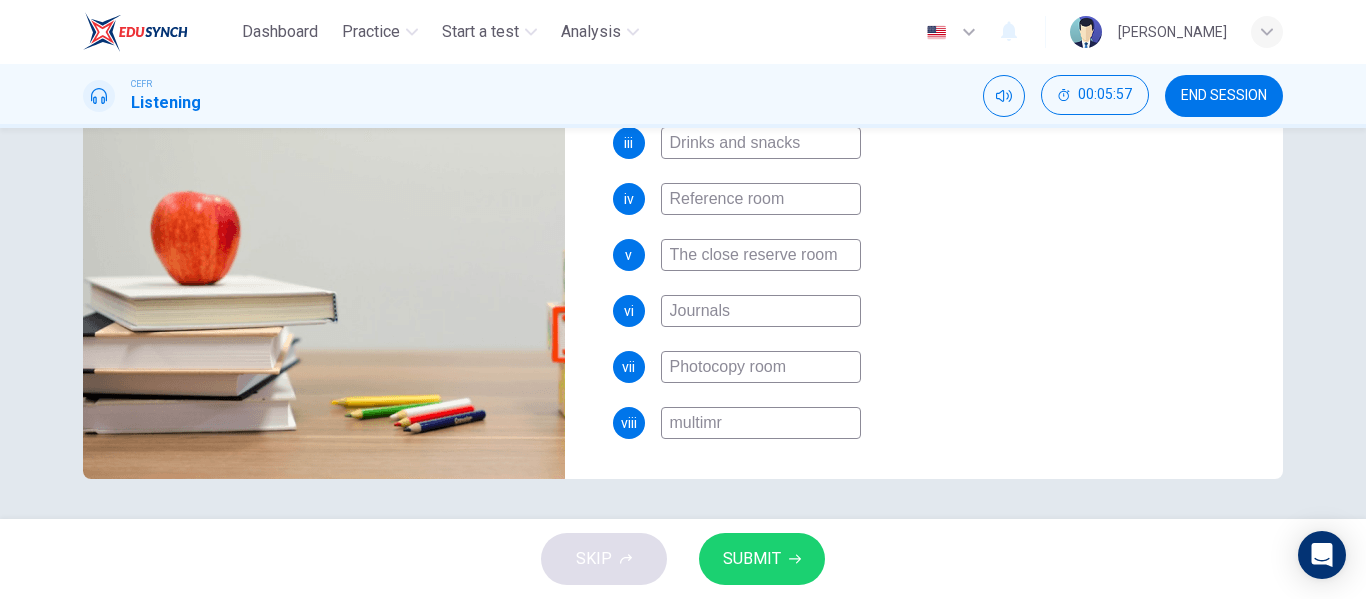 type on "77" 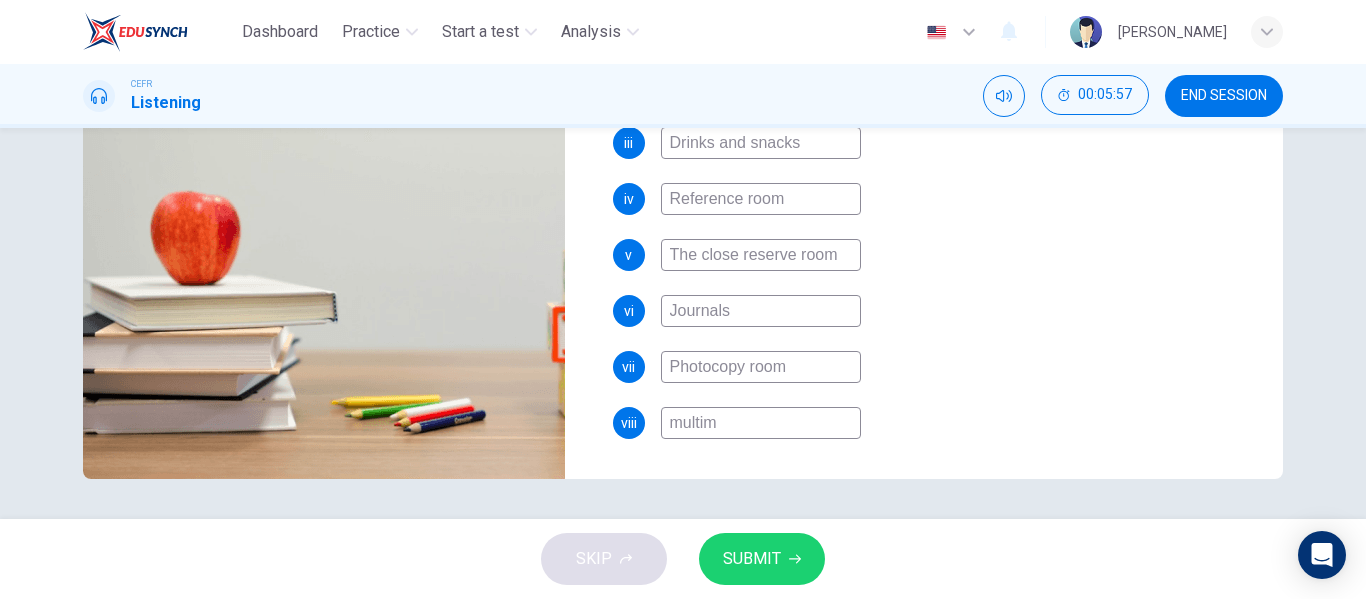 type on "77" 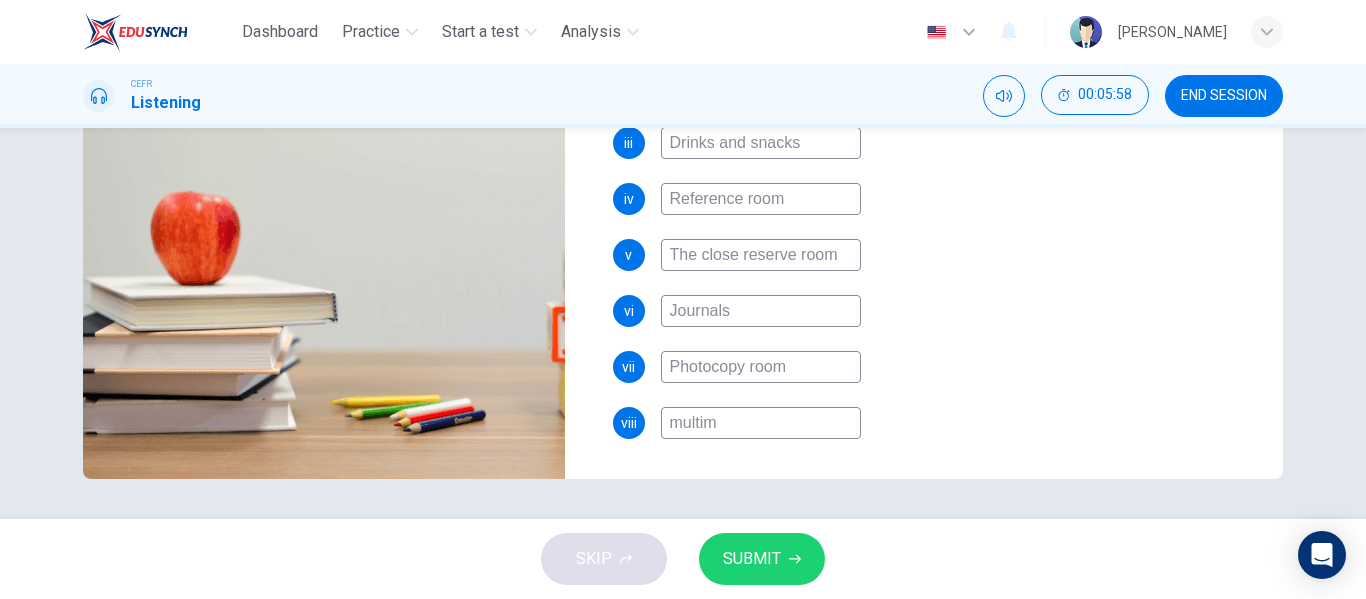 type on "multime" 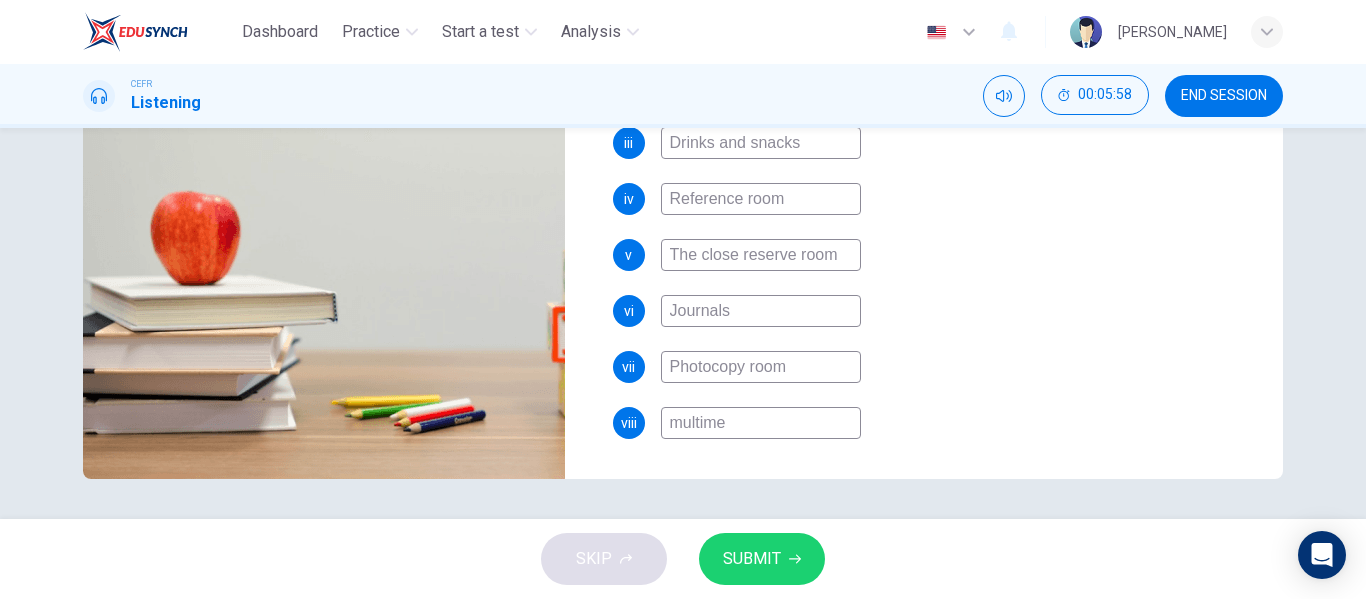 type on "77" 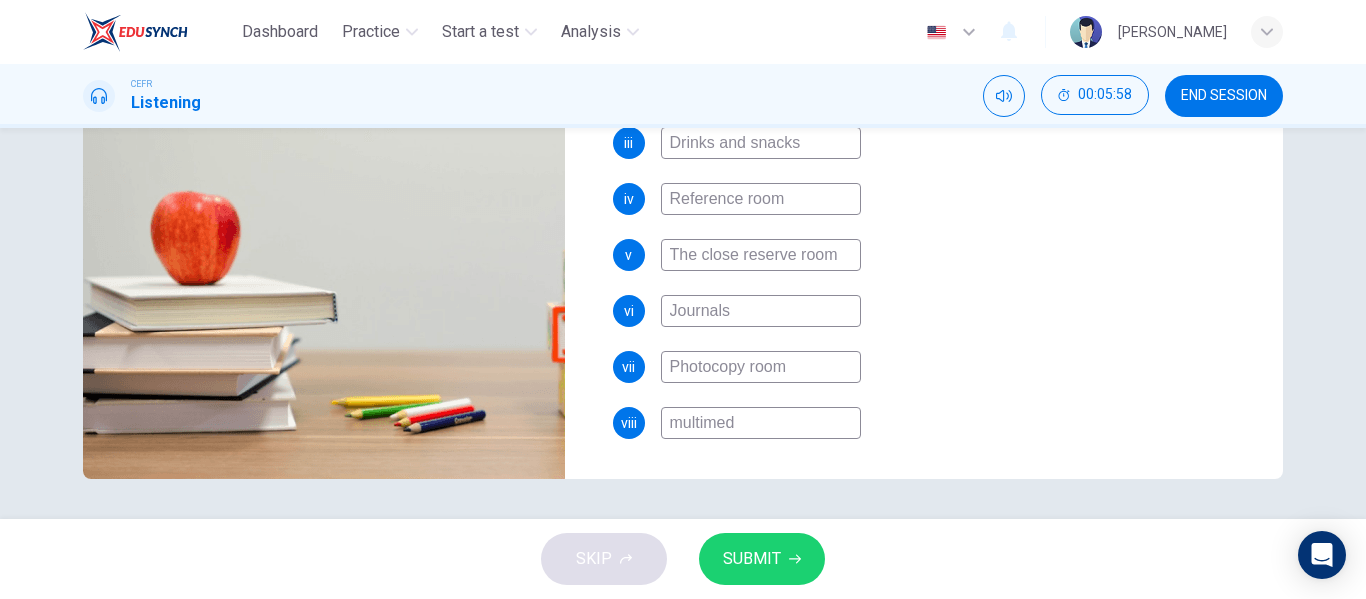 type on "multimedi" 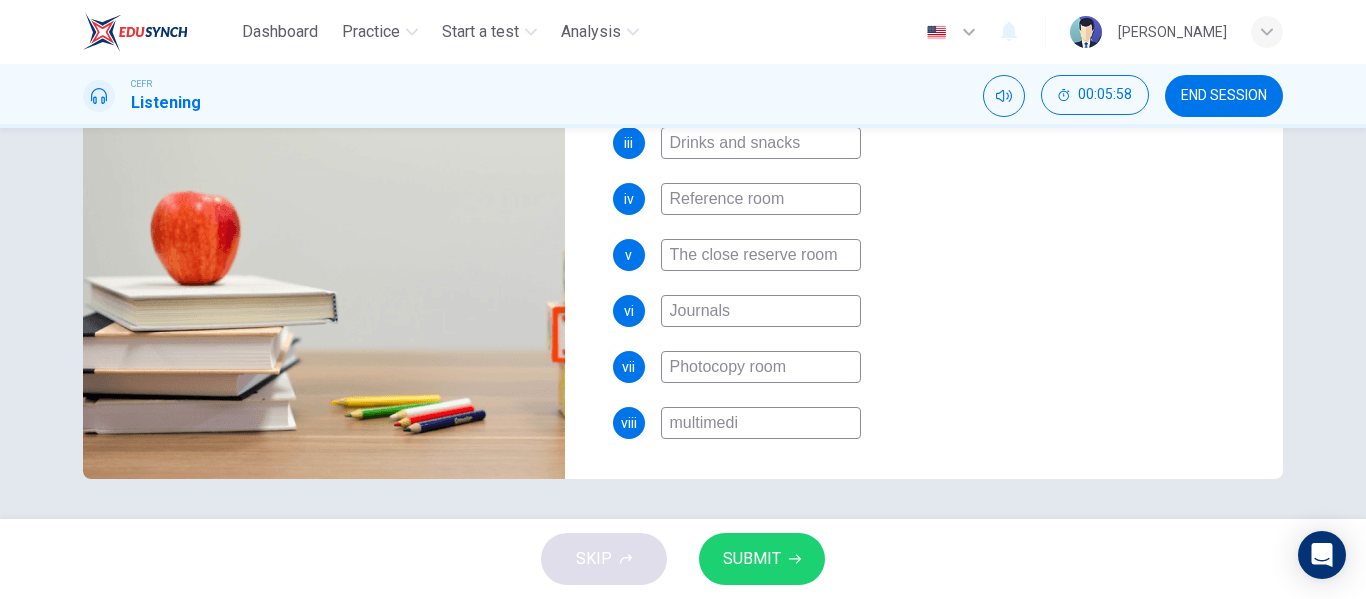 type on "77" 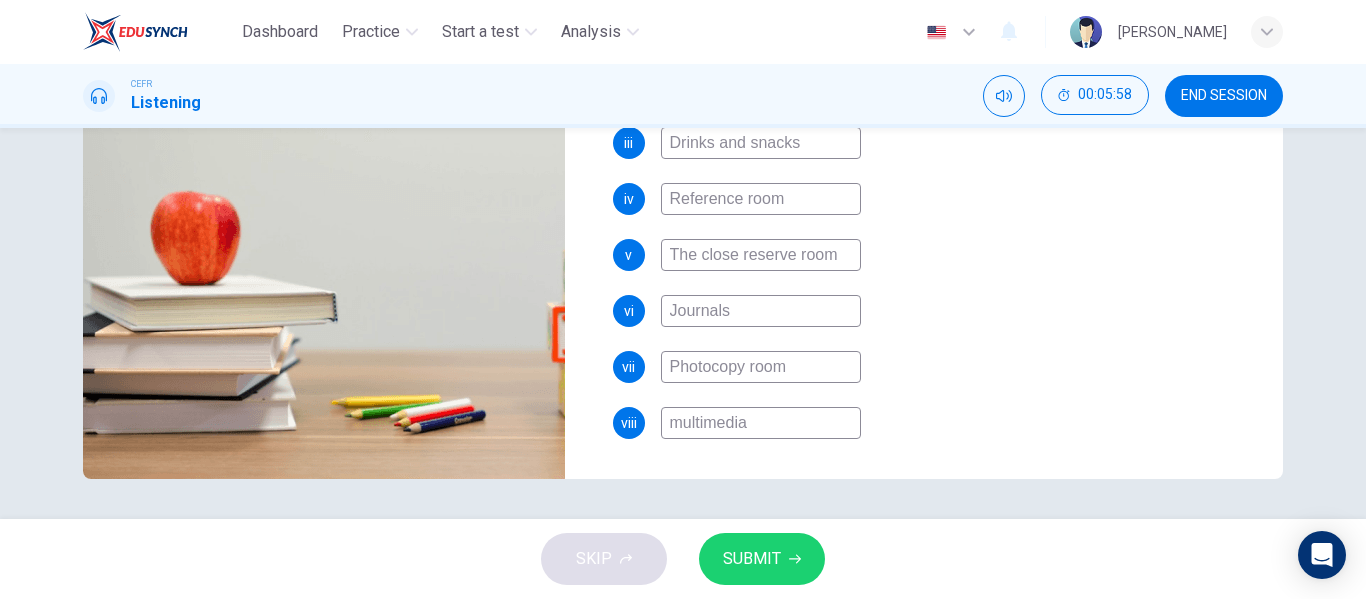type on "multimedia" 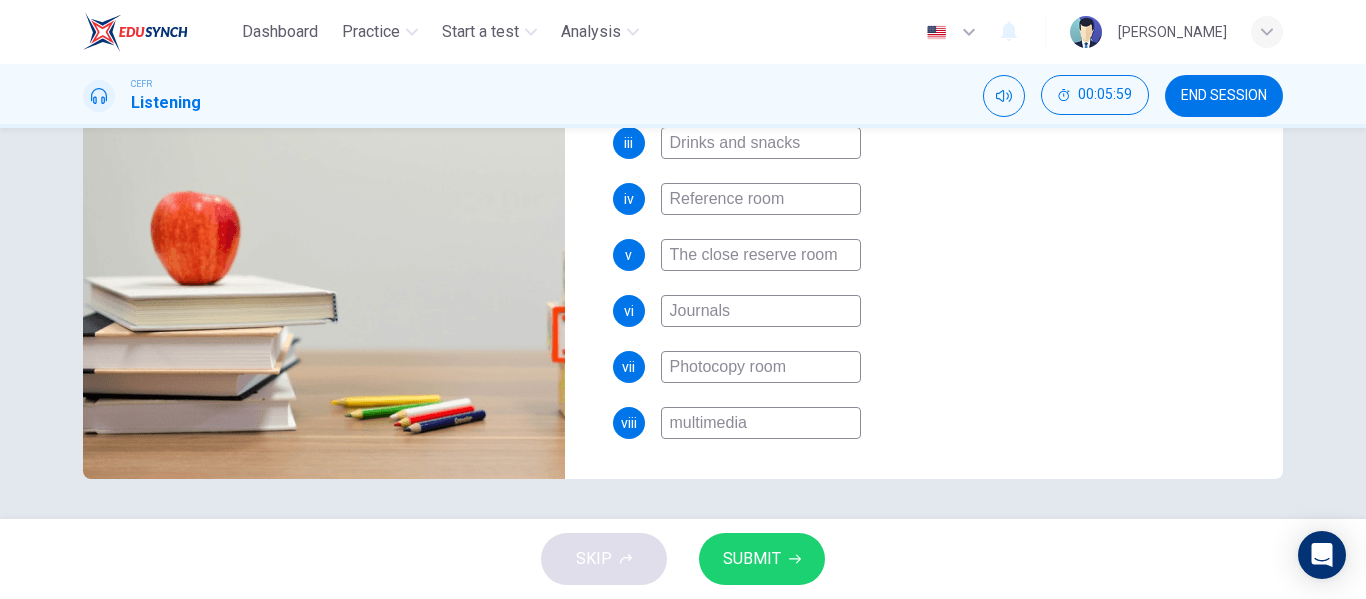 type on "78" 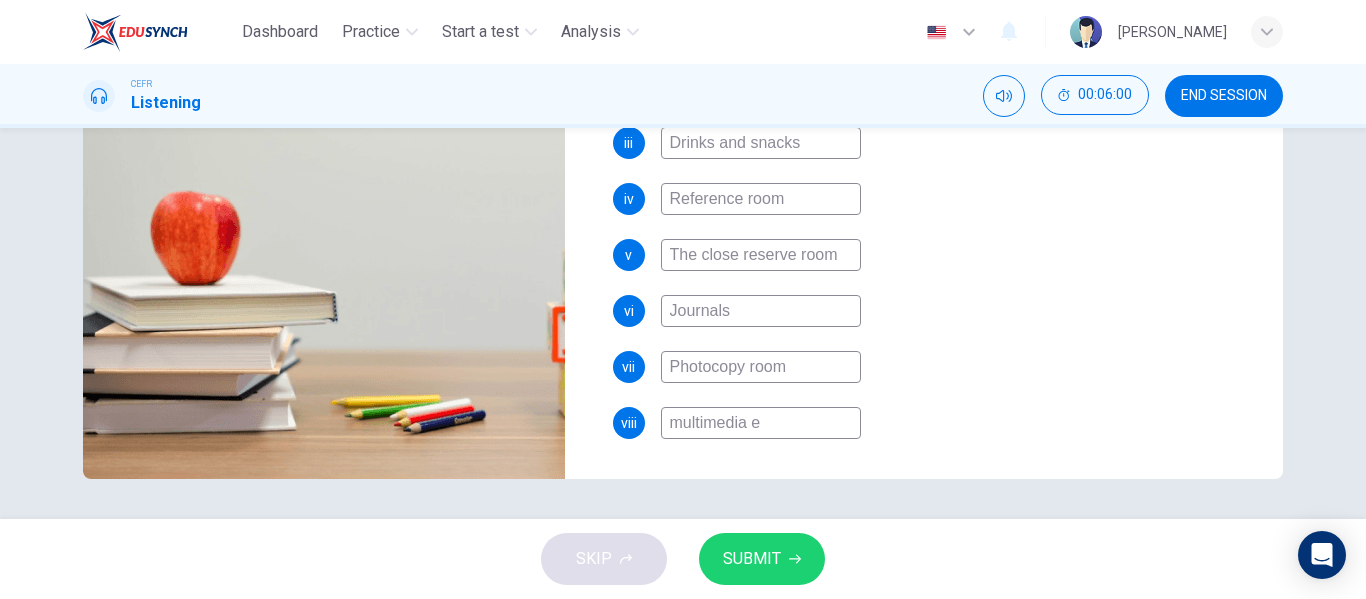 type on "78" 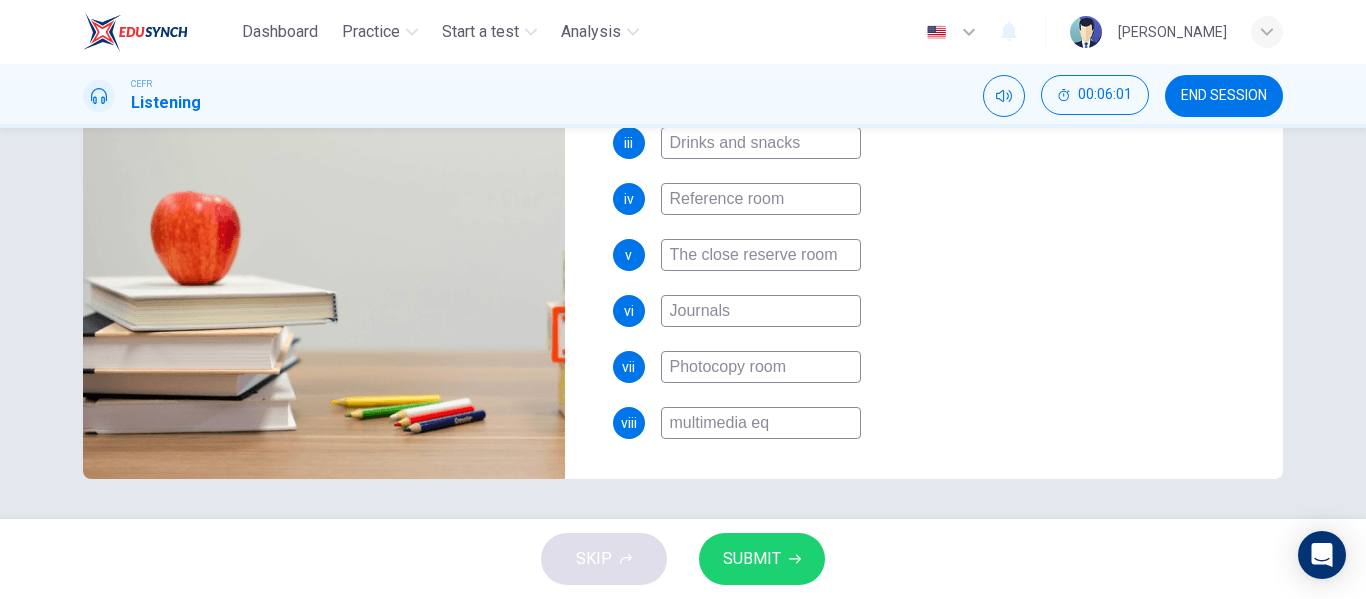 type on "78" 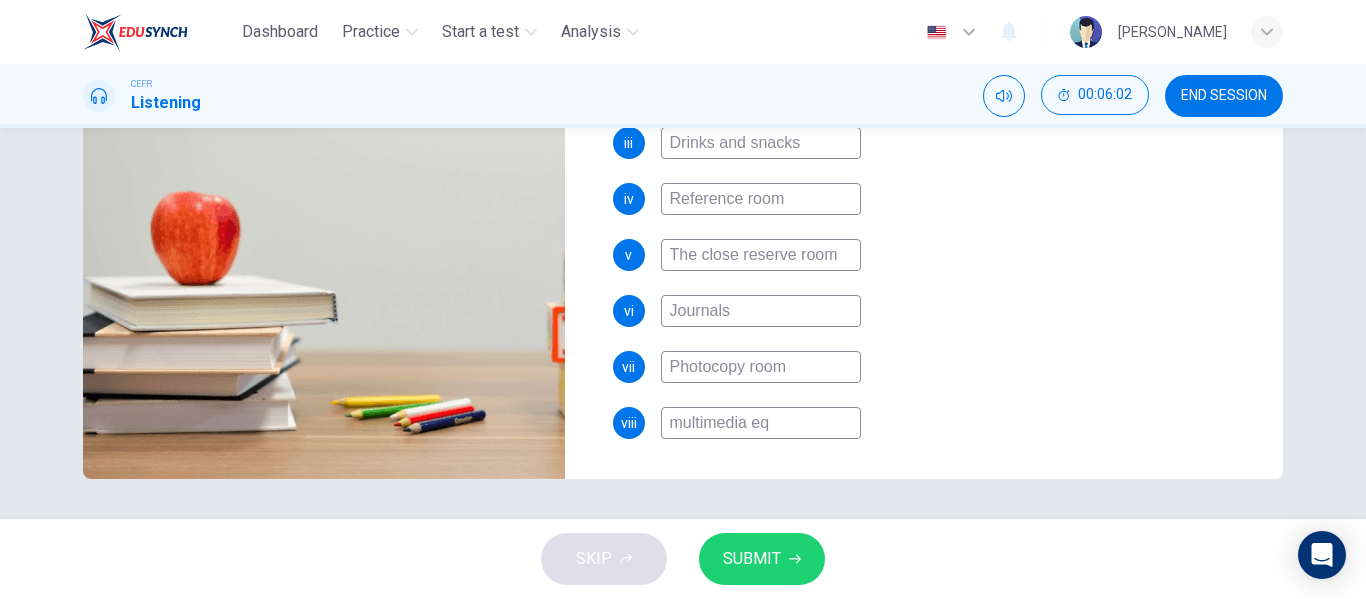 type on "multimedia equ" 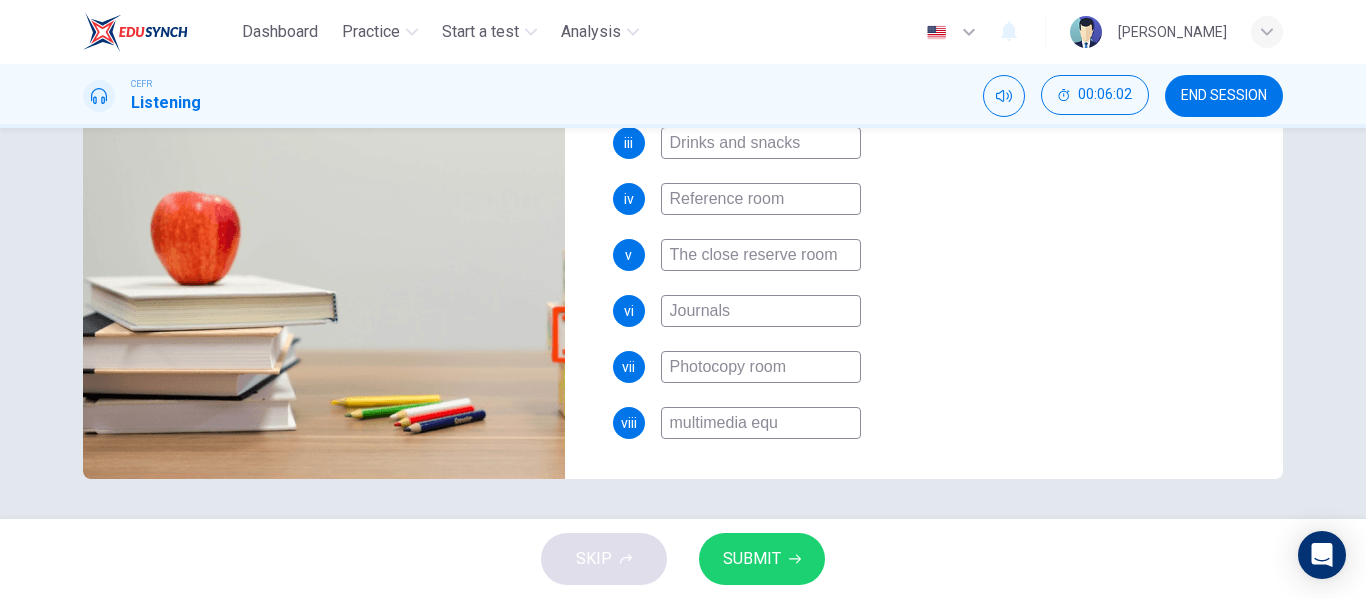 type on "78" 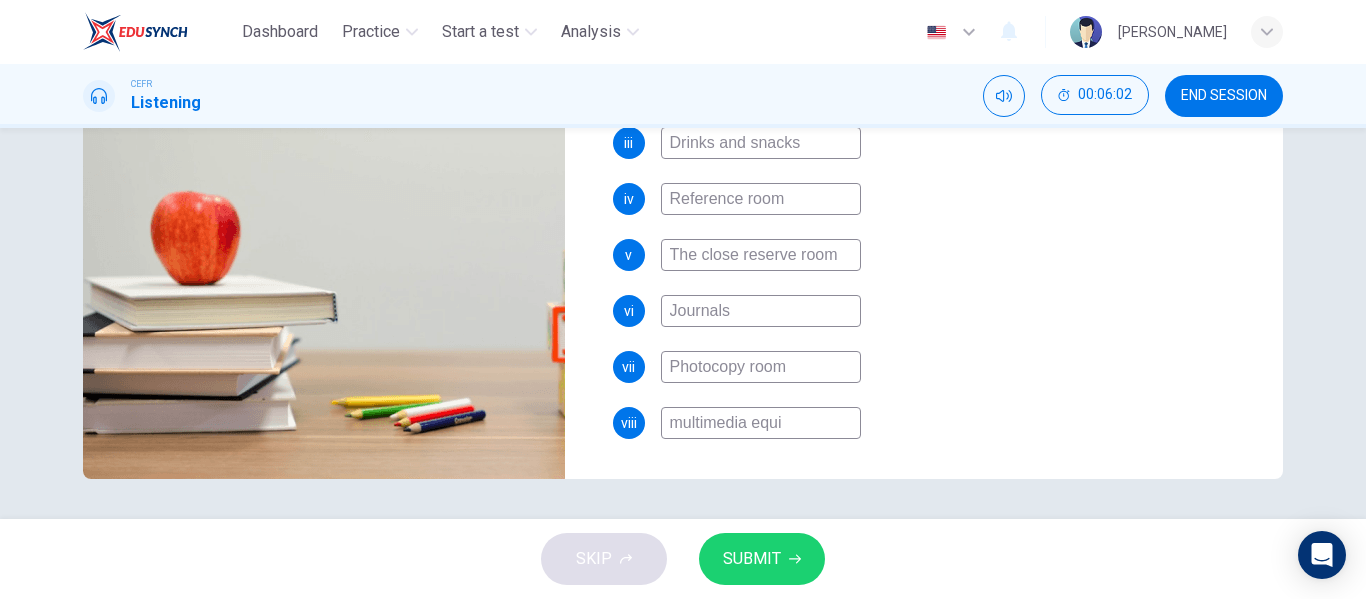 type on "78" 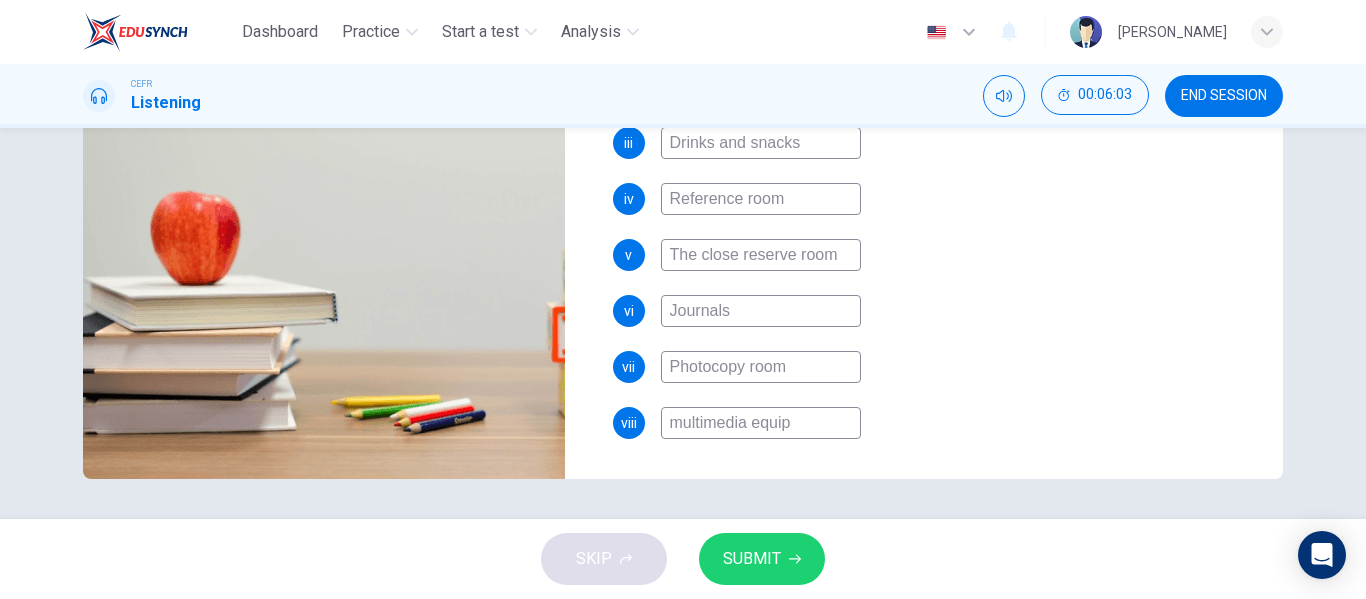type on "79" 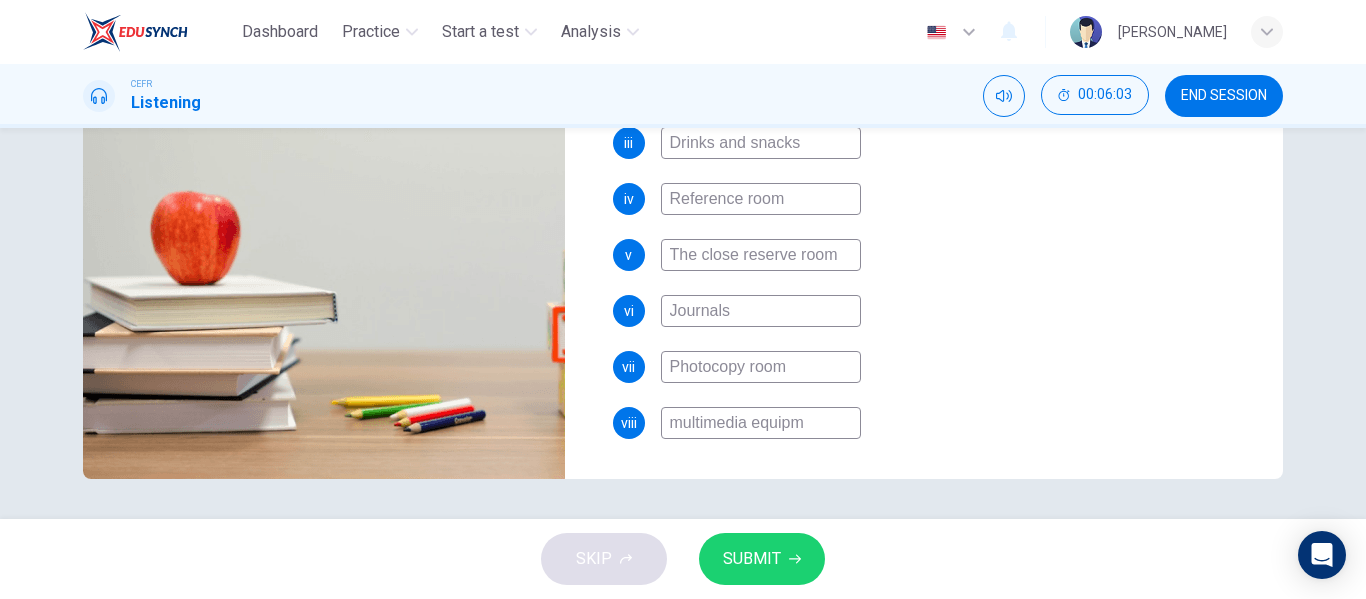 type on "multimedia equipme" 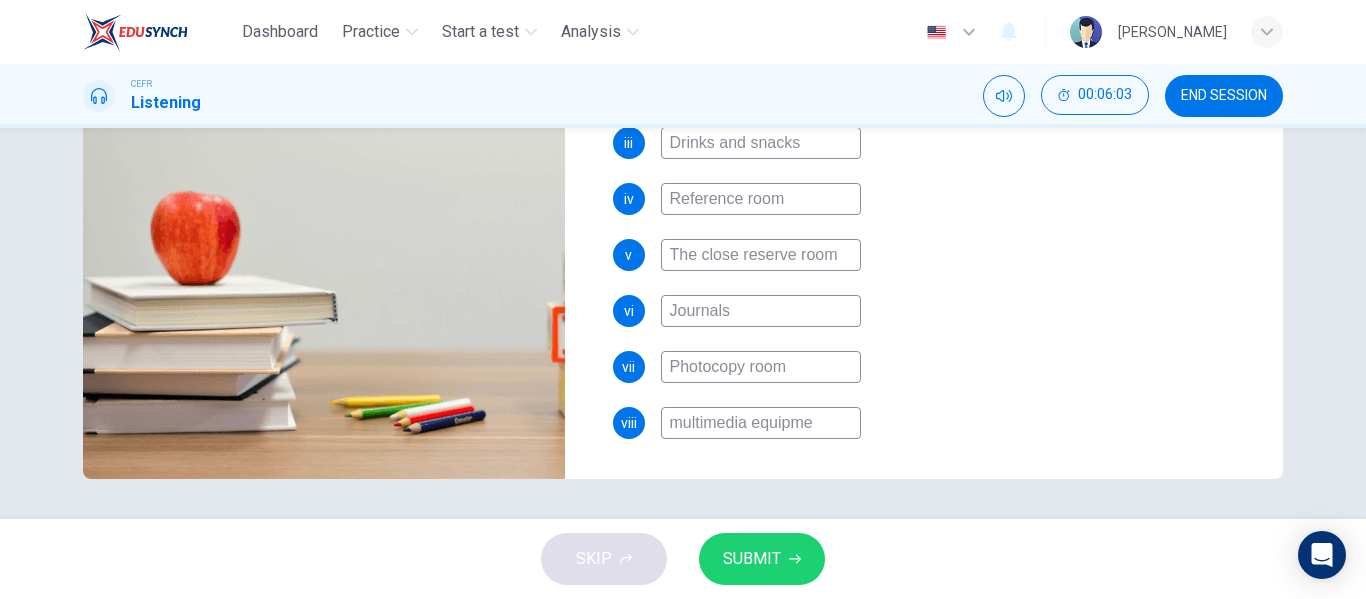 type on "79" 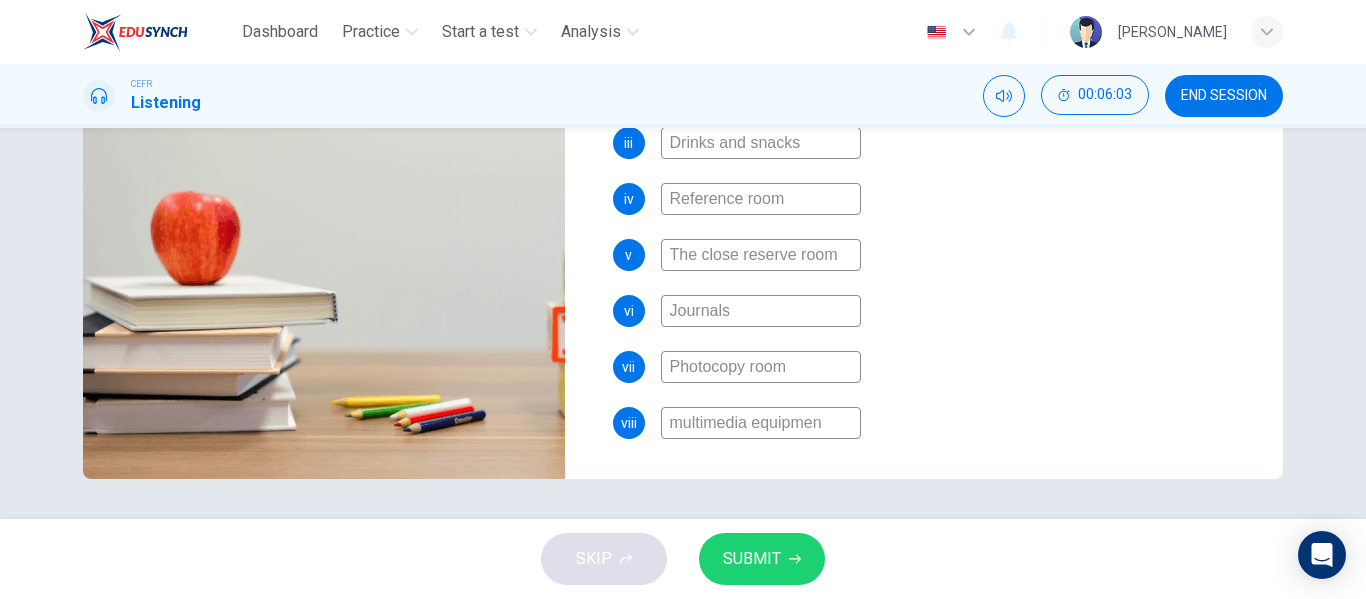 type on "multimedia equipment" 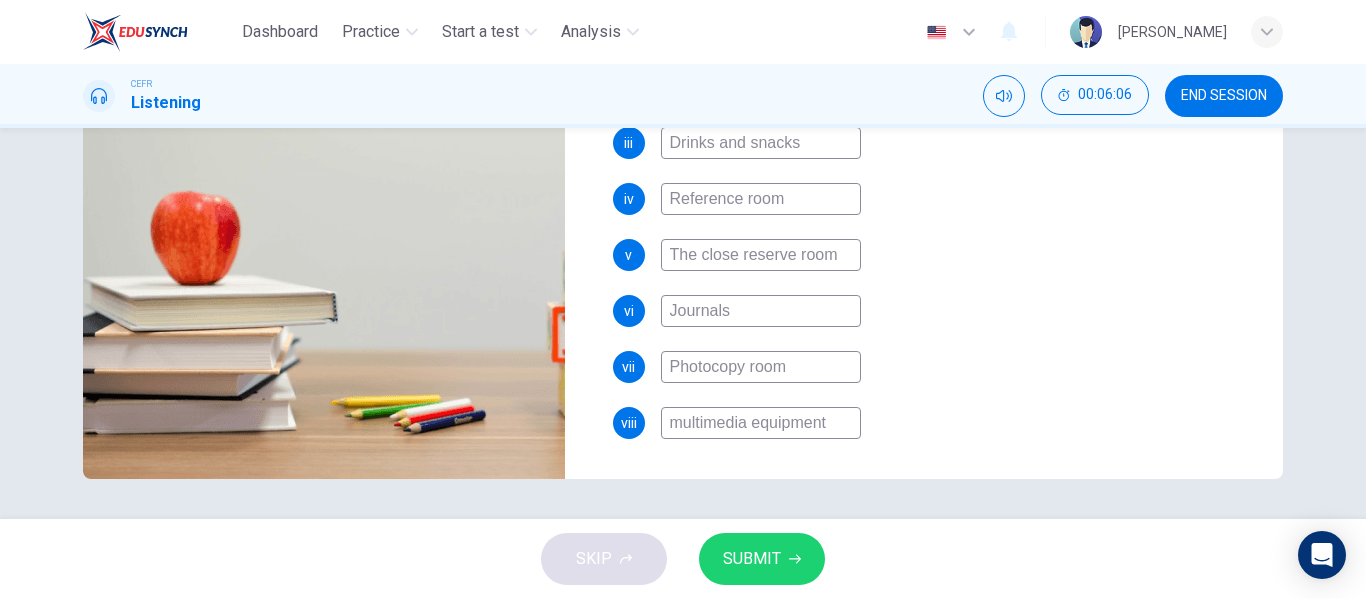 click on "multimedia equipment" at bounding box center (761, 423) 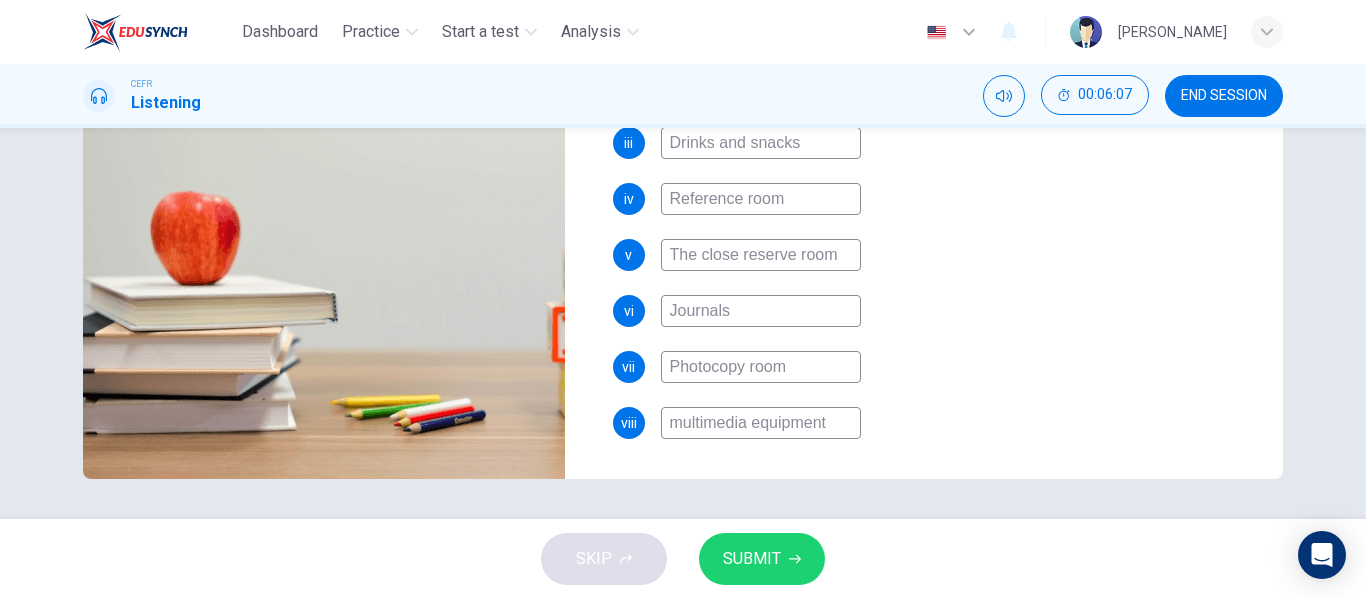type on "80" 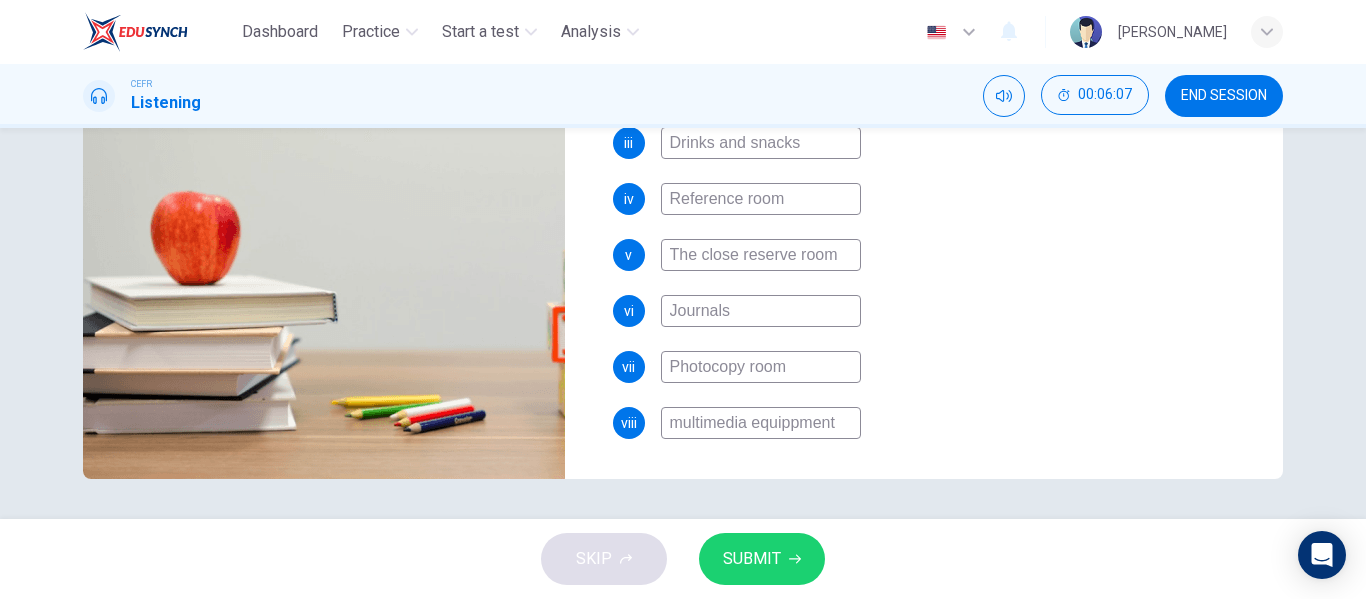 type on "80" 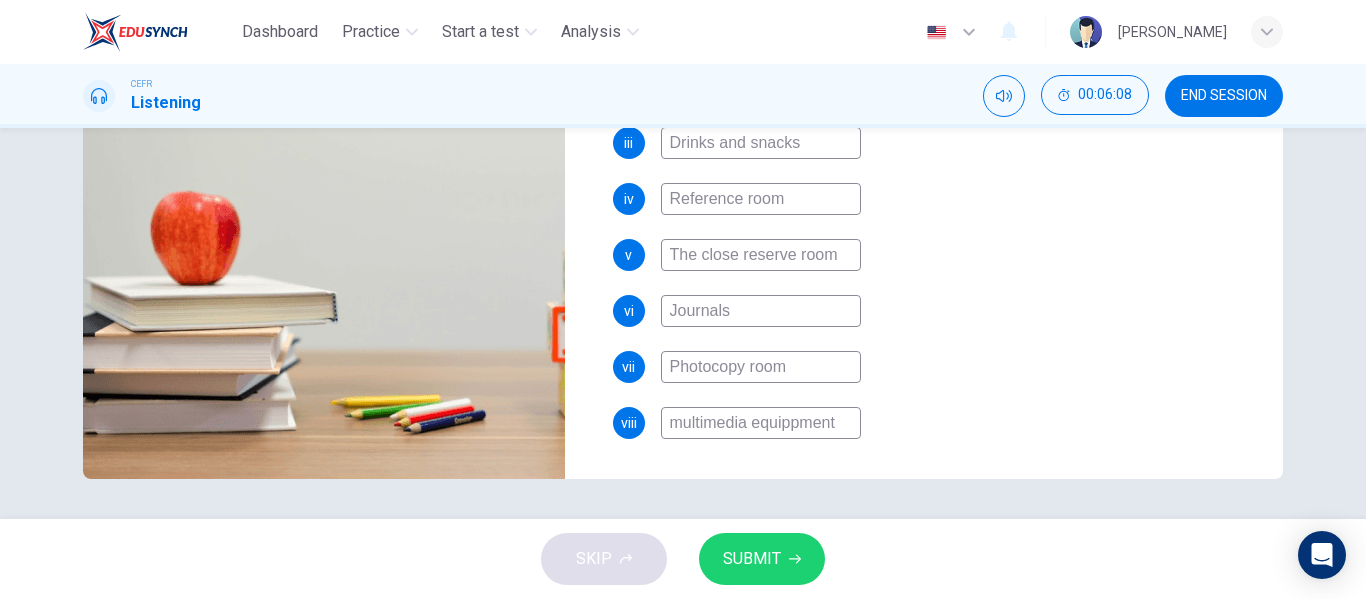 type on "multimedia equipment" 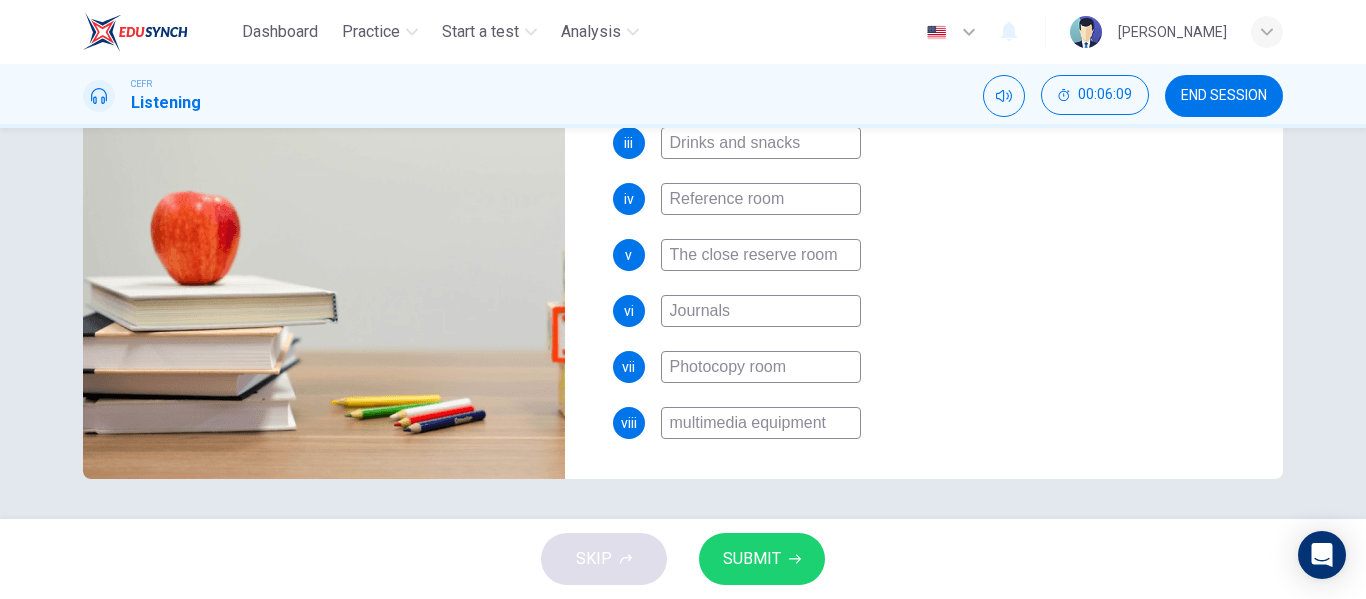 type on "81" 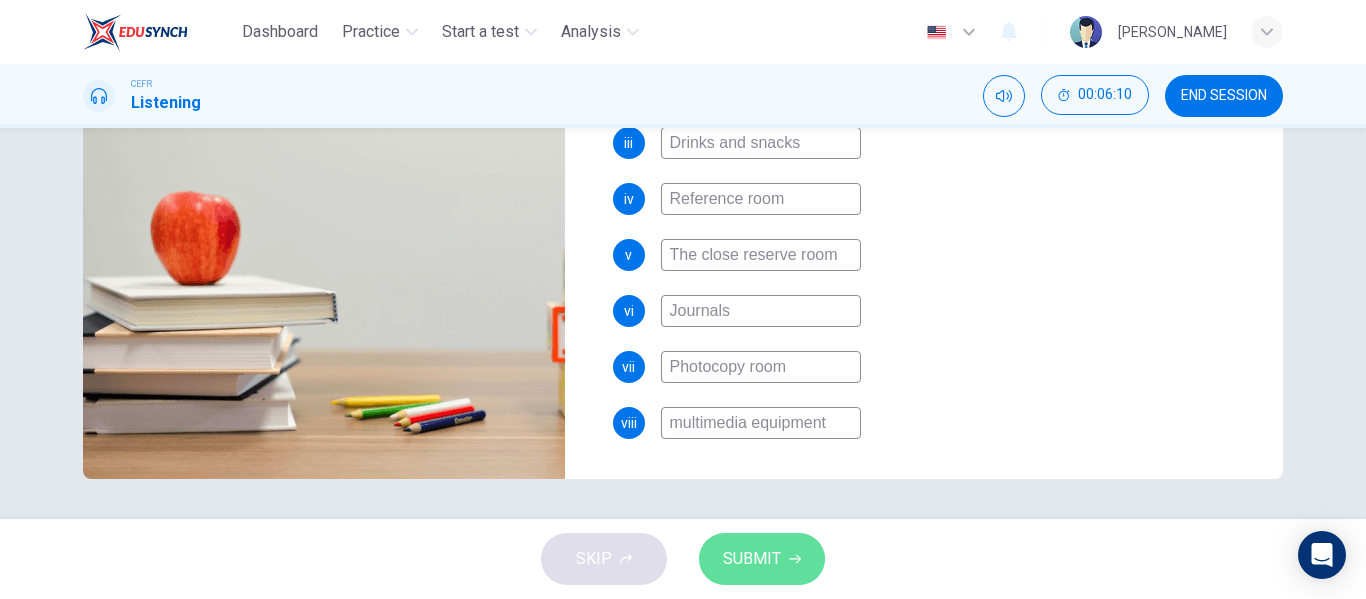 click on "SUBMIT" at bounding box center [752, 559] 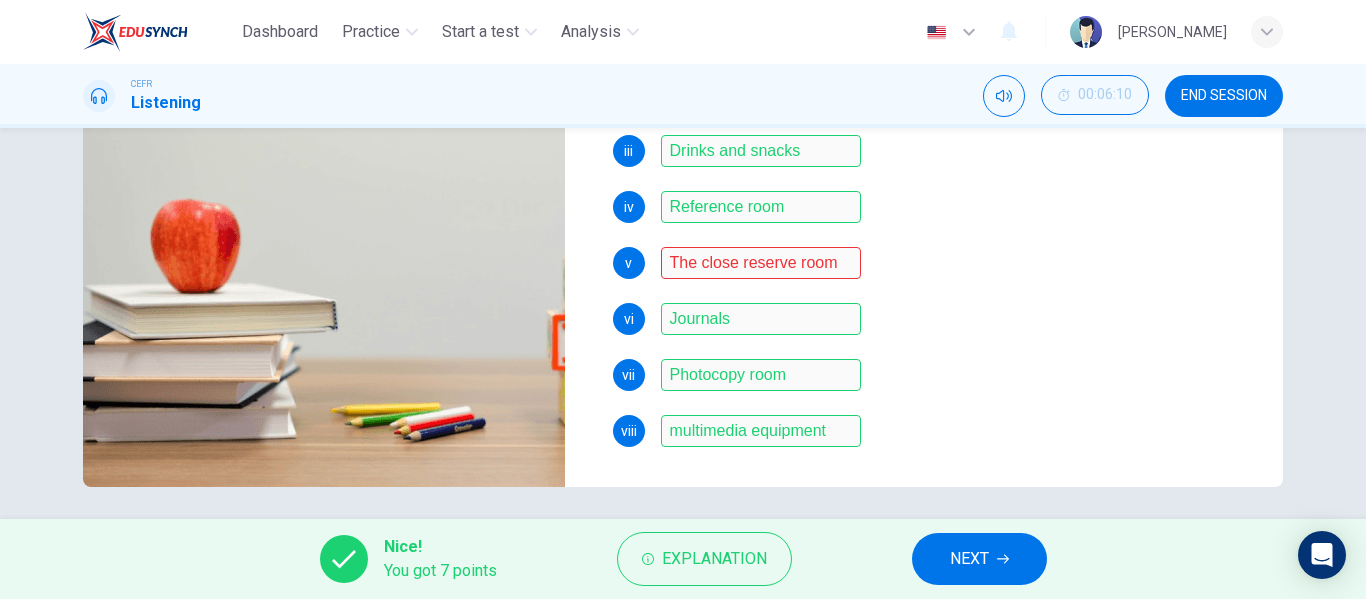 scroll, scrollTop: 379, scrollLeft: 0, axis: vertical 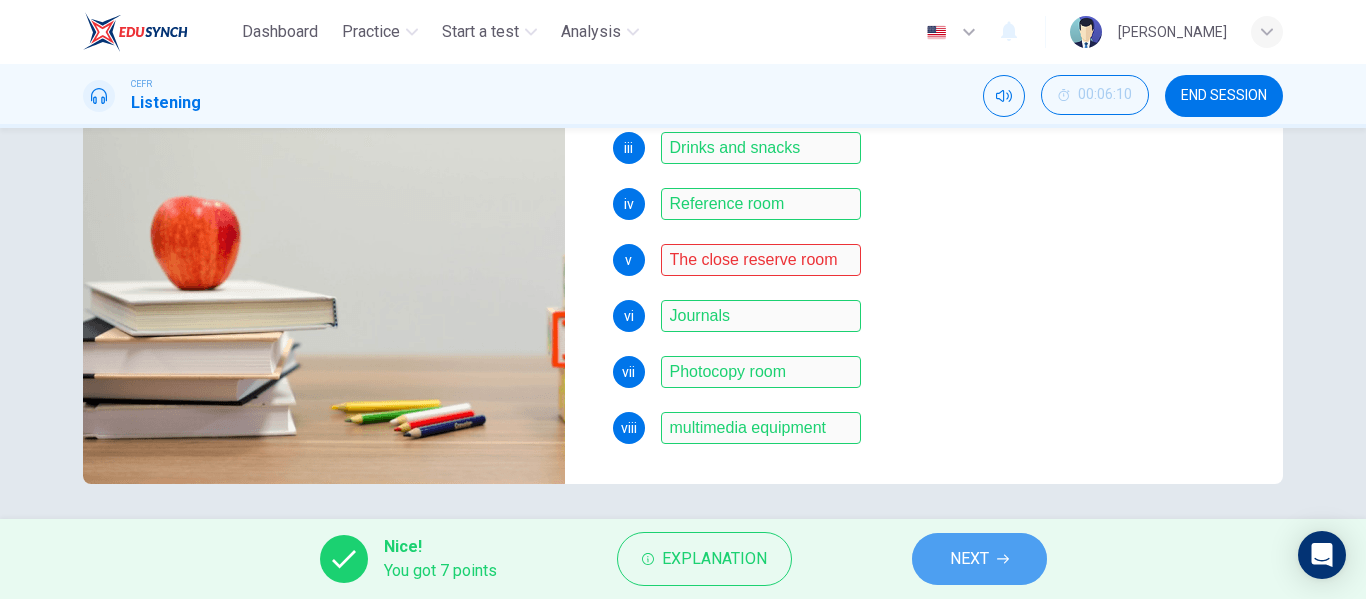click on "NEXT" at bounding box center [969, 559] 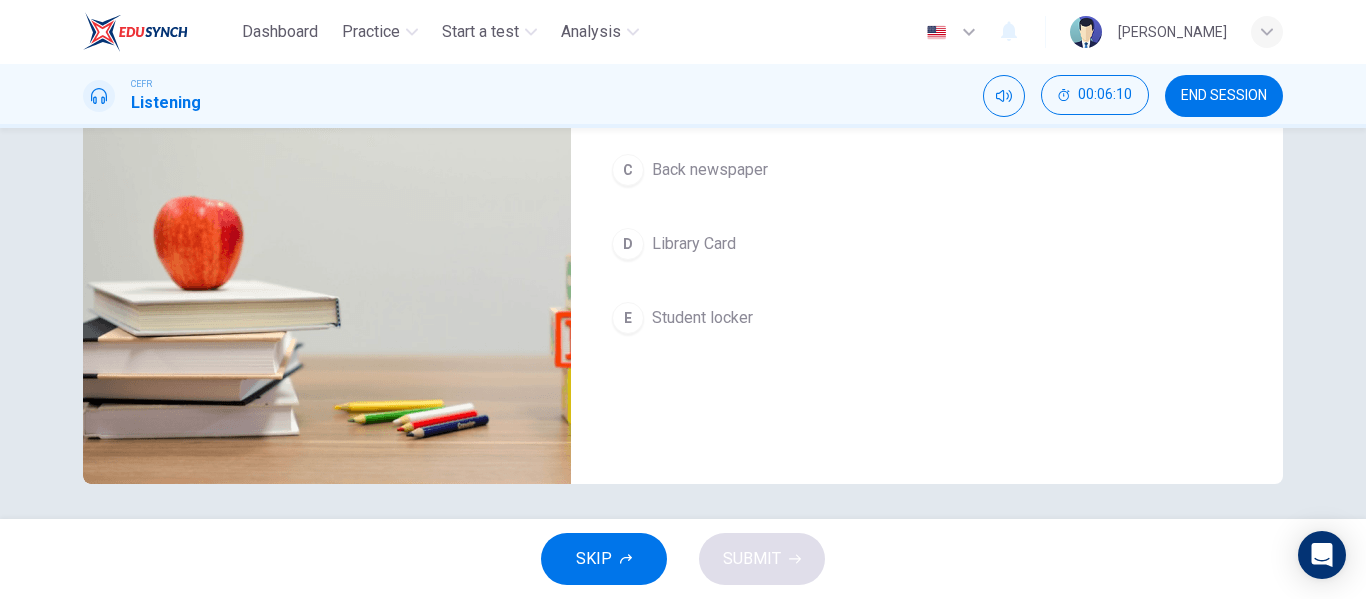 scroll, scrollTop: 0, scrollLeft: 0, axis: both 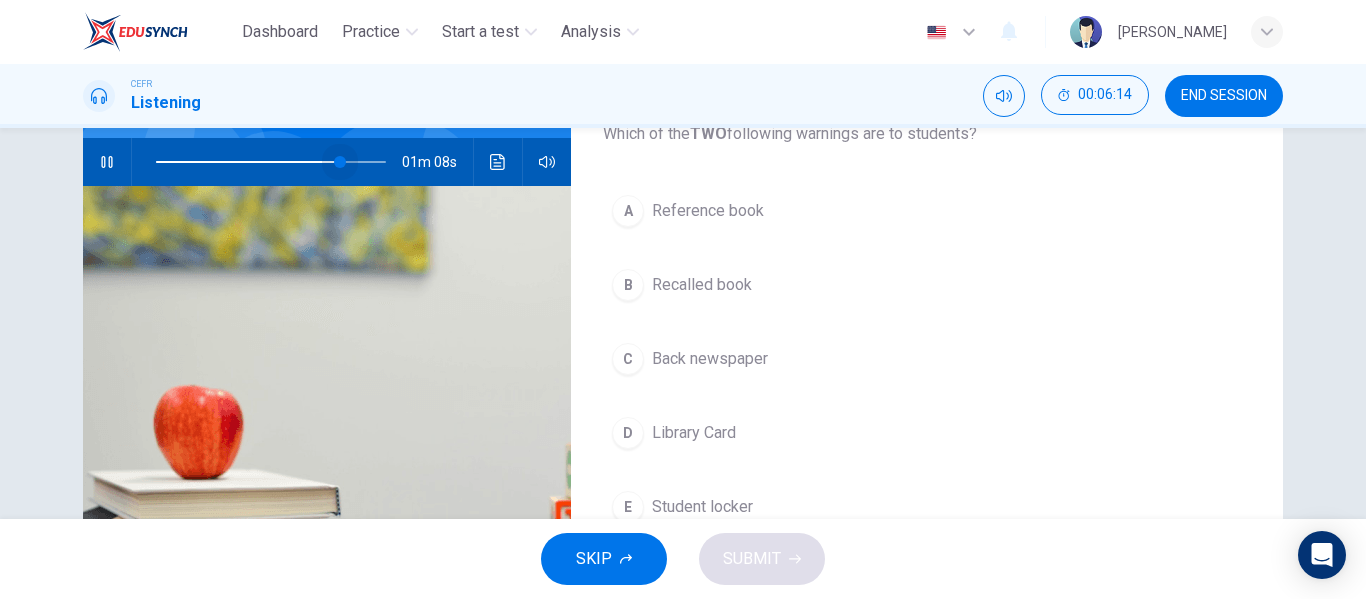 click at bounding box center (340, 162) 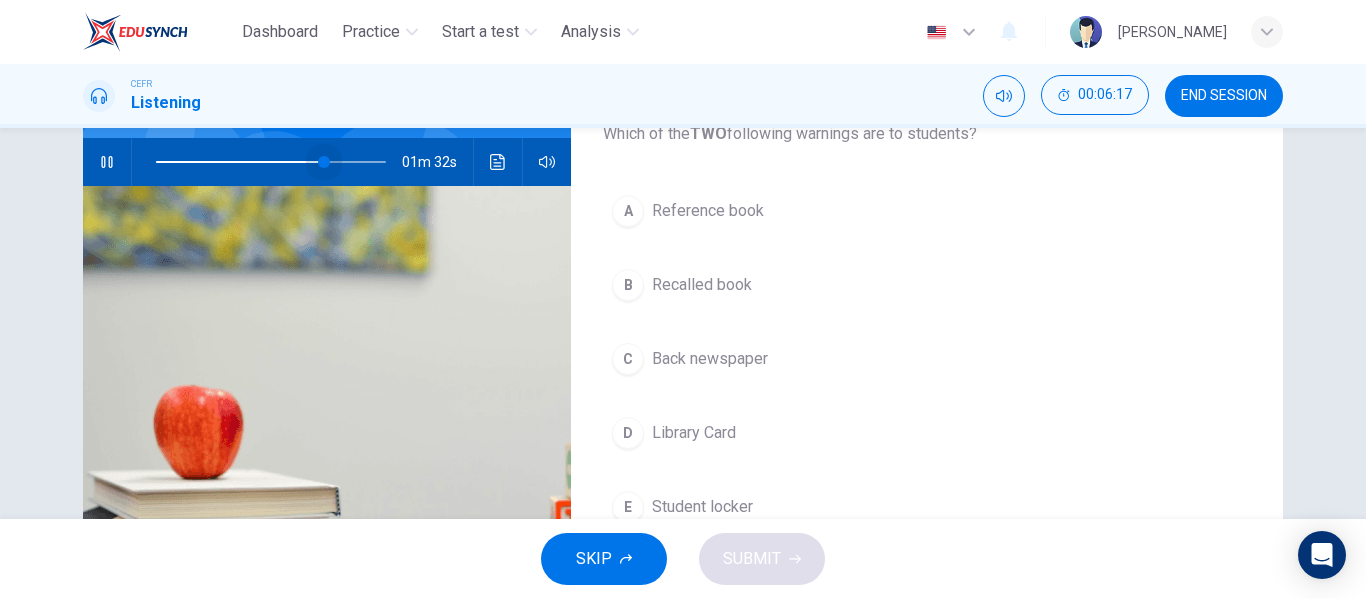 click at bounding box center (324, 162) 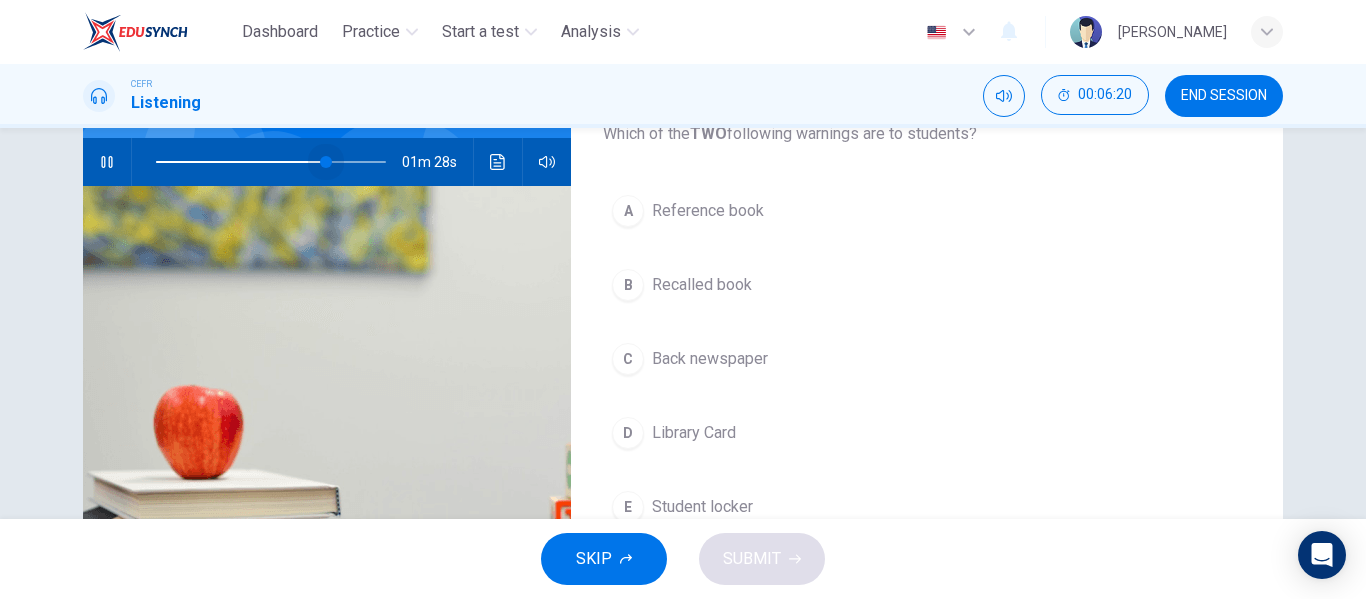 click at bounding box center (326, 162) 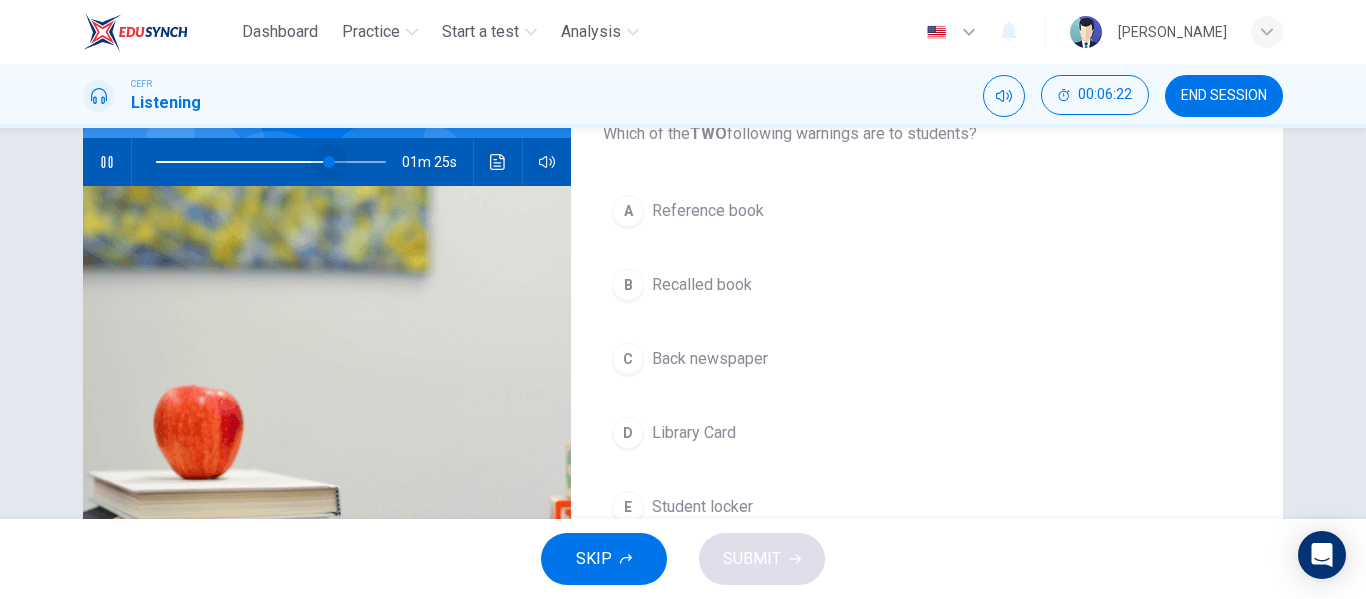 click at bounding box center (329, 162) 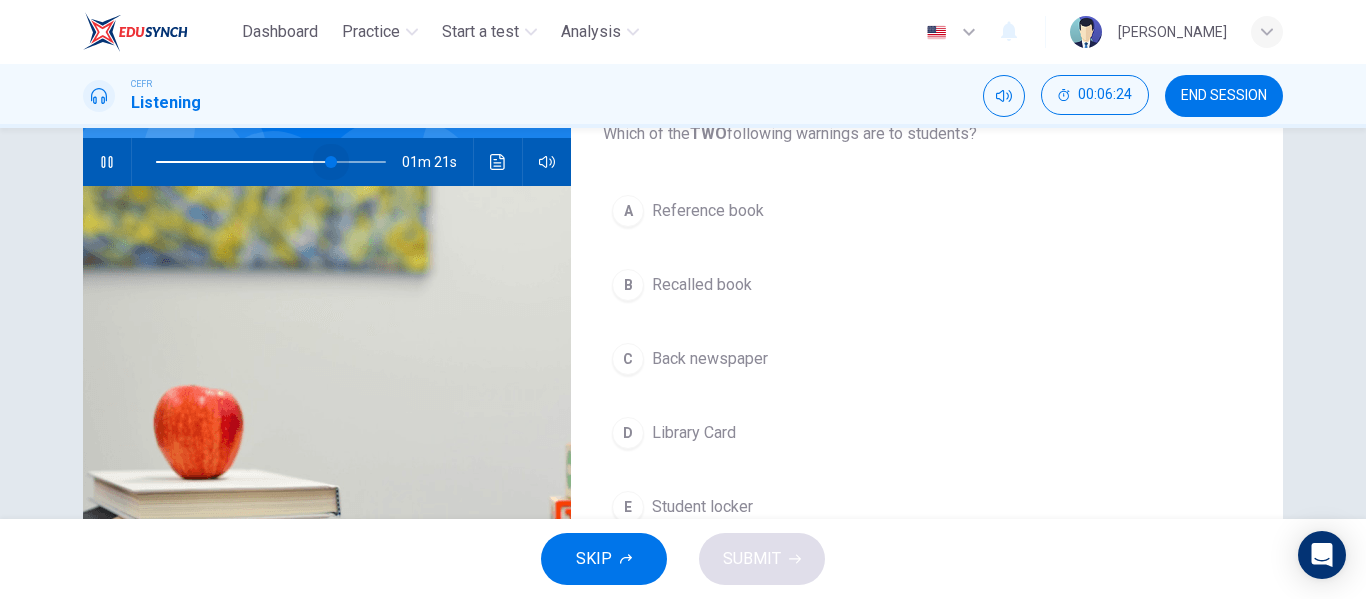 click at bounding box center (331, 162) 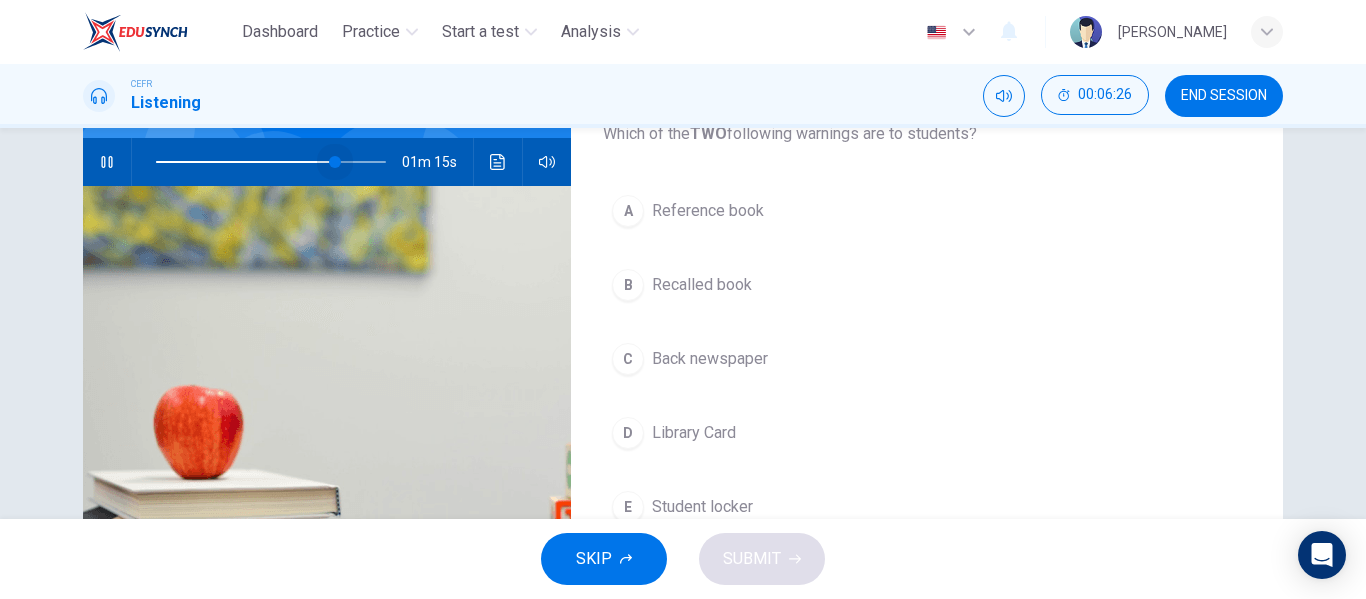 click at bounding box center [335, 162] 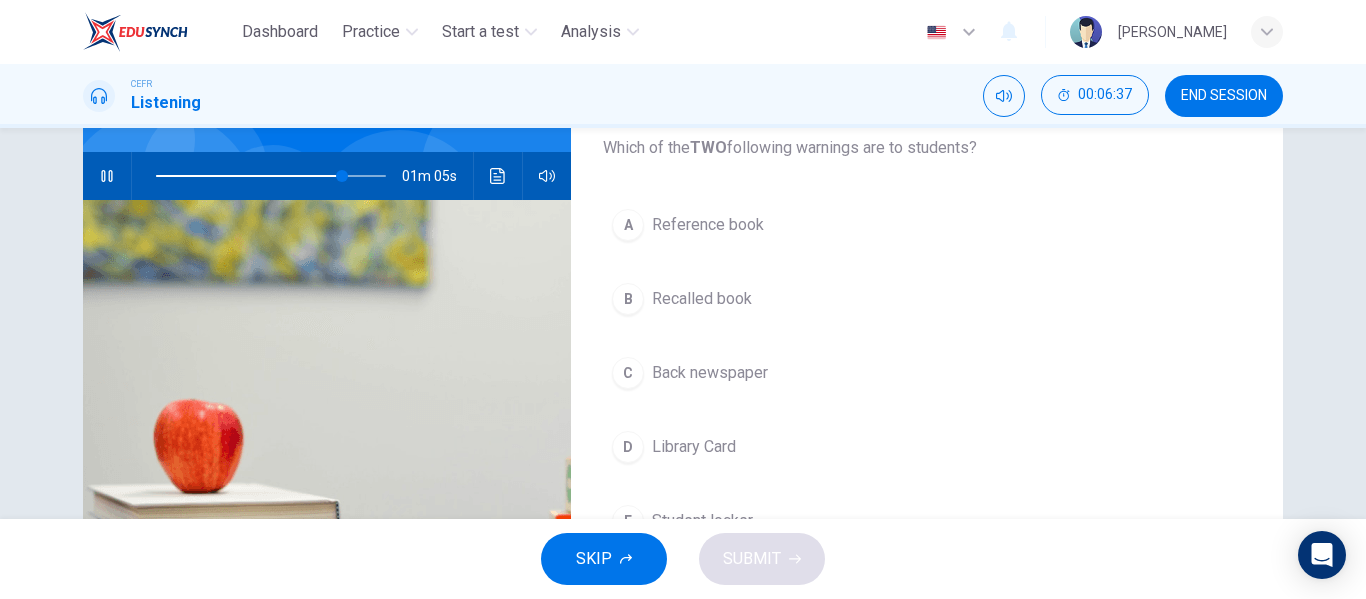 scroll, scrollTop: 156, scrollLeft: 0, axis: vertical 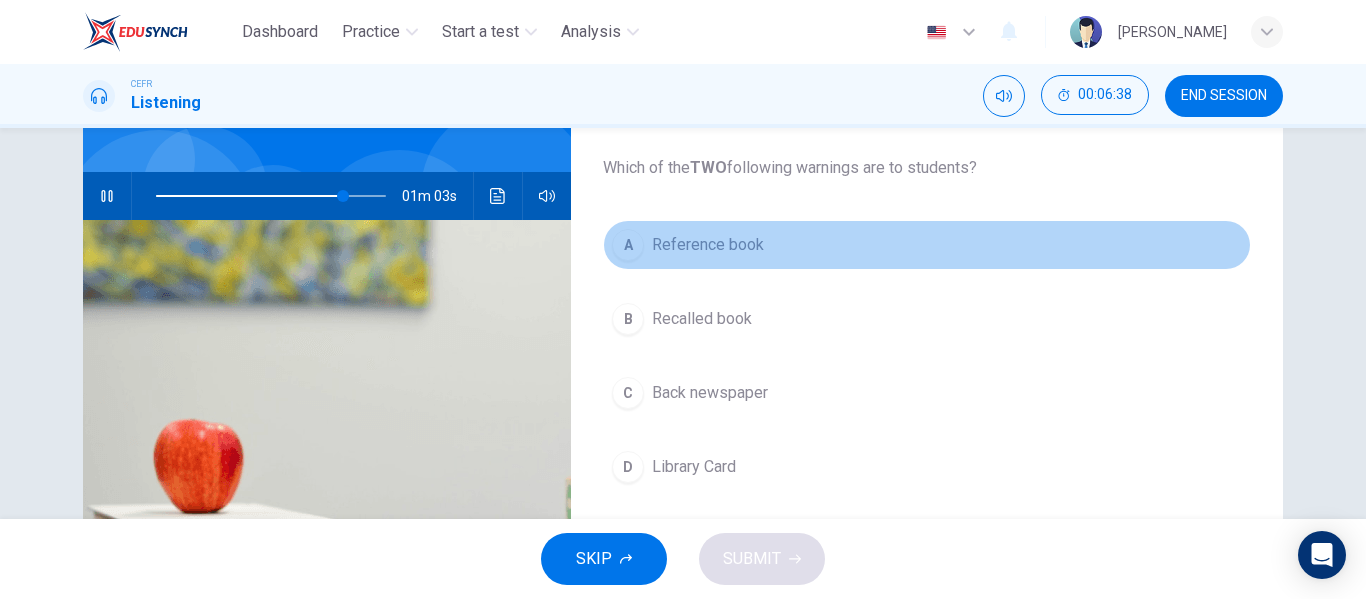 click on "Reference book" at bounding box center (708, 245) 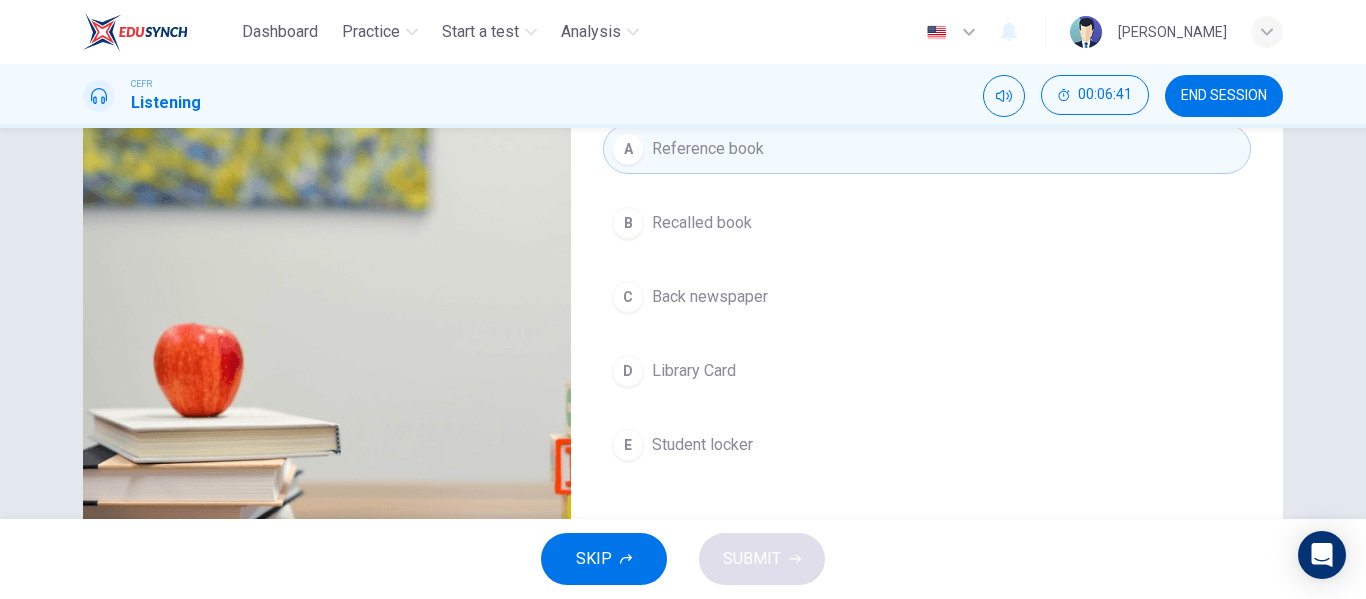 scroll, scrollTop: 251, scrollLeft: 0, axis: vertical 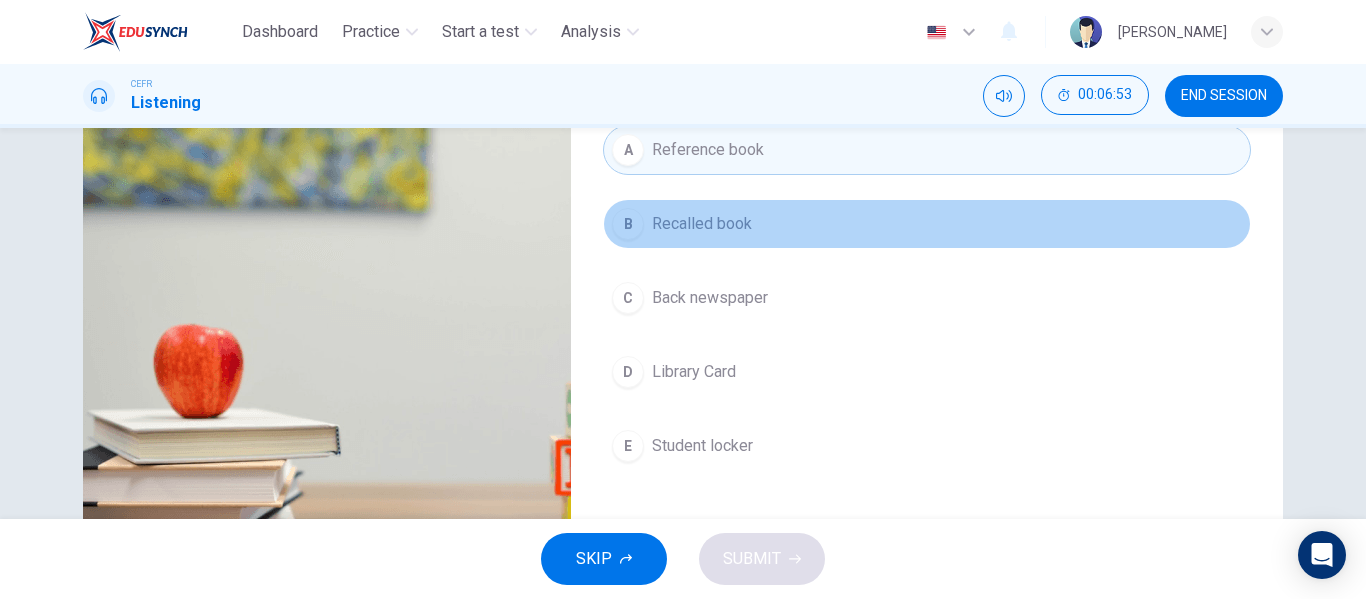 click on "B Recalled book" at bounding box center [927, 224] 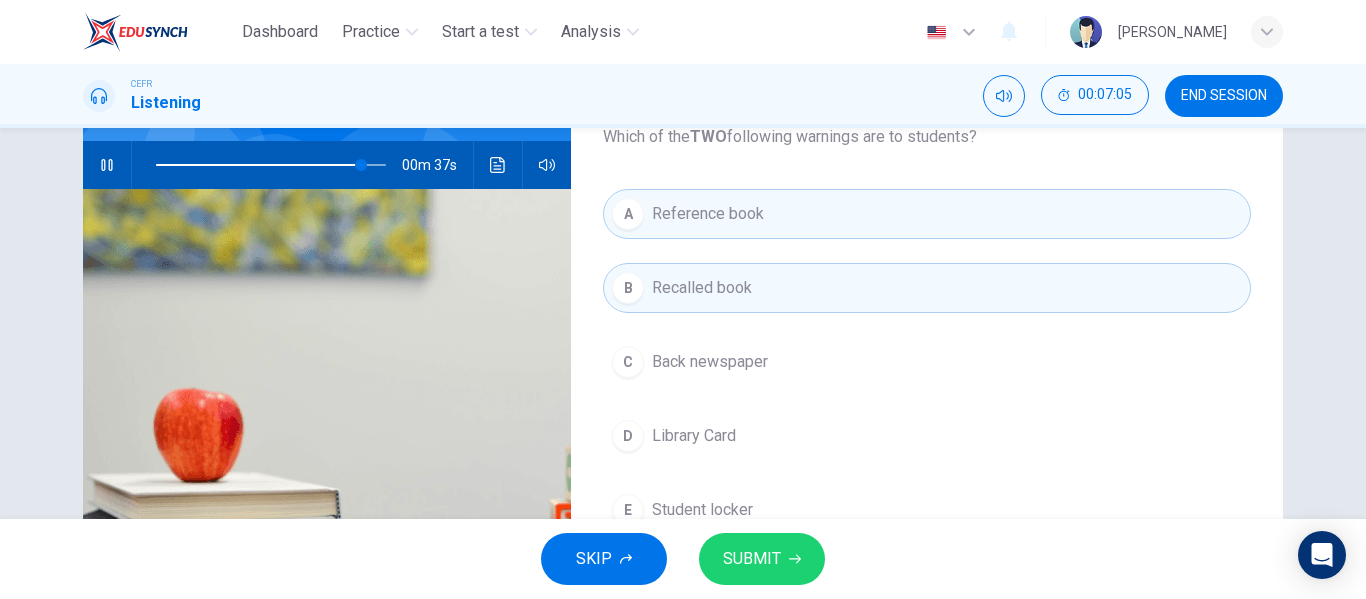 scroll, scrollTop: 184, scrollLeft: 0, axis: vertical 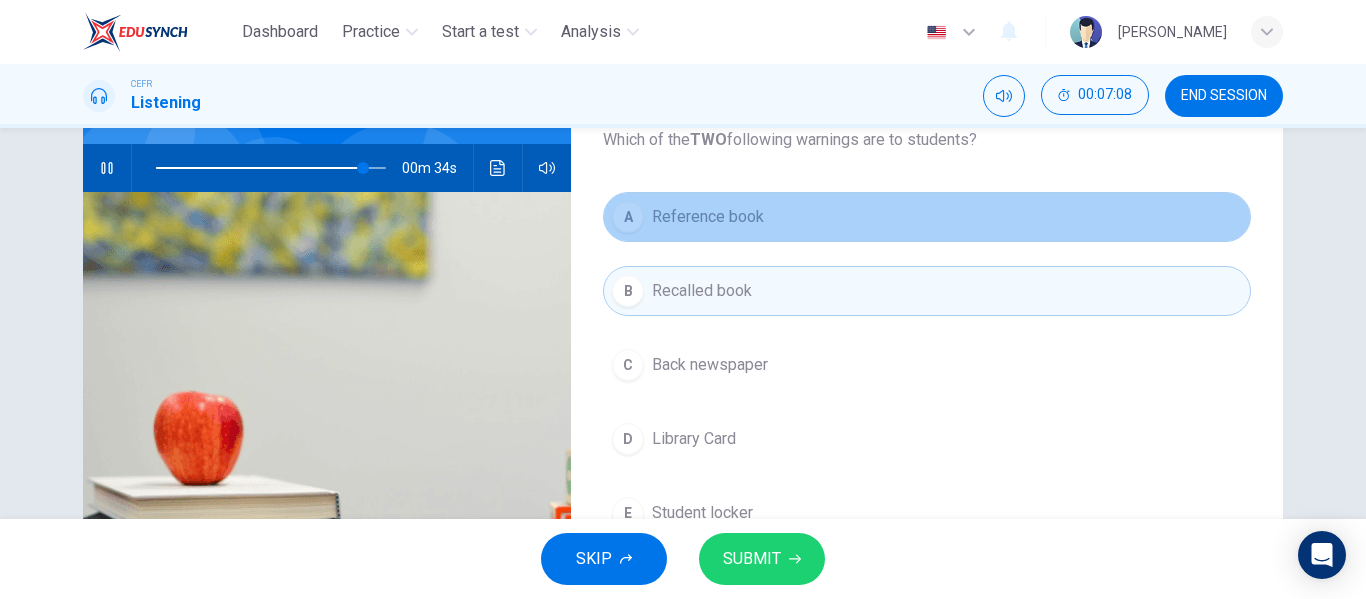 click on "Reference book" at bounding box center [708, 217] 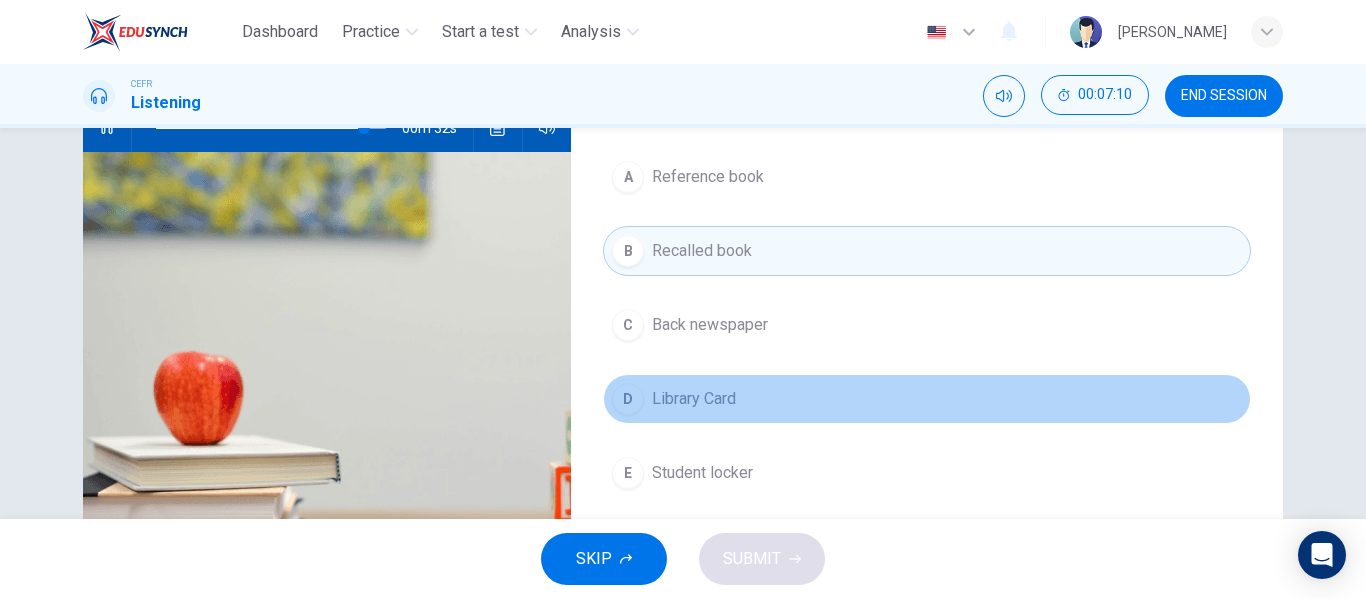 click on "D Library Card" at bounding box center [927, 399] 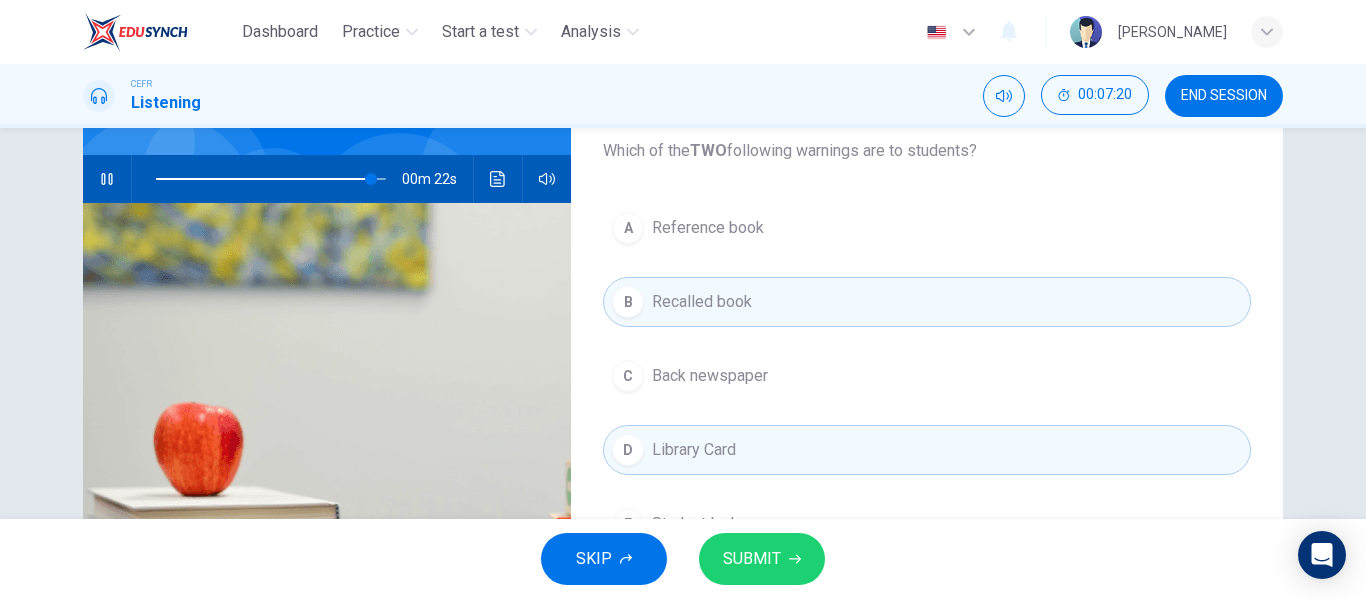 scroll, scrollTop: 216, scrollLeft: 0, axis: vertical 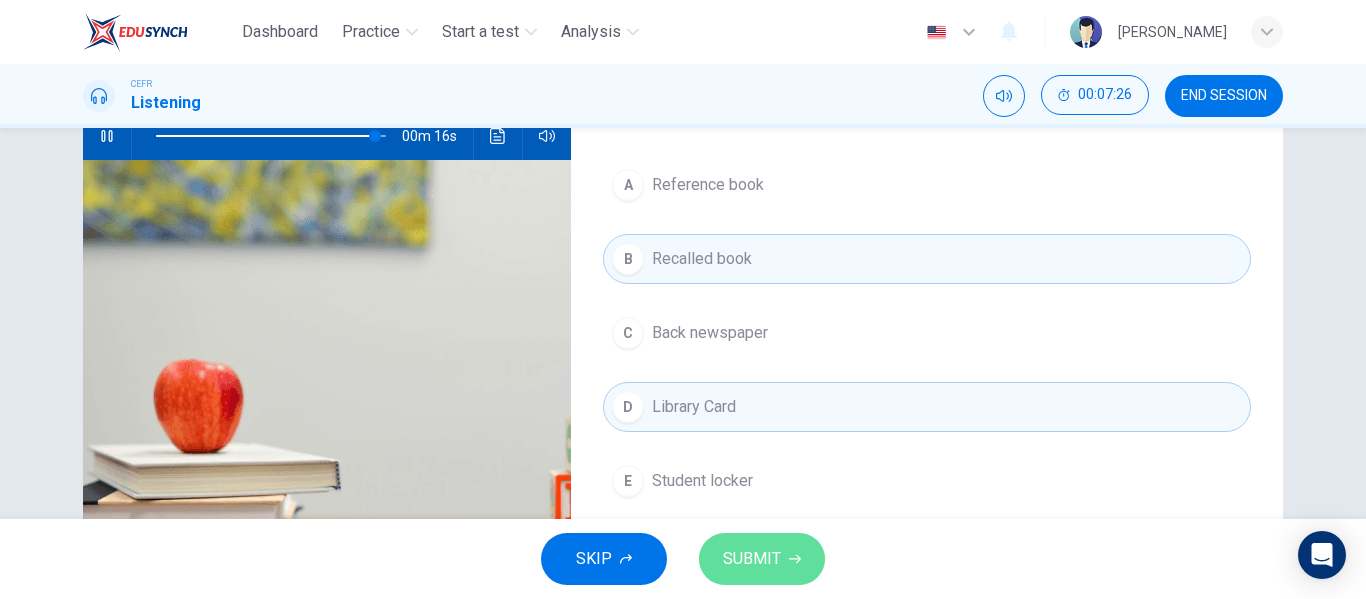 click on "SUBMIT" at bounding box center (752, 559) 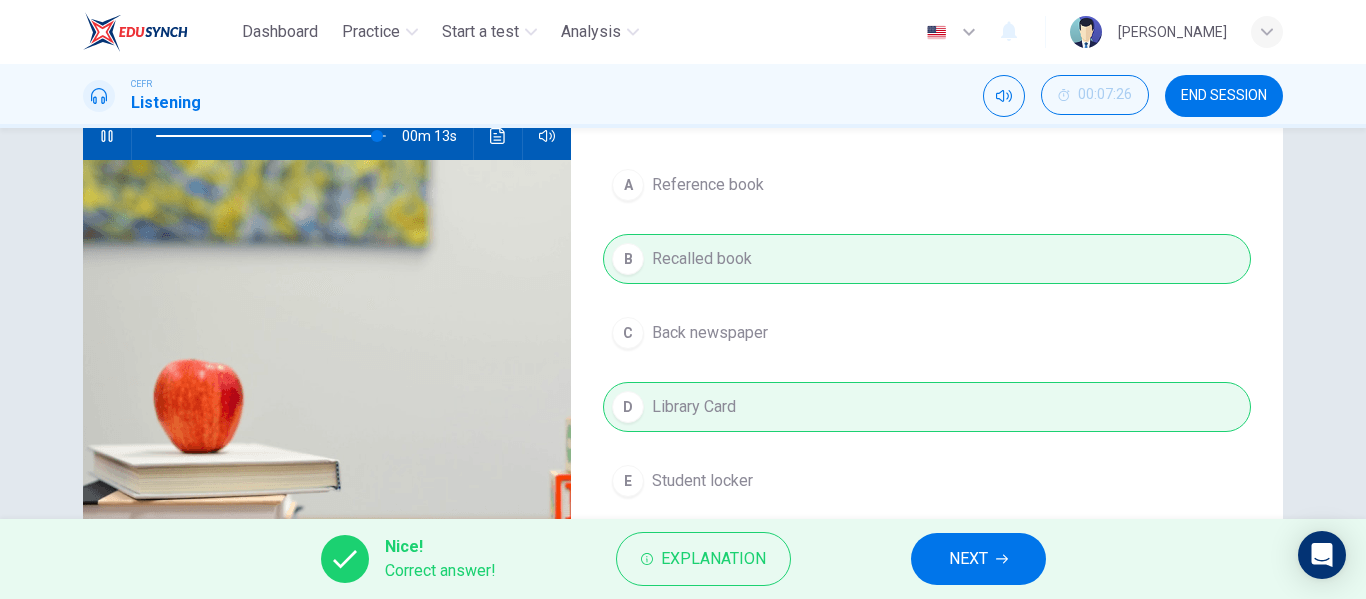 type on "96" 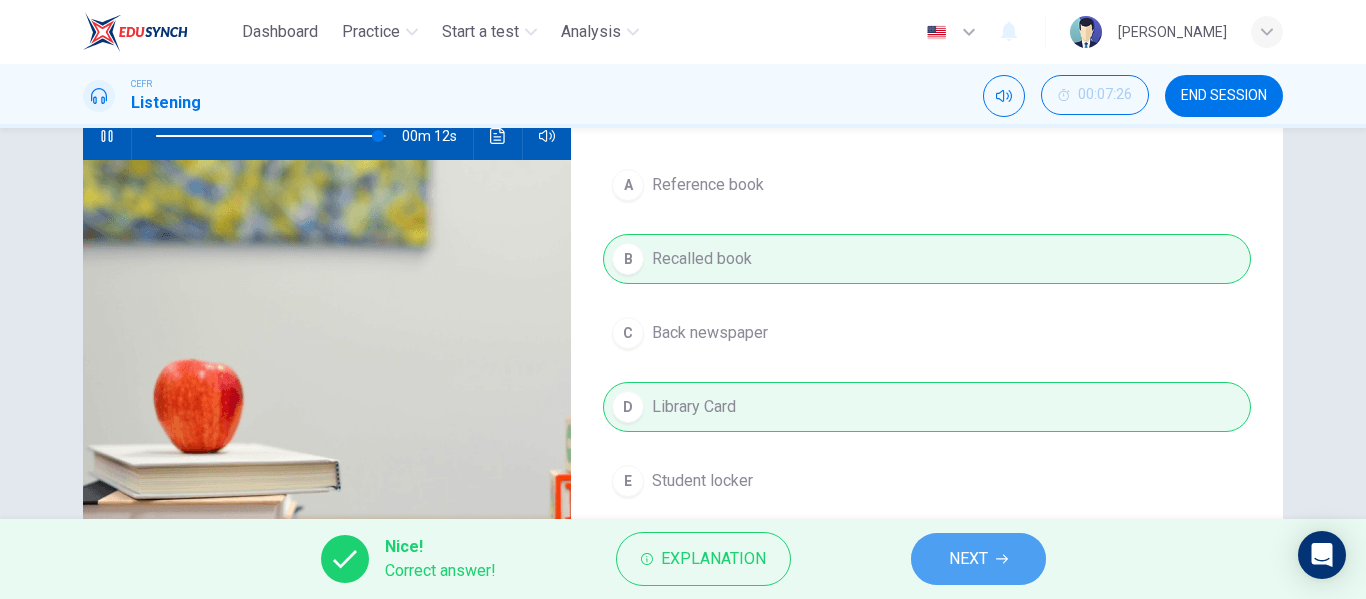 click on "NEXT" at bounding box center [978, 559] 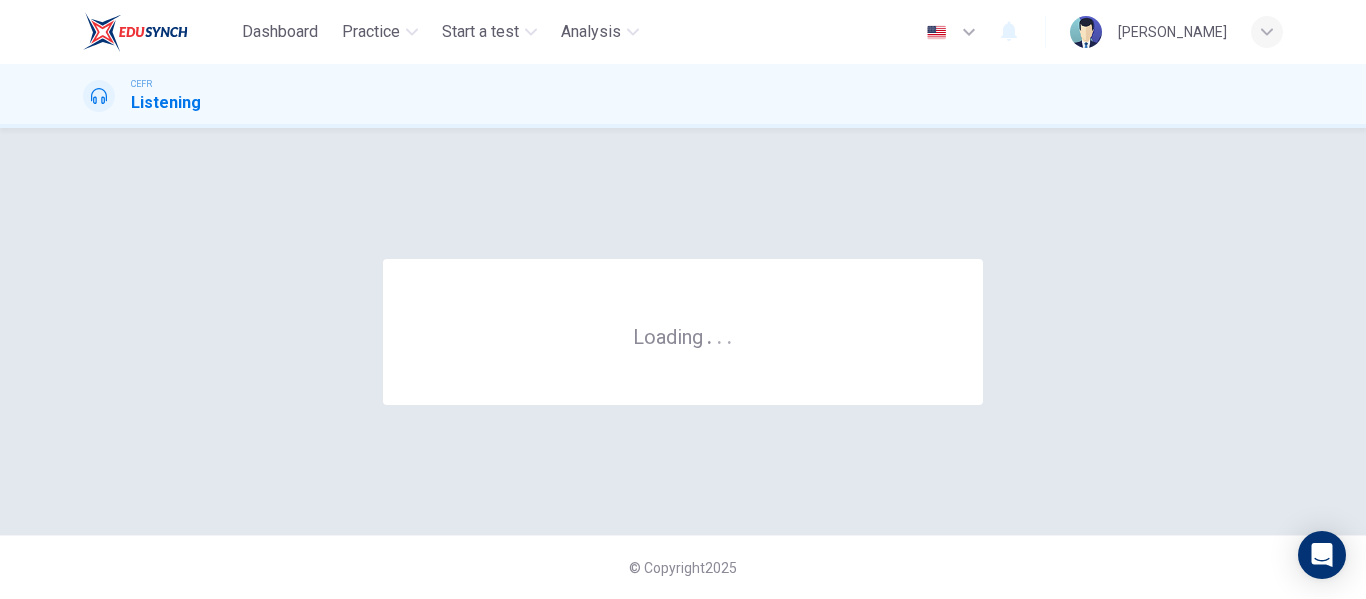 scroll, scrollTop: 0, scrollLeft: 0, axis: both 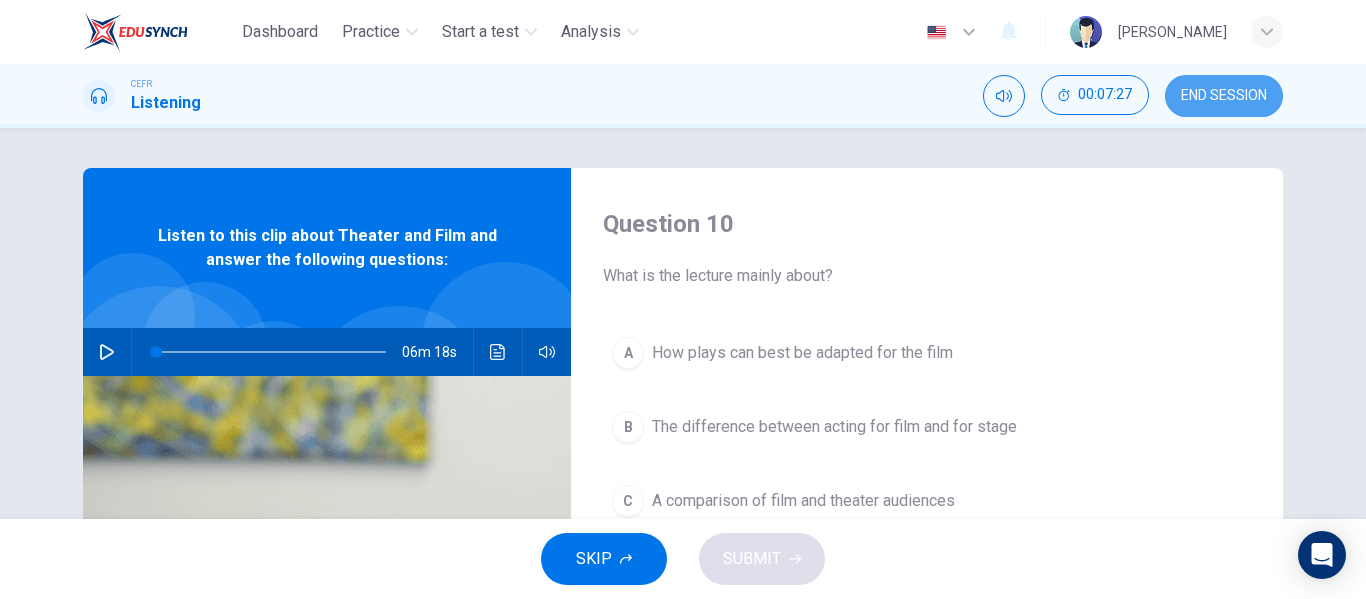 click on "END SESSION" at bounding box center (1224, 96) 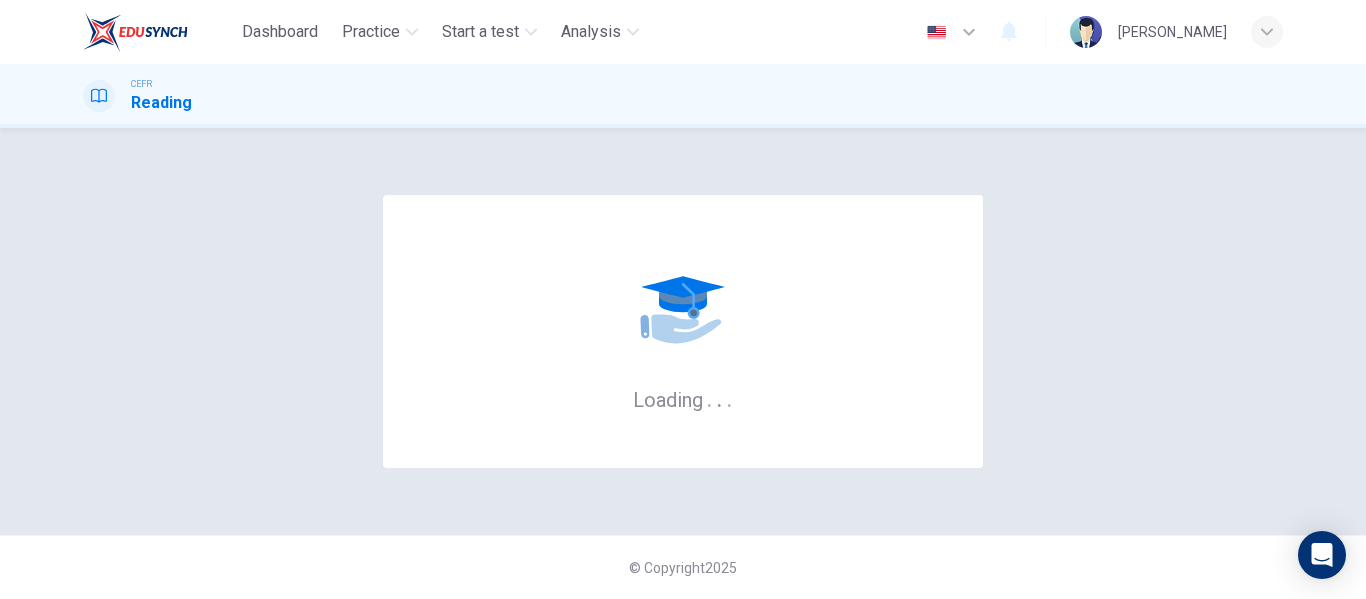 scroll, scrollTop: 0, scrollLeft: 0, axis: both 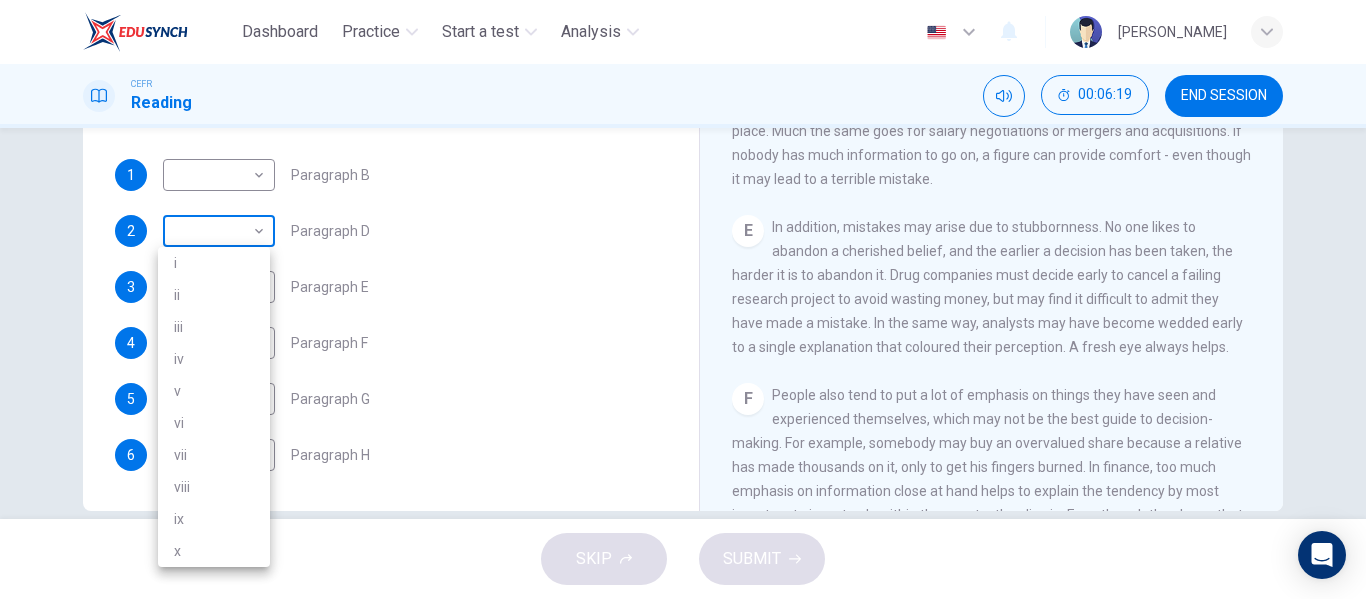 click on "Dashboard Practice Start a test Analysis English en ​ [PERSON_NAME] CEFR Reading 00:06:19 END SESSION Questions 1 - 6 Reading Passage 1 has nine paragraphs  A-I
Choose the correct heading for Paragraphs  B  and  D-H  from the list of headings below.
Write the correct number  (i-xi)  in the boxes below. List of Headings i Not identifying the correct priorities ii A solution for the long term iii The difficulty of changing your mind iv Why looking back is unhelpful v Strengthening inner resources vi A successful approach to the study of decision-making vii The danger of trusting a global market viii Reluctance to go beyond the familiar ix The power of the first number x The need for more effective risk assessment 1 ​ ​ Paragraph B 2 ​ ​ Paragraph D 3 ​ ​ Paragraph E 4 ​ ​ Paragraph F 5 ​ ​ Paragraph G 6 ​ ​ Paragraph H Why Risks Can Go Wrong CLICK TO ZOOM Click to Zoom A B C D E F G H I SKIP SUBMIT EduSynch - Online Language Proficiency Testing
Dashboard Practice Analysis" at bounding box center [683, 299] 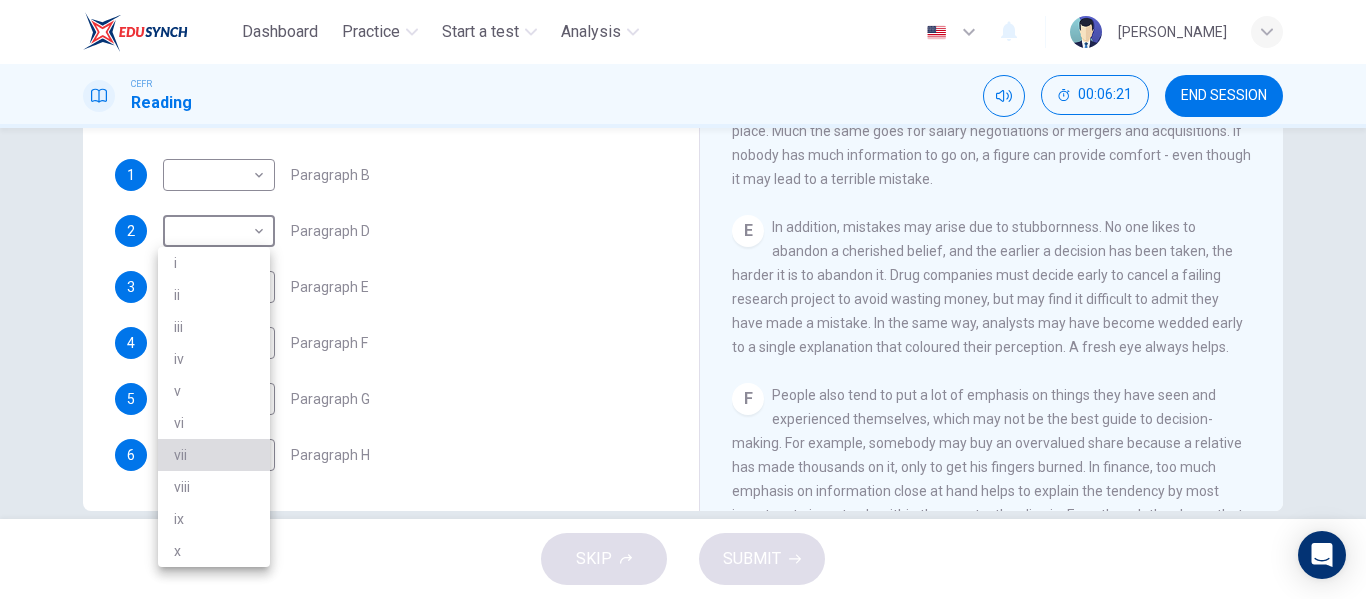 click on "vii" at bounding box center (214, 455) 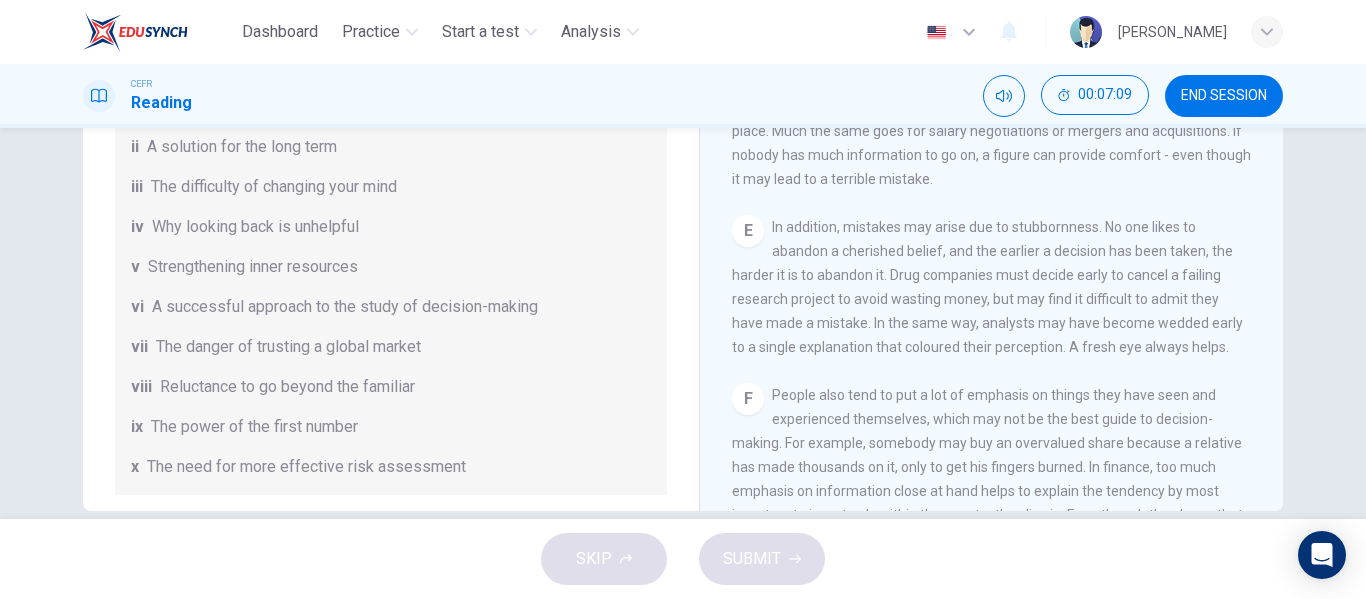 scroll, scrollTop: 0, scrollLeft: 0, axis: both 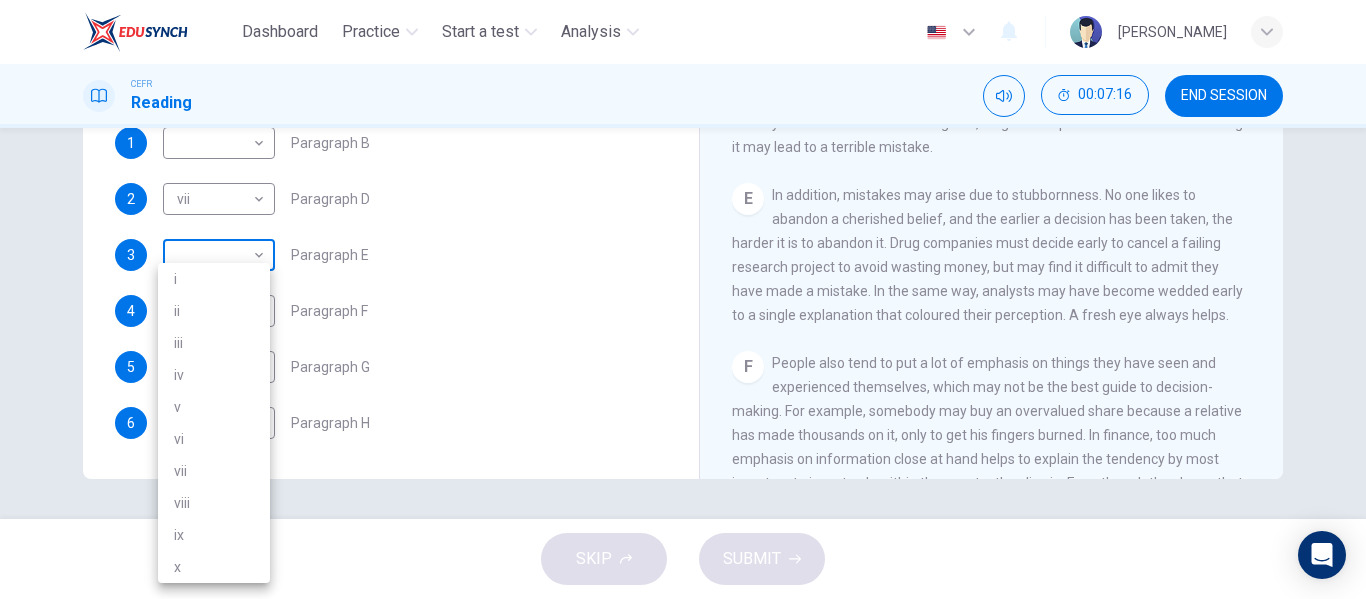 click on "Dashboard Practice Start a test Analysis English en ​ [PERSON_NAME] CEFR Reading 00:07:16 END SESSION Questions 1 - 6 Reading Passage 1 has nine paragraphs  A-I
Choose the correct heading for Paragraphs  B  and  D-H  from the list of headings below.
Write the correct number  (i-xi)  in the boxes below. List of Headings i Not identifying the correct priorities ii A solution for the long term iii The difficulty of changing your mind iv Why looking back is unhelpful v Strengthening inner resources vi A successful approach to the study of decision-making vii The danger of trusting a global market viii Reluctance to go beyond the familiar ix The power of the first number x The need for more effective risk assessment 1 ​ ​ Paragraph B 2 vii vii ​ Paragraph D 3 ​ ​ Paragraph E 4 ​ ​ Paragraph F 5 ​ ​ Paragraph G 6 ​ ​ Paragraph H Why Risks Can Go Wrong CLICK TO ZOOM Click to Zoom A B C D E F G H I SKIP SUBMIT EduSynch - Online Language Proficiency Testing
Dashboard Practice 2025" at bounding box center (683, 299) 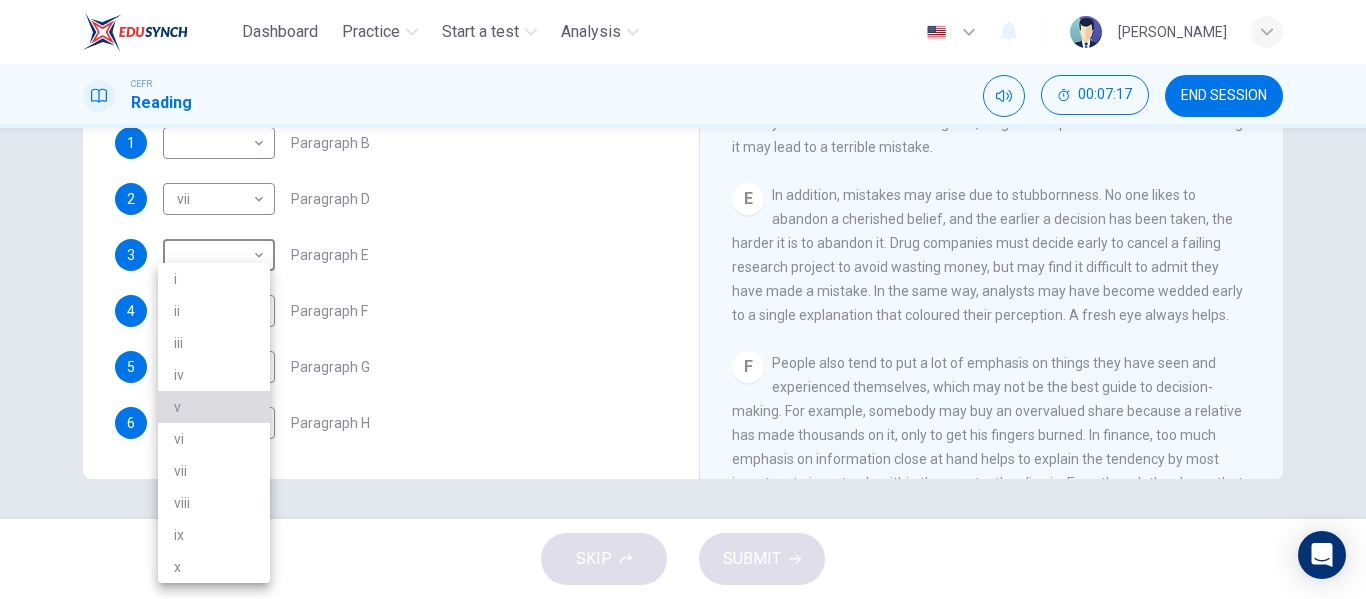 click on "v" at bounding box center (214, 407) 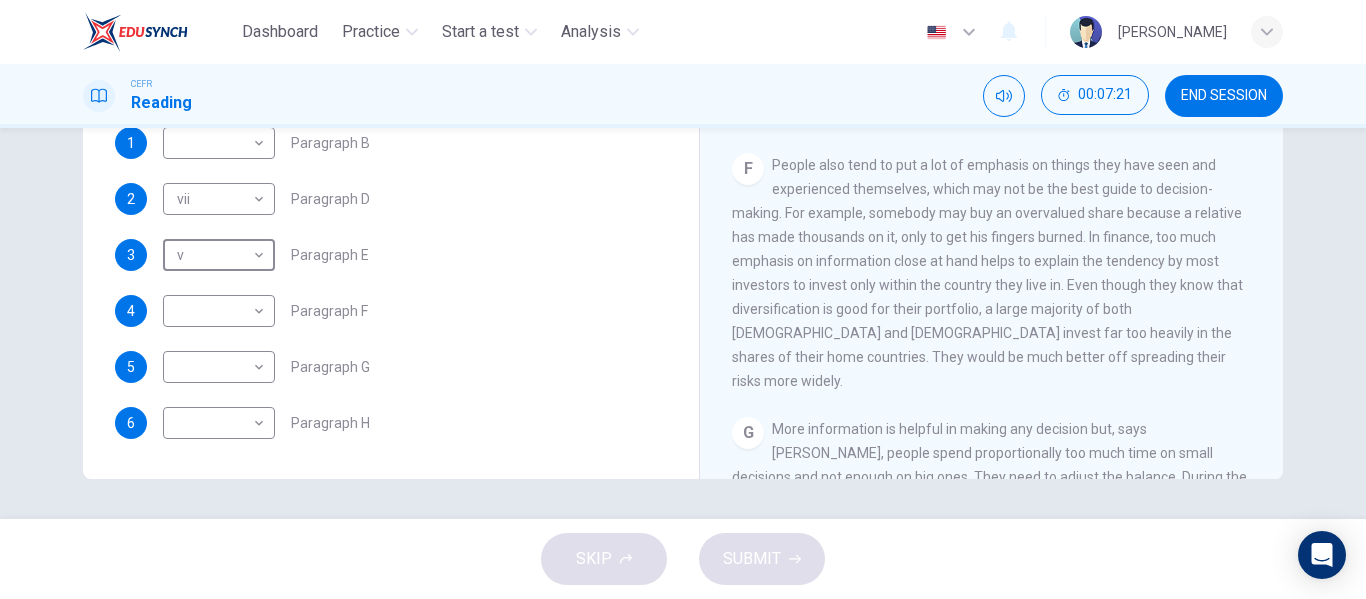 scroll, scrollTop: 1341, scrollLeft: 0, axis: vertical 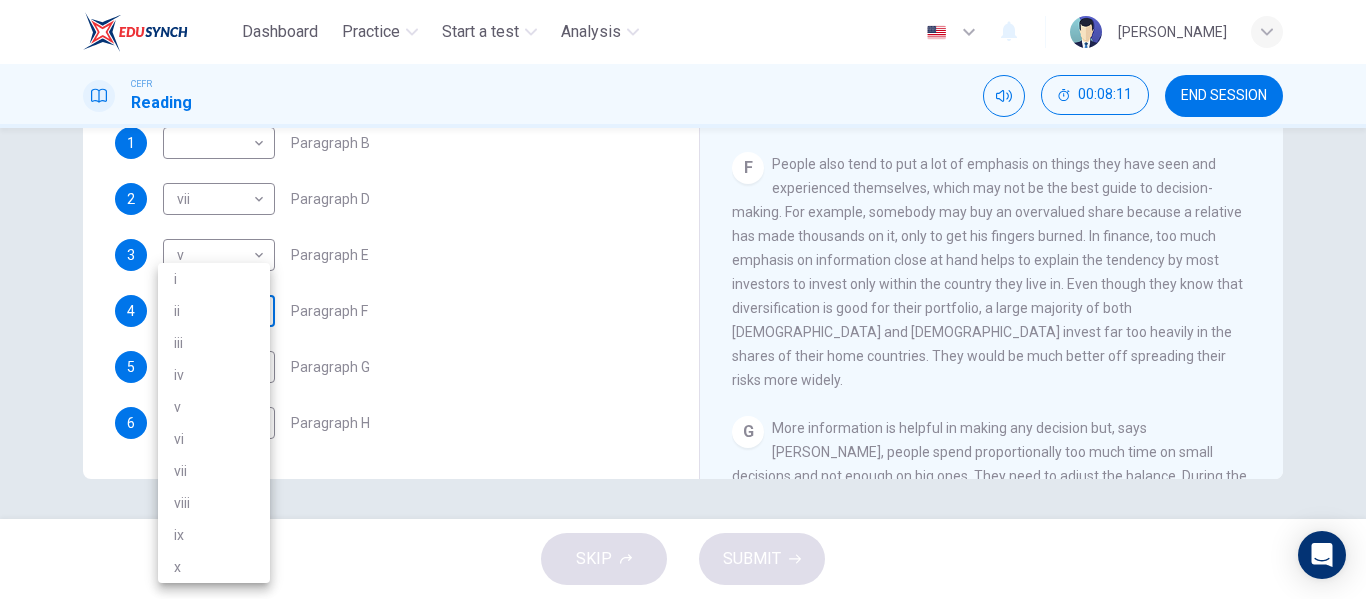 click on "Dashboard Practice Start a test Analysis English en ​ [PERSON_NAME] CEFR Reading 00:08:11 END SESSION Questions 1 - 6 Reading Passage 1 has nine paragraphs  A-I
Choose the correct heading for Paragraphs  B  and  D-H  from the list of headings below.
Write the correct number  (i-xi)  in the boxes below. List of Headings i Not identifying the correct priorities ii A solution for the long term iii The difficulty of changing your mind iv Why looking back is unhelpful v Strengthening inner resources vi A successful approach to the study of decision-making vii The danger of trusting a global market viii Reluctance to go beyond the familiar ix The power of the first number x The need for more effective risk assessment 1 ​ ​ Paragraph B 2 vii vii ​ Paragraph D 3 v v ​ Paragraph E 4 ​ ​ Paragraph F 5 ​ ​ Paragraph G 6 ​ ​ Paragraph H Why Risks Can Go Wrong CLICK TO ZOOM Click to Zoom A B C D E F G H I SKIP SUBMIT EduSynch - Online Language Proficiency Testing
Dashboard Practice 2025" at bounding box center [683, 299] 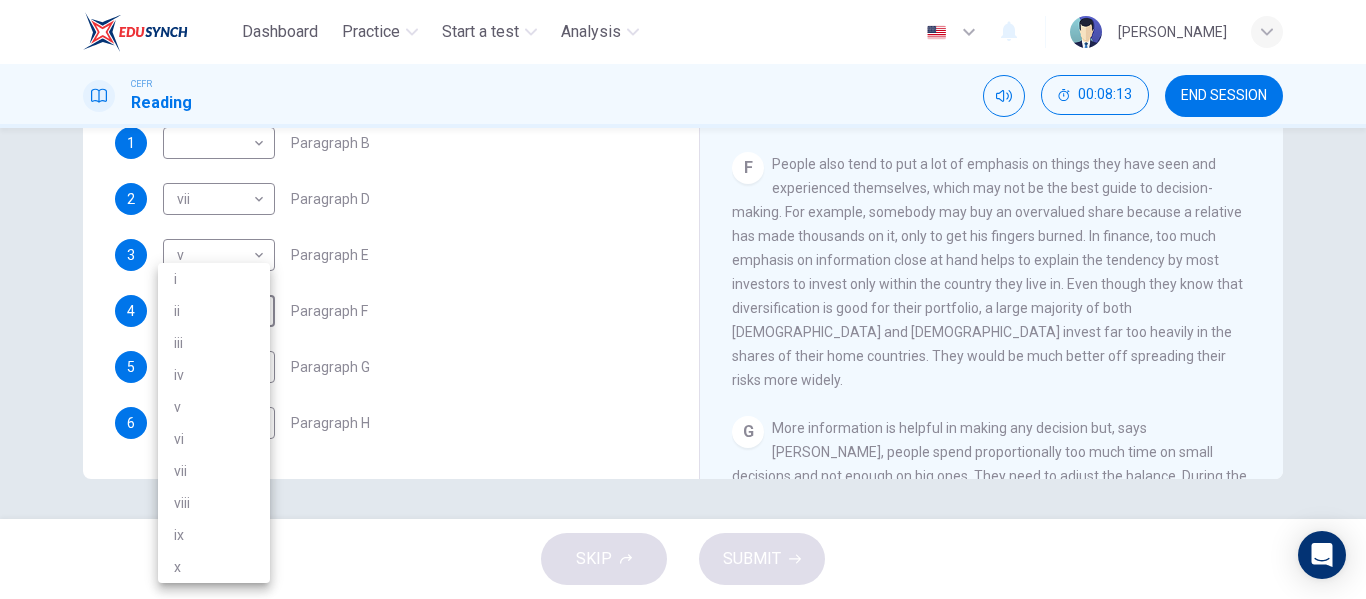 click on "viii" at bounding box center [214, 503] 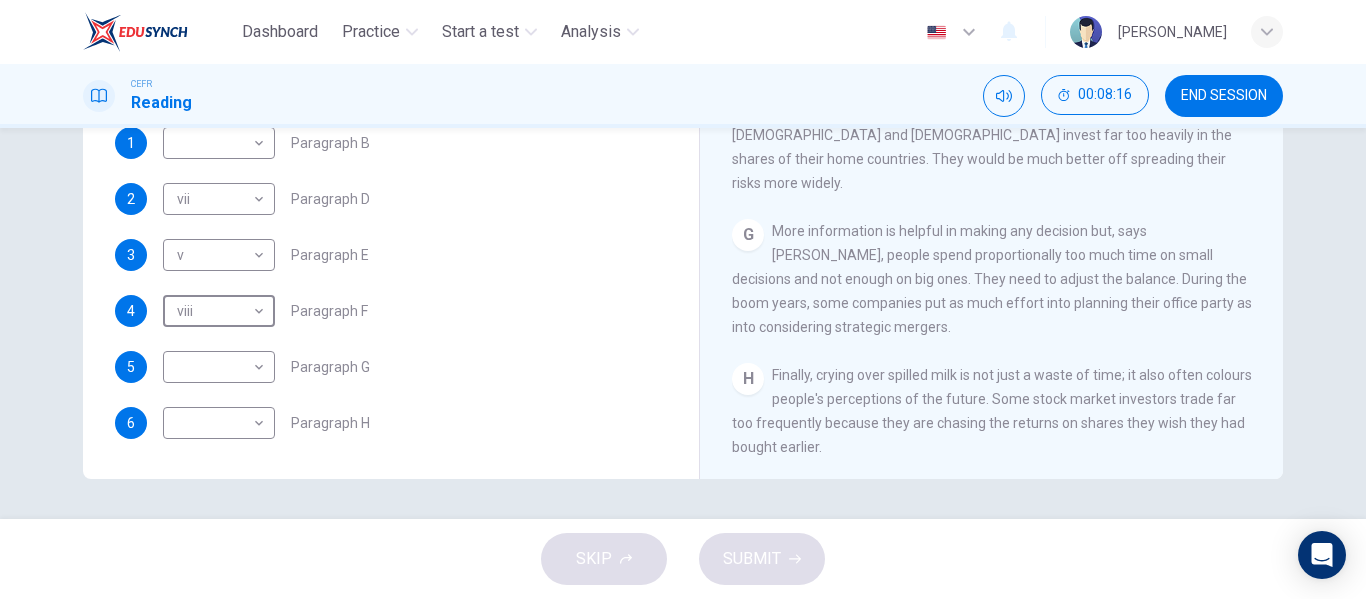 scroll, scrollTop: 1571, scrollLeft: 0, axis: vertical 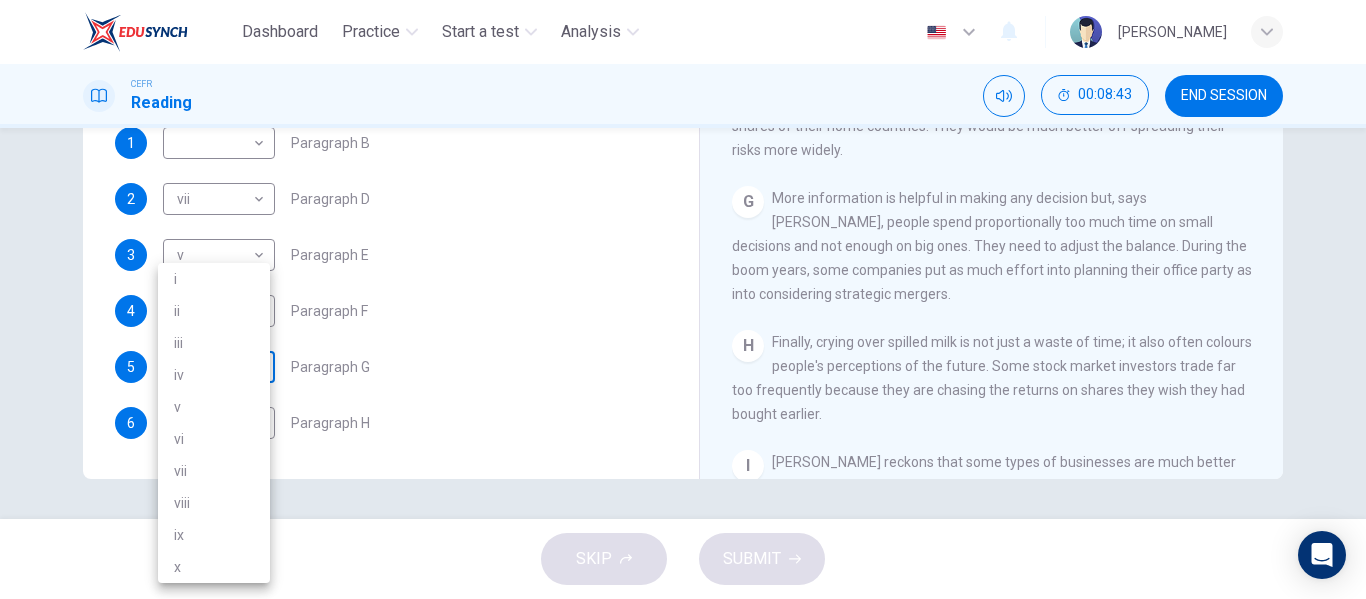 click on "Dashboard Practice Start a test Analysis English en ​ [PERSON_NAME] CEFR Reading 00:08:43 END SESSION Questions 1 - 6 Reading Passage 1 has nine paragraphs  A-I
Choose the correct heading for Paragraphs  B  and  D-H  from the list of headings below.
Write the correct number  (i-xi)  in the boxes below. List of Headings i Not identifying the correct priorities ii A solution for the long term iii The difficulty of changing your mind iv Why looking back is unhelpful v Strengthening inner resources vi A successful approach to the study of decision-making vii The danger of trusting a global market viii Reluctance to go beyond the familiar ix The power of the first number x The need for more effective risk assessment 1 ​ ​ Paragraph B 2 vii vii ​ Paragraph D 3 v v ​ Paragraph E 4 viii viii ​ Paragraph F 5 ​ ​ Paragraph G 6 ​ ​ Paragraph H Why Risks Can Go Wrong CLICK TO ZOOM Click to Zoom A B C D E F G H I SKIP SUBMIT EduSynch - Online Language Proficiency Testing
Dashboard 2025 i" at bounding box center (683, 299) 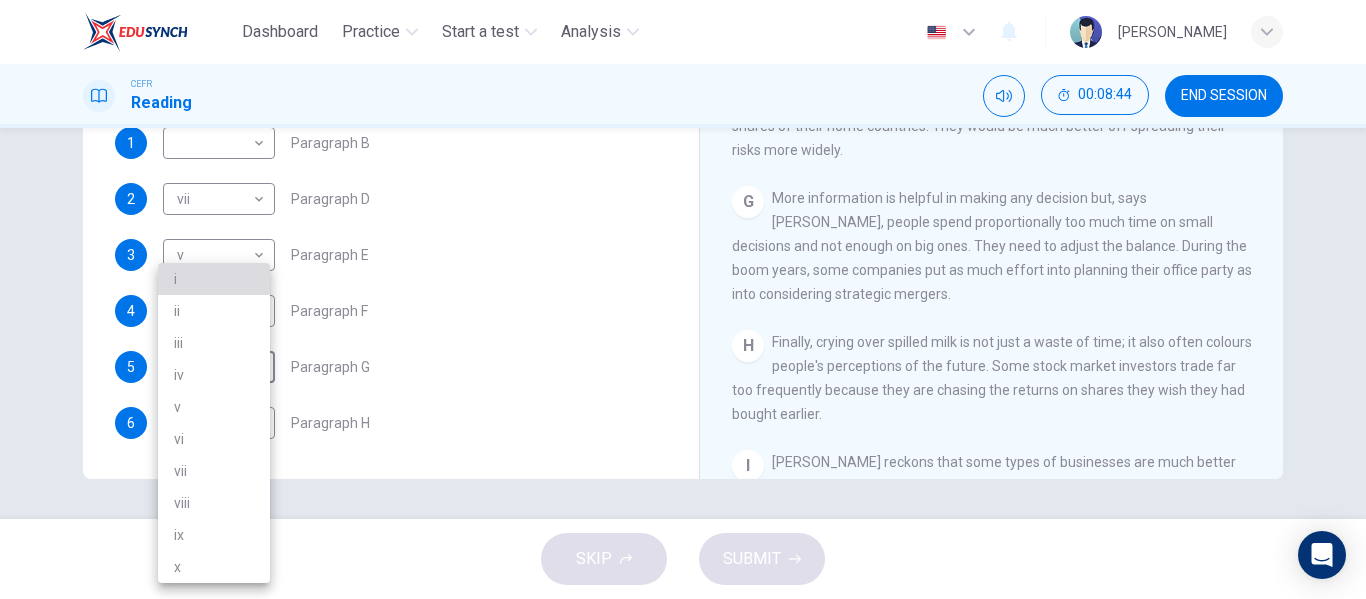 click on "i" at bounding box center (214, 279) 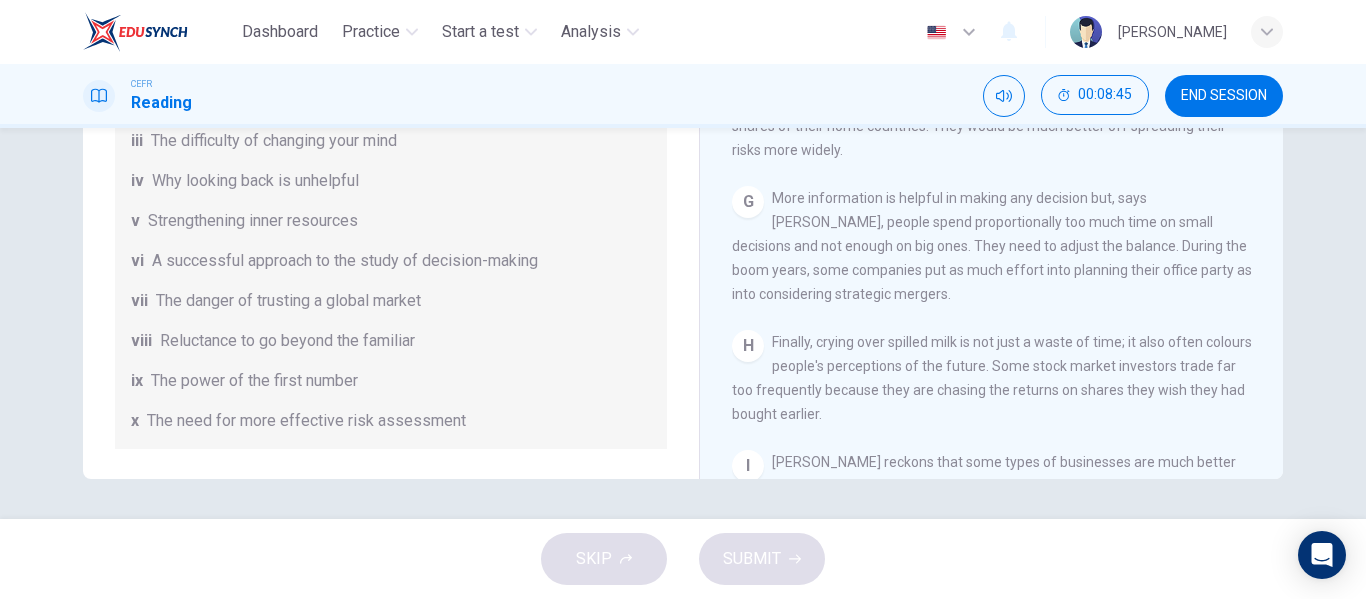 scroll, scrollTop: 0, scrollLeft: 0, axis: both 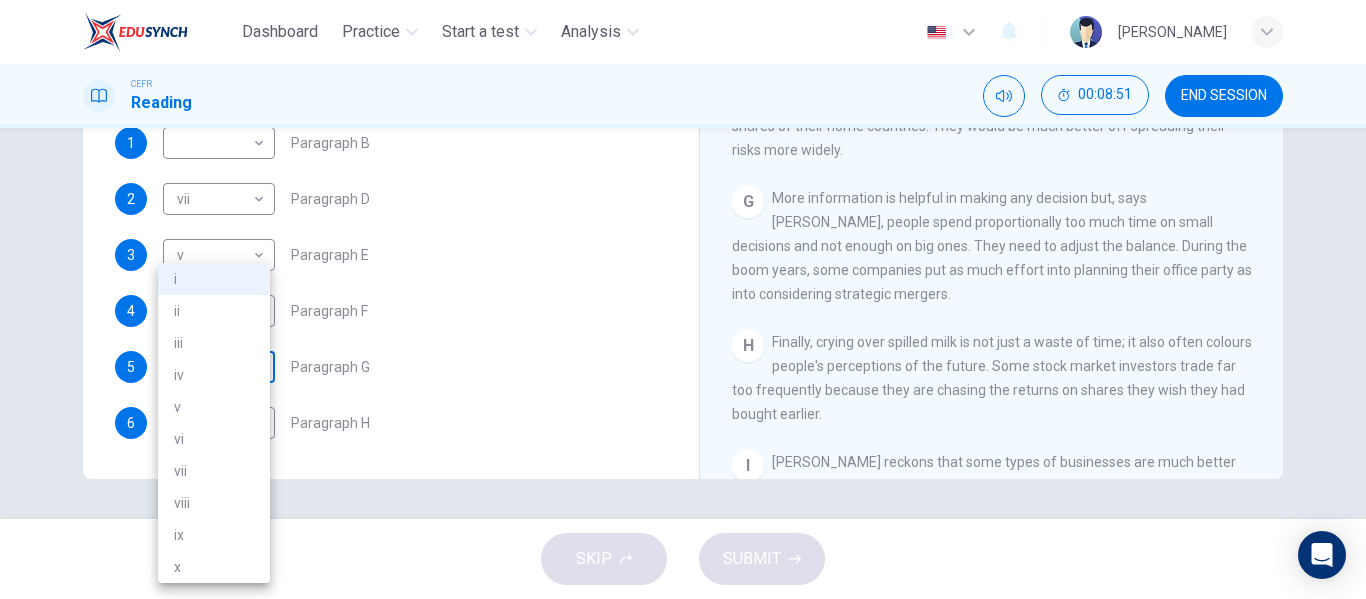 click on "Dashboard Practice Start a test Analysis English en ​ [PERSON_NAME] CEFR Reading 00:08:51 END SESSION Questions 1 - 6 Reading Passage 1 has nine paragraphs  A-I
Choose the correct heading for Paragraphs  B  and  D-H  from the list of headings below.
Write the correct number  (i-xi)  in the boxes below. List of Headings i Not identifying the correct priorities ii A solution for the long term iii The difficulty of changing your mind iv Why looking back is unhelpful v Strengthening inner resources vi A successful approach to the study of decision-making vii The danger of trusting a global market viii Reluctance to go beyond the familiar ix The power of the first number x The need for more effective risk assessment 1 ​ ​ Paragraph B 2 vii vii ​ Paragraph D 3 v v ​ Paragraph E 4 viii viii ​ Paragraph F 5 i i ​ Paragraph G 6 ​ ​ Paragraph H Why Risks Can Go Wrong CLICK TO ZOOM Click to Zoom A B C D E F G H I SKIP SUBMIT EduSynch - Online Language Proficiency Testing
Dashboard 2025 i" at bounding box center (683, 299) 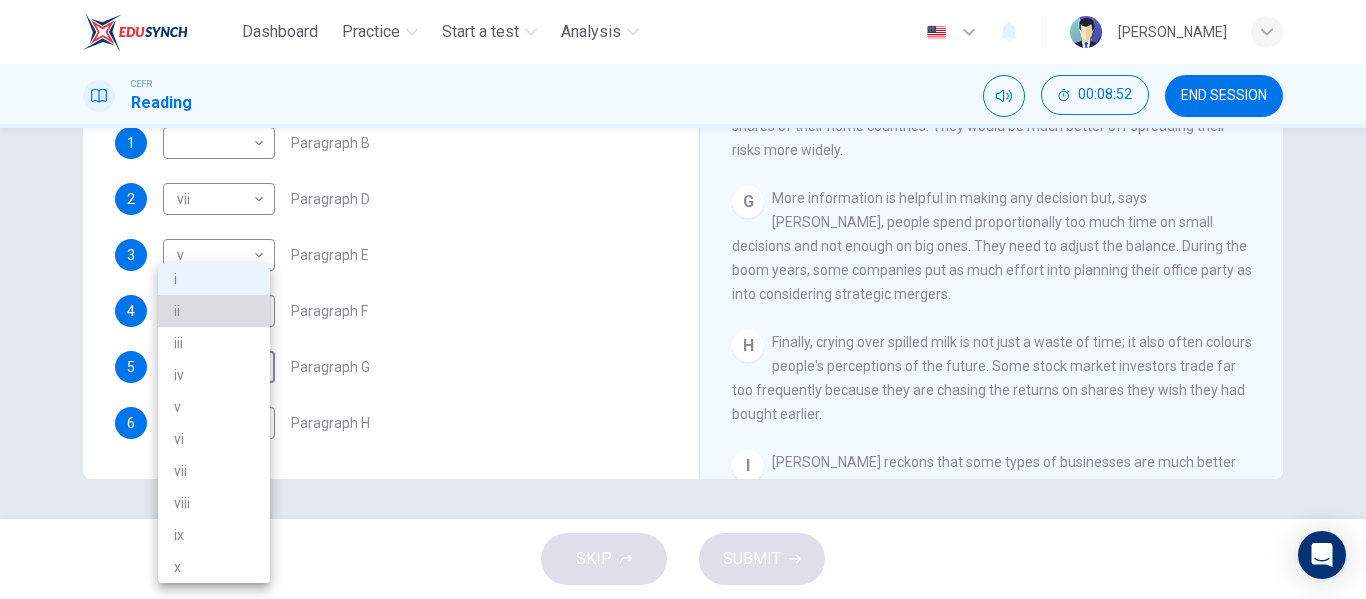 click on "ii" at bounding box center (214, 311) 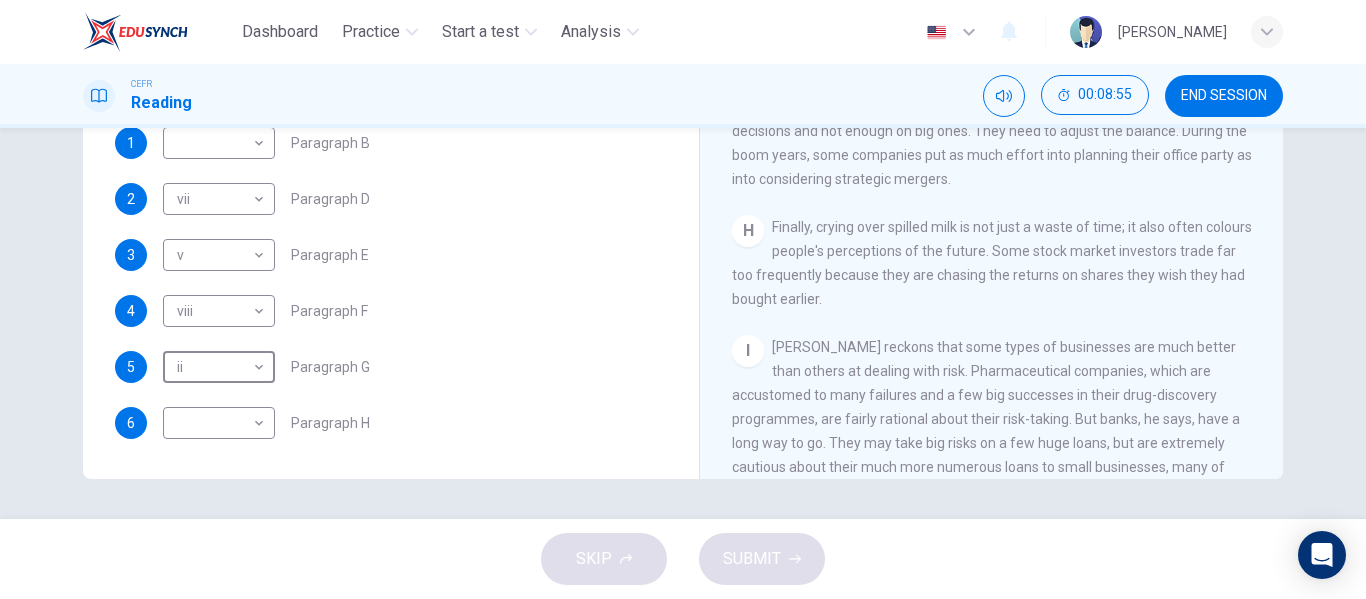 scroll, scrollTop: 1683, scrollLeft: 0, axis: vertical 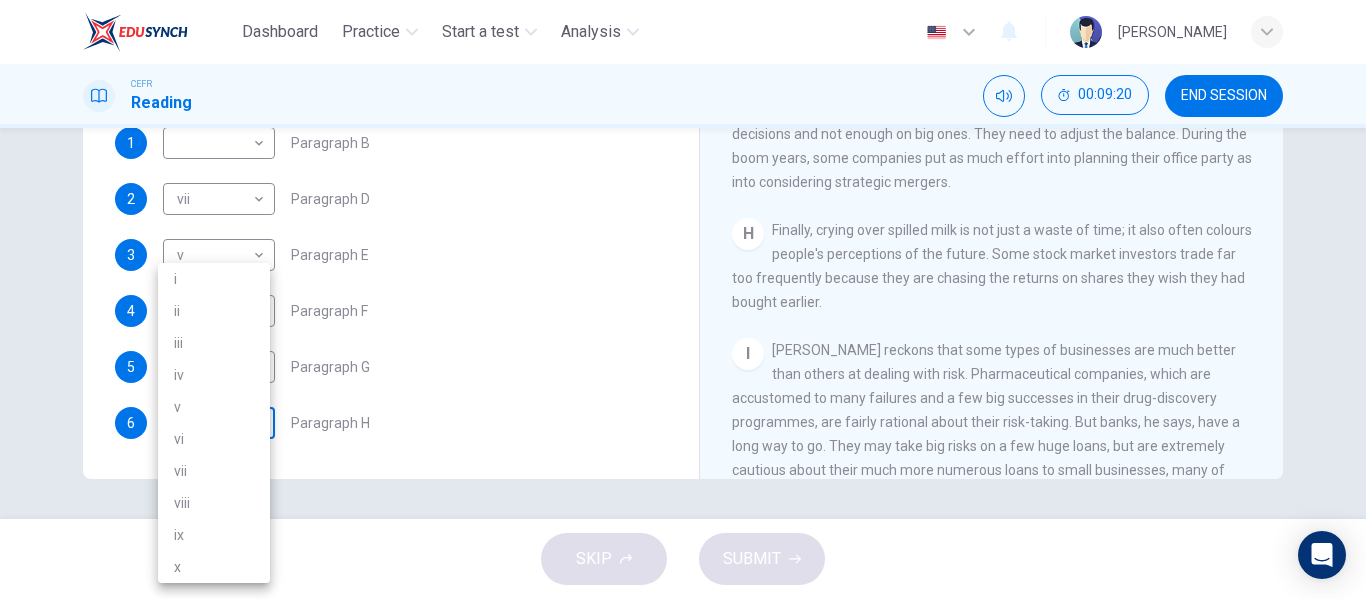 click on "Dashboard Practice Start a test Analysis English en ​ [PERSON_NAME] CEFR Reading 00:09:20 END SESSION Questions 1 - 6 Reading Passage 1 has nine paragraphs  A-I
Choose the correct heading for Paragraphs  B  and  D-H  from the list of headings below.
Write the correct number  (i-xi)  in the boxes below. List of Headings i Not identifying the correct priorities ii A solution for the long term iii The difficulty of changing your mind iv Why looking back is unhelpful v Strengthening inner resources vi A successful approach to the study of decision-making vii The danger of trusting a global market viii Reluctance to go beyond the familiar ix The power of the first number x The need for more effective risk assessment 1 ​ ​ Paragraph B 2 vii vii ​ Paragraph D 3 v v ​ Paragraph E 4 viii viii ​ Paragraph F 5 ii ii ​ Paragraph G 6 ​ ​ Paragraph H Why Risks Can Go Wrong CLICK TO ZOOM Click to Zoom A B C D E F G H I SKIP SUBMIT EduSynch - Online Language Proficiency Testing
Dashboard 2025" at bounding box center [683, 299] 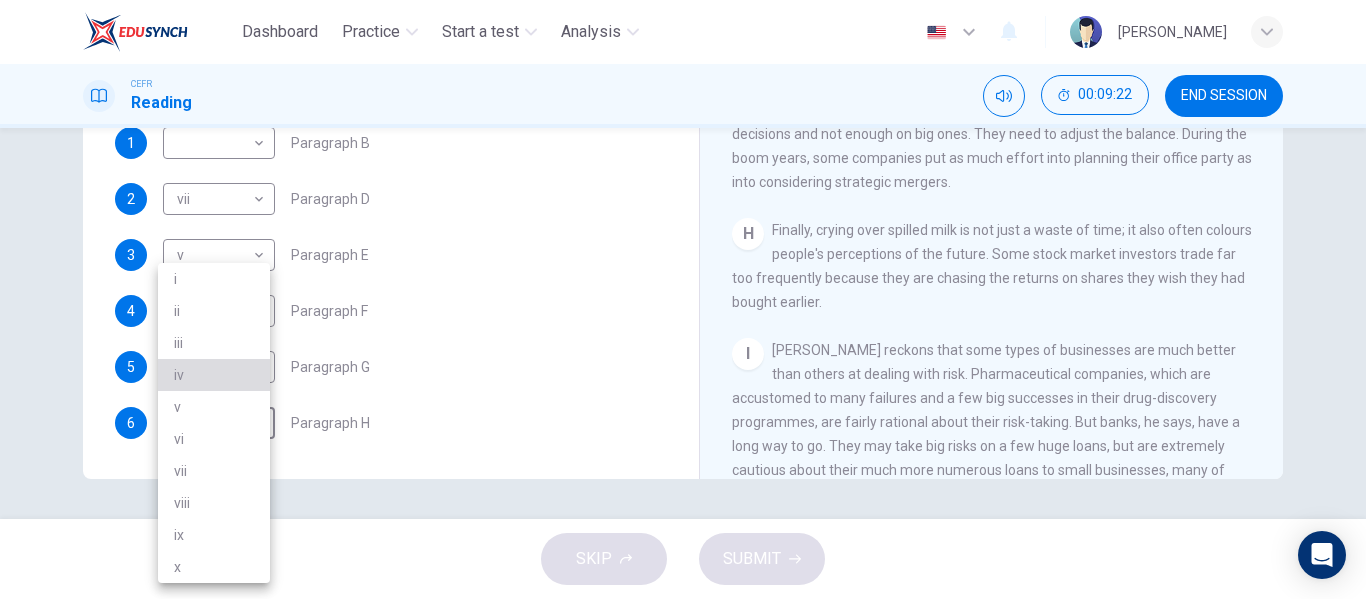 click on "iv" at bounding box center [214, 375] 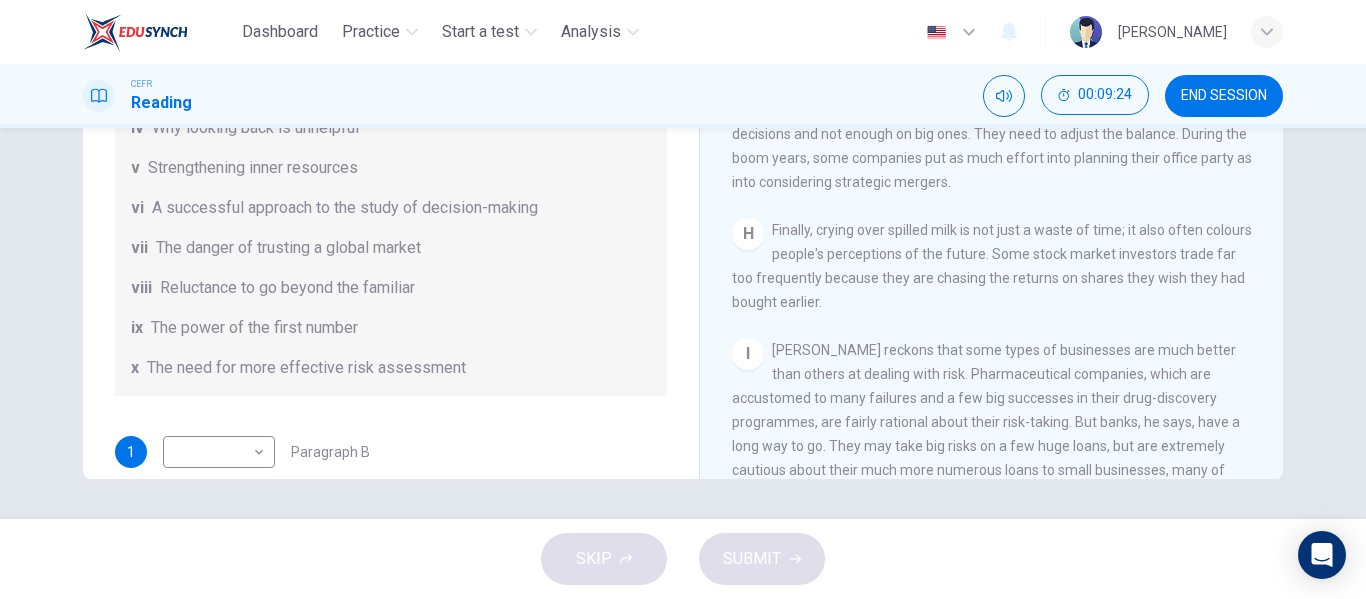 scroll, scrollTop: 75, scrollLeft: 0, axis: vertical 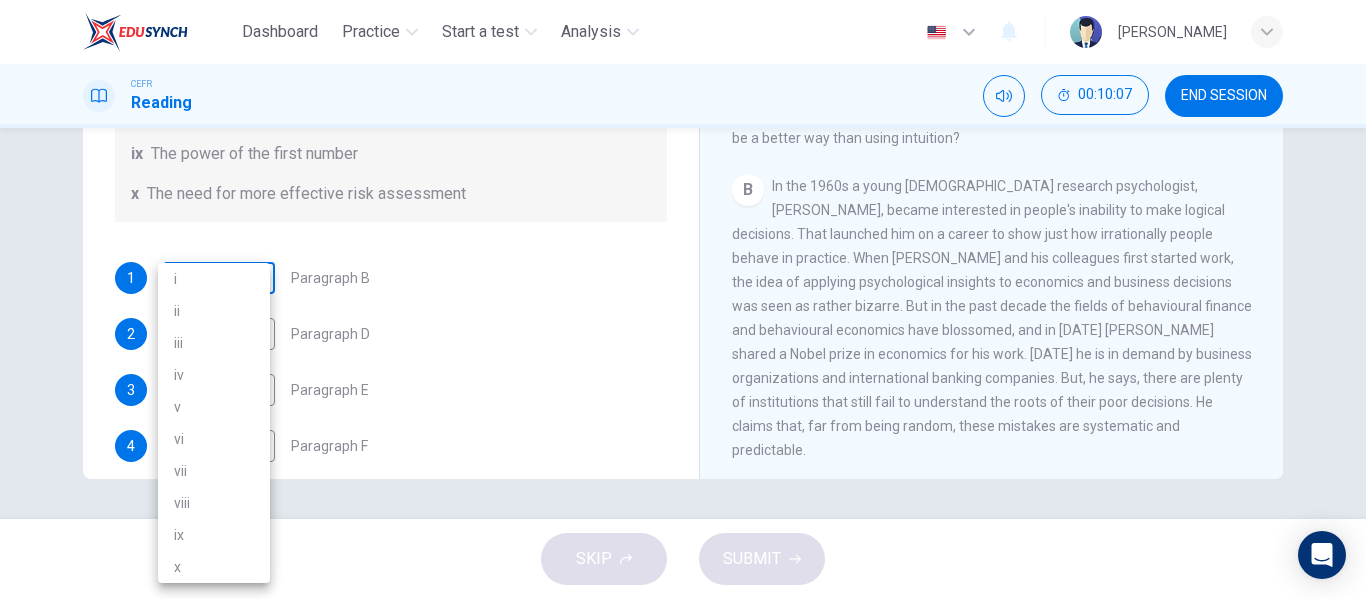 click on "Dashboard Practice Start a test Analysis English en ​ [PERSON_NAME] CEFR Reading 00:10:07 END SESSION Questions 1 - 6 Reading Passage 1 has nine paragraphs  A-I
Choose the correct heading for Paragraphs  B  and  D-H  from the list of headings below.
Write the correct number  (i-xi)  in the boxes below. List of Headings i Not identifying the correct priorities ii A solution for the long term iii The difficulty of changing your mind iv Why looking back is unhelpful v Strengthening inner resources vi A successful approach to the study of decision-making vii The danger of trusting a global market viii Reluctance to go beyond the familiar ix The power of the first number x The need for more effective risk assessment 1 ​ ​ Paragraph B 2 vii vii ​ Paragraph D 3 v v ​ Paragraph E 4 viii viii ​ Paragraph F 5 ii ii ​ Paragraph G 6 iv iv ​ Paragraph H Why Risks Can Go Wrong CLICK TO ZOOM Click to Zoom A B C D E F G H I SKIP SUBMIT EduSynch - Online Language Proficiency Testing
Dashboard i v" at bounding box center [683, 299] 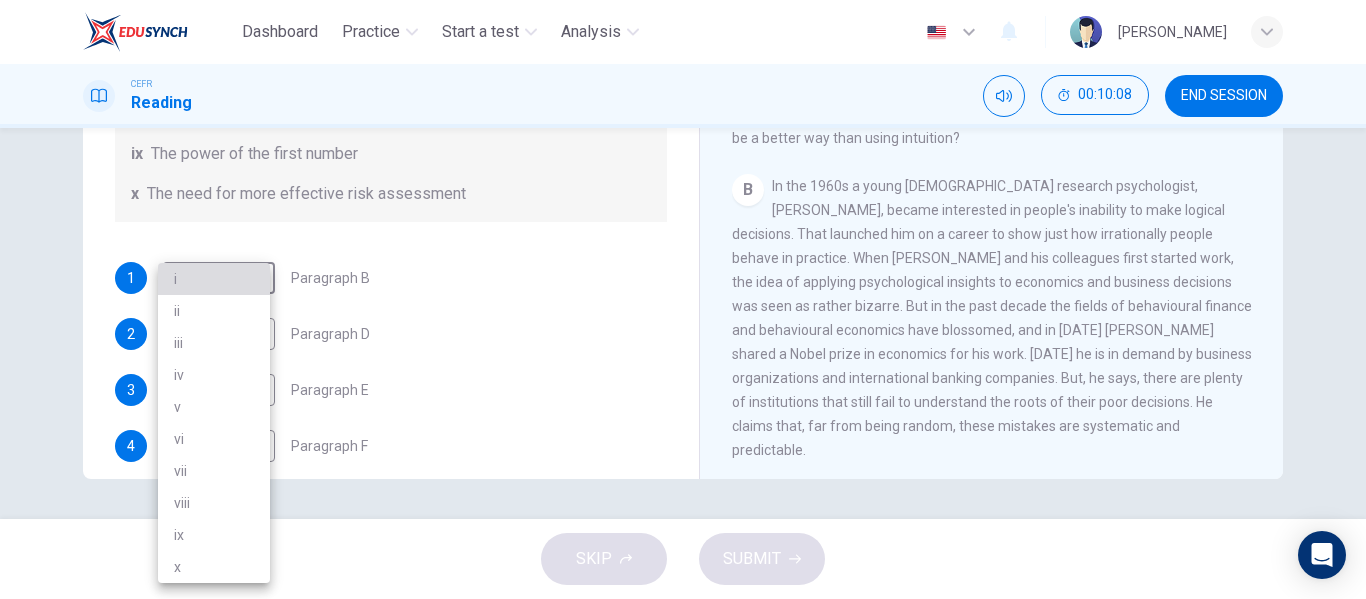 click on "i" at bounding box center (214, 279) 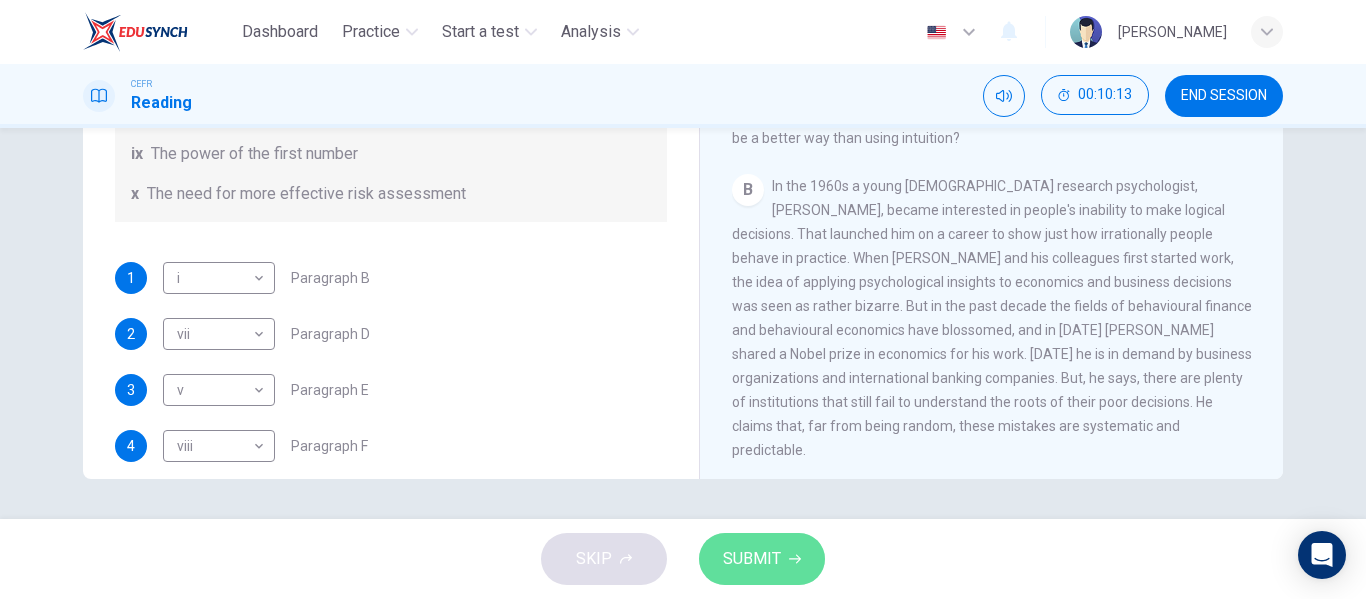 click on "SUBMIT" at bounding box center [762, 559] 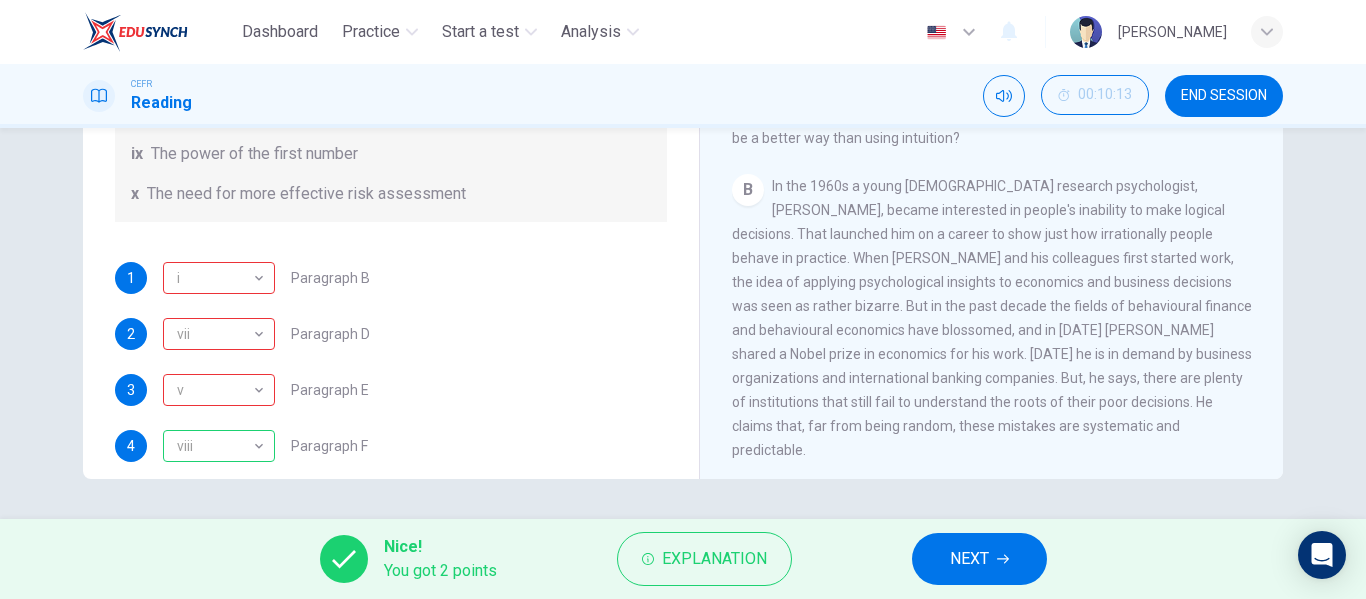 scroll, scrollTop: 385, scrollLeft: 0, axis: vertical 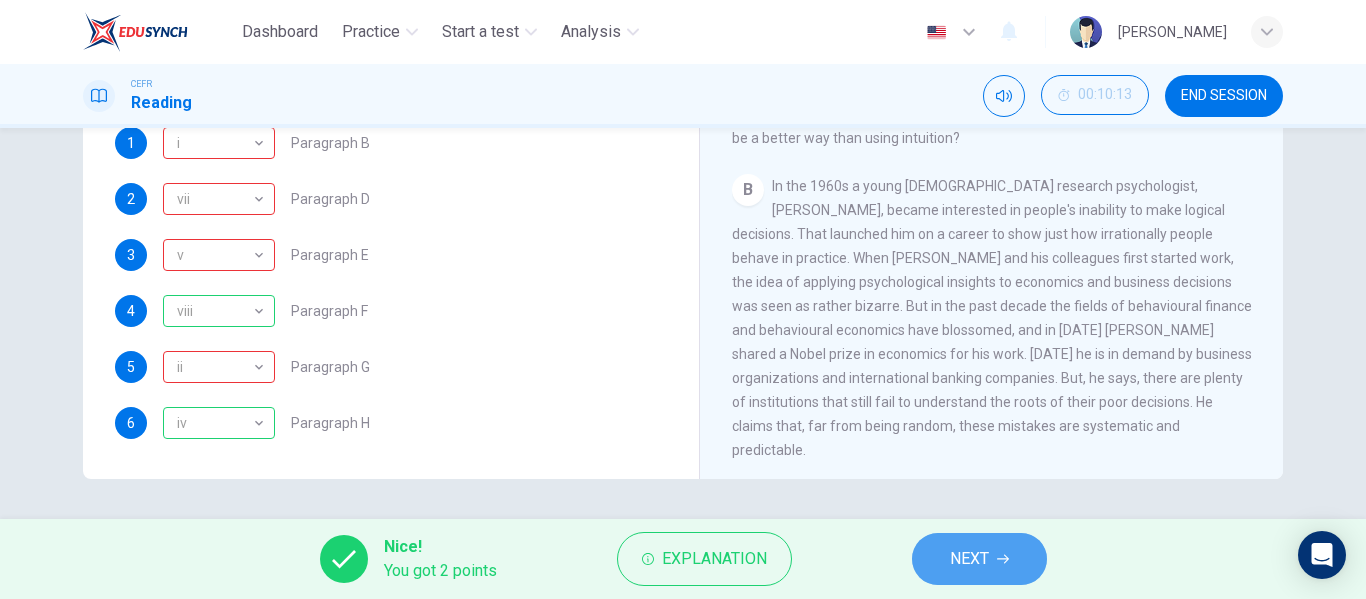 click on "NEXT" at bounding box center [969, 559] 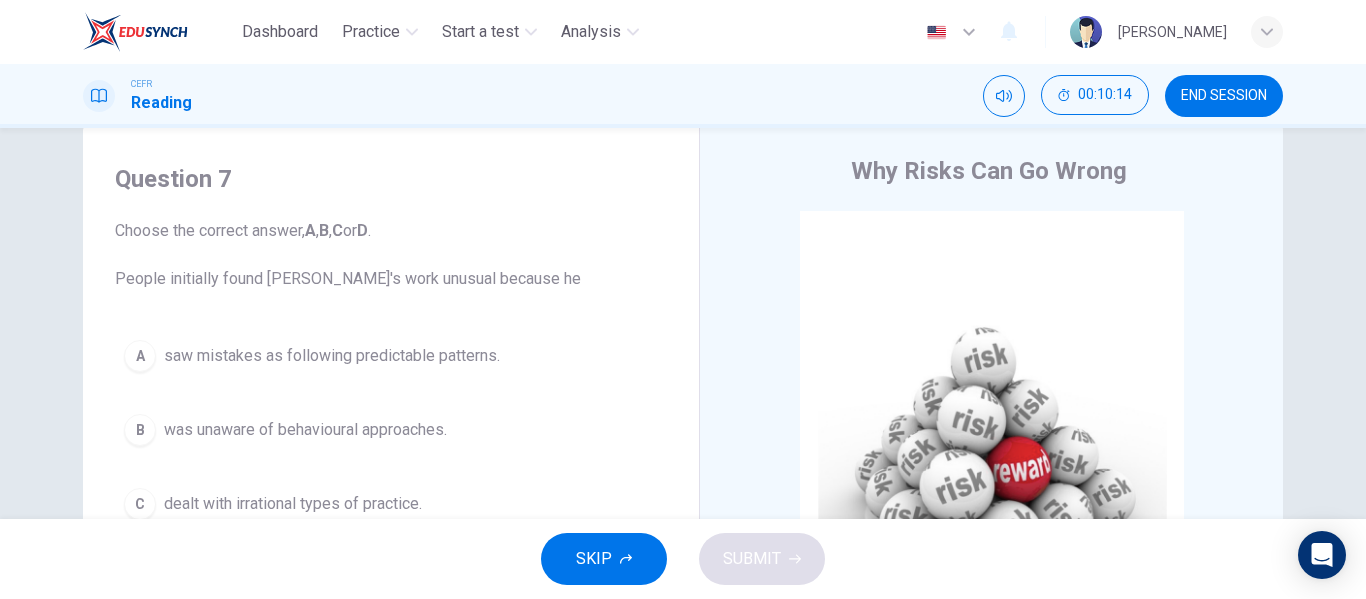 scroll, scrollTop: 36, scrollLeft: 0, axis: vertical 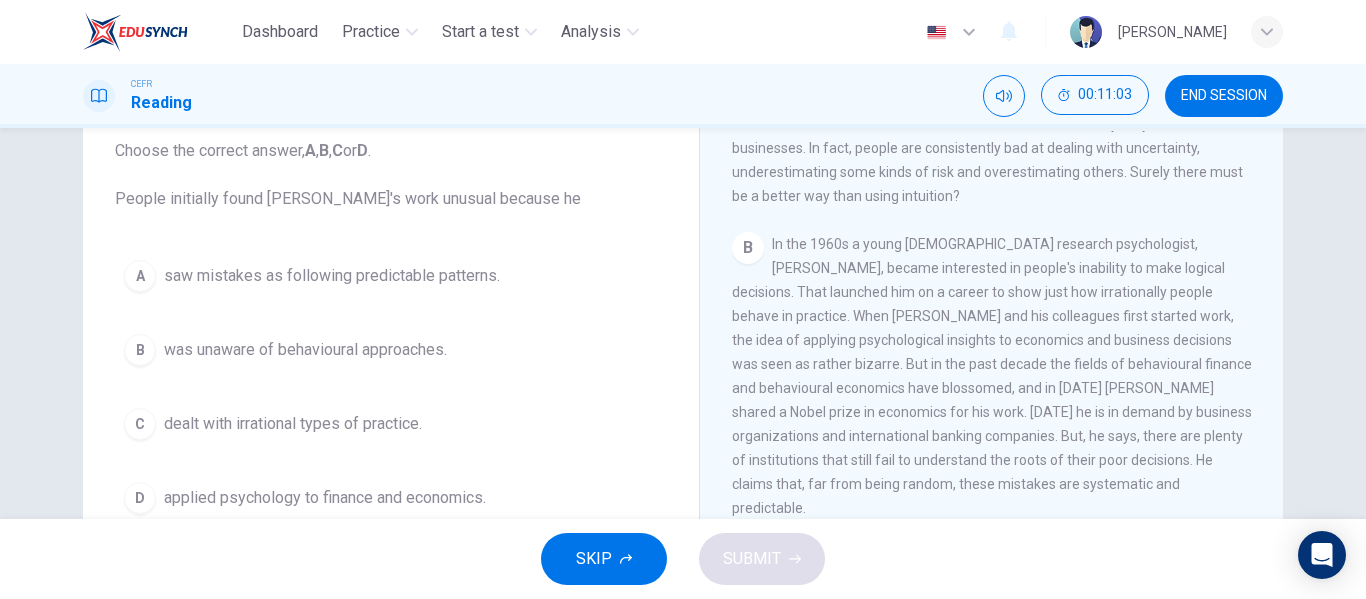click on "B was unaware of behavioural approaches." at bounding box center [391, 350] 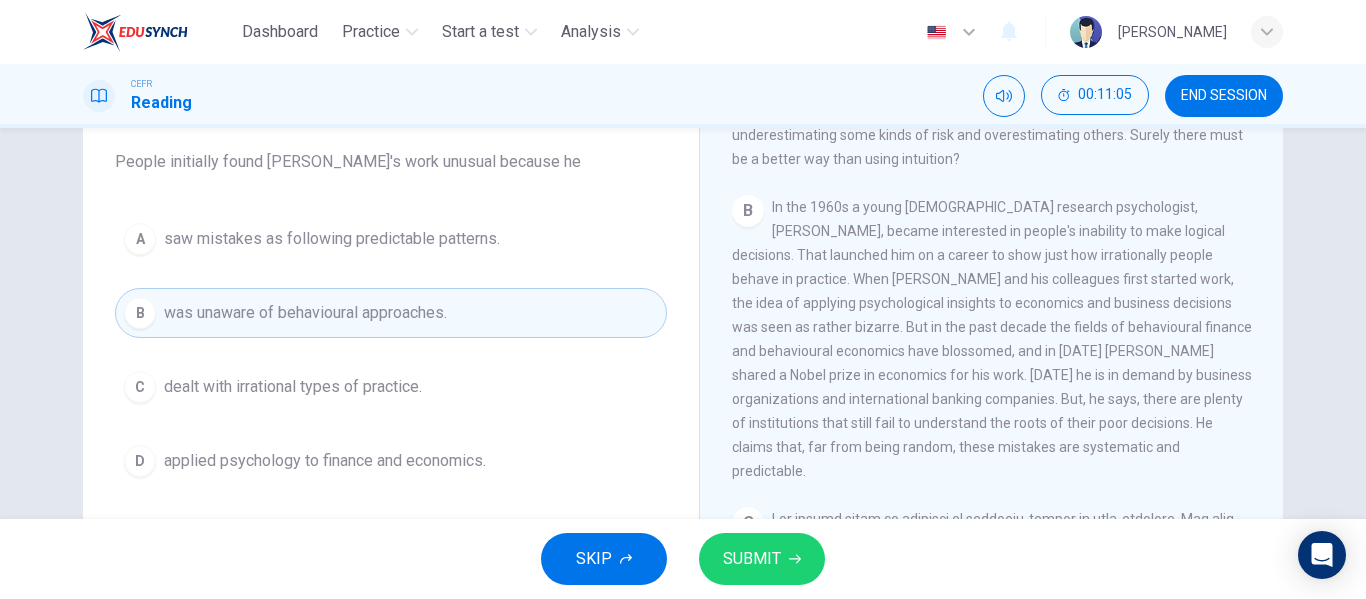 scroll, scrollTop: 163, scrollLeft: 0, axis: vertical 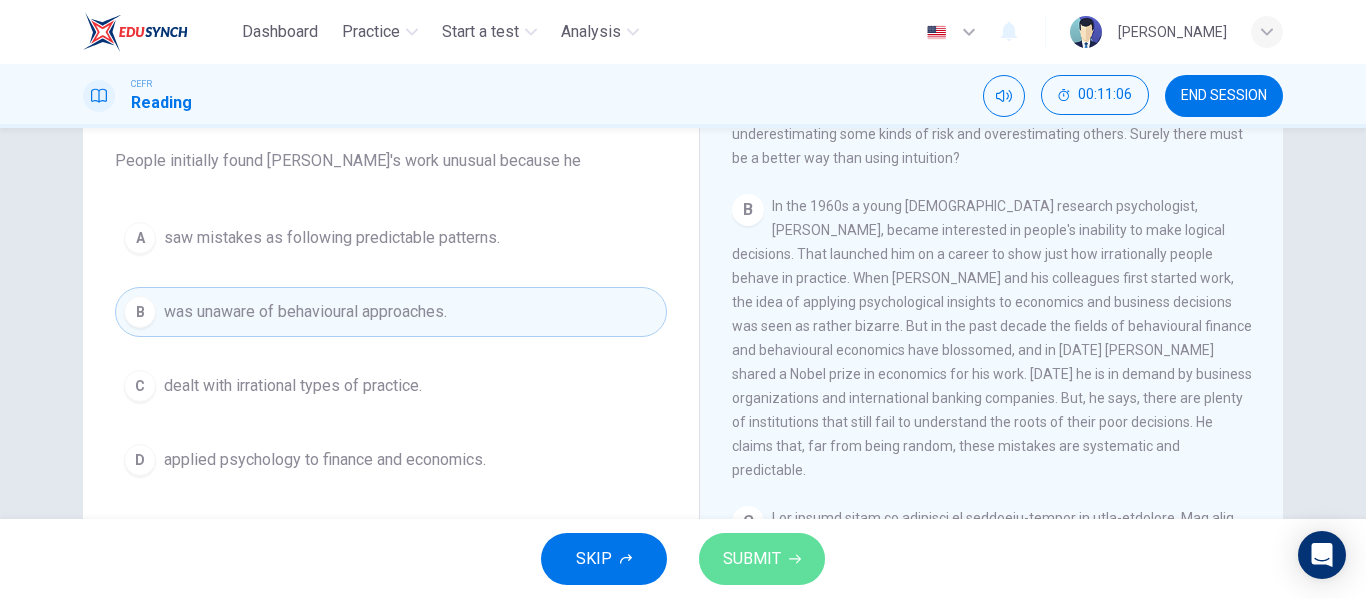 click on "SUBMIT" at bounding box center [752, 559] 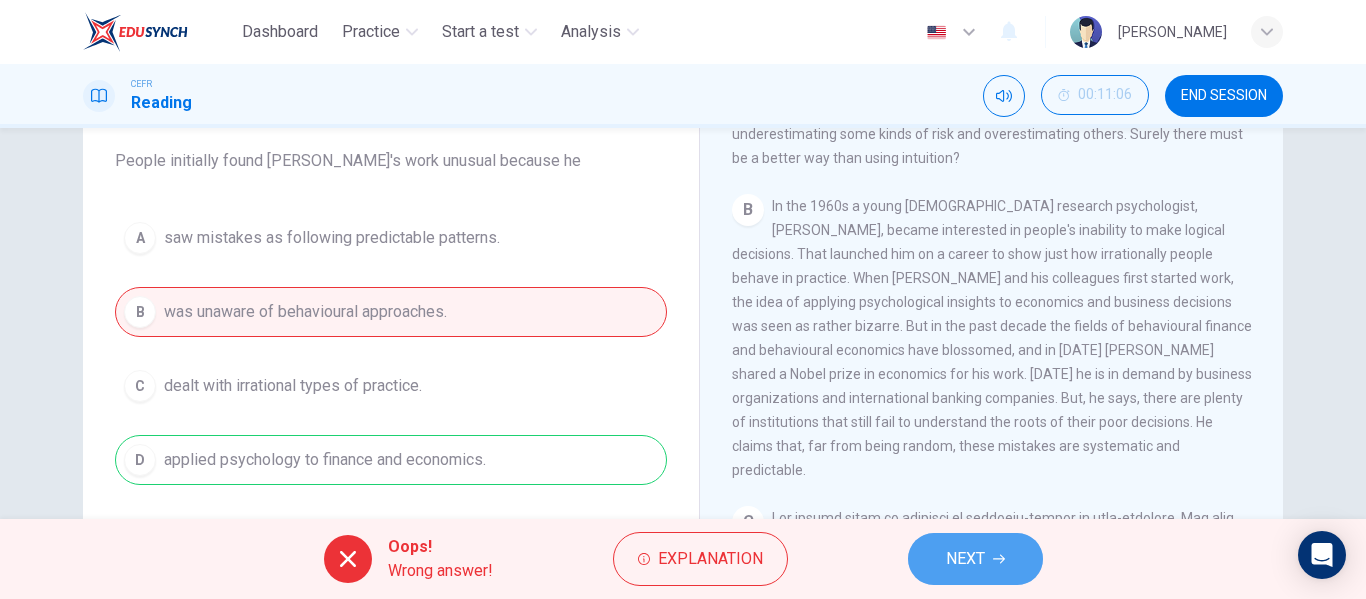 click on "NEXT" at bounding box center (965, 559) 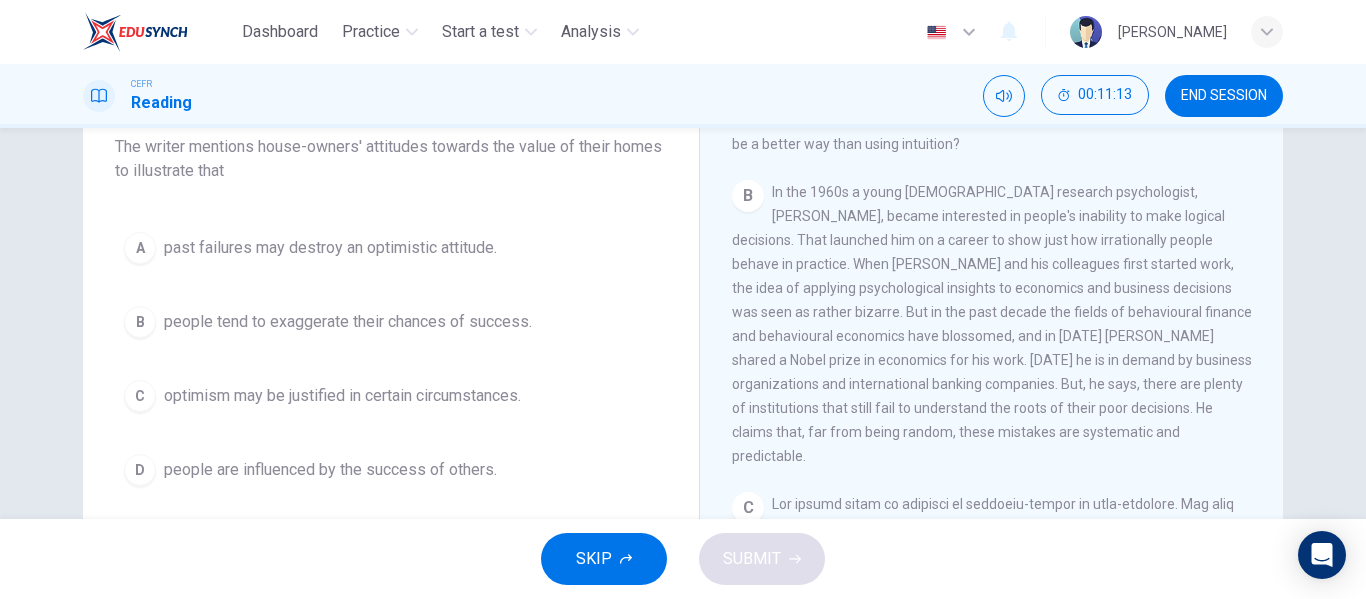 scroll, scrollTop: 178, scrollLeft: 0, axis: vertical 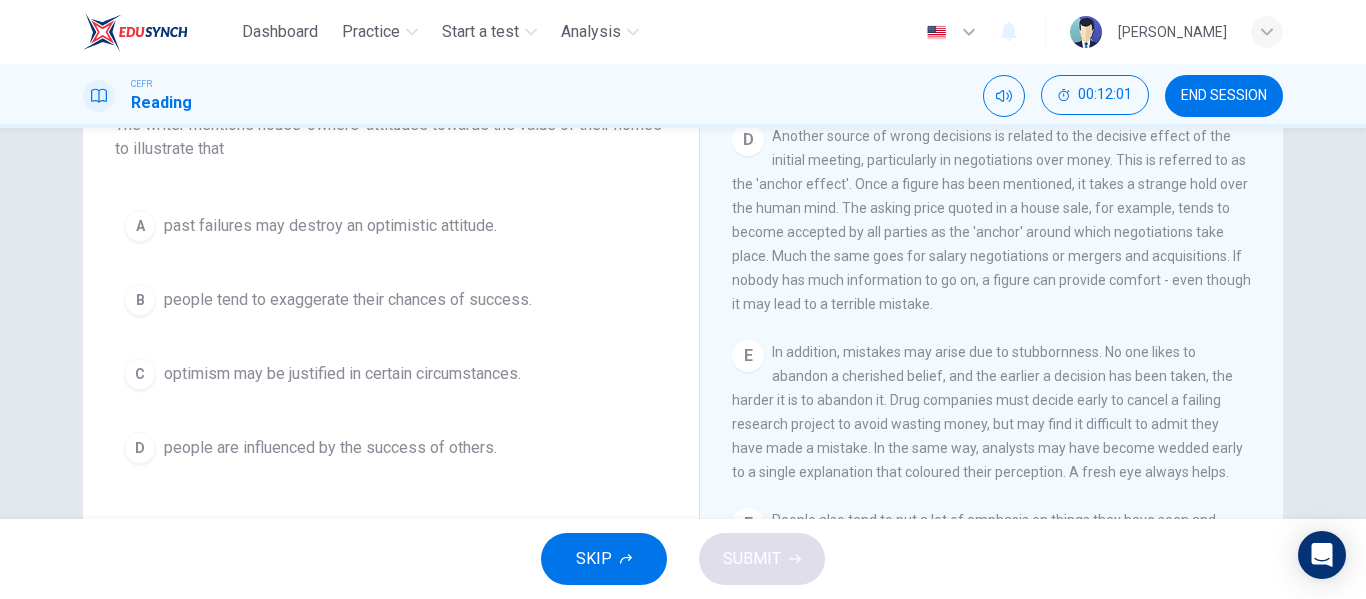 click on "A past failures may destroy an optimistic attitude. B people tend to exaggerate their chances of success. C optimism may be justified in certain circumstances. D people are influenced by the success of others." at bounding box center [391, 337] 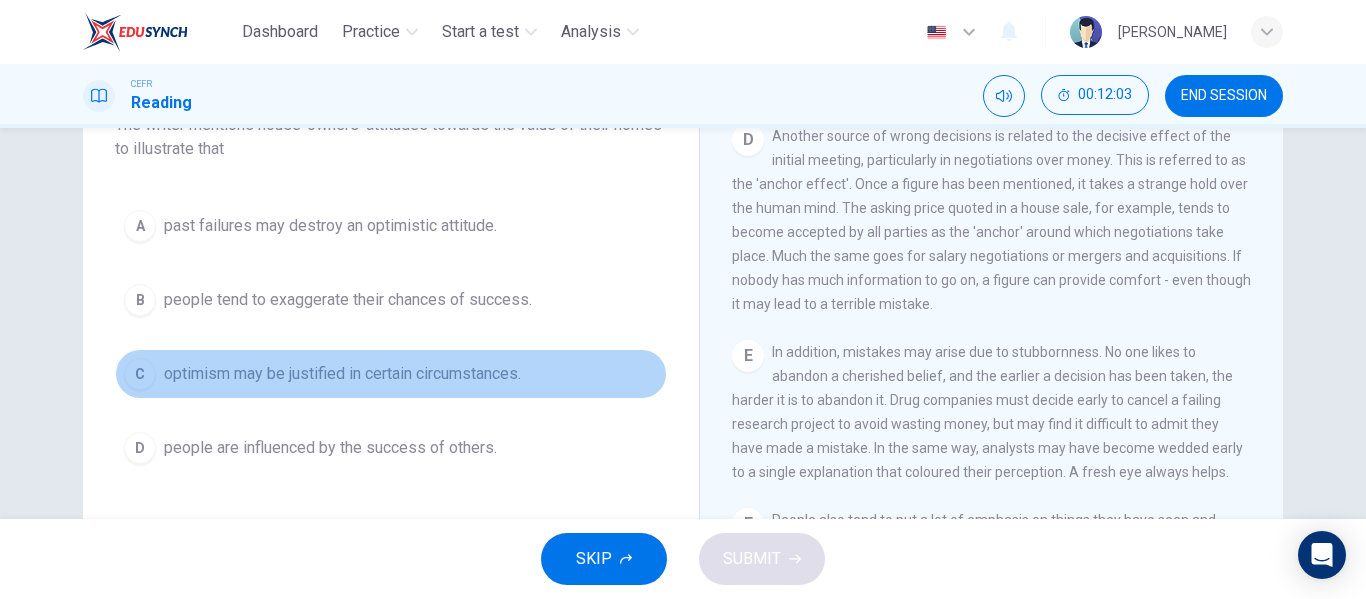 click on "optimism may be justified in certain circumstances." at bounding box center [342, 374] 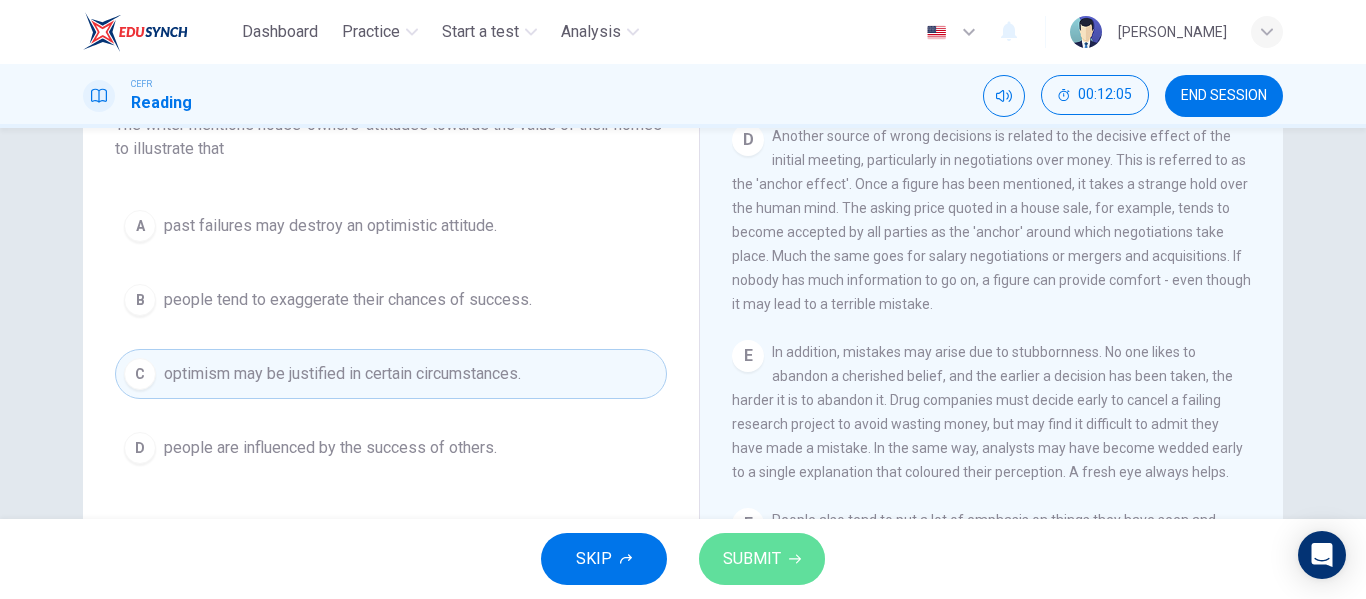 click on "SUBMIT" at bounding box center (752, 559) 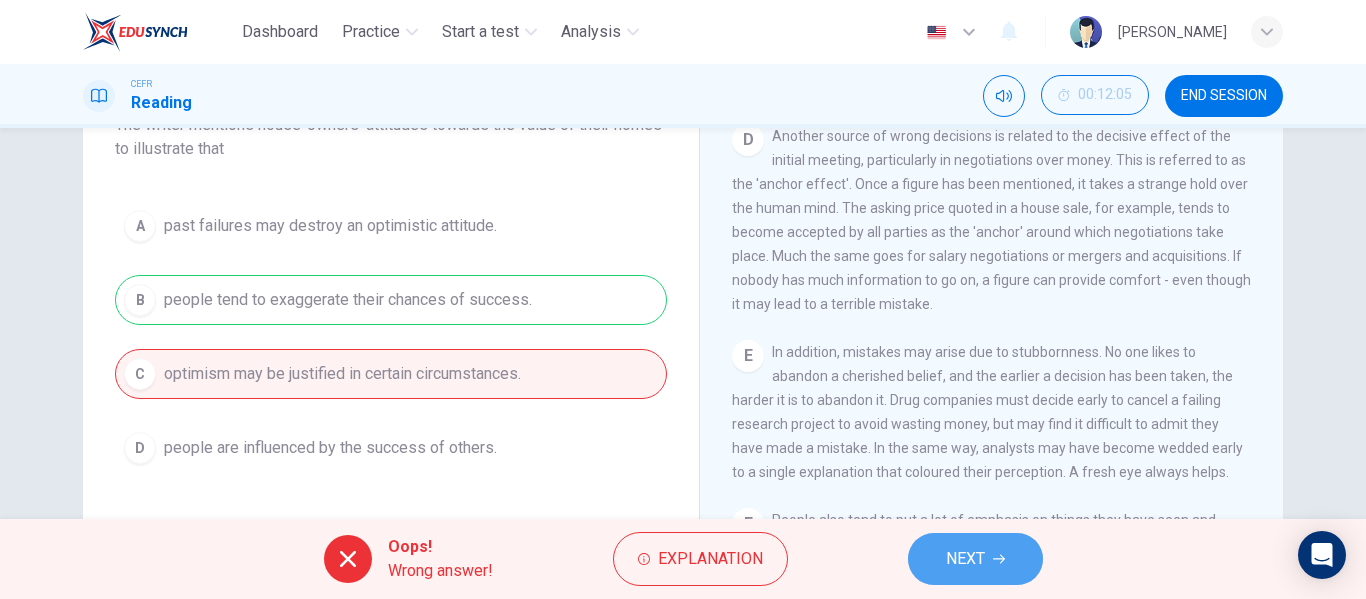 click on "NEXT" at bounding box center (975, 559) 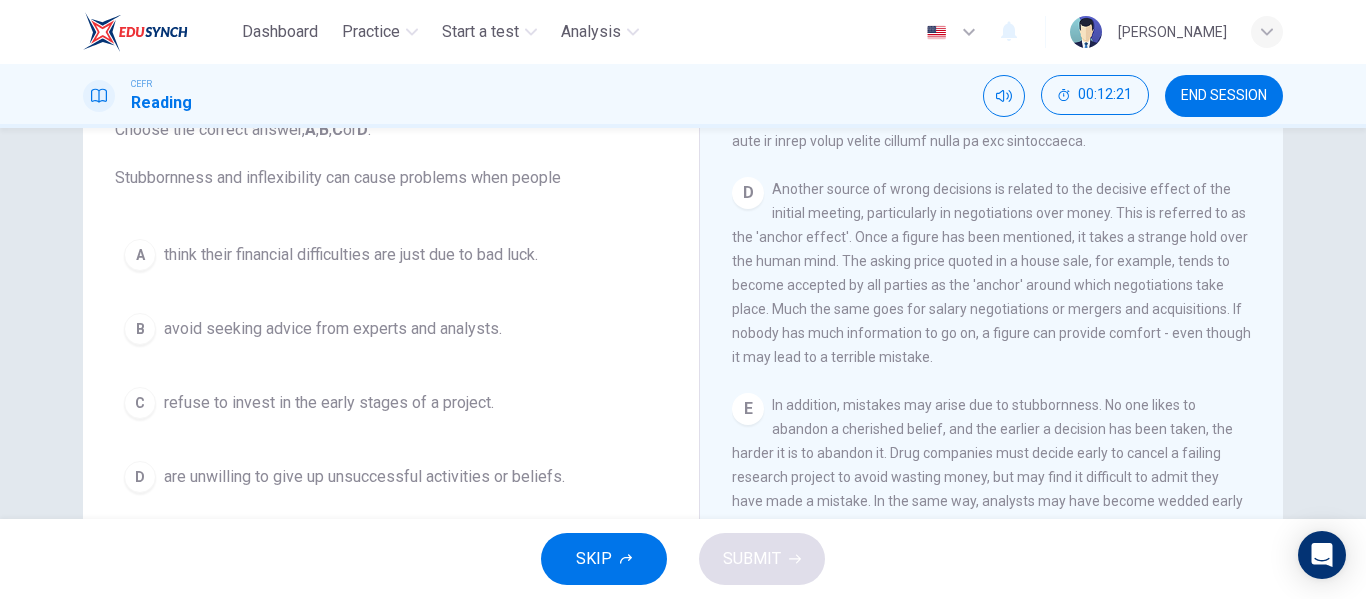 scroll, scrollTop: 115, scrollLeft: 0, axis: vertical 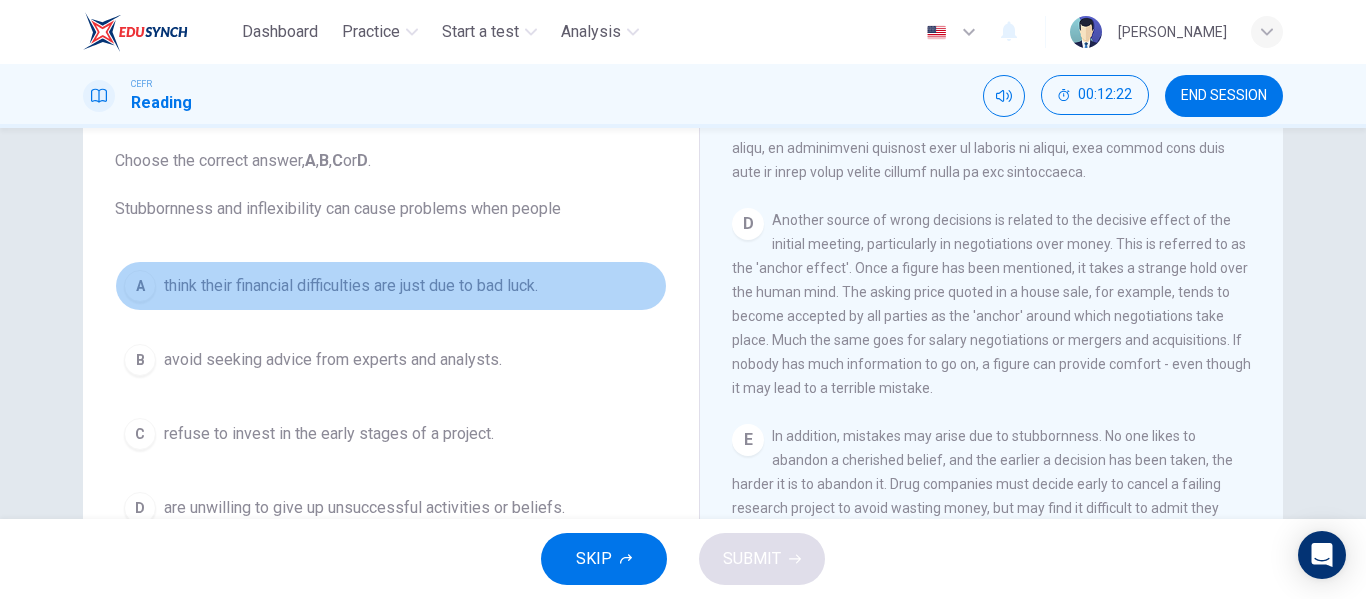 click on "A think their financial difficulties are just due to bad luck." at bounding box center (391, 286) 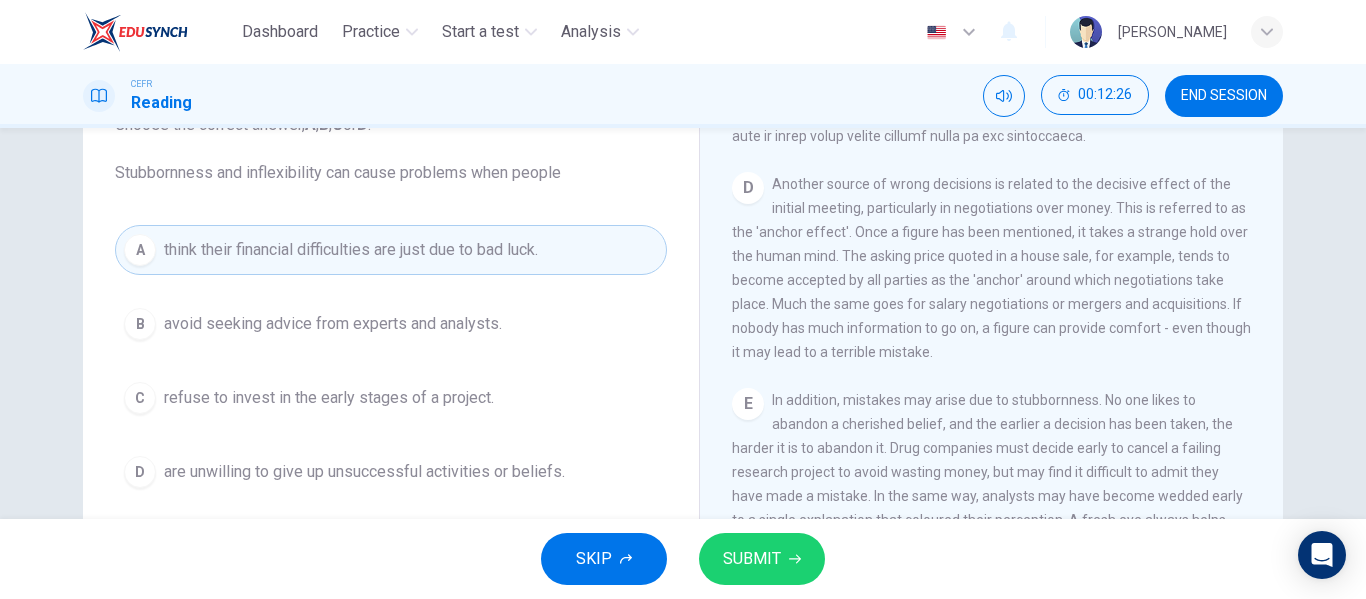scroll, scrollTop: 161, scrollLeft: 0, axis: vertical 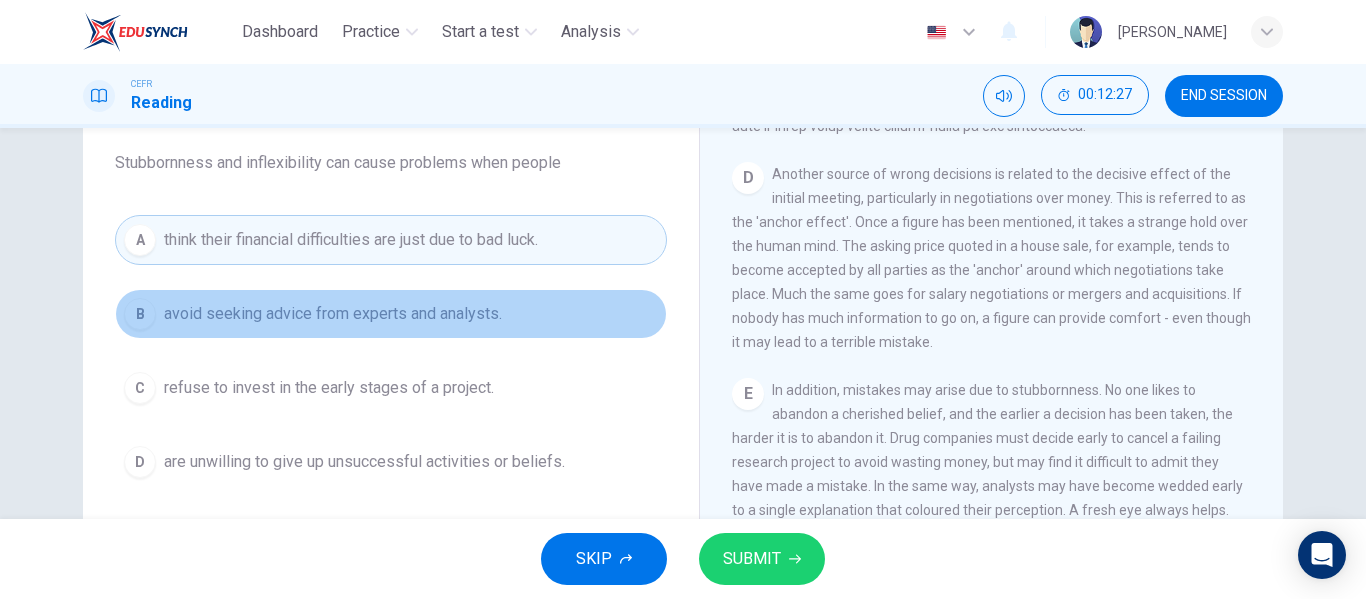 click on "B avoid seeking advice from experts and analysts." at bounding box center [391, 314] 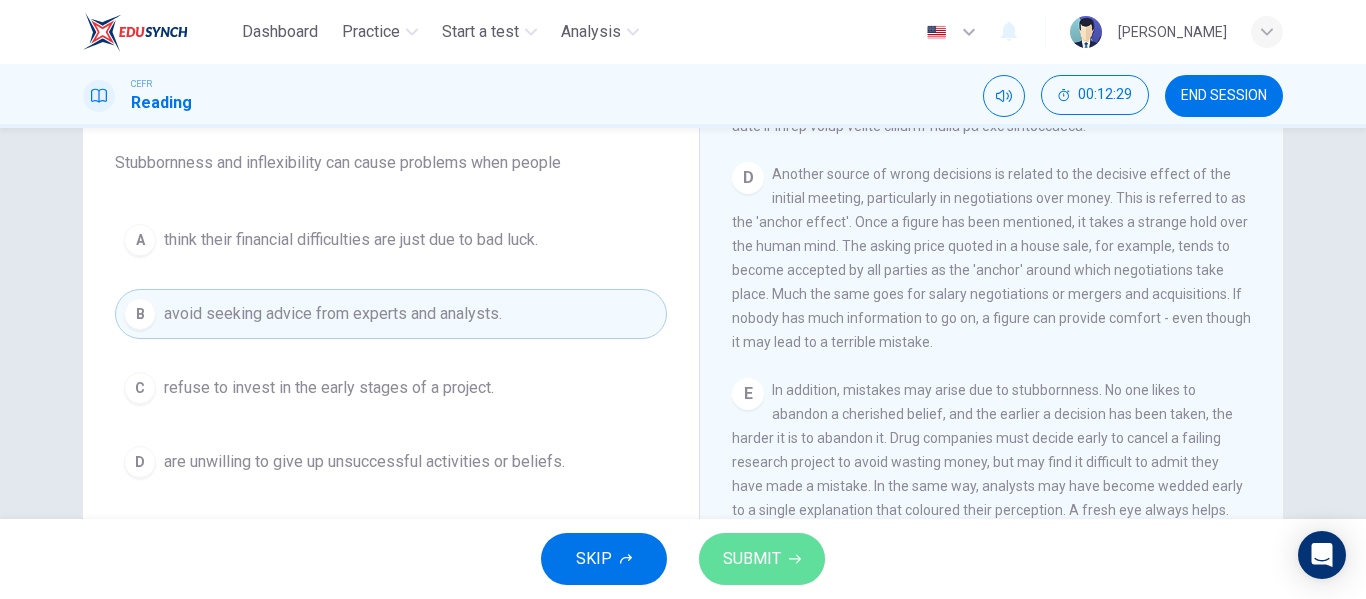 click on "SUBMIT" at bounding box center [752, 559] 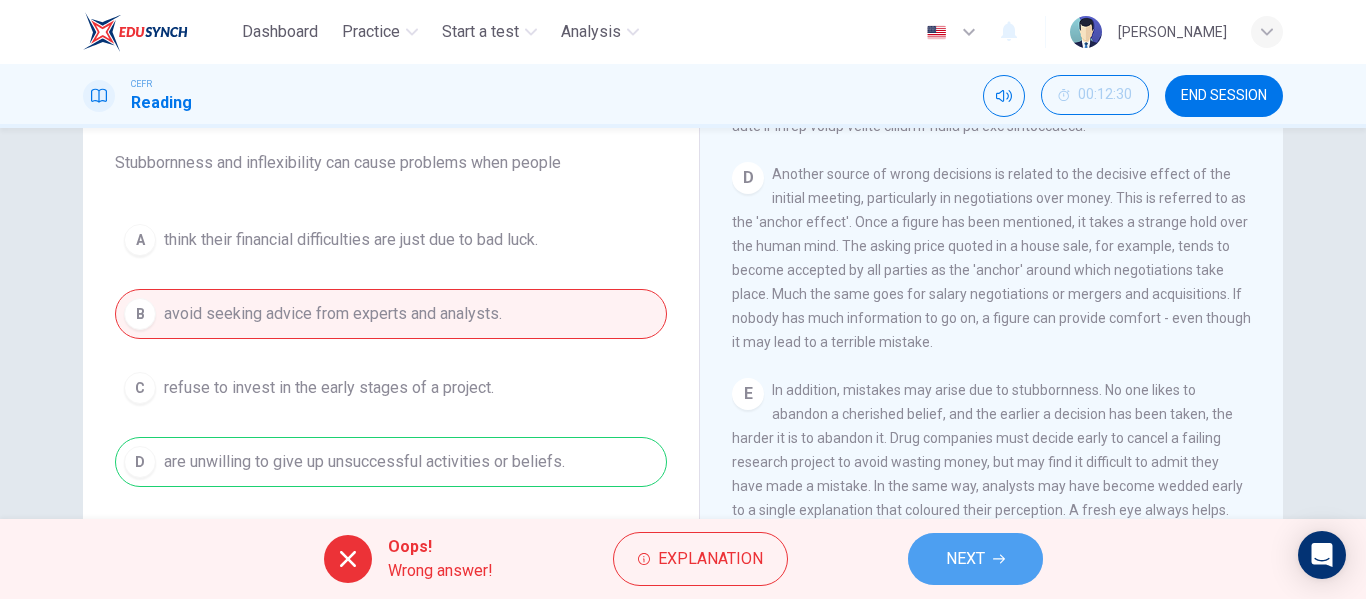 click on "NEXT" at bounding box center [975, 559] 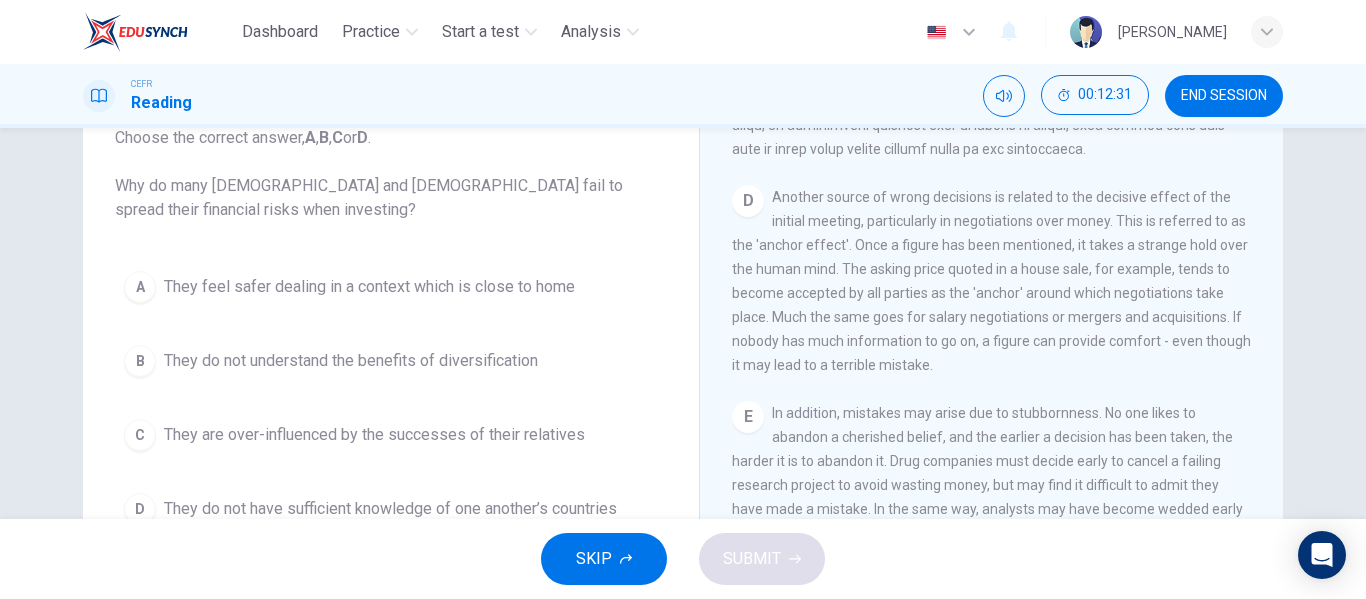 scroll, scrollTop: 140, scrollLeft: 0, axis: vertical 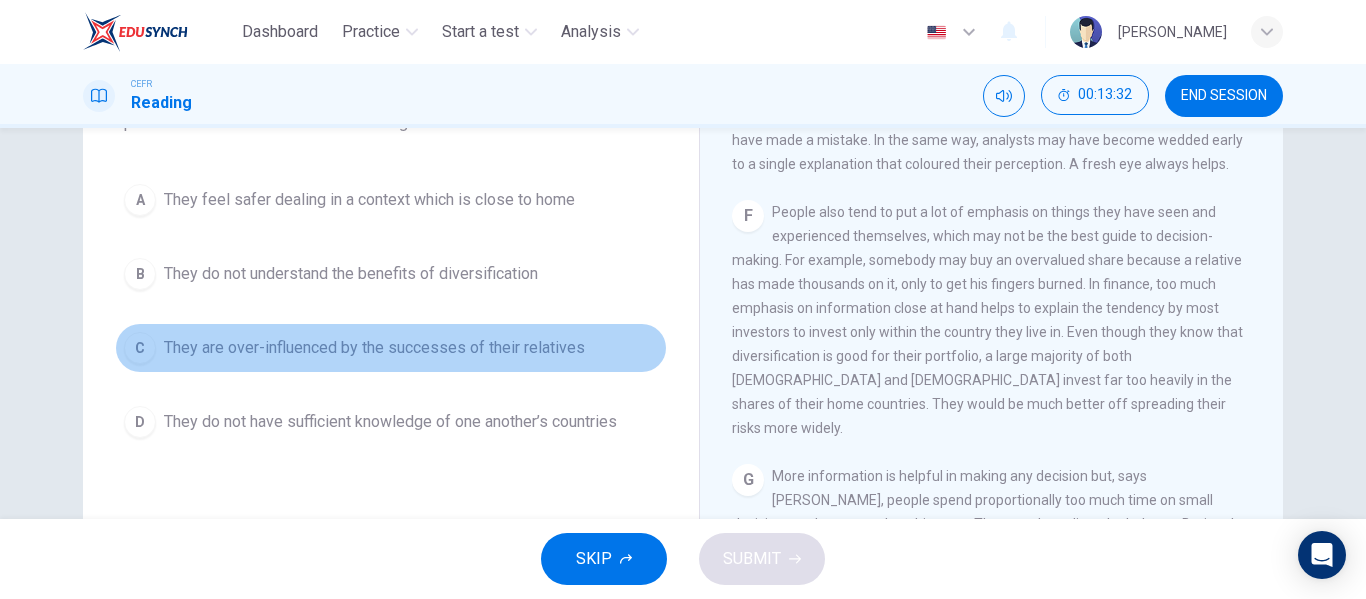 click on "C They are over-influenced by the successes of their relatives" at bounding box center [391, 348] 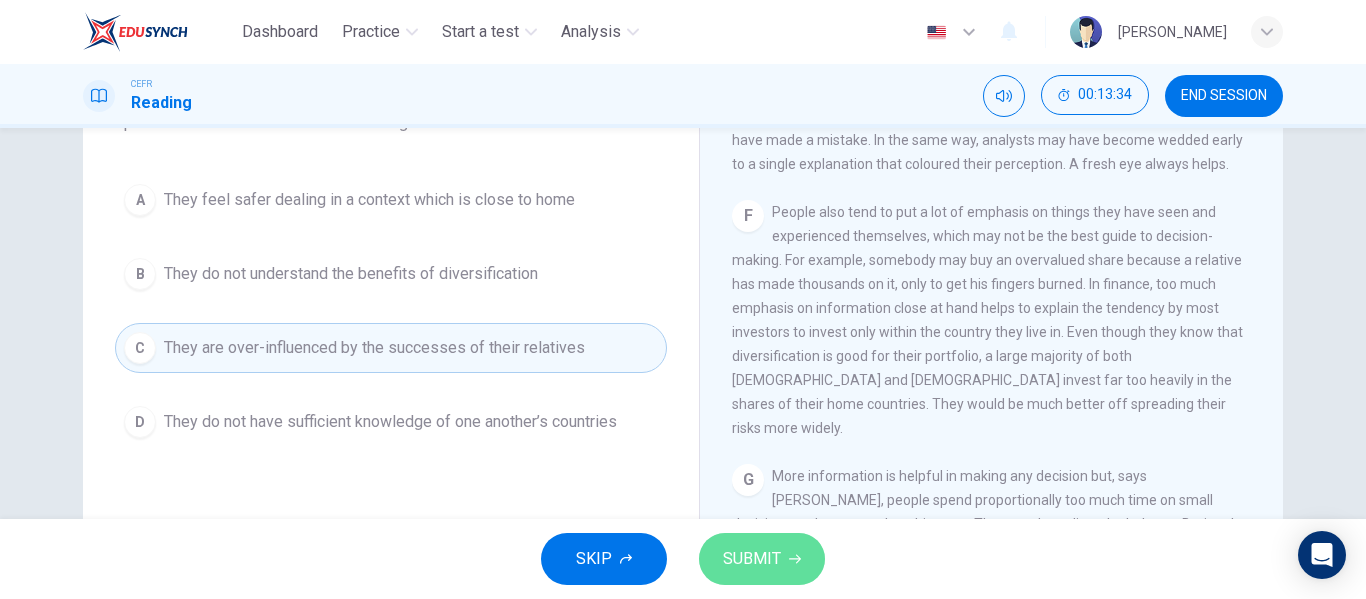 click on "SUBMIT" at bounding box center (752, 559) 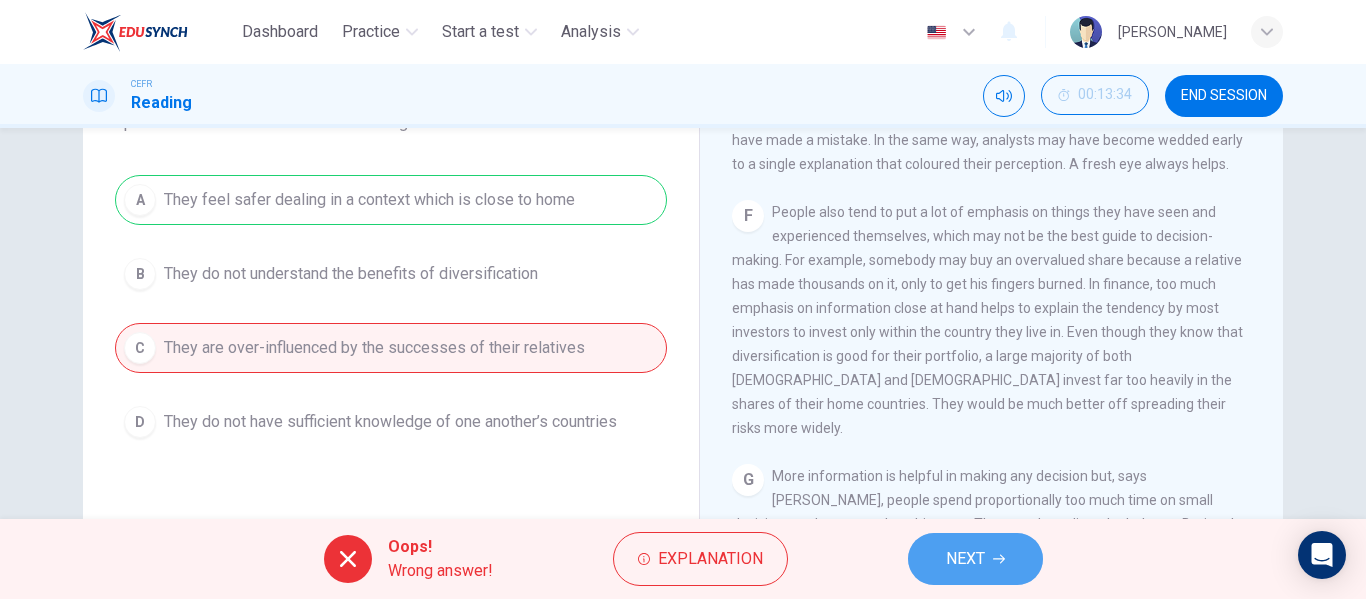 click on "NEXT" at bounding box center (965, 559) 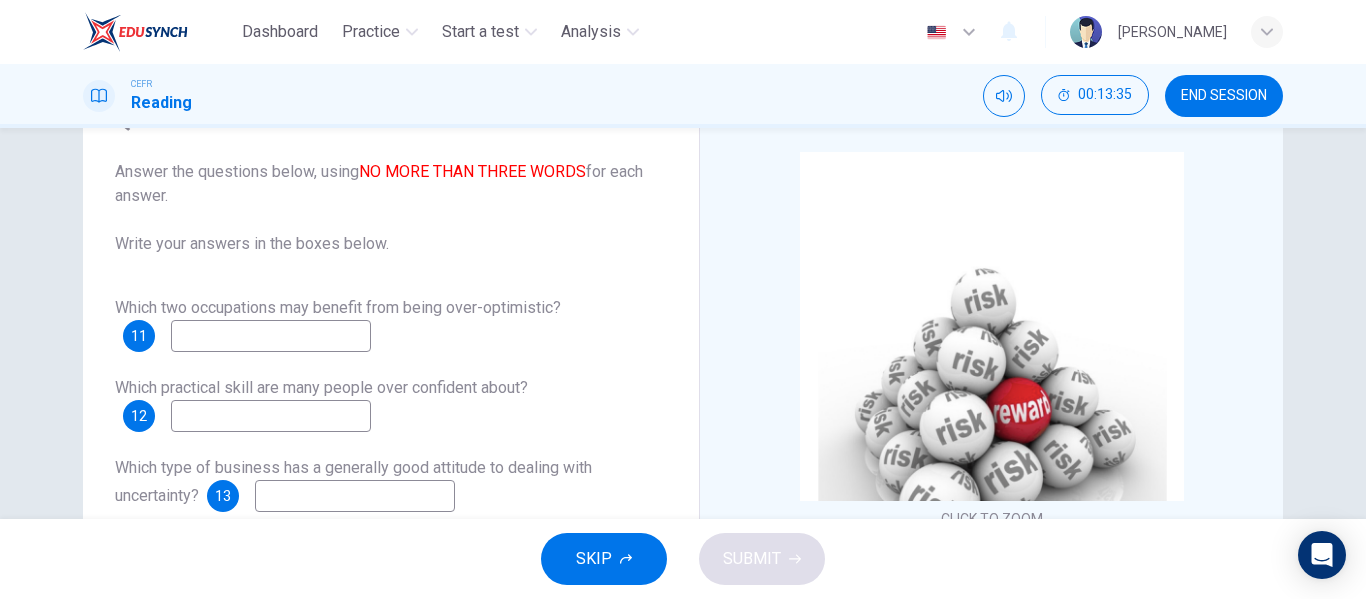 scroll, scrollTop: 103, scrollLeft: 0, axis: vertical 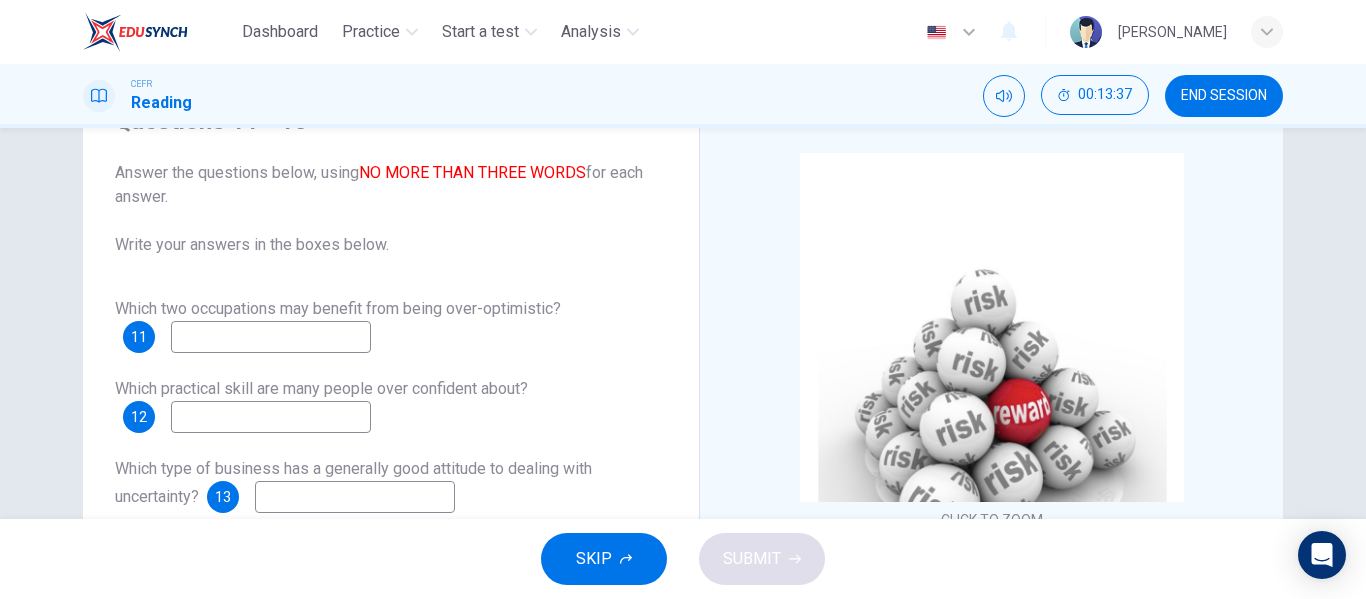 click at bounding box center (271, 337) 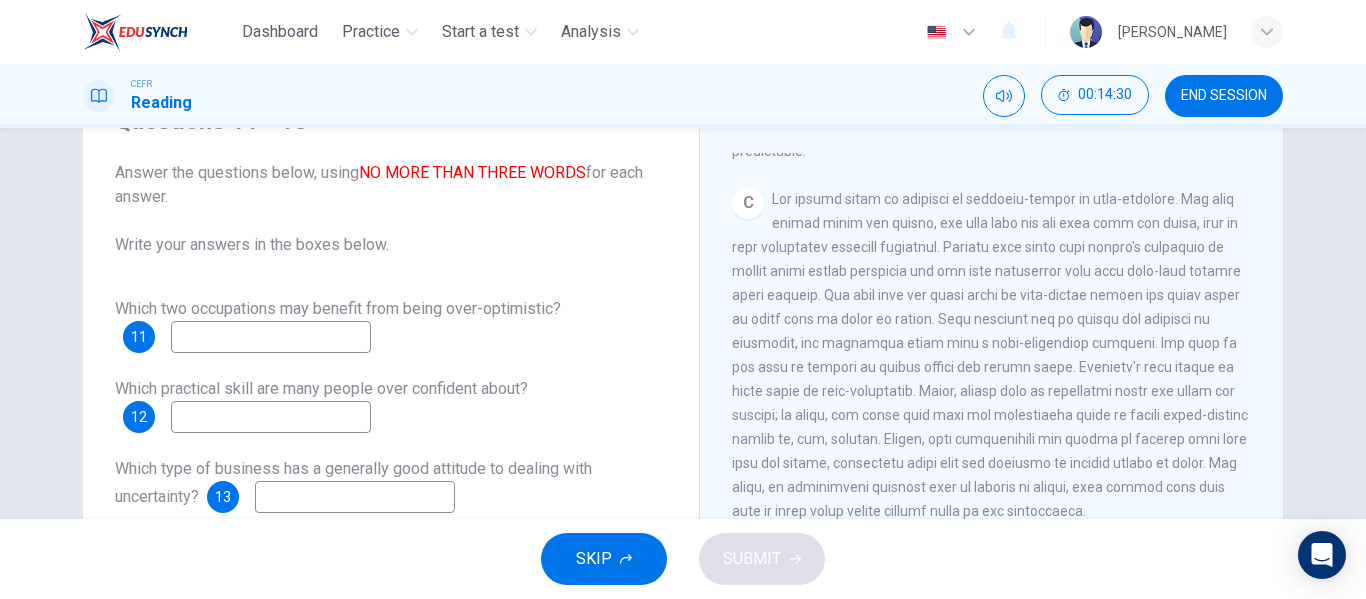 scroll, scrollTop: 841, scrollLeft: 0, axis: vertical 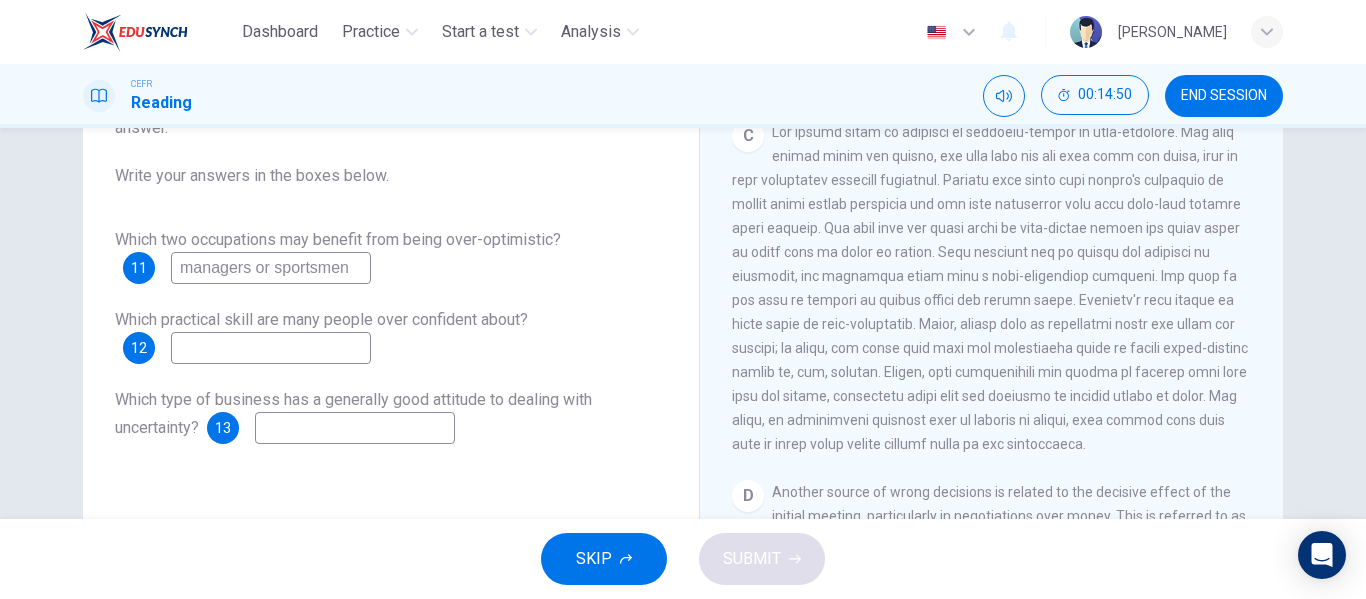 type on "managers or sportsmen" 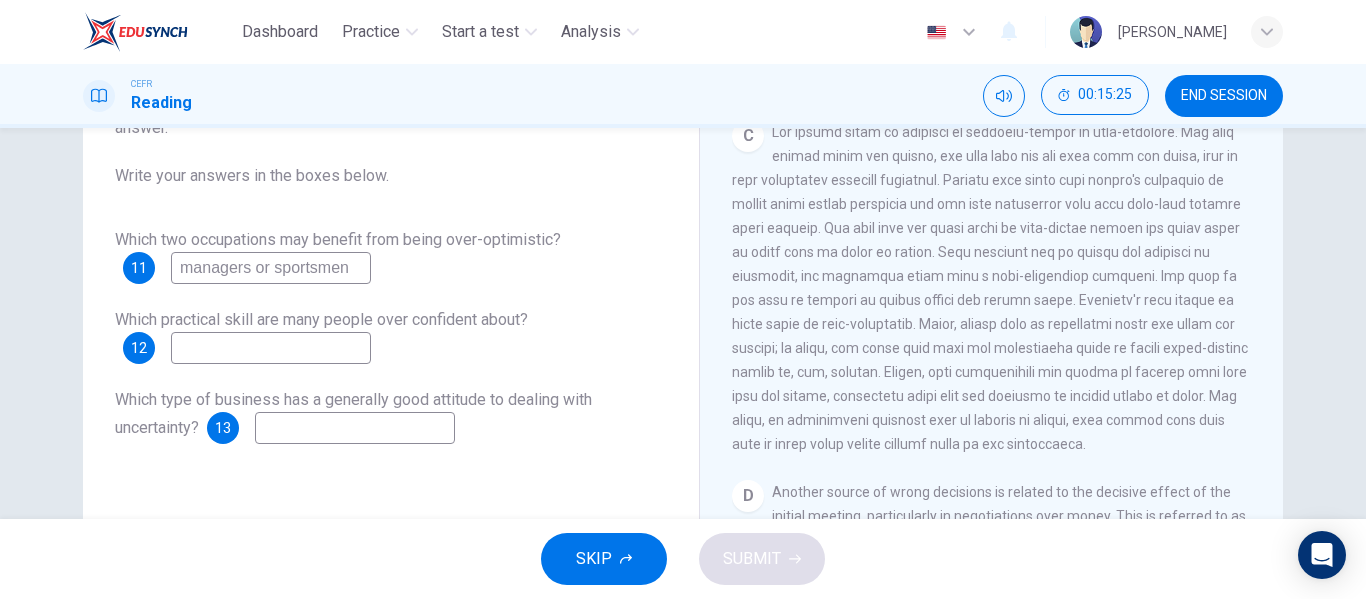 drag, startPoint x: 922, startPoint y: 353, endPoint x: 1112, endPoint y: 338, distance: 190.59119 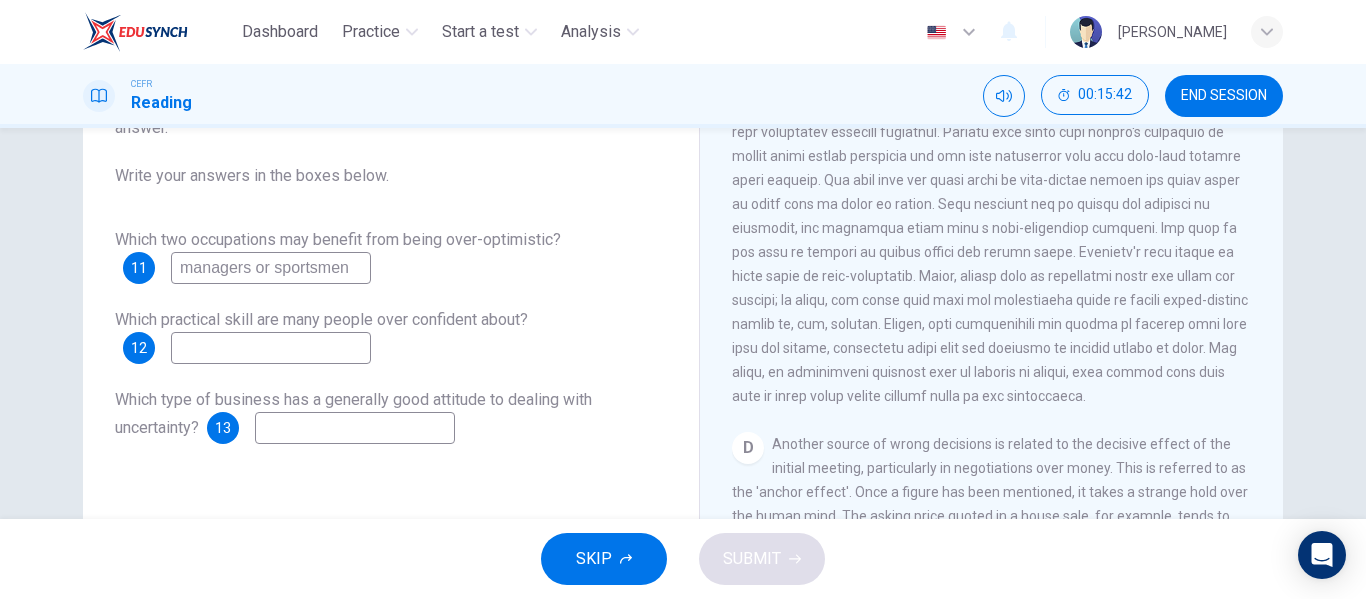 scroll, scrollTop: 888, scrollLeft: 0, axis: vertical 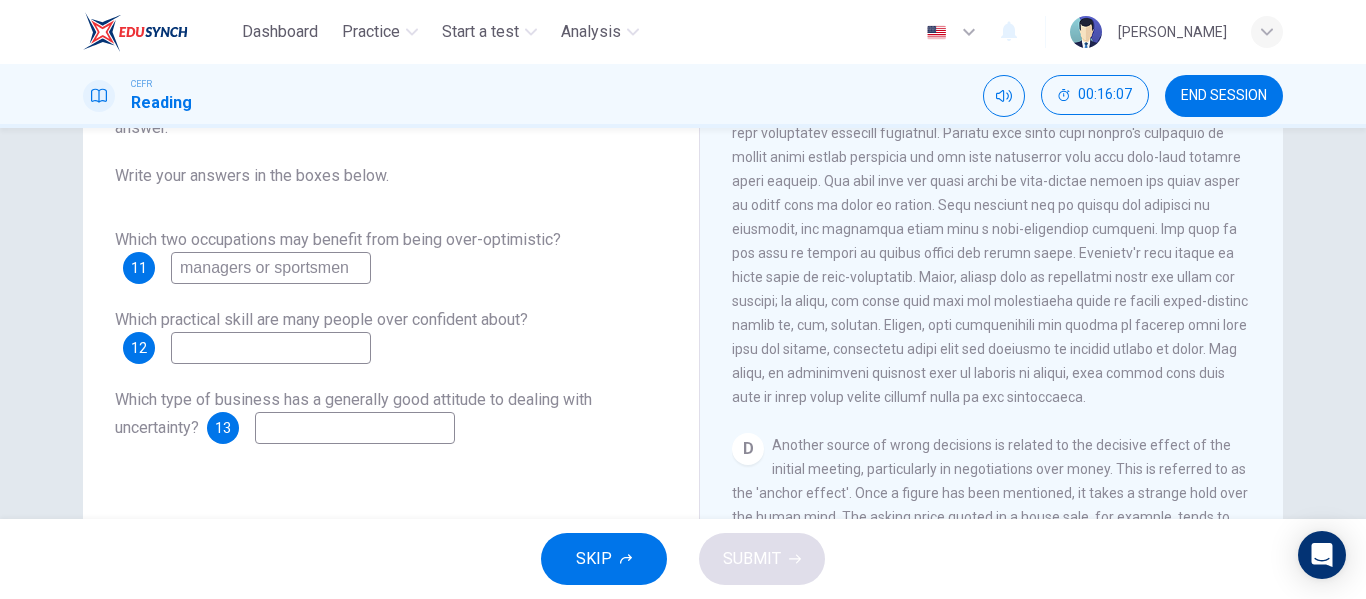 click at bounding box center (271, 348) 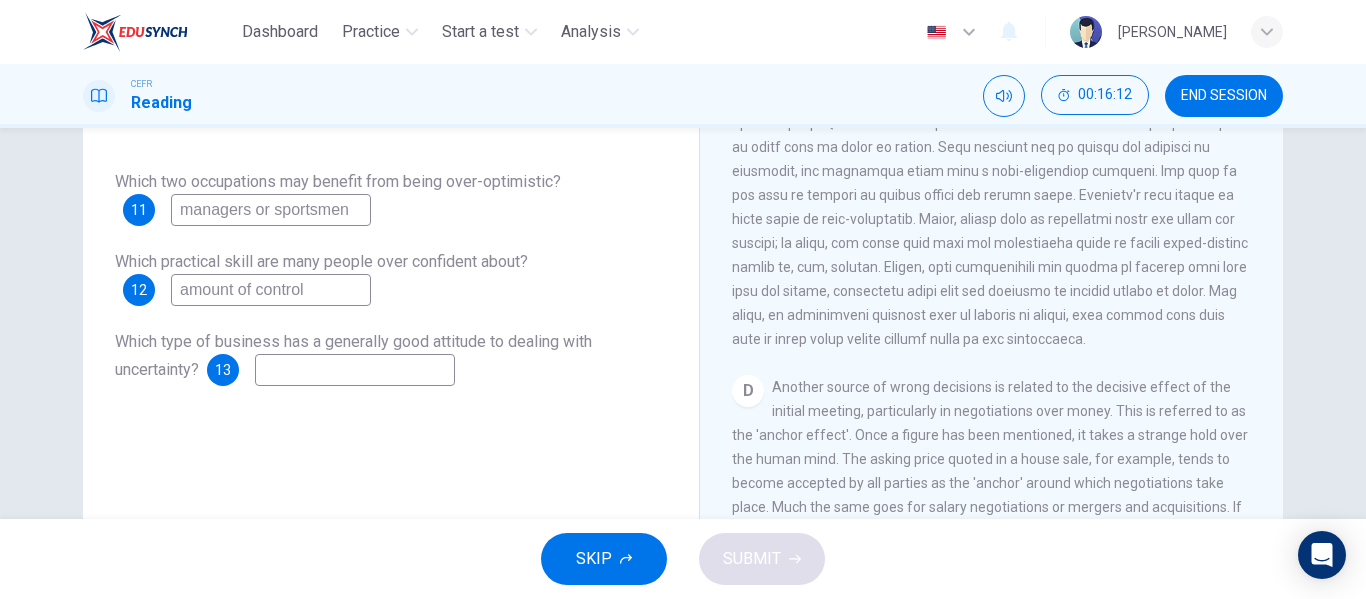 scroll, scrollTop: 231, scrollLeft: 0, axis: vertical 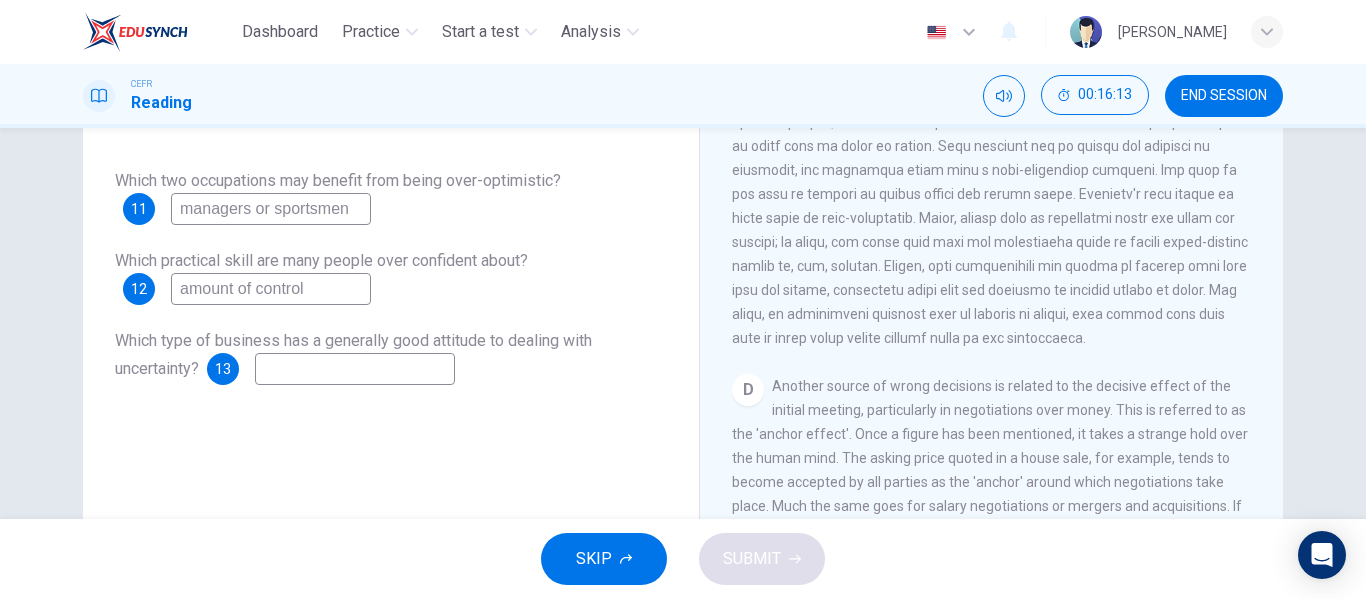 type on "amount of control" 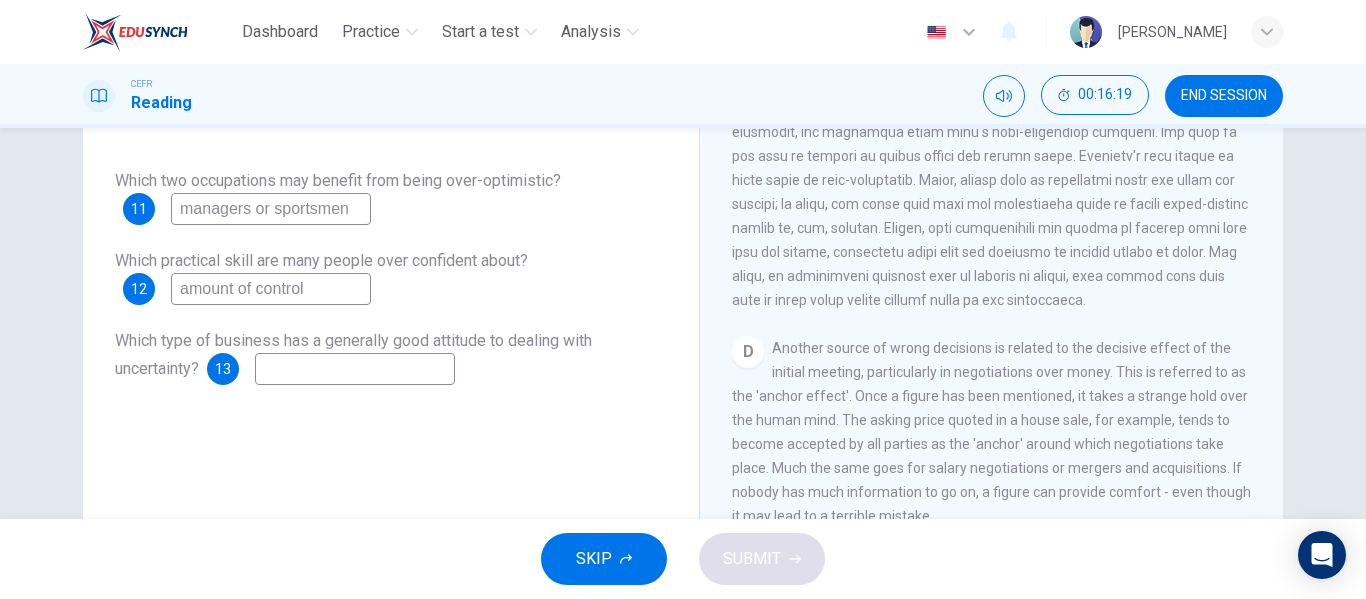 scroll, scrollTop: 929, scrollLeft: 0, axis: vertical 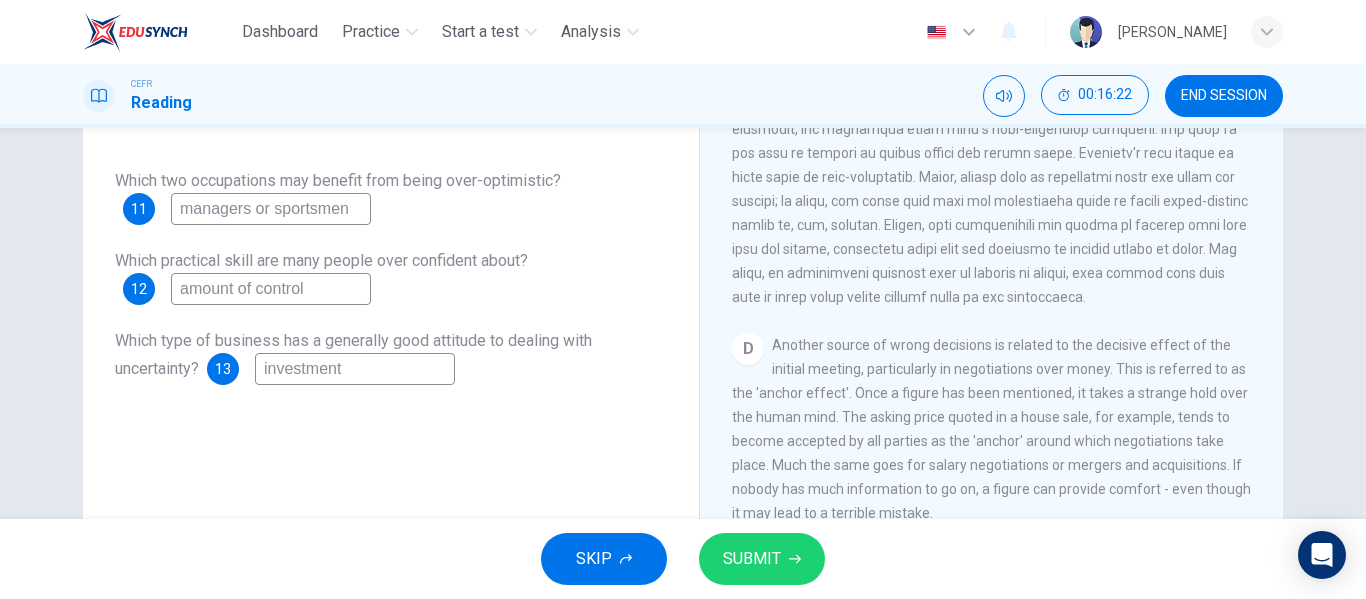 type on "investment" 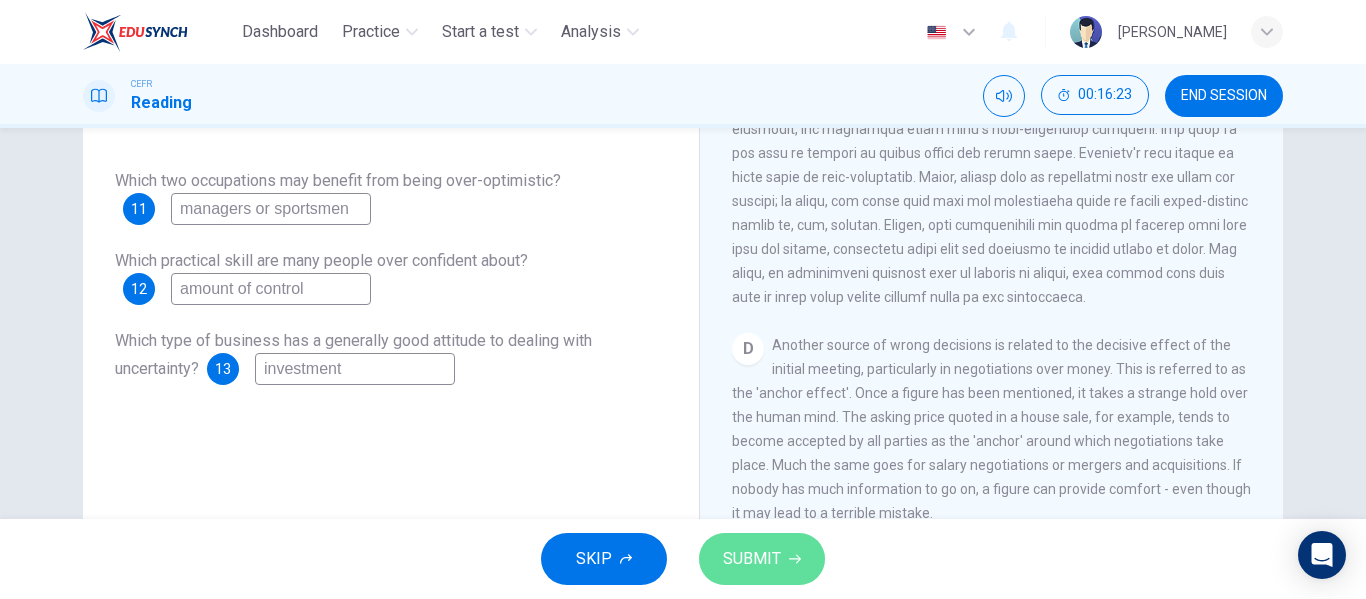 click on "SUBMIT" at bounding box center [752, 559] 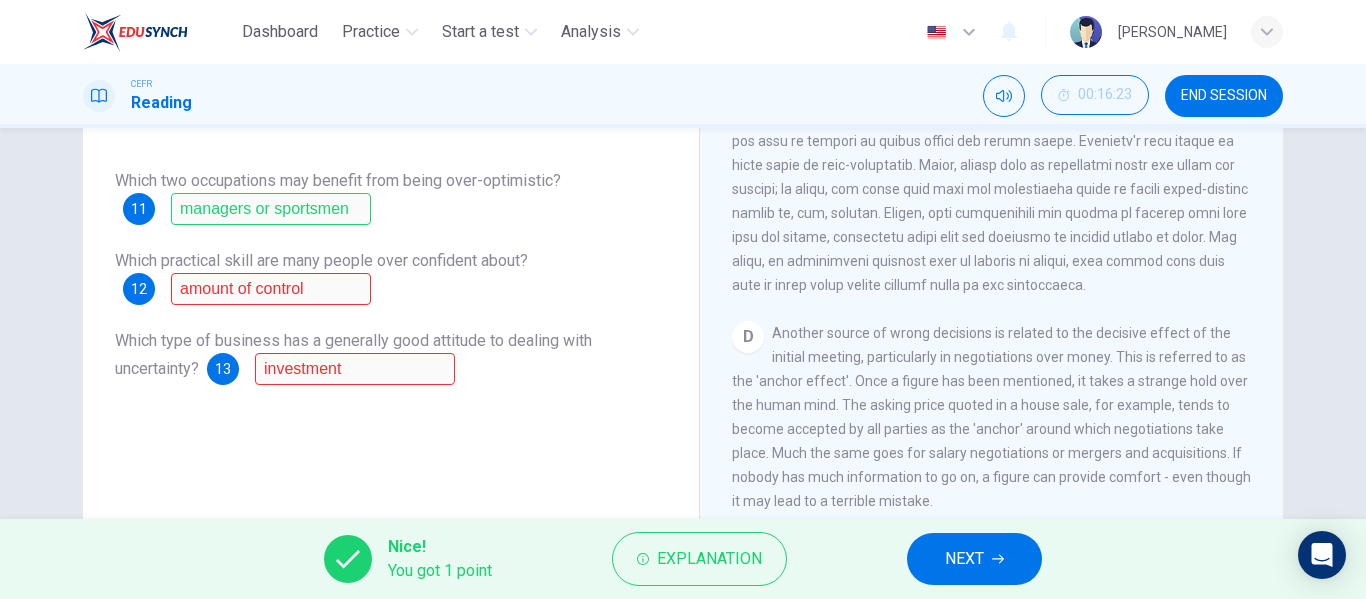 scroll, scrollTop: 950, scrollLeft: 0, axis: vertical 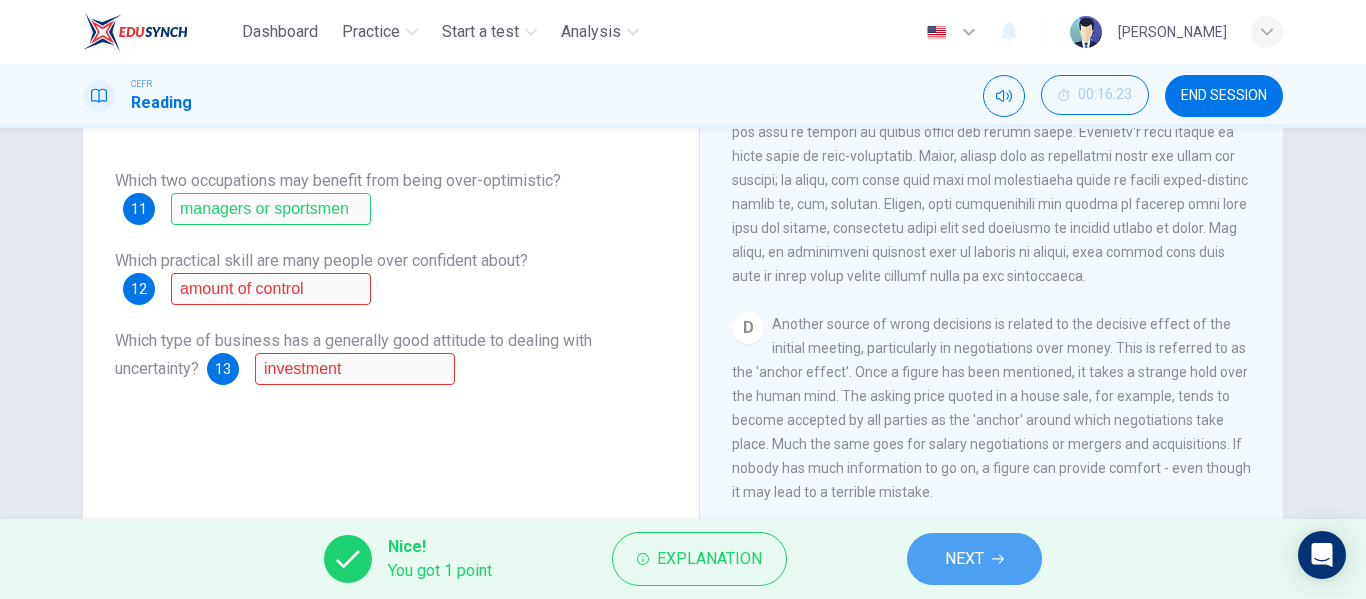 click on "NEXT" at bounding box center (974, 559) 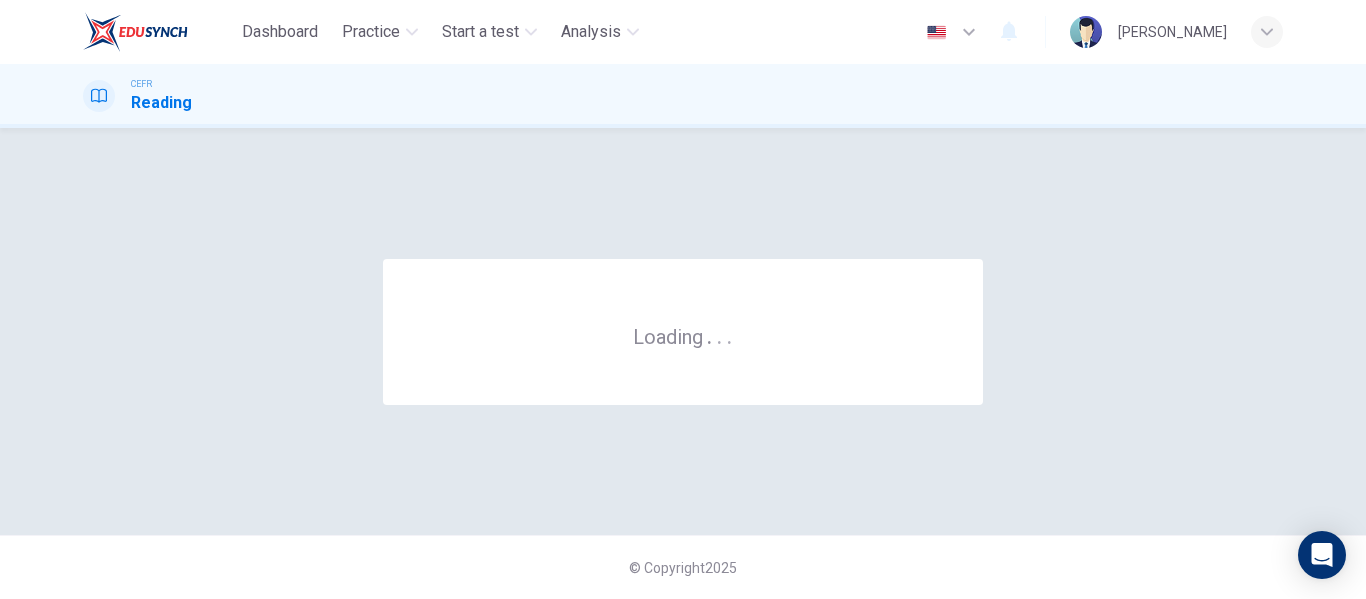 scroll, scrollTop: 0, scrollLeft: 0, axis: both 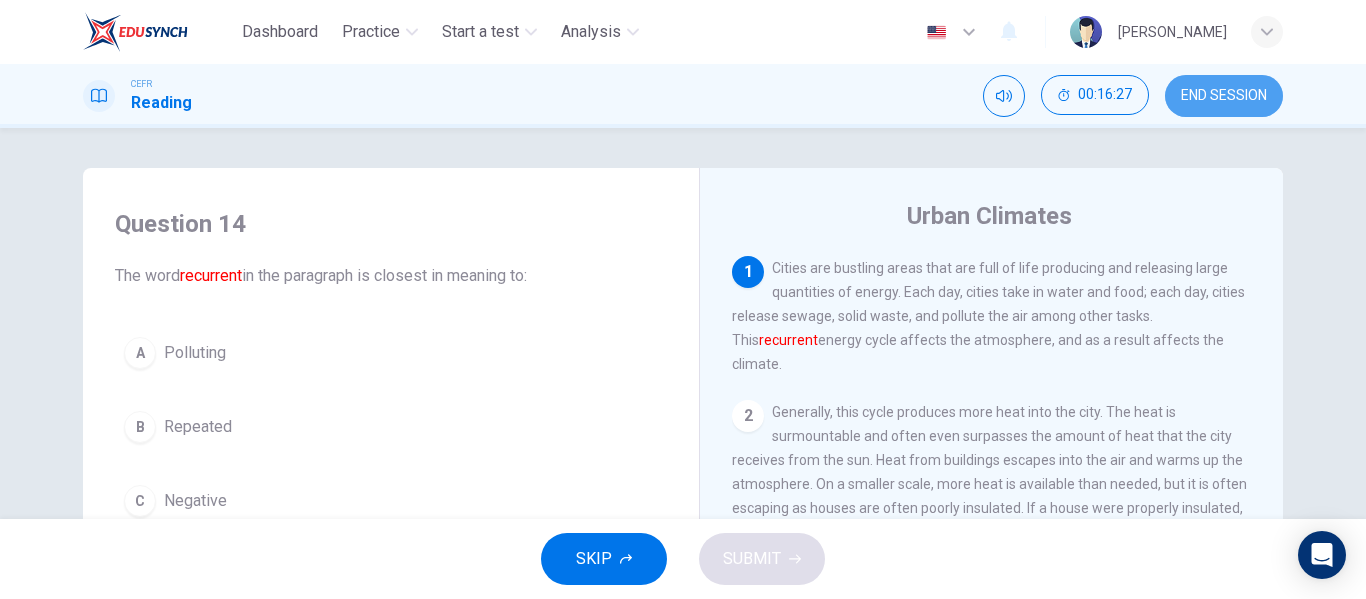 click on "END SESSION" at bounding box center (1224, 96) 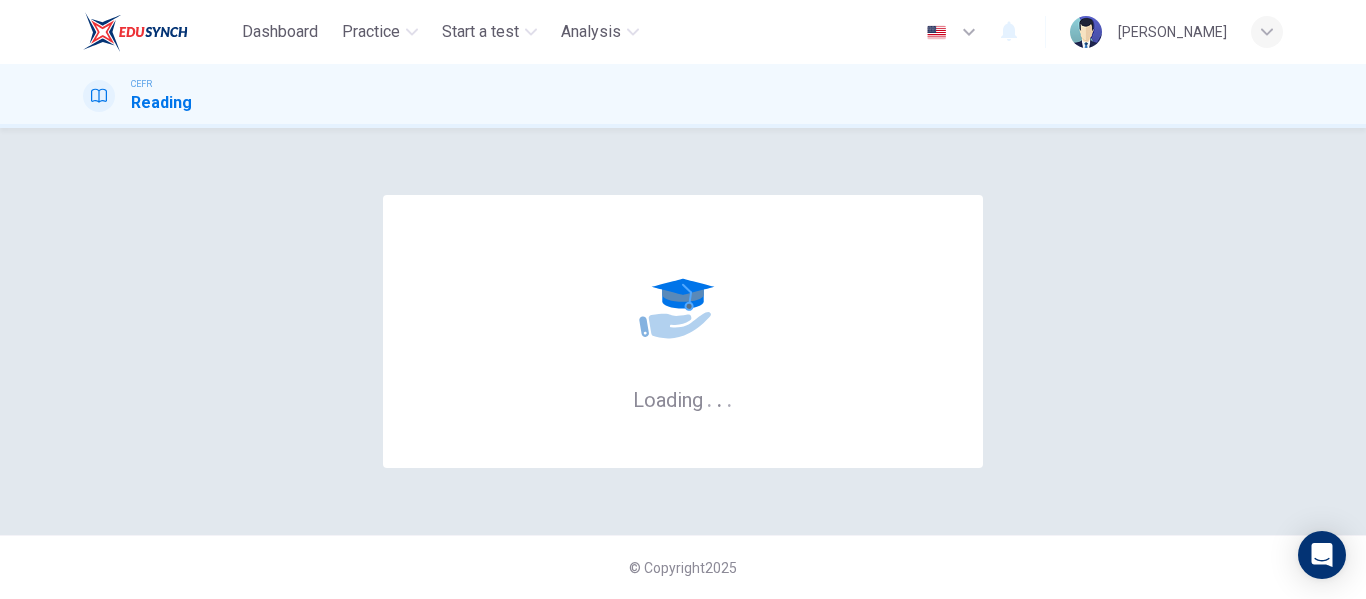 scroll, scrollTop: 0, scrollLeft: 0, axis: both 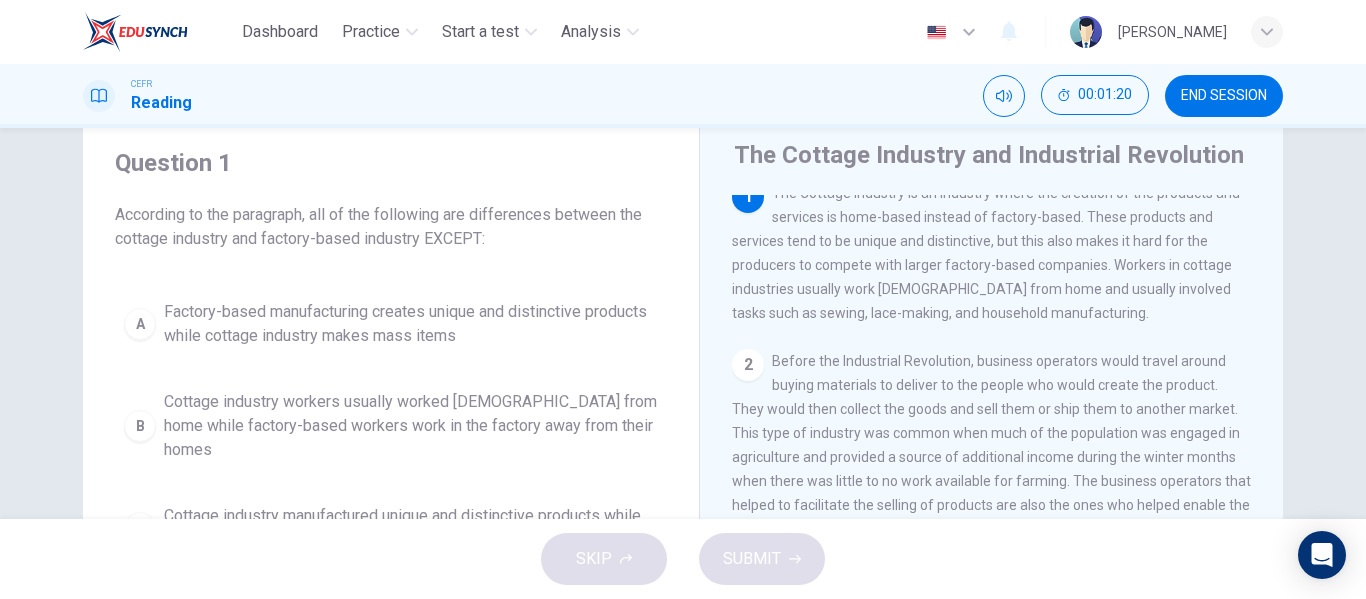 click on "Factory-based manufacturing creates unique and distinctive products while cottage industry makes mass items" at bounding box center [411, 324] 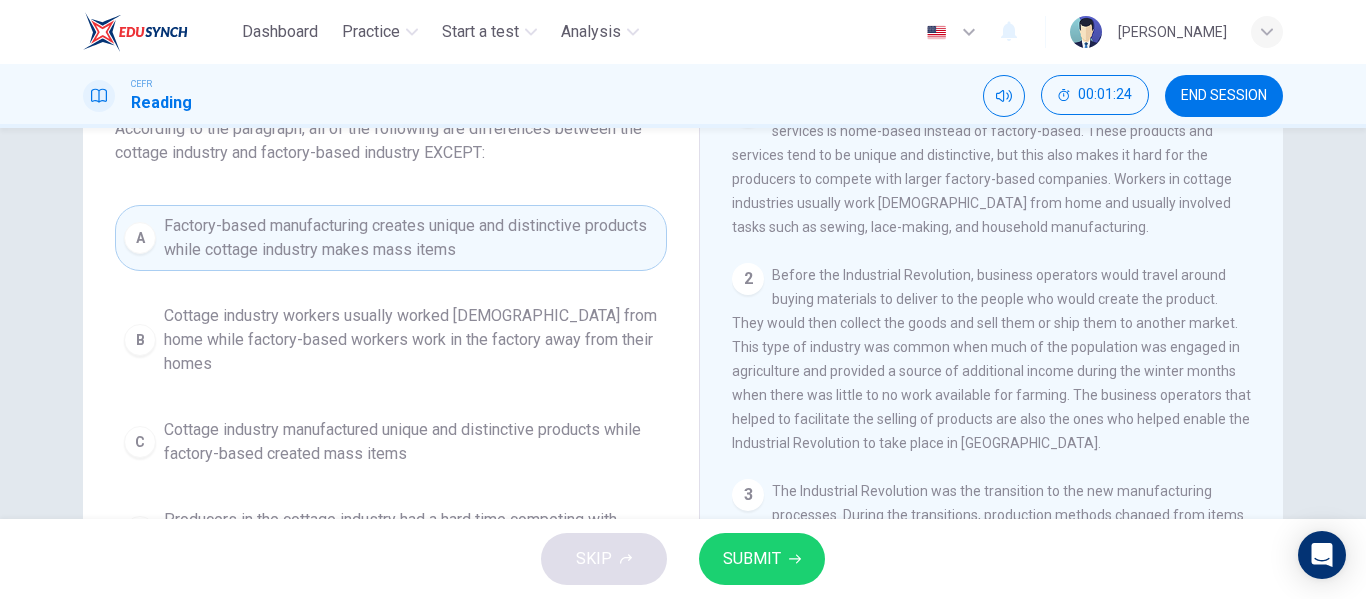 scroll, scrollTop: 159, scrollLeft: 0, axis: vertical 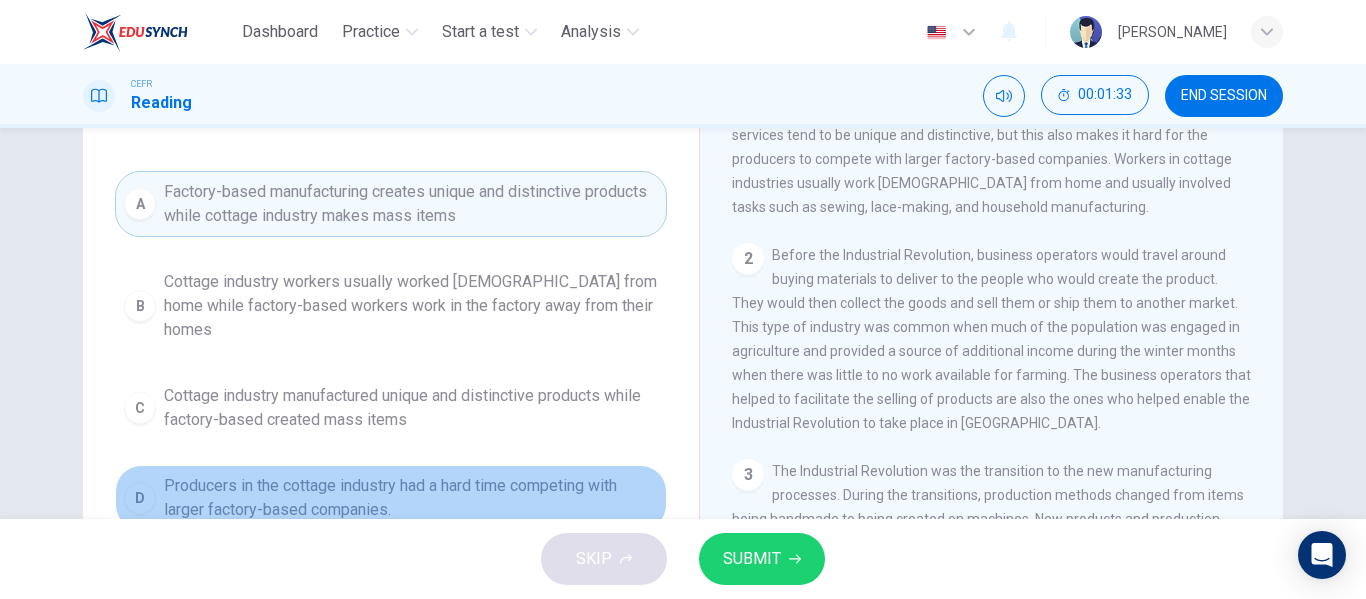 click on "Producers in the cottage industry had a hard time competing with larger factory-based companies." at bounding box center (411, 498) 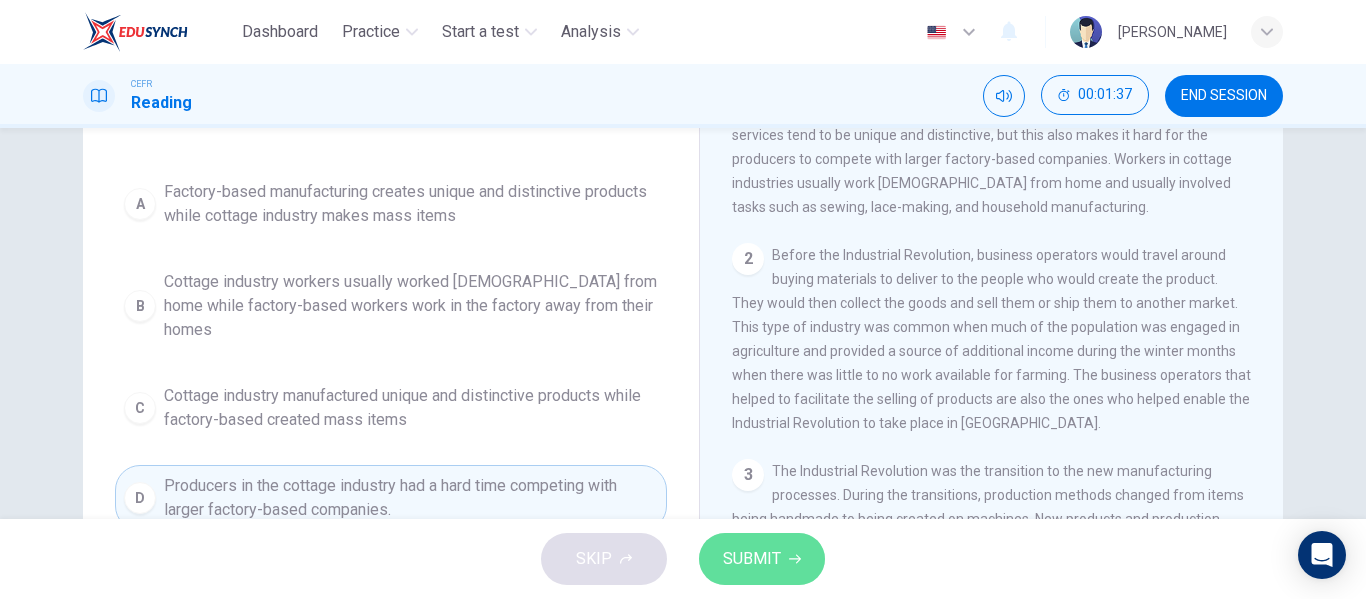 click on "SUBMIT" at bounding box center (752, 559) 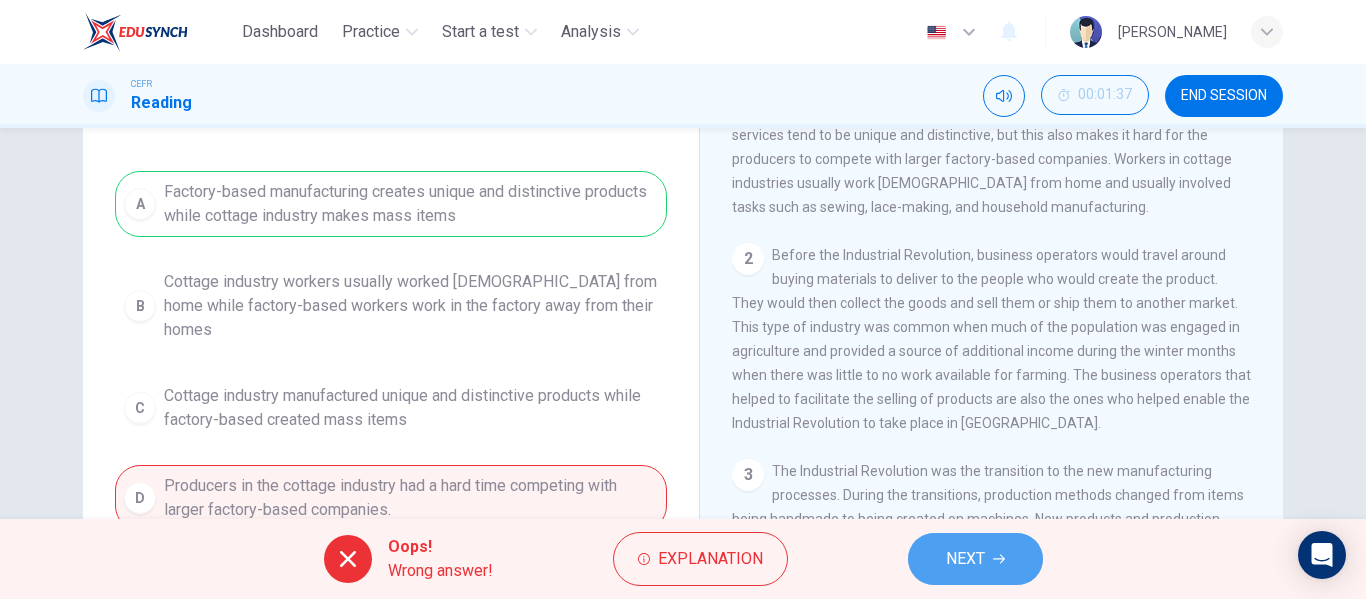 click on "NEXT" at bounding box center (975, 559) 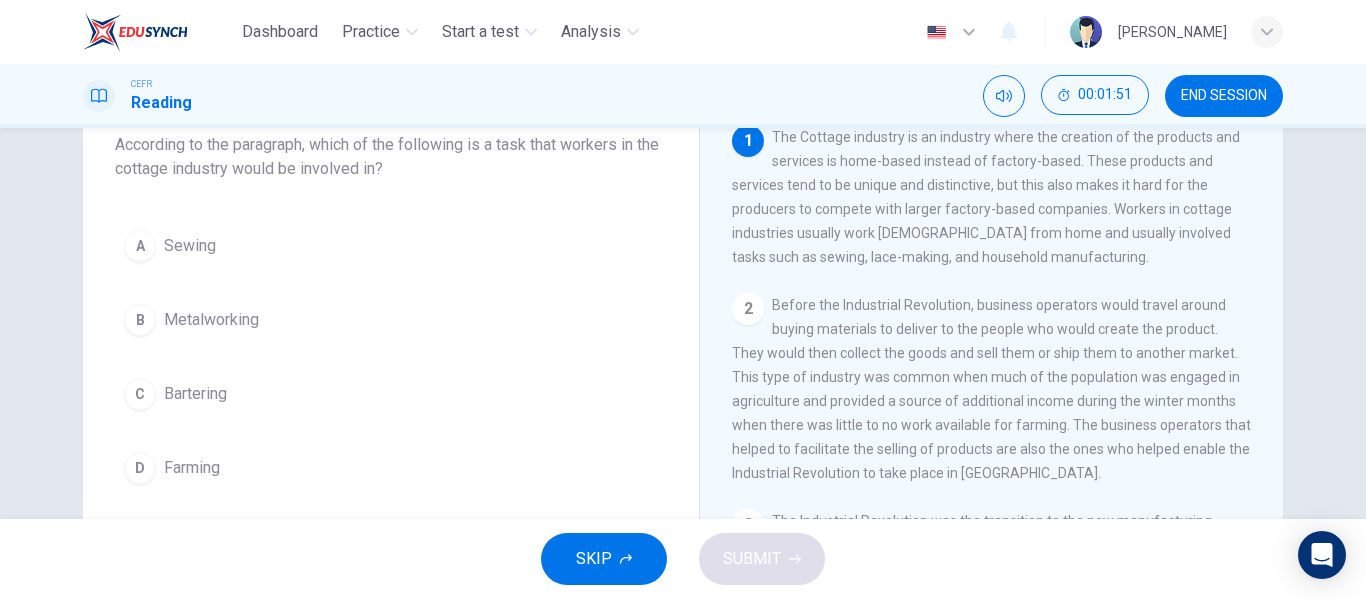 scroll, scrollTop: 132, scrollLeft: 0, axis: vertical 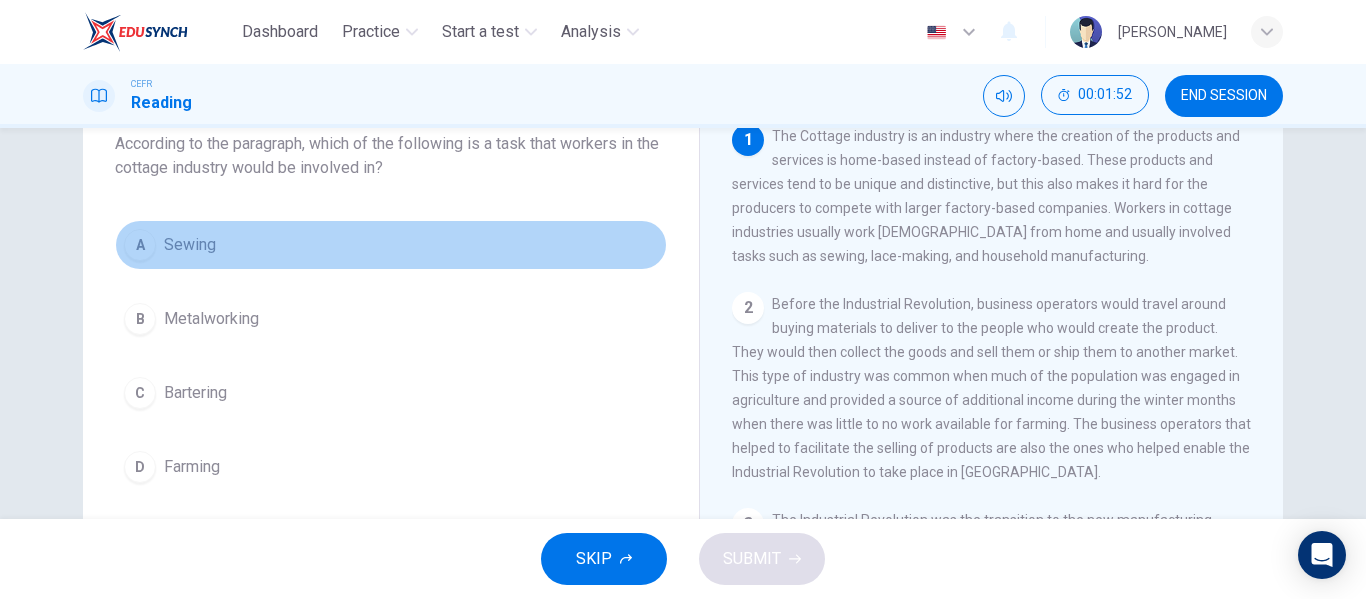 click on "A Sewing" at bounding box center [391, 245] 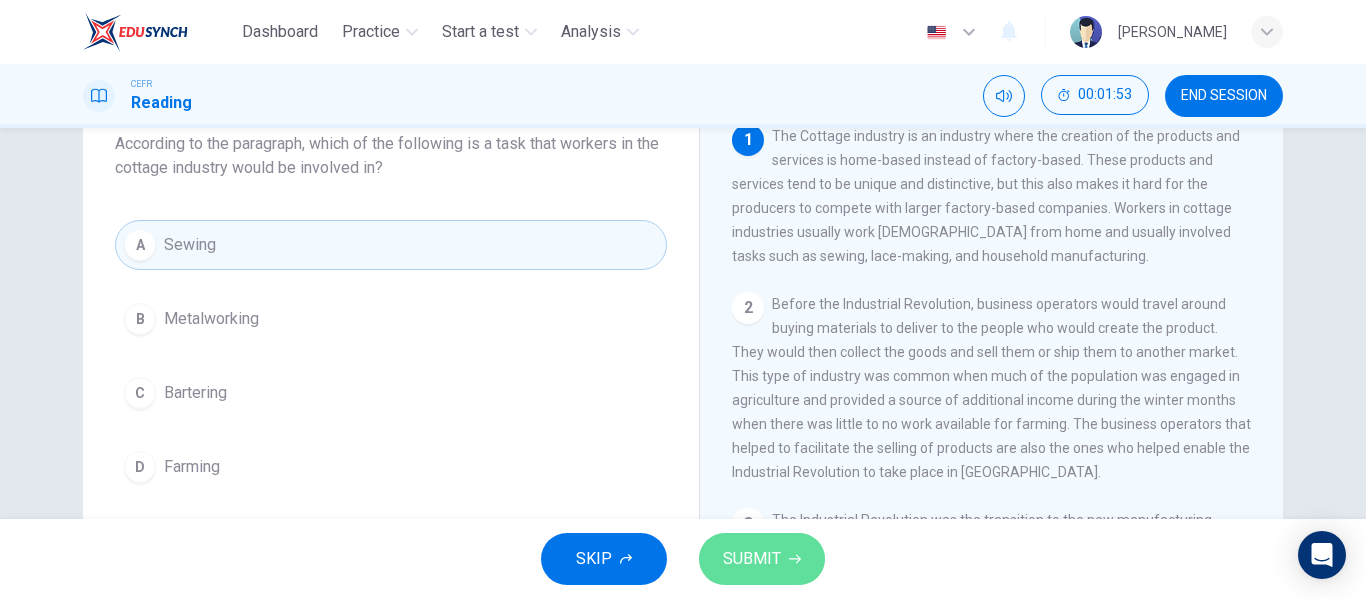 click on "SUBMIT" at bounding box center (762, 559) 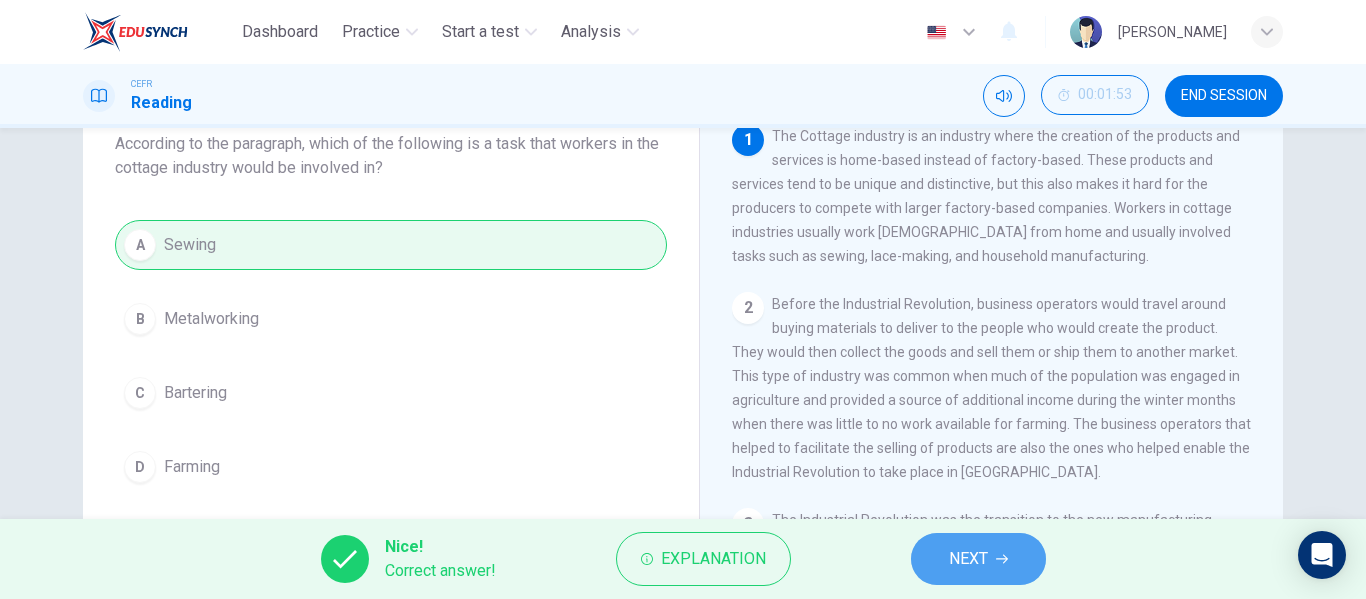 click on "NEXT" at bounding box center (968, 559) 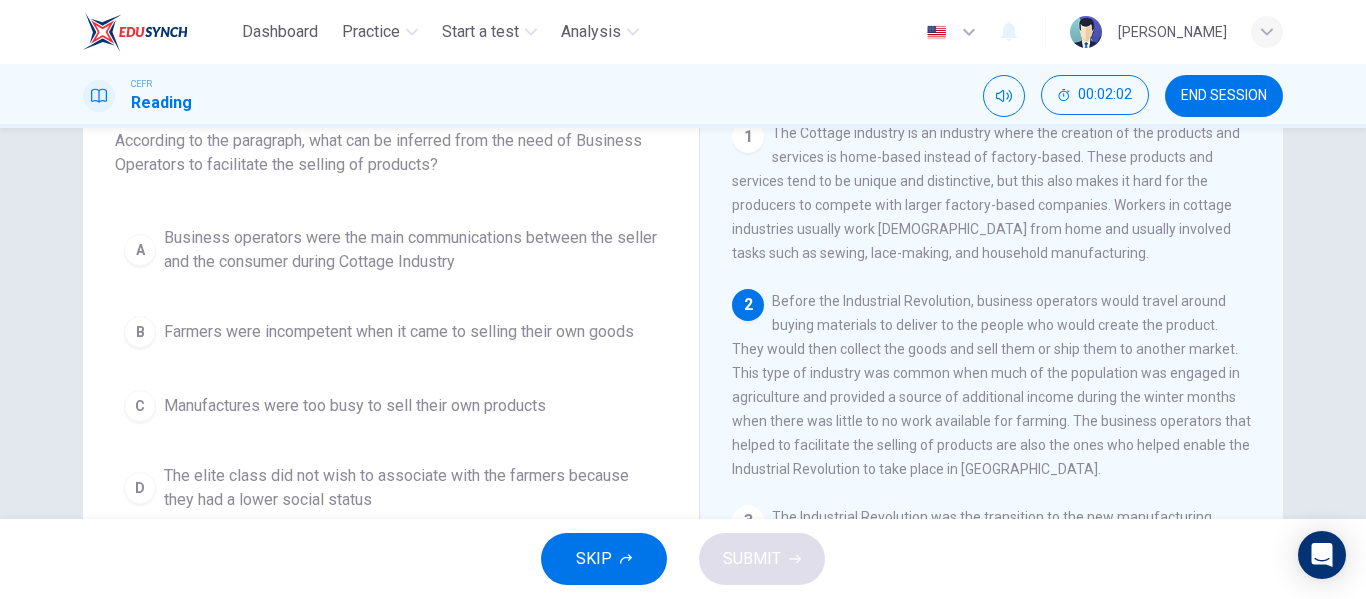 scroll, scrollTop: 136, scrollLeft: 0, axis: vertical 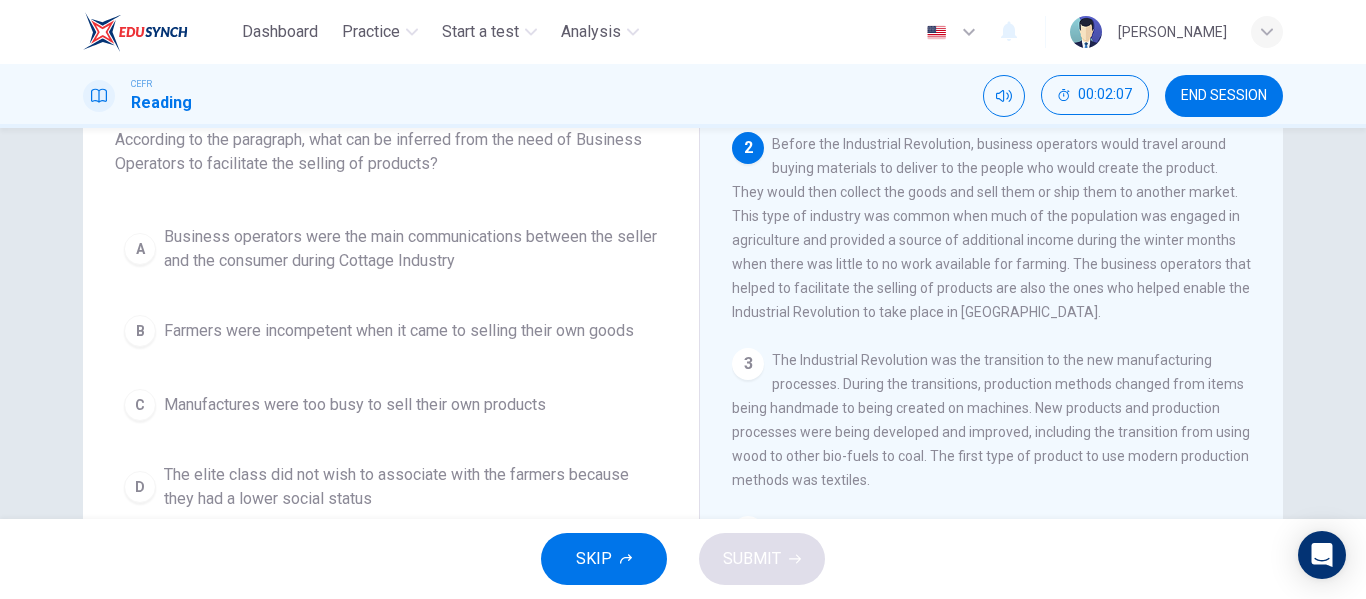 click on "1 The Cottage industry is an industry where the creation of the products and services is home-based instead of factory-based. These products and services tend to be unique and distinctive, but this also makes it hard for the producers to compete with larger factory-based companies. Workers in cottage industries usually work part time from home and usually involved tasks such as sewing, lace-making, and household manufacturing. 2 3 The Industrial Revolution was the transition to the new manufacturing processes. During the transitions, production methods changed from items being handmade to being created on machines. New products and production processes were being developed and improved, including the transition from using wood to other bio-fuels to coal. The first type of product to use modern production methods was textiles. 4 5" at bounding box center (1005, 423) 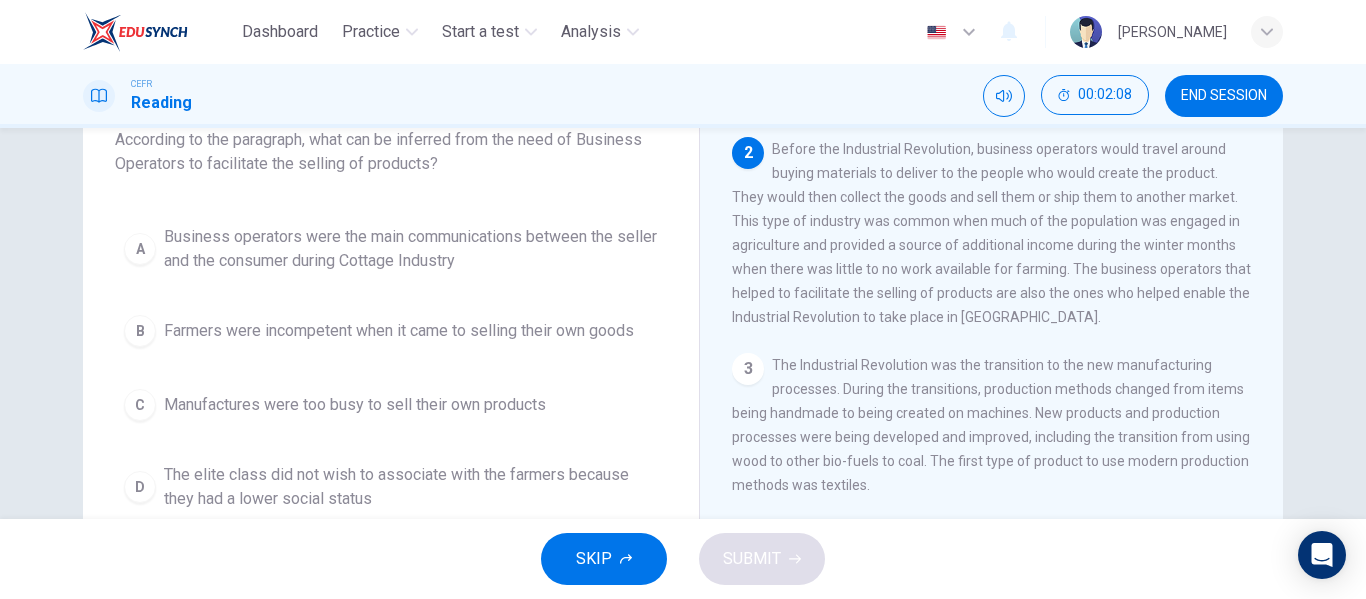 scroll, scrollTop: 150, scrollLeft: 0, axis: vertical 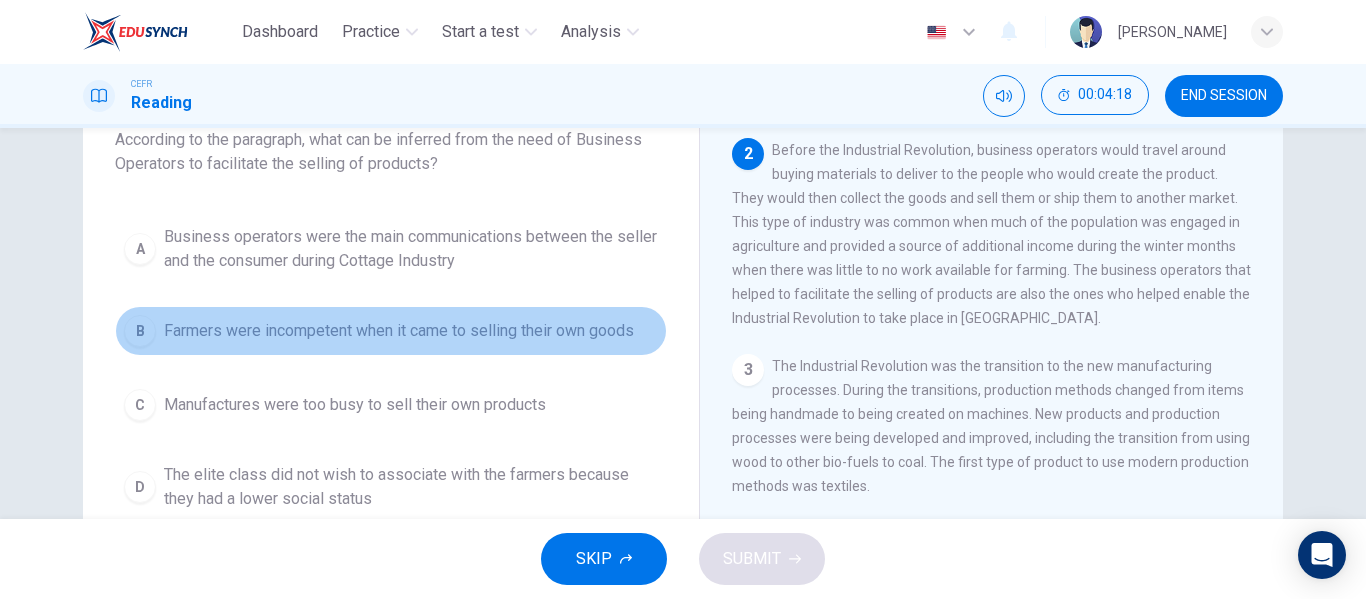 click on "B Farmers were incompetent when it came to selling their own goods" at bounding box center (391, 331) 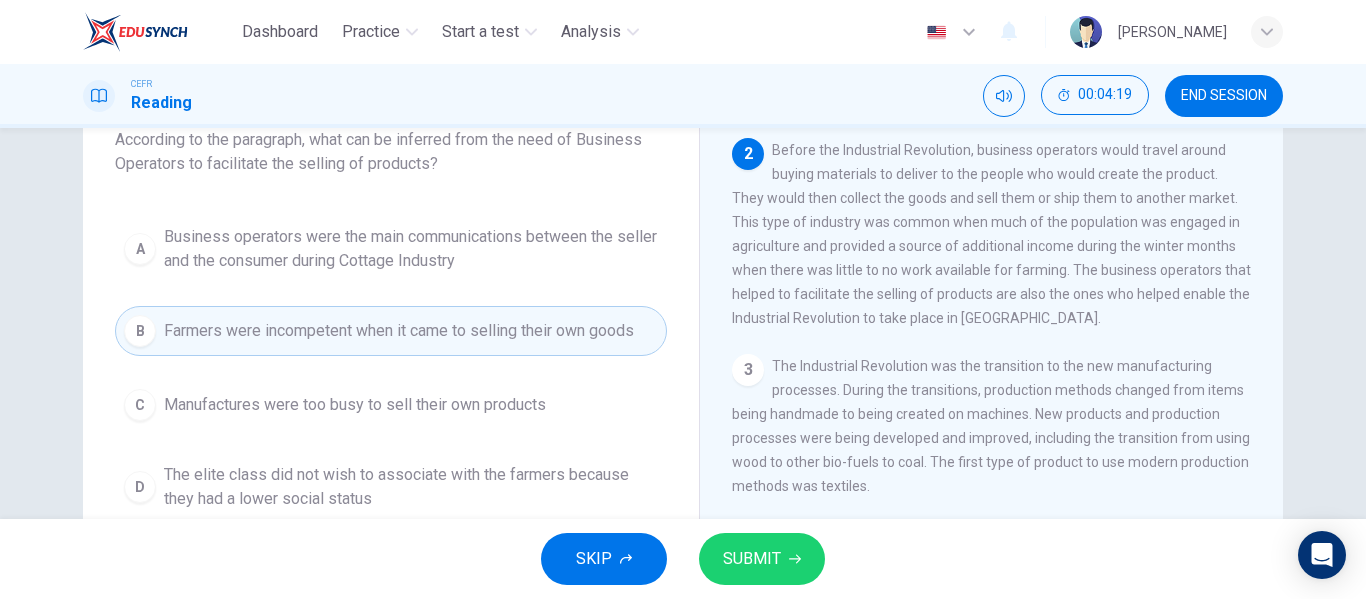 click on "SUBMIT" at bounding box center [752, 559] 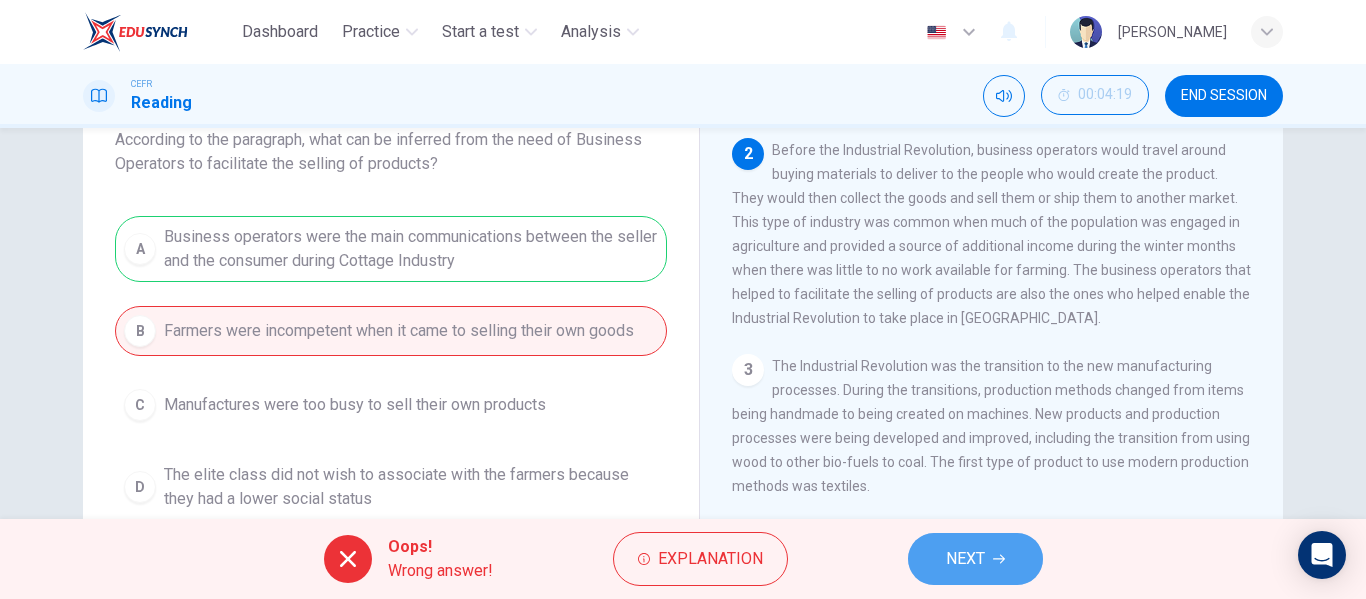 click on "NEXT" at bounding box center (975, 559) 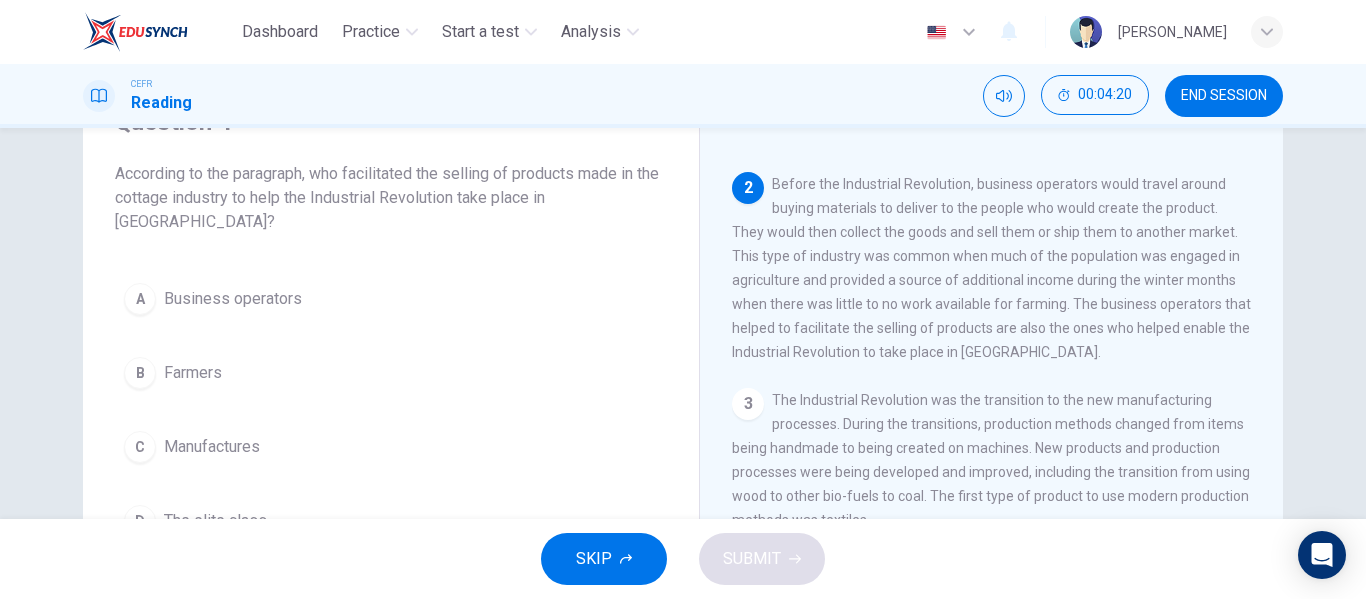 scroll, scrollTop: 101, scrollLeft: 0, axis: vertical 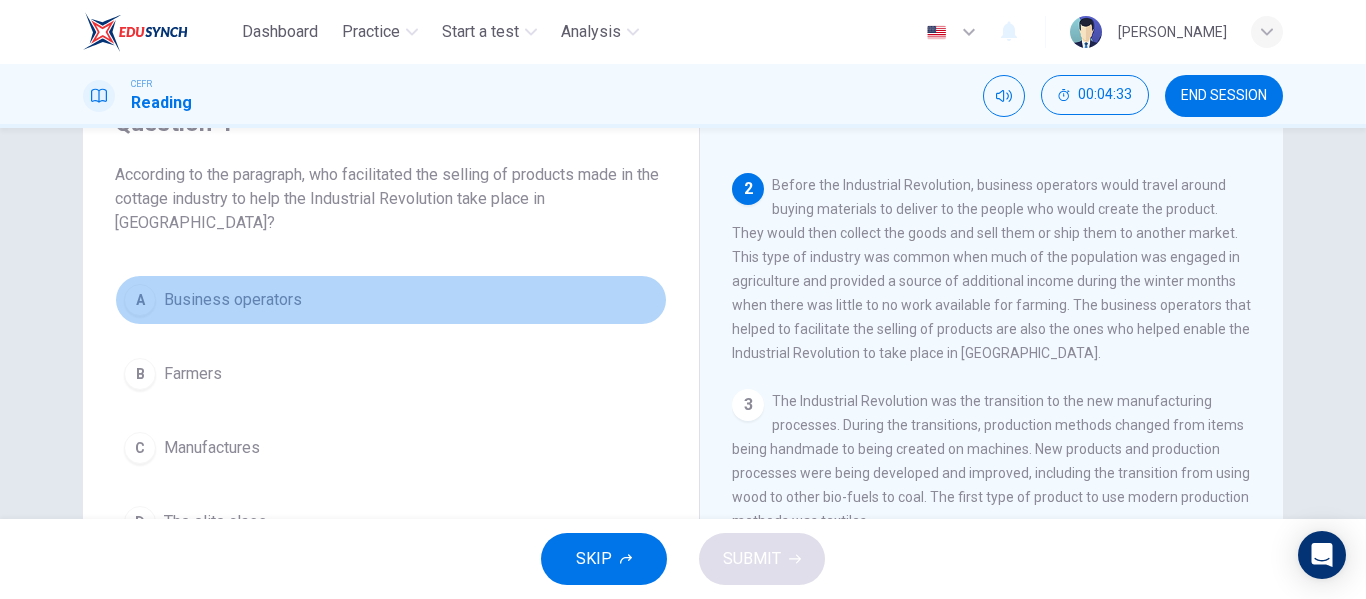 click on "A Business operators" at bounding box center [391, 300] 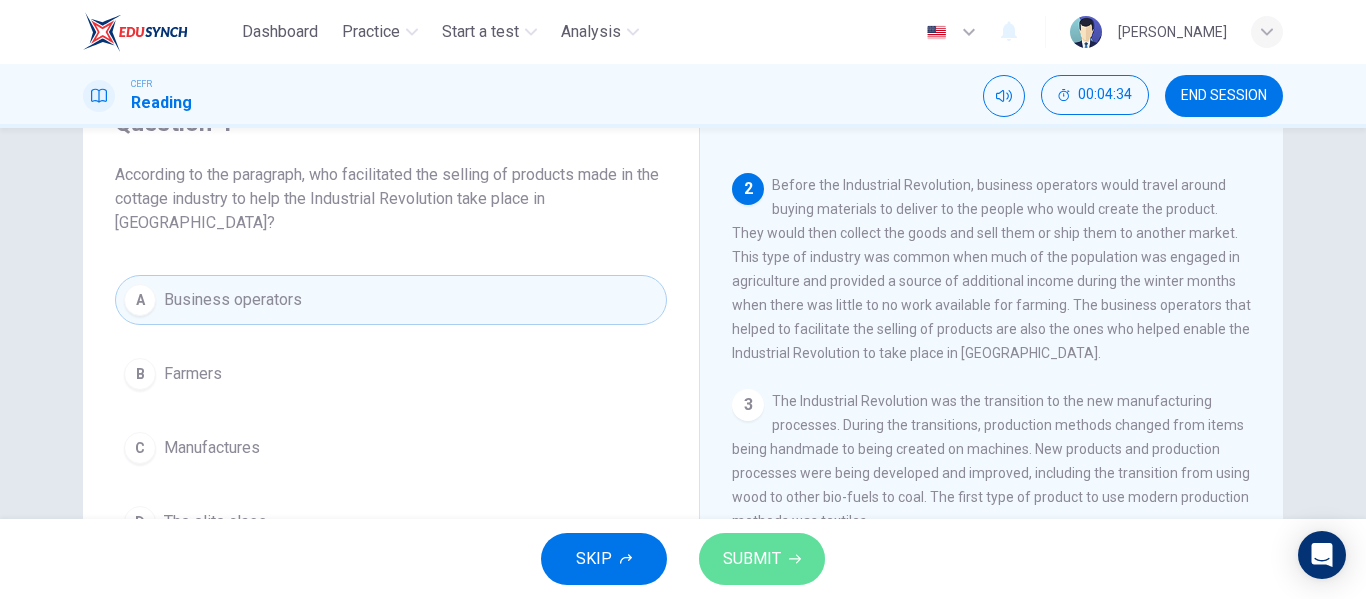 click on "SUBMIT" at bounding box center [762, 559] 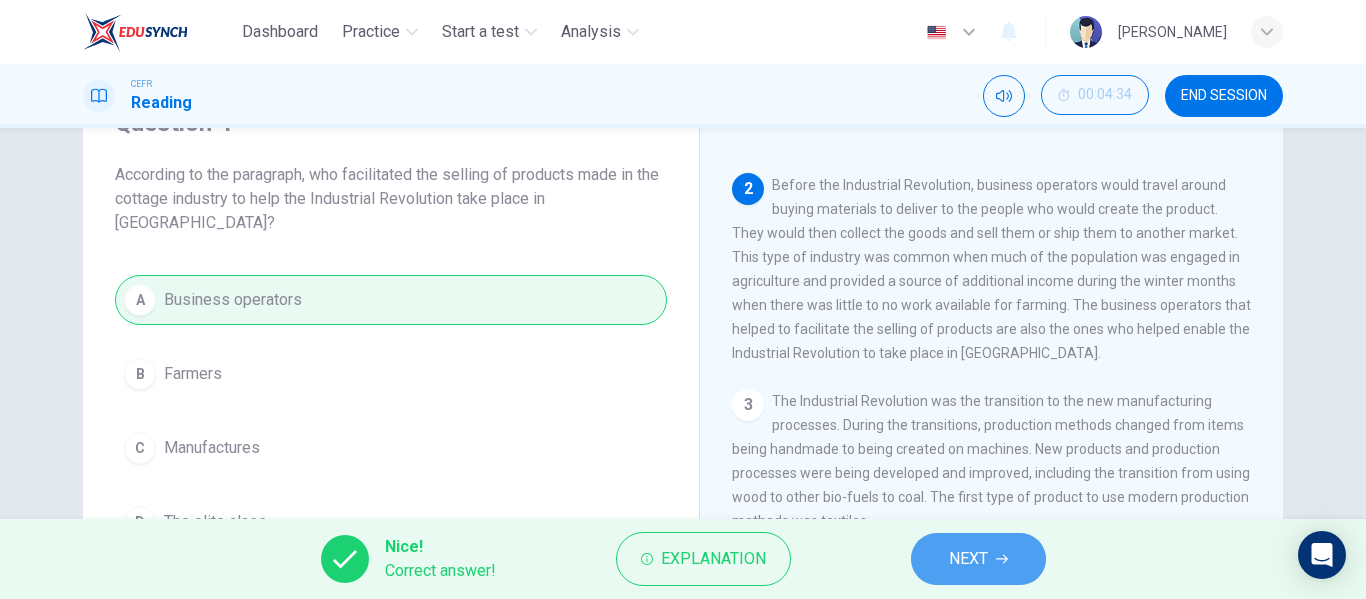 click on "NEXT" at bounding box center [978, 559] 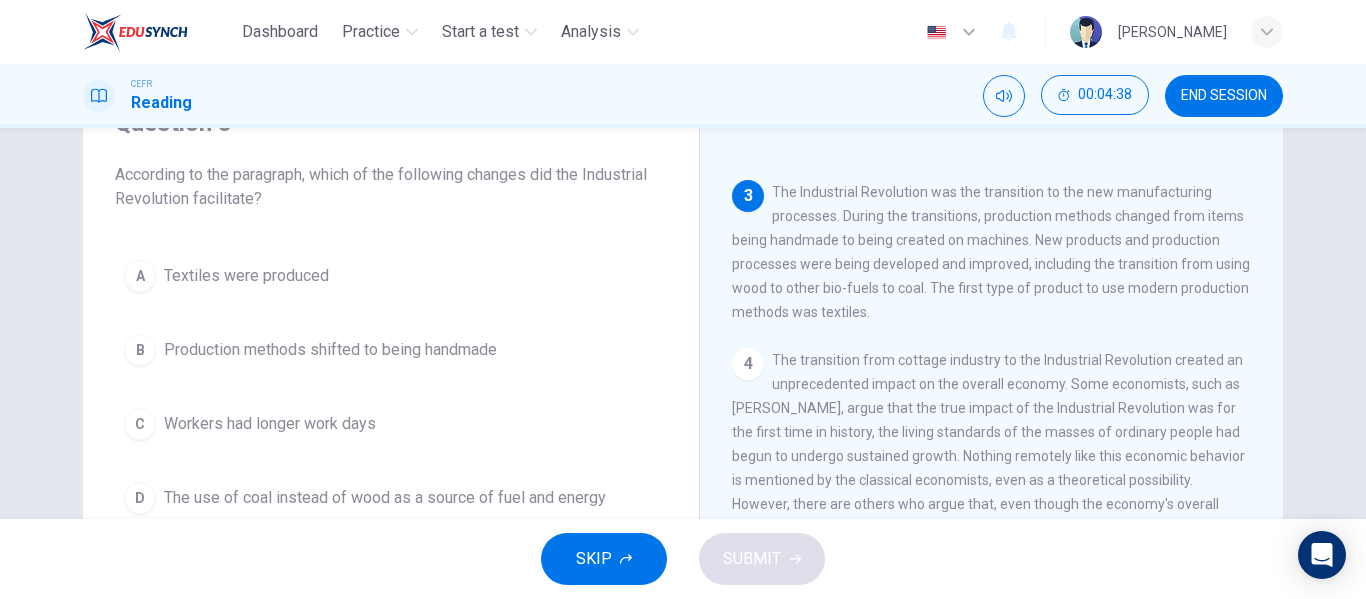 scroll, scrollTop: 358, scrollLeft: 0, axis: vertical 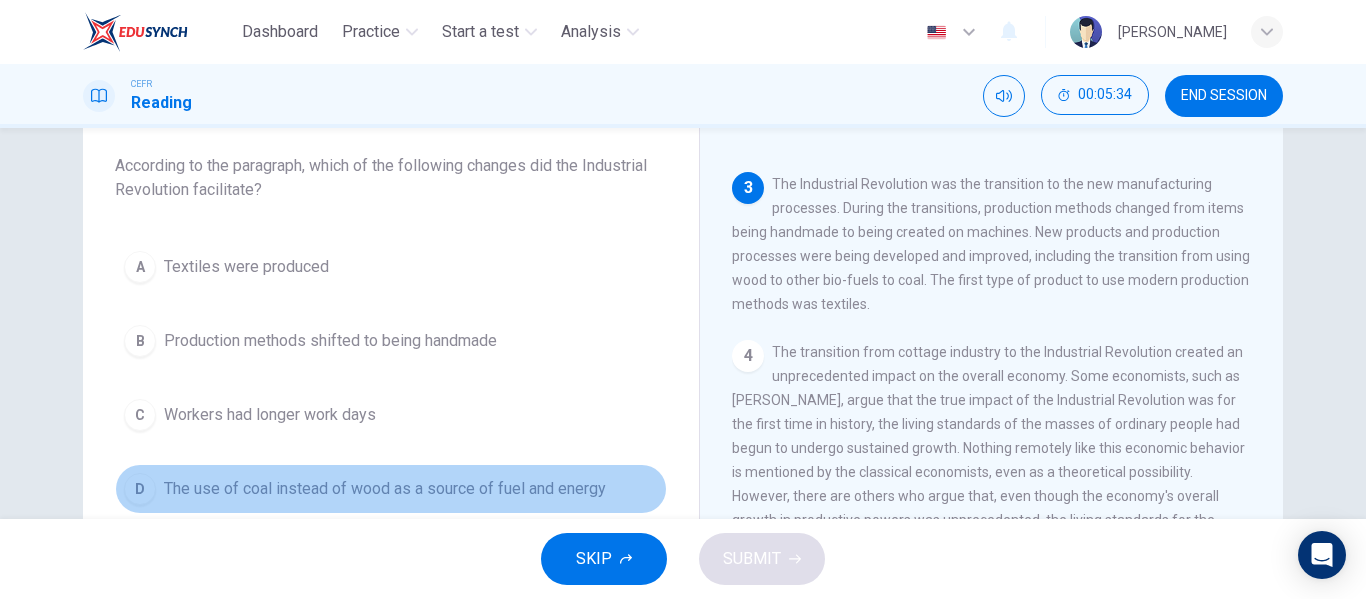 click on "The use of coal instead of wood as a source of fuel and energy" at bounding box center [385, 489] 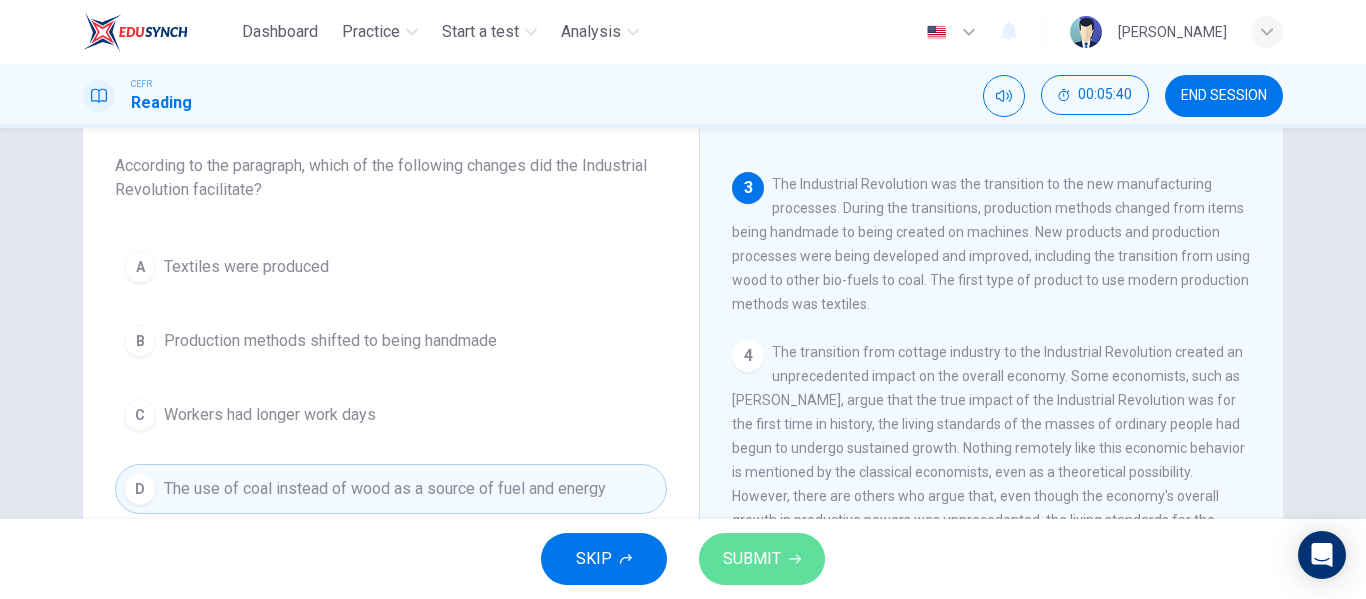 click on "SUBMIT" at bounding box center (752, 559) 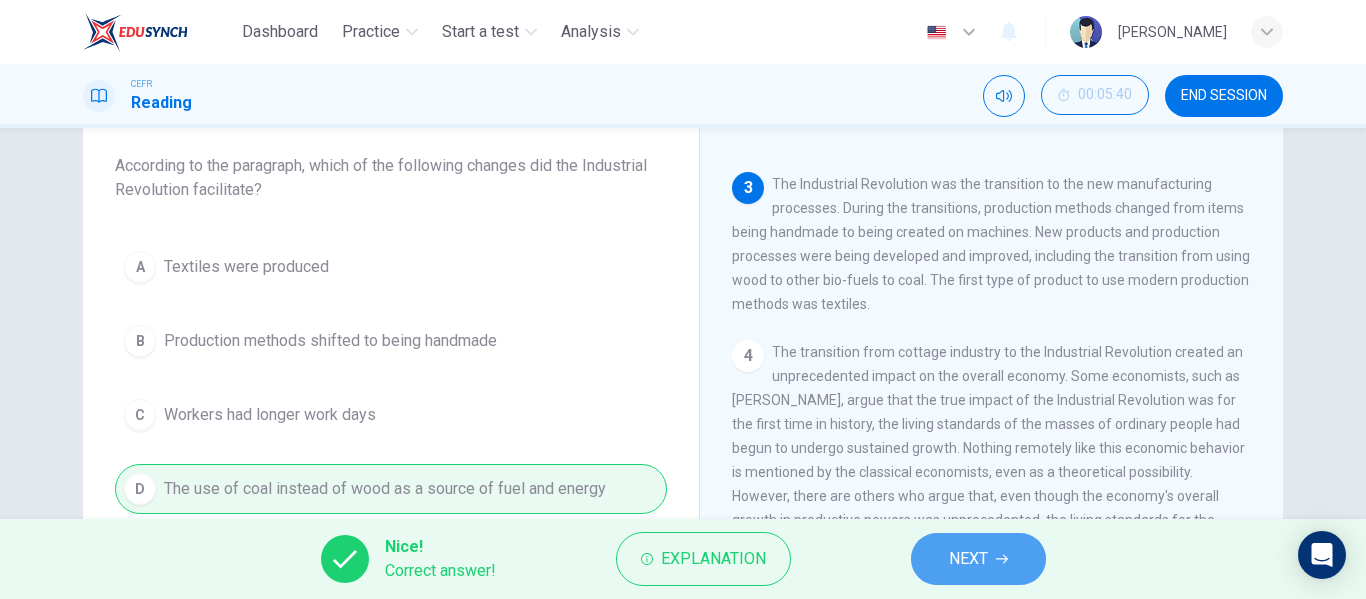 click on "NEXT" at bounding box center [968, 559] 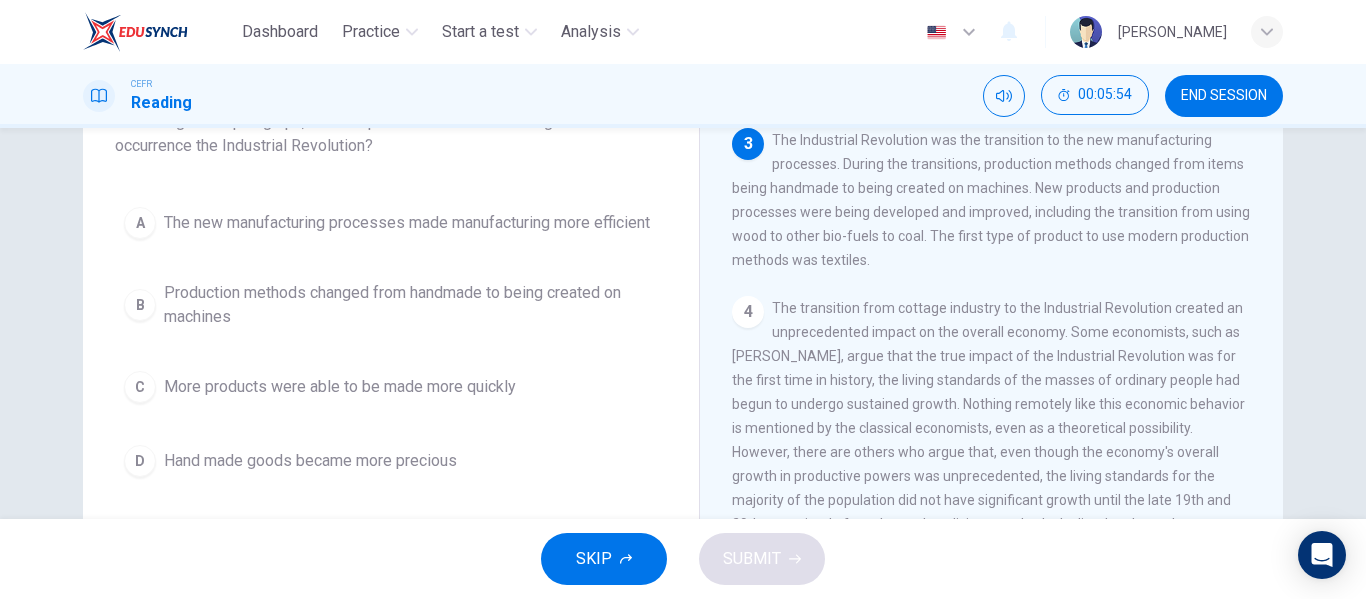 scroll, scrollTop: 158, scrollLeft: 0, axis: vertical 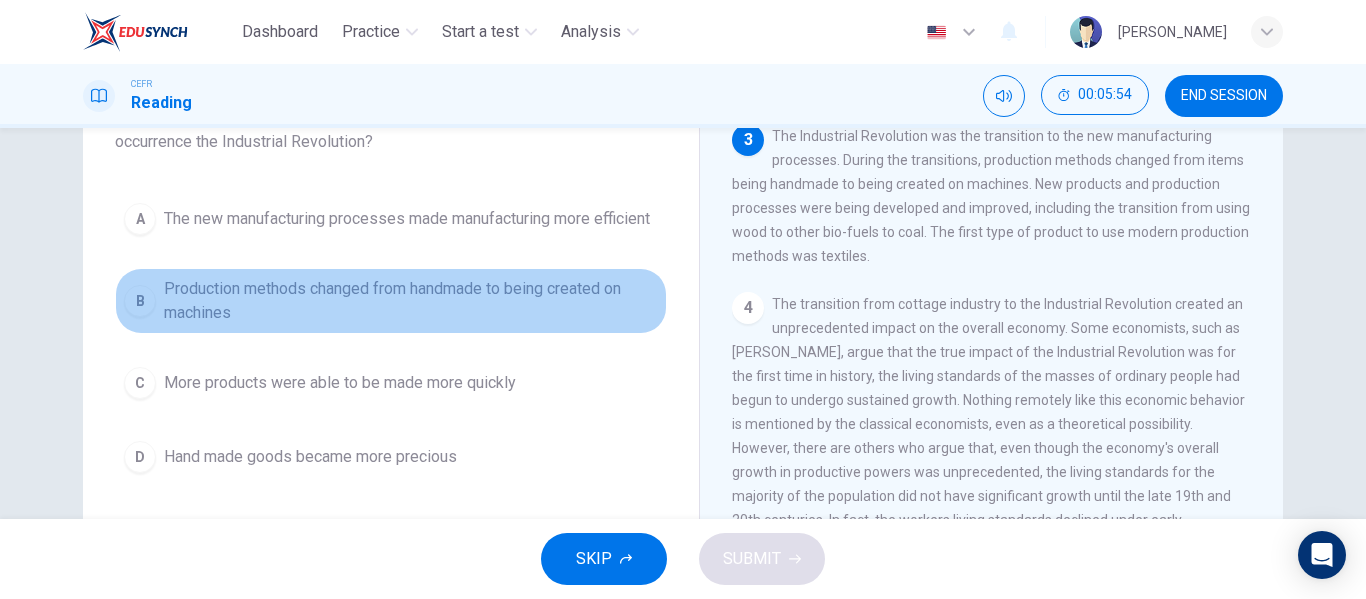 click on "Production methods changed from handmade to being created on machines" at bounding box center [411, 301] 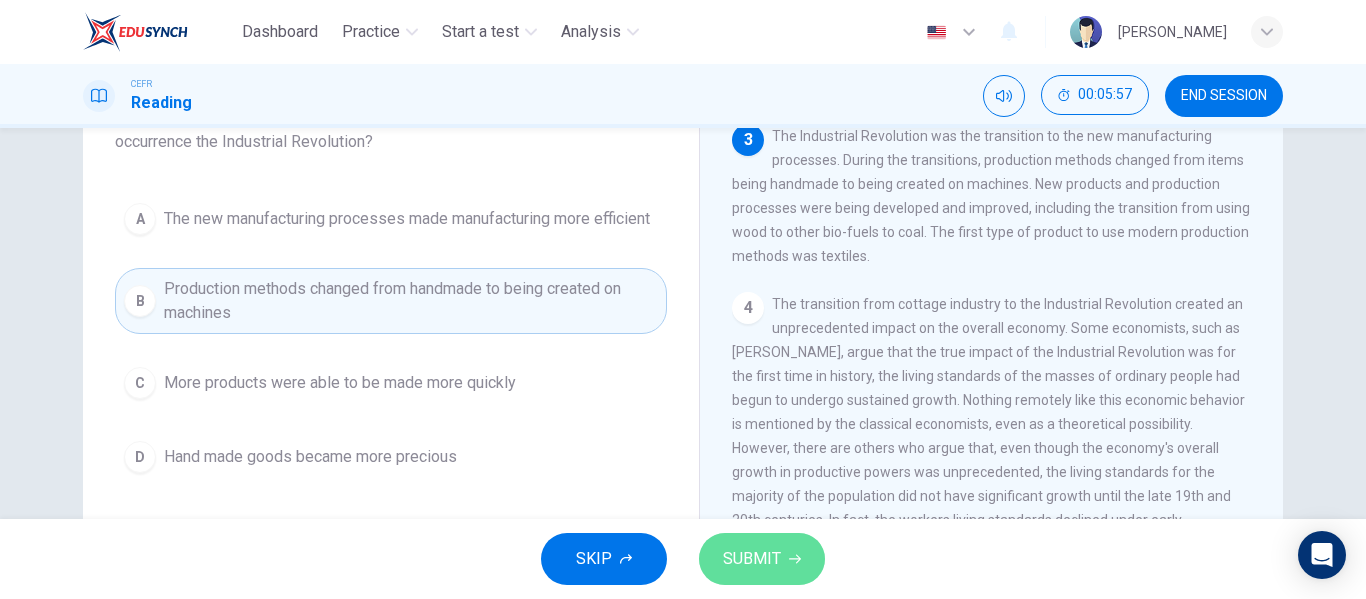 click on "SUBMIT" at bounding box center [762, 559] 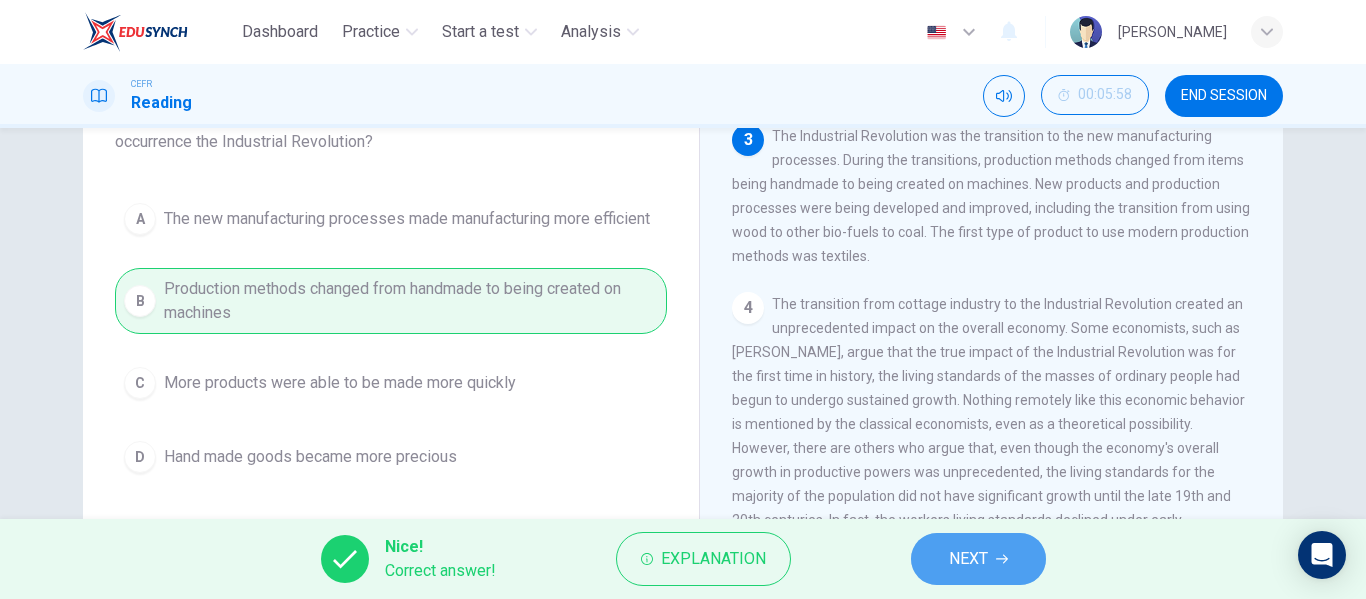click on "NEXT" at bounding box center (978, 559) 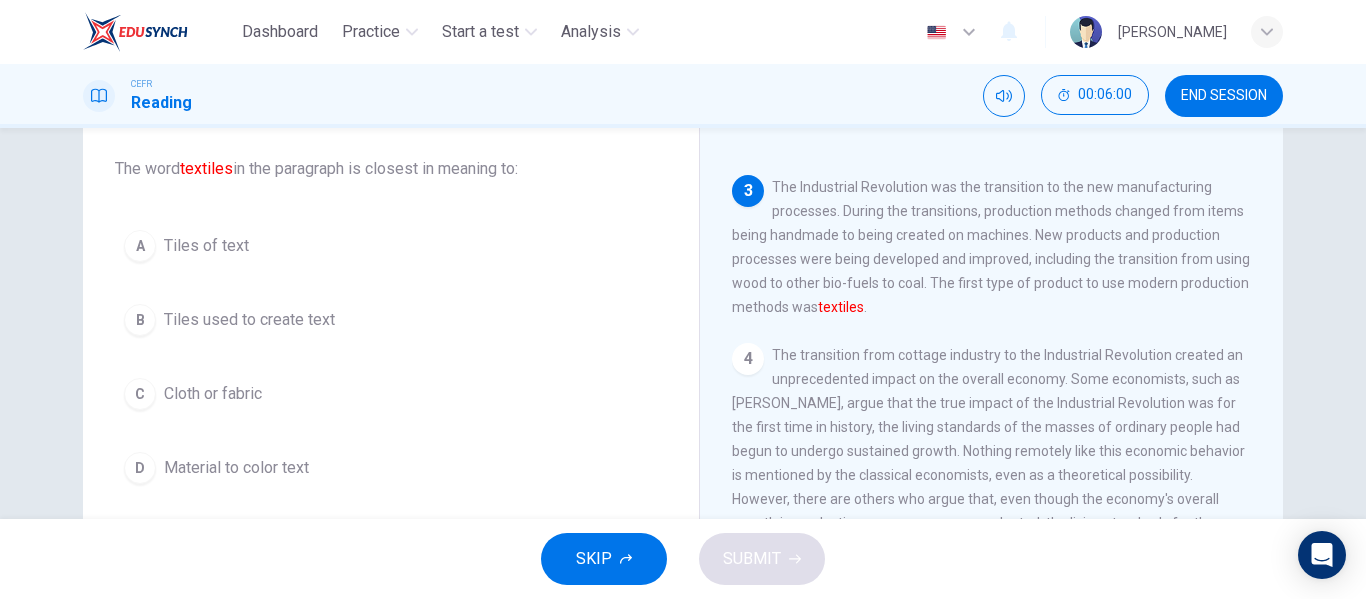 scroll, scrollTop: 108, scrollLeft: 0, axis: vertical 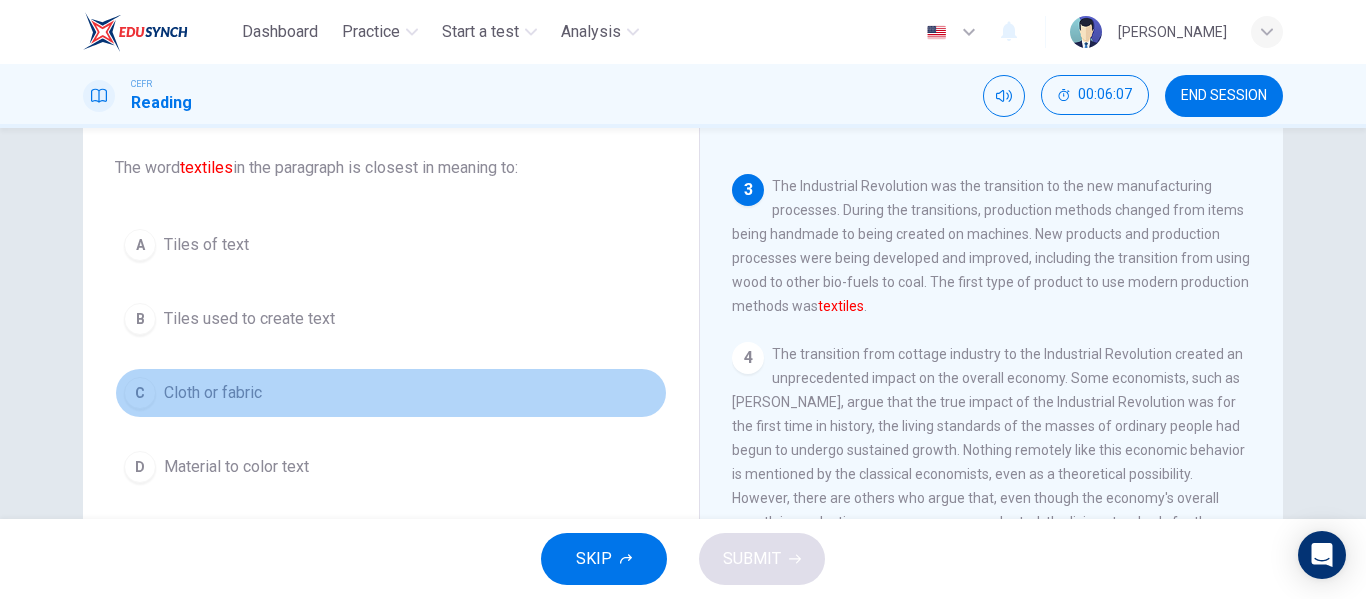 click on "Cloth or fabric" at bounding box center [213, 393] 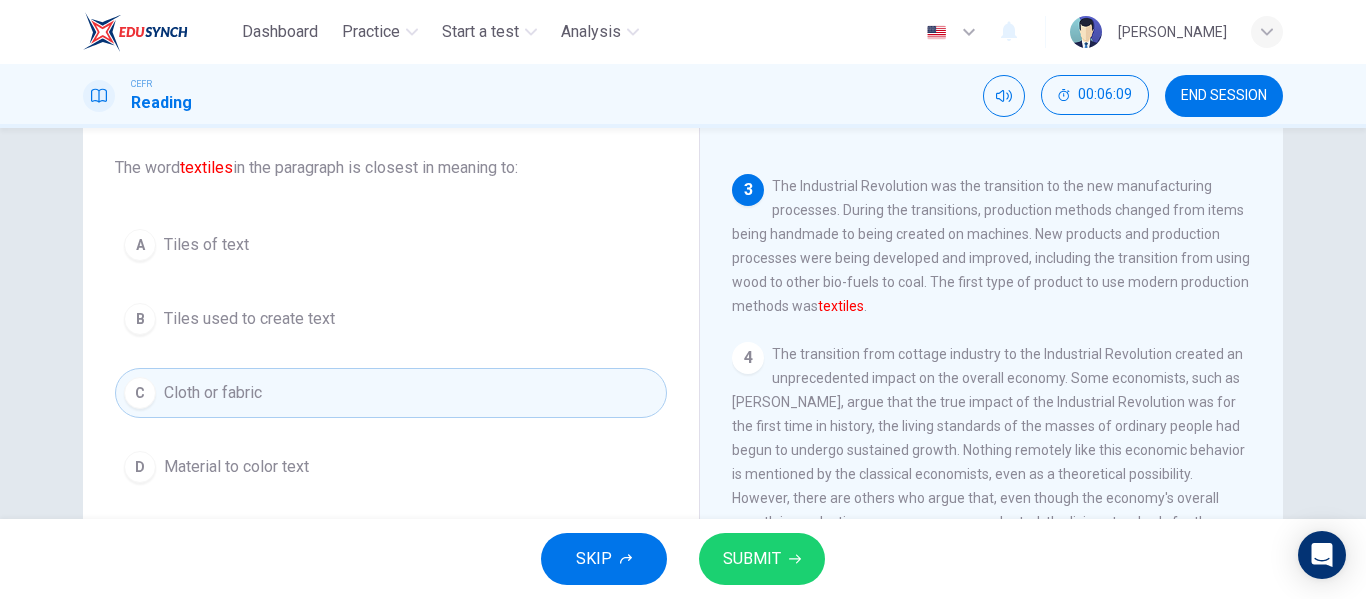 click on "SKIP SUBMIT" at bounding box center (683, 559) 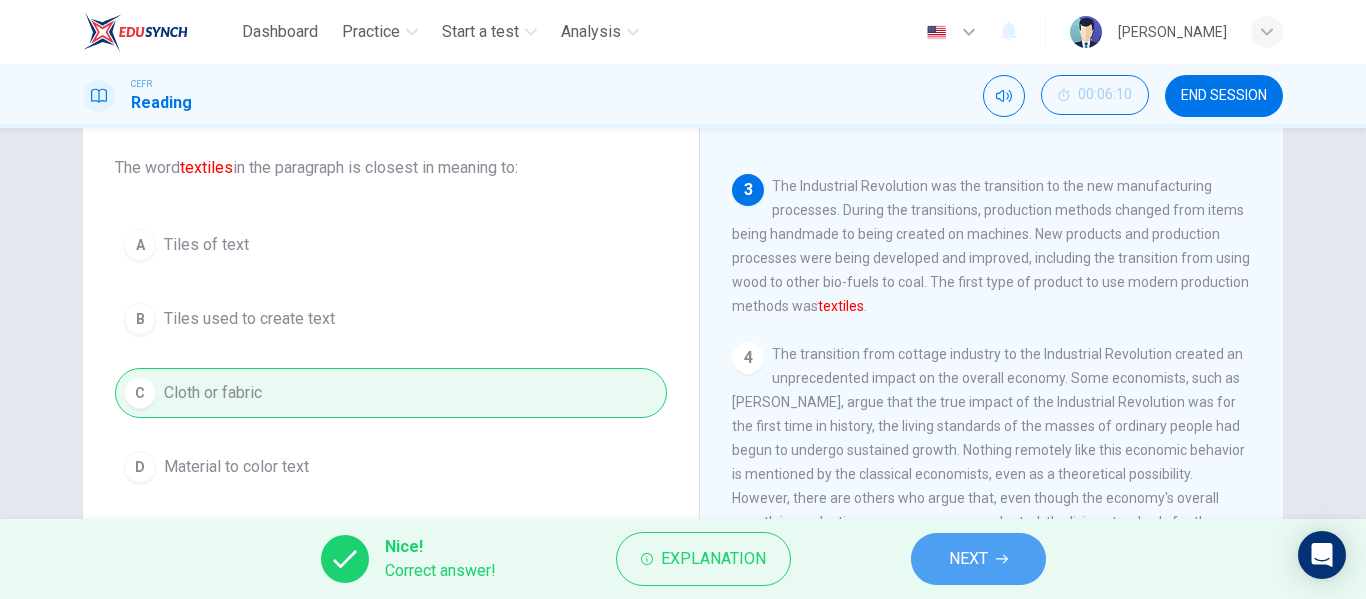 click on "NEXT" at bounding box center [978, 559] 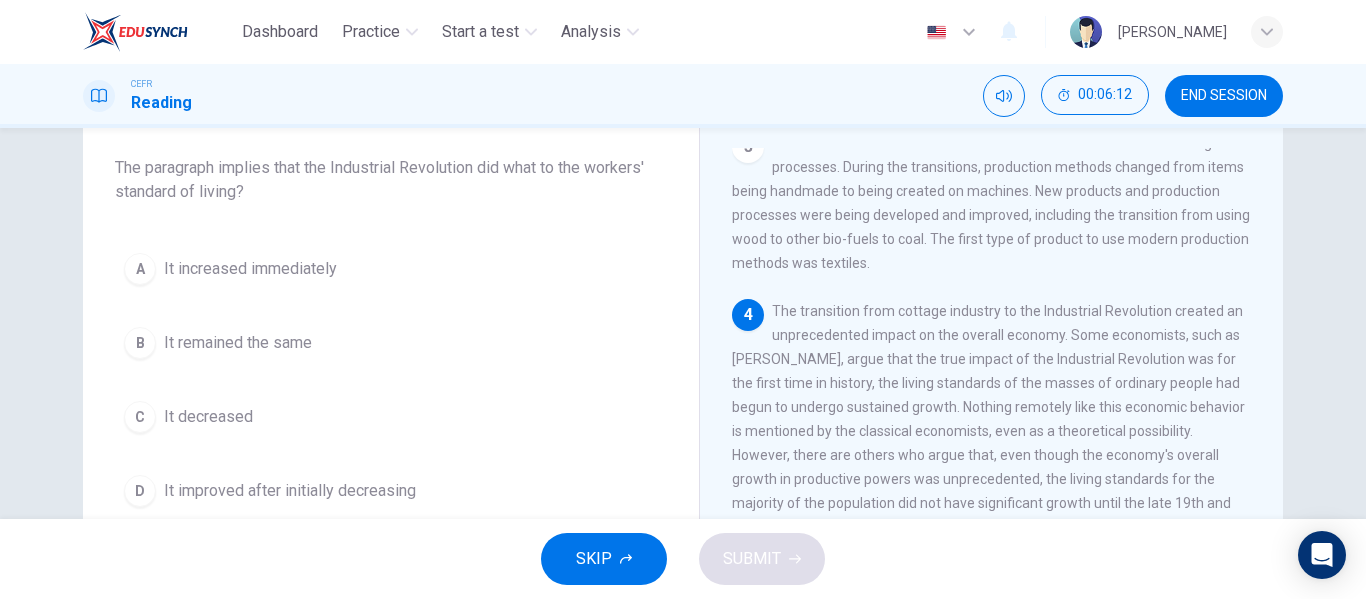 scroll, scrollTop: 438, scrollLeft: 0, axis: vertical 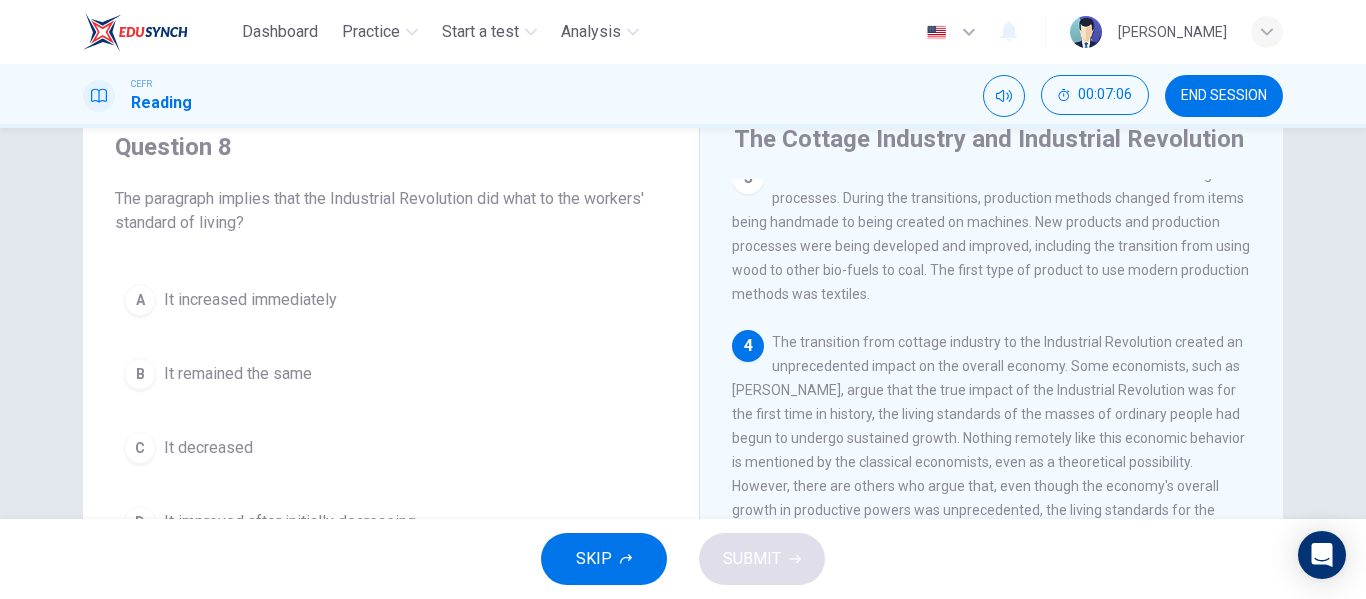 click on "Question 8 The paragraph implies that the Industrial Revolution did what to the workers' standard of living? A It increased immediately B It remained the same C It decreased D It improved after initially decreasing" at bounding box center [391, 339] 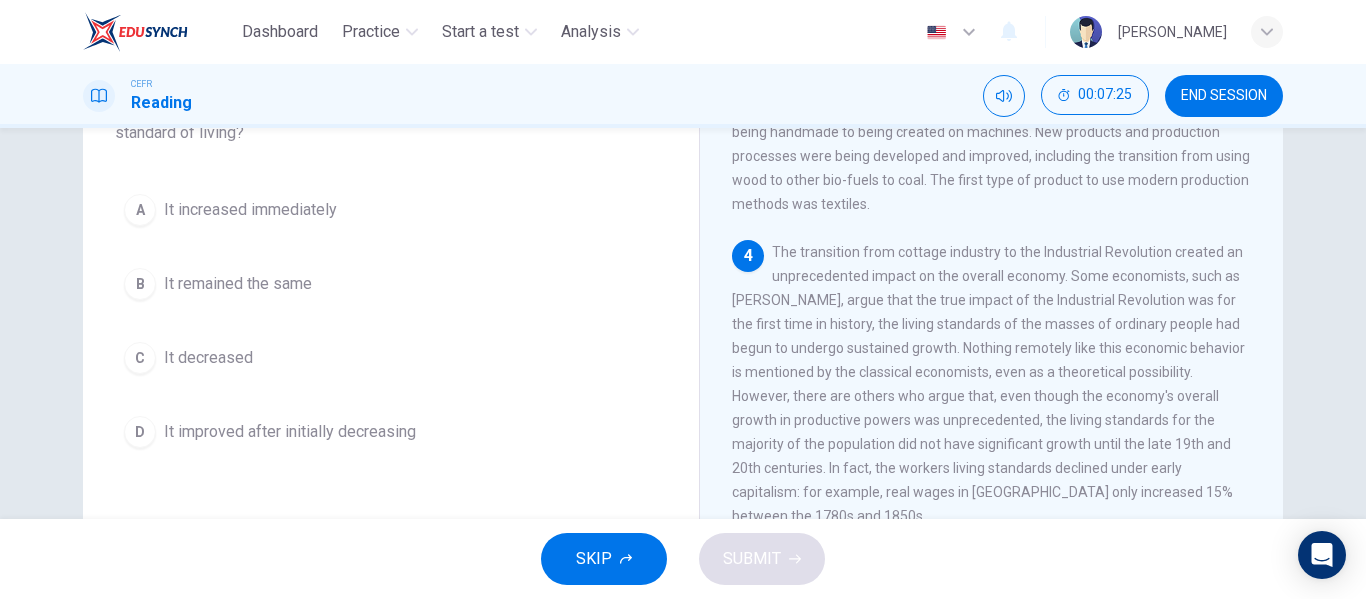 scroll, scrollTop: 168, scrollLeft: 0, axis: vertical 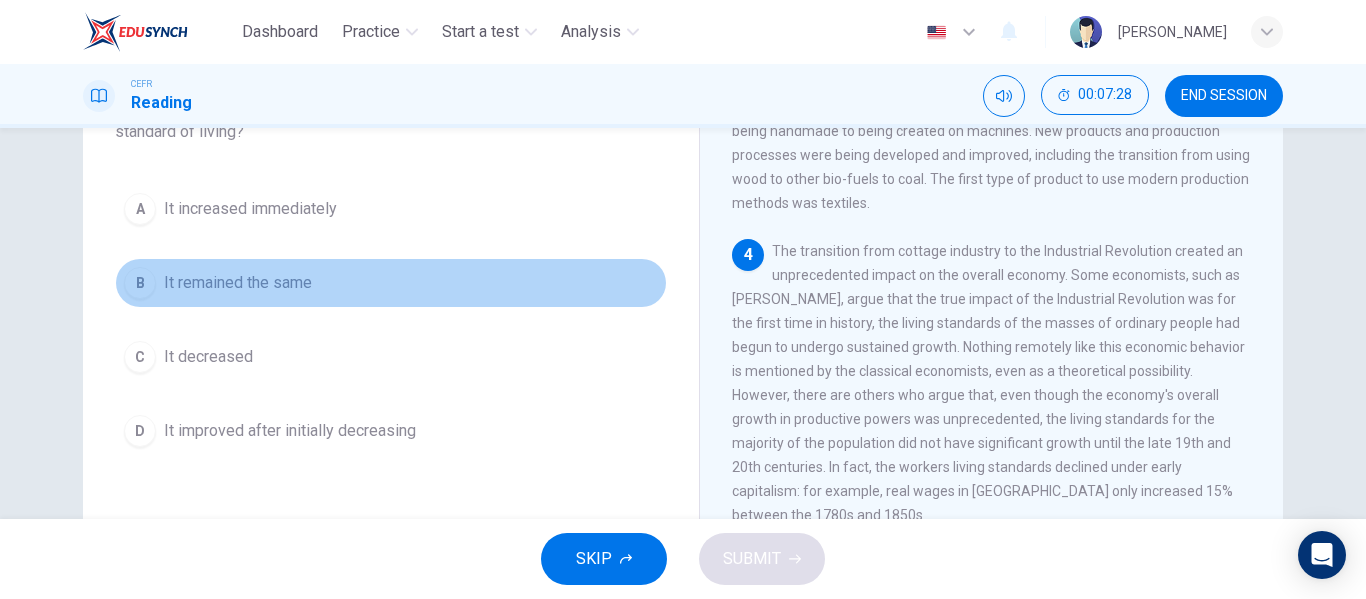 click on "It remained the same" at bounding box center [238, 283] 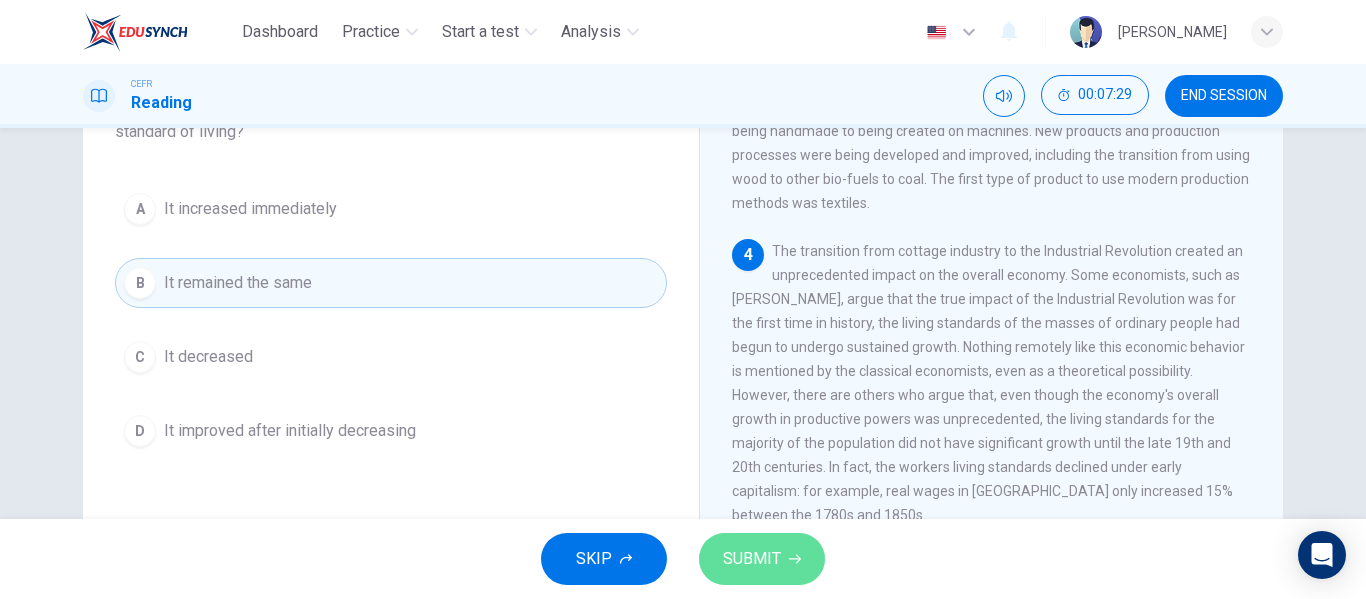 click on "SUBMIT" at bounding box center [752, 559] 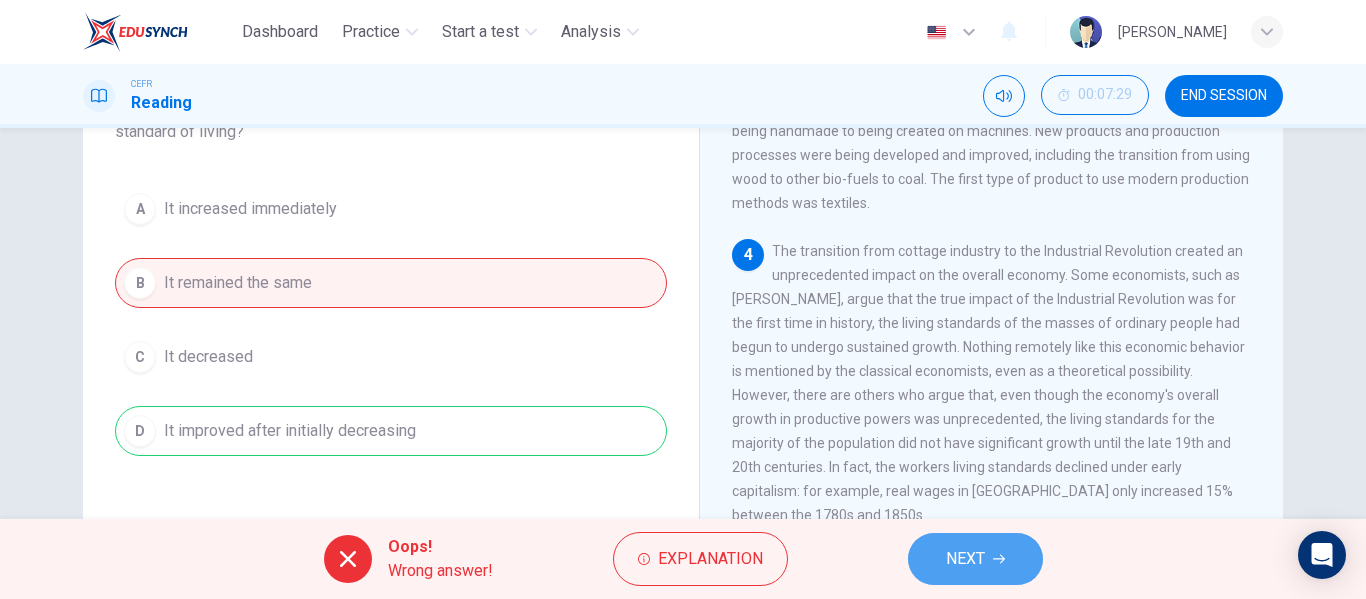 click on "NEXT" at bounding box center [975, 559] 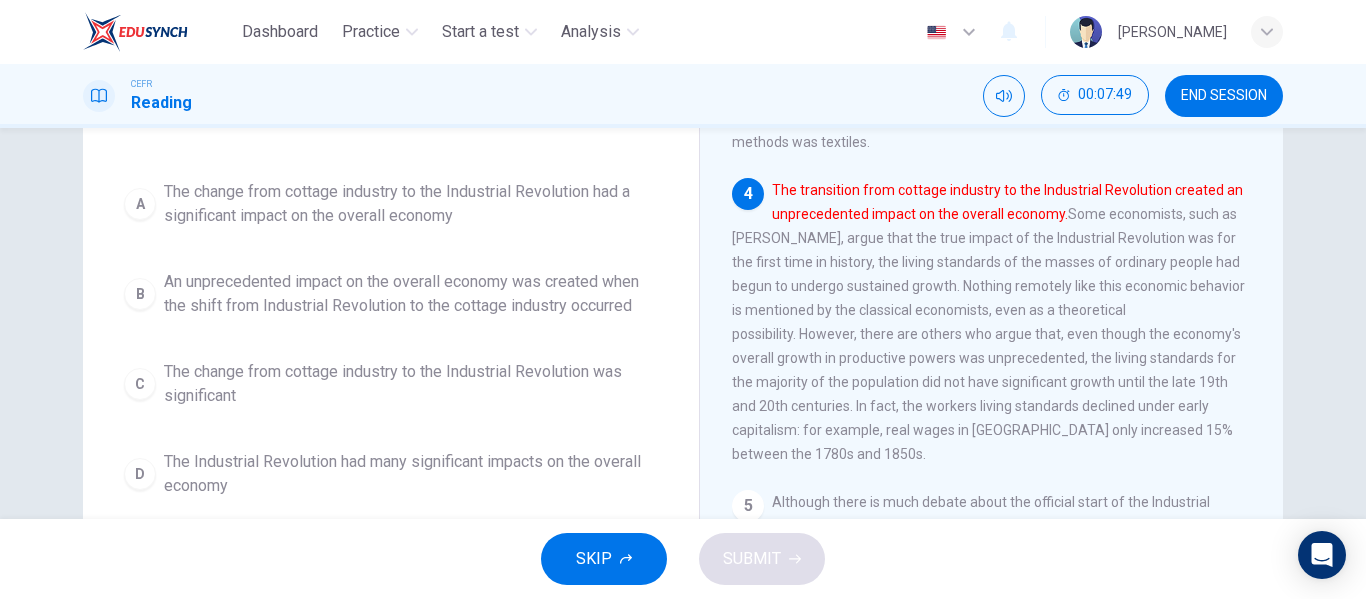 scroll, scrollTop: 230, scrollLeft: 0, axis: vertical 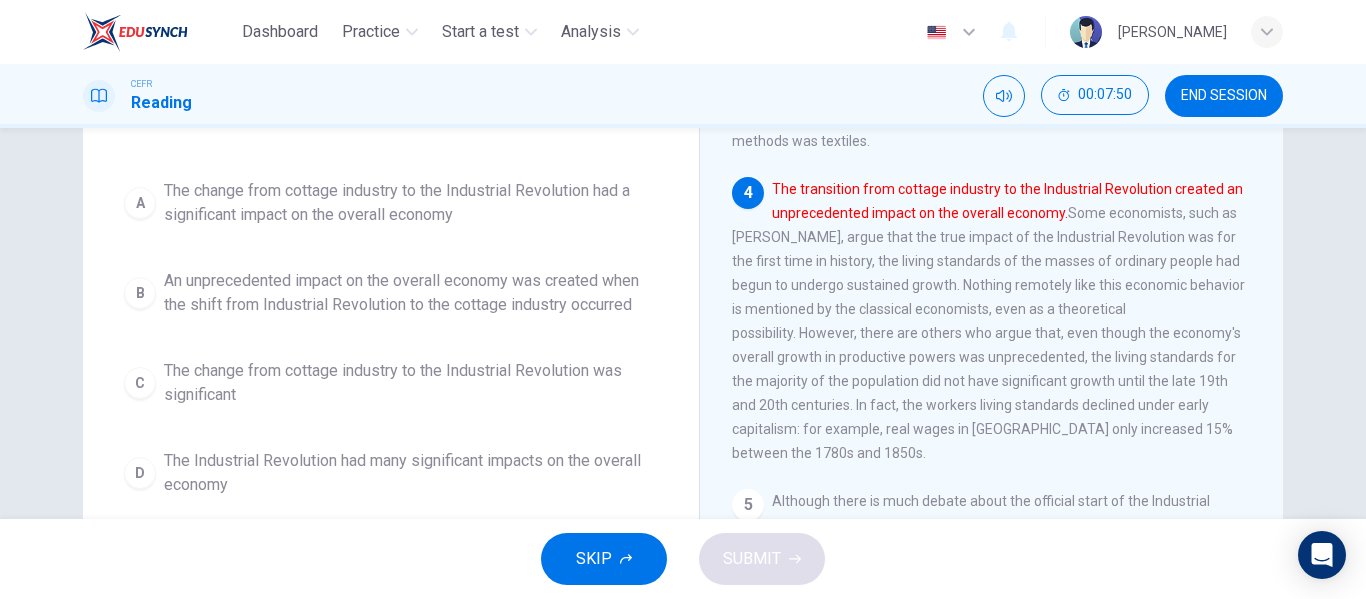 click on "The transition from cottage industry to the Industrial Revolution created an unprecedented impact on the overall economy." at bounding box center [1007, 201] 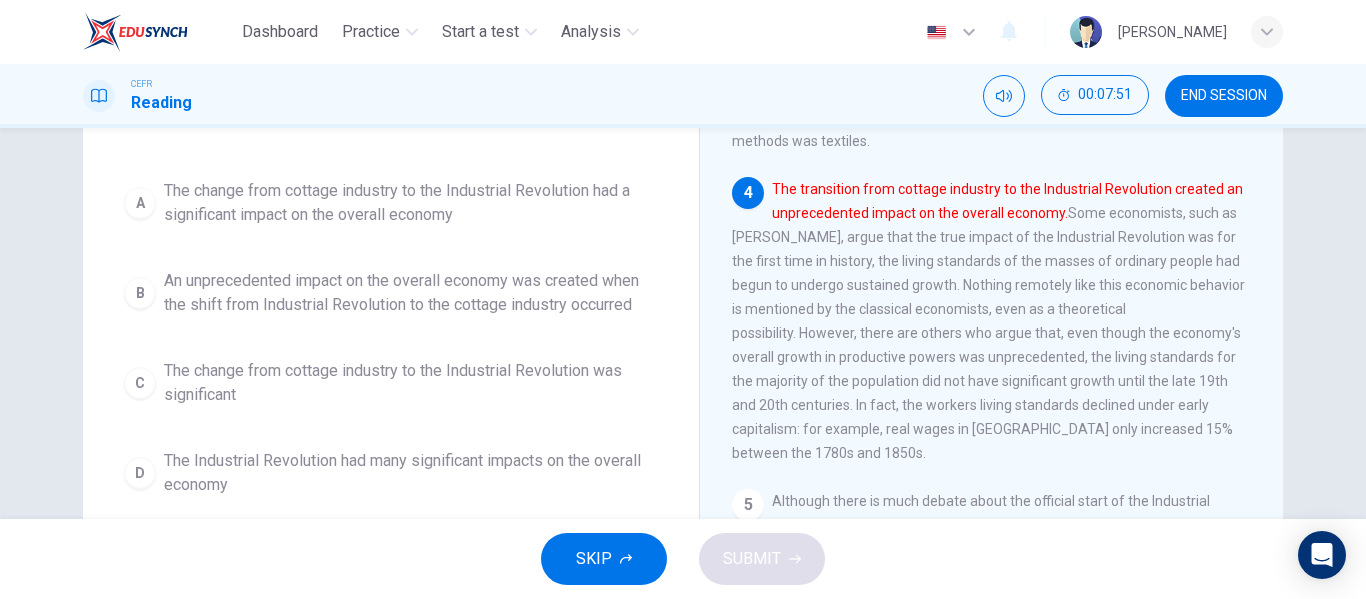 click on "The transition from cottage industry to the Industrial Revolution created an unprecedented impact on the overall economy." at bounding box center [1007, 201] 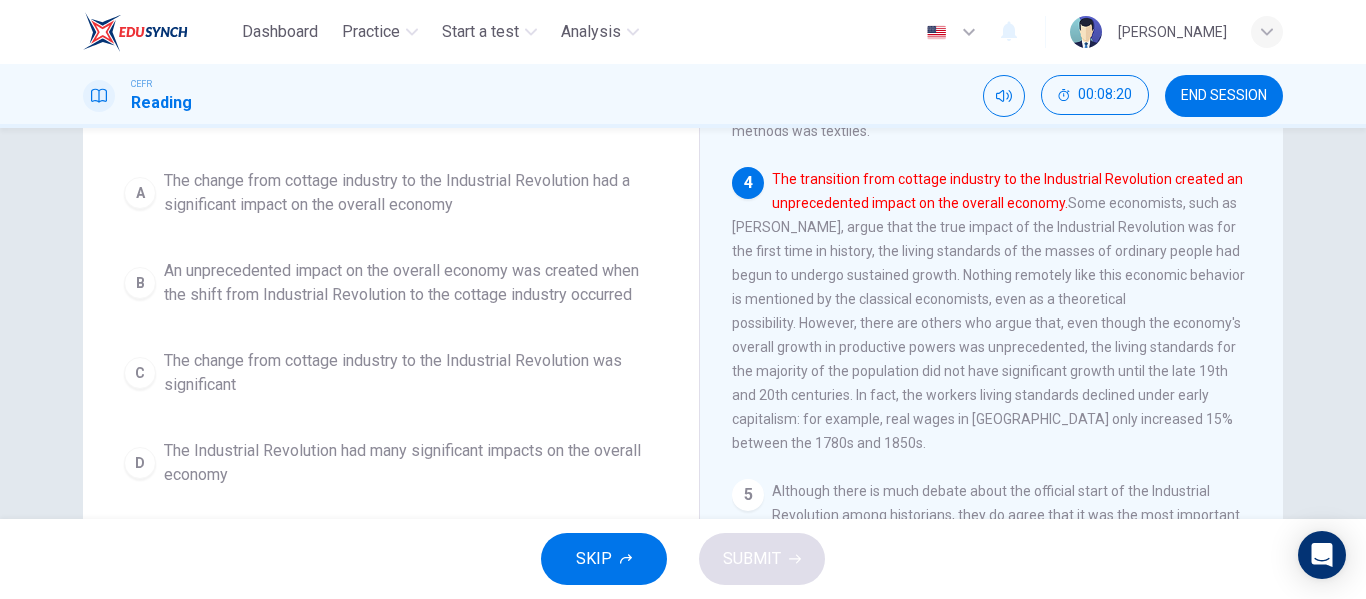scroll, scrollTop: 239, scrollLeft: 0, axis: vertical 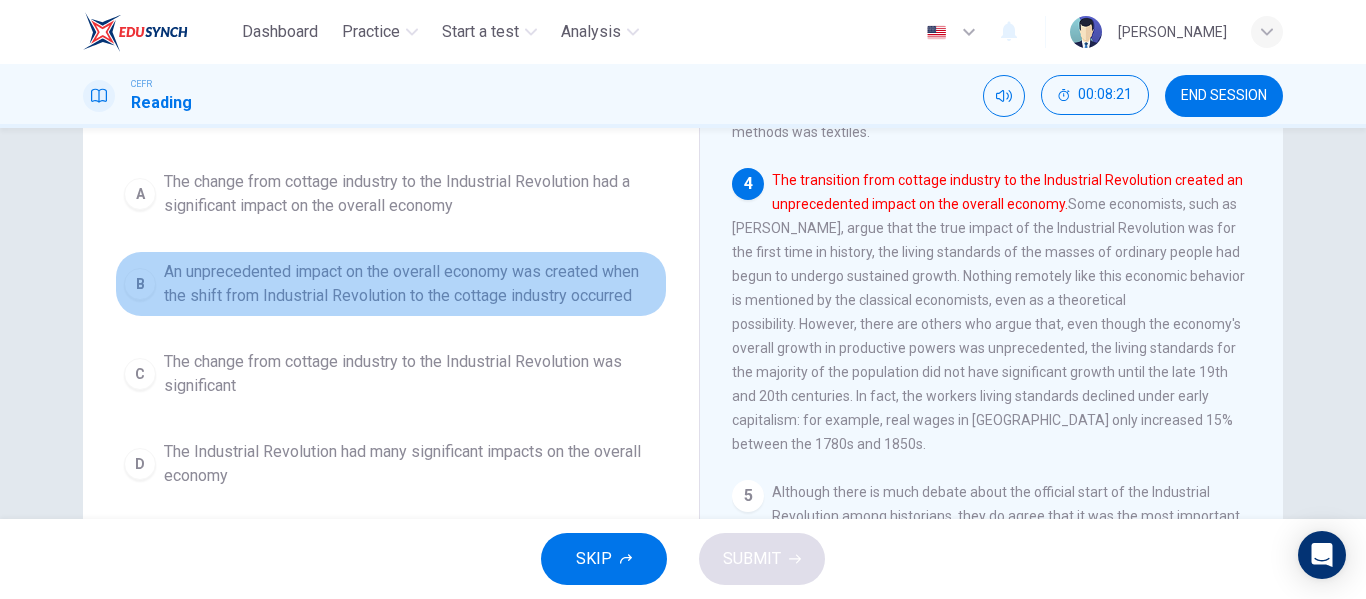 click on "An unprecedented impact on the overall economy was created when the shift from Industrial Revolution to the cottage industry occurred" at bounding box center [411, 284] 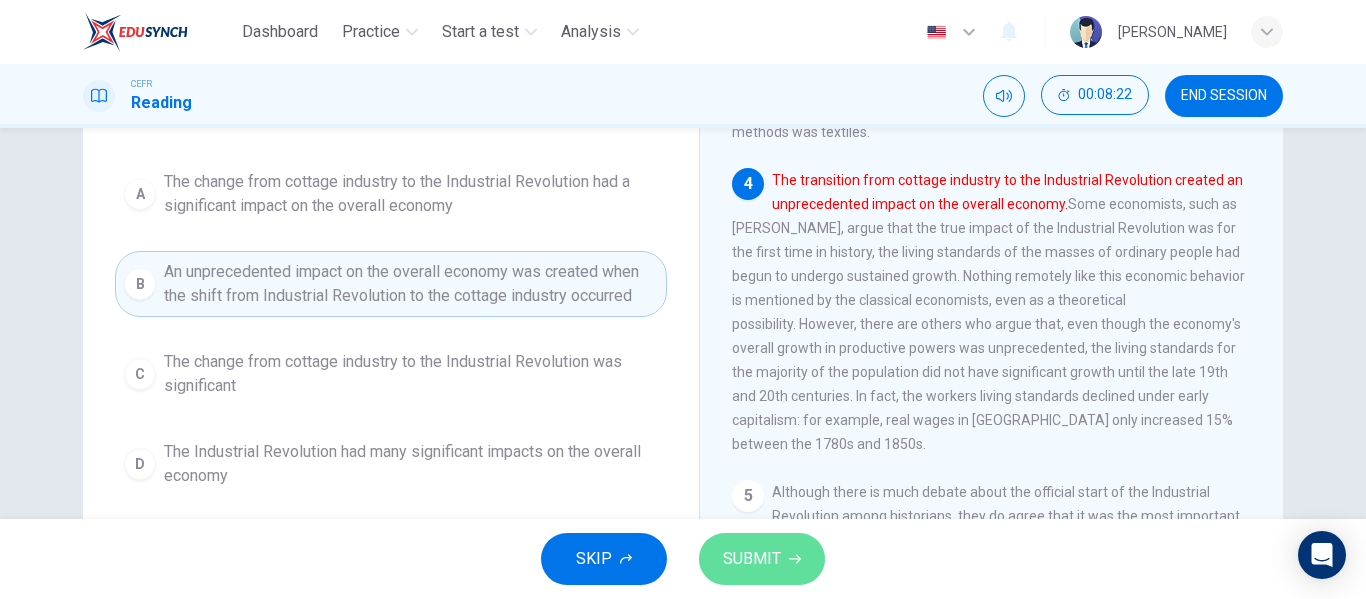 click on "SUBMIT" at bounding box center [762, 559] 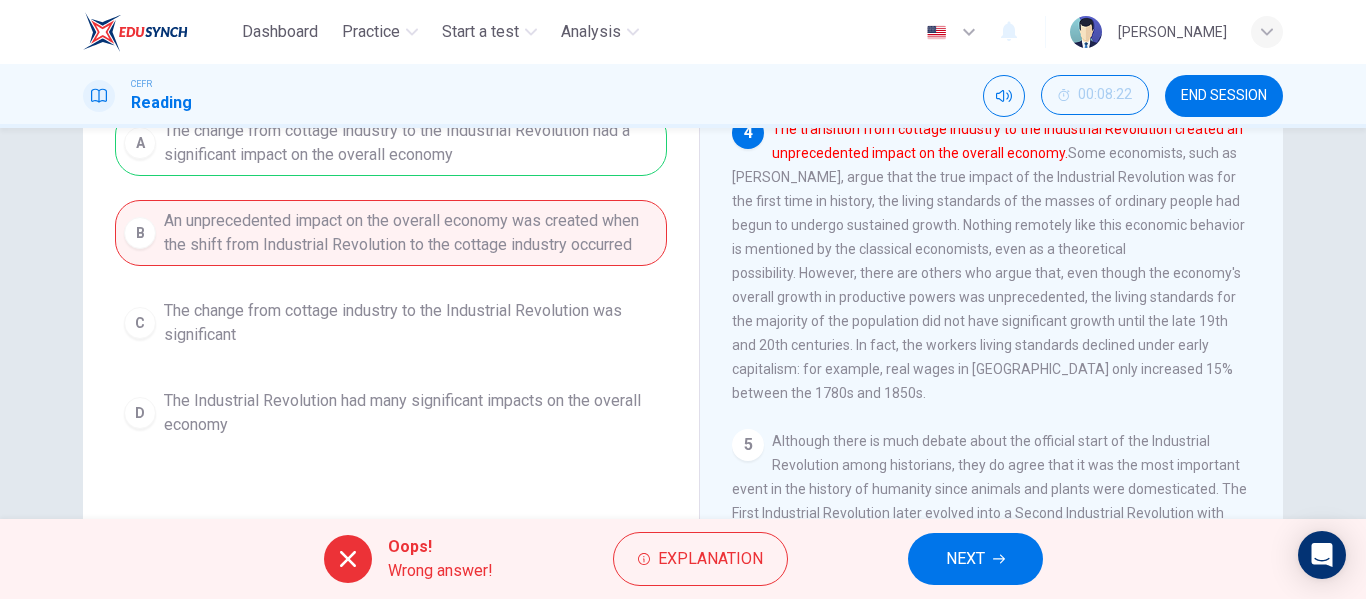 scroll, scrollTop: 291, scrollLeft: 0, axis: vertical 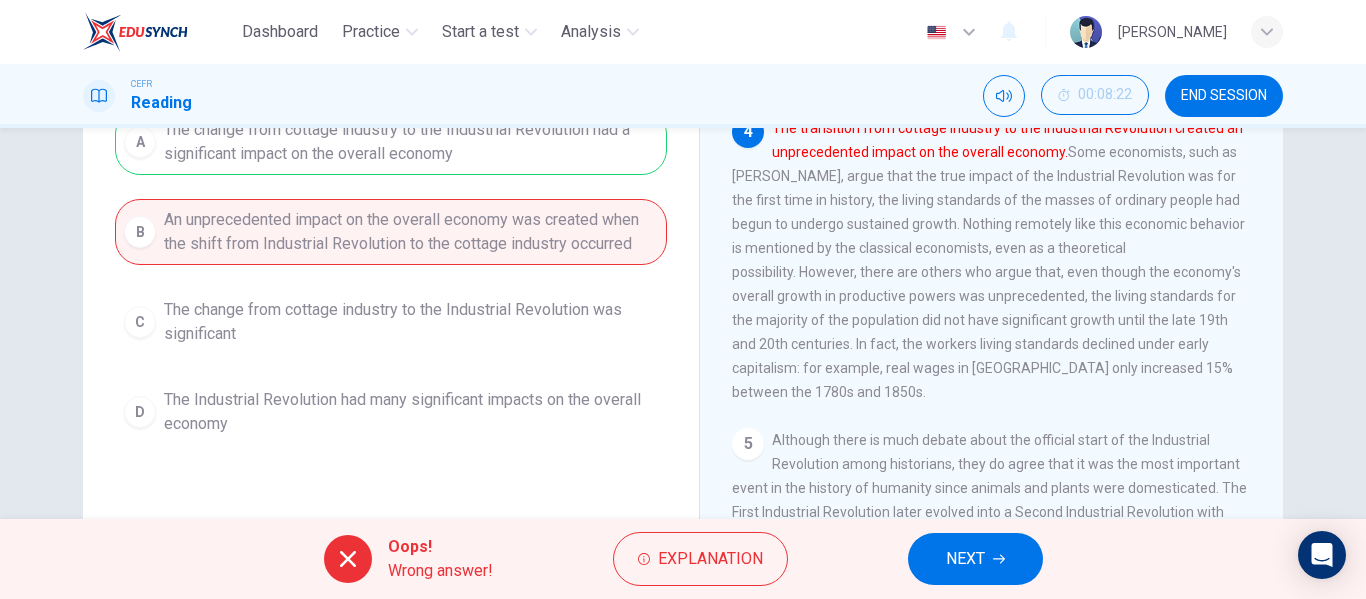 click on "NEXT" at bounding box center [965, 559] 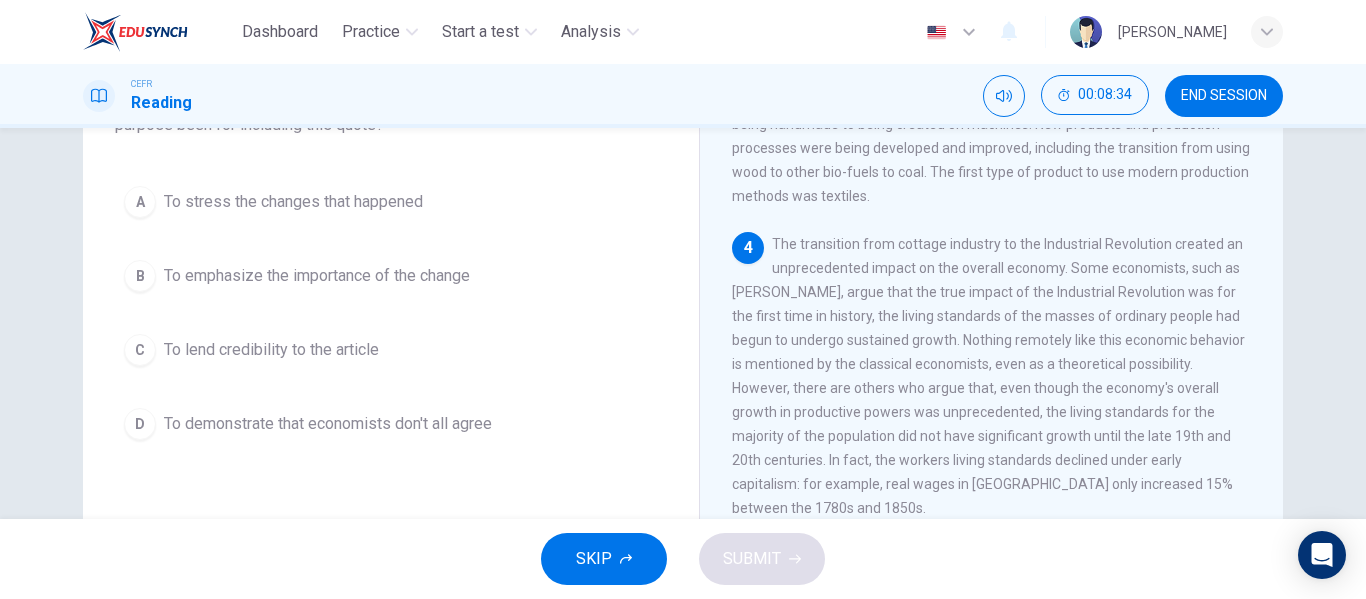 scroll, scrollTop: 179, scrollLeft: 0, axis: vertical 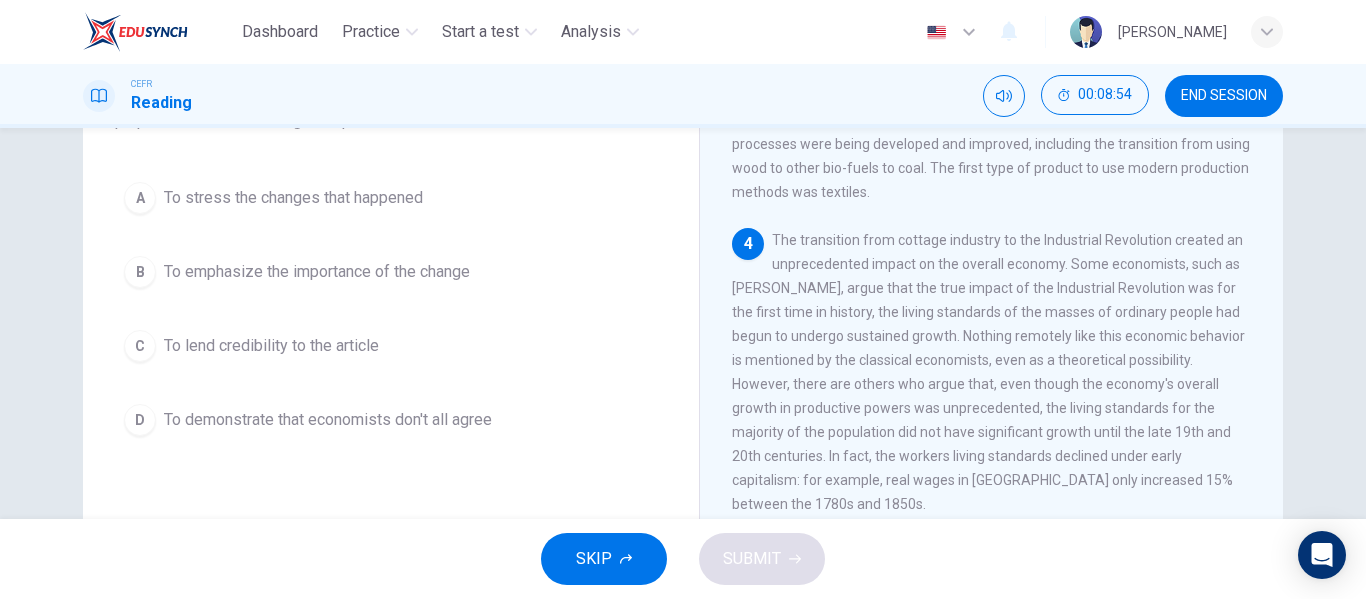 click on "The transition from cottage industry to the Industrial Revolution created an unprecedented impact on the overall economy. Some economists, such as Robert E. Lucas, Jr., argue that the true impact of the Industrial Revolution was for the first time in history, the living standards of the masses of ordinary people had begun to undergo sustained growth. Nothing remotely like this economic behavior is mentioned by the classical economists, even as a theoretical possibility. However, there are others who argue that, even though the economy's overall growth in productive powers was unprecedented, the living standards for the majority of the population did not have significant growth until the late 19th and 20th centuries. In fact, the workers living standards declined under early capitalism: for example, real wages in Britain only increased 15% between the 1780s and 1850s." at bounding box center (988, 372) 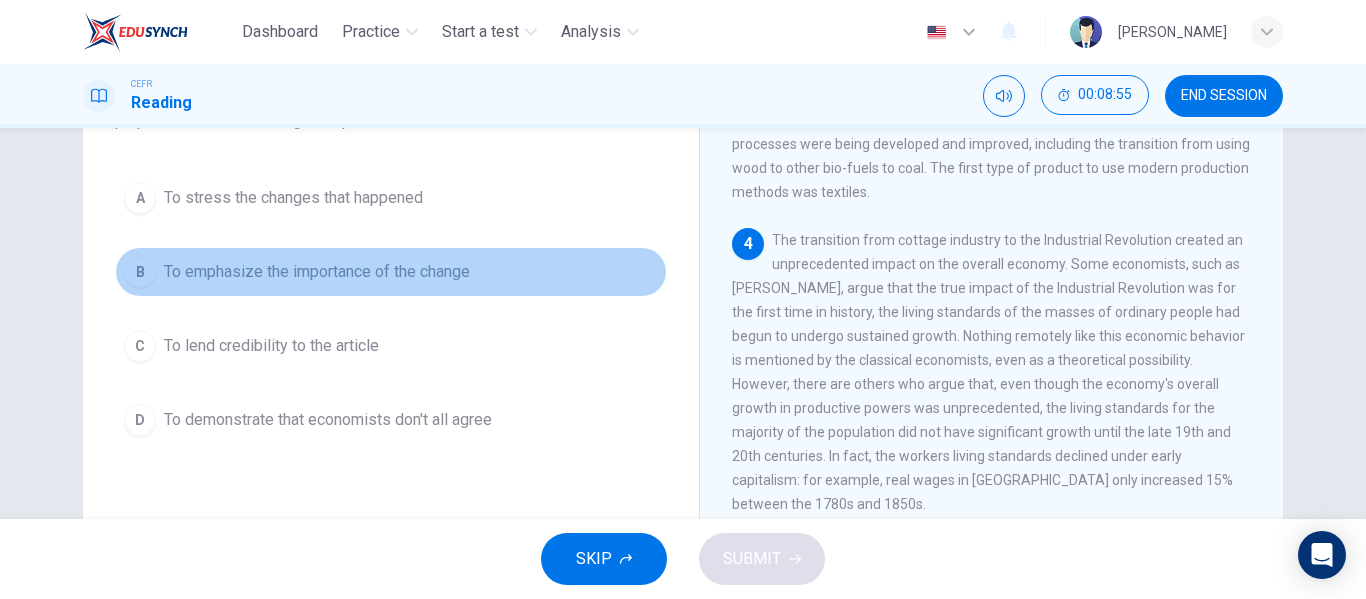 click on "B To emphasize the importance of the change" at bounding box center (391, 272) 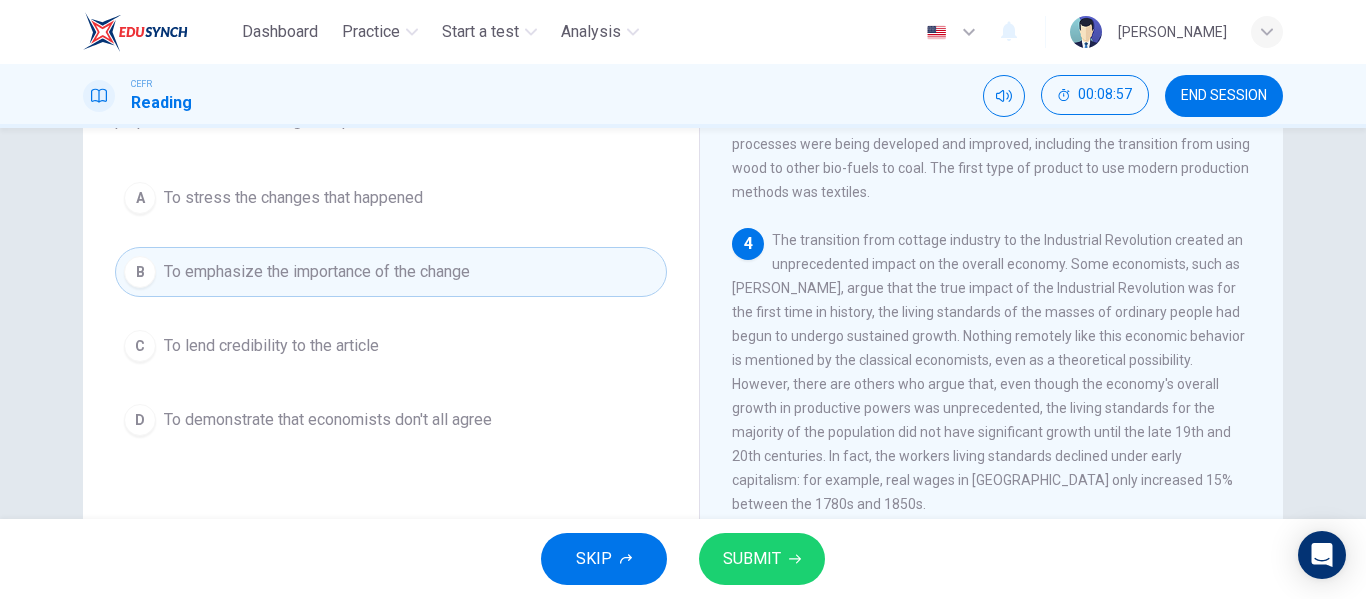 click on "The transition from cottage industry to the Industrial Revolution created an unprecedented impact on the overall economy. Some economists, such as Robert E. Lucas, Jr., argue that the true impact of the Industrial Revolution was for the first time in history, the living standards of the masses of ordinary people had begun to undergo sustained growth. Nothing remotely like this economic behavior is mentioned by the classical economists, even as a theoretical possibility. However, there are others who argue that, even though the economy's overall growth in productive powers was unprecedented, the living standards for the majority of the population did not have significant growth until the late 19th and 20th centuries. In fact, the workers living standards declined under early capitalism: for example, real wages in Britain only increased 15% between the 1780s and 1850s." at bounding box center (988, 372) 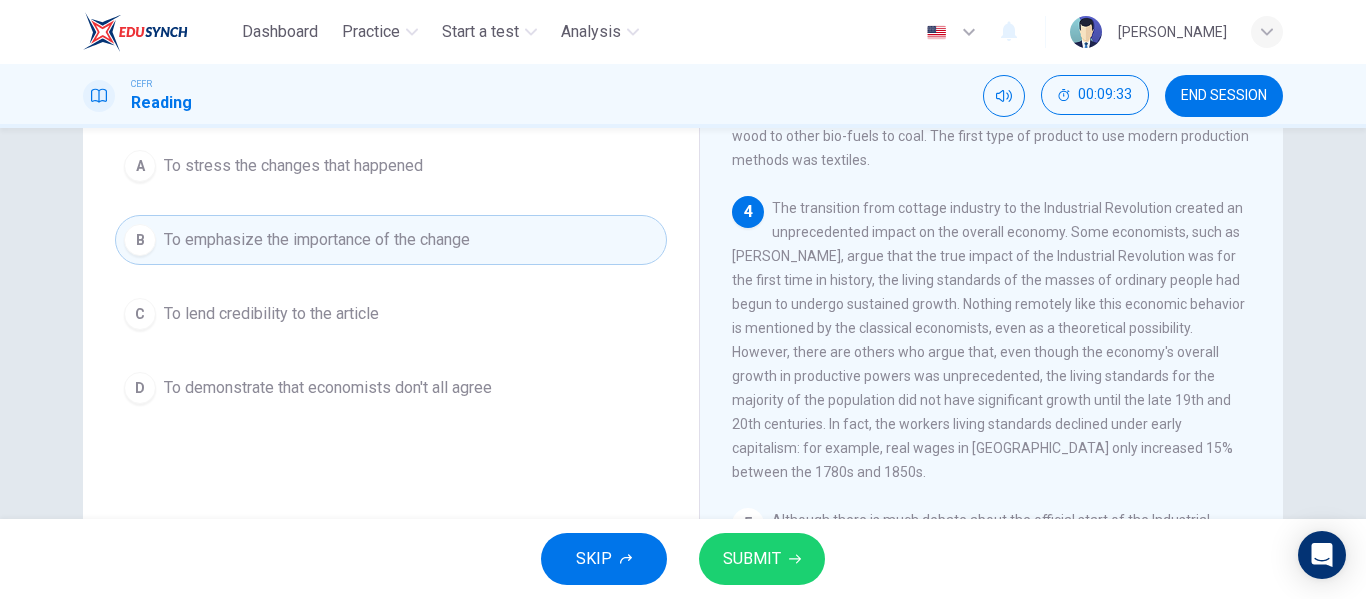 scroll, scrollTop: 240, scrollLeft: 0, axis: vertical 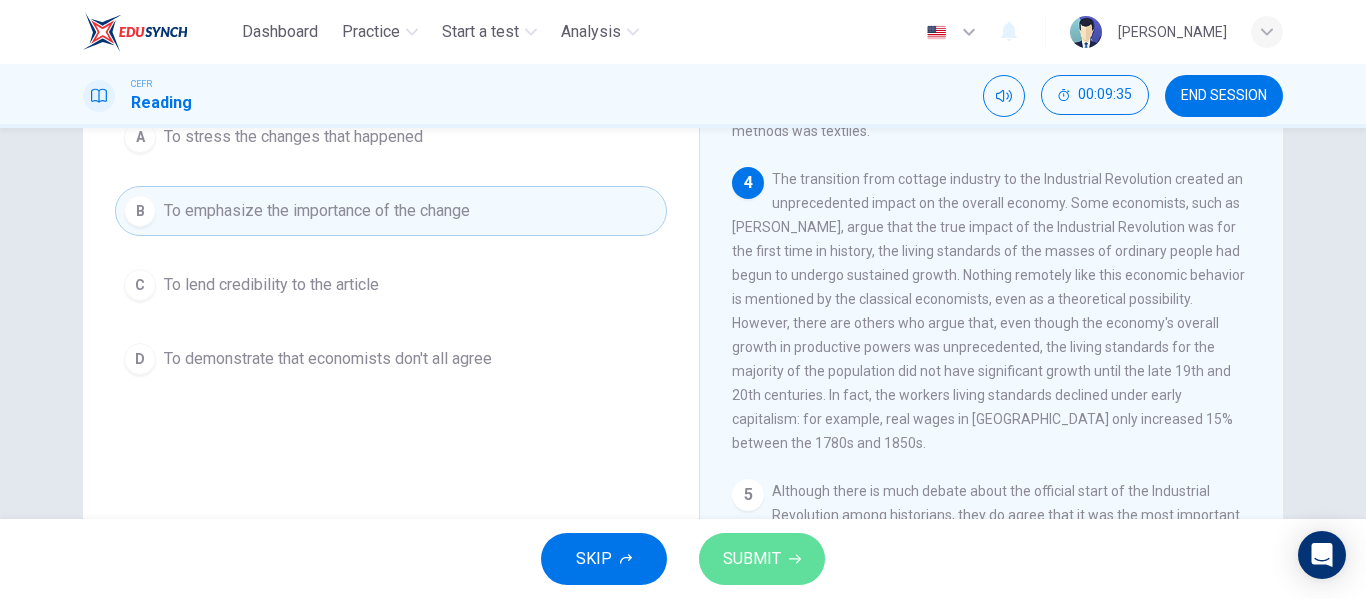 click on "SUBMIT" at bounding box center [752, 559] 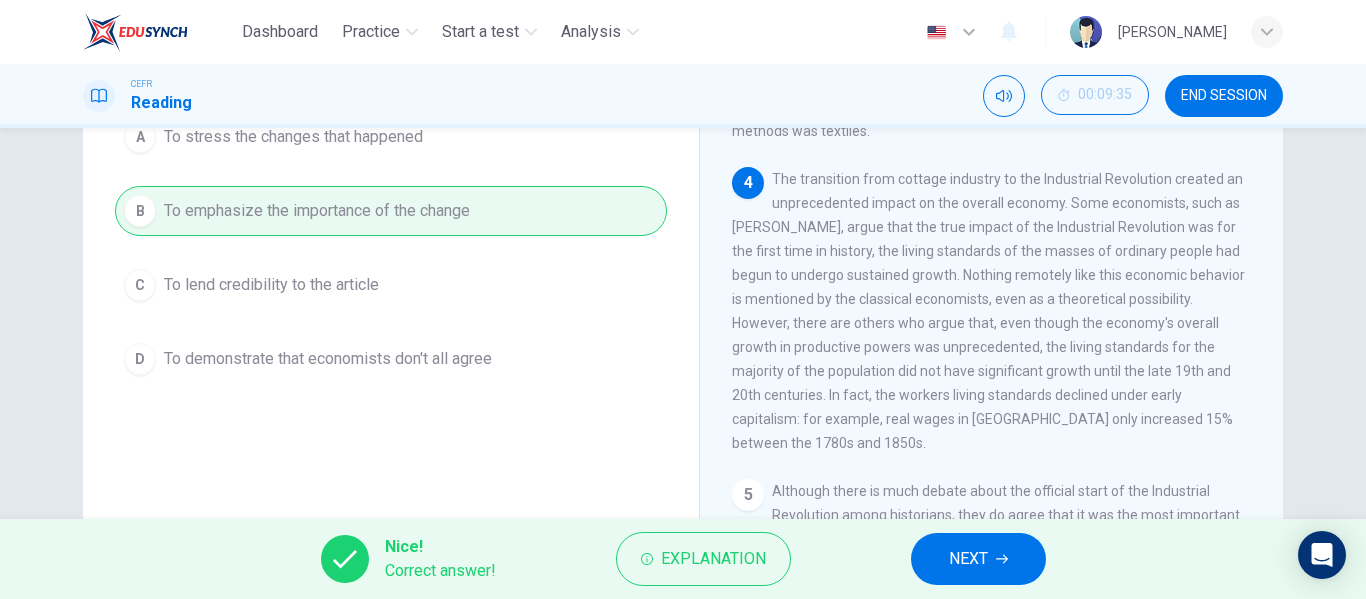 click on "NEXT" at bounding box center [968, 559] 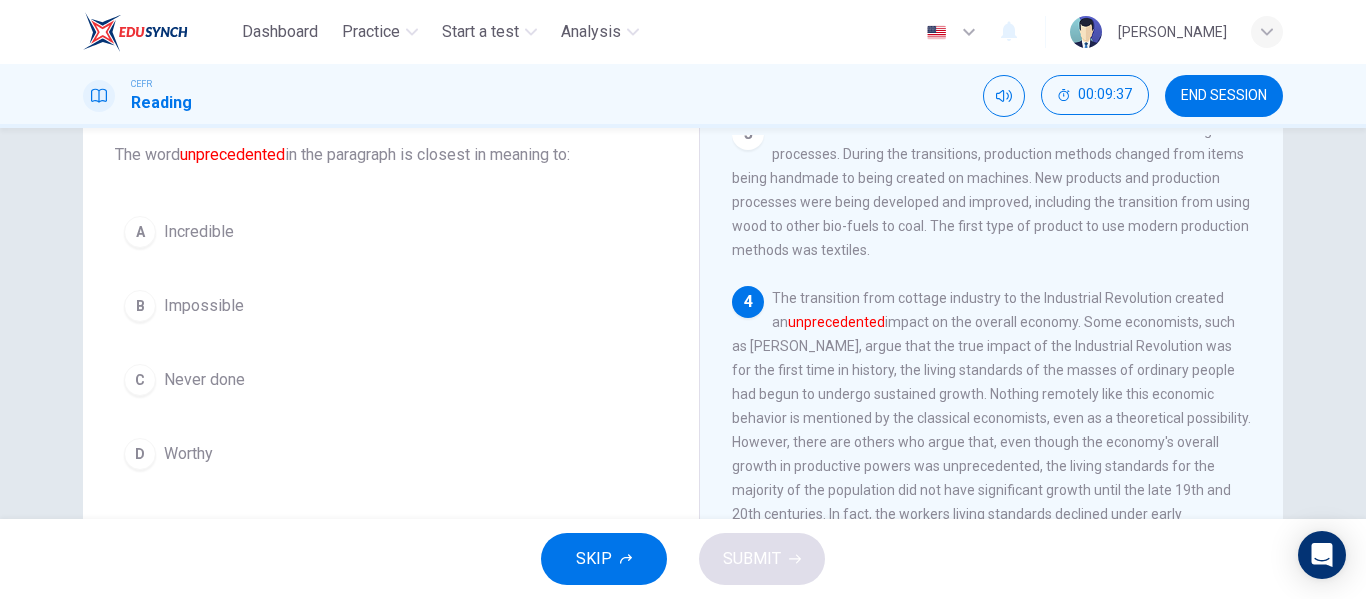 scroll, scrollTop: 120, scrollLeft: 0, axis: vertical 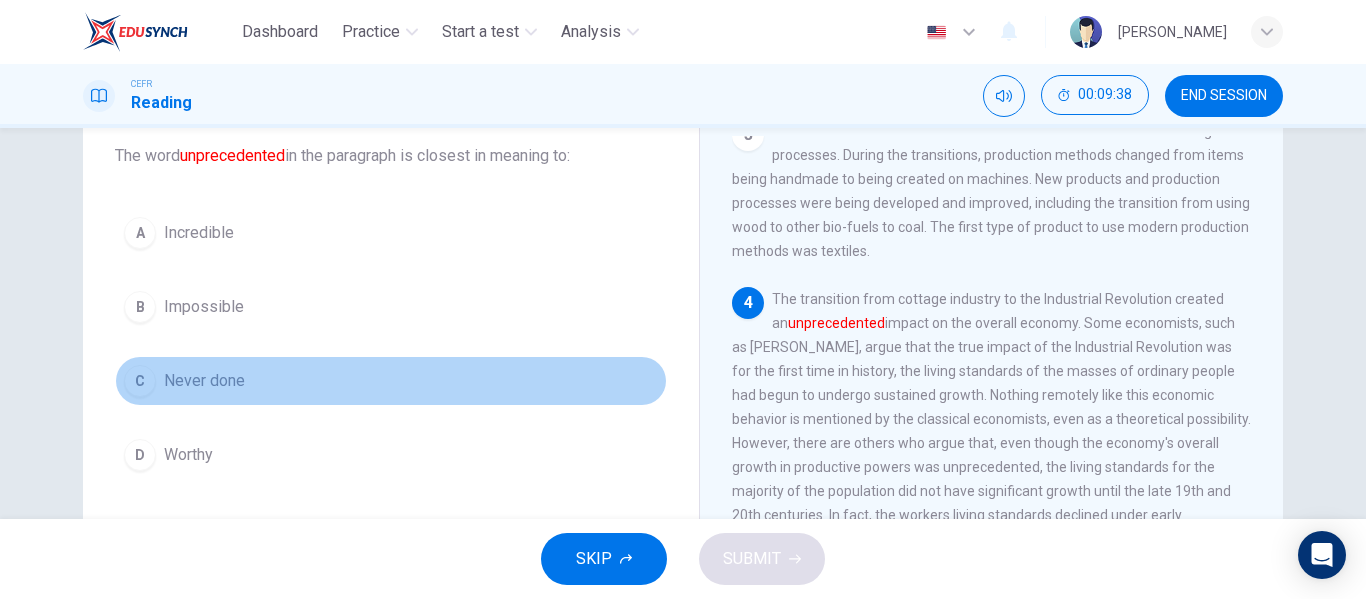 click on "C Never done" at bounding box center (391, 381) 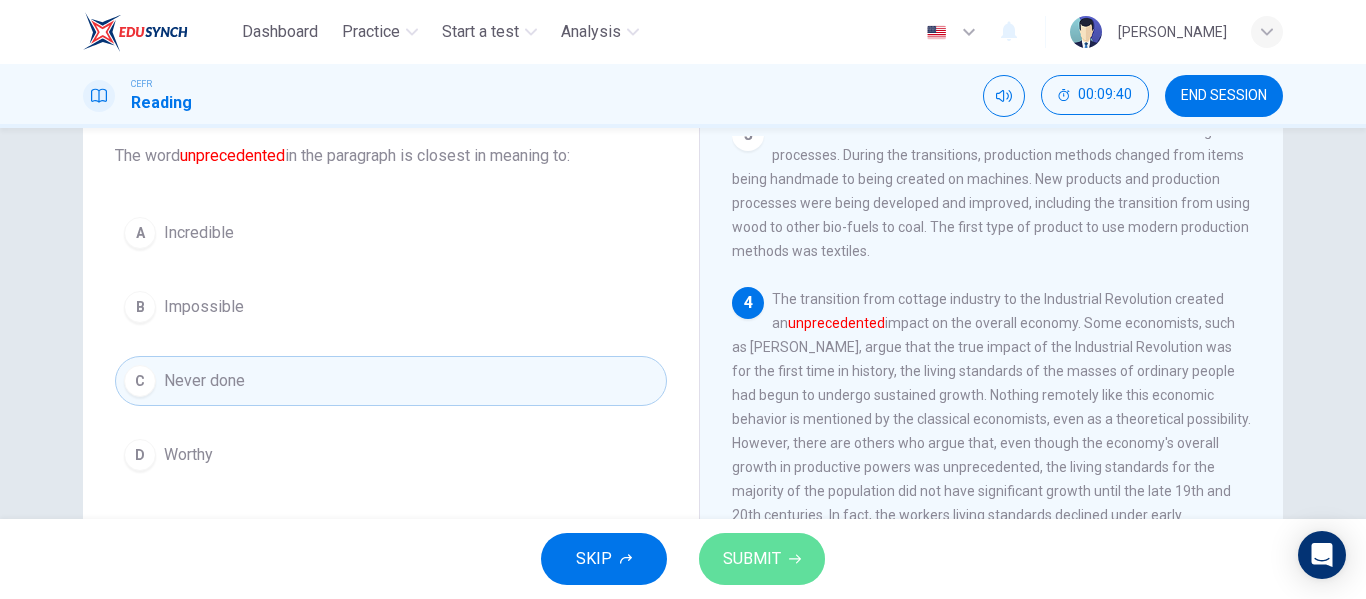 click on "SUBMIT" at bounding box center [752, 559] 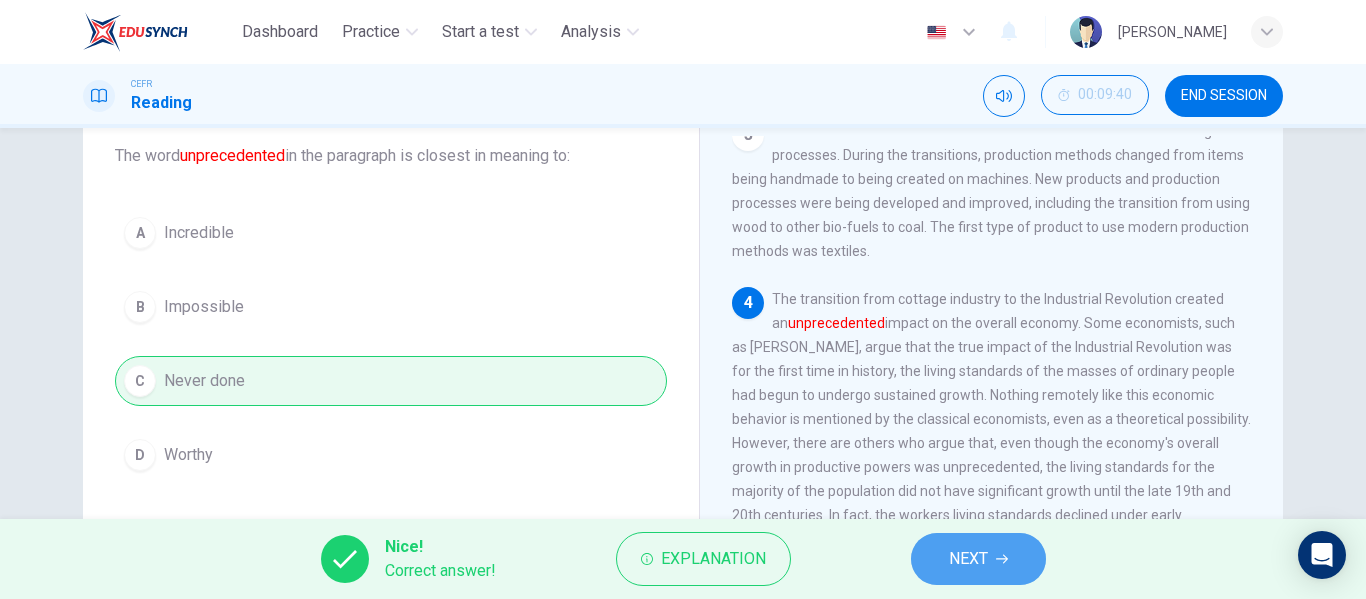 click on "NEXT" at bounding box center (968, 559) 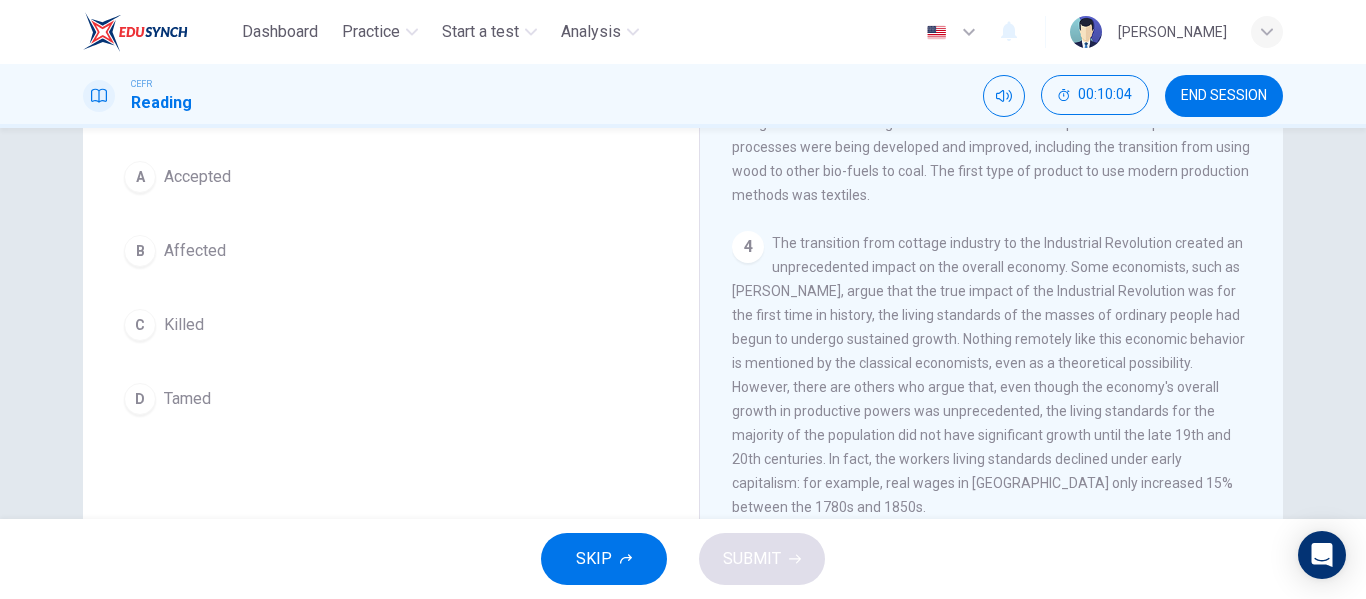 scroll, scrollTop: 172, scrollLeft: 0, axis: vertical 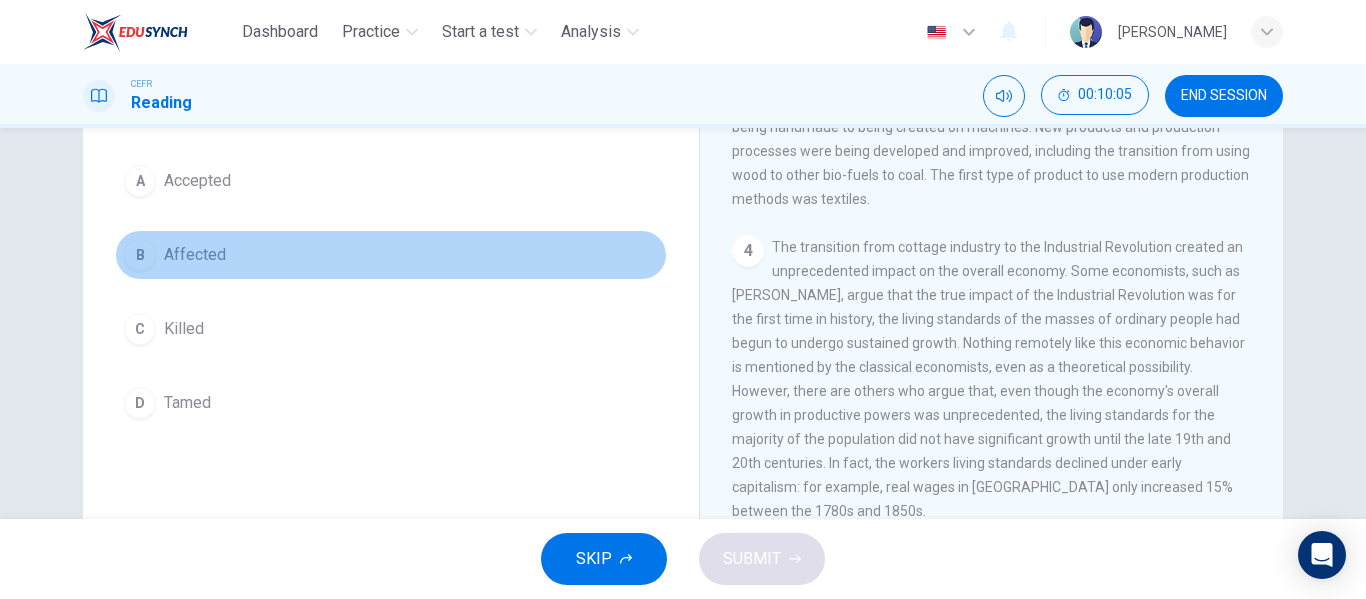 click on "B Affected" at bounding box center [391, 255] 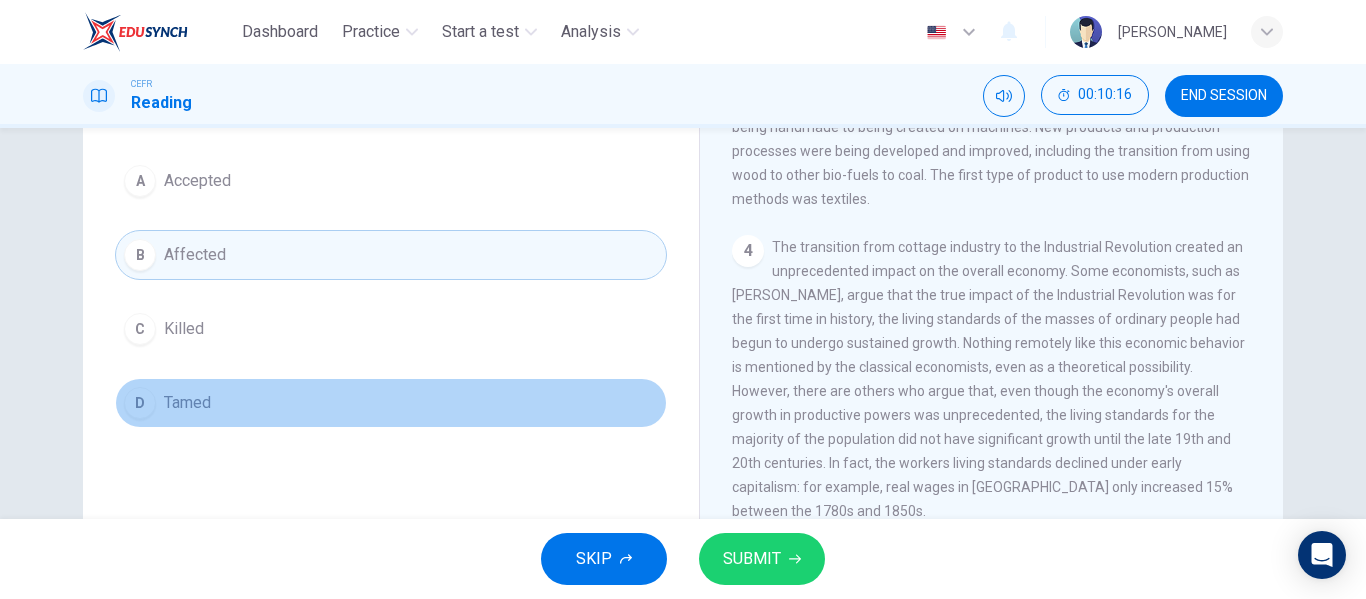 click on "D Tamed" at bounding box center [391, 403] 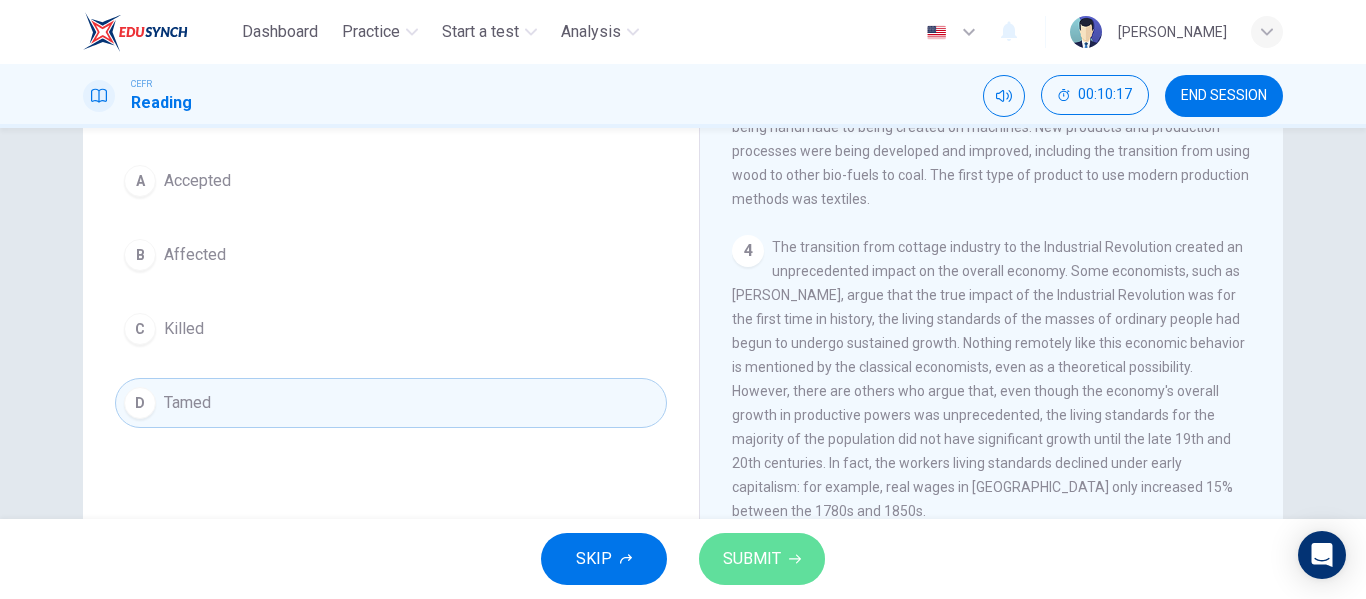 click on "SUBMIT" at bounding box center [752, 559] 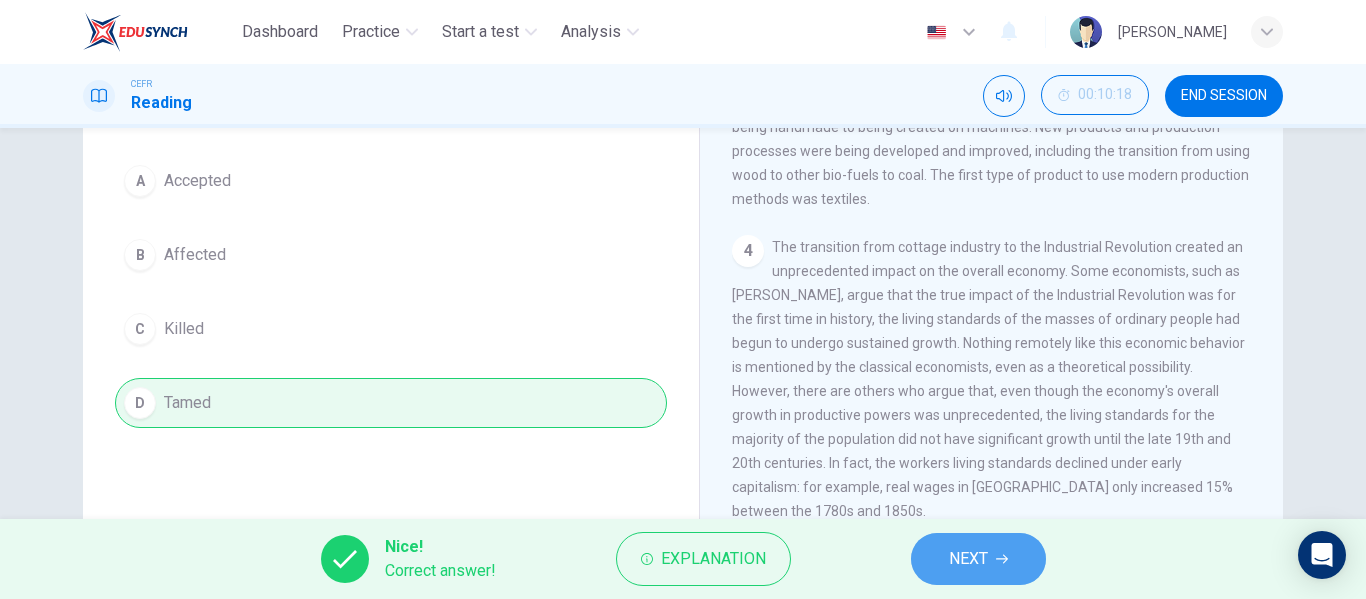 click on "NEXT" at bounding box center [978, 559] 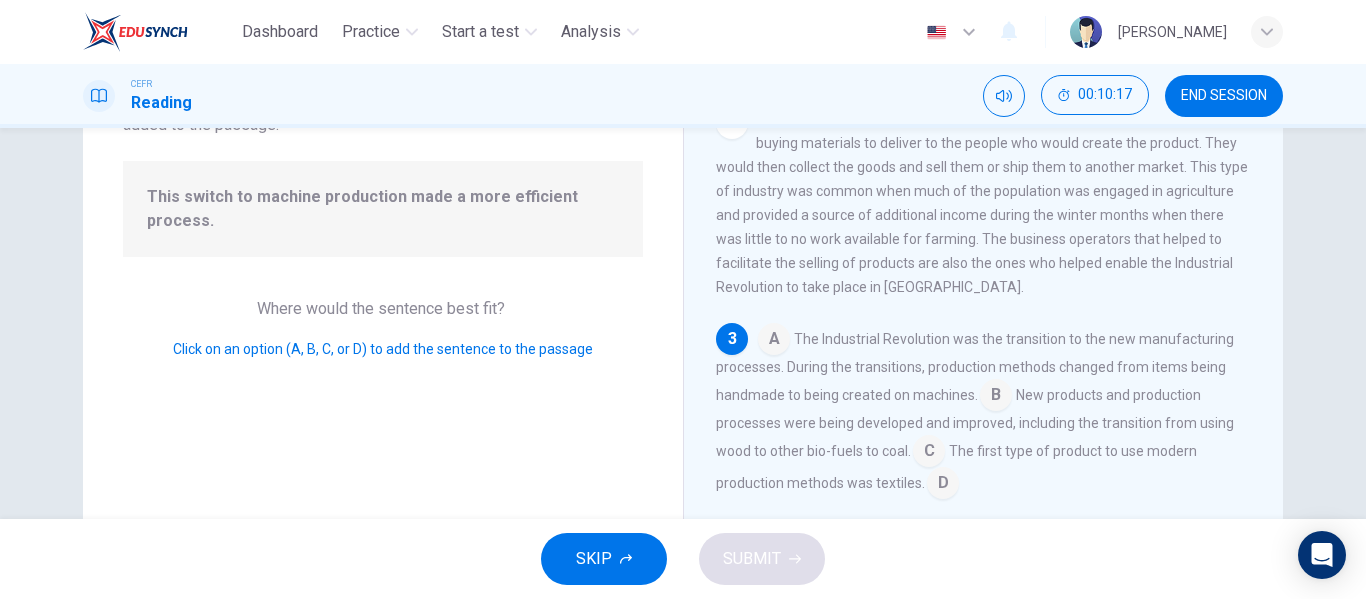scroll, scrollTop: 199, scrollLeft: 0, axis: vertical 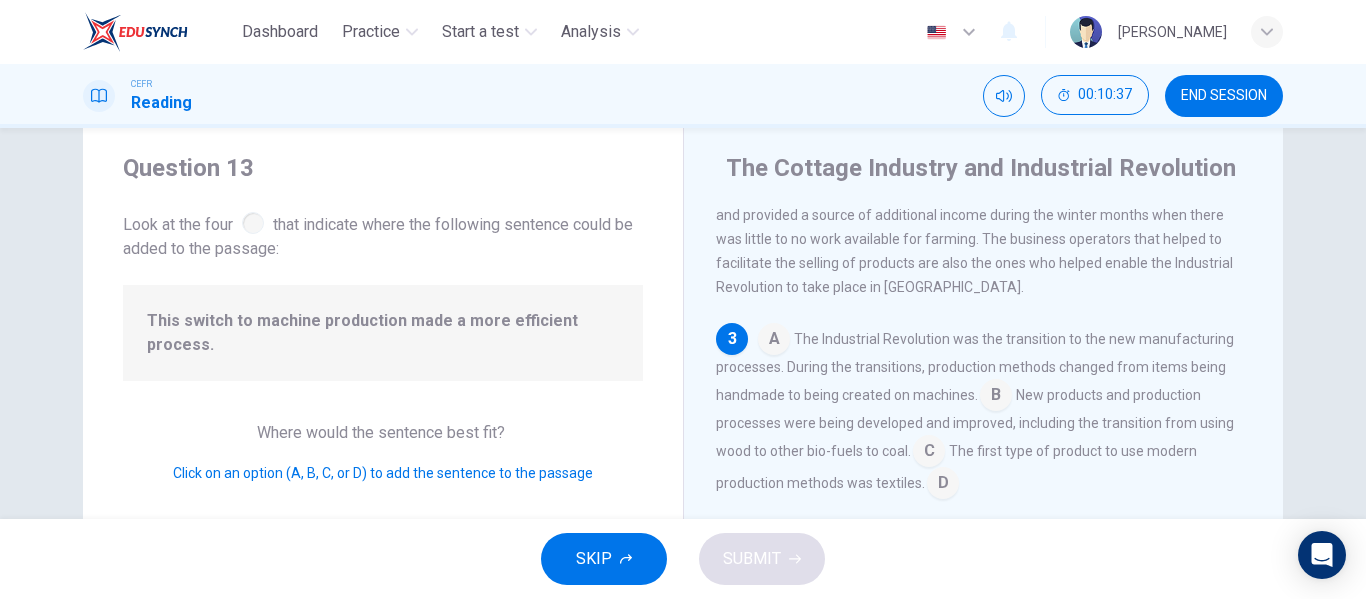 click at bounding box center [996, 397] 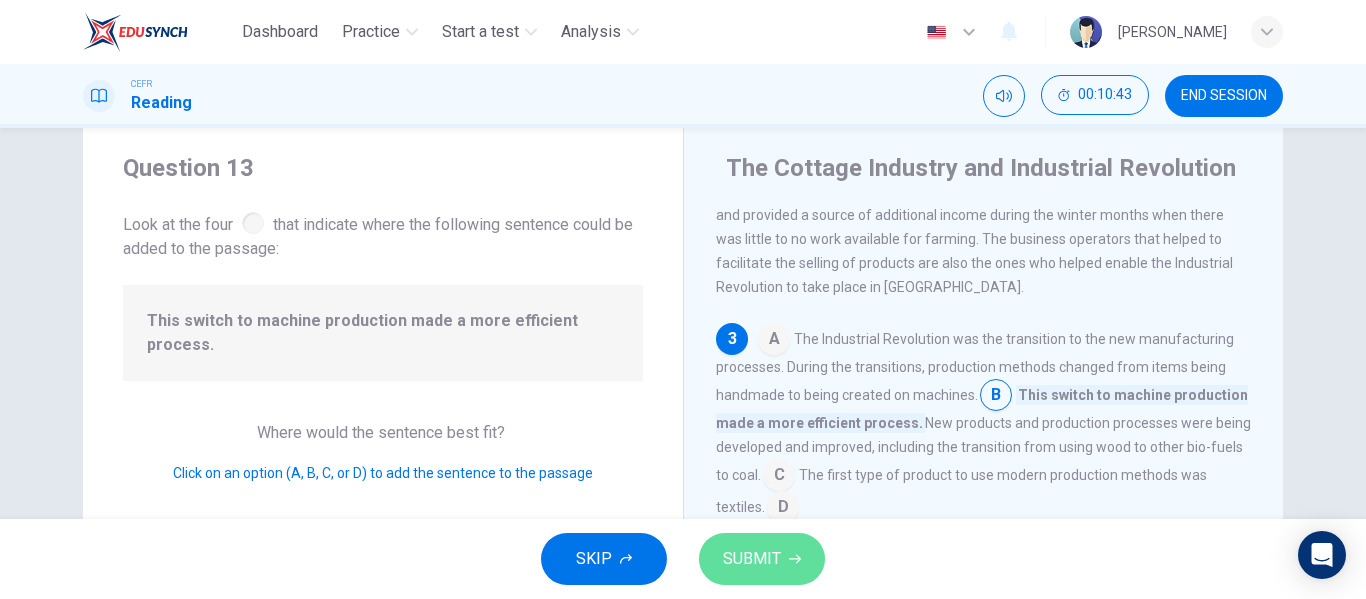 click on "SUBMIT" at bounding box center [752, 559] 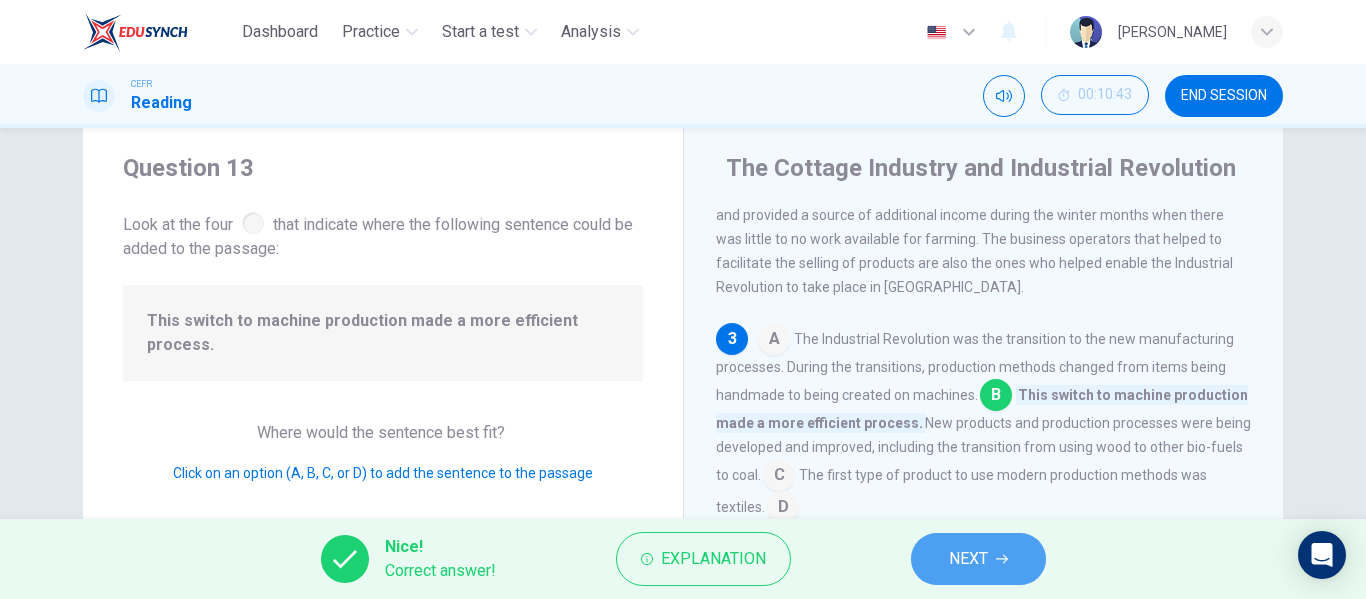 click on "NEXT" at bounding box center [968, 559] 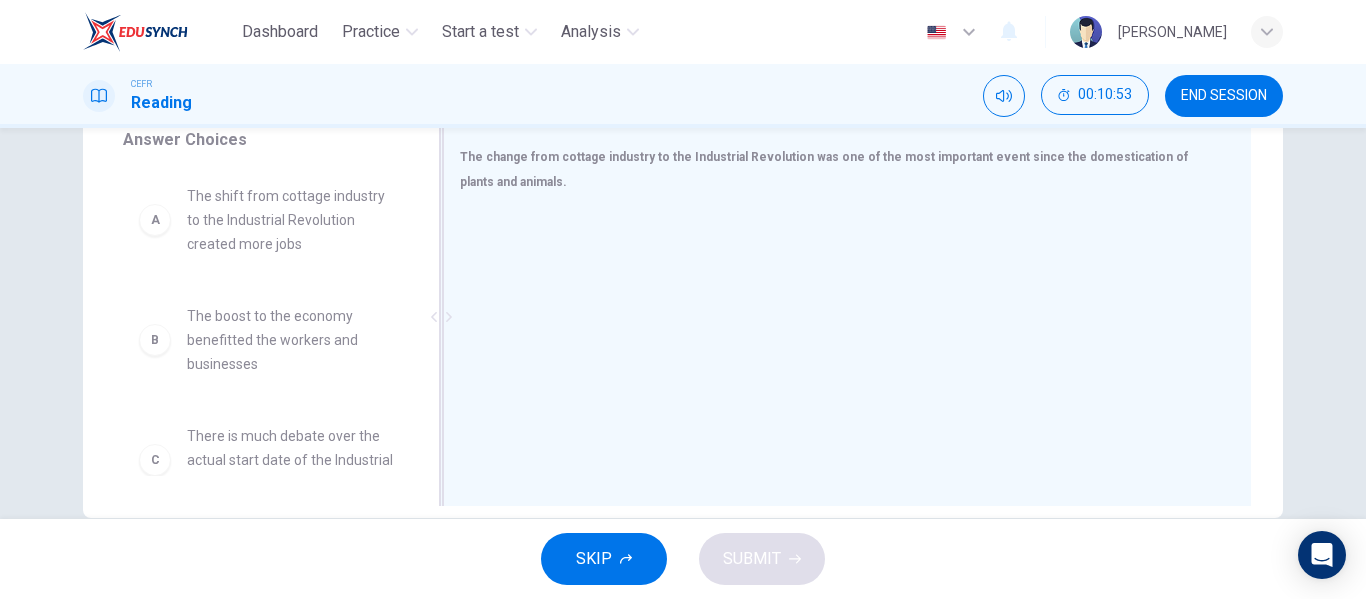 scroll, scrollTop: 349, scrollLeft: 0, axis: vertical 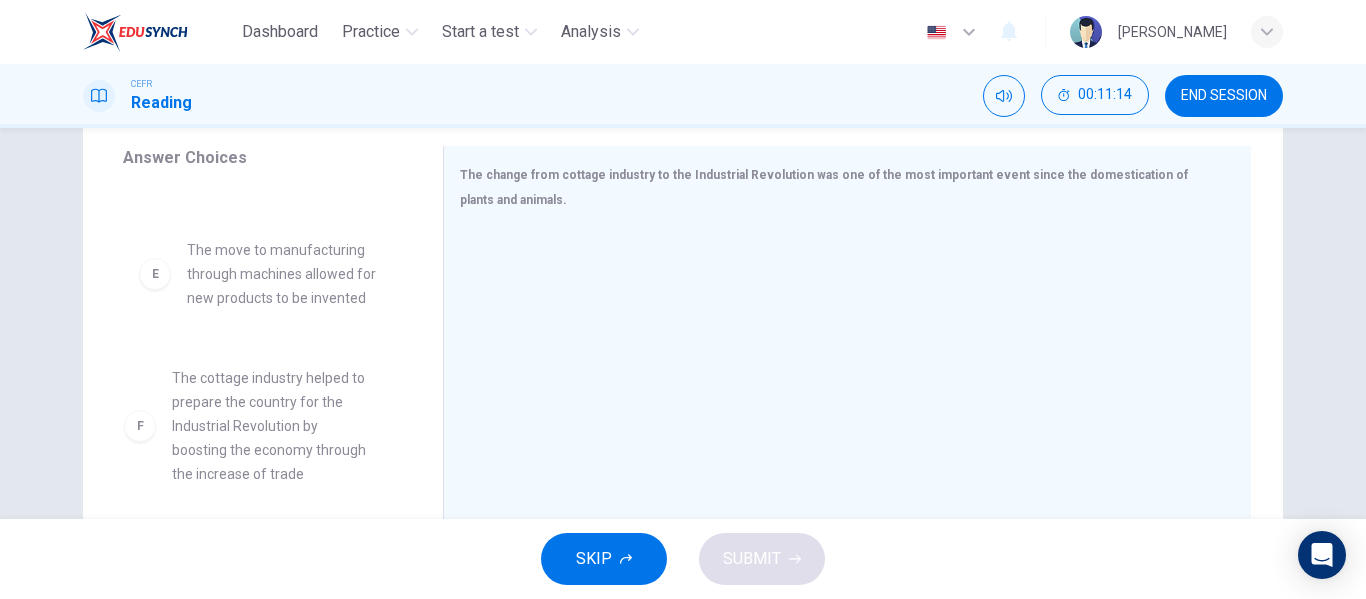 drag, startPoint x: 344, startPoint y: 430, endPoint x: 322, endPoint y: 439, distance: 23.769728 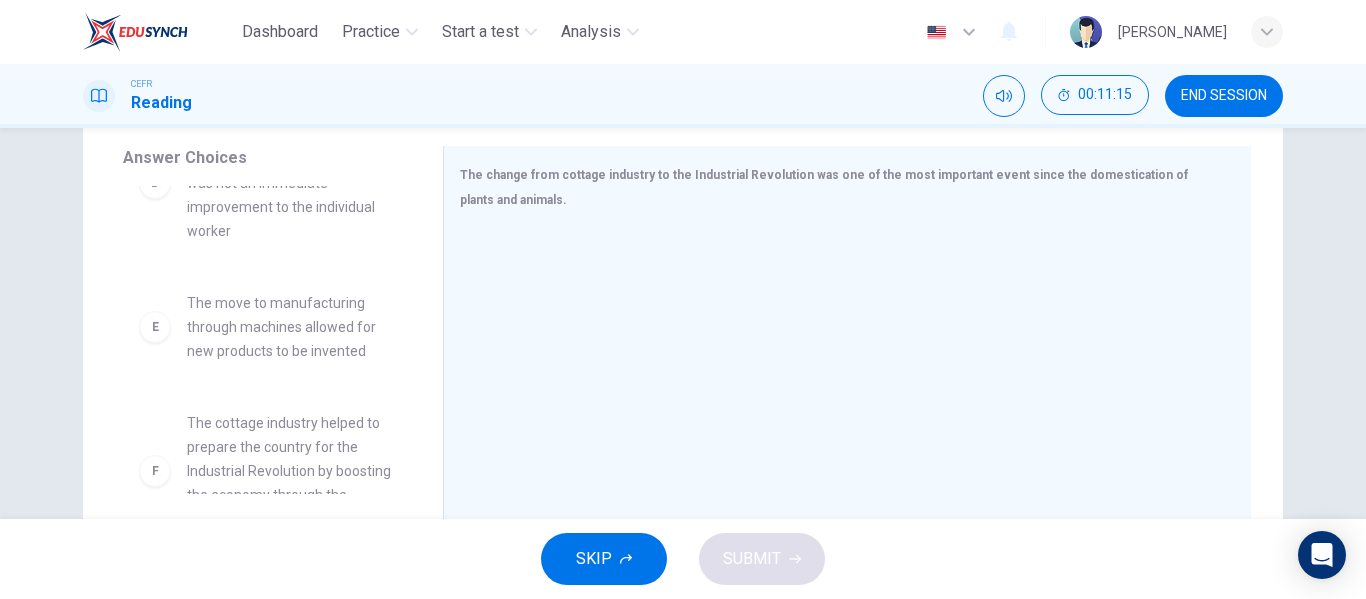 scroll, scrollTop: 438, scrollLeft: 0, axis: vertical 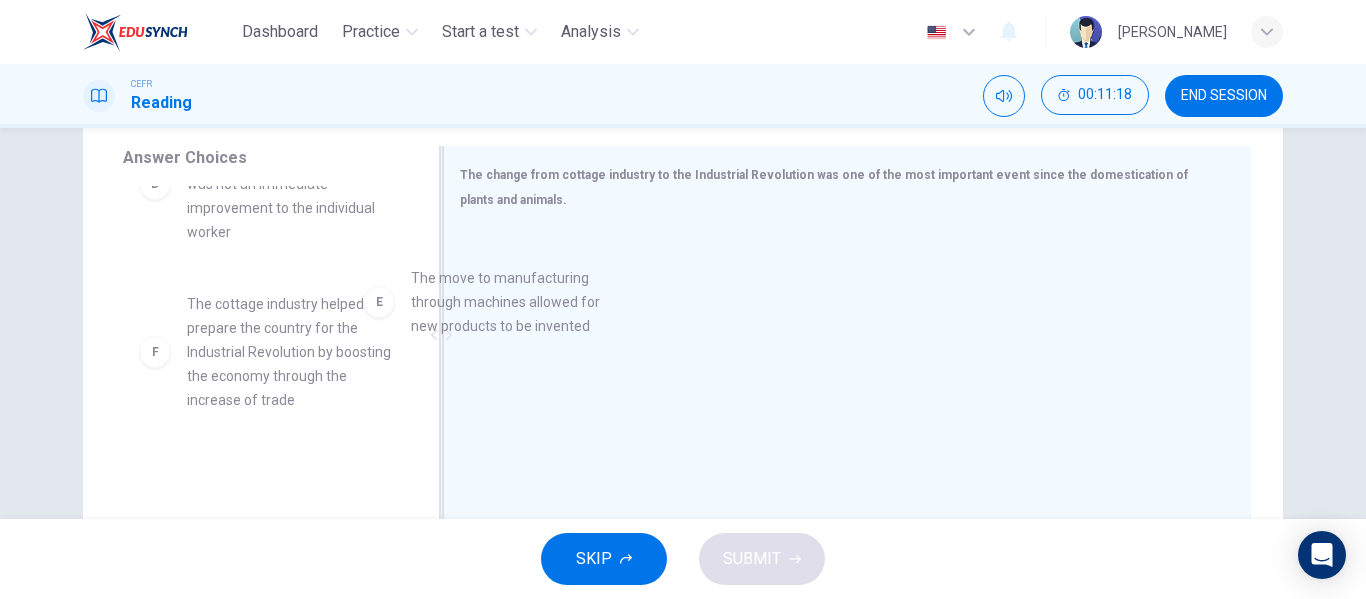 drag, startPoint x: 310, startPoint y: 357, endPoint x: 586, endPoint y: 327, distance: 277.62564 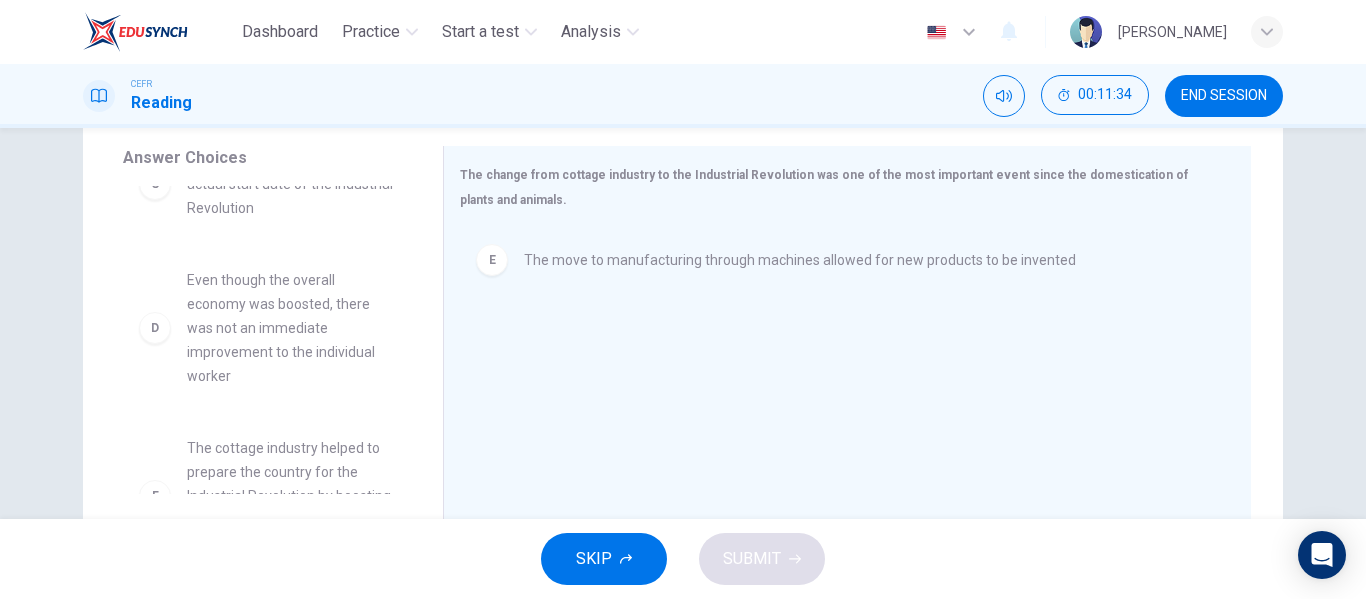 scroll, scrollTop: 372, scrollLeft: 0, axis: vertical 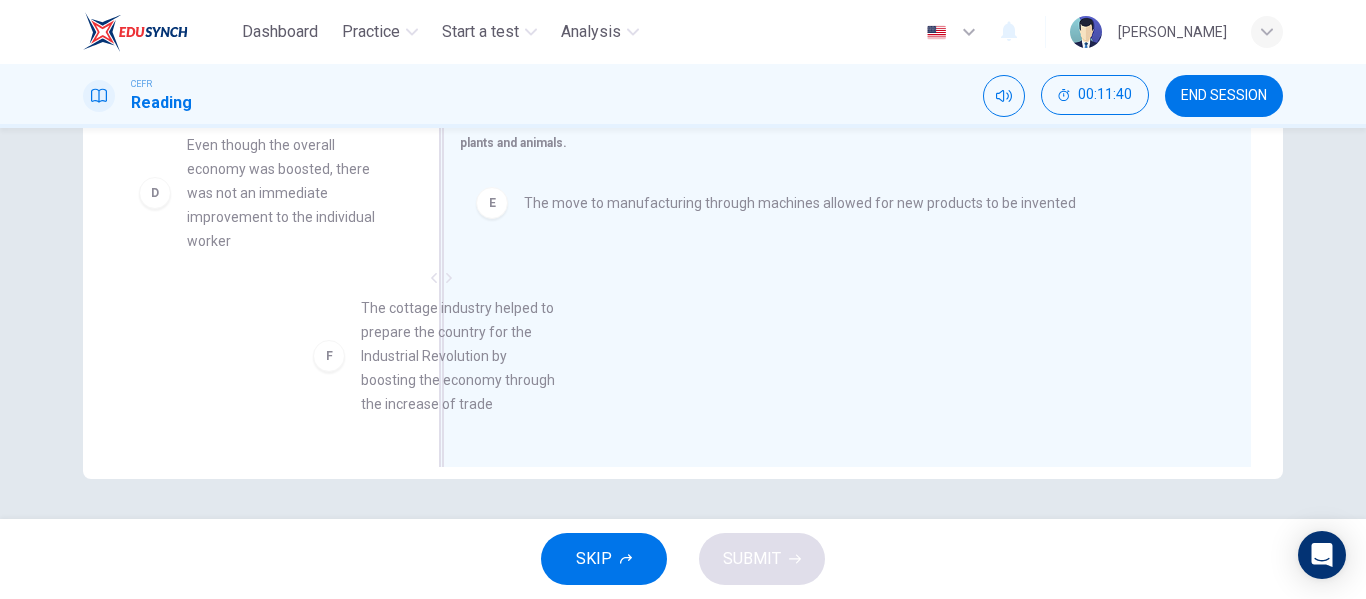 drag, startPoint x: 331, startPoint y: 375, endPoint x: 656, endPoint y: 353, distance: 325.74377 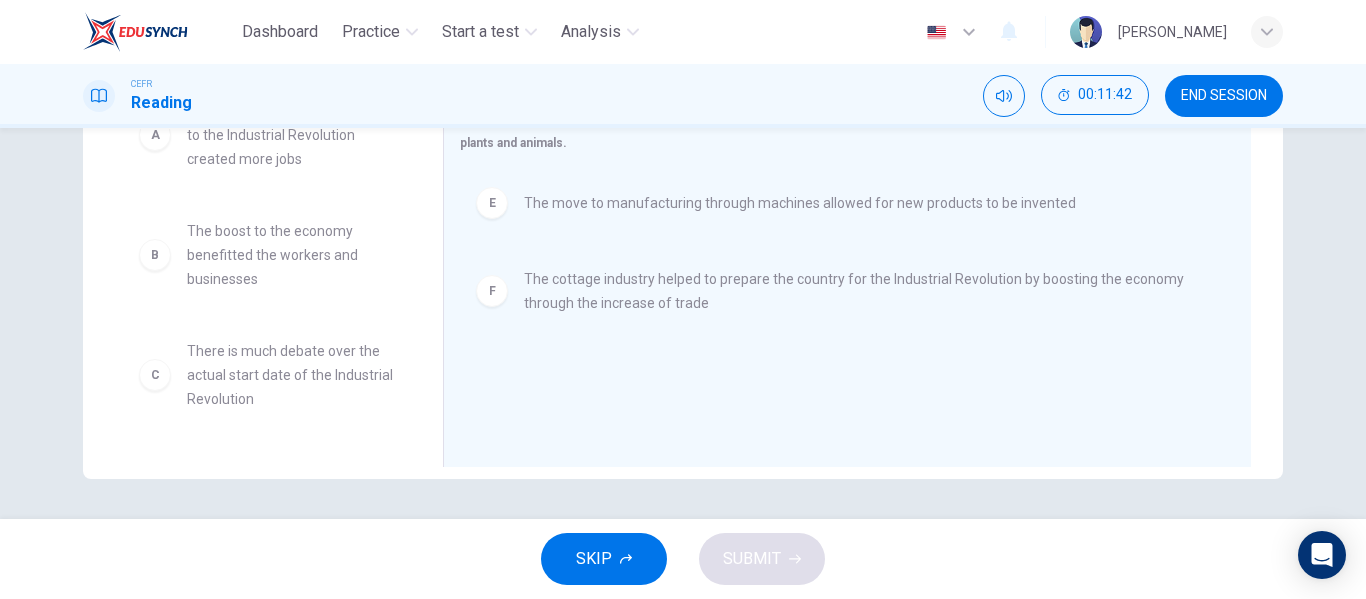 scroll, scrollTop: 0, scrollLeft: 0, axis: both 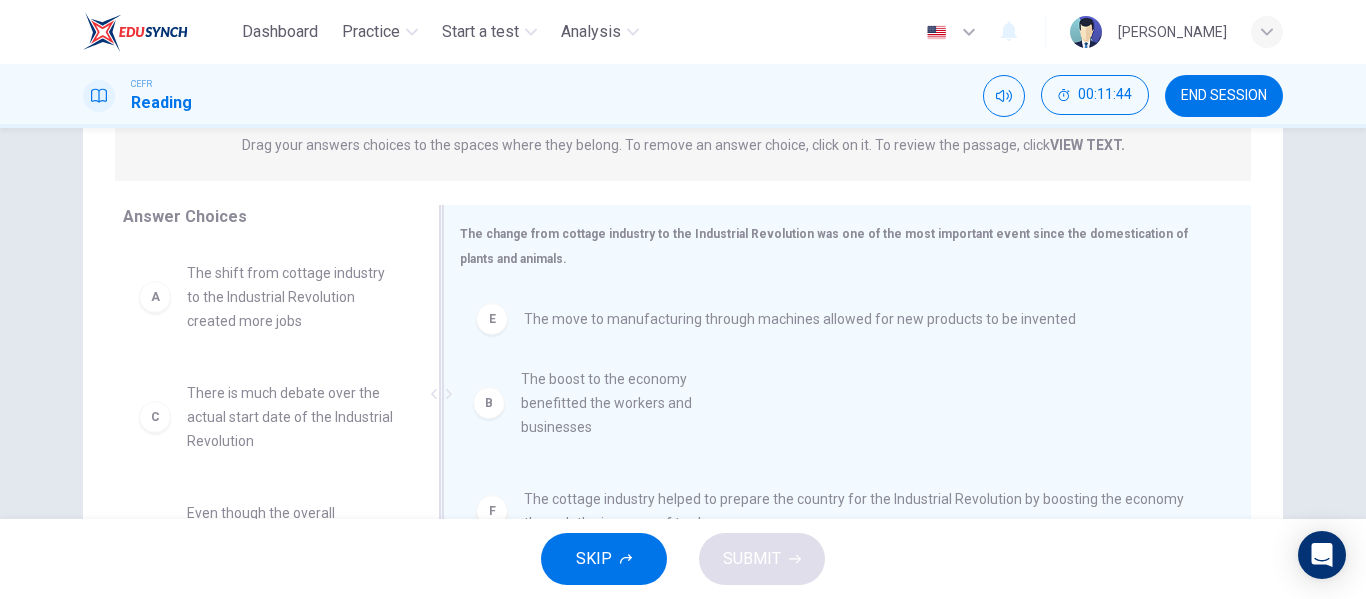 drag, startPoint x: 256, startPoint y: 426, endPoint x: 662, endPoint y: 422, distance: 406.0197 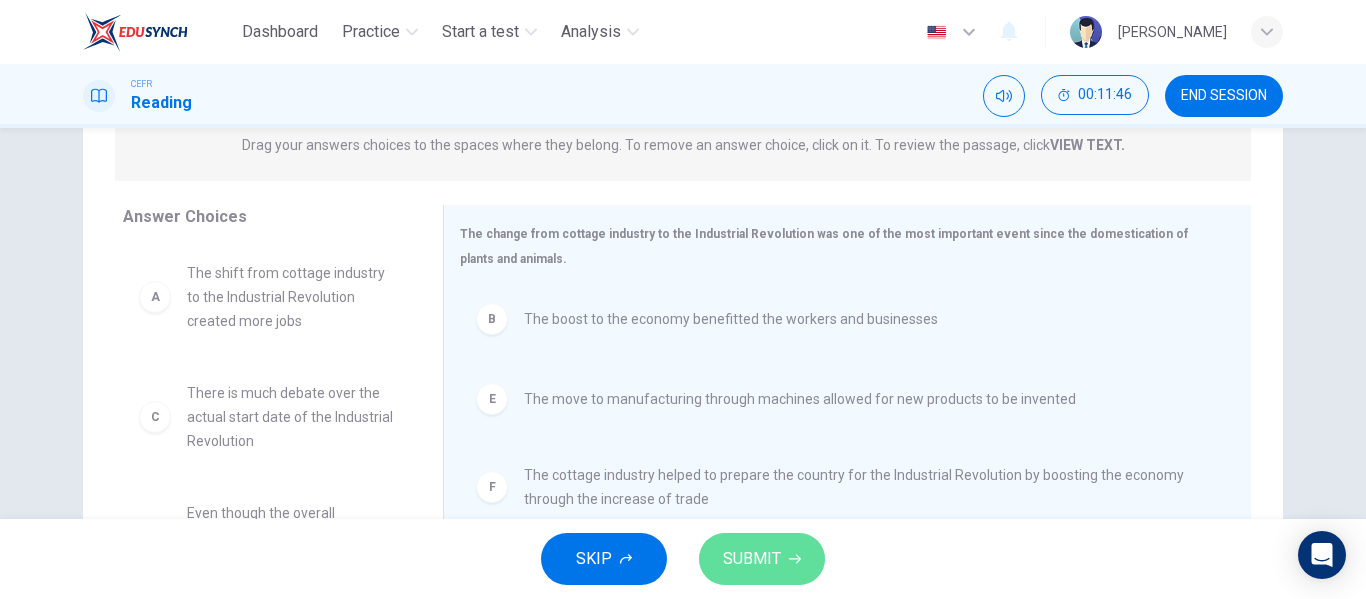 click on "SUBMIT" at bounding box center (752, 559) 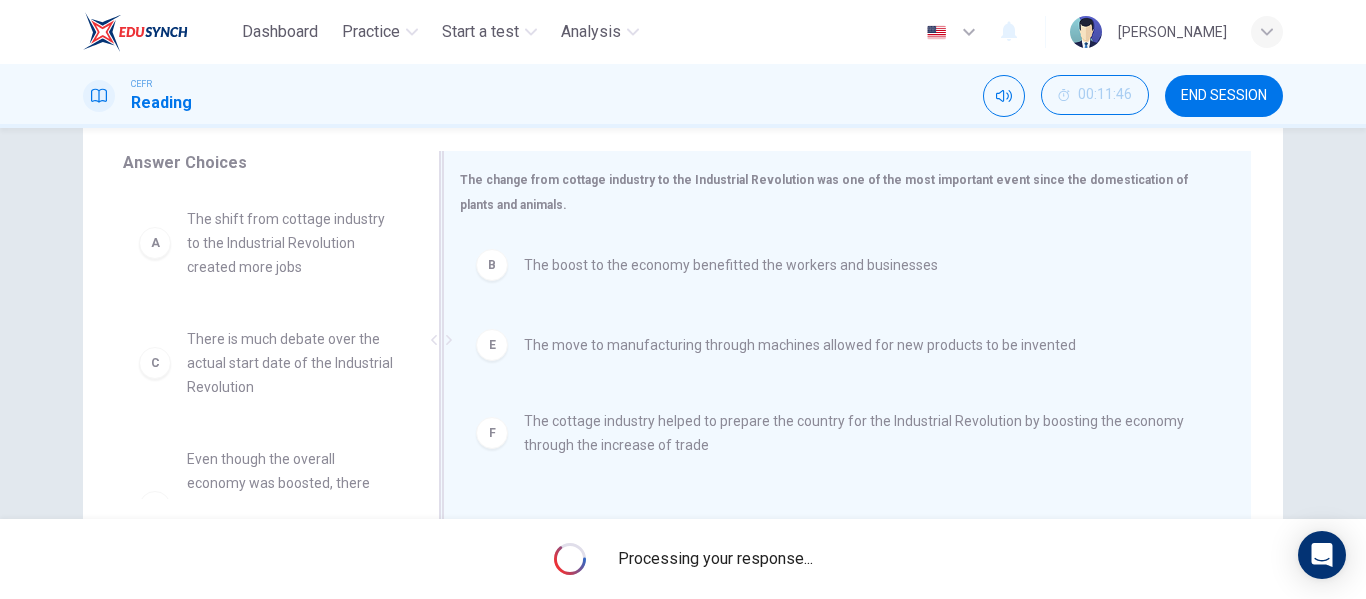 scroll, scrollTop: 355, scrollLeft: 0, axis: vertical 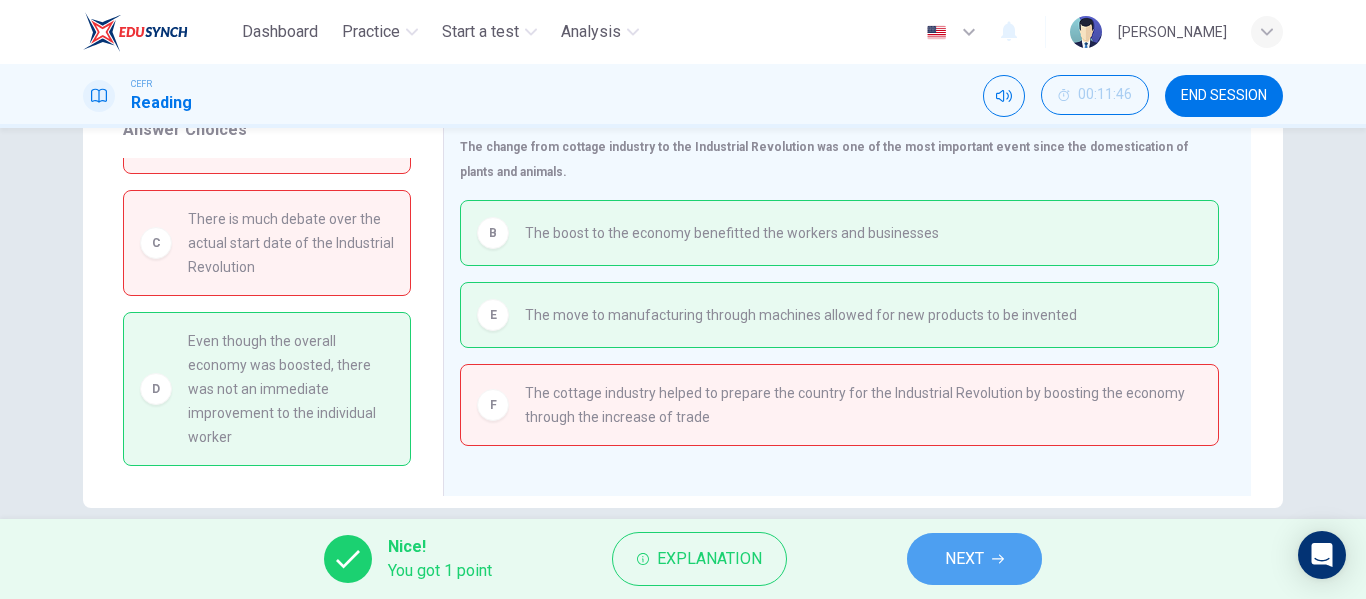 click on "NEXT" at bounding box center (964, 559) 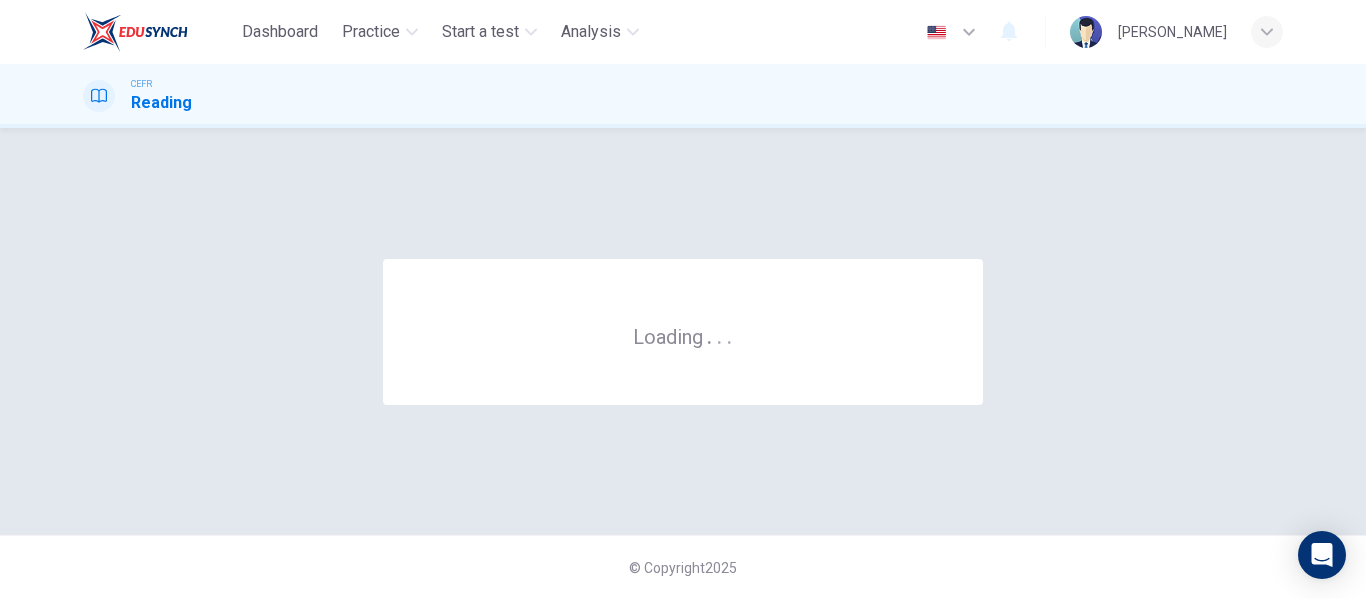 scroll, scrollTop: 0, scrollLeft: 0, axis: both 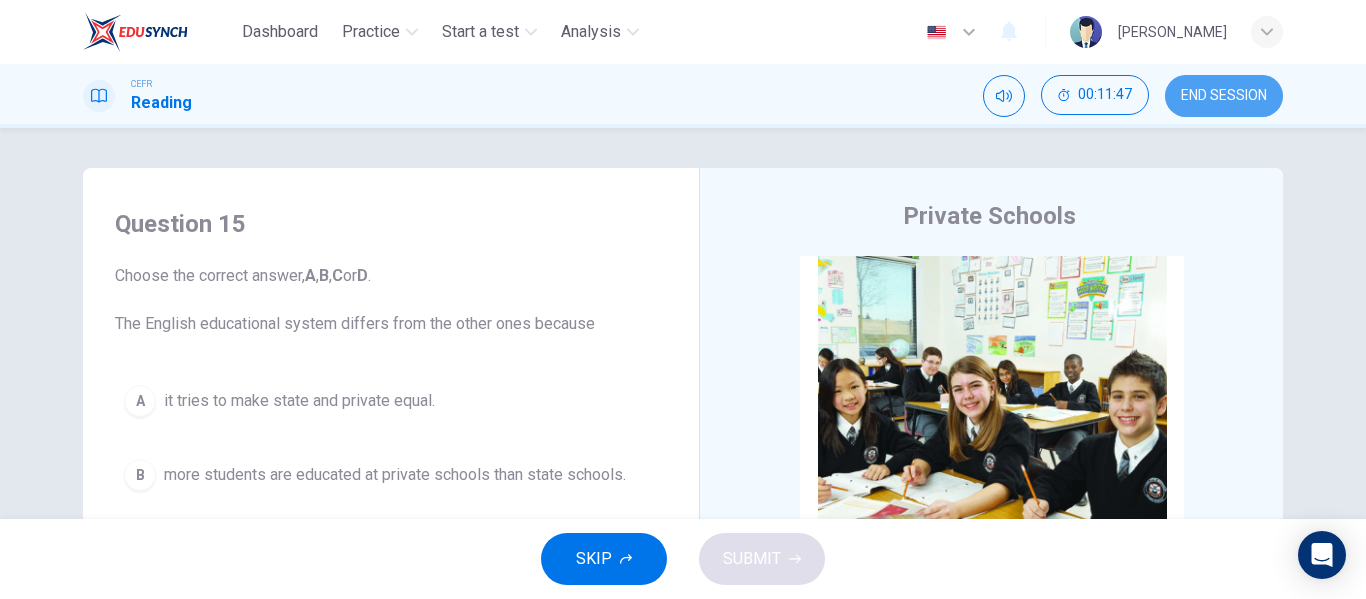 click on "END SESSION" at bounding box center (1224, 96) 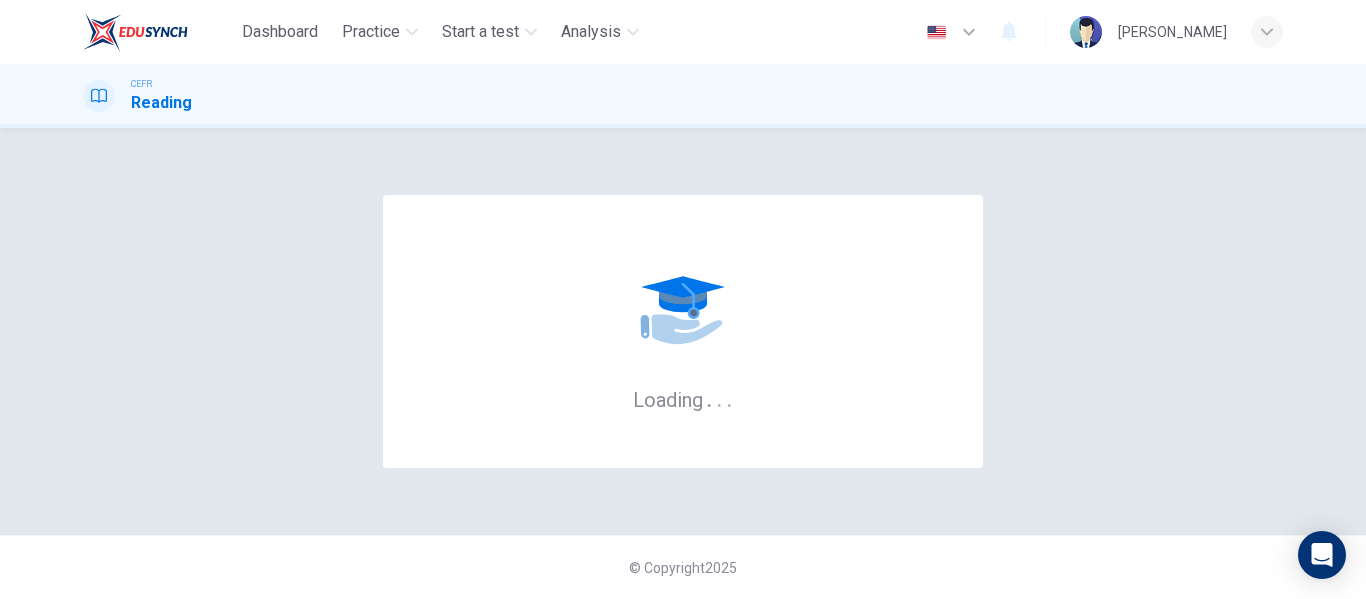 scroll, scrollTop: 0, scrollLeft: 0, axis: both 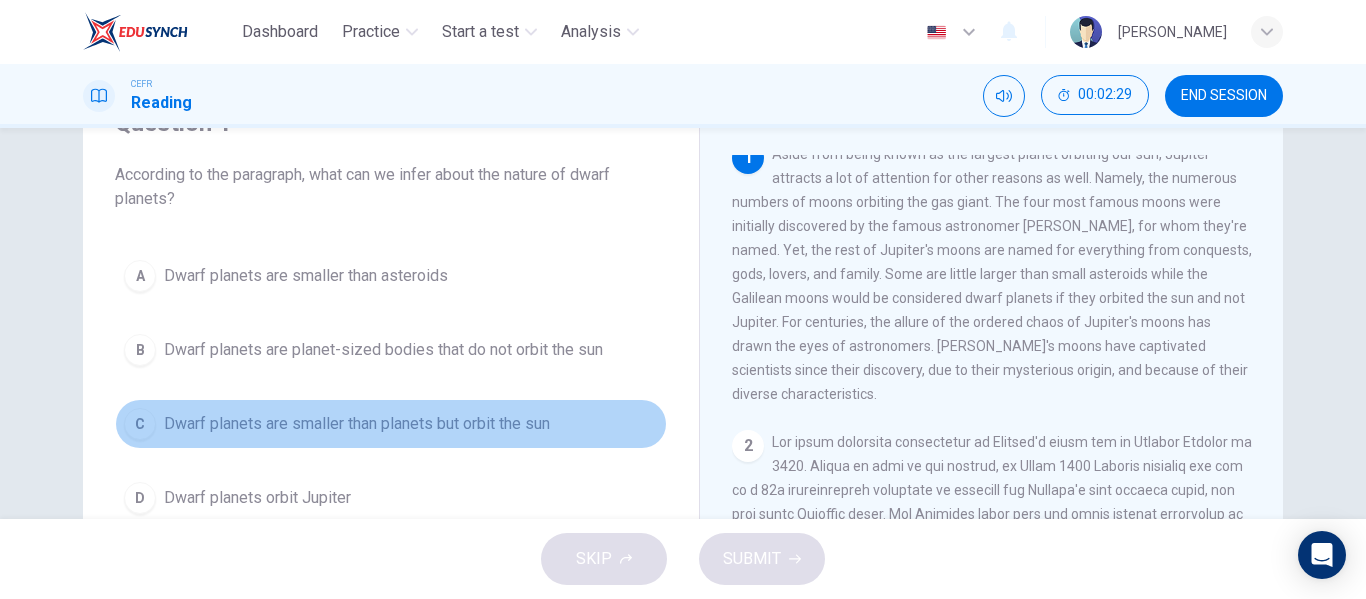 click on "Dwarf planets are smaller than planets but orbit the sun" at bounding box center (357, 424) 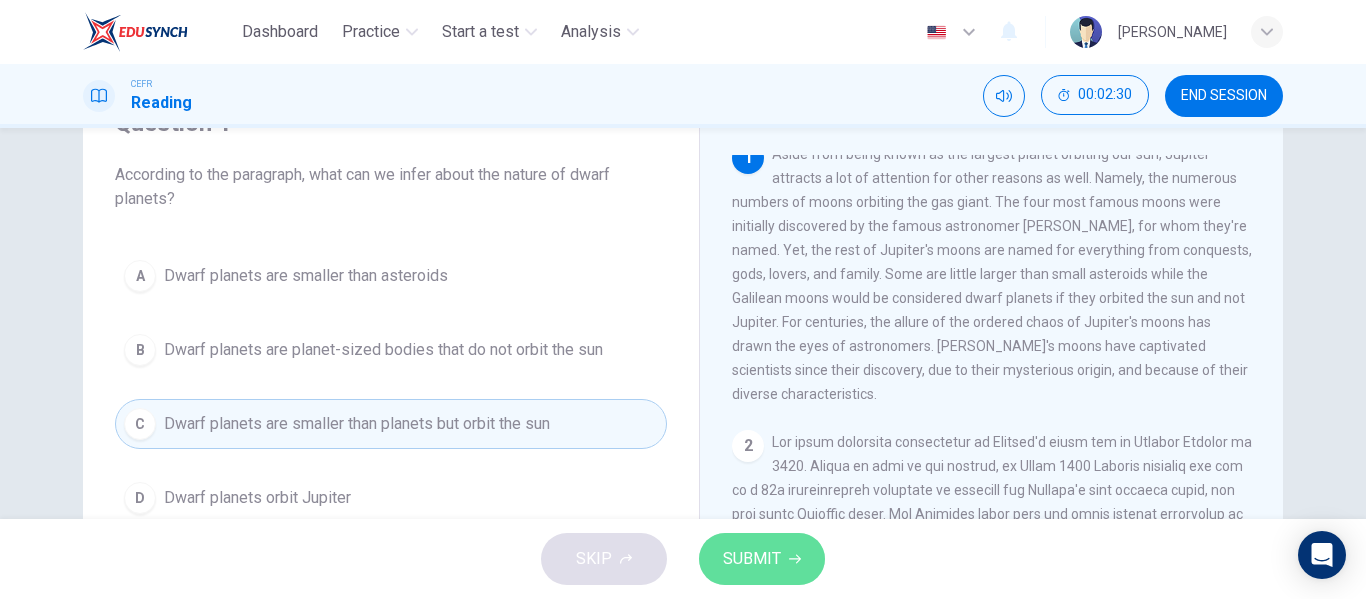 click on "SUBMIT" at bounding box center (752, 559) 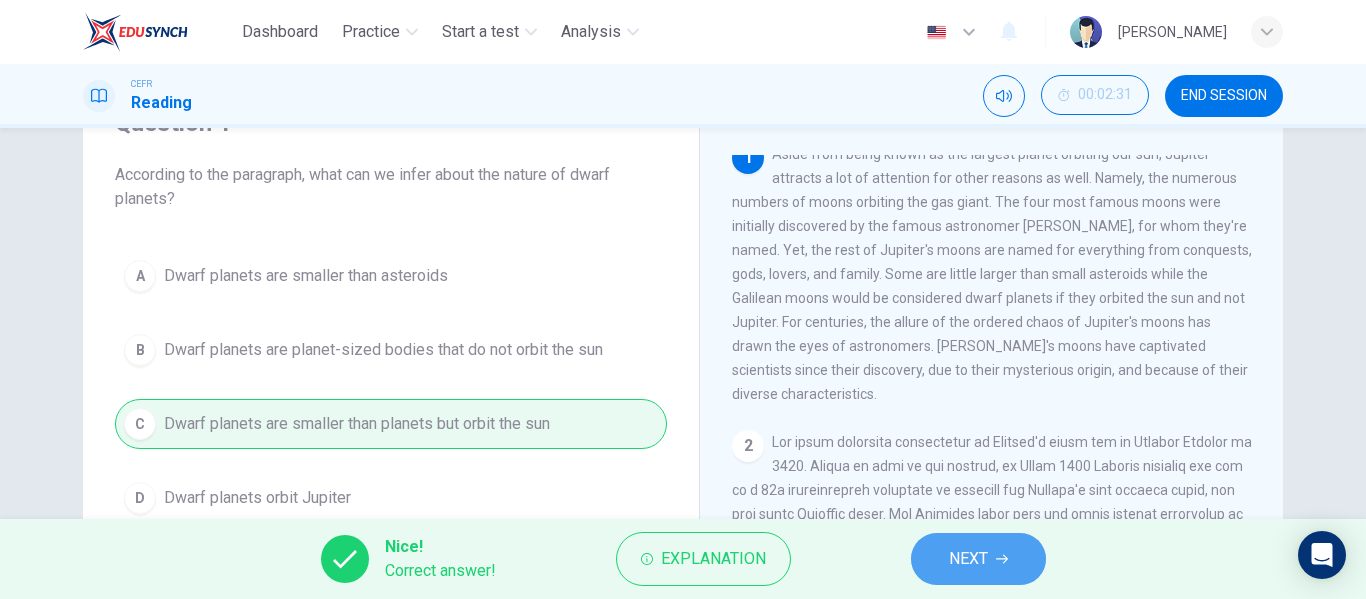 click on "NEXT" at bounding box center [978, 559] 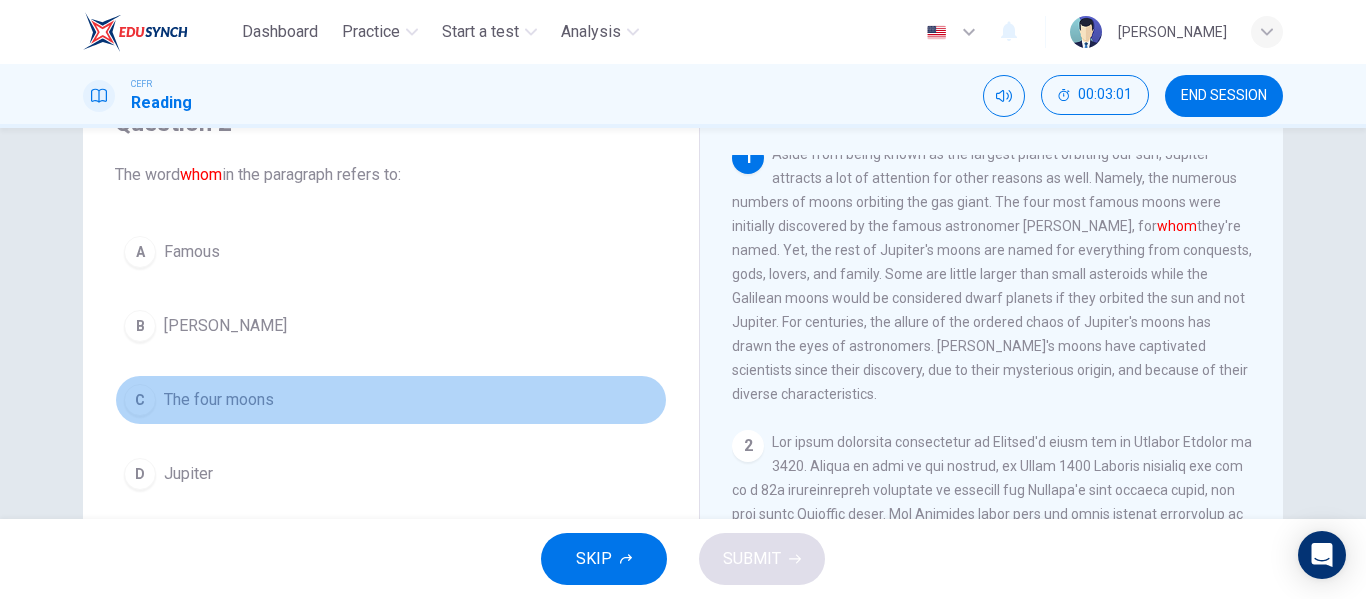click on "The four moons" at bounding box center [219, 400] 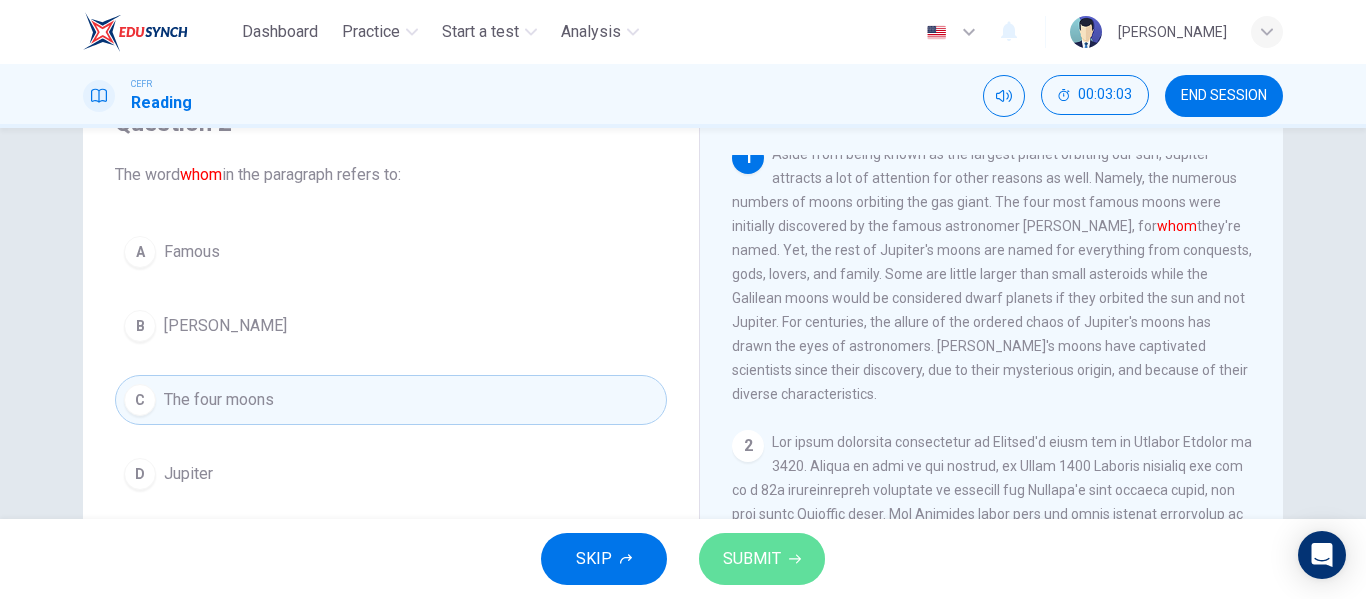 click on "SUBMIT" at bounding box center (752, 559) 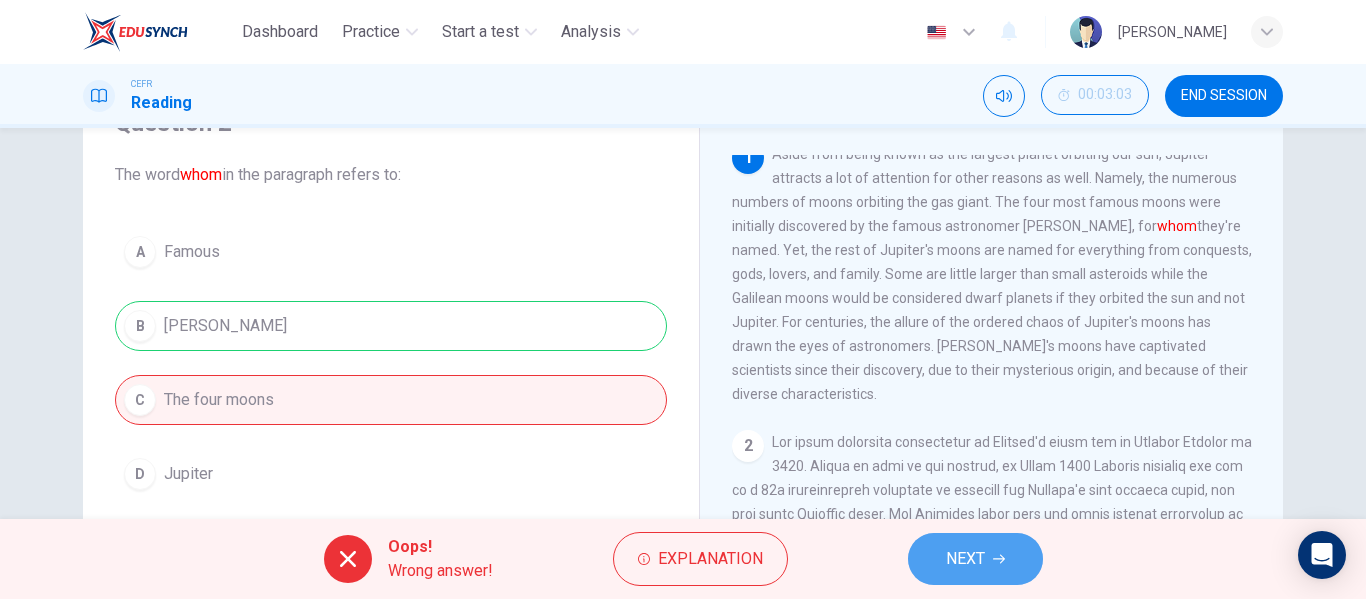 click on "NEXT" at bounding box center (975, 559) 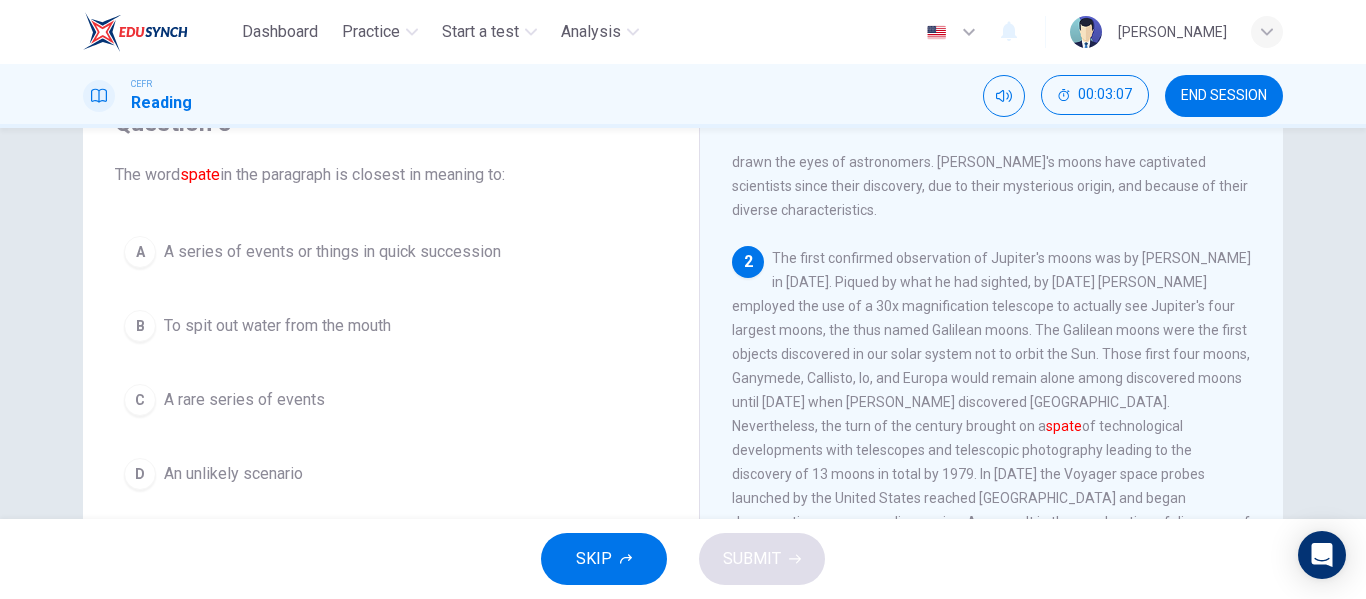 scroll, scrollTop: 203, scrollLeft: 0, axis: vertical 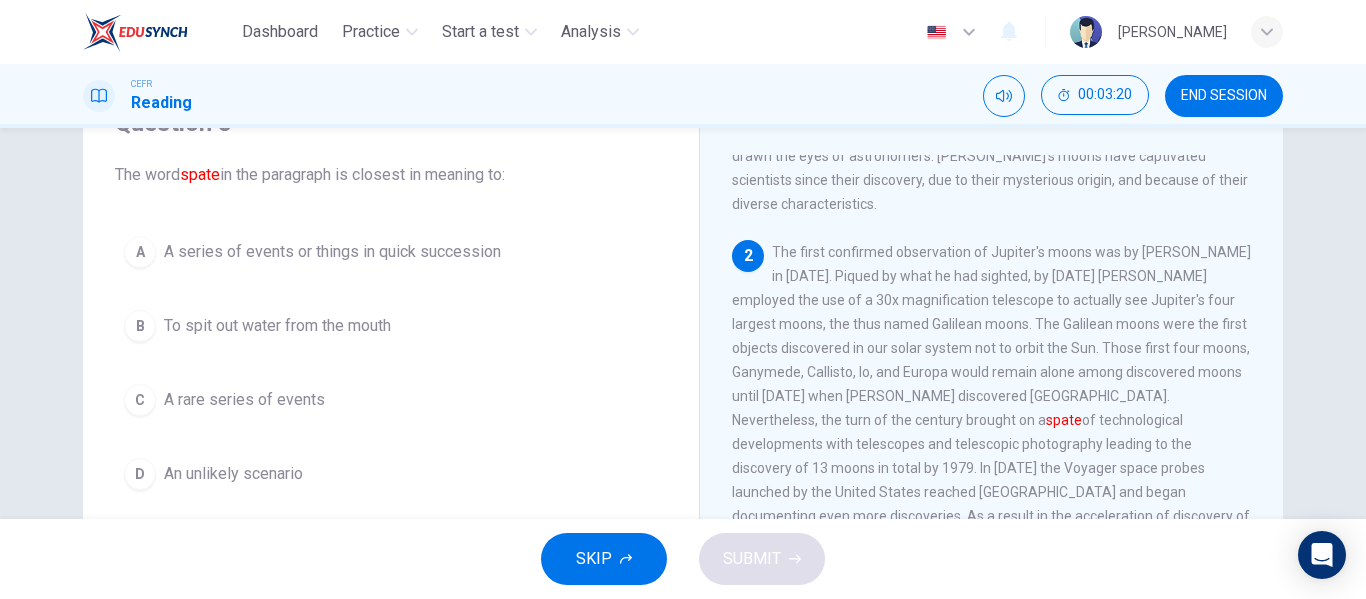 click on "C A rare series of events" at bounding box center (391, 400) 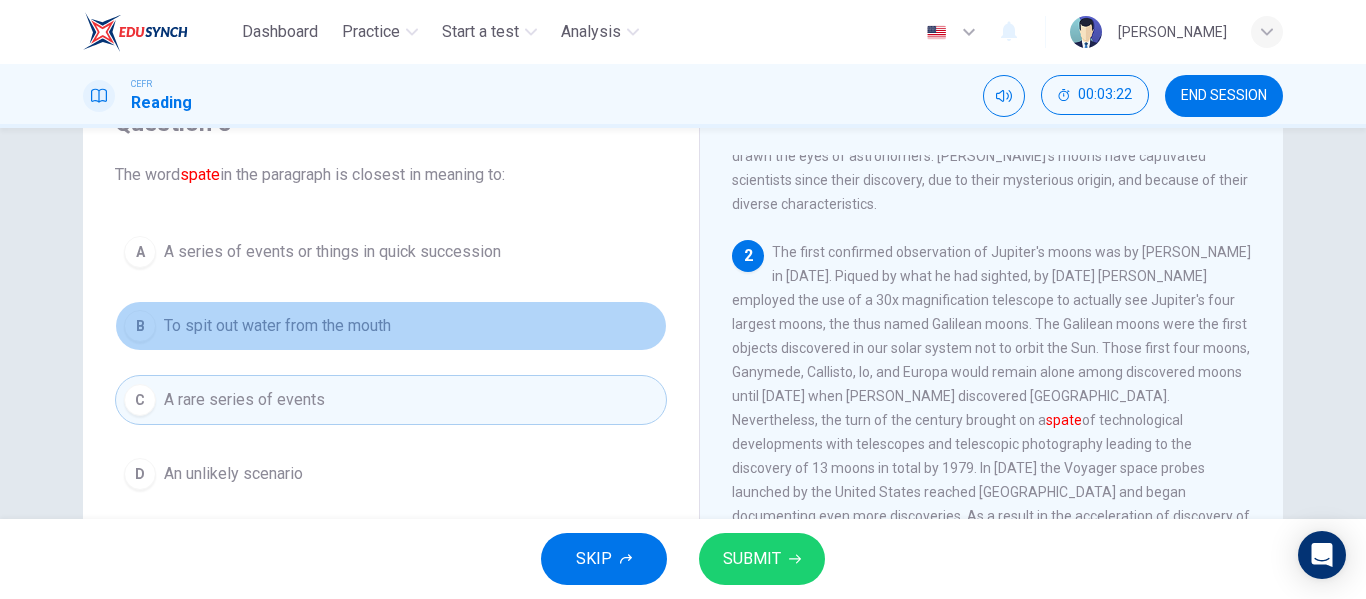 click on "B To spit out water from the mouth" at bounding box center (391, 326) 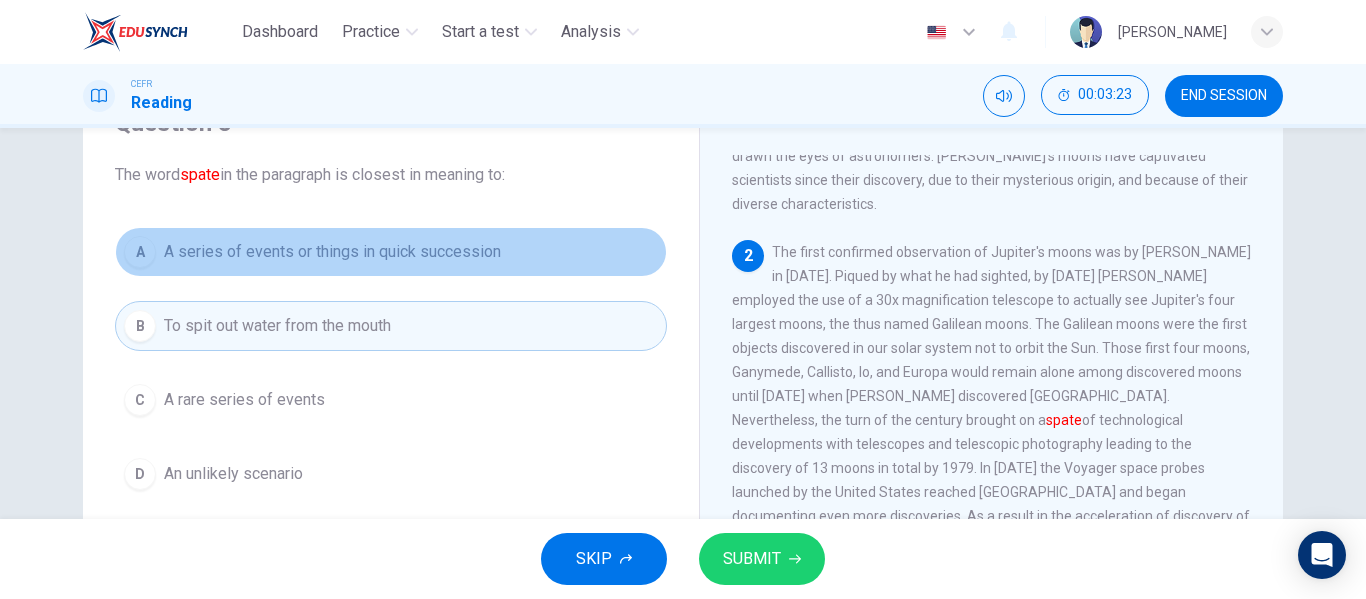 click on "A series of events or things in quick succession" at bounding box center [332, 252] 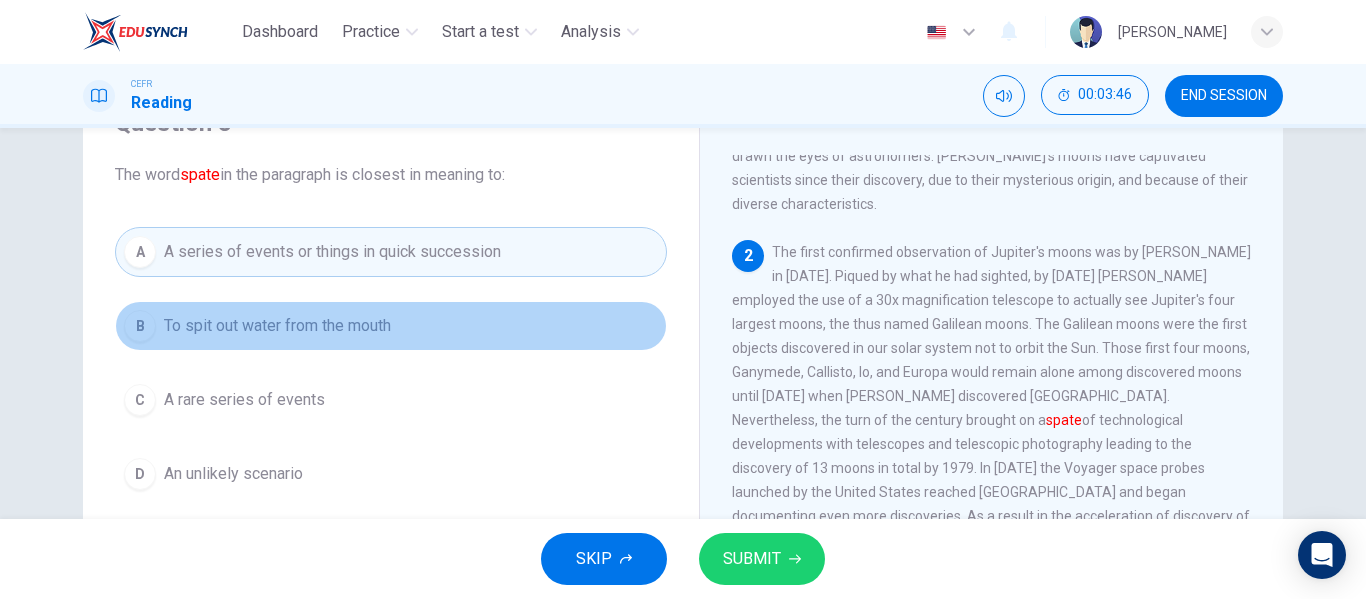 click on "B To spit out water from the mouth" at bounding box center (391, 326) 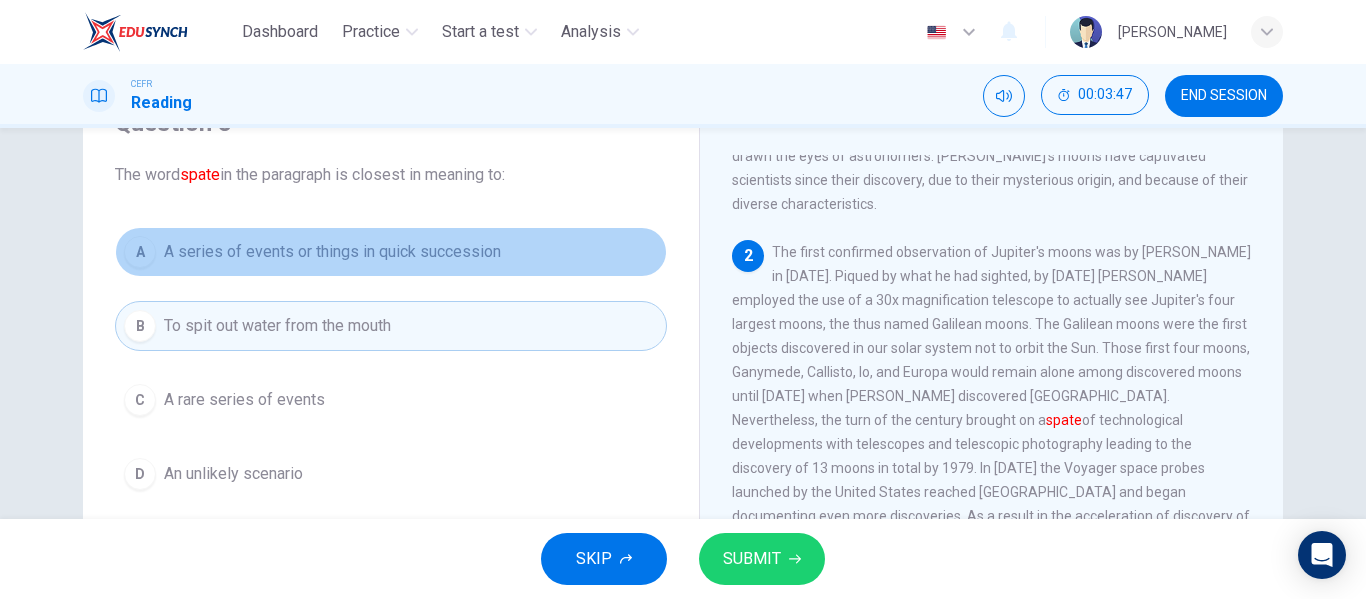 click on "A A series of events or things in quick succession" at bounding box center [391, 252] 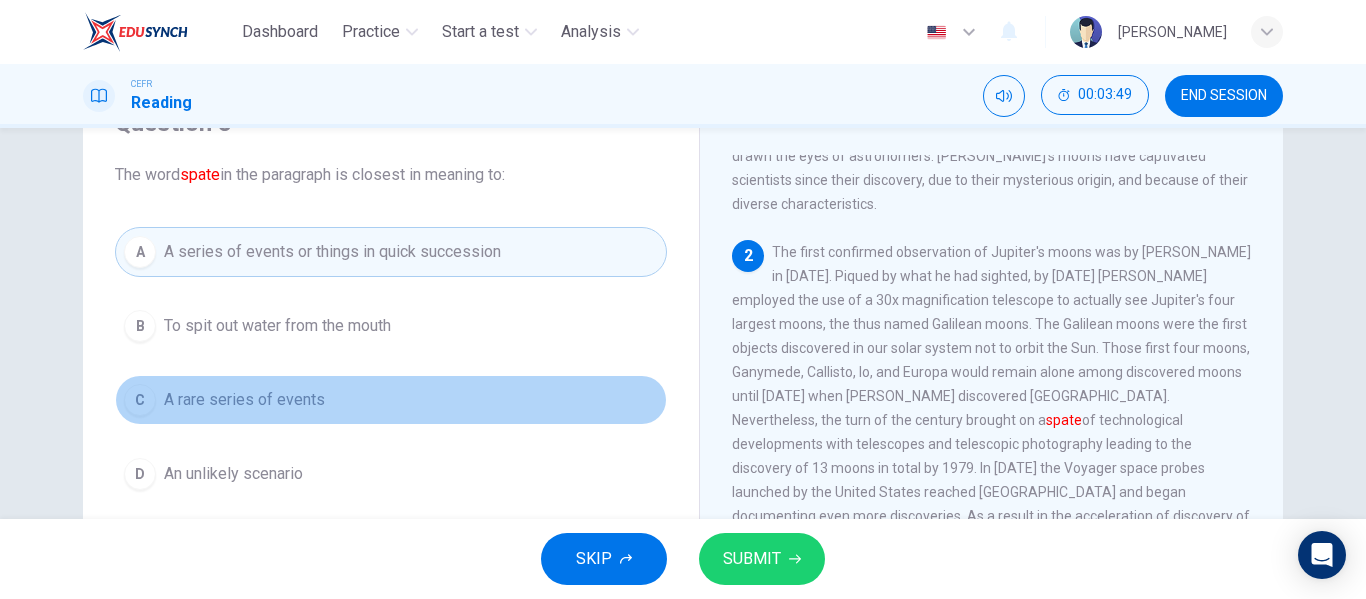 click on "C A rare series of events" at bounding box center (391, 400) 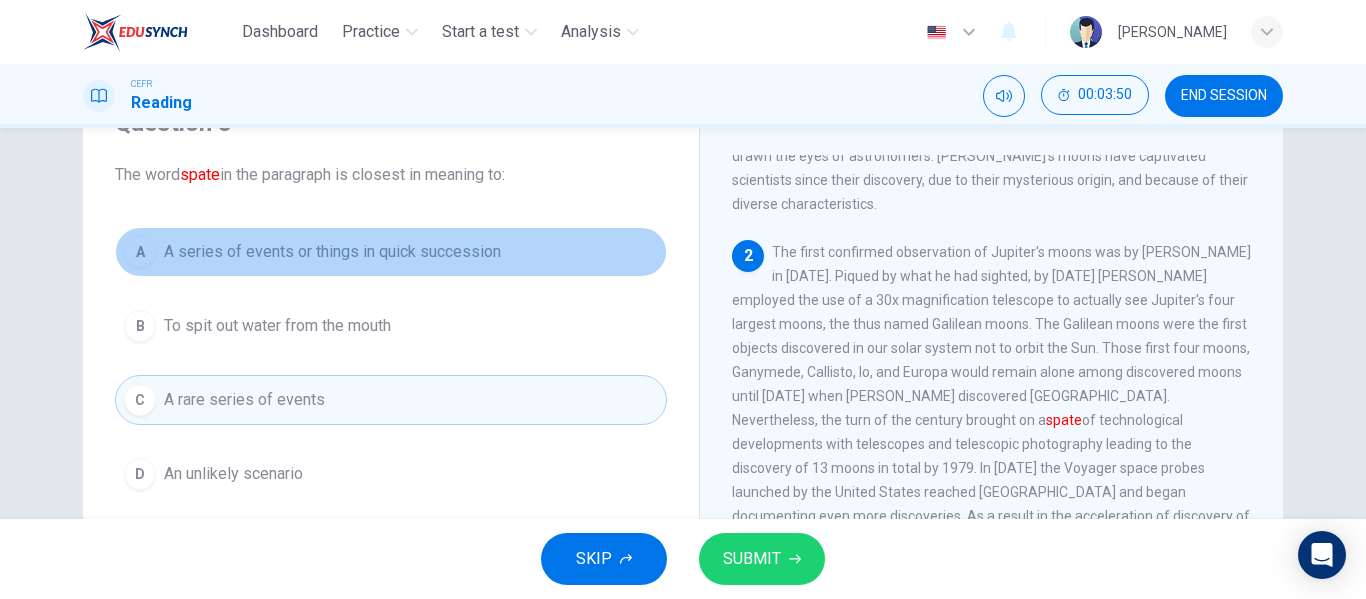 click on "A series of events or things in quick succession" at bounding box center (332, 252) 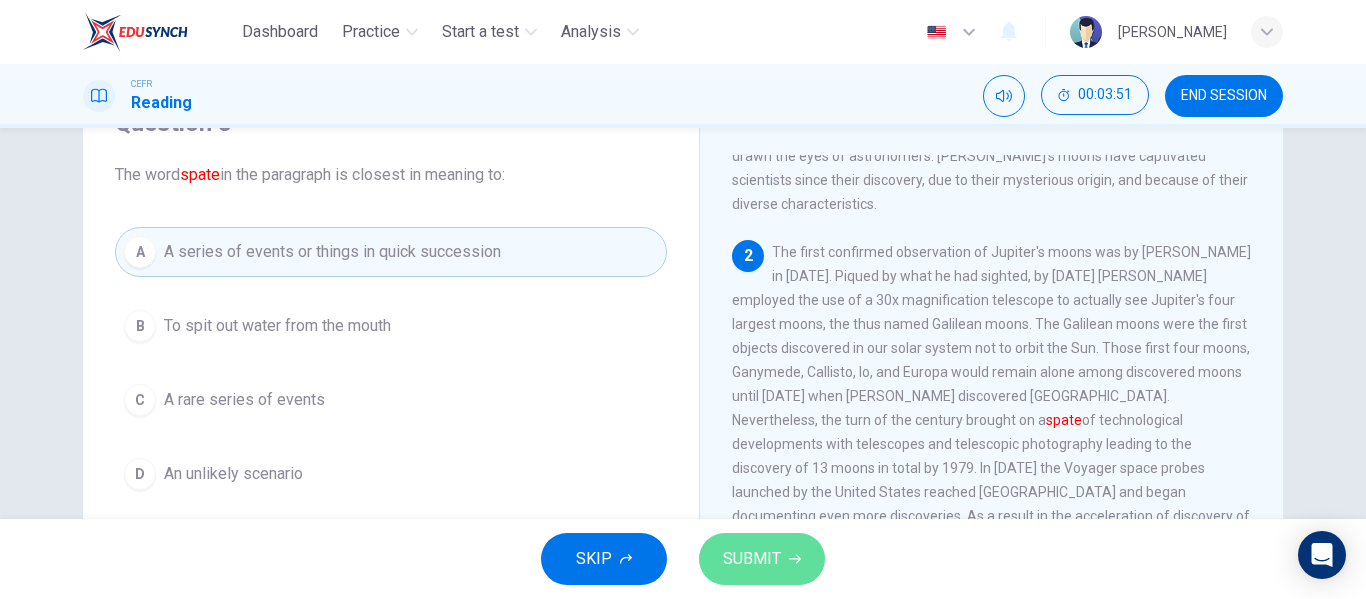 click on "SUBMIT" at bounding box center [762, 559] 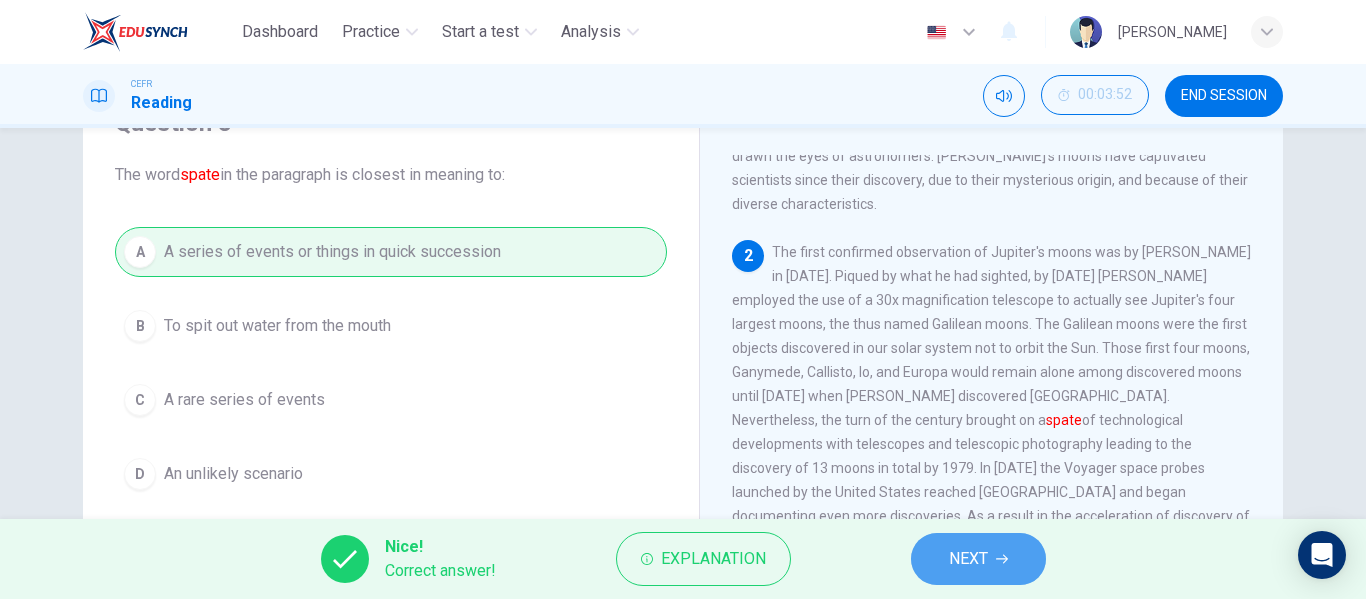 click on "NEXT" at bounding box center [968, 559] 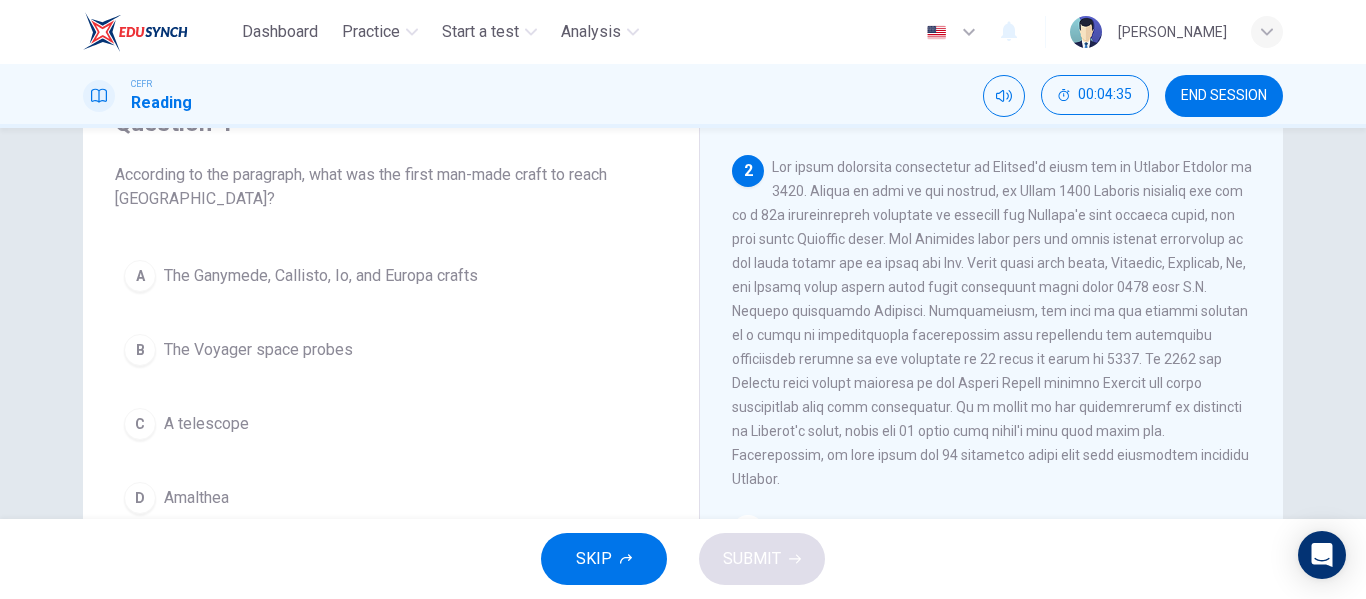 scroll, scrollTop: 276, scrollLeft: 0, axis: vertical 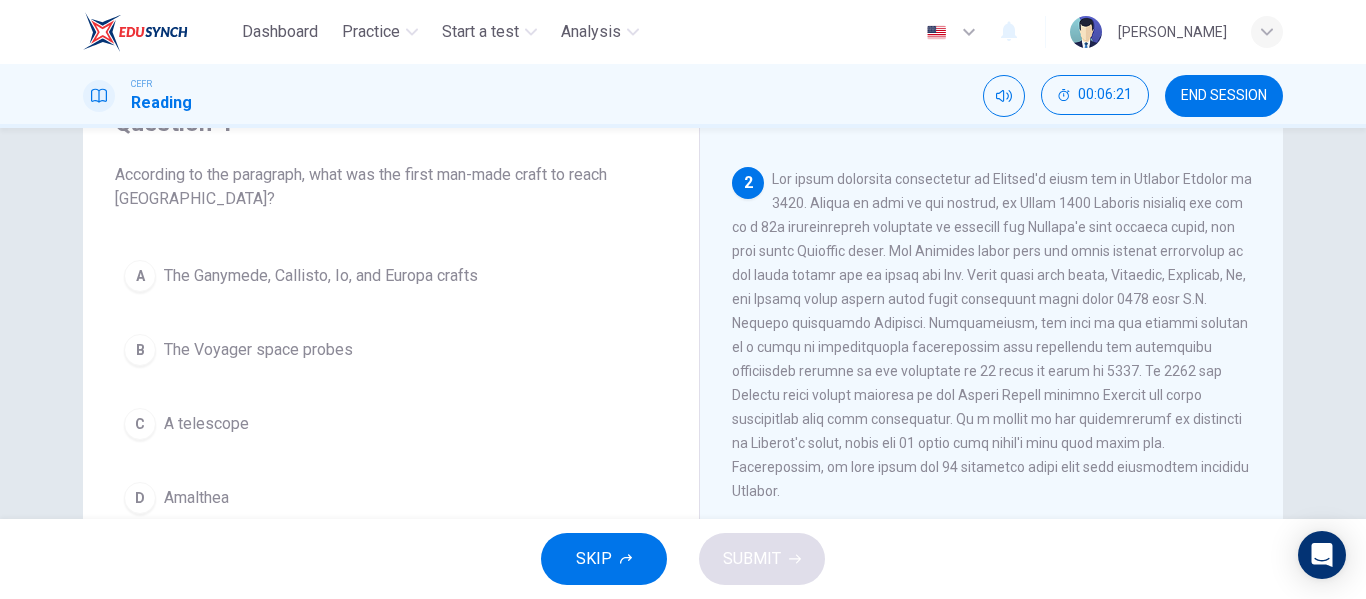 click on "B The Voyager space probes" at bounding box center (391, 350) 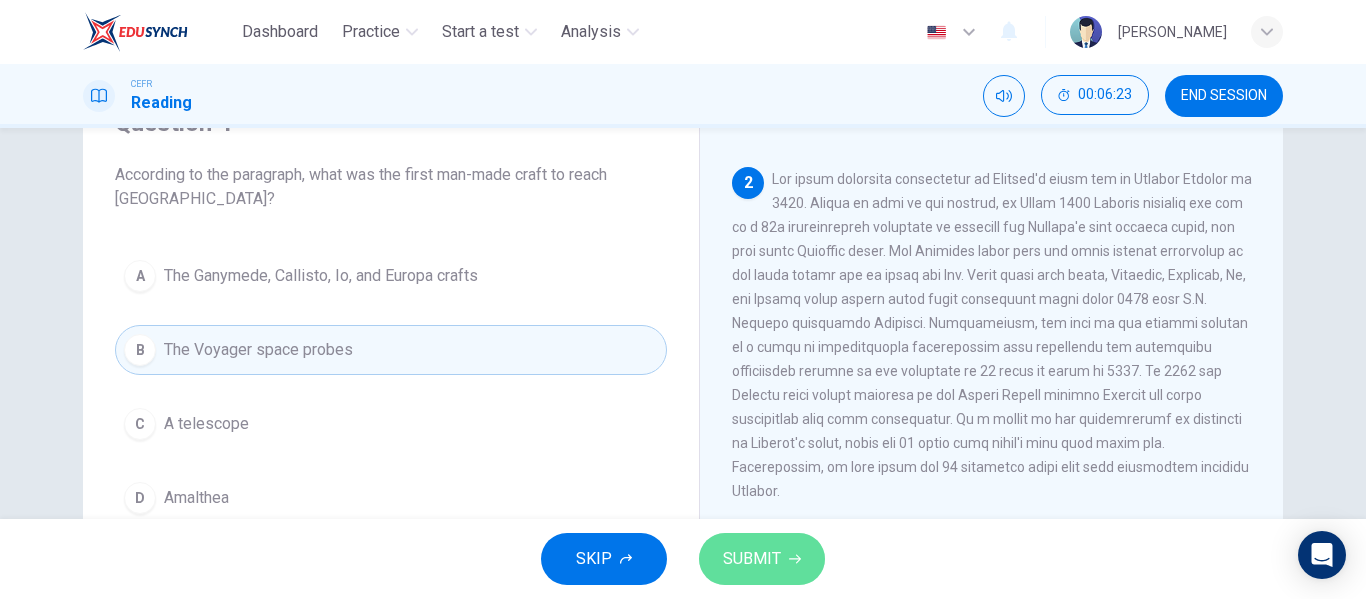 click on "SUBMIT" at bounding box center (752, 559) 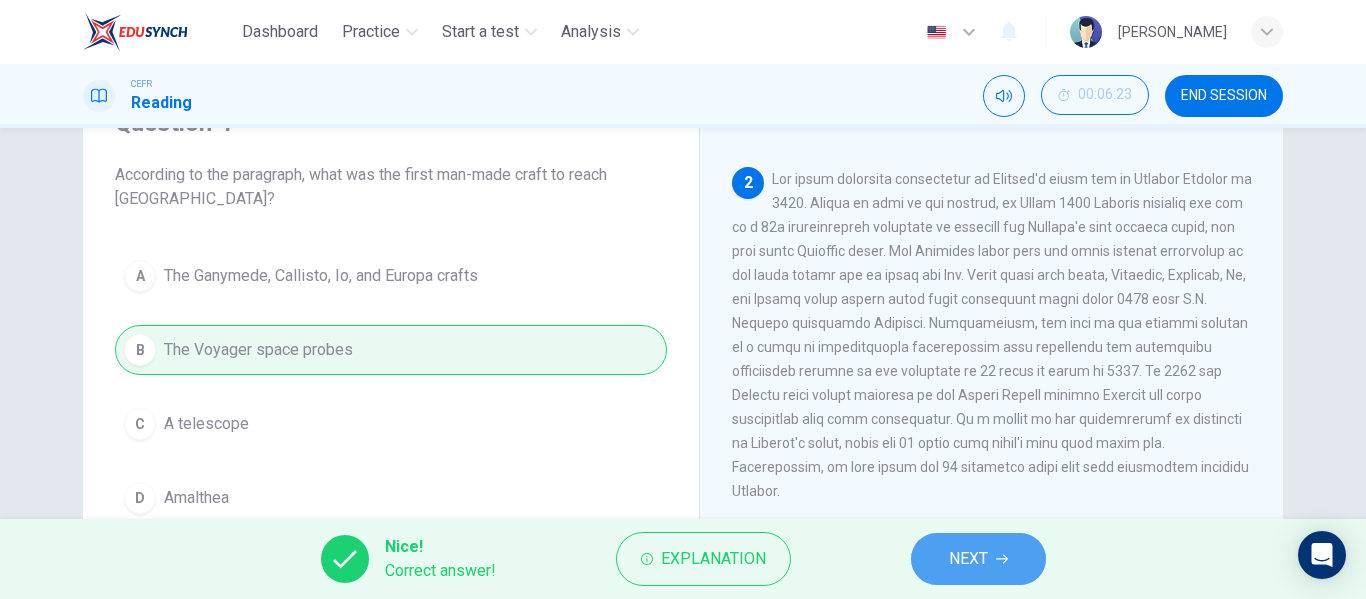 click on "NEXT" at bounding box center (978, 559) 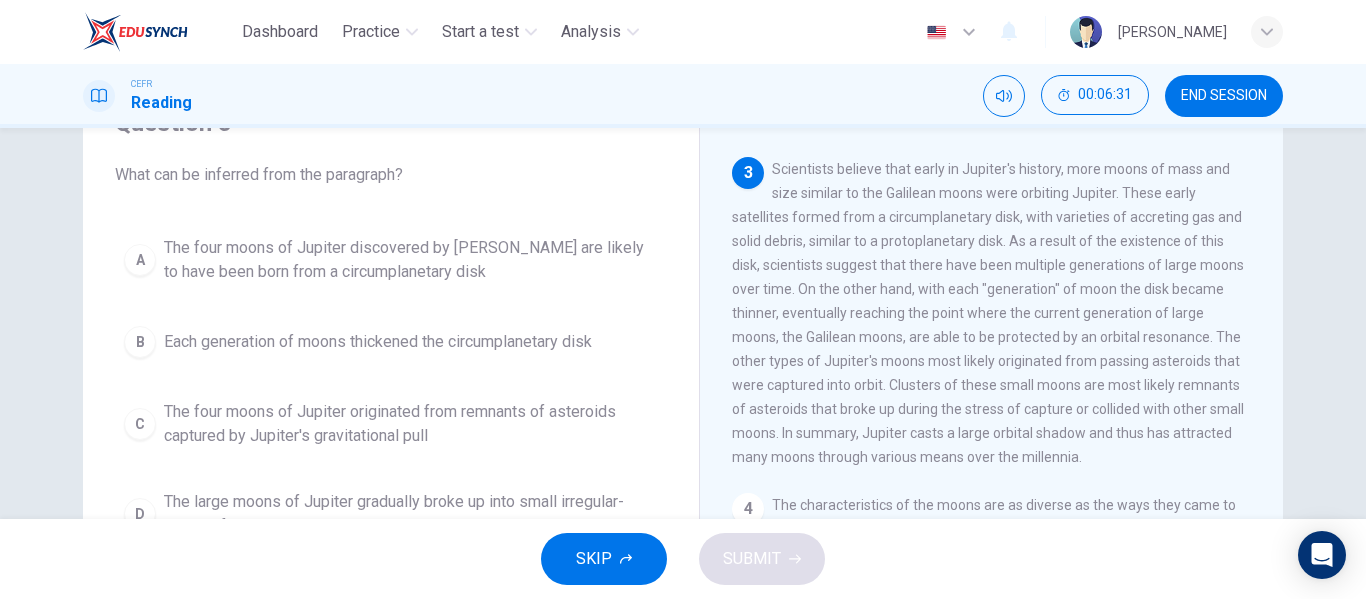 scroll, scrollTop: 649, scrollLeft: 0, axis: vertical 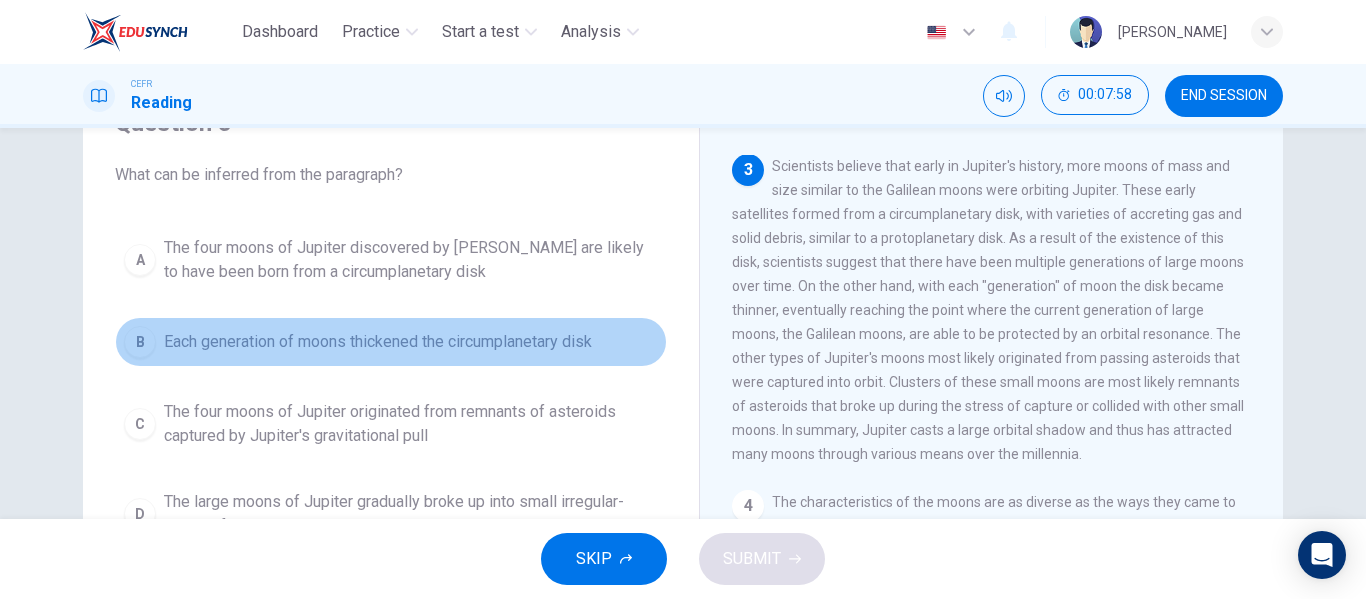 click on "B Each generation of moons thickened the circumplanetary disk" at bounding box center [391, 342] 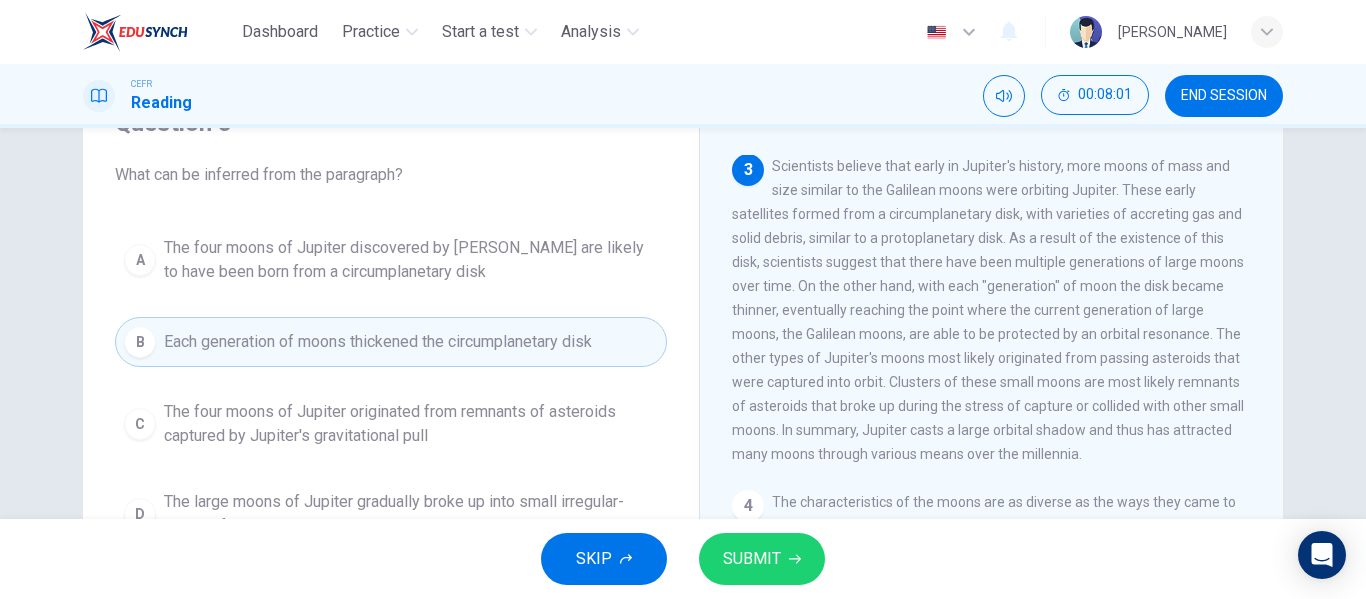 click on "The four moons of Jupiter discovered by [PERSON_NAME] are likely to have been born from a circumplanetary disk" at bounding box center [411, 260] 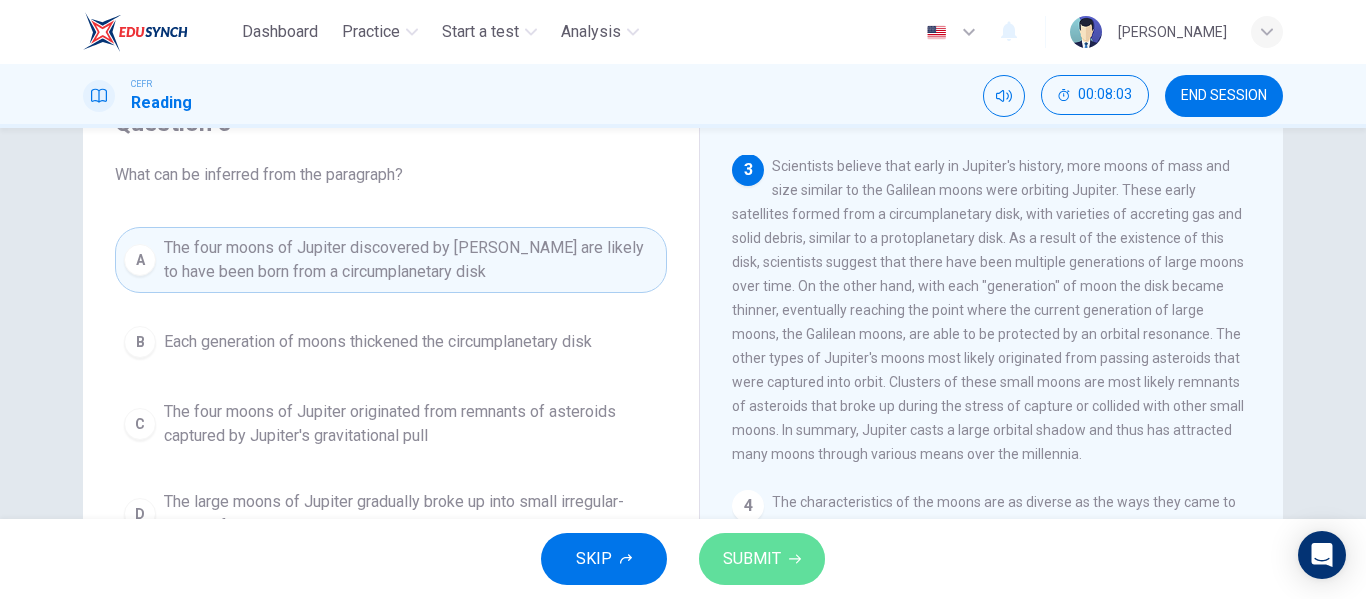 click on "SUBMIT" at bounding box center (752, 559) 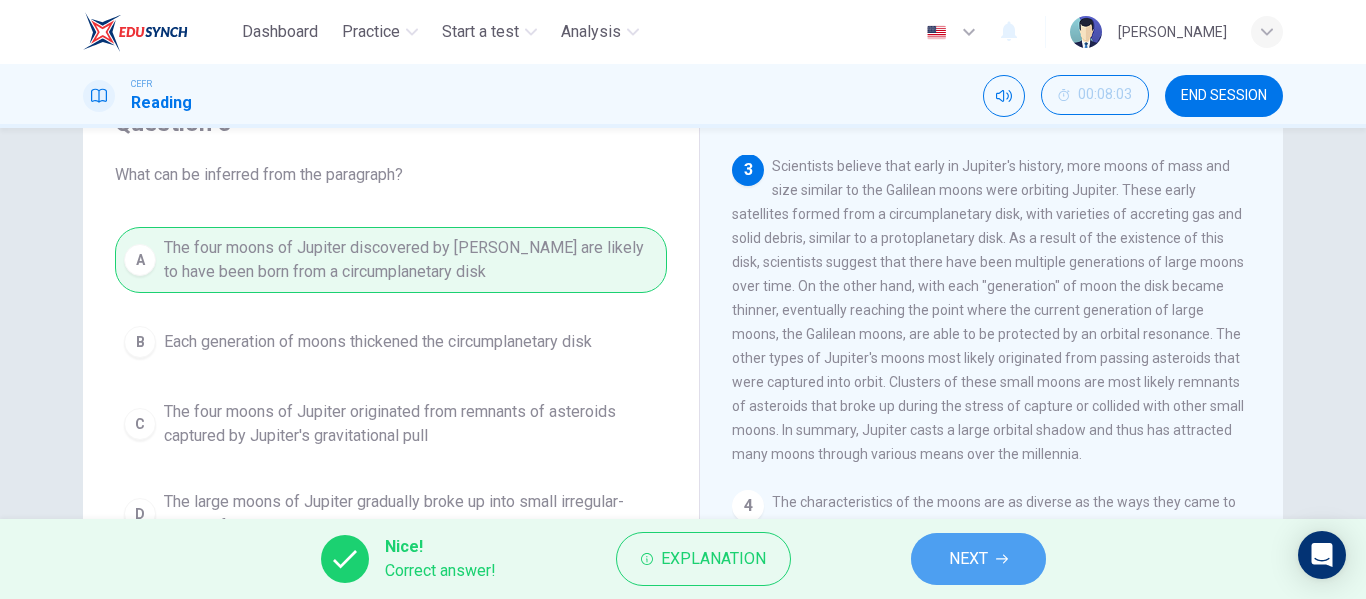click on "NEXT" at bounding box center (978, 559) 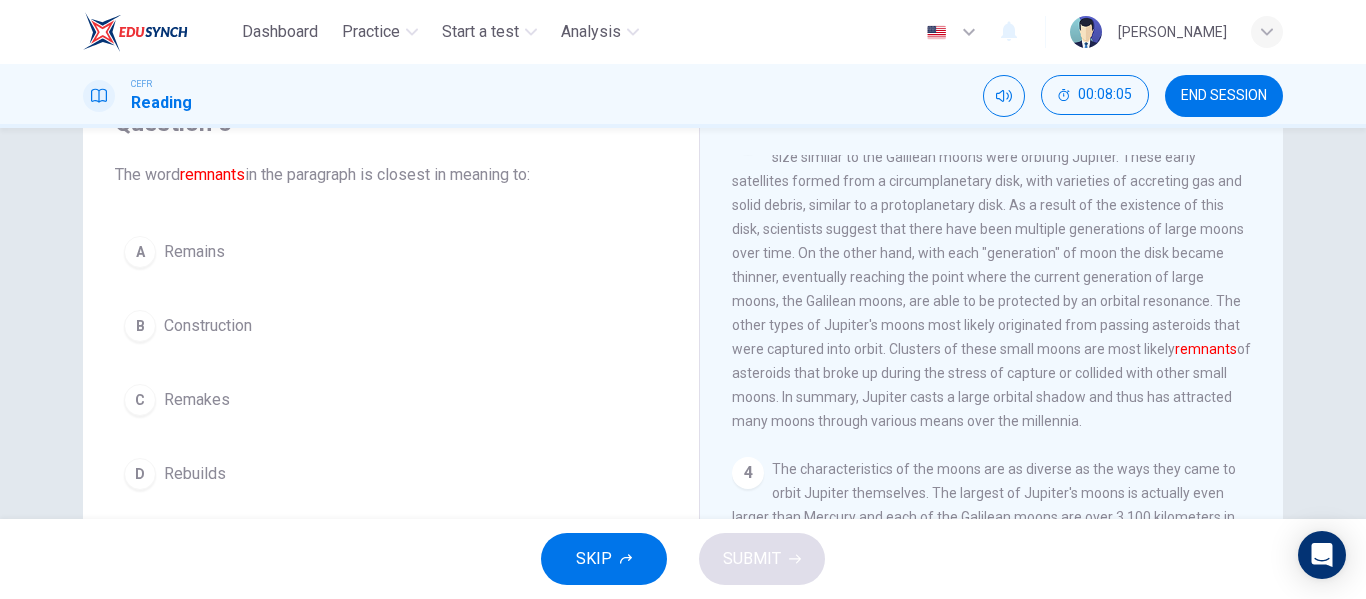 scroll, scrollTop: 706, scrollLeft: 0, axis: vertical 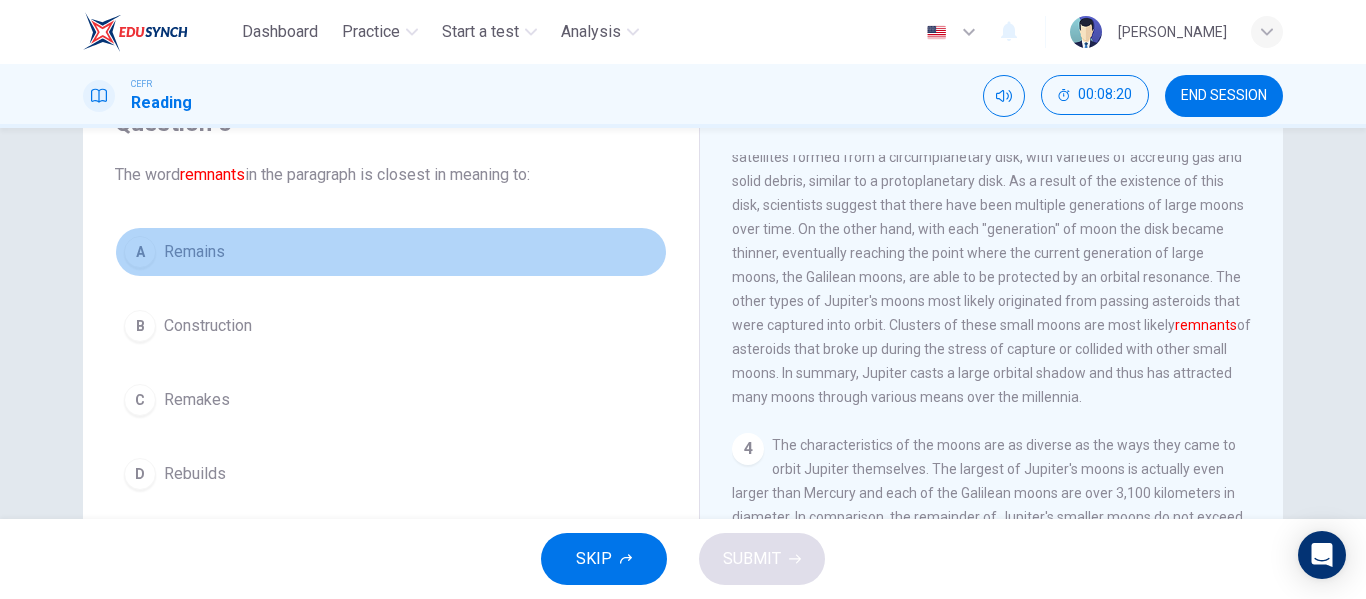 click on "A Remains" at bounding box center [391, 252] 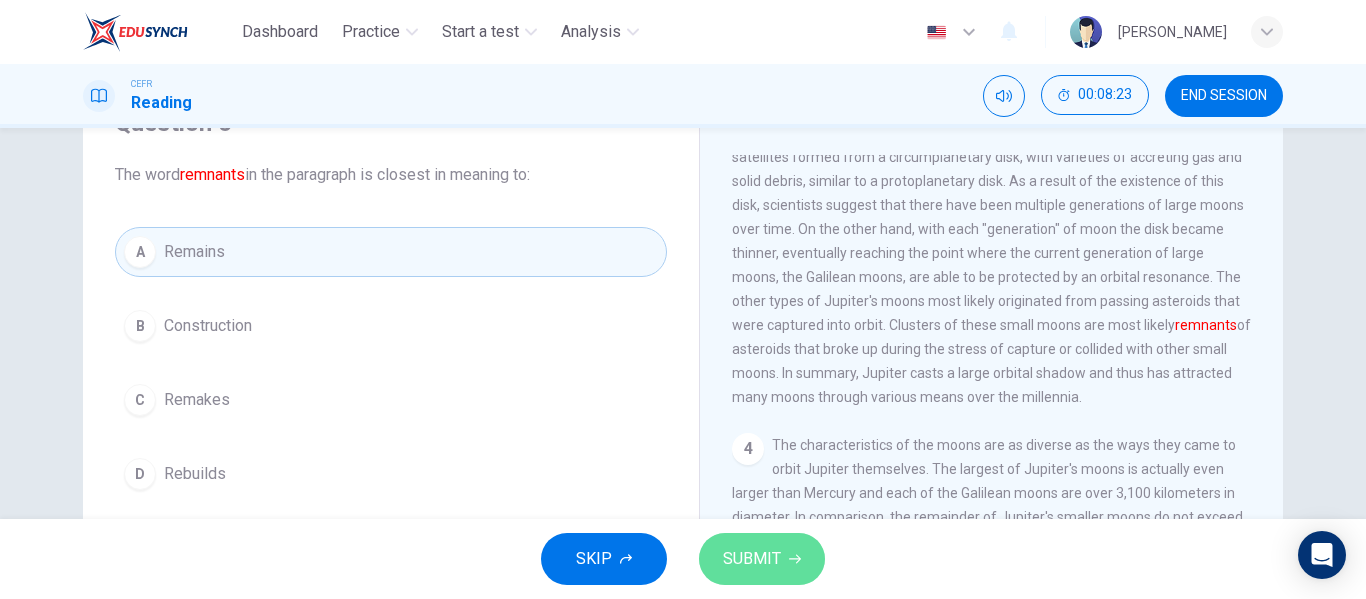 click on "SUBMIT" at bounding box center [752, 559] 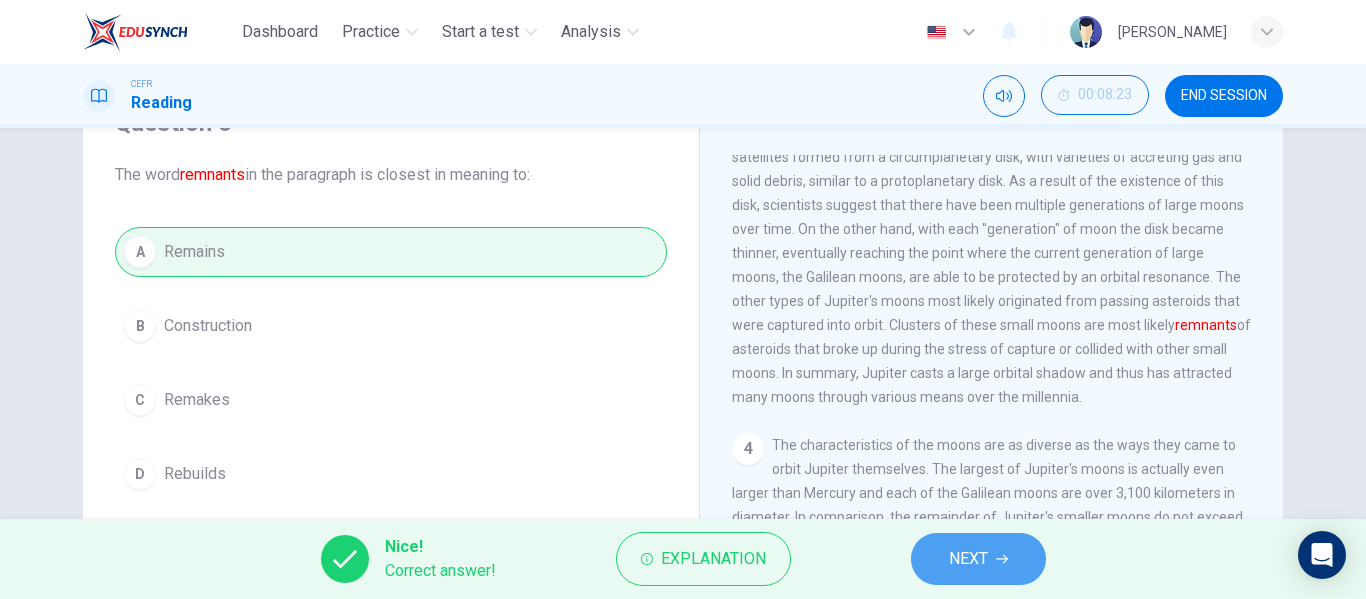 click on "NEXT" at bounding box center [968, 559] 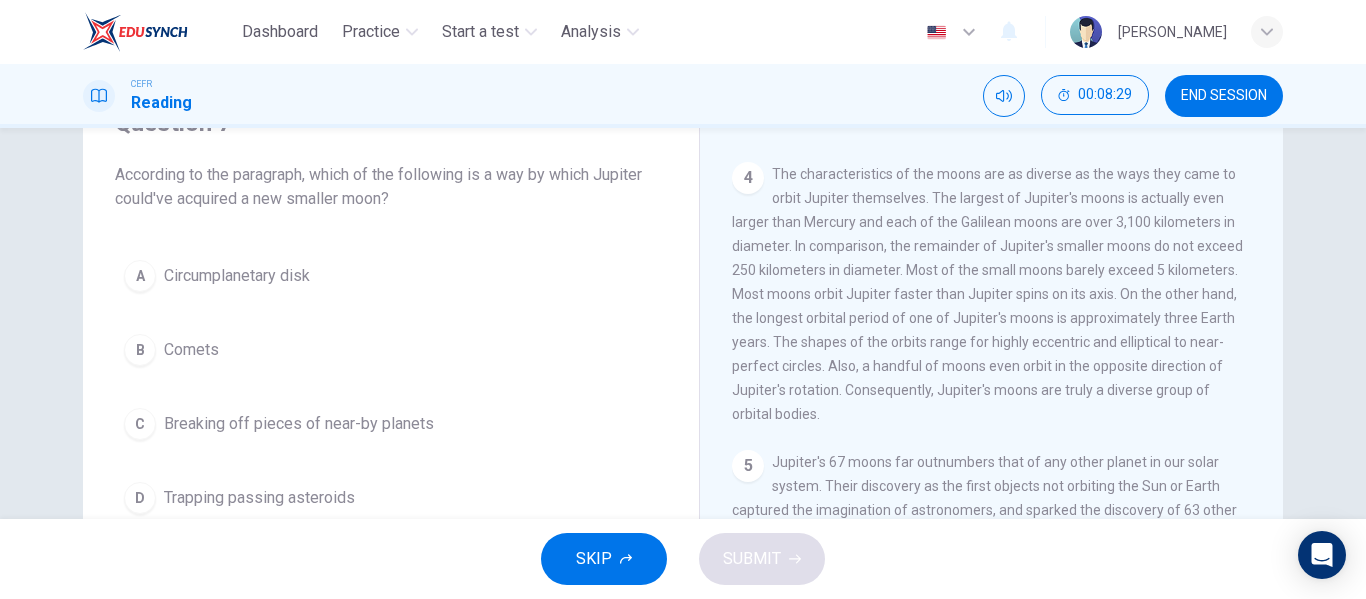 scroll, scrollTop: 1013, scrollLeft: 0, axis: vertical 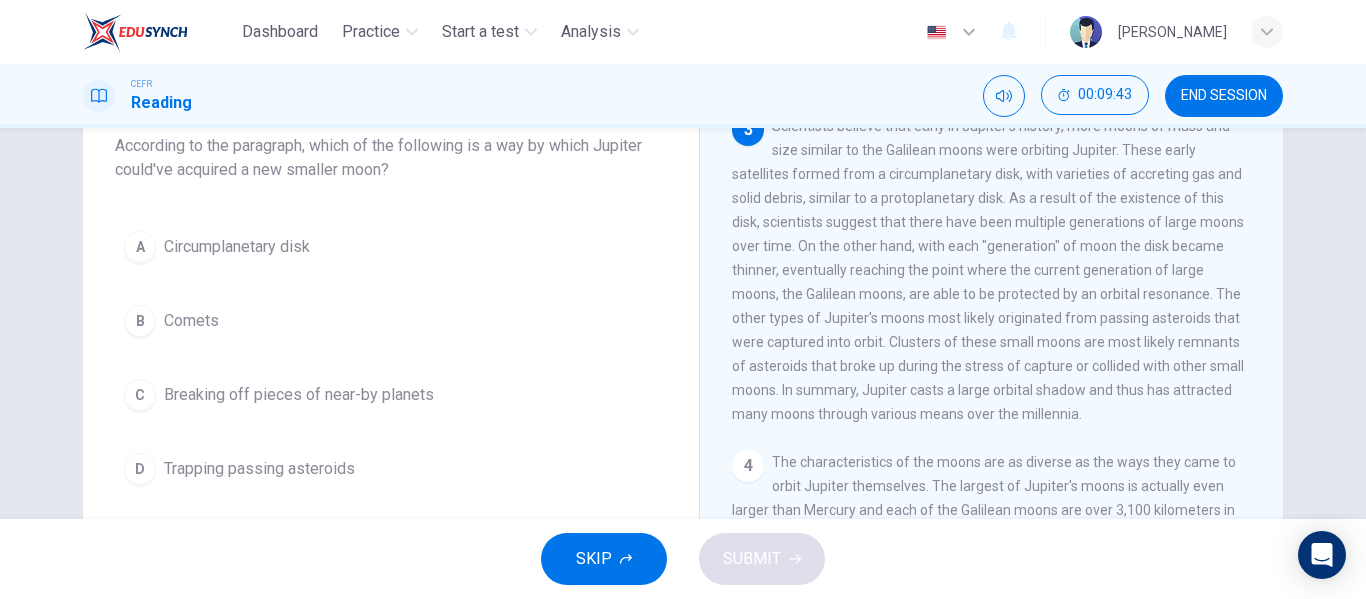 click on "A Circumplanetary disk B Comets C Breaking off pieces of near-by planets D Trapping passing asteroids" at bounding box center (391, 358) 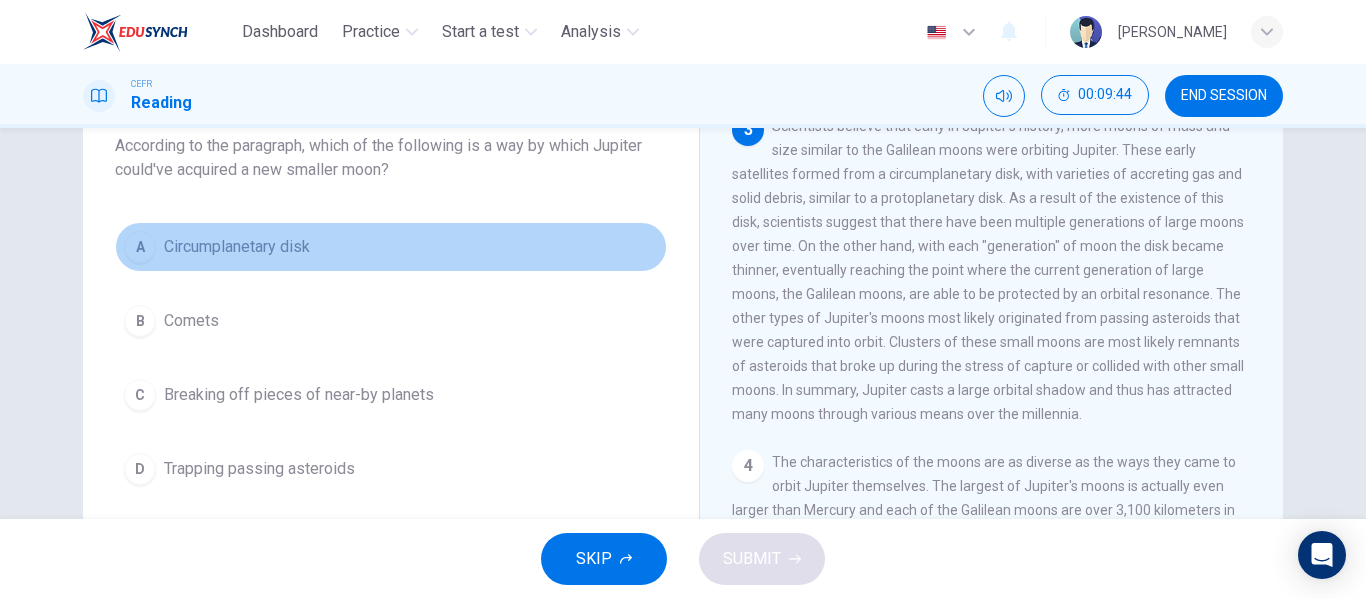 click on "A Circumplanetary disk" at bounding box center (391, 247) 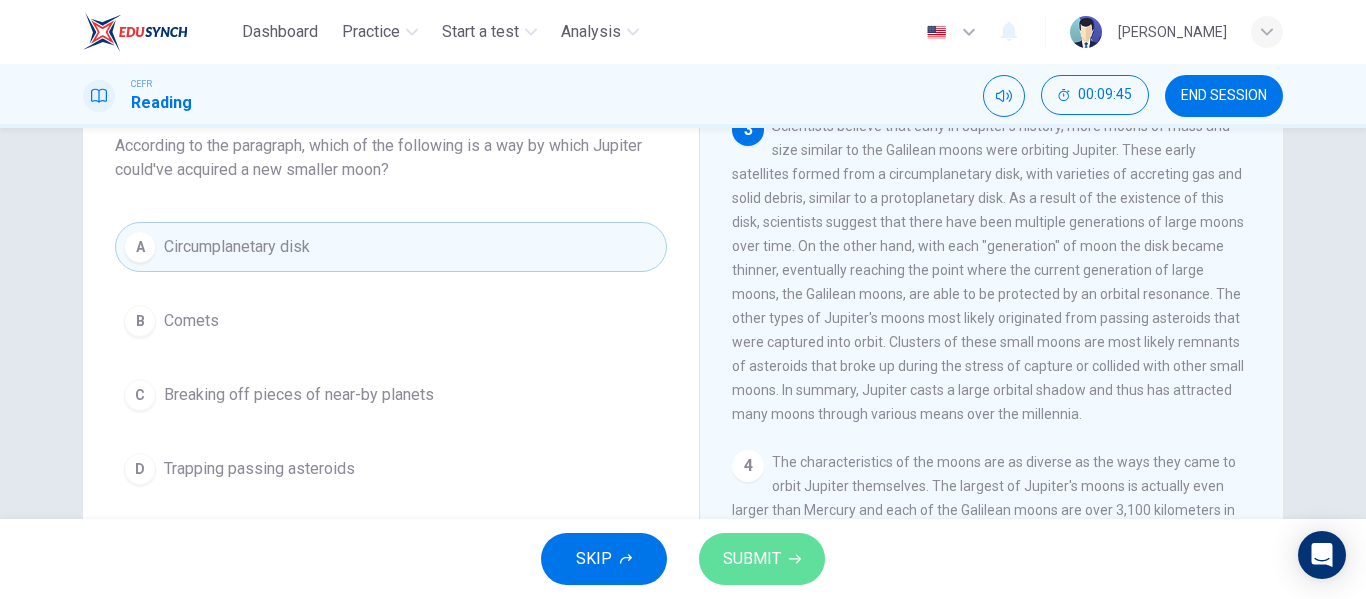 click on "SUBMIT" at bounding box center [752, 559] 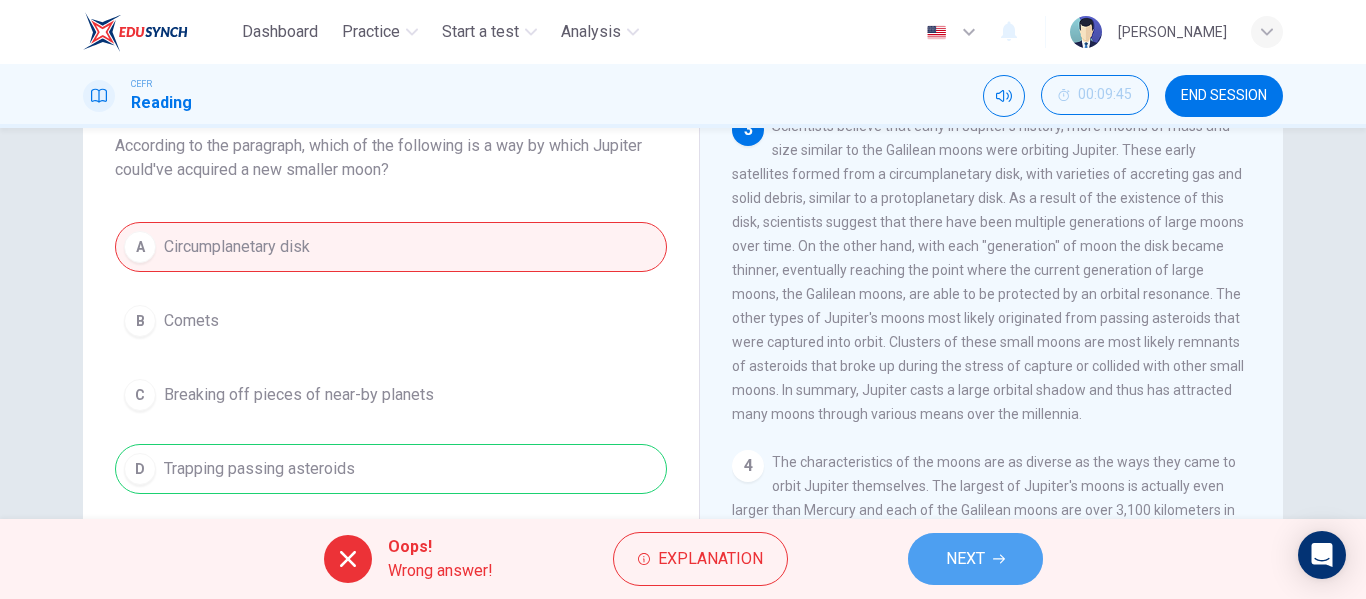 click on "NEXT" at bounding box center [965, 559] 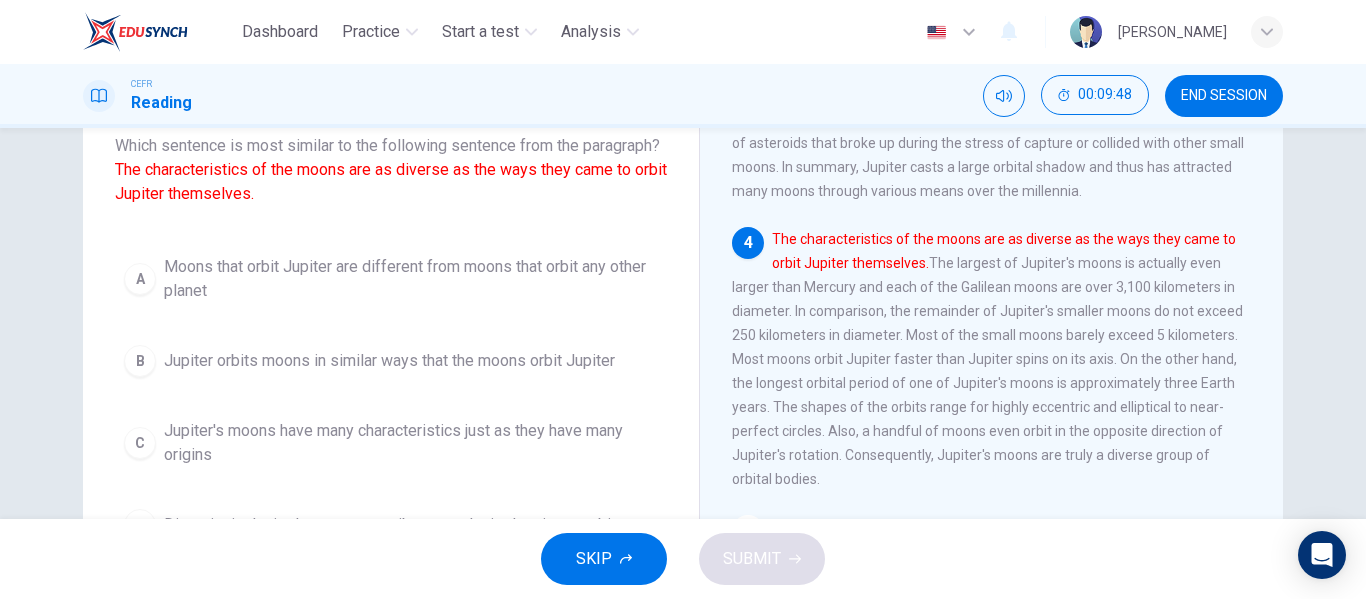 scroll, scrollTop: 884, scrollLeft: 0, axis: vertical 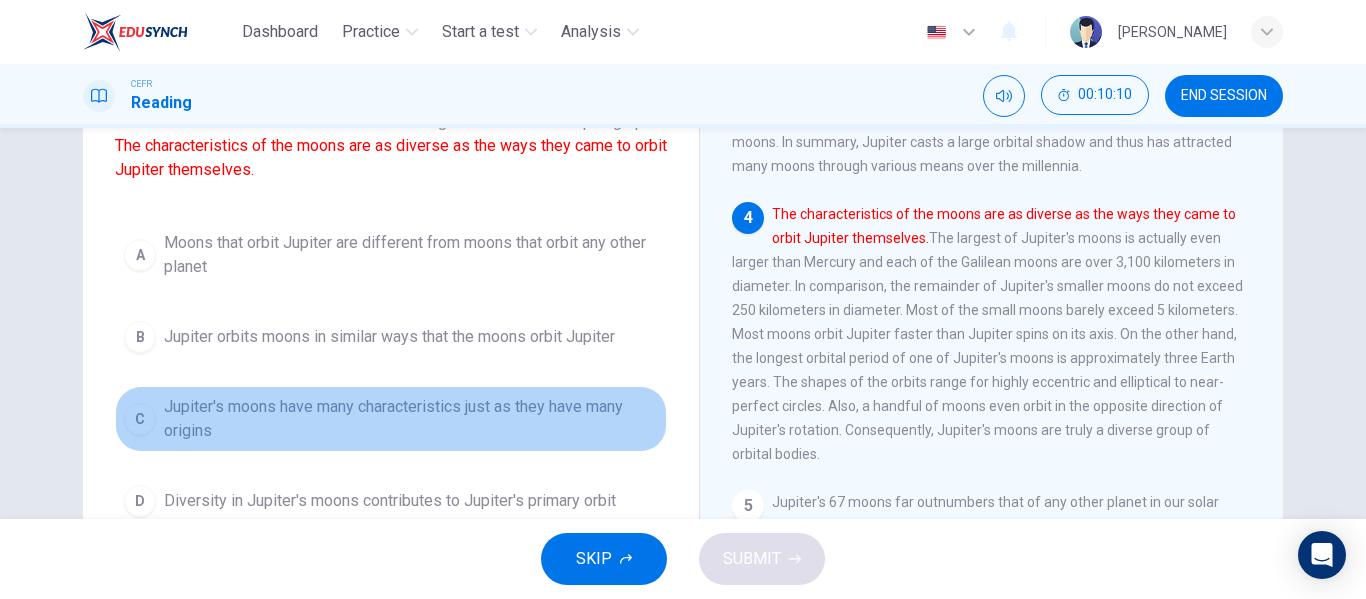 click on "Jupiter's moons have many characteristics just as they have many origins" at bounding box center [411, 419] 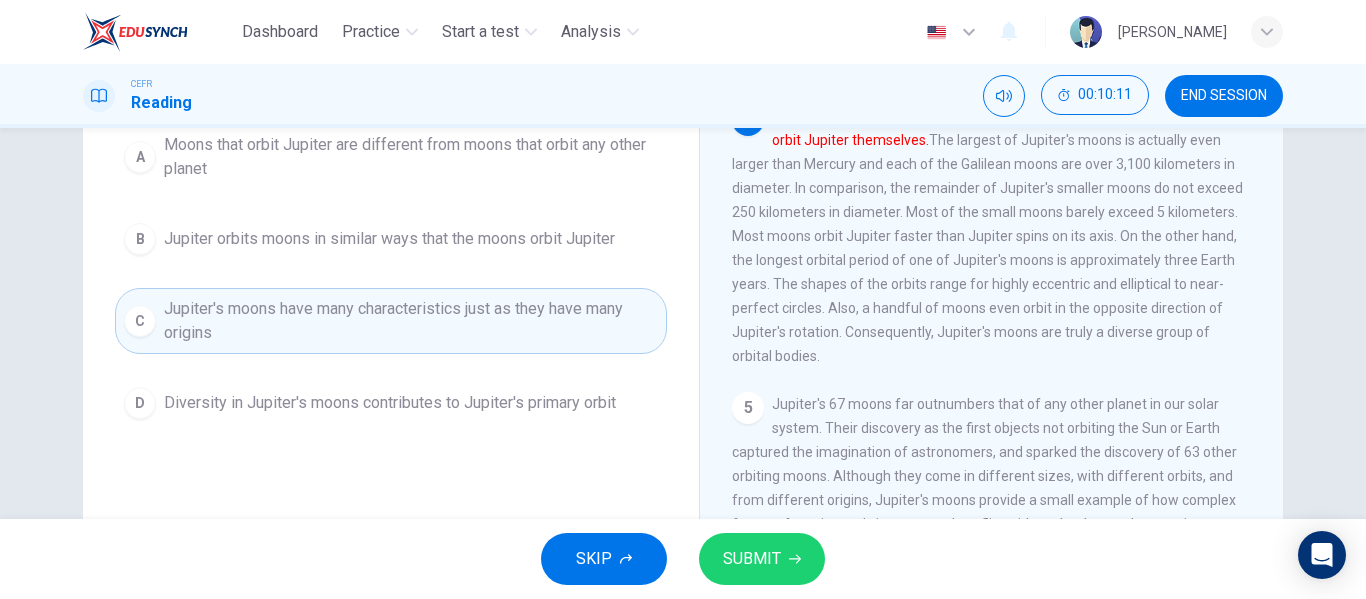 scroll, scrollTop: 256, scrollLeft: 0, axis: vertical 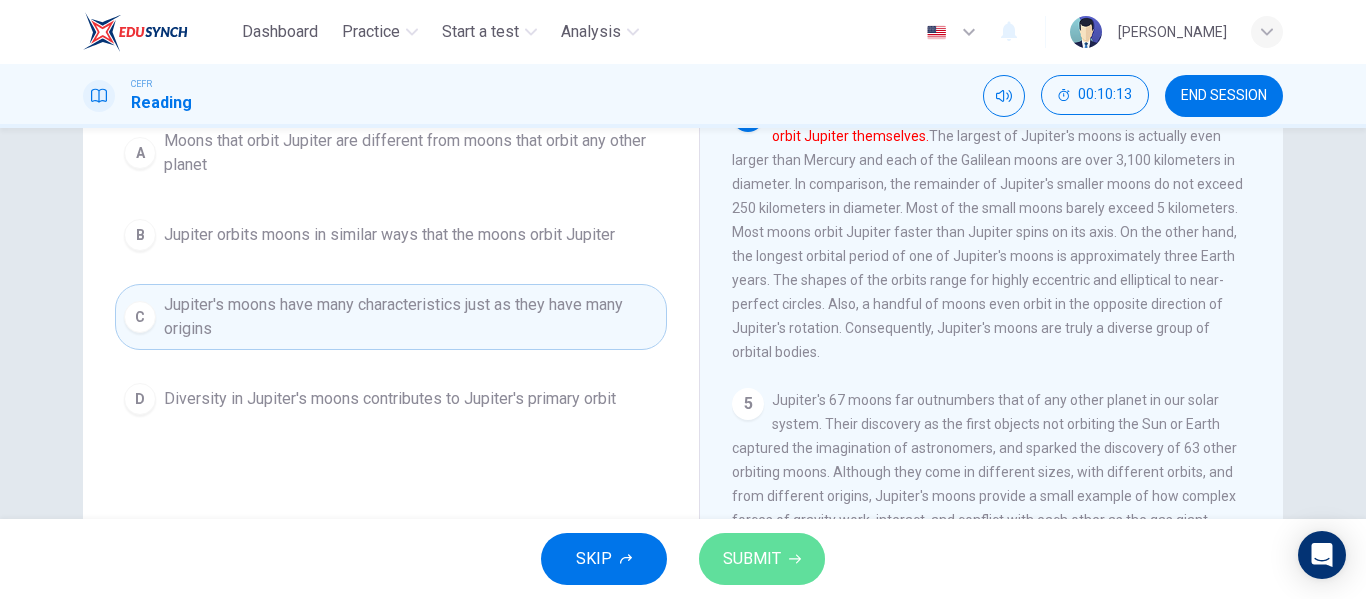 click on "SUBMIT" at bounding box center (752, 559) 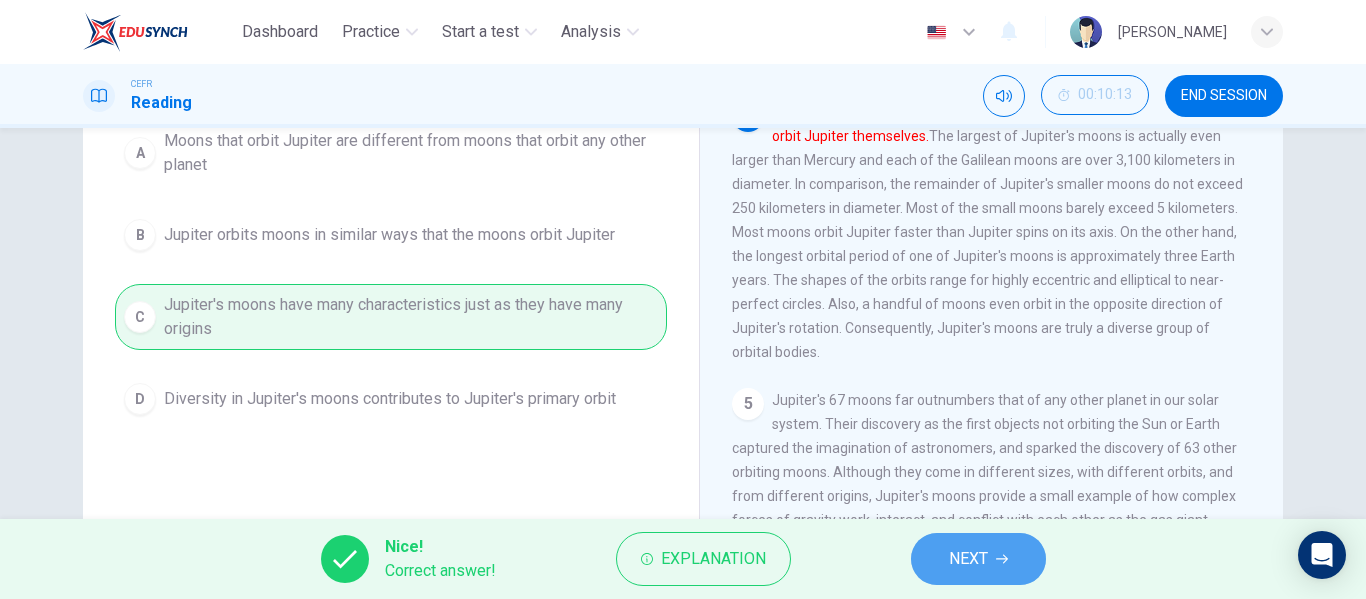 click on "NEXT" at bounding box center (968, 559) 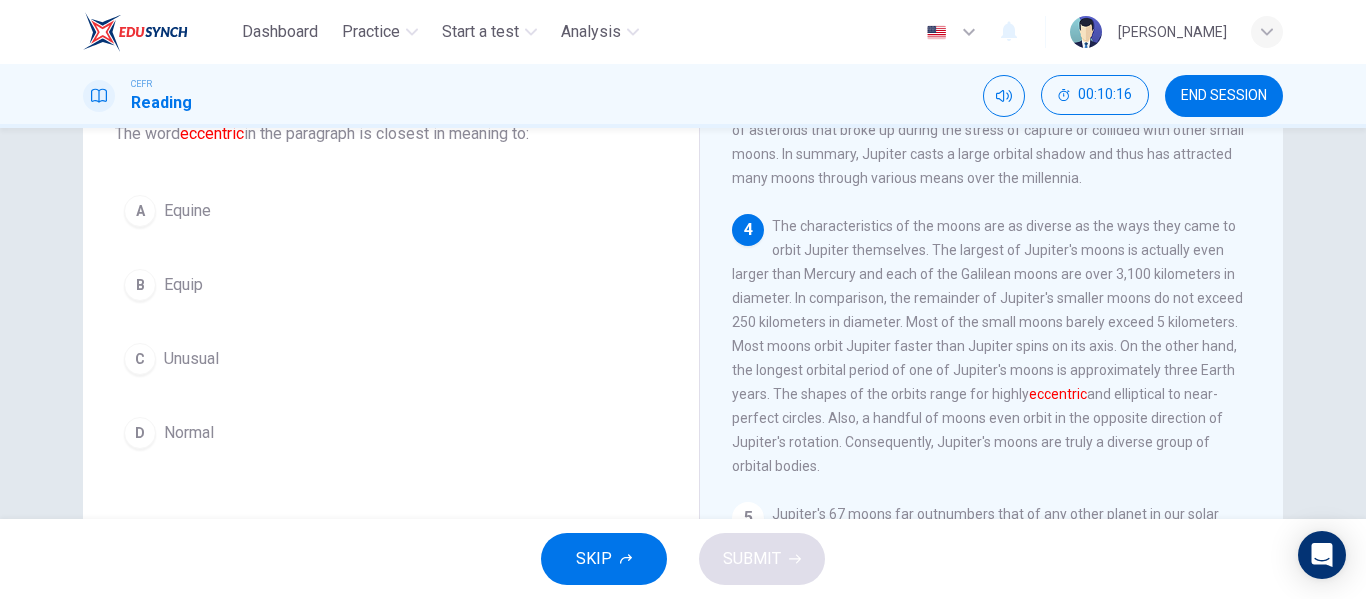 scroll, scrollTop: 148, scrollLeft: 0, axis: vertical 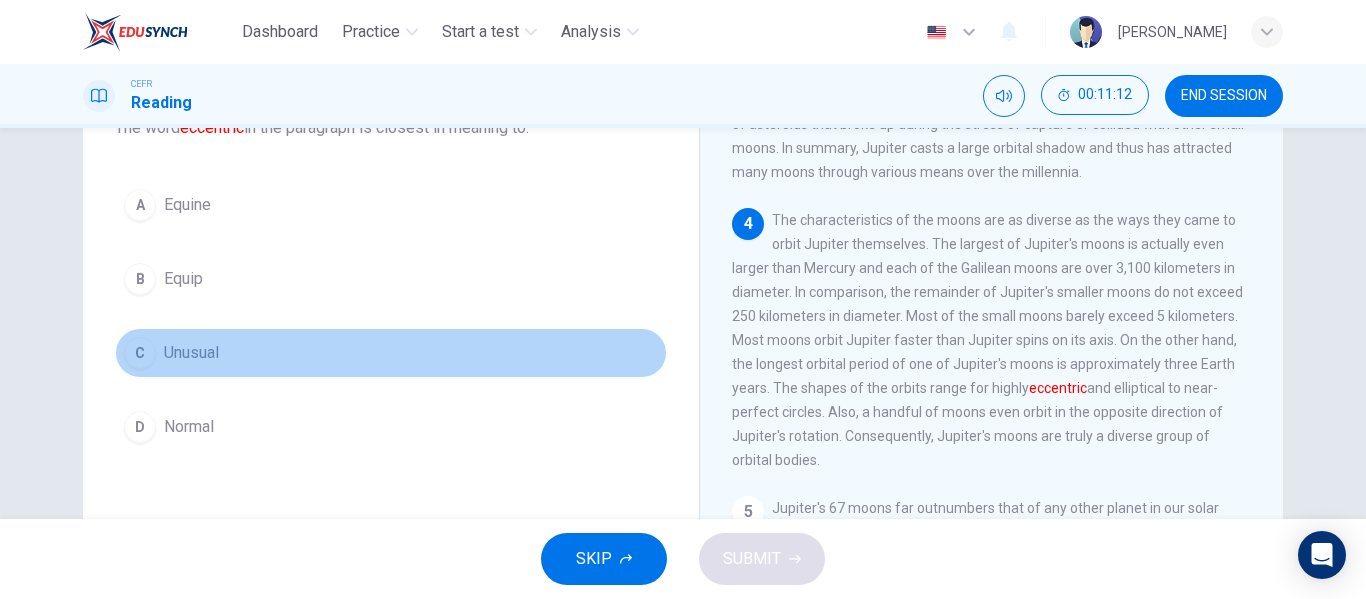 click on "C Unusual" at bounding box center (391, 353) 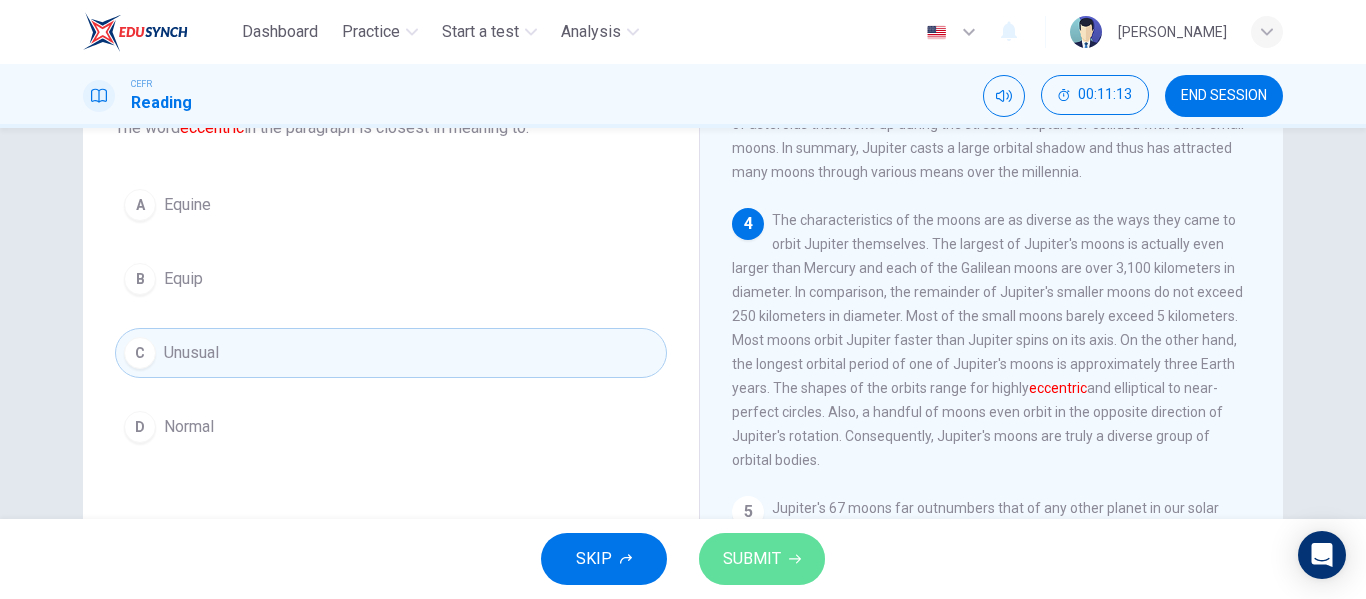 click on "SUBMIT" at bounding box center (762, 559) 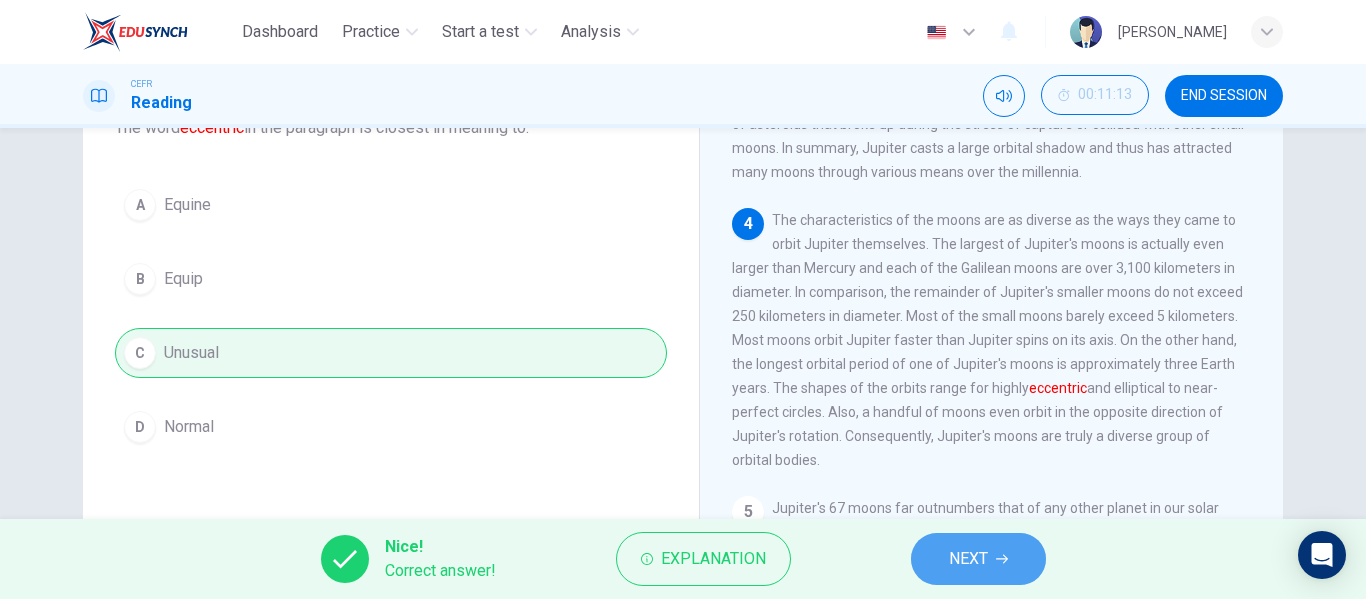 click on "NEXT" at bounding box center [968, 559] 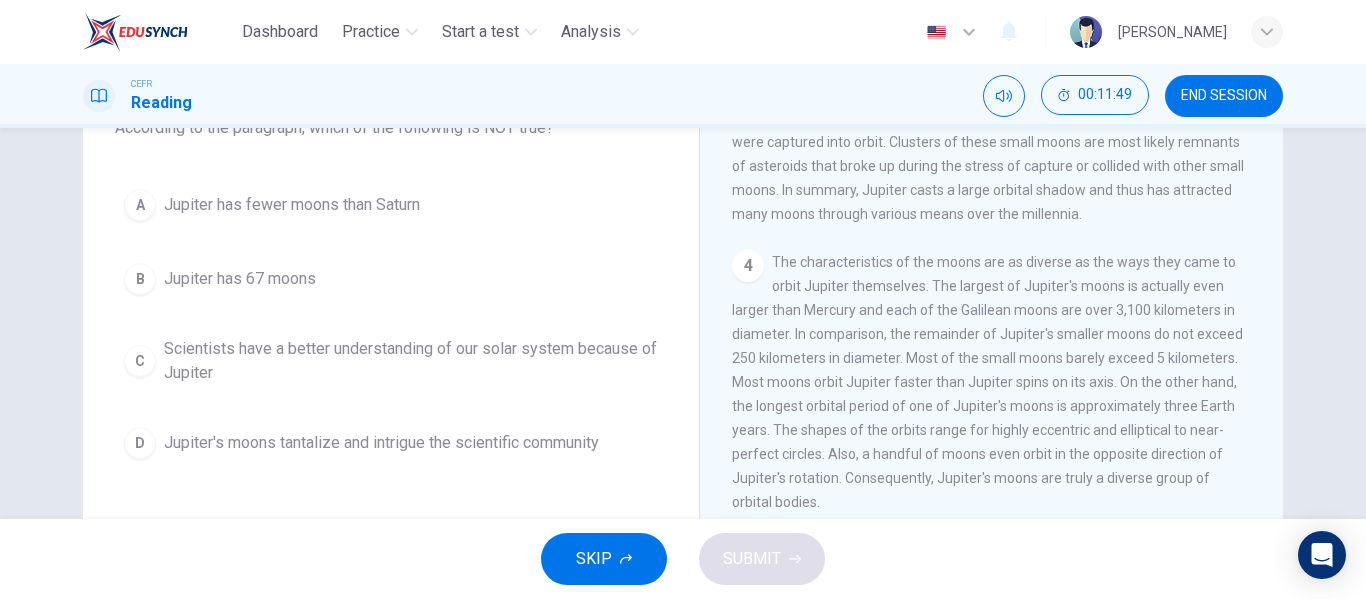 scroll, scrollTop: 843, scrollLeft: 0, axis: vertical 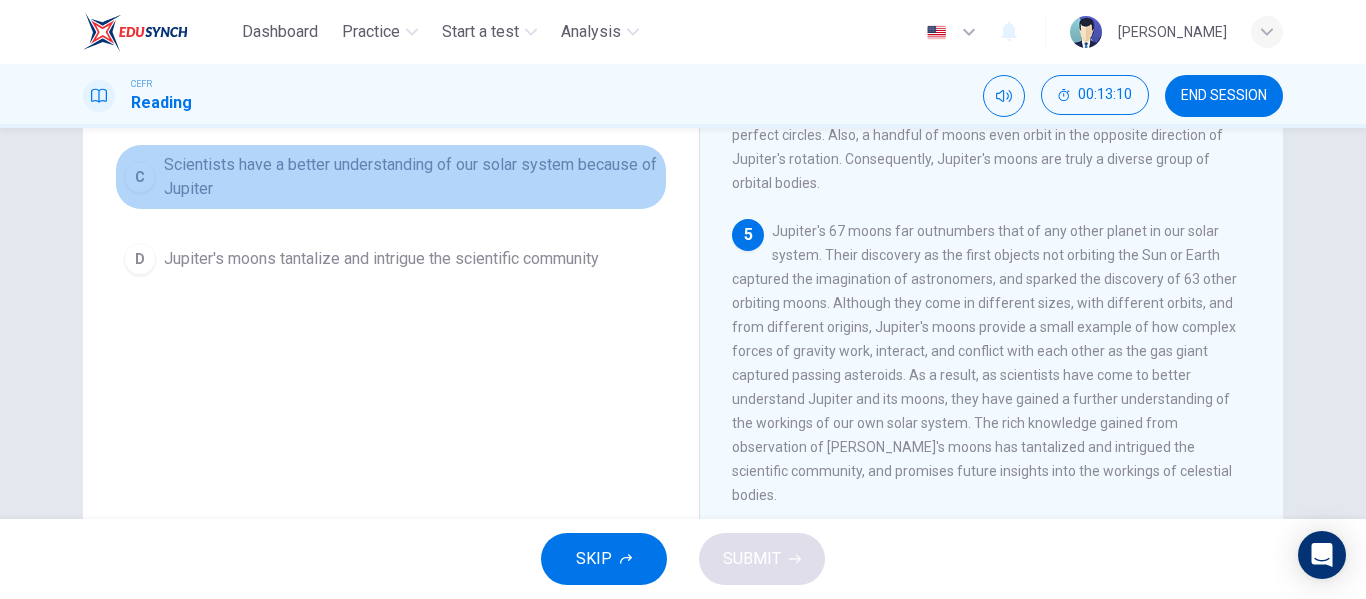 click on "Scientists have a better understanding of our solar system because of Jupiter" at bounding box center (411, 177) 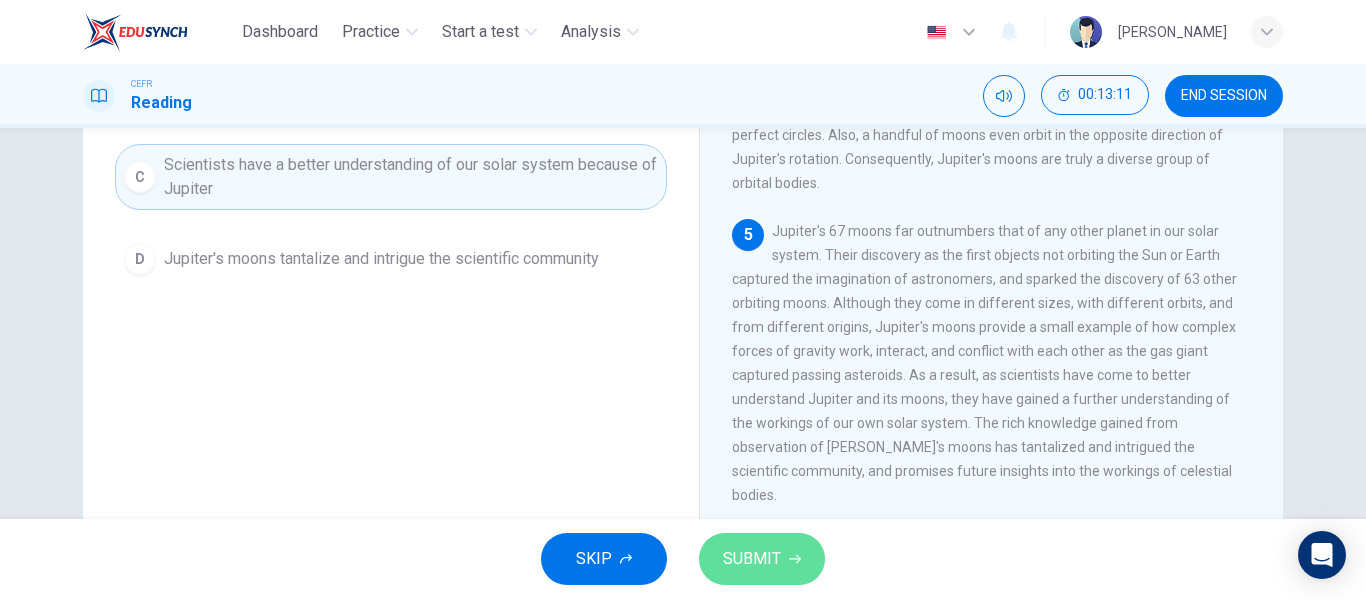 click on "SUBMIT" at bounding box center (752, 559) 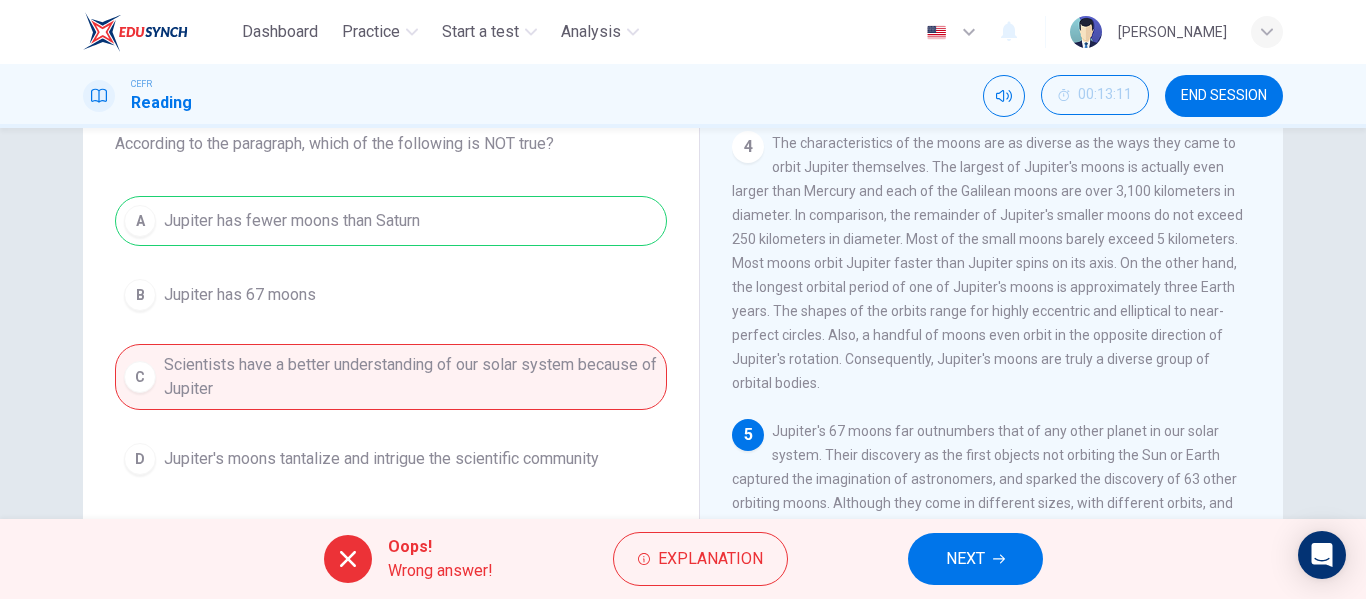 scroll, scrollTop: 104, scrollLeft: 0, axis: vertical 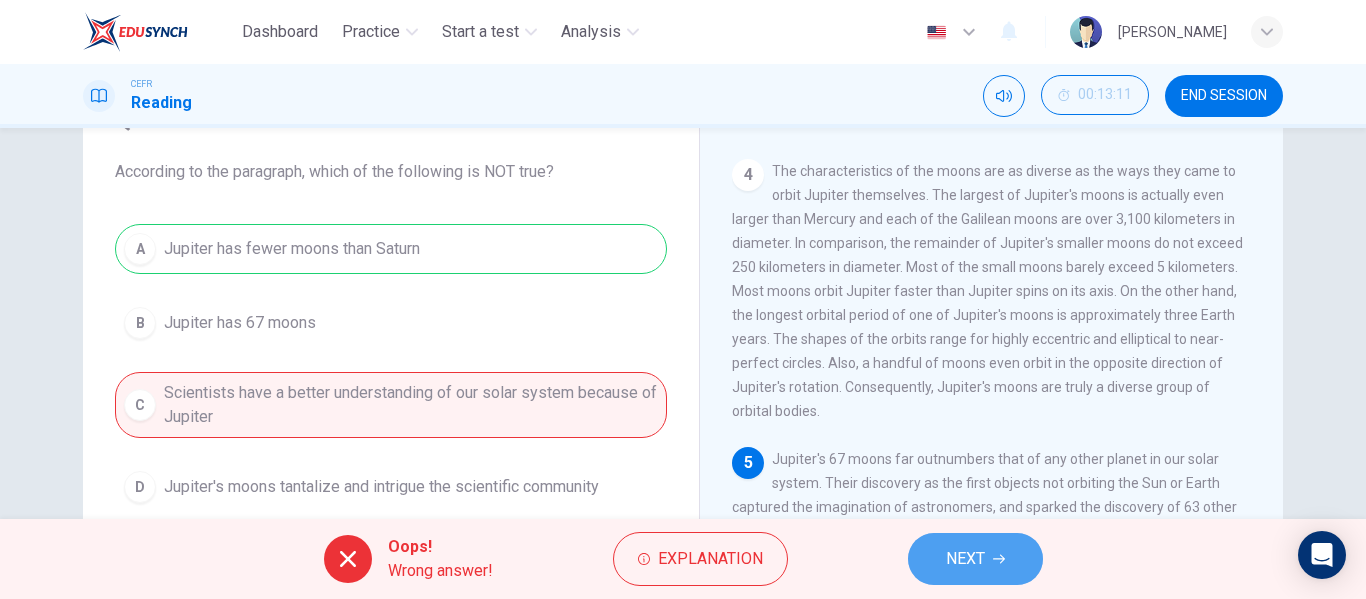 click on "NEXT" at bounding box center [975, 559] 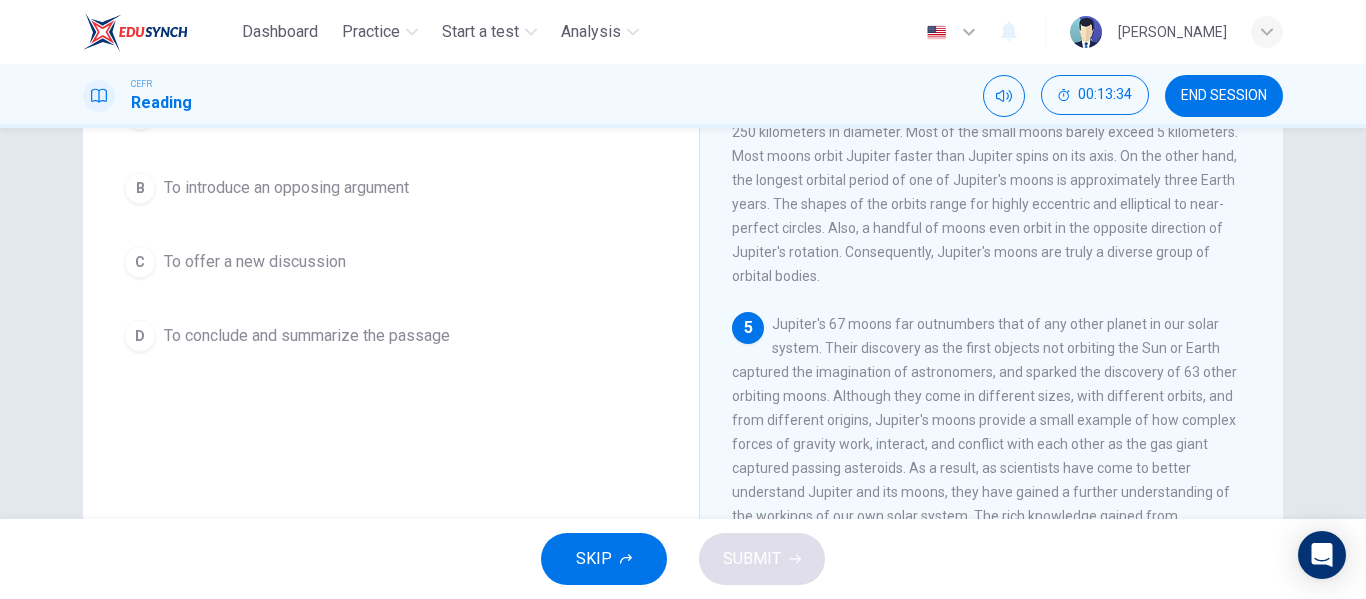 scroll, scrollTop: 185, scrollLeft: 0, axis: vertical 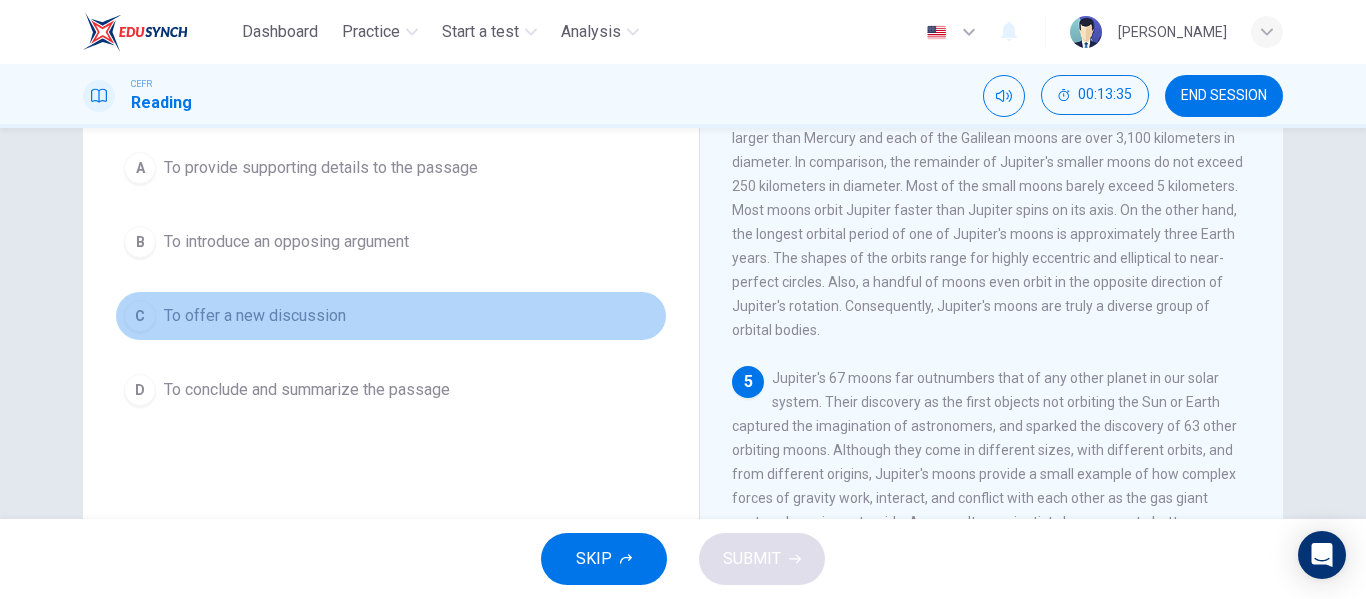 click on "C To offer a new discussion" at bounding box center (391, 316) 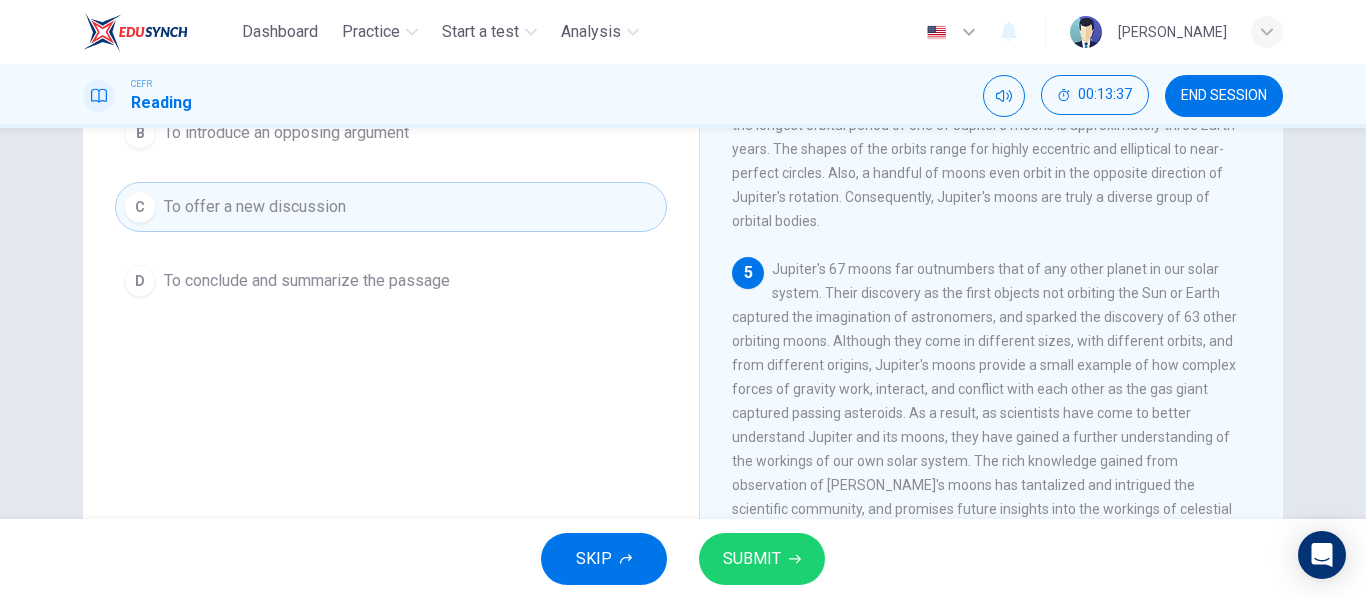 scroll, scrollTop: 295, scrollLeft: 0, axis: vertical 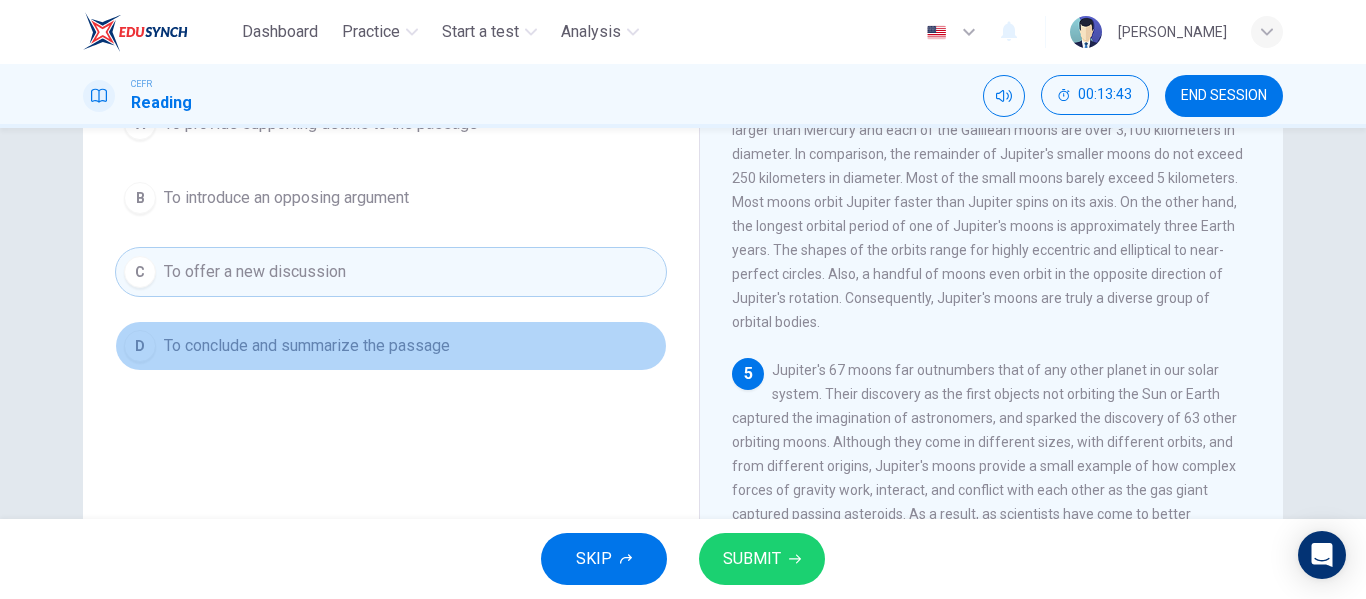 click on "To conclude and summarize the passage" at bounding box center [307, 346] 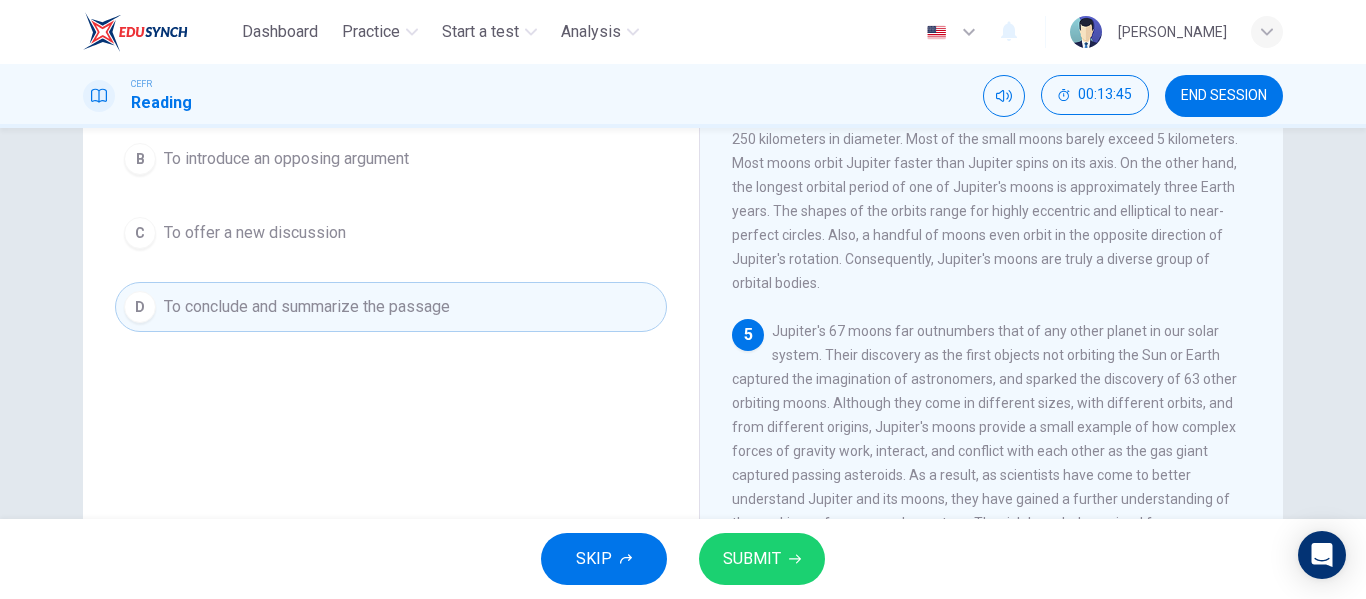 scroll, scrollTop: 269, scrollLeft: 0, axis: vertical 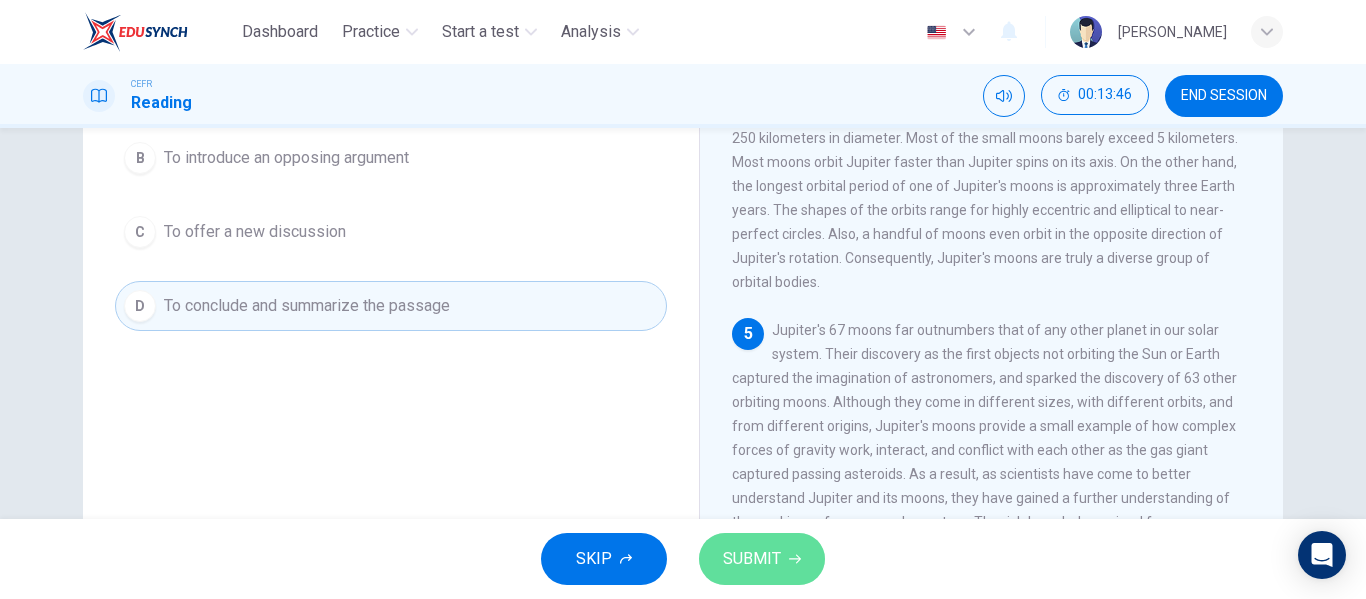 click on "SUBMIT" at bounding box center [762, 559] 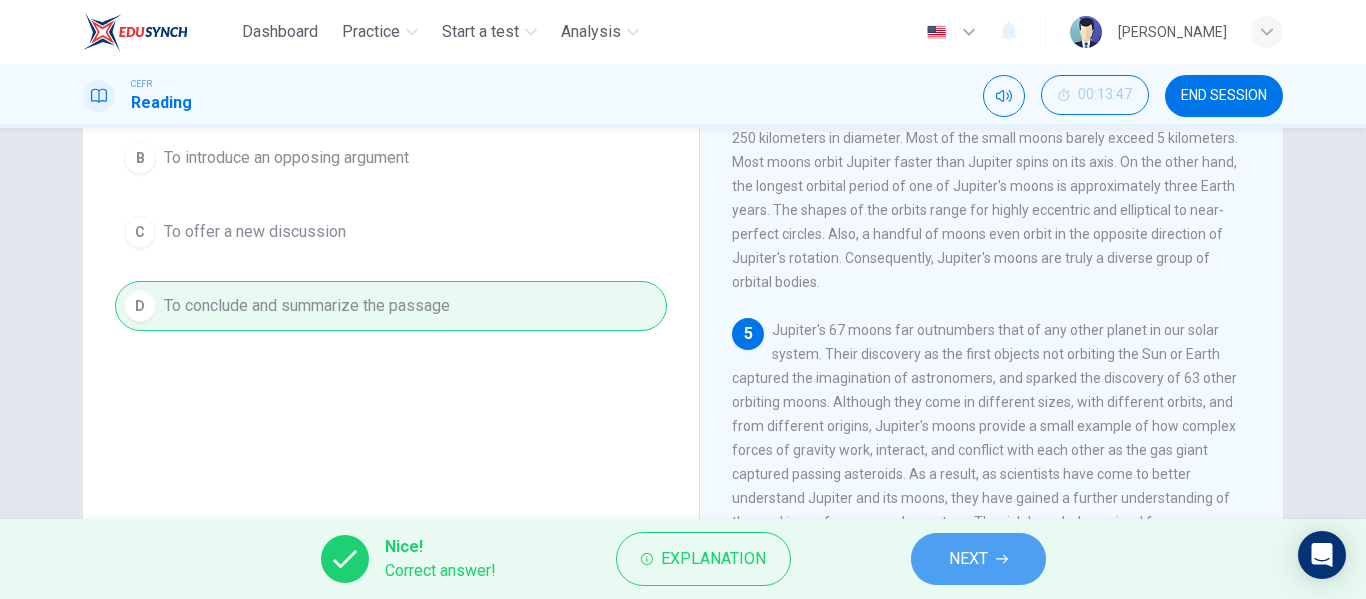 click on "NEXT" at bounding box center (968, 559) 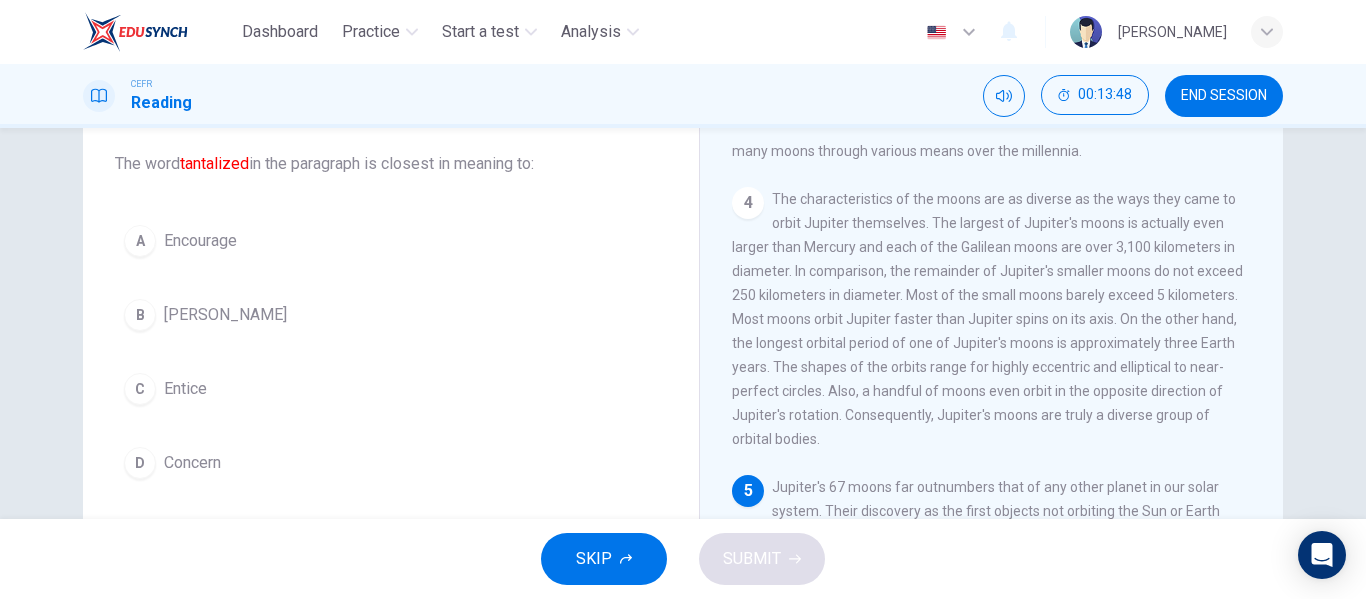 scroll, scrollTop: 133, scrollLeft: 0, axis: vertical 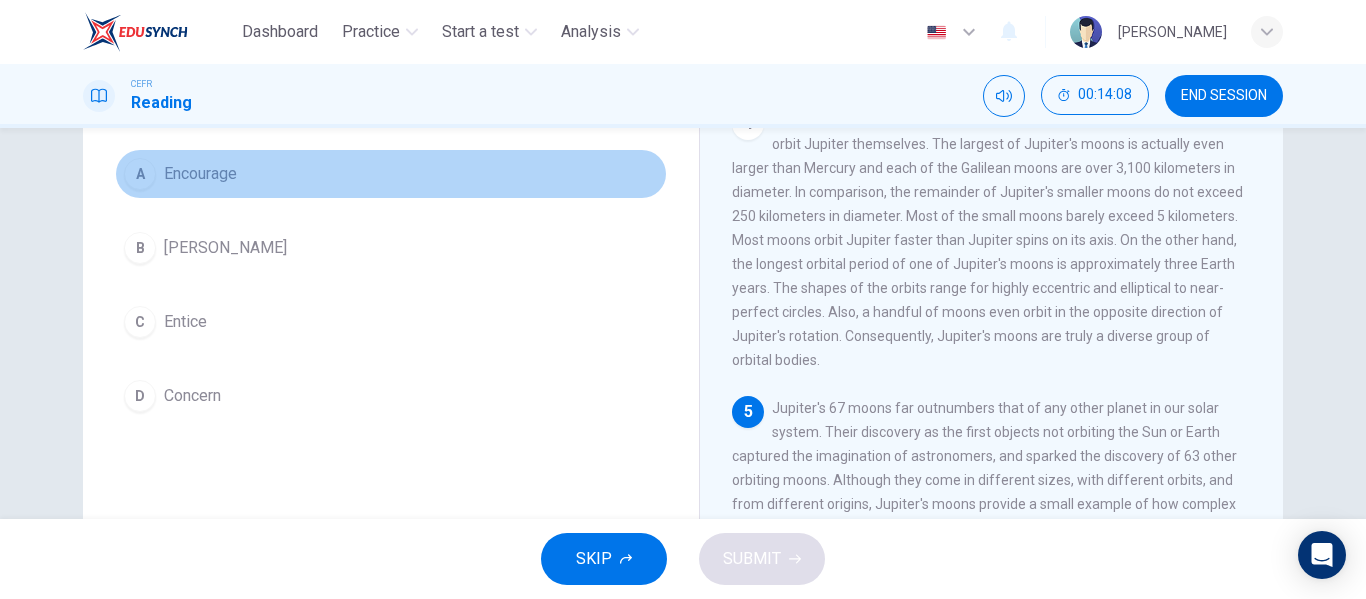 click on "A Encourage" at bounding box center (391, 174) 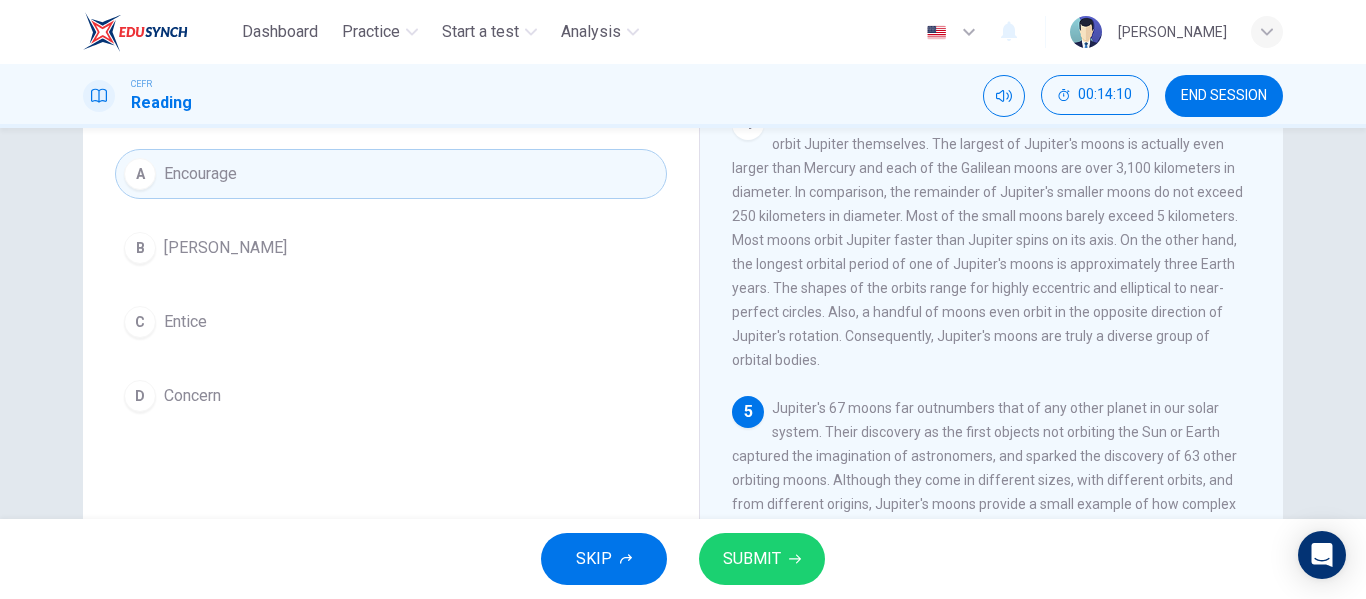 scroll, scrollTop: 285, scrollLeft: 0, axis: vertical 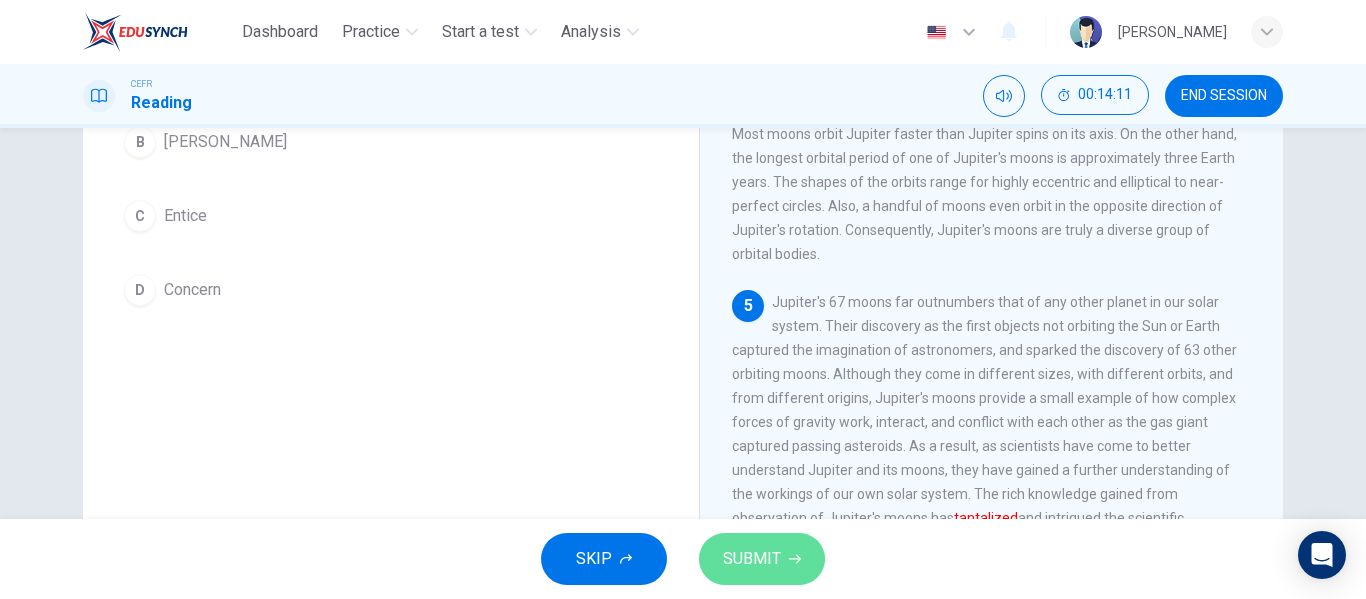 click on "SUBMIT" at bounding box center [752, 559] 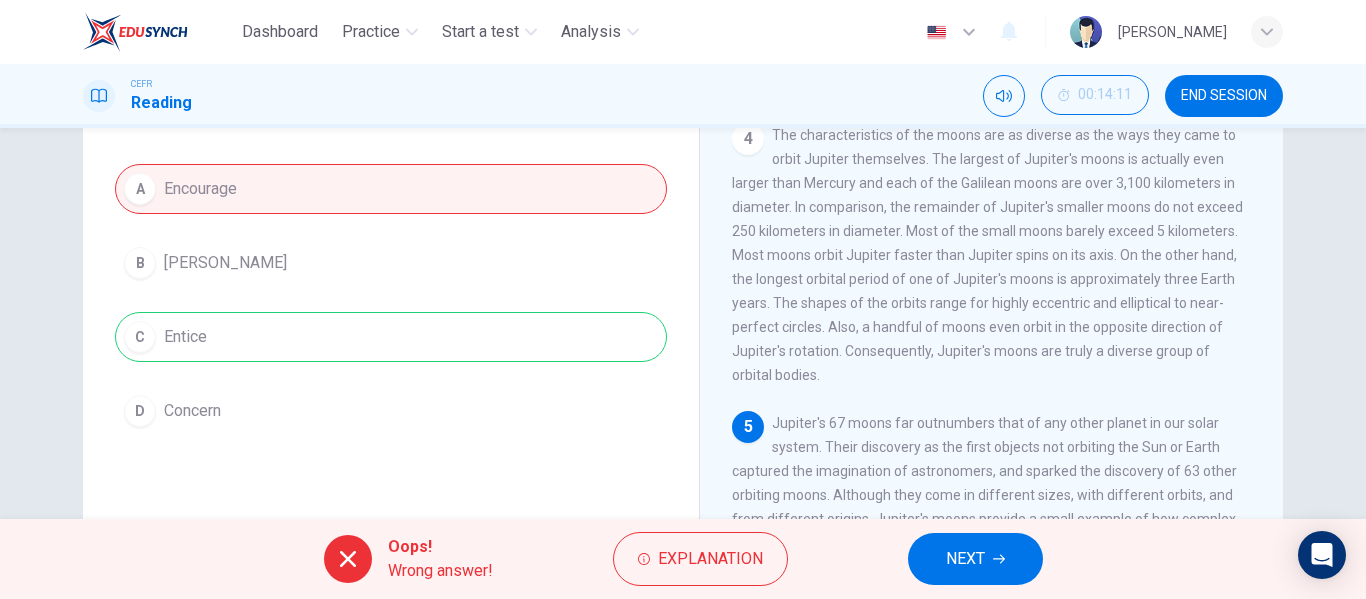 scroll, scrollTop: 160, scrollLeft: 0, axis: vertical 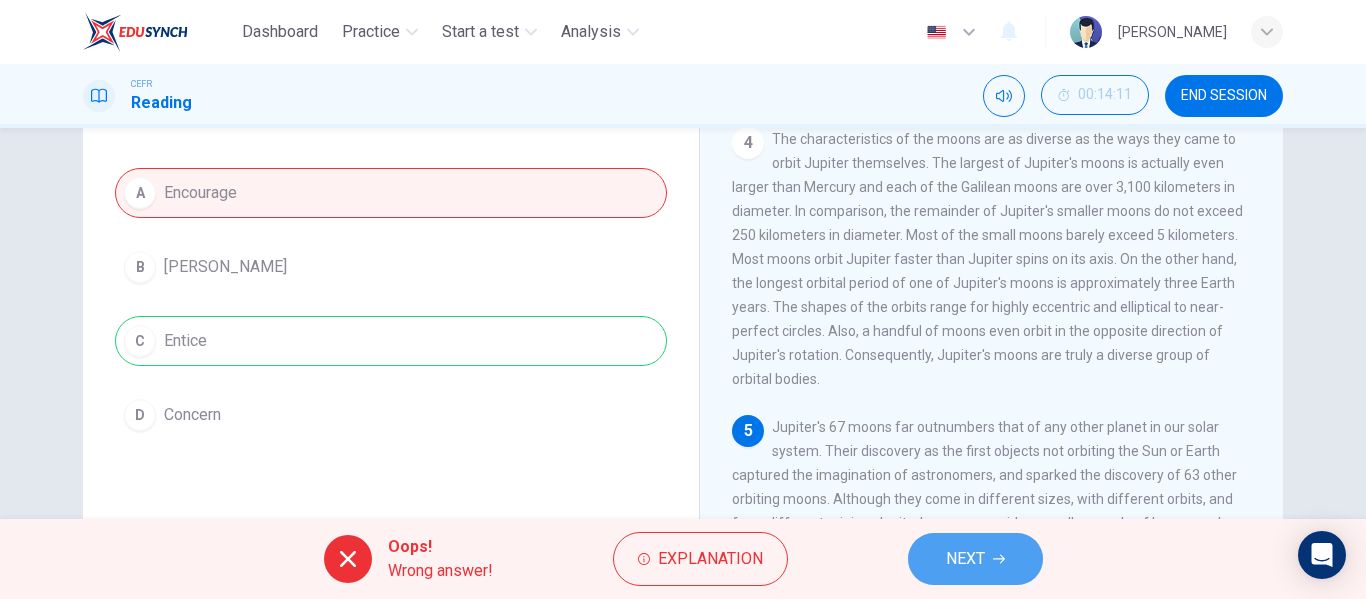 click on "NEXT" at bounding box center [975, 559] 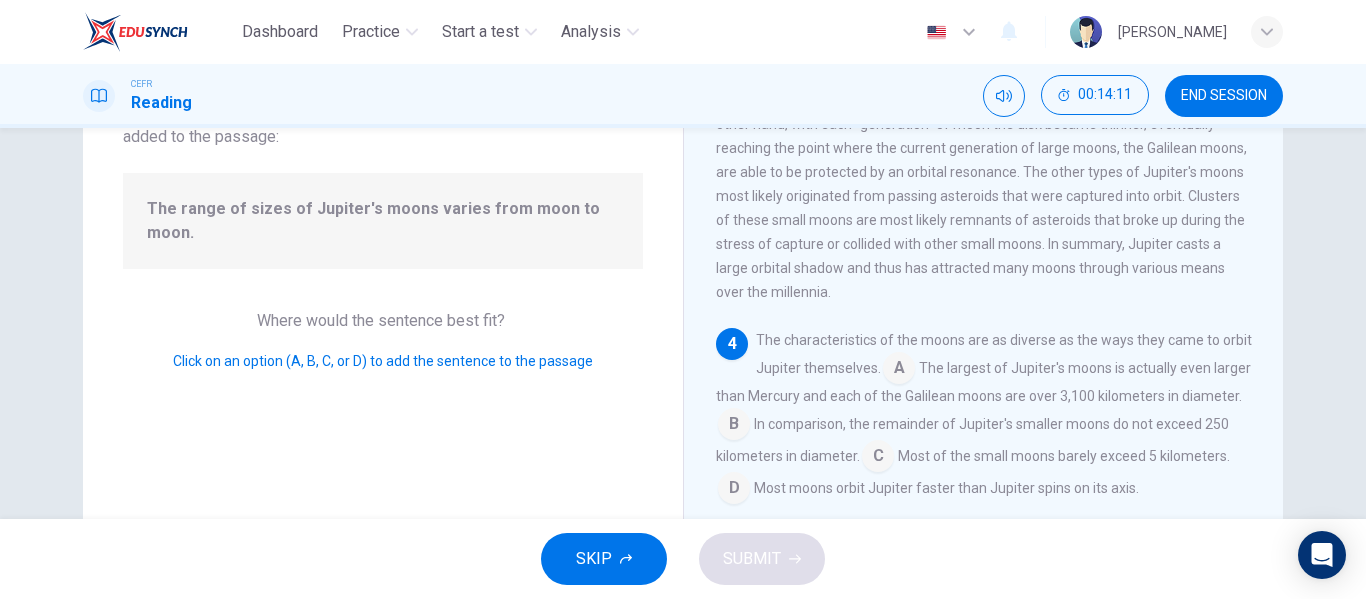 scroll, scrollTop: 773, scrollLeft: 0, axis: vertical 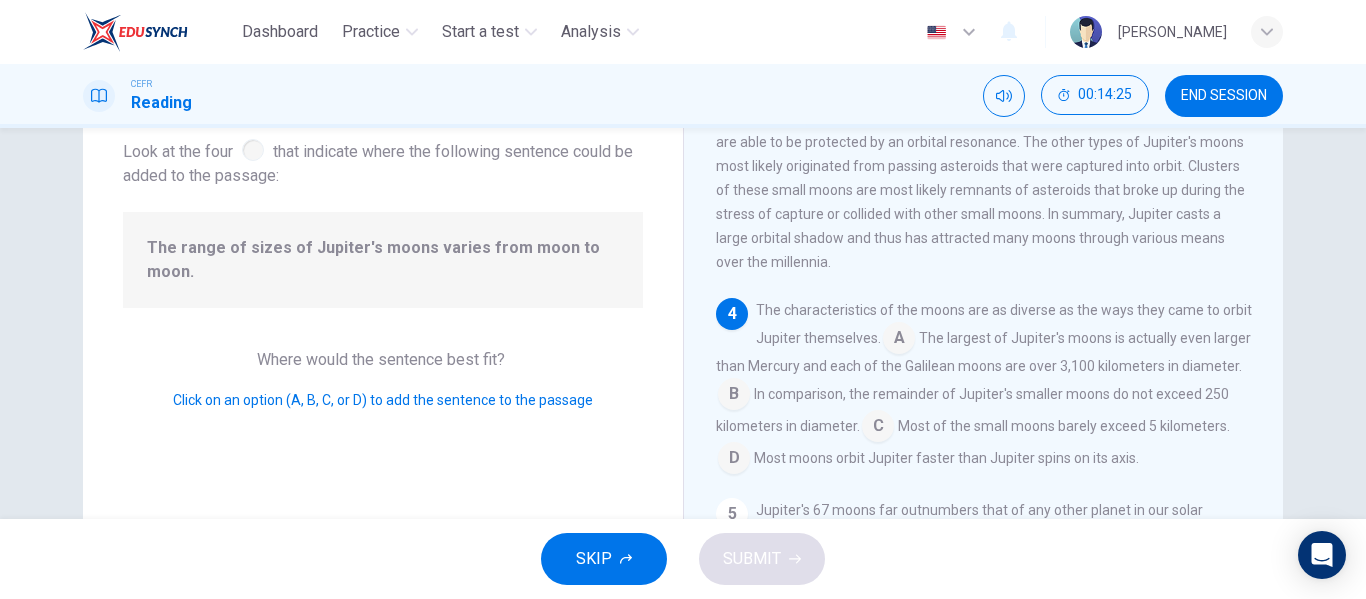 click at bounding box center (734, 396) 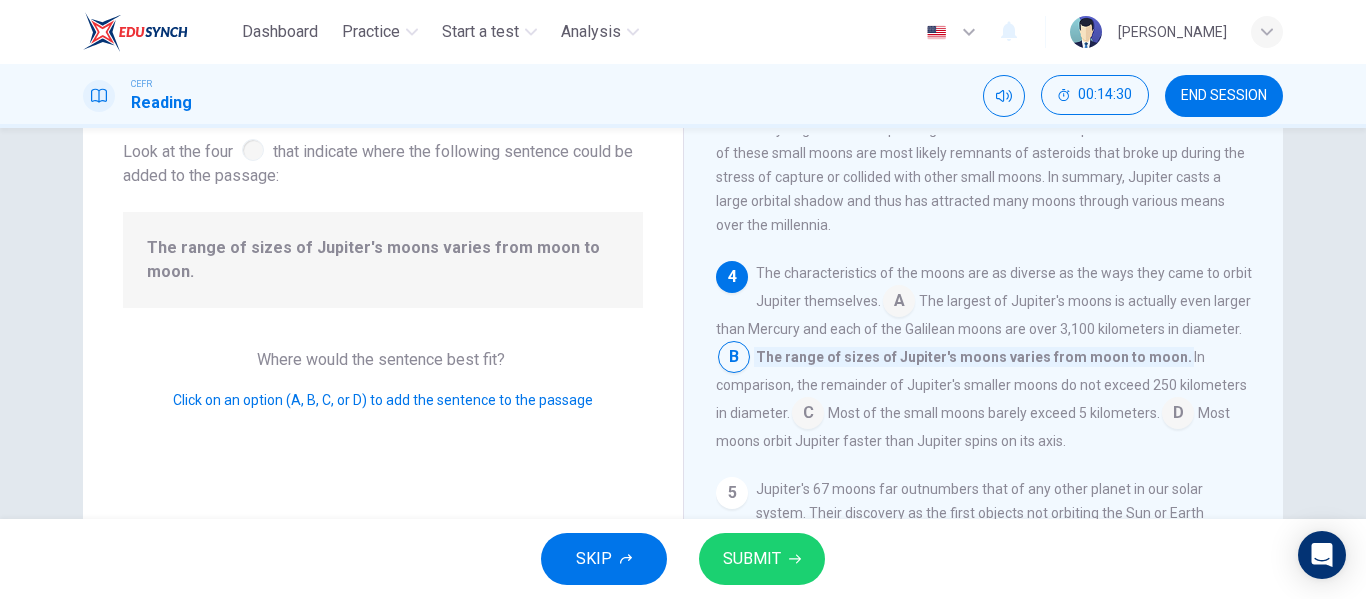 scroll, scrollTop: 811, scrollLeft: 0, axis: vertical 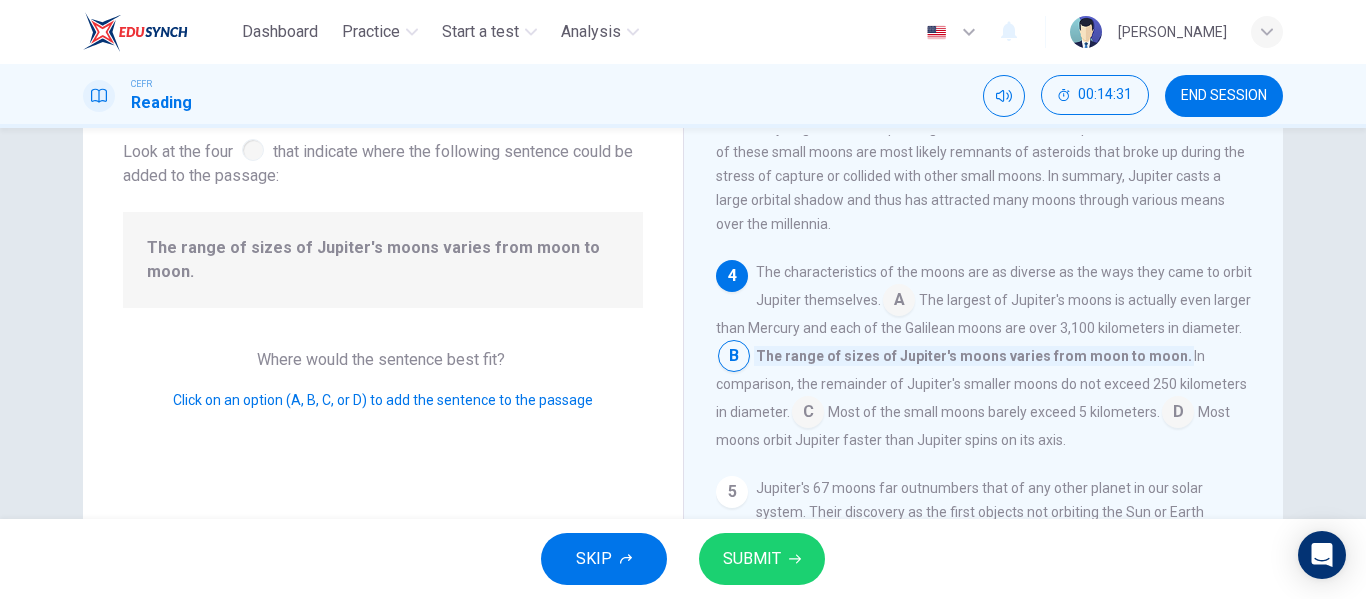 click at bounding box center (808, 414) 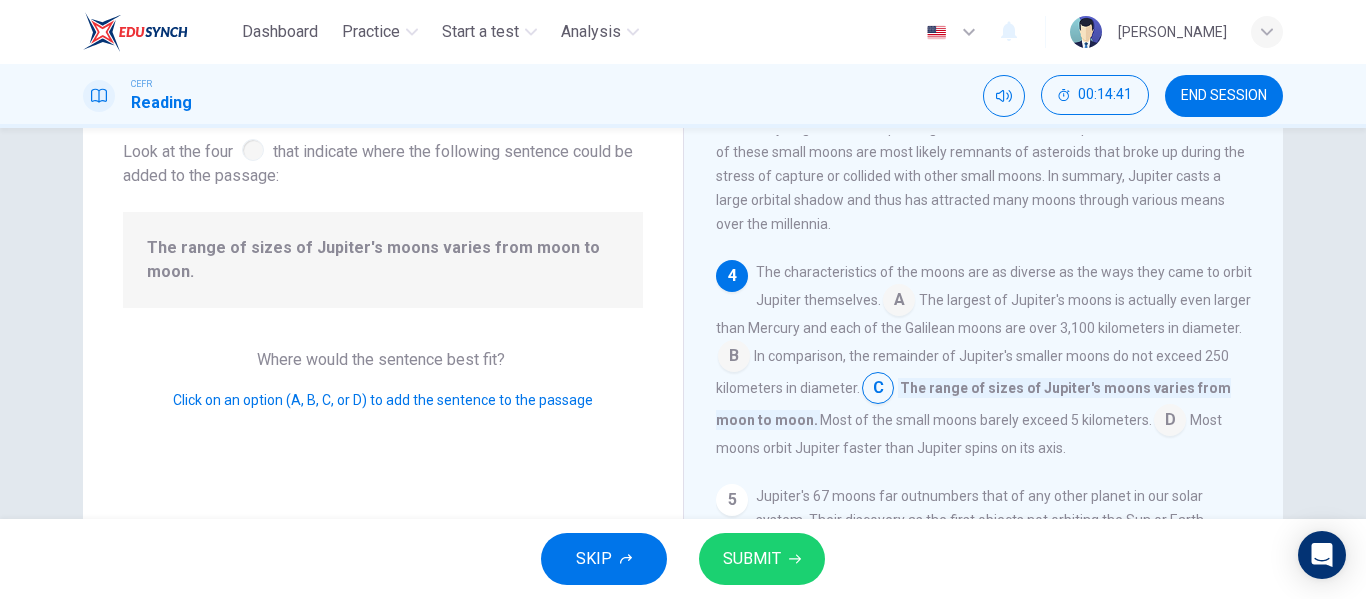 click at bounding box center (899, 302) 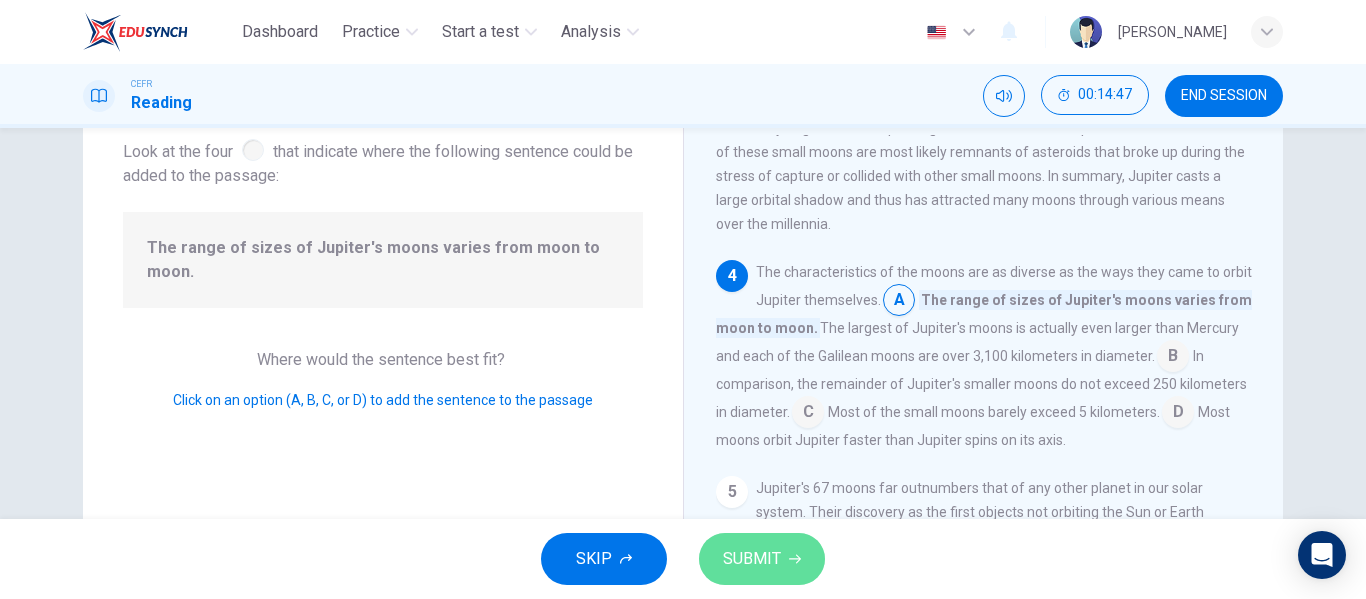 click on "SUBMIT" at bounding box center (752, 559) 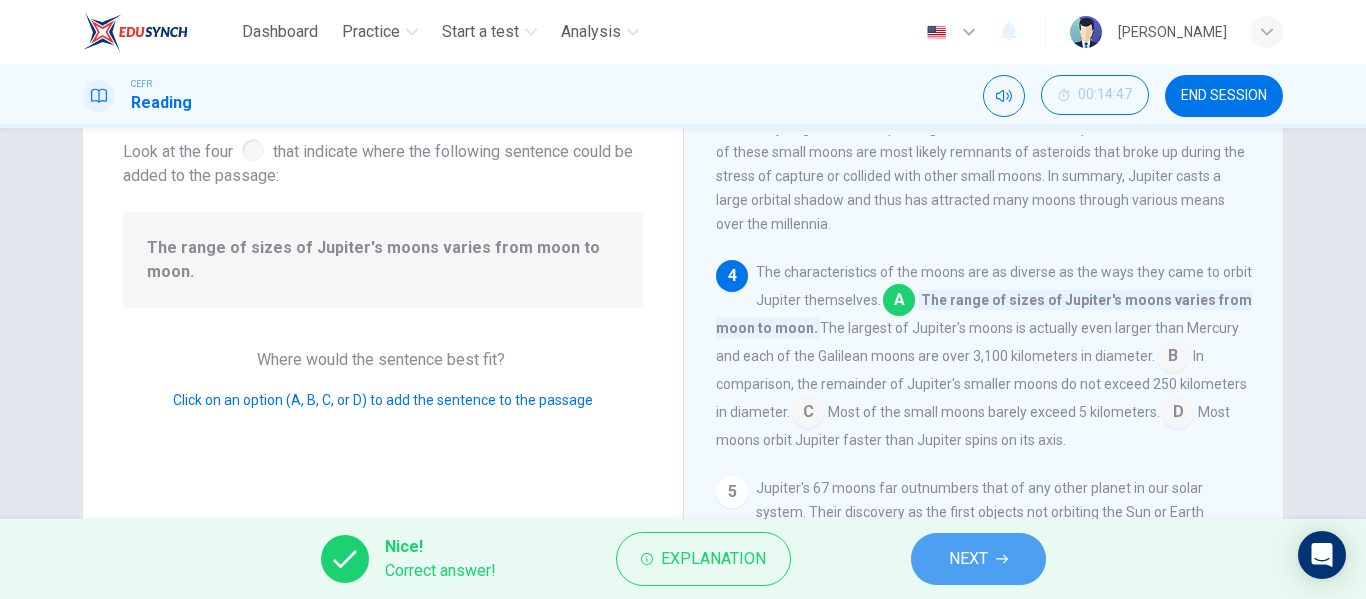 click on "NEXT" at bounding box center [968, 559] 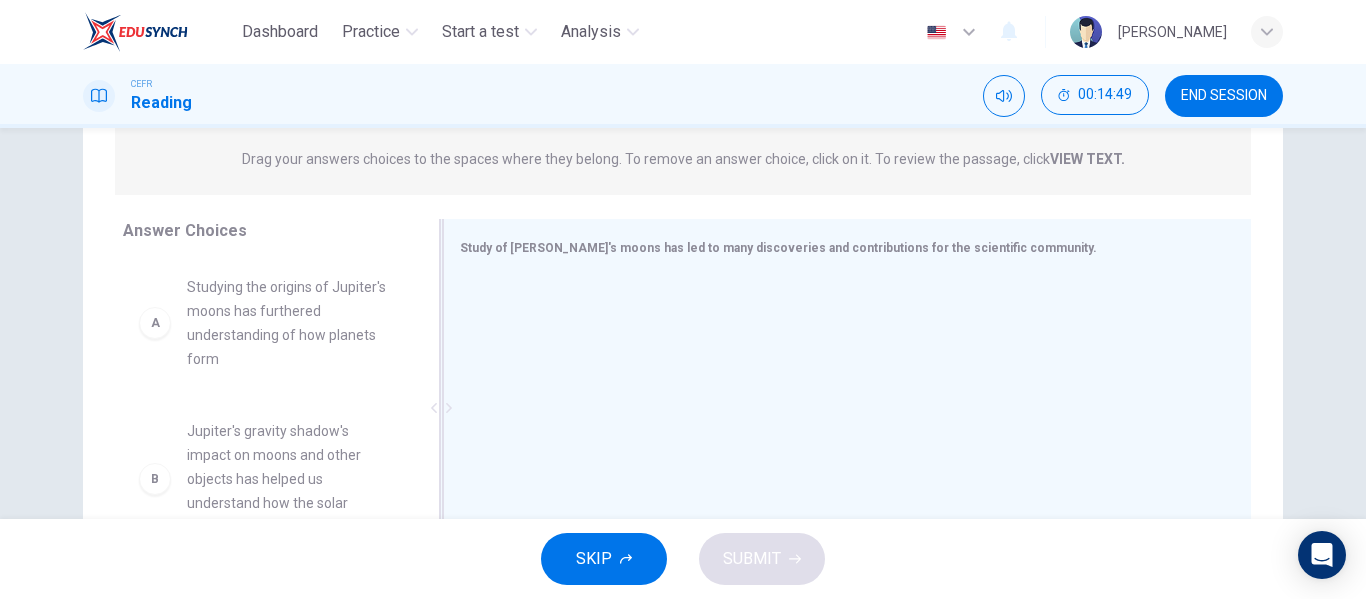 scroll, scrollTop: 258, scrollLeft: 0, axis: vertical 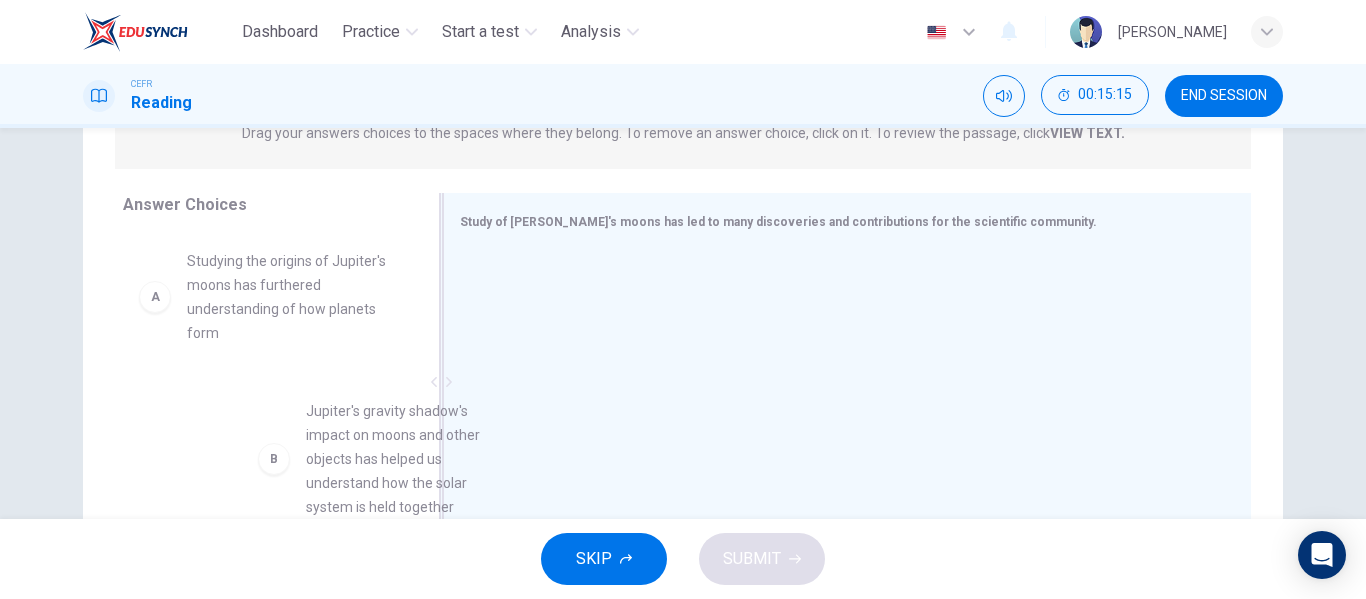 drag, startPoint x: 253, startPoint y: 409, endPoint x: 942, endPoint y: 369, distance: 690.16016 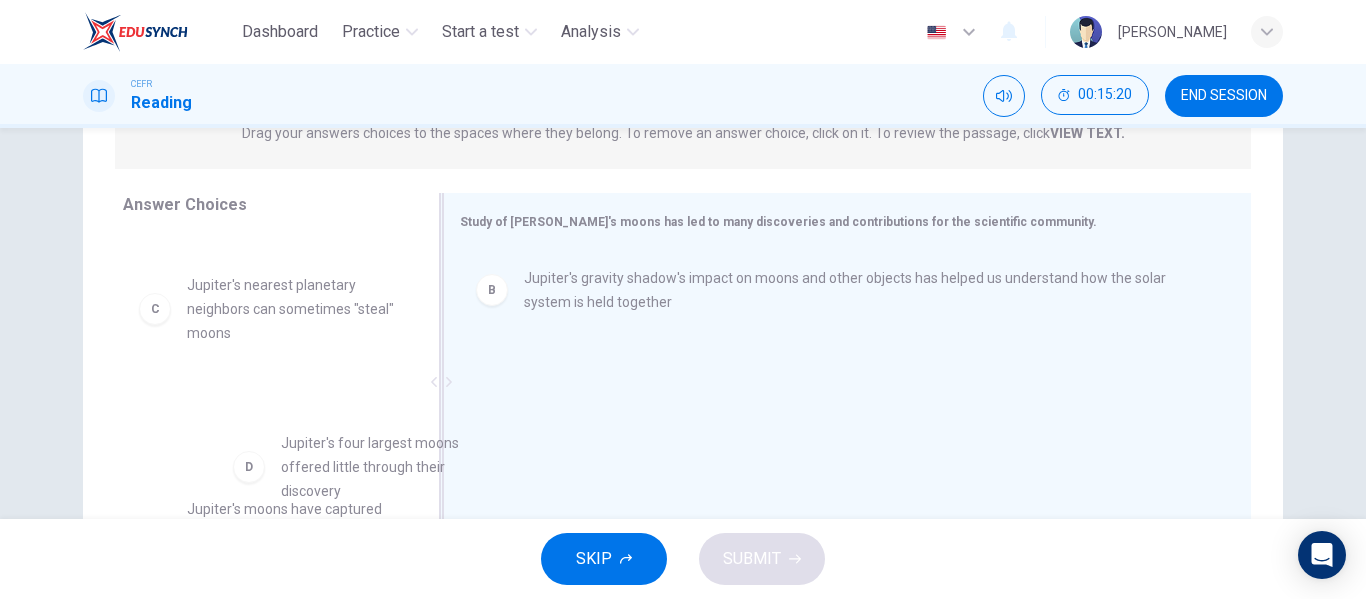 scroll, scrollTop: 126, scrollLeft: 0, axis: vertical 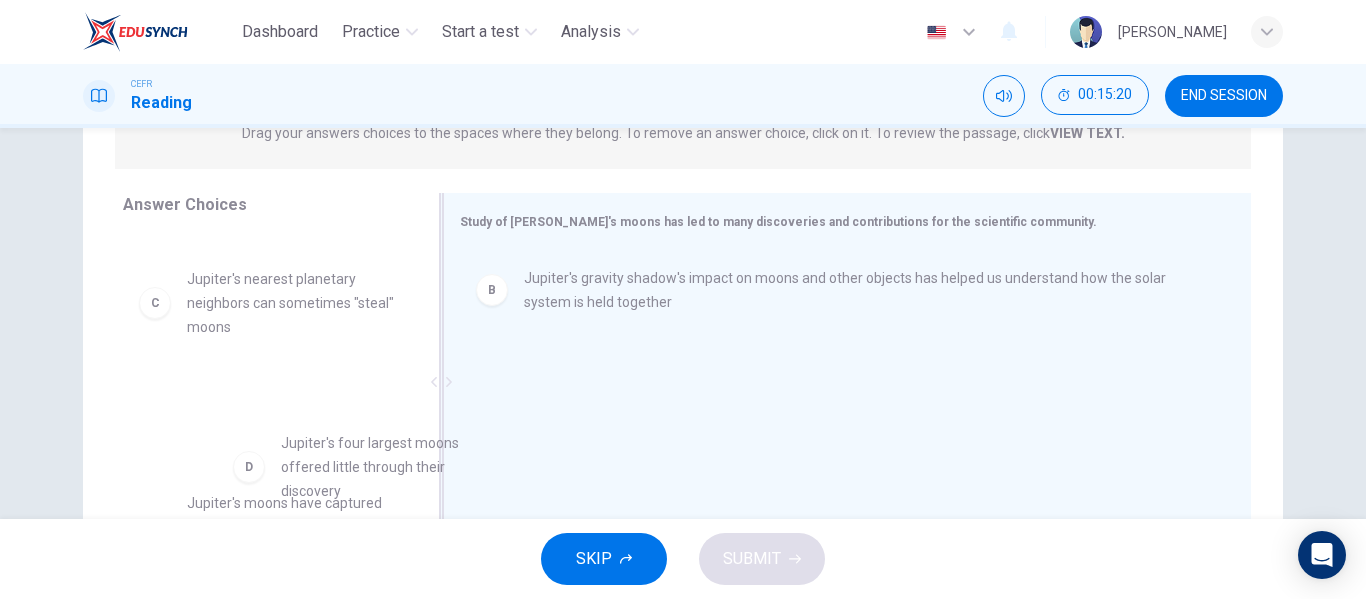 drag, startPoint x: 316, startPoint y: 438, endPoint x: 811, endPoint y: 476, distance: 496.45645 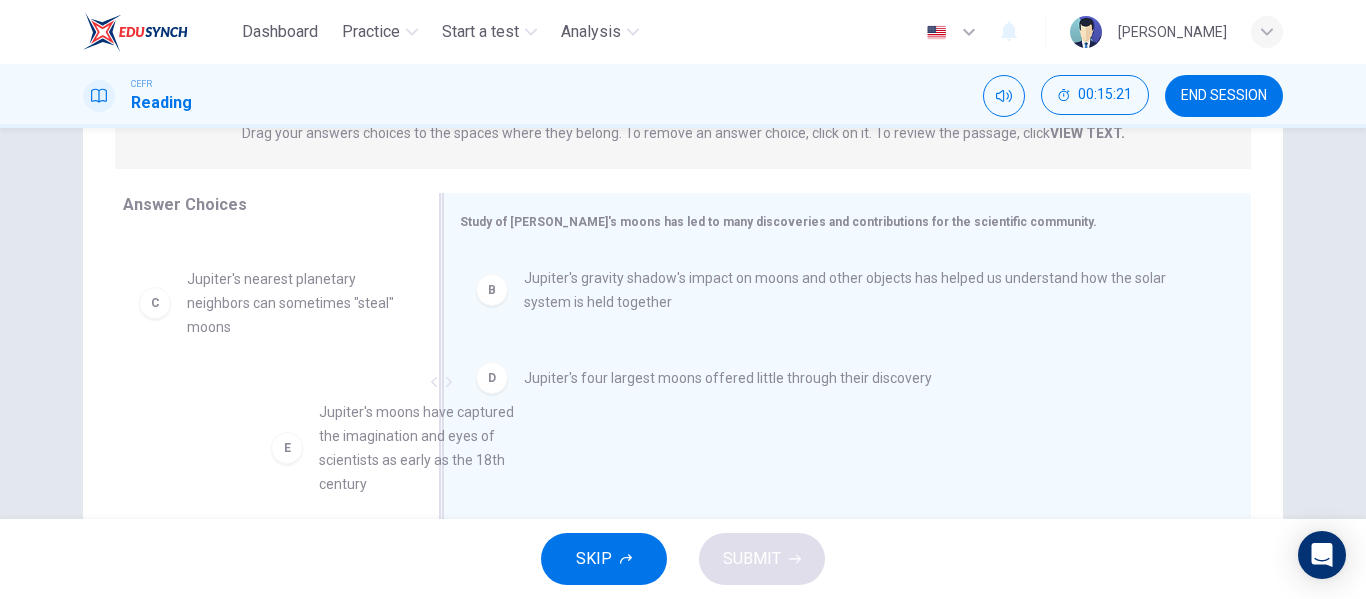 drag, startPoint x: 293, startPoint y: 448, endPoint x: 832, endPoint y: 413, distance: 540.1352 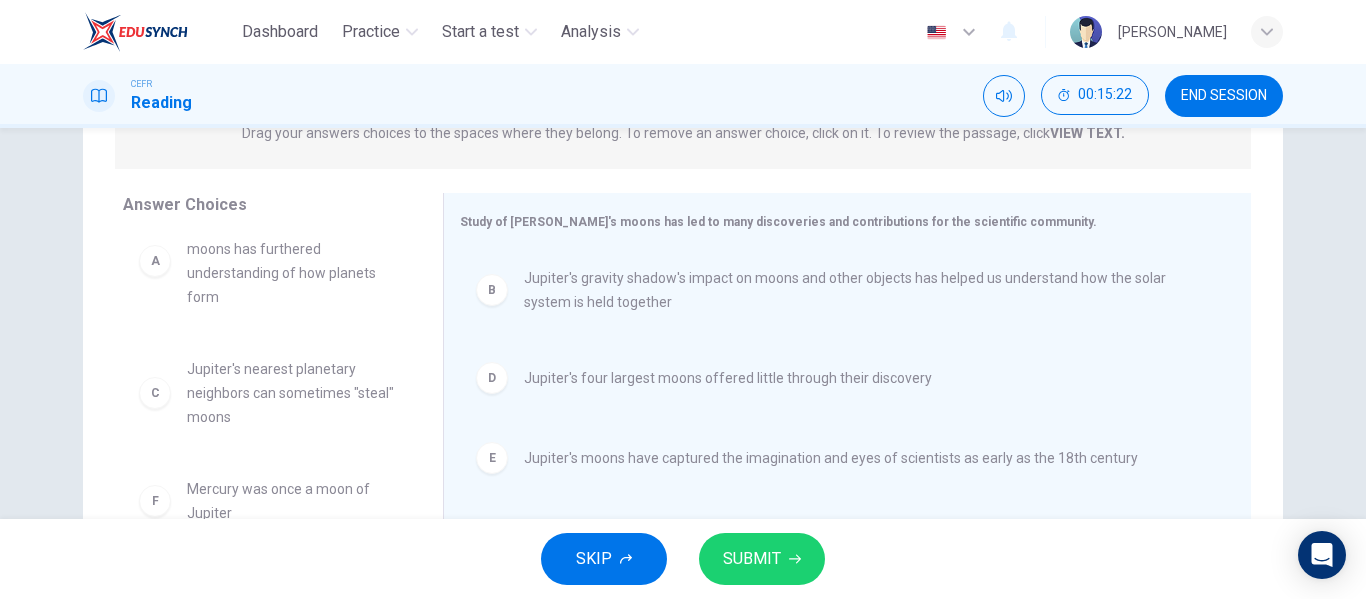 scroll, scrollTop: 36, scrollLeft: 0, axis: vertical 